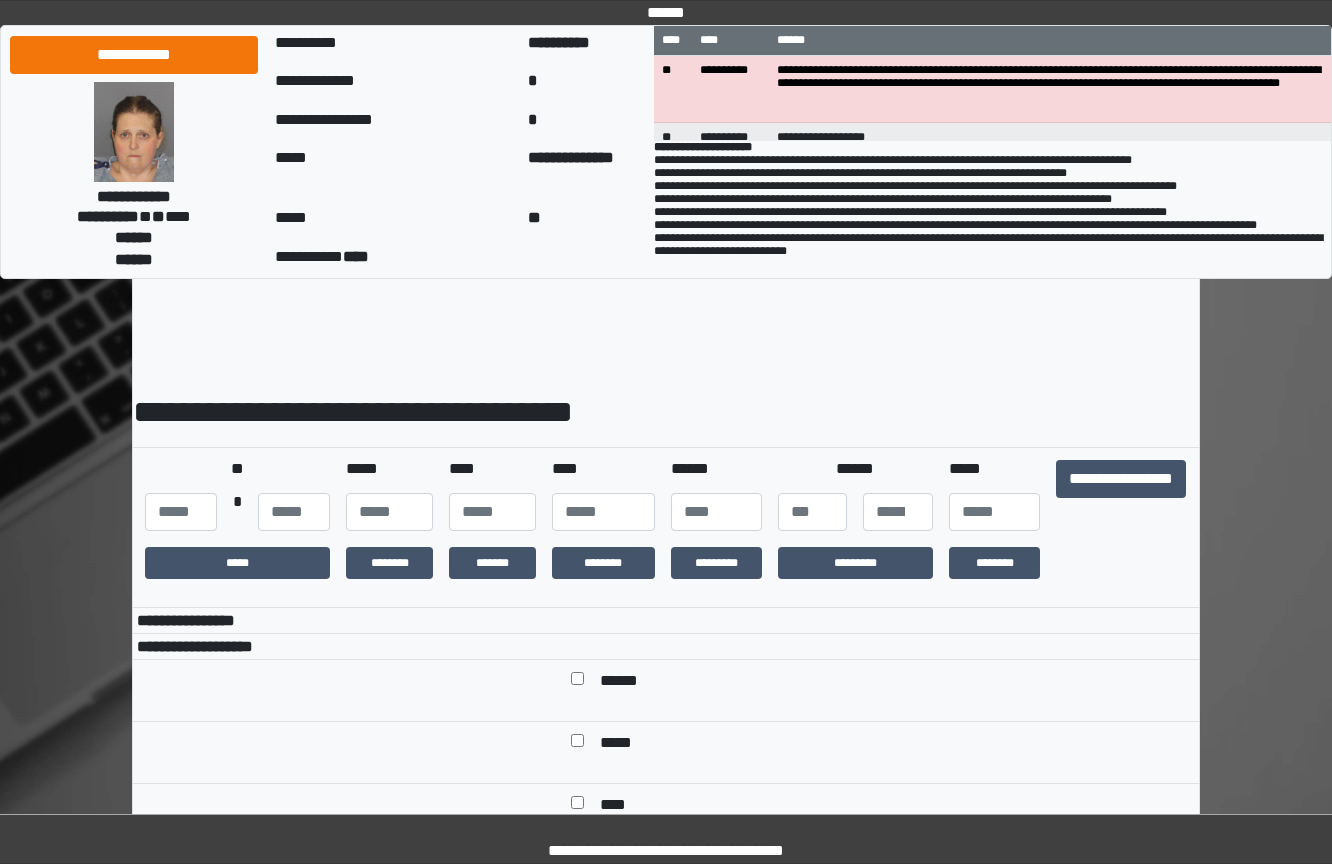 scroll, scrollTop: 0, scrollLeft: 0, axis: both 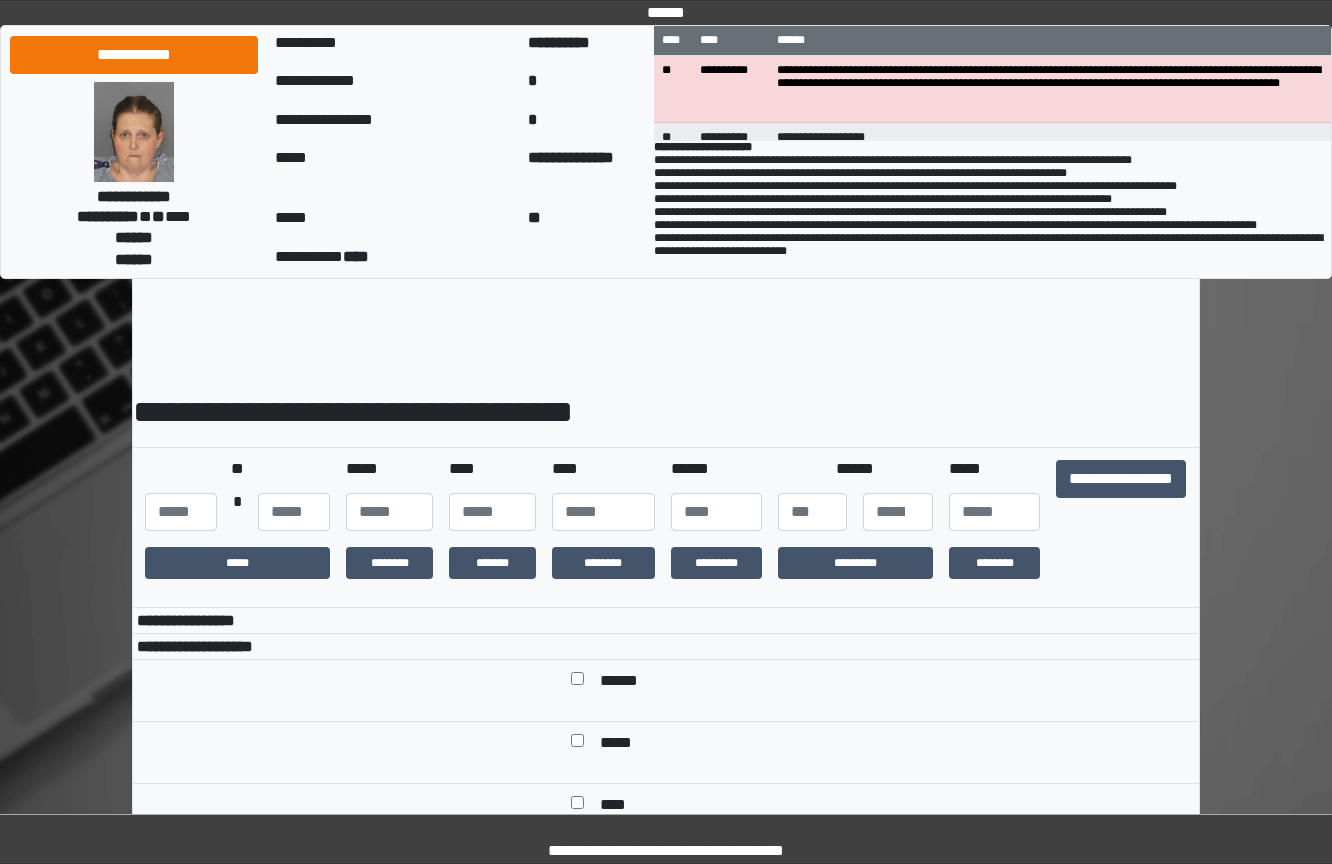 click on "**********" at bounding box center [134, 55] 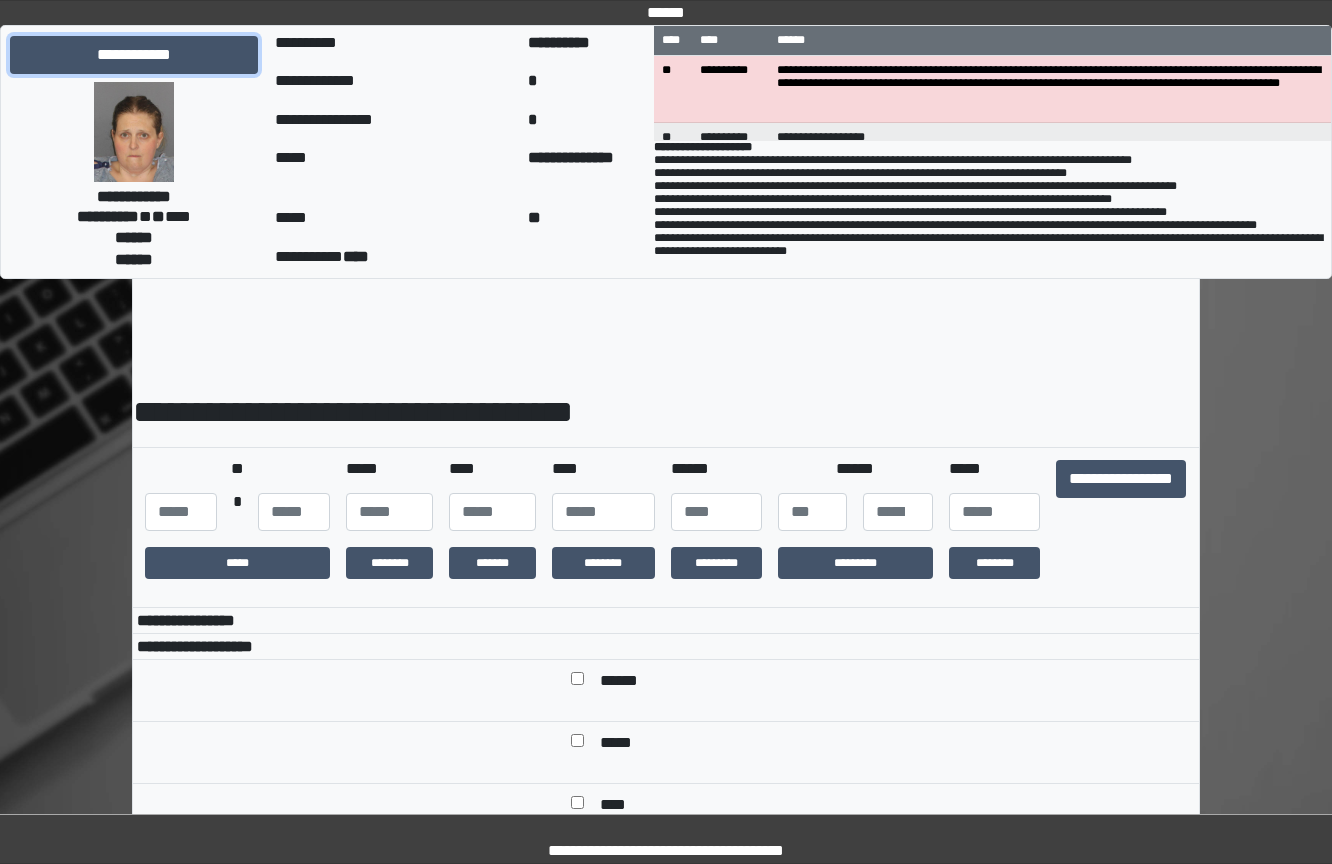 click on "**********" at bounding box center (134, 55) 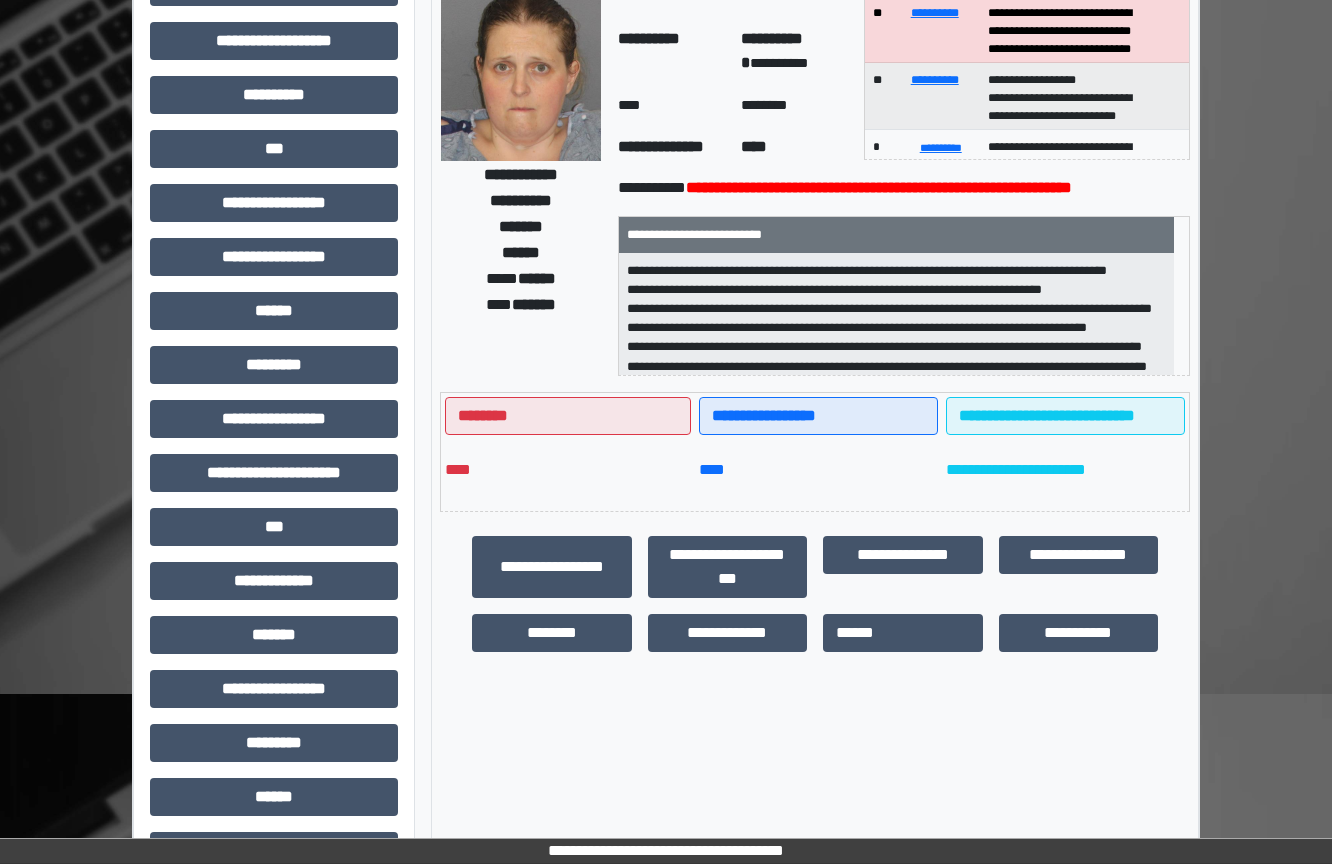 scroll, scrollTop: 334, scrollLeft: 0, axis: vertical 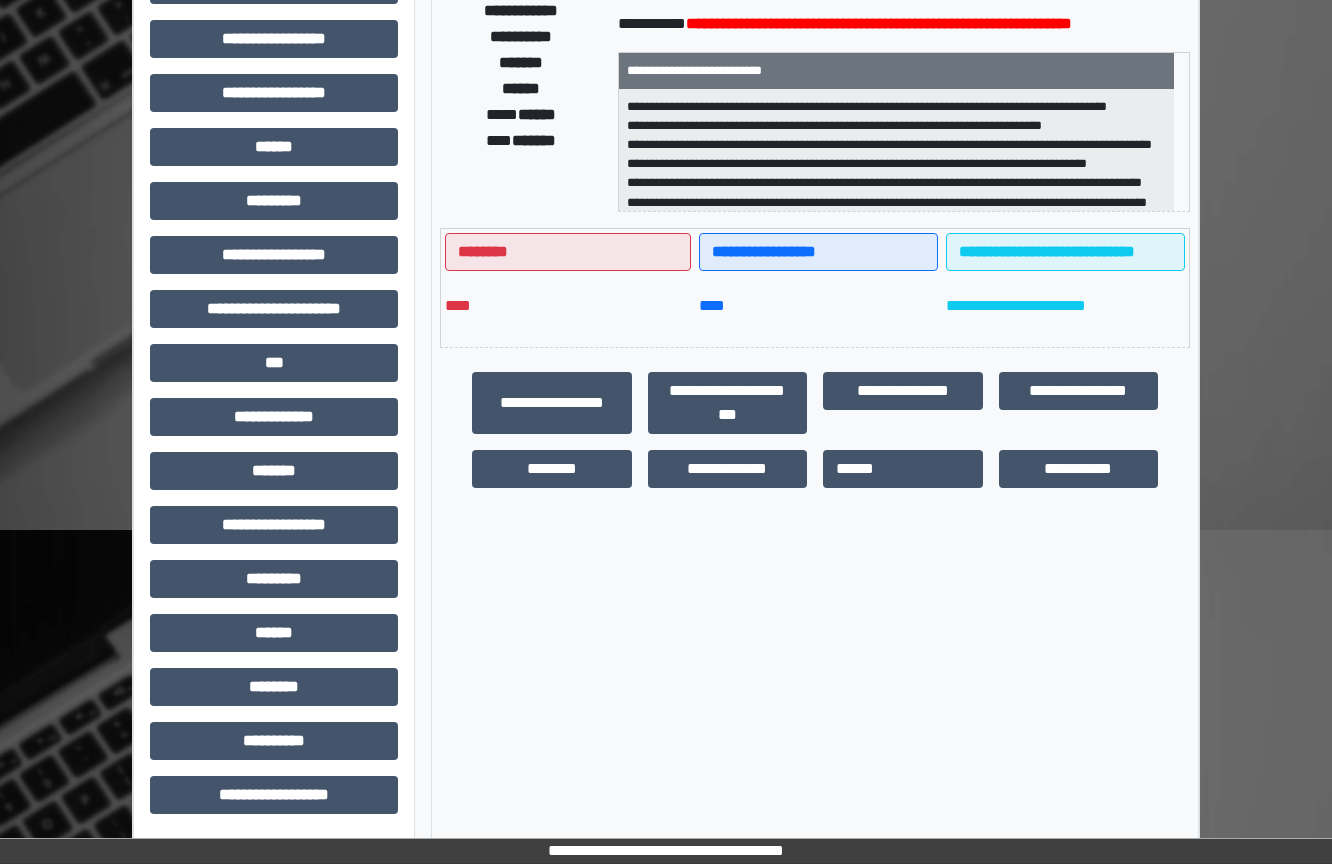 drag, startPoint x: 330, startPoint y: 451, endPoint x: 316, endPoint y: 443, distance: 16.124516 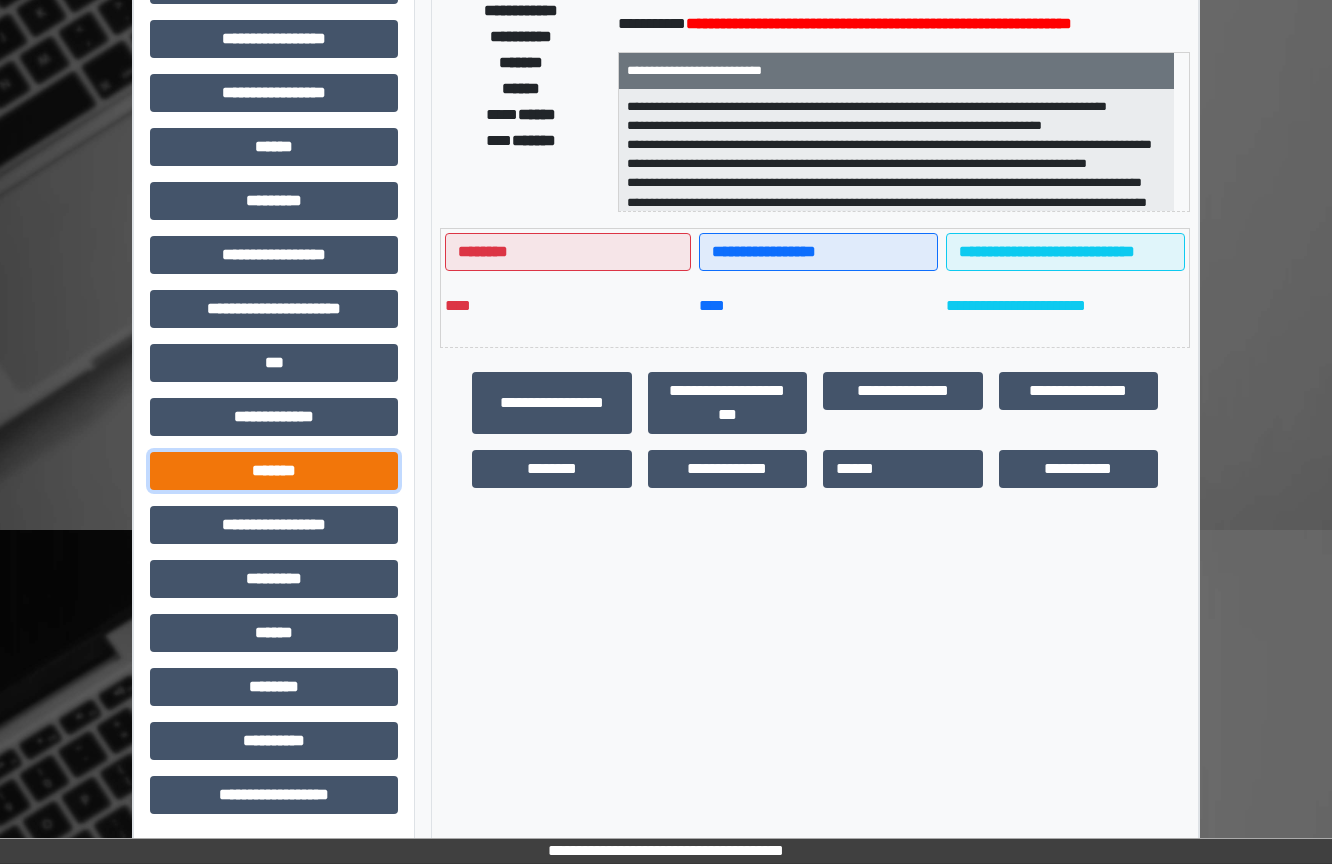 drag, startPoint x: 323, startPoint y: 454, endPoint x: 319, endPoint y: 469, distance: 15.524175 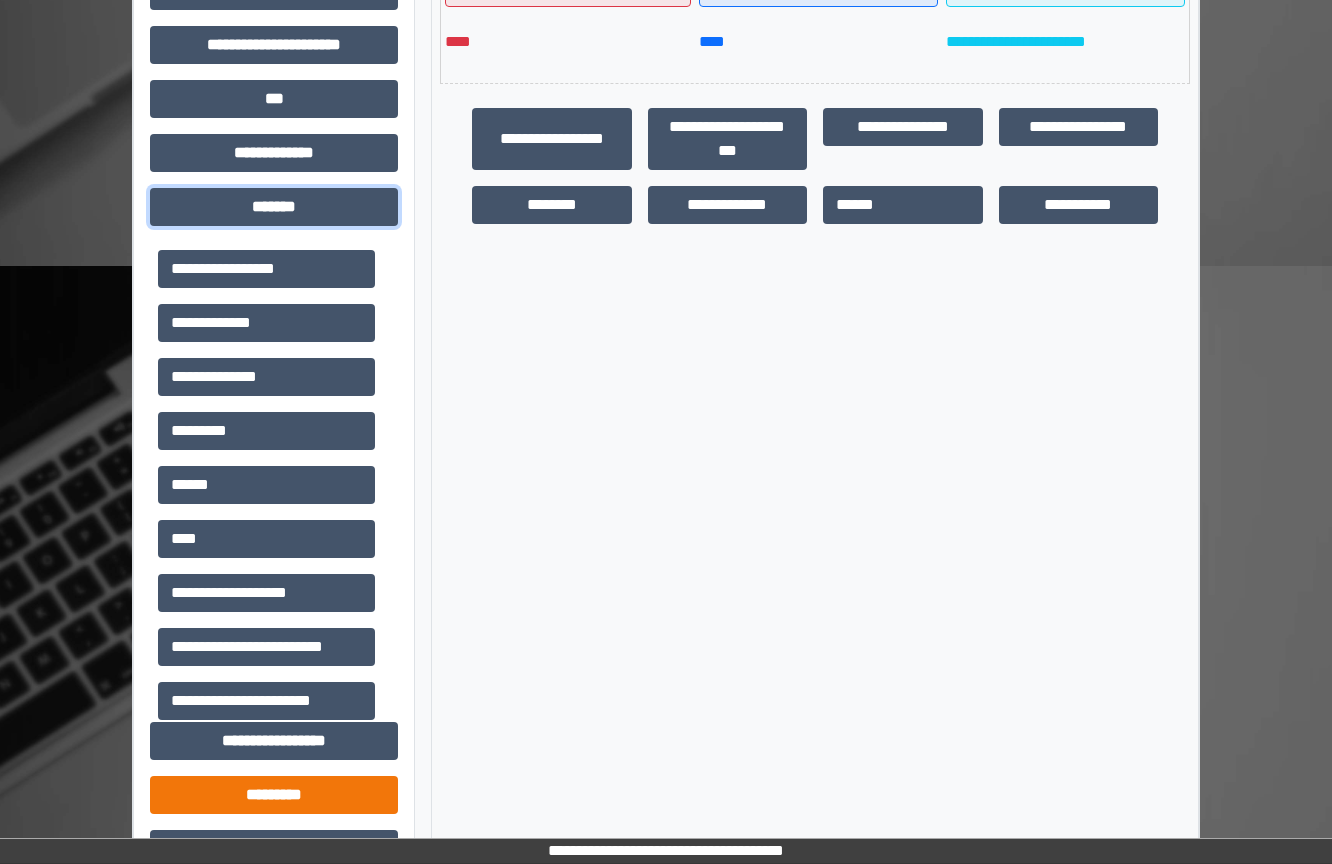 scroll, scrollTop: 814, scrollLeft: 0, axis: vertical 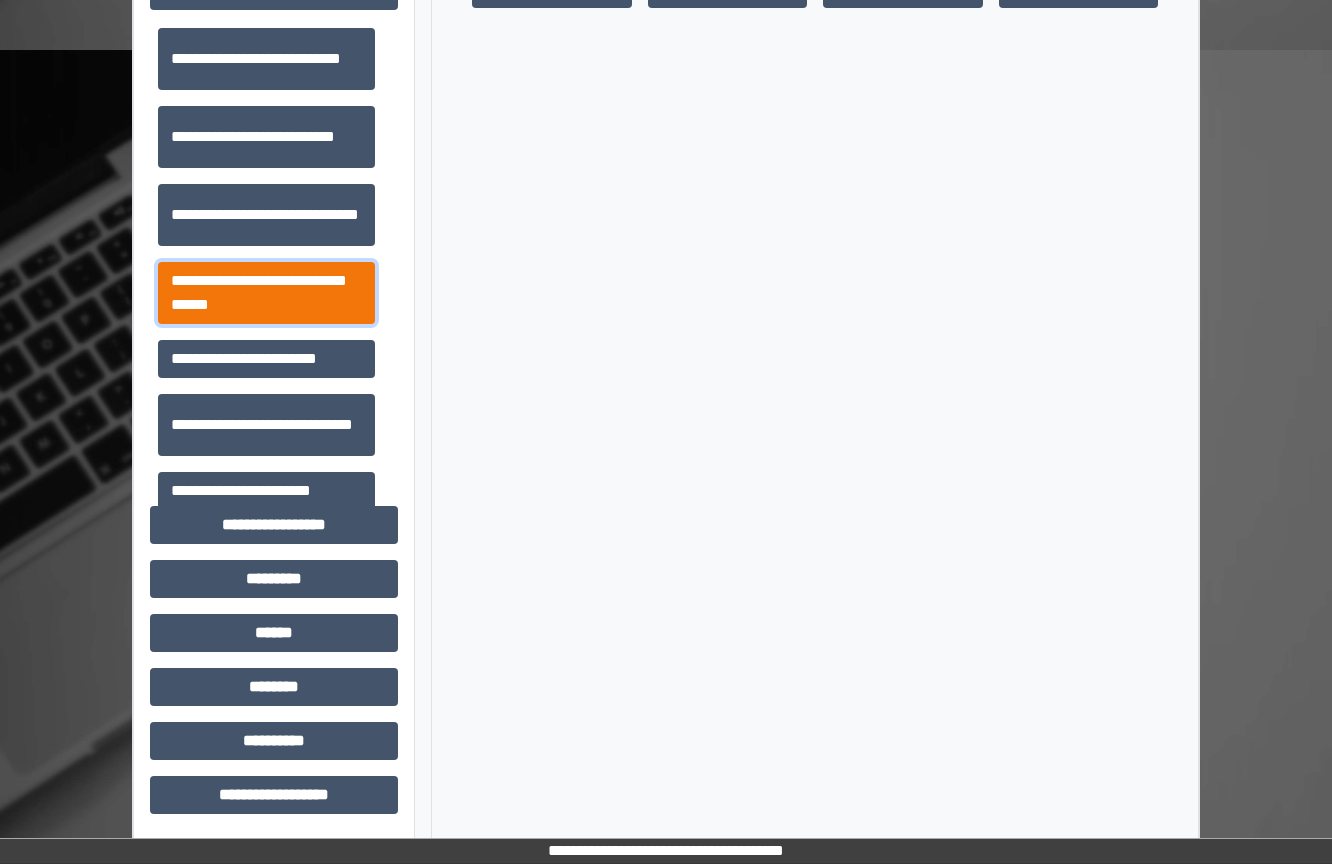 click on "**********" at bounding box center (266, 293) 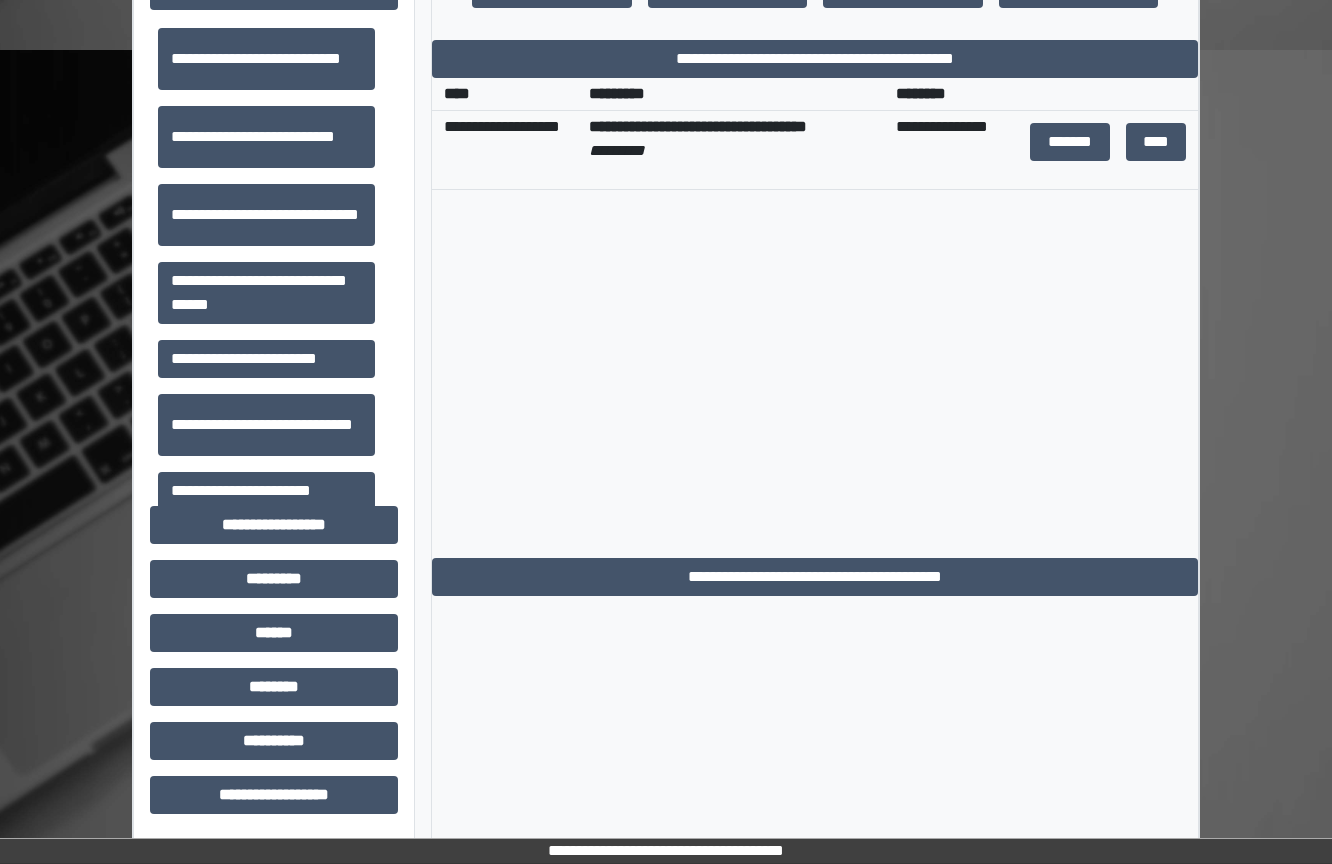 click on "**********" at bounding box center (951, 150) 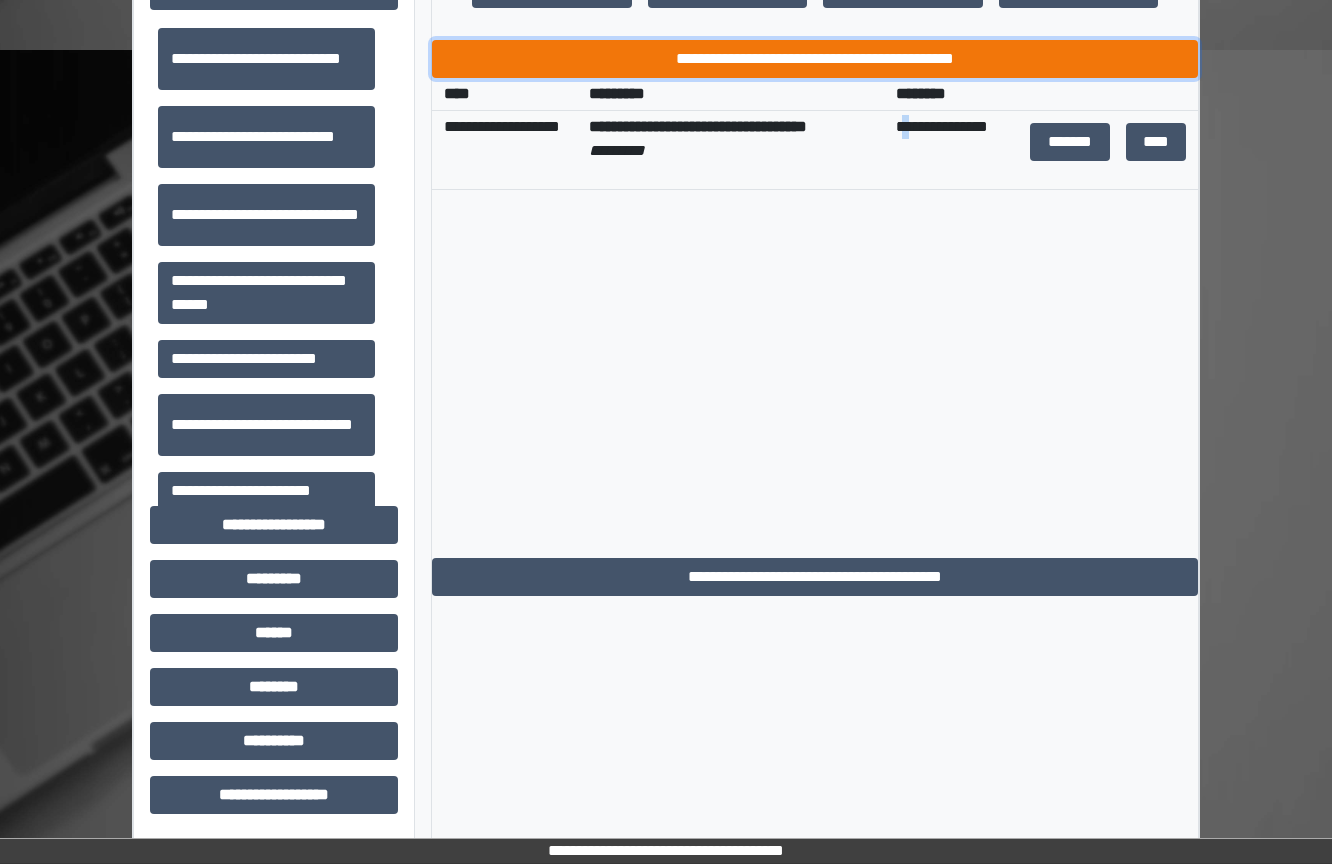 click on "**********" at bounding box center (815, 59) 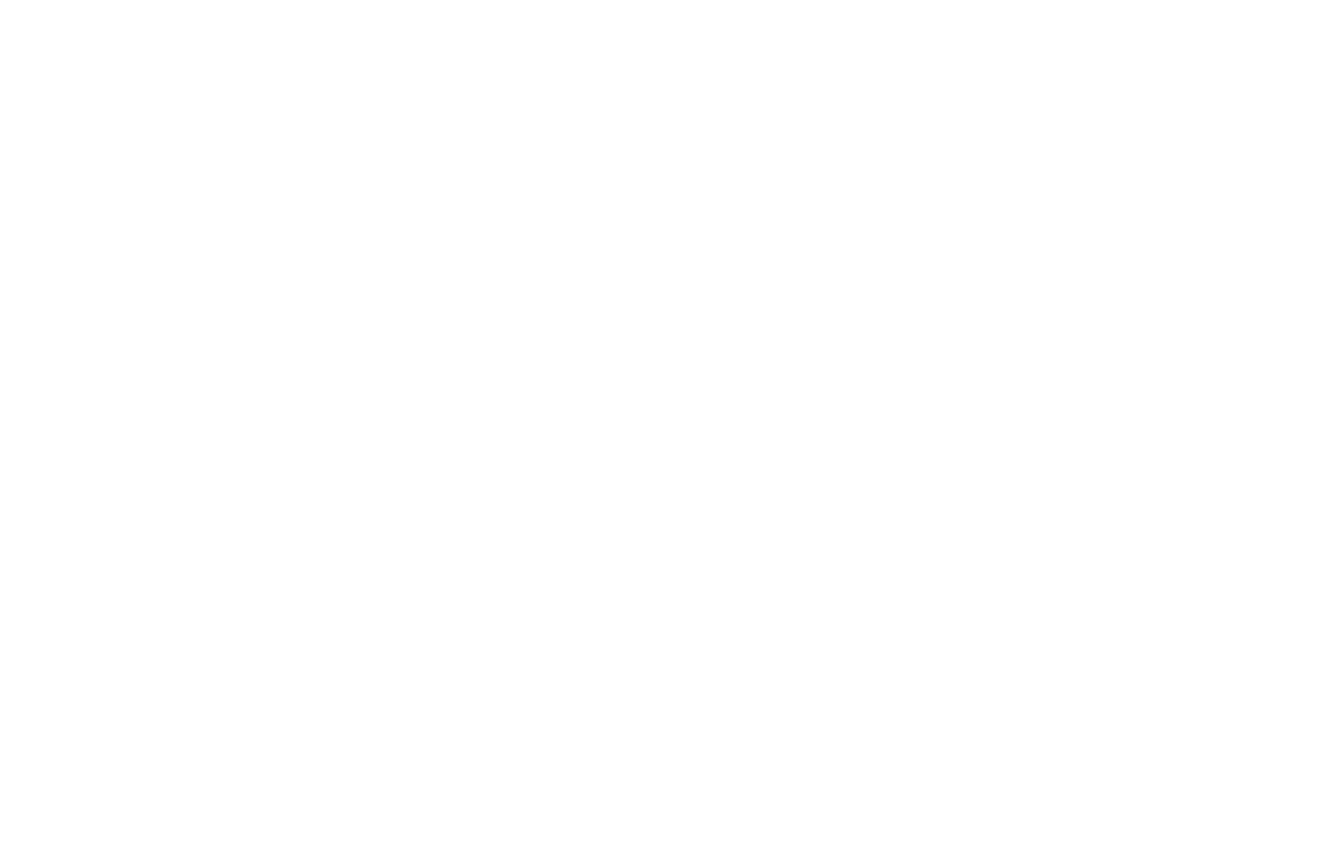 scroll, scrollTop: 0, scrollLeft: 0, axis: both 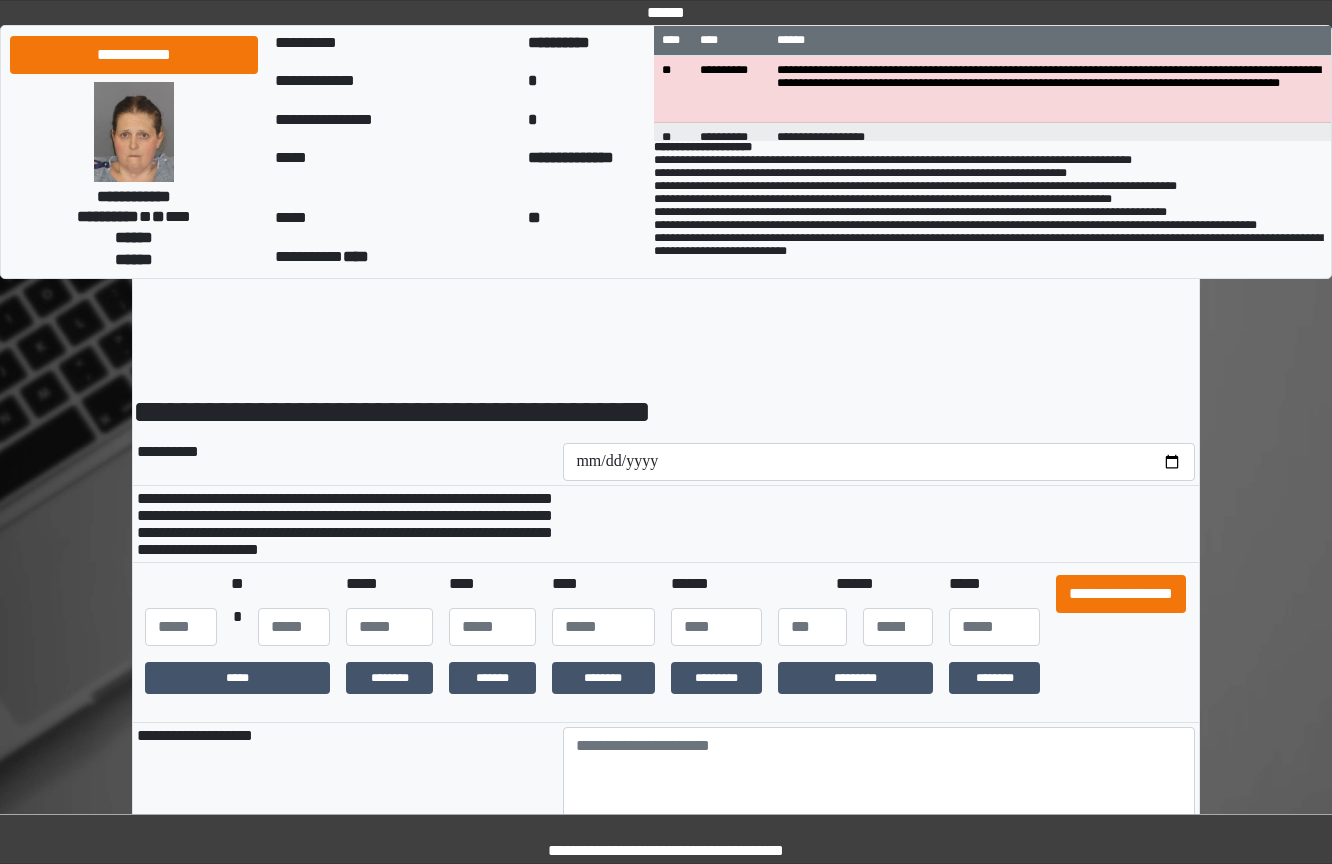 click on "**********" at bounding box center (1121, 610) 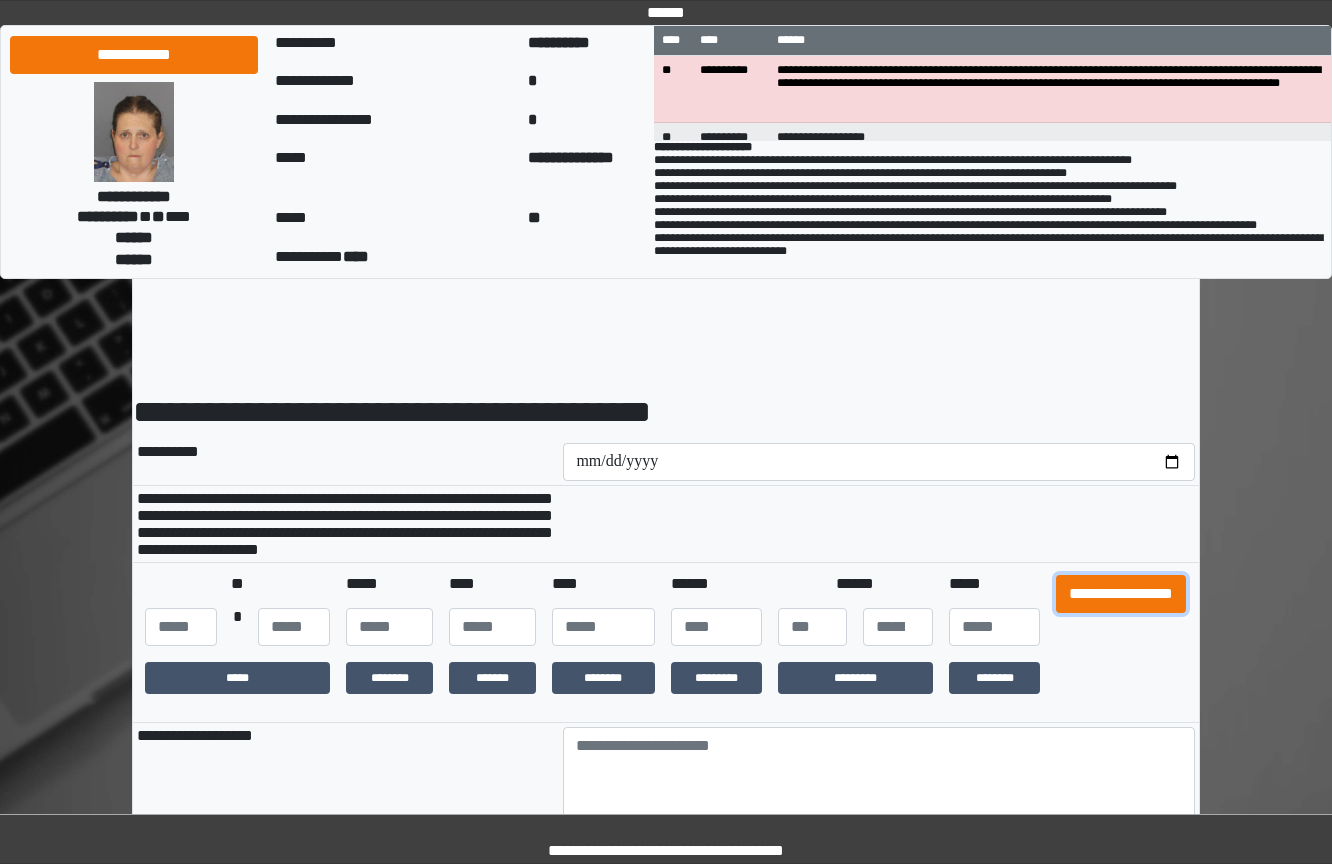 click on "**********" at bounding box center (1121, 594) 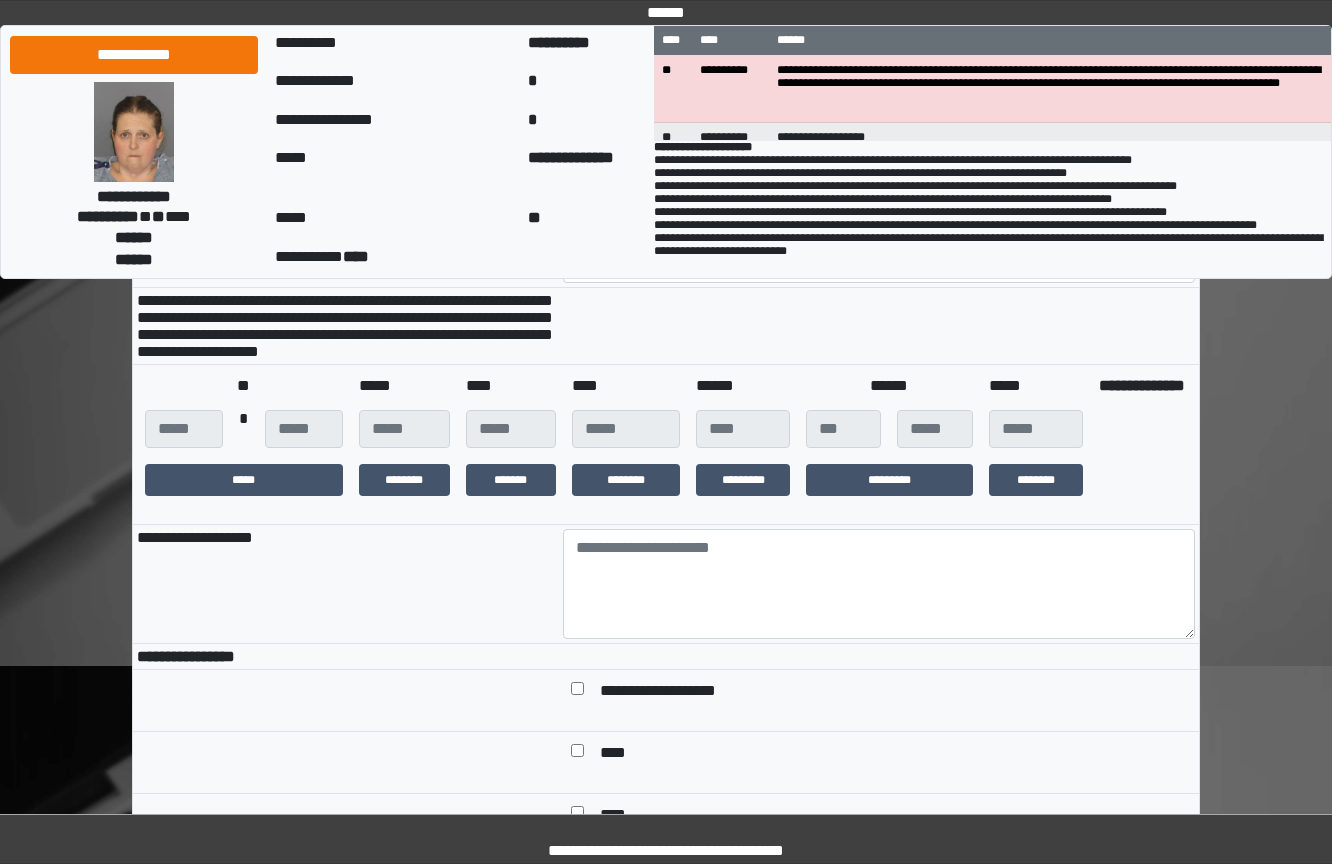 scroll, scrollTop: 500, scrollLeft: 0, axis: vertical 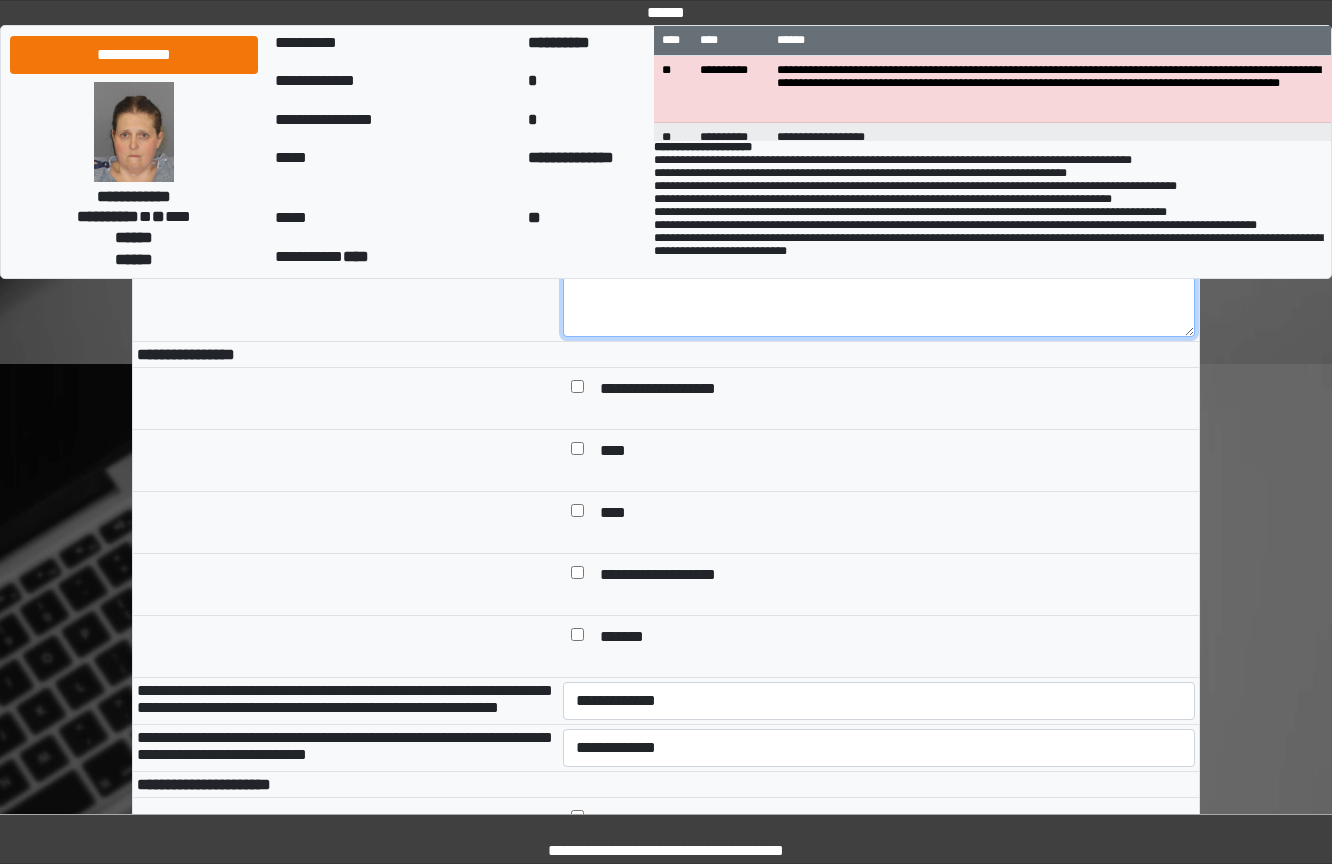click at bounding box center [879, 282] 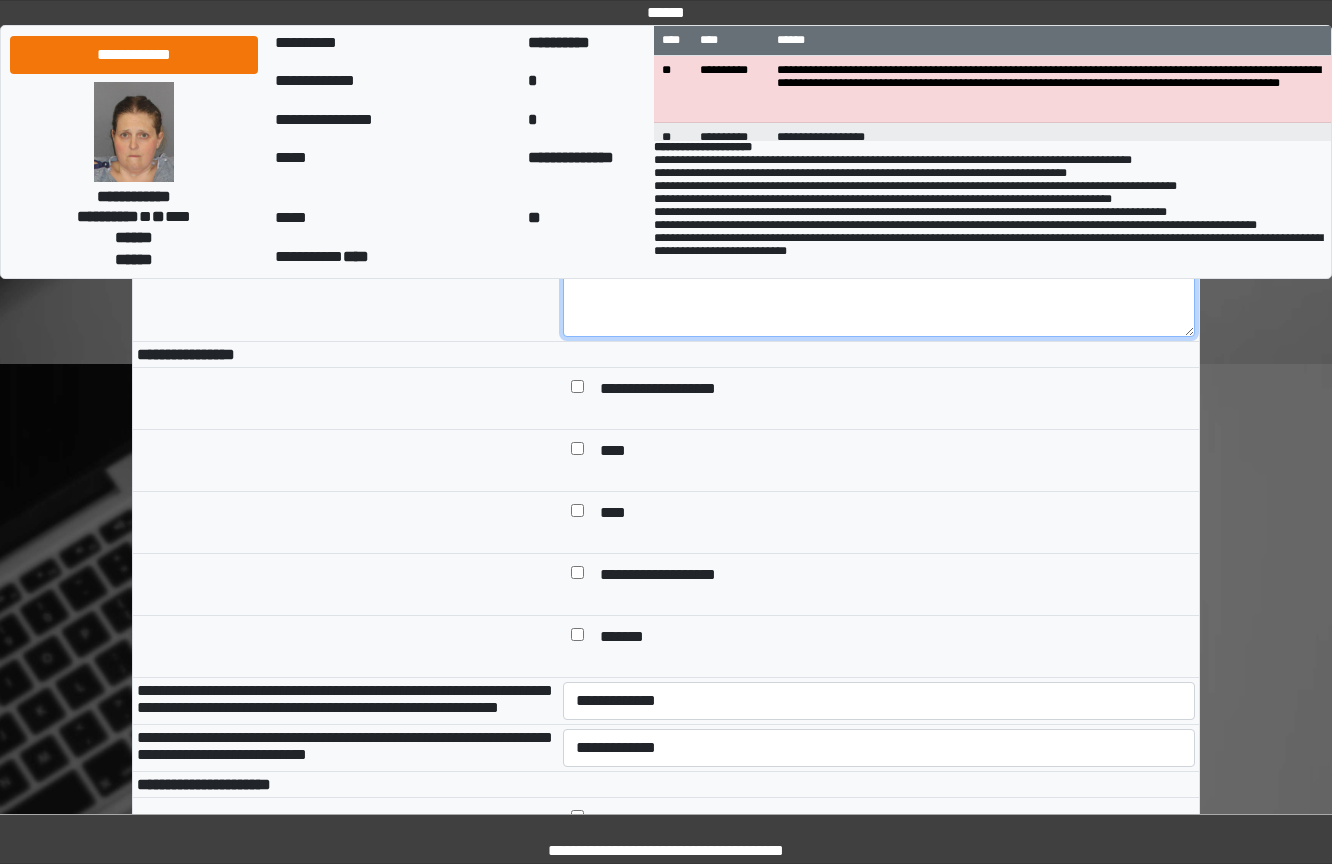 paste on "**********" 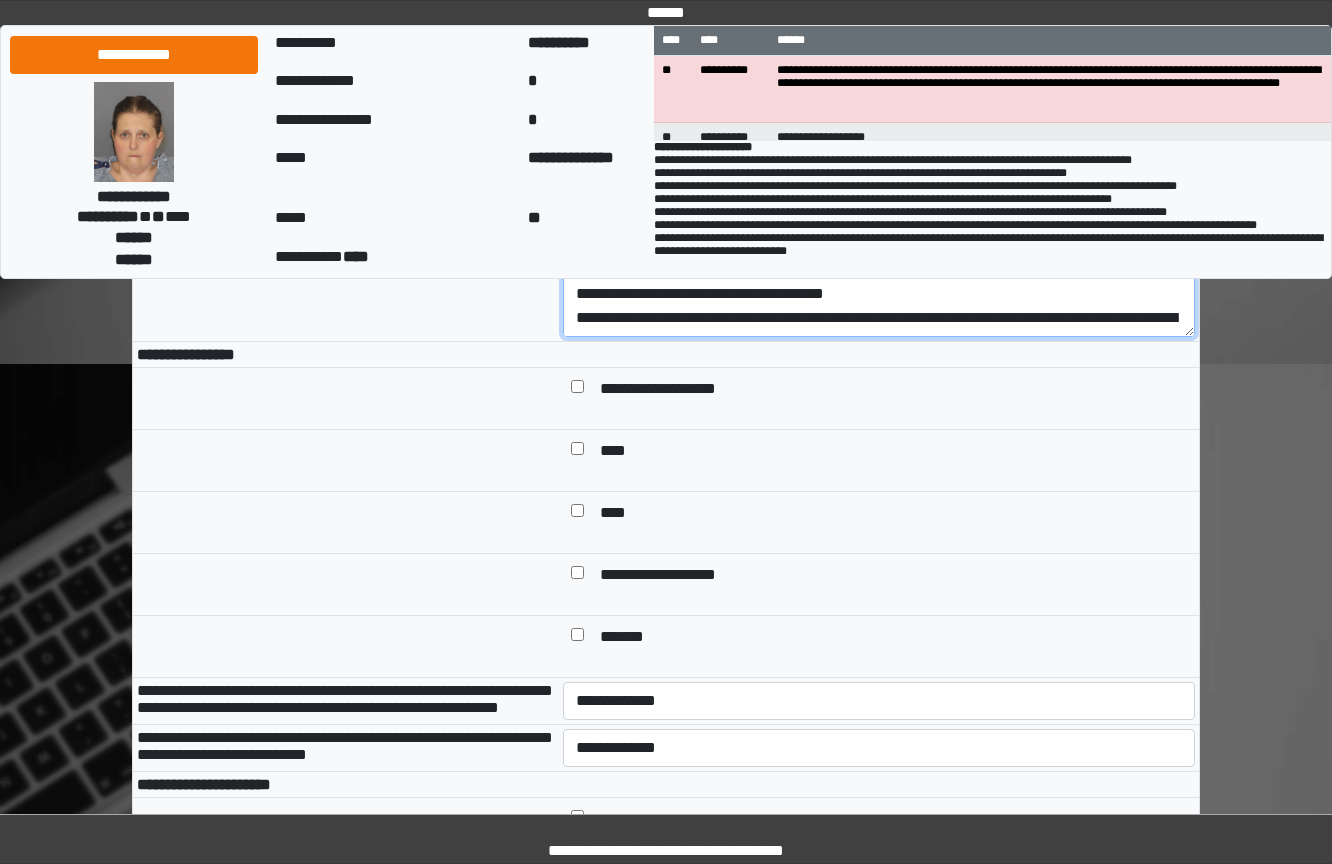 scroll, scrollTop: 329, scrollLeft: 0, axis: vertical 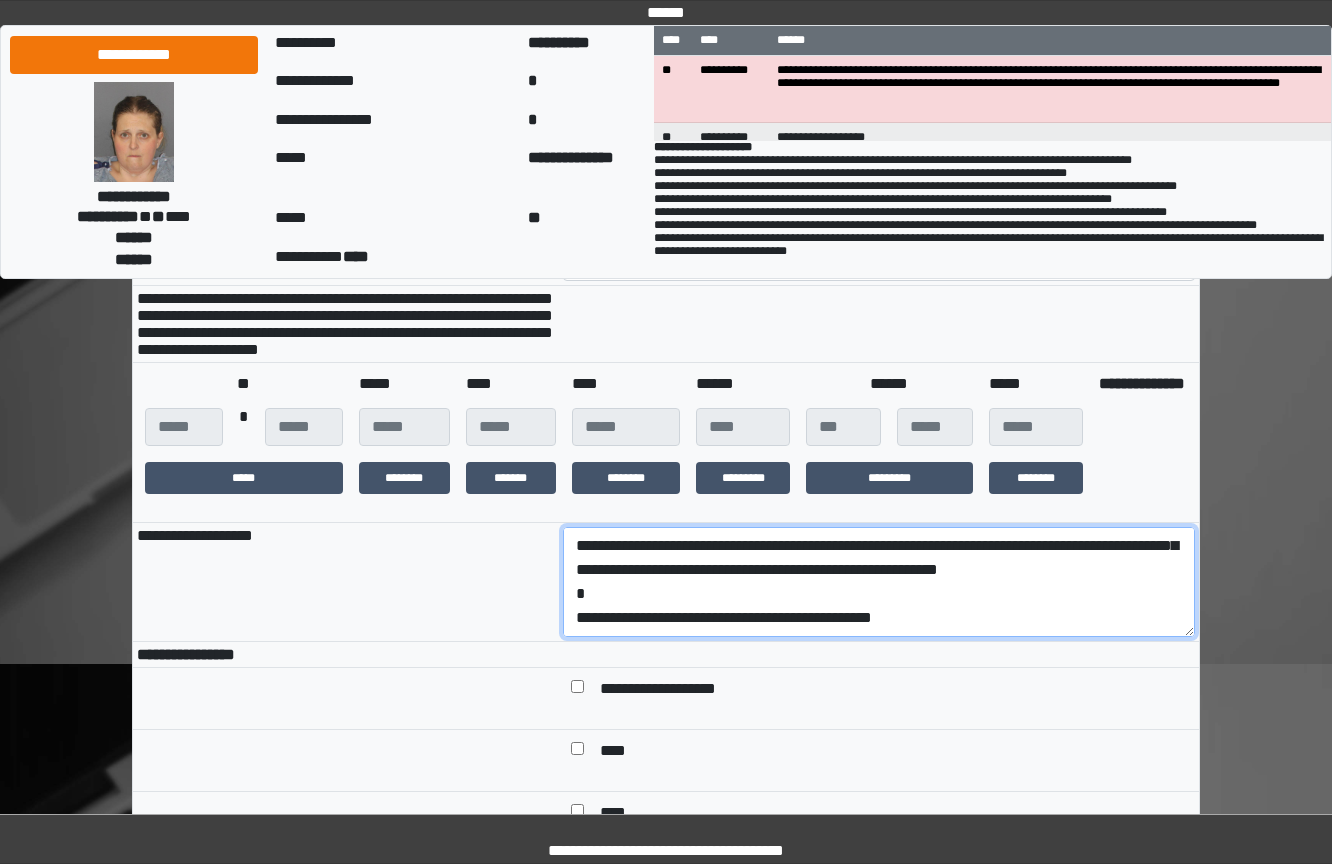 click on "**********" at bounding box center [879, 582] 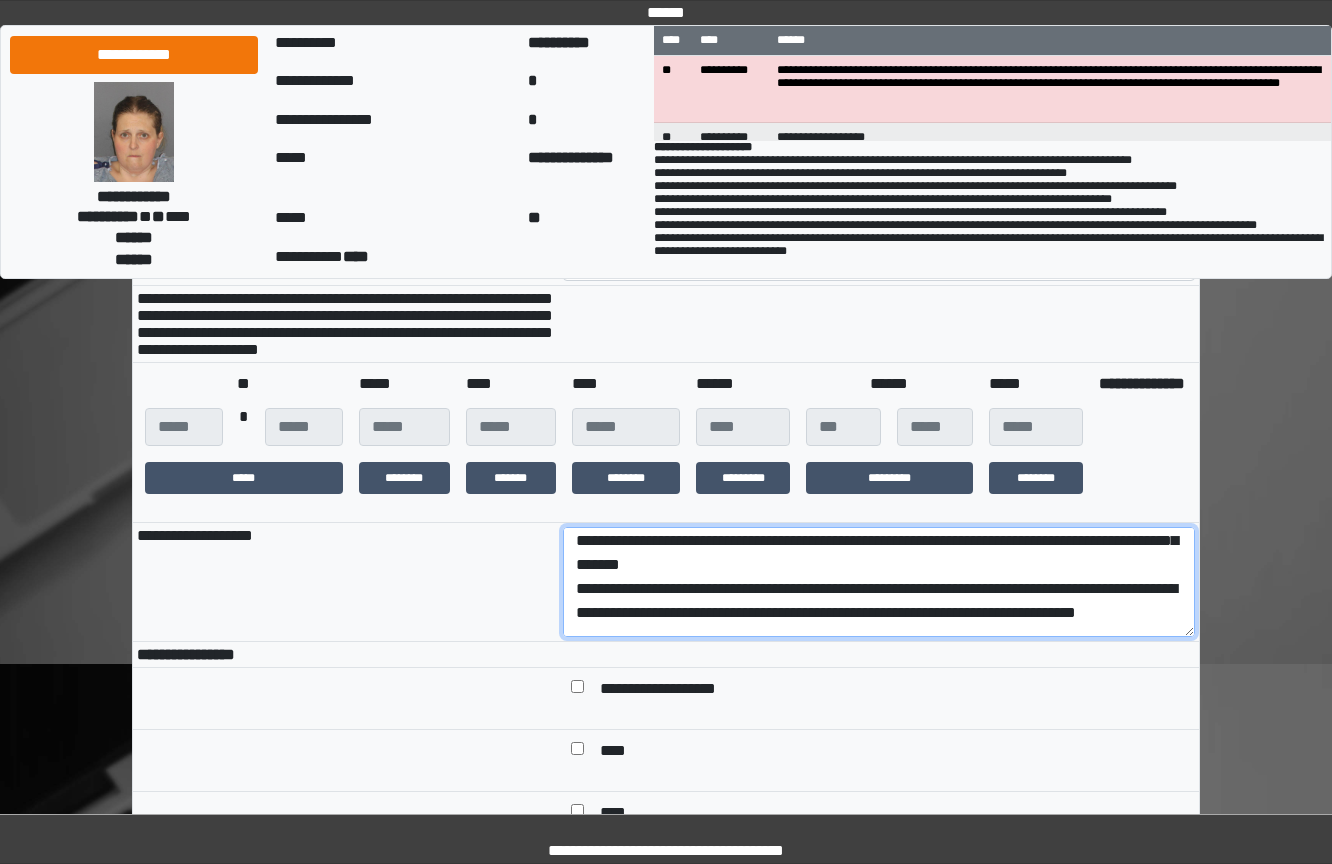 scroll, scrollTop: 0, scrollLeft: 0, axis: both 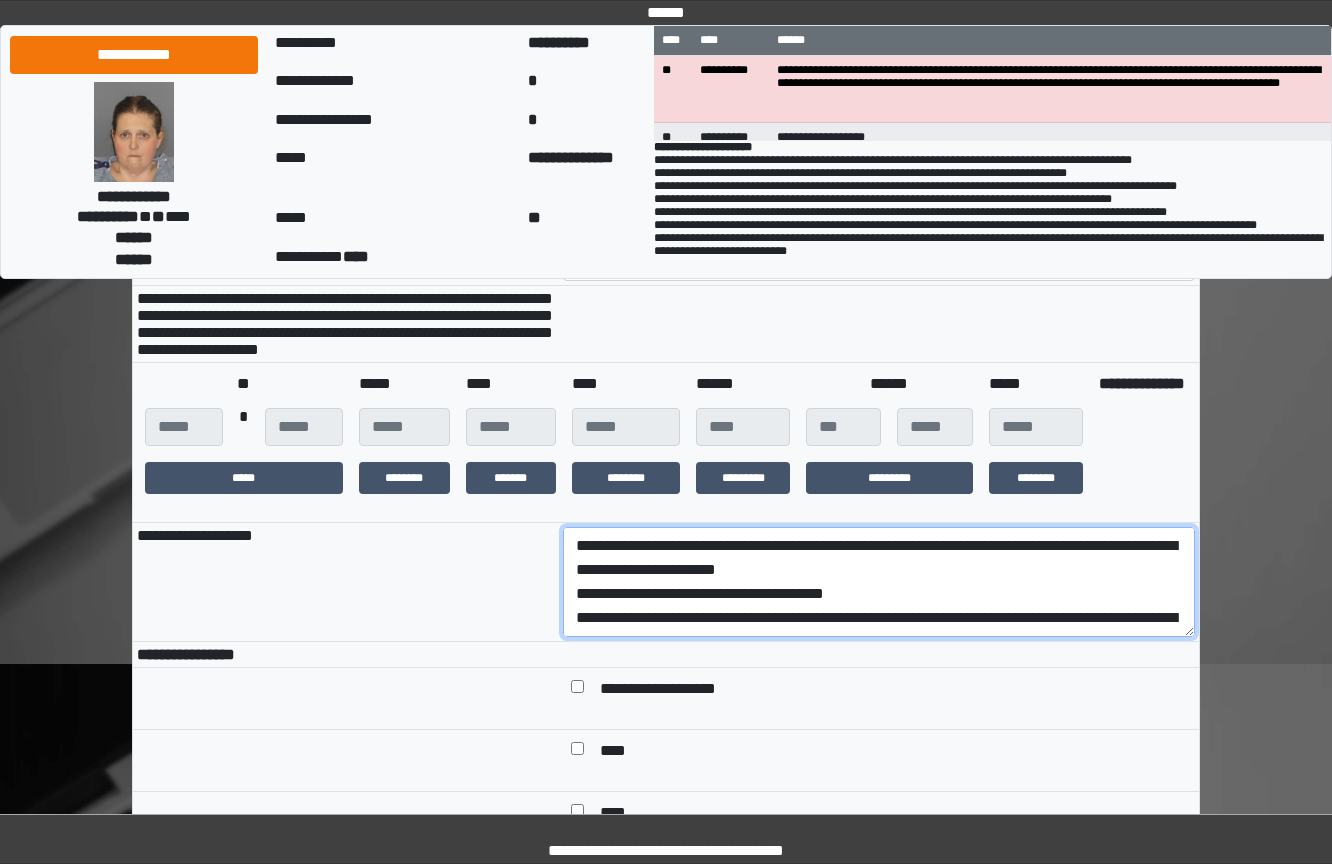drag, startPoint x: 1018, startPoint y: 653, endPoint x: 285, endPoint y: 638, distance: 733.15344 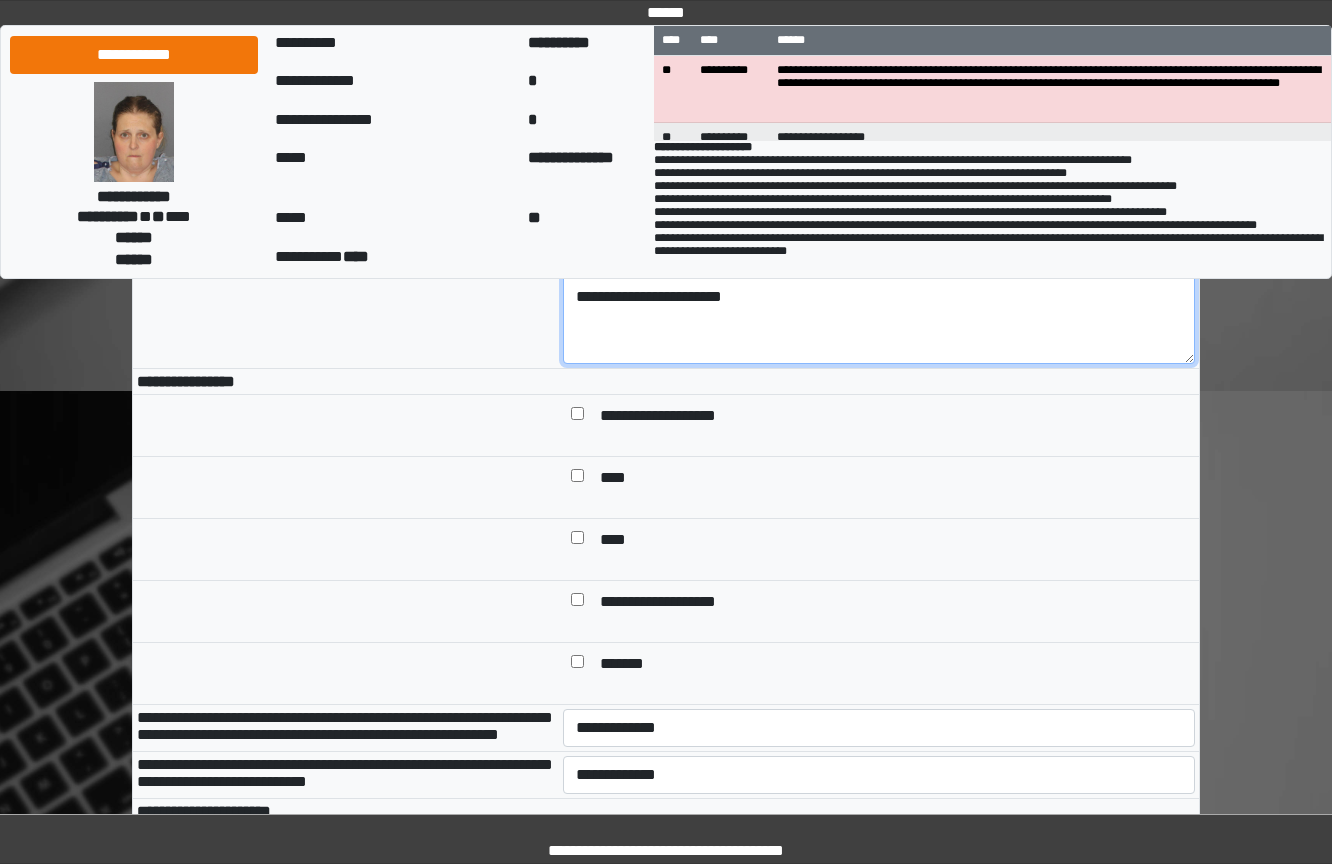 scroll, scrollTop: 500, scrollLeft: 0, axis: vertical 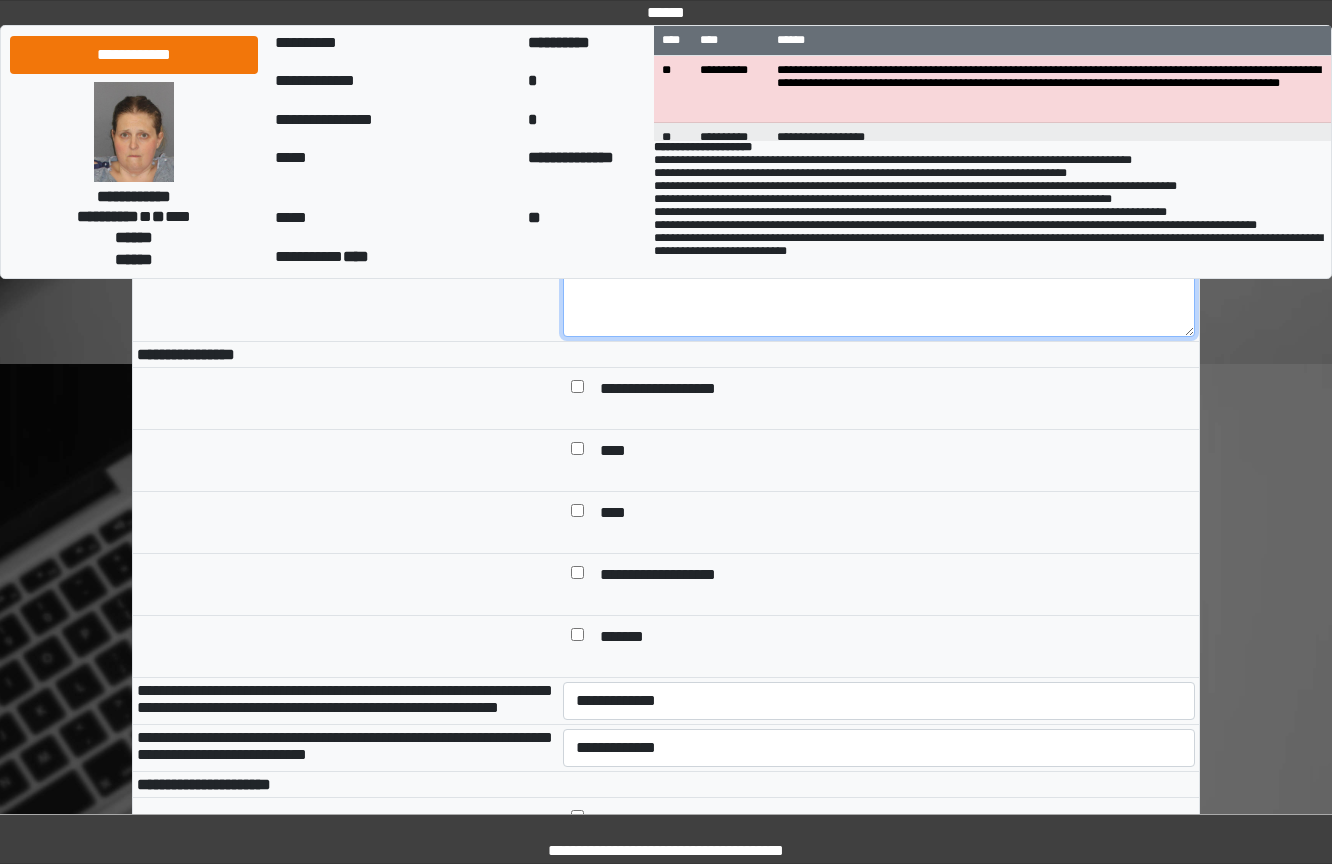 type on "**********" 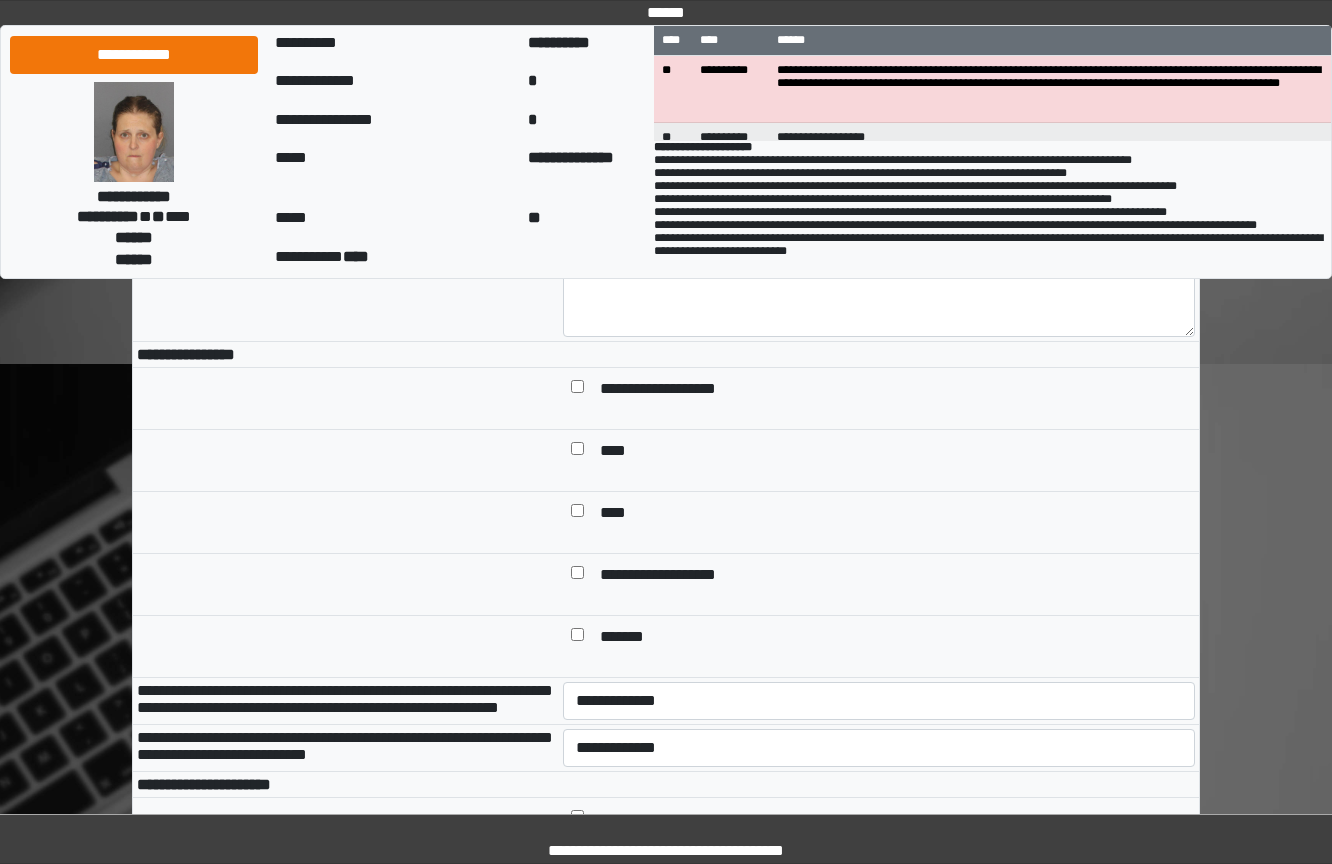 click at bounding box center [577, 452] 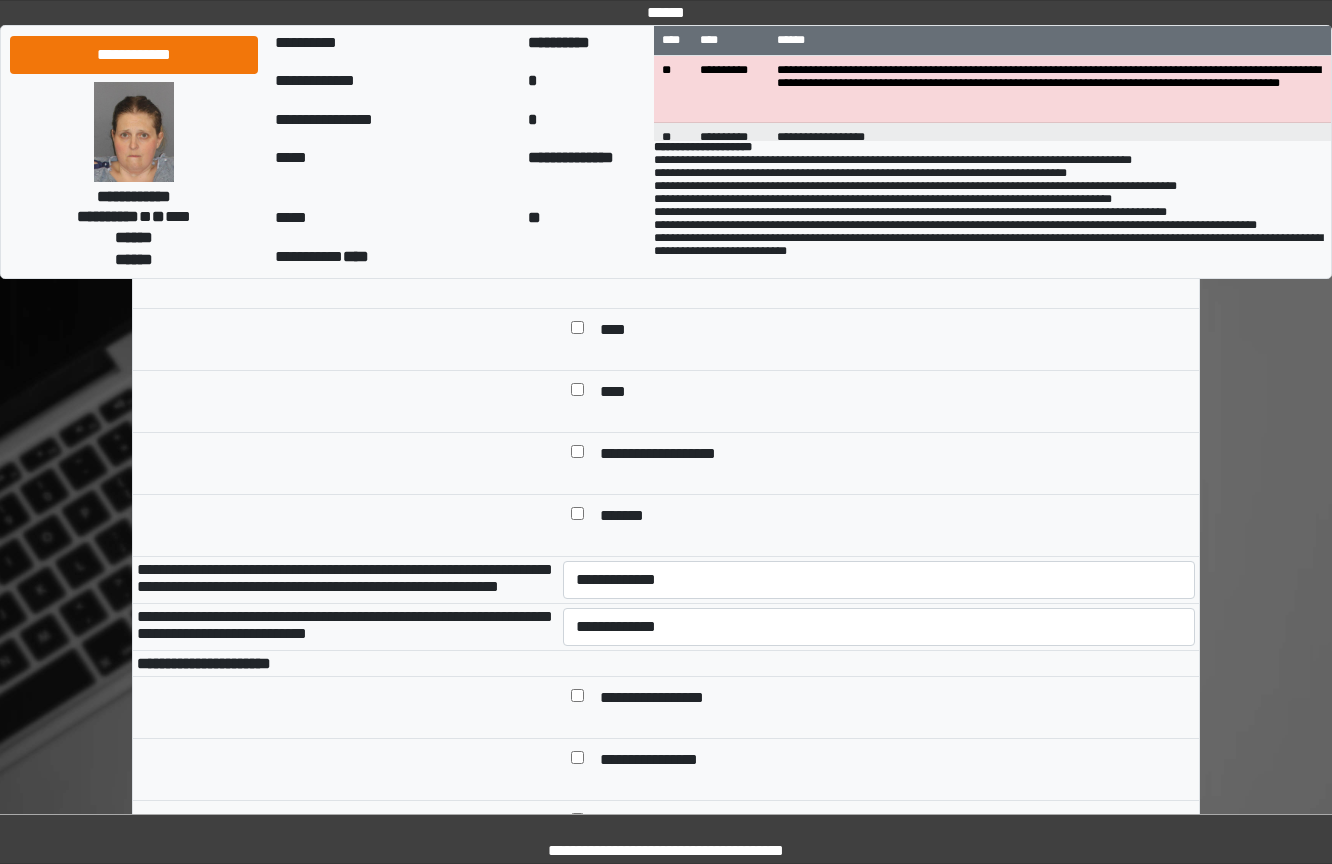 scroll, scrollTop: 800, scrollLeft: 0, axis: vertical 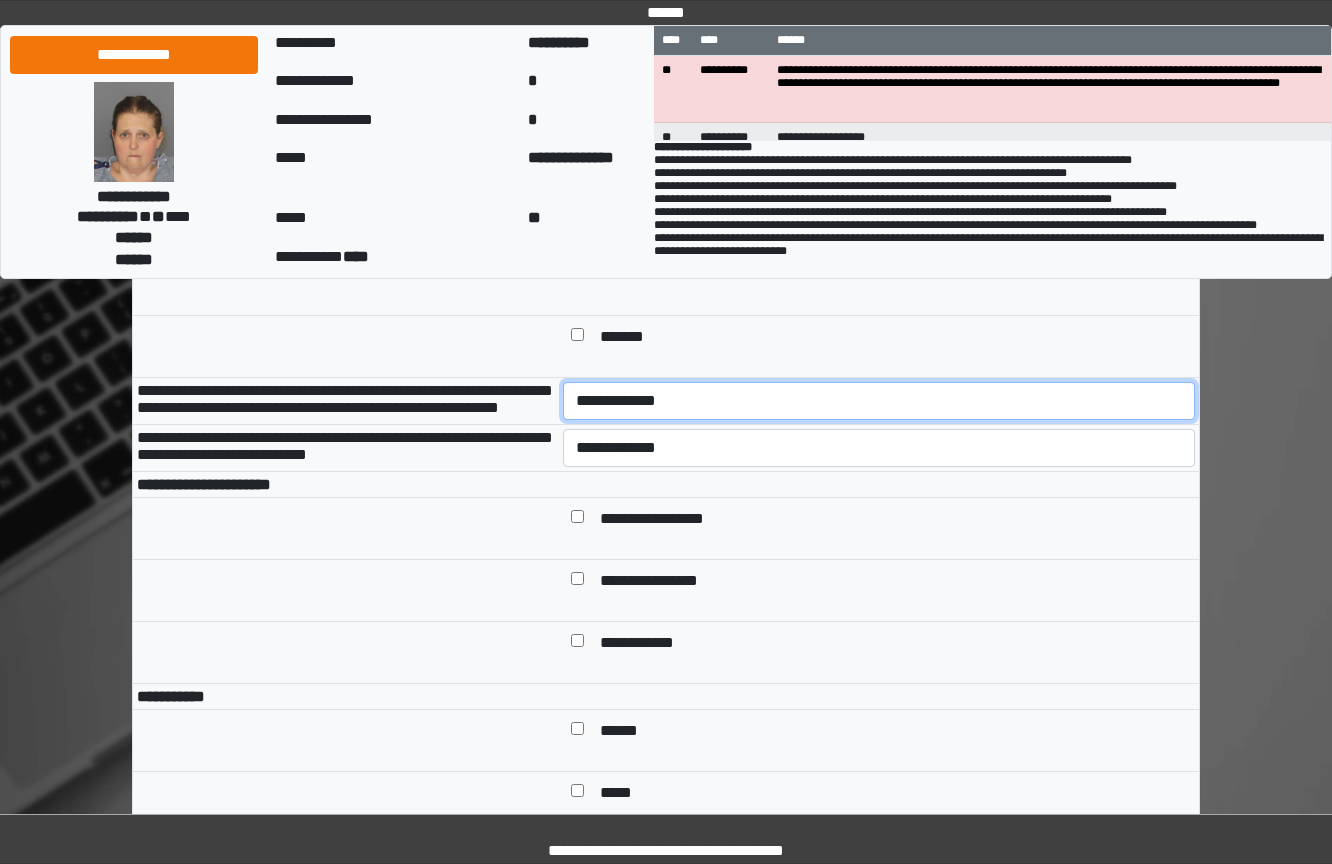 click on "**********" at bounding box center (879, 401) 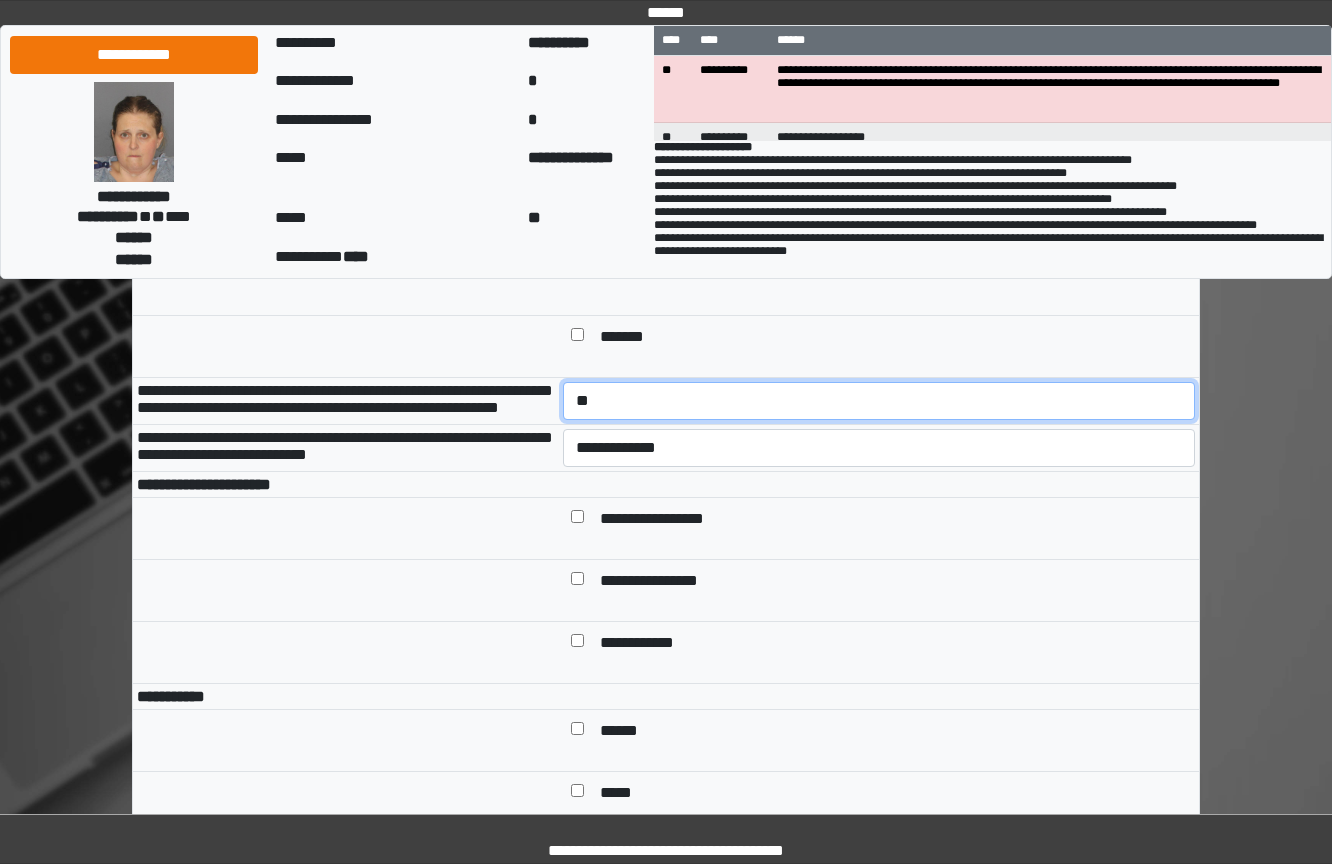 click on "**********" at bounding box center (879, 401) 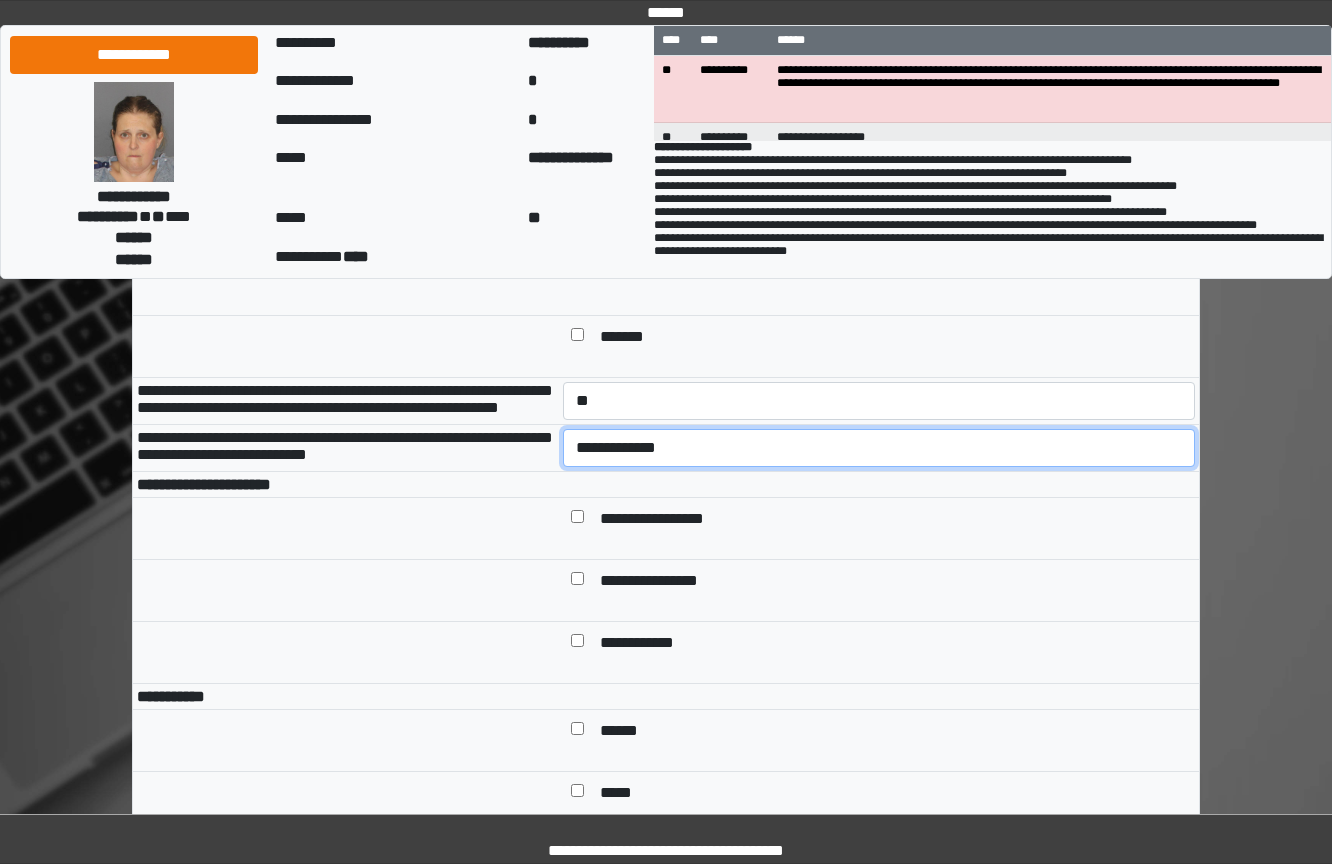 click on "**********" at bounding box center (879, 448) 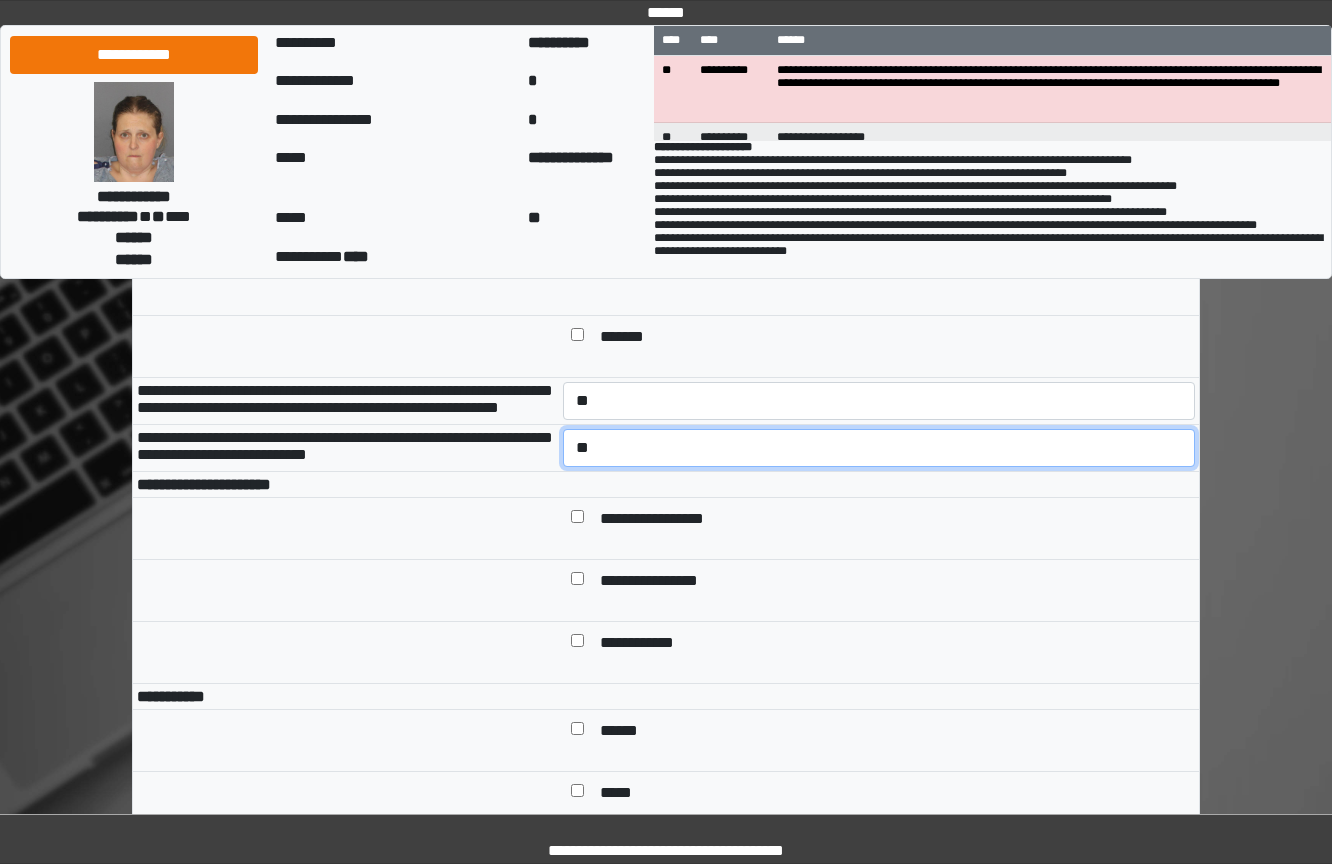 click on "**********" at bounding box center (879, 448) 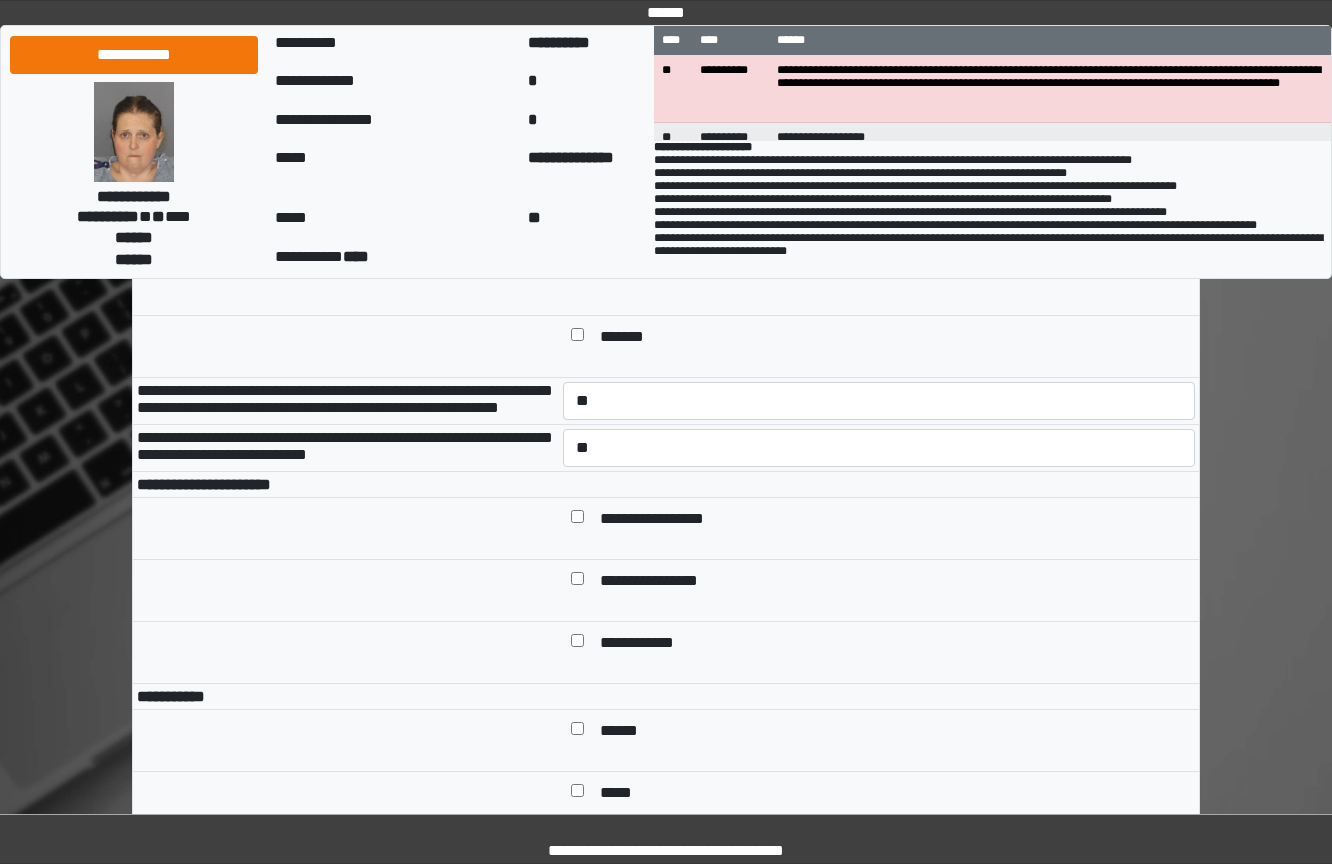 click on "**********" at bounding box center (667, 520) 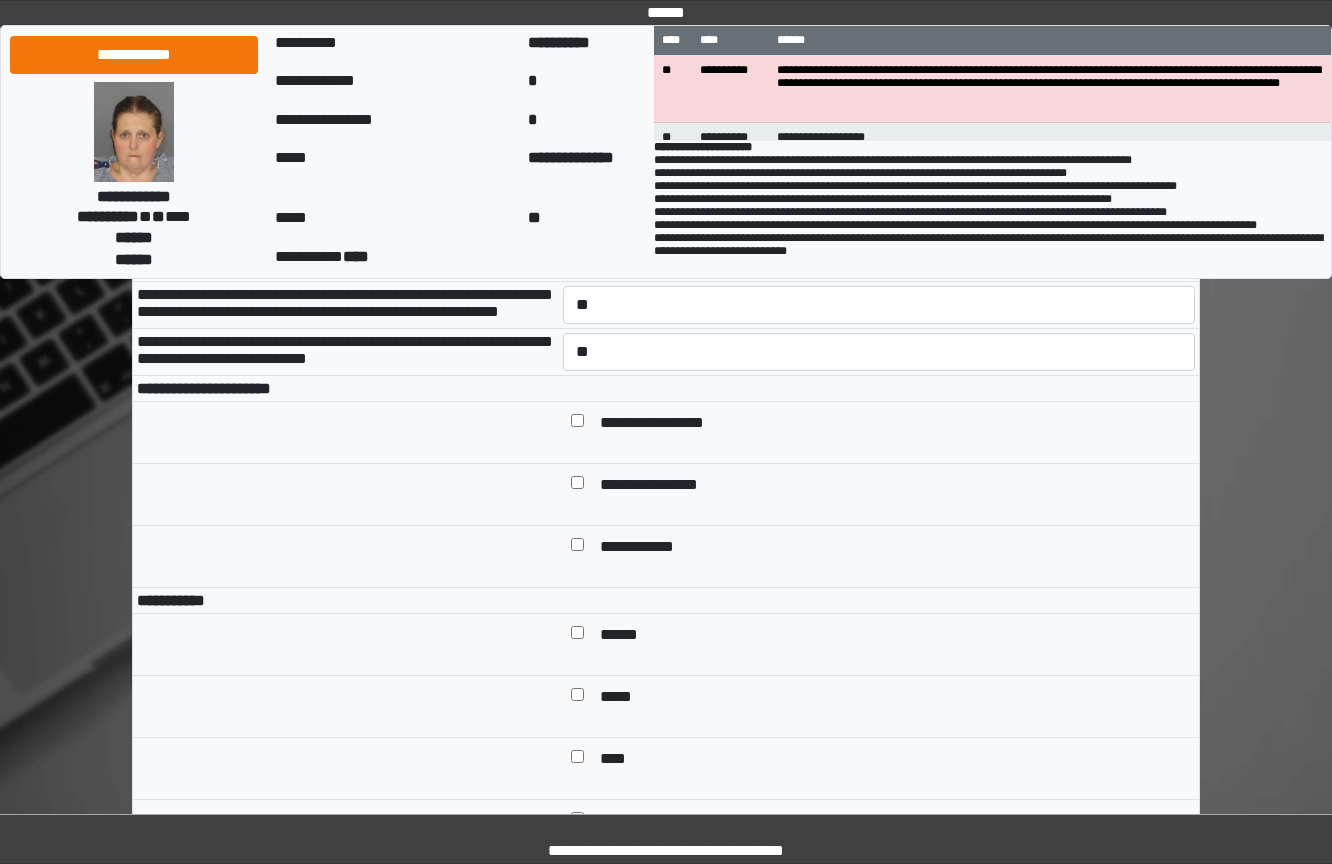 scroll, scrollTop: 1200, scrollLeft: 0, axis: vertical 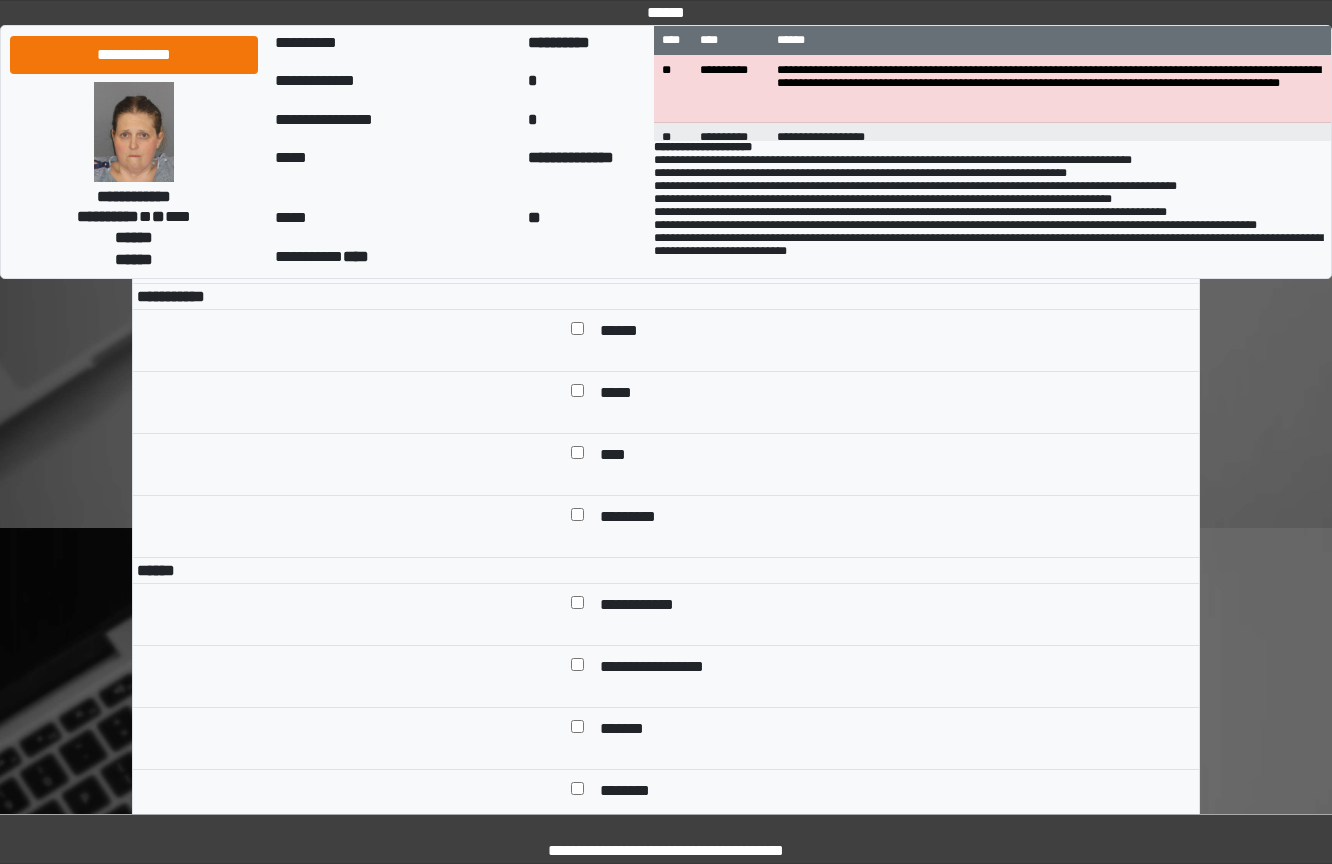 click on "******" at bounding box center [626, 332] 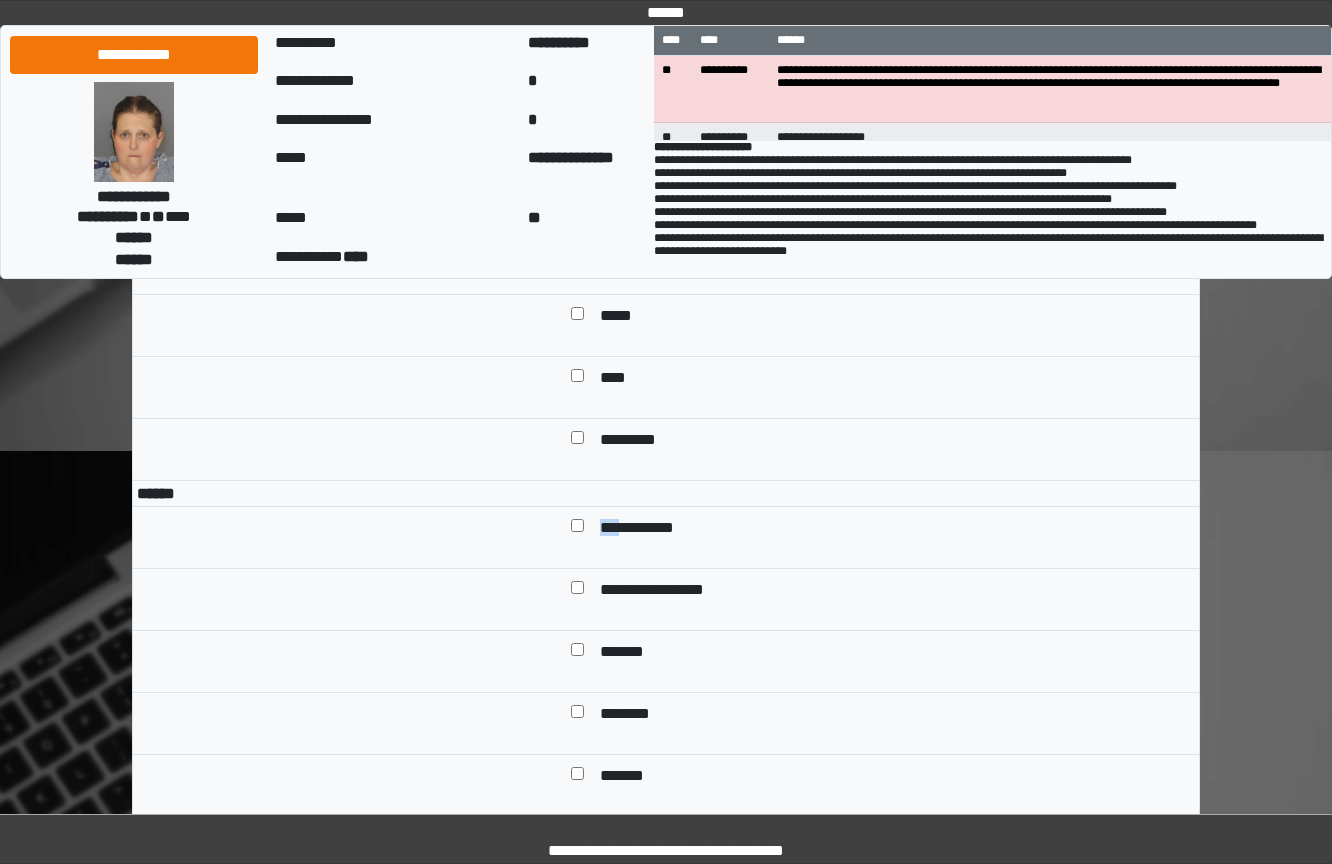 scroll, scrollTop: 1500, scrollLeft: 0, axis: vertical 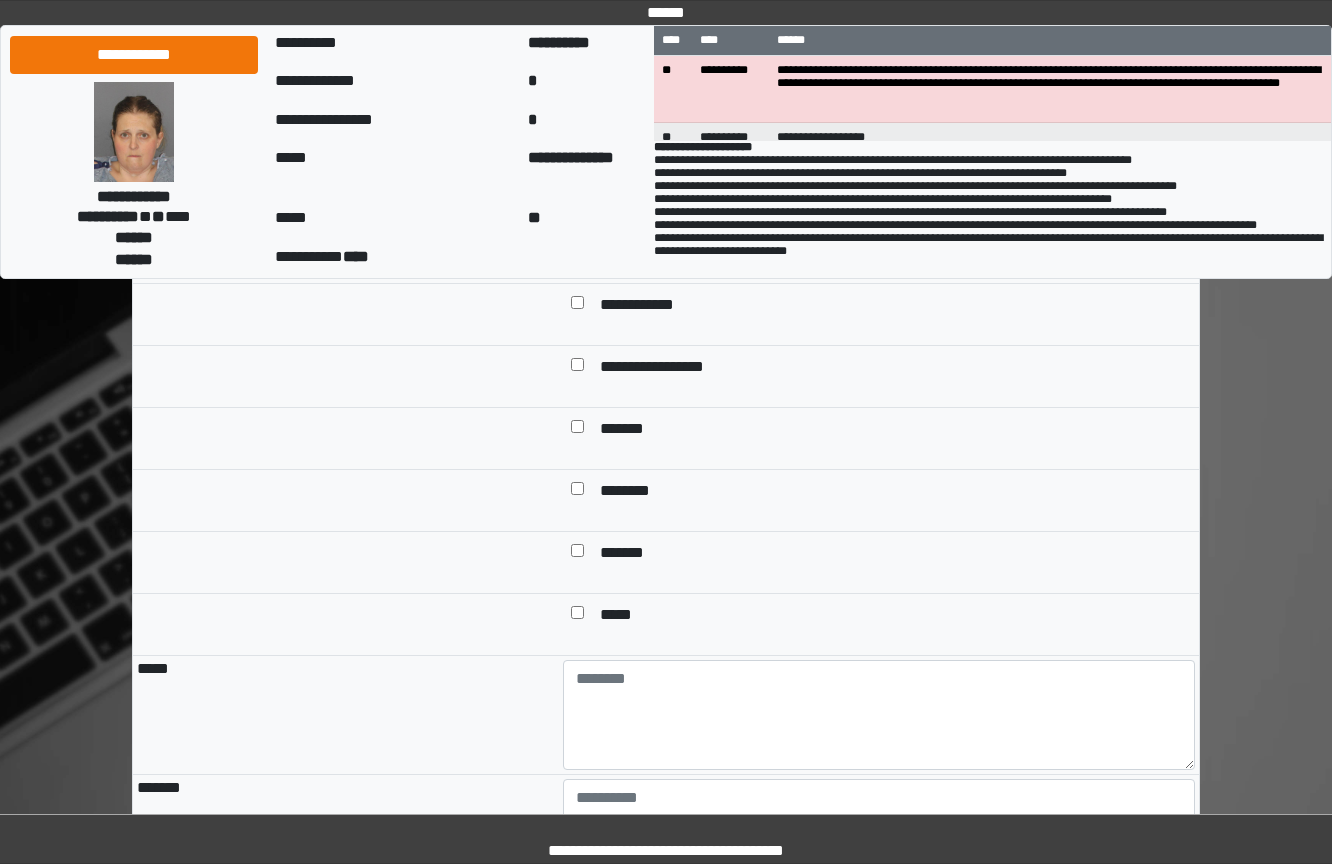 drag, startPoint x: 649, startPoint y: 400, endPoint x: 639, endPoint y: 407, distance: 12.206555 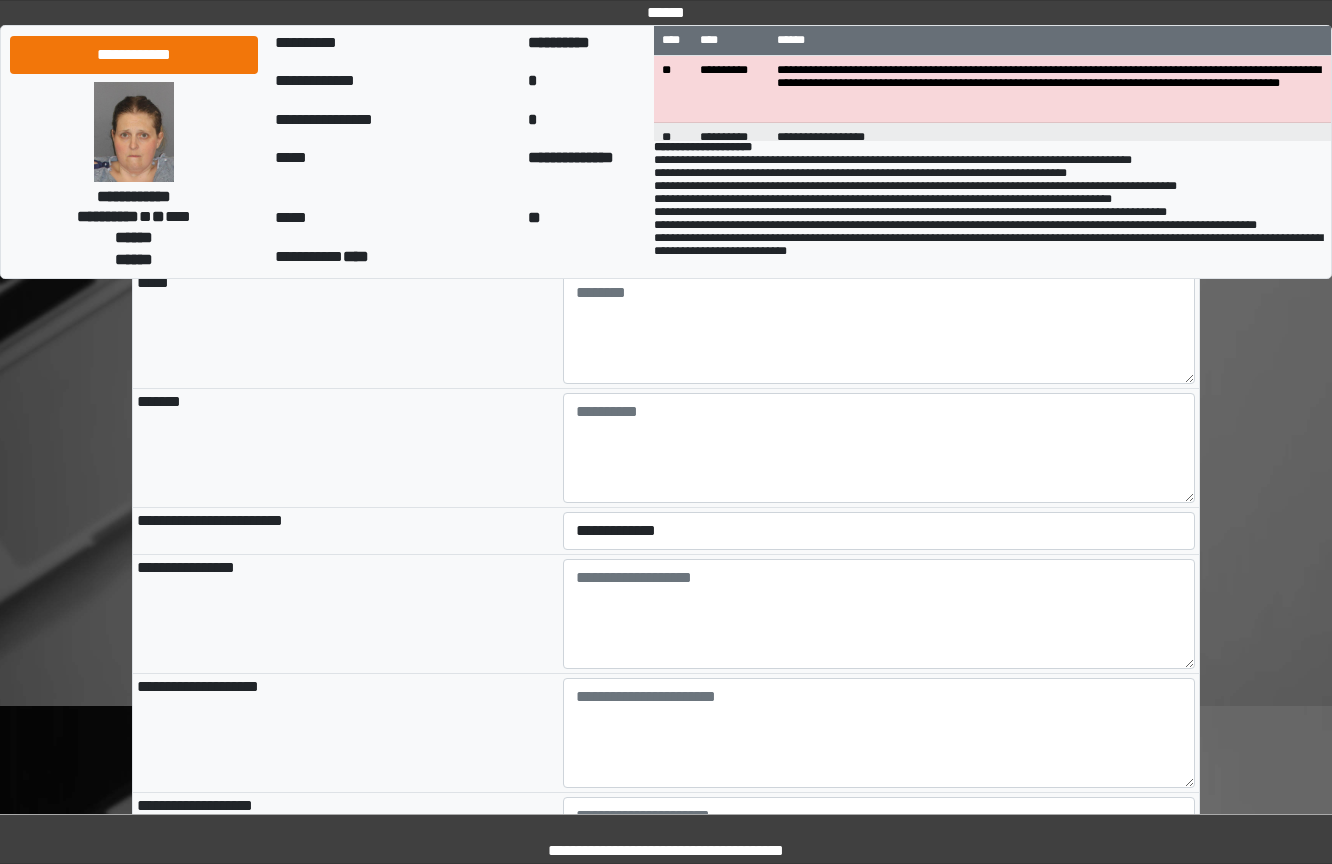 scroll, scrollTop: 1900, scrollLeft: 0, axis: vertical 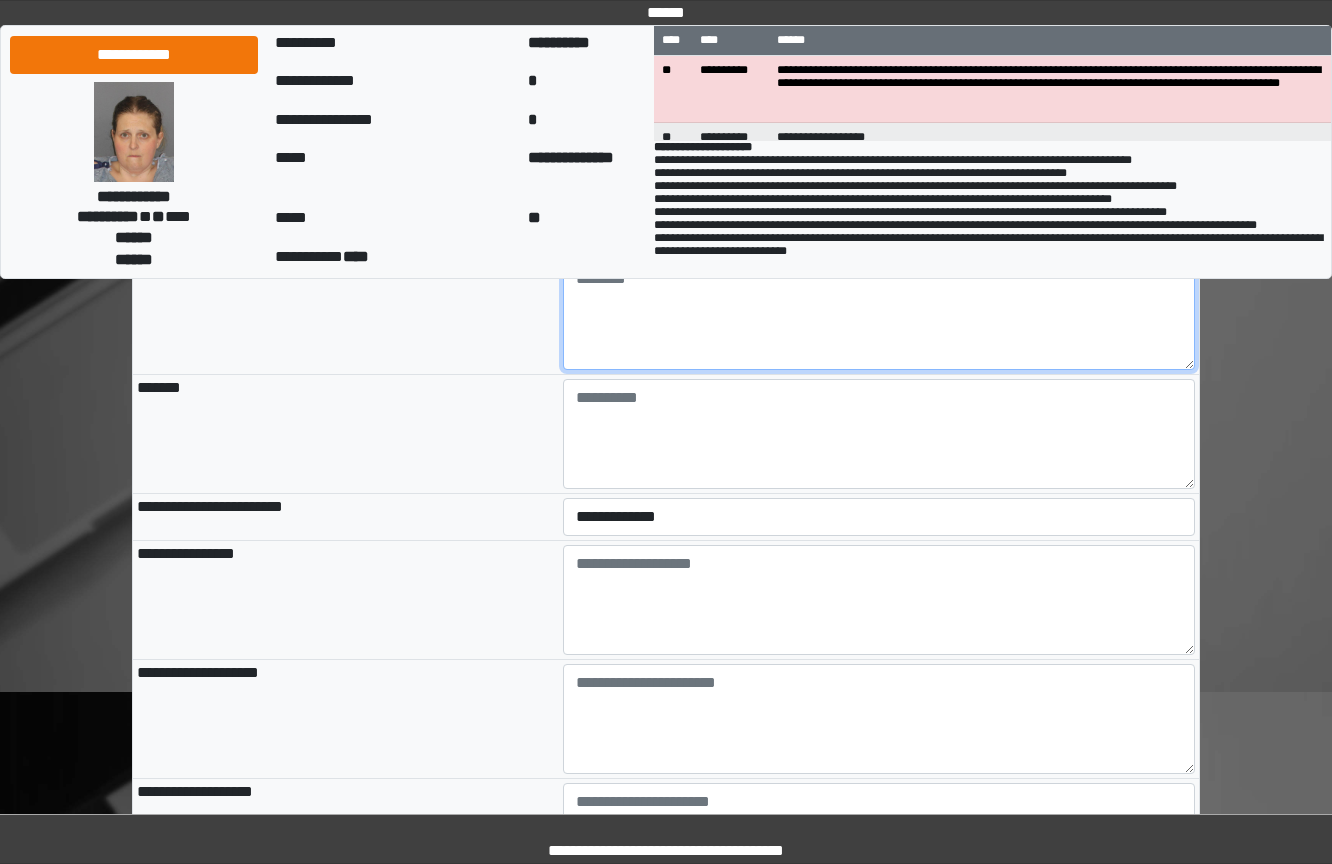 click at bounding box center [879, 315] 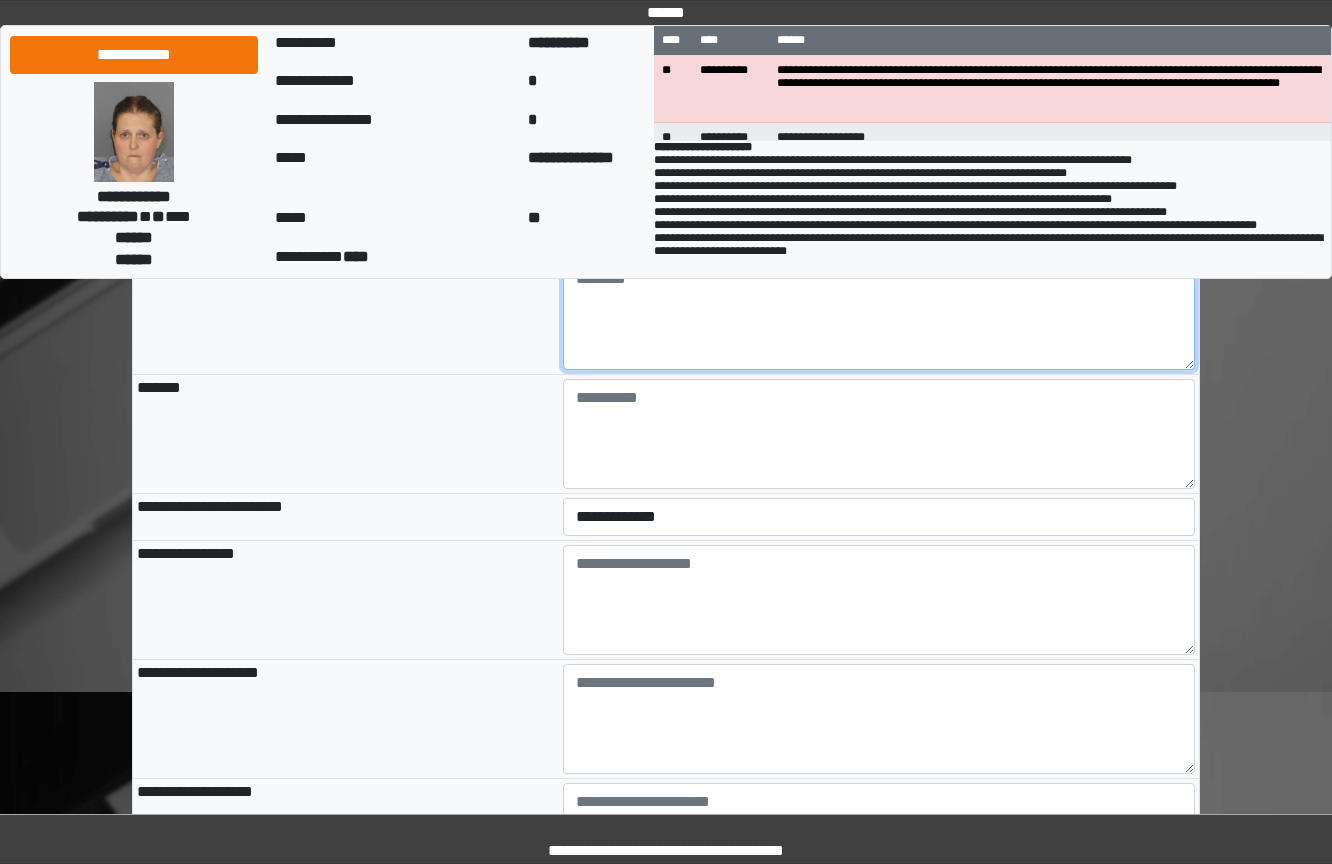 paste on "**********" 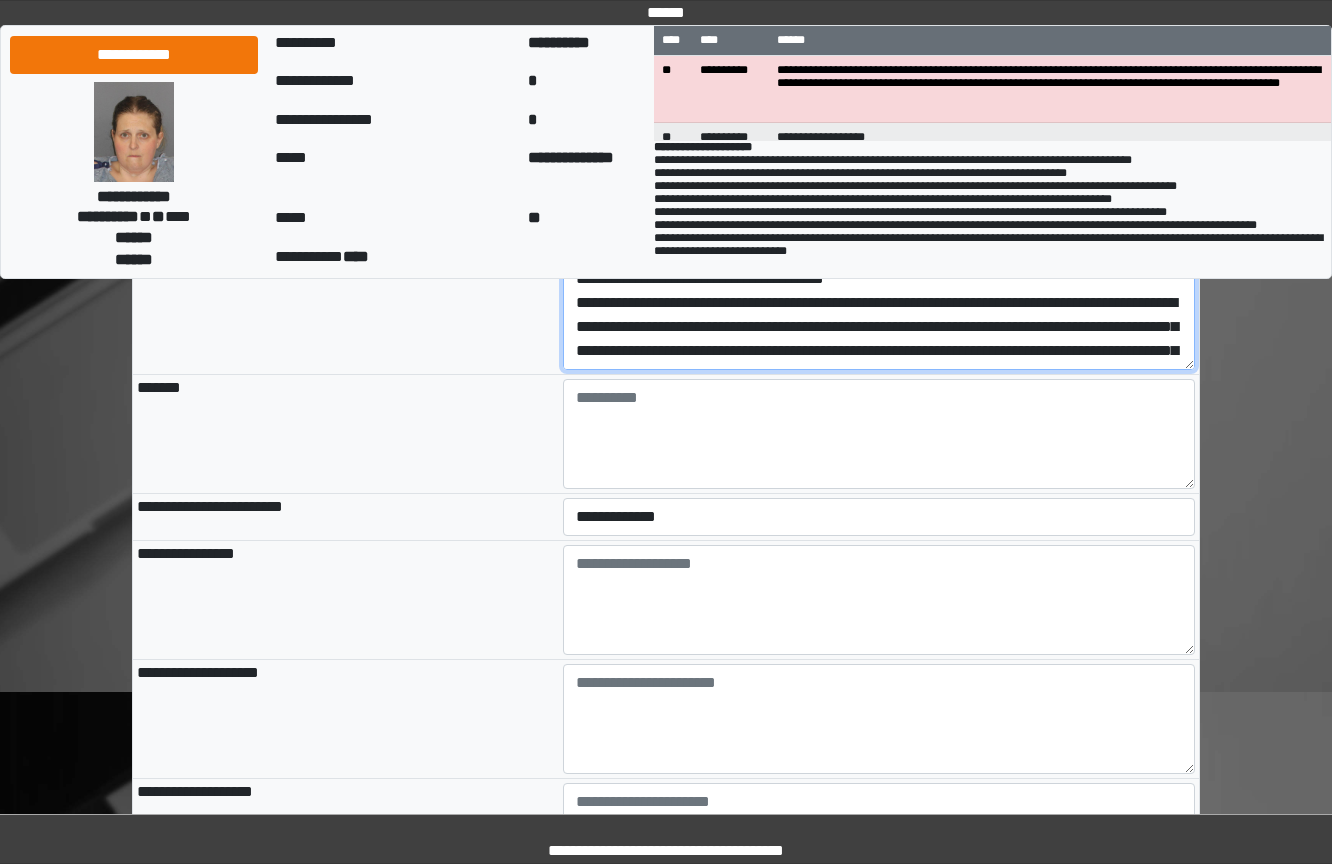 scroll, scrollTop: 281, scrollLeft: 0, axis: vertical 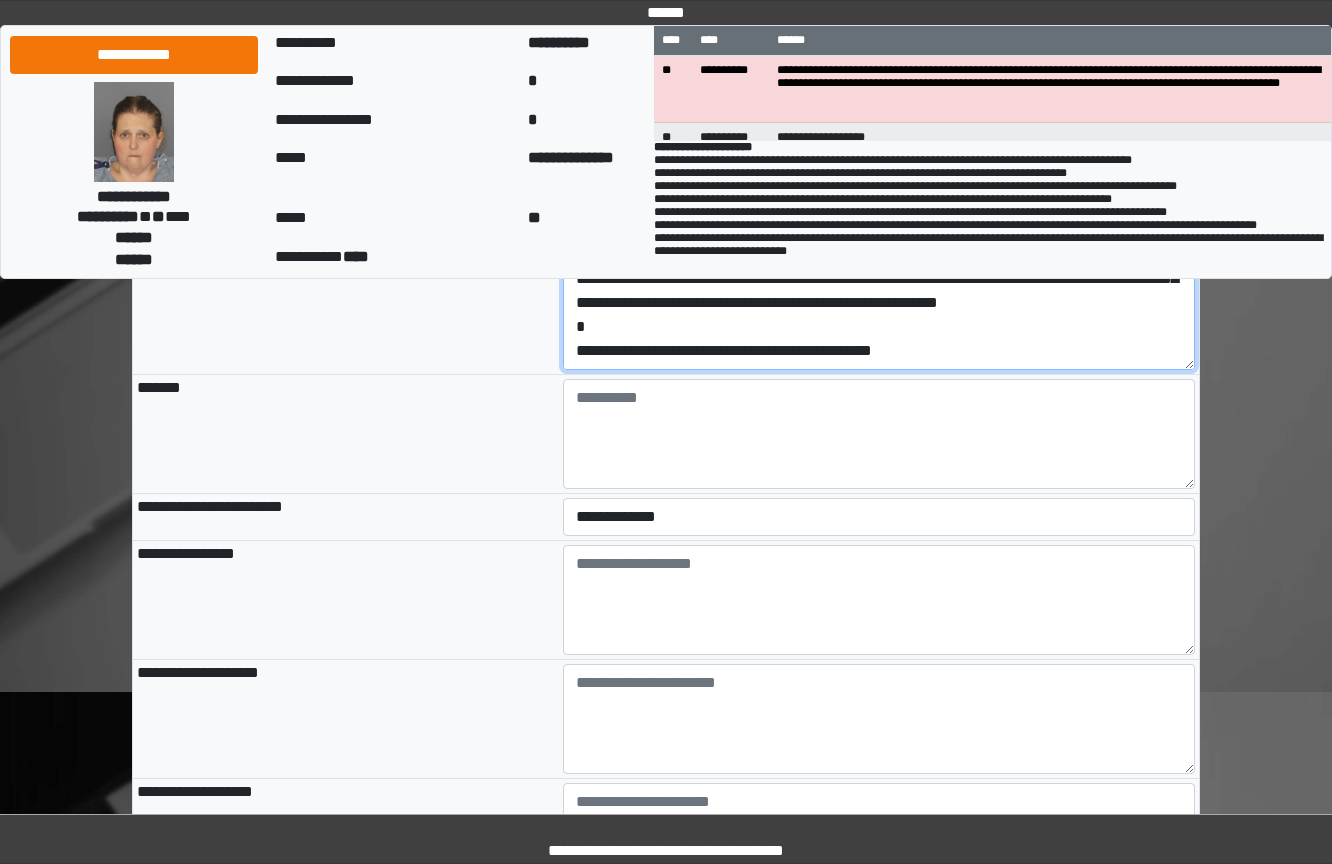 click on "**********" at bounding box center [879, 315] 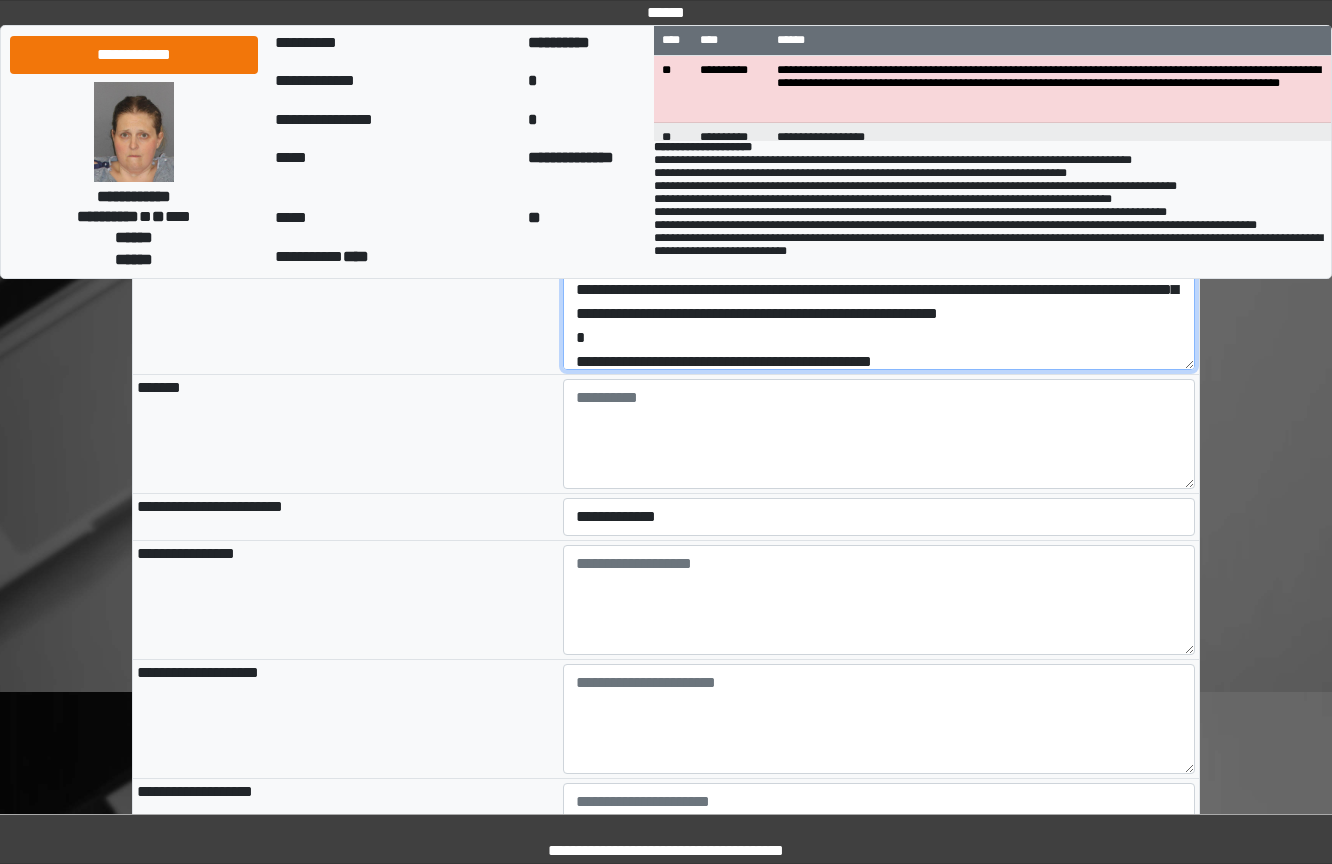 scroll, scrollTop: 0, scrollLeft: 0, axis: both 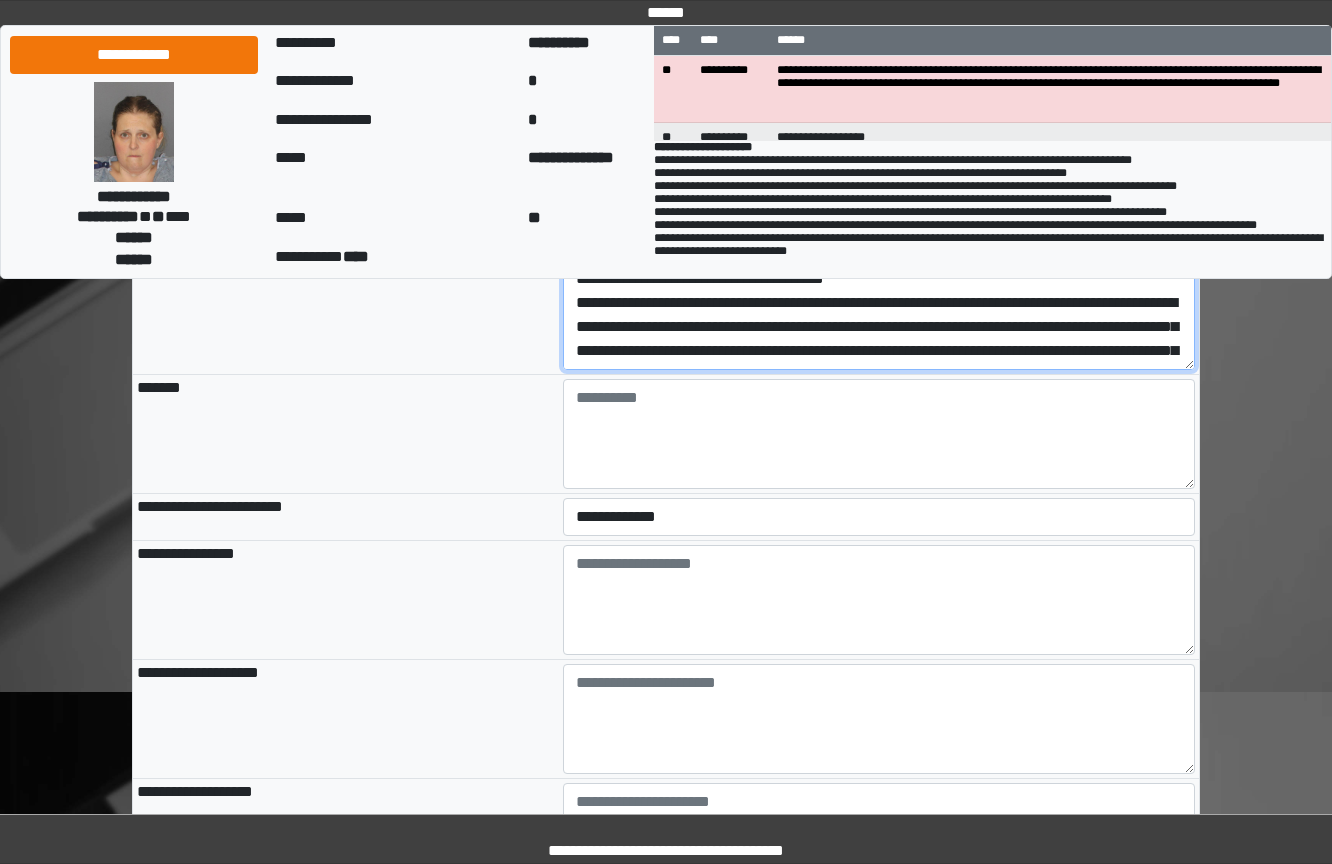 drag, startPoint x: 979, startPoint y: 425, endPoint x: 291, endPoint y: 386, distance: 689.1045 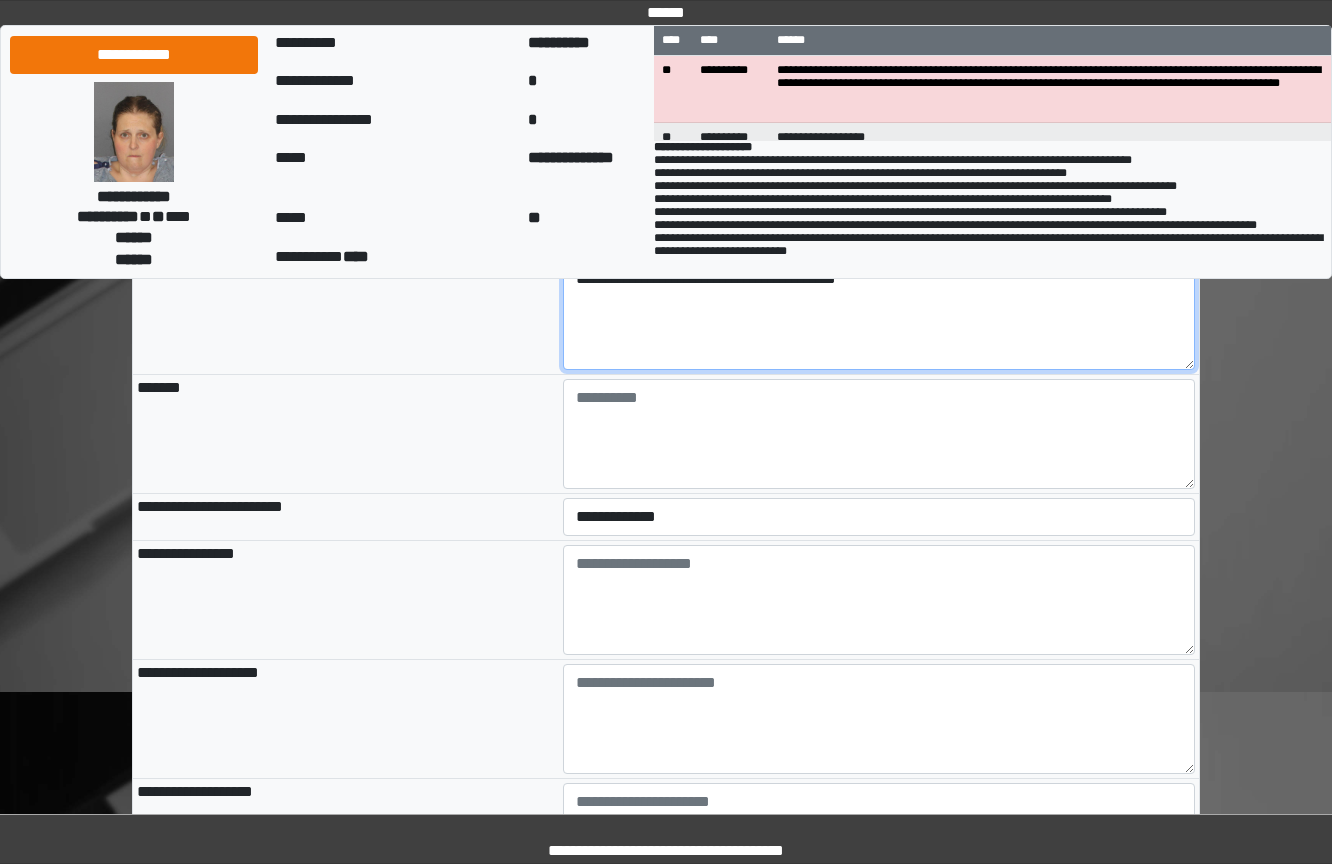 type on "**********" 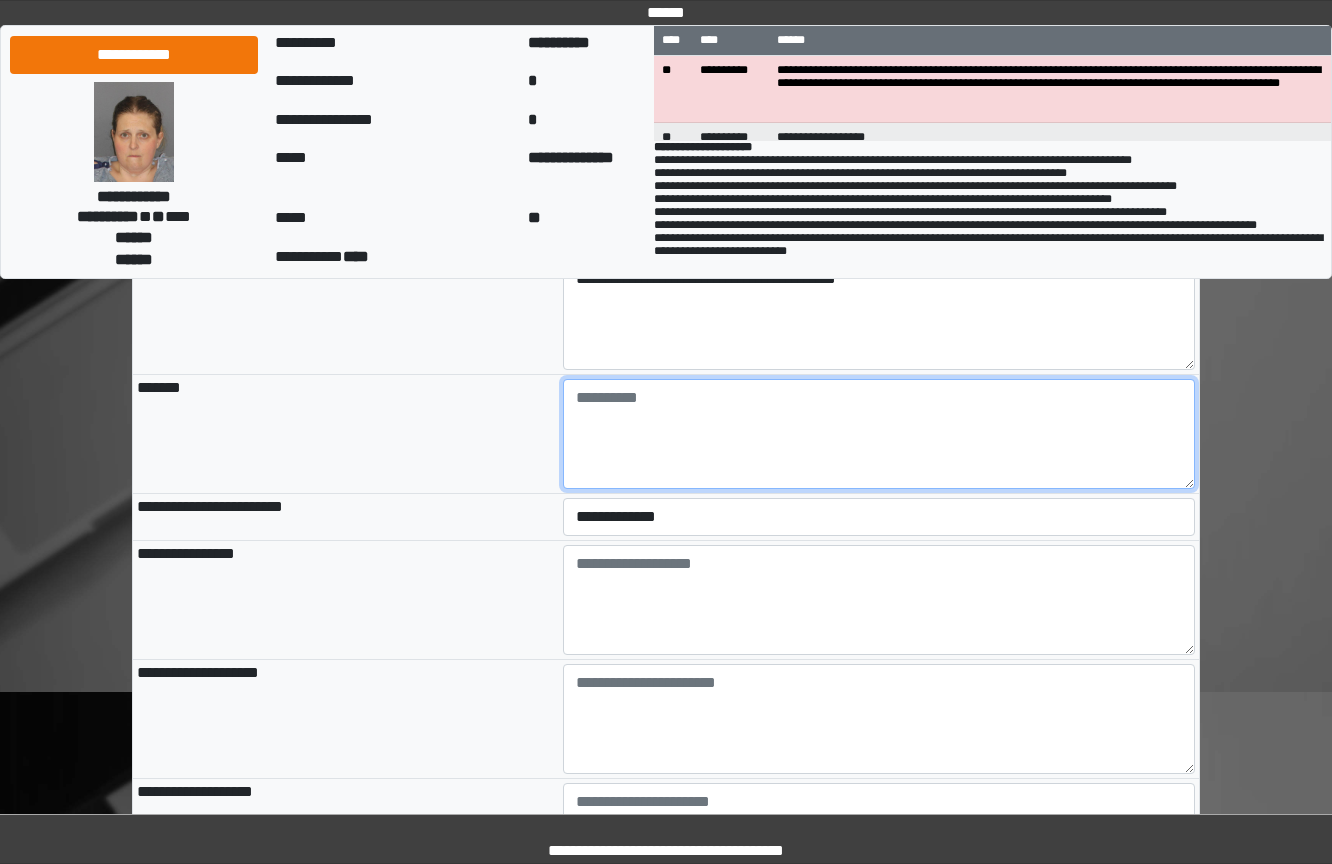 click at bounding box center [879, 434] 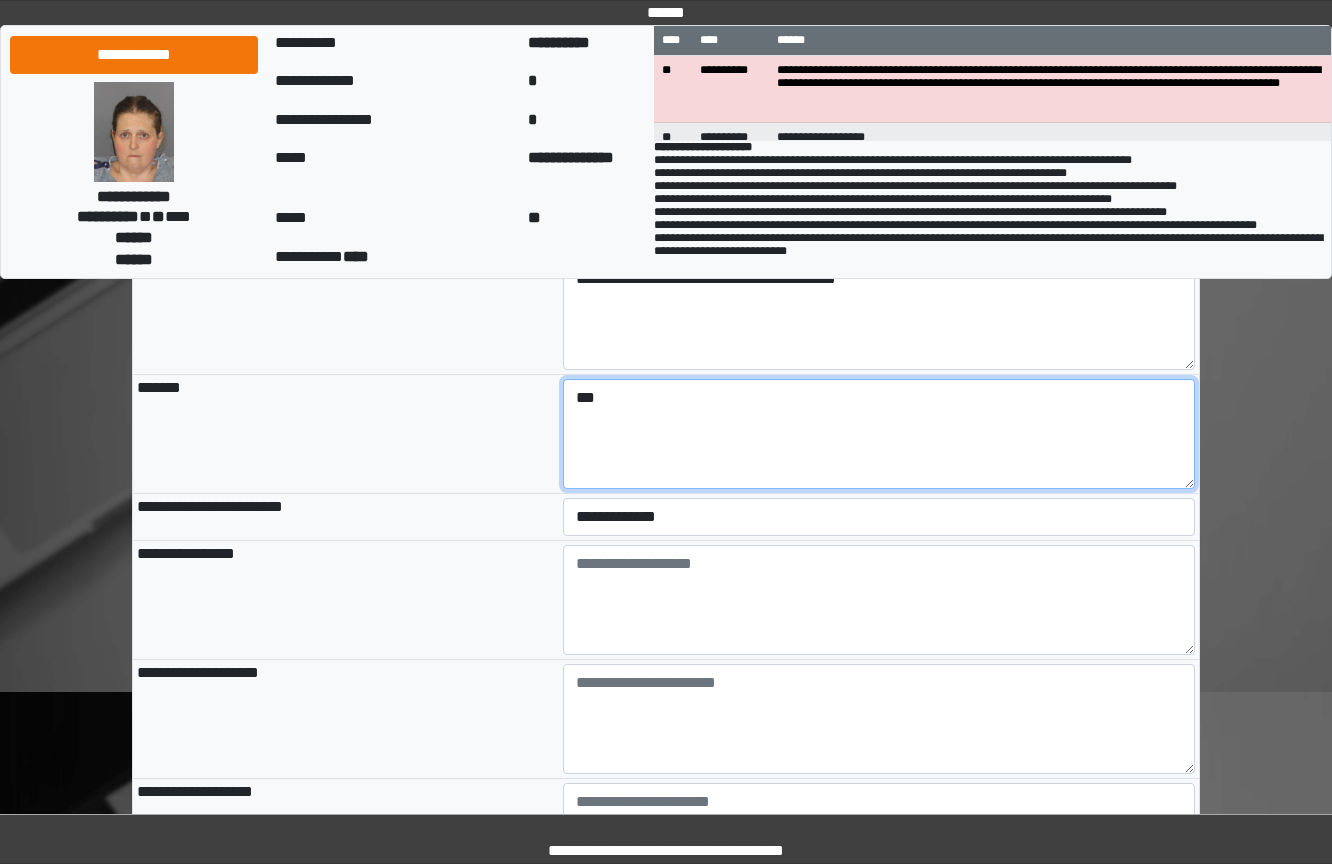 type on "***" 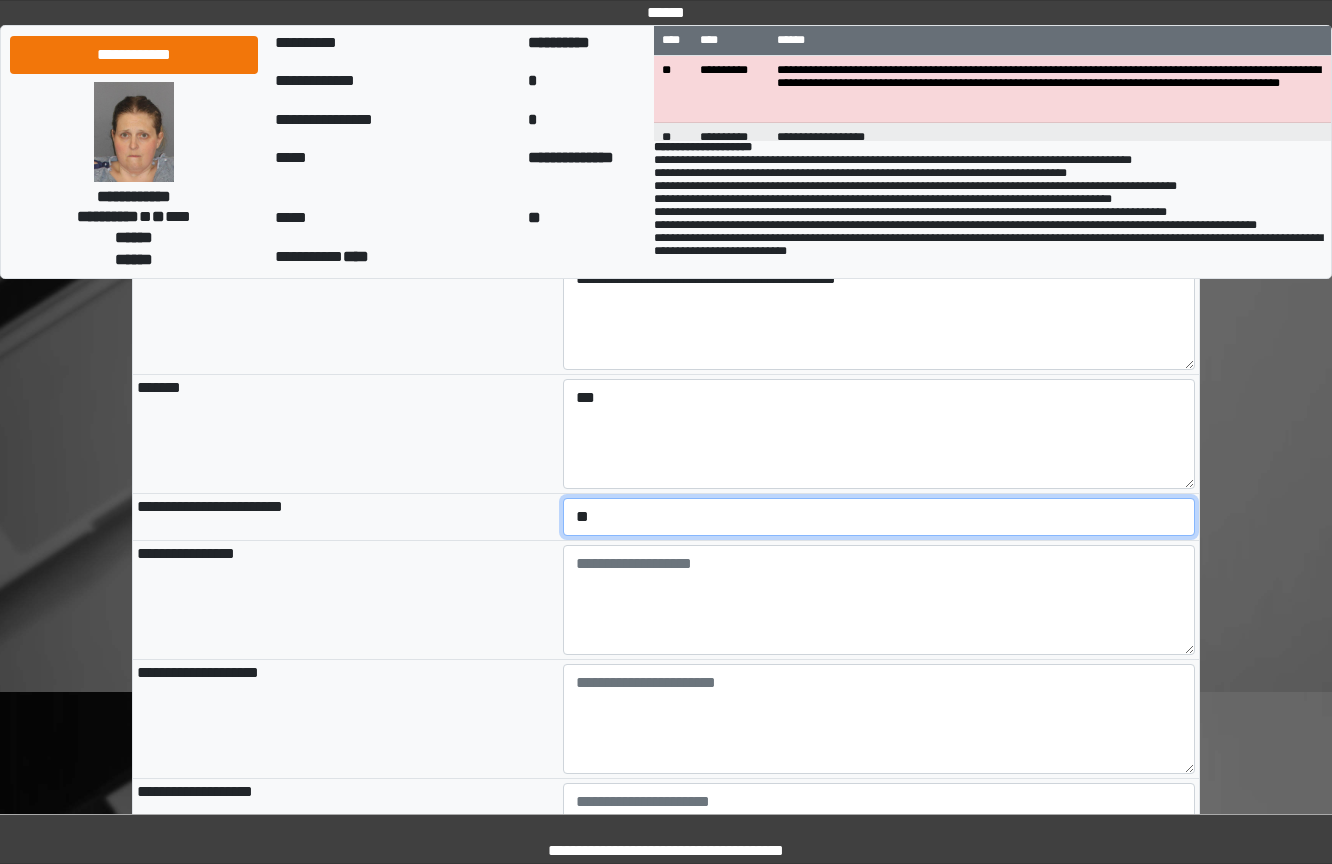 select on "*" 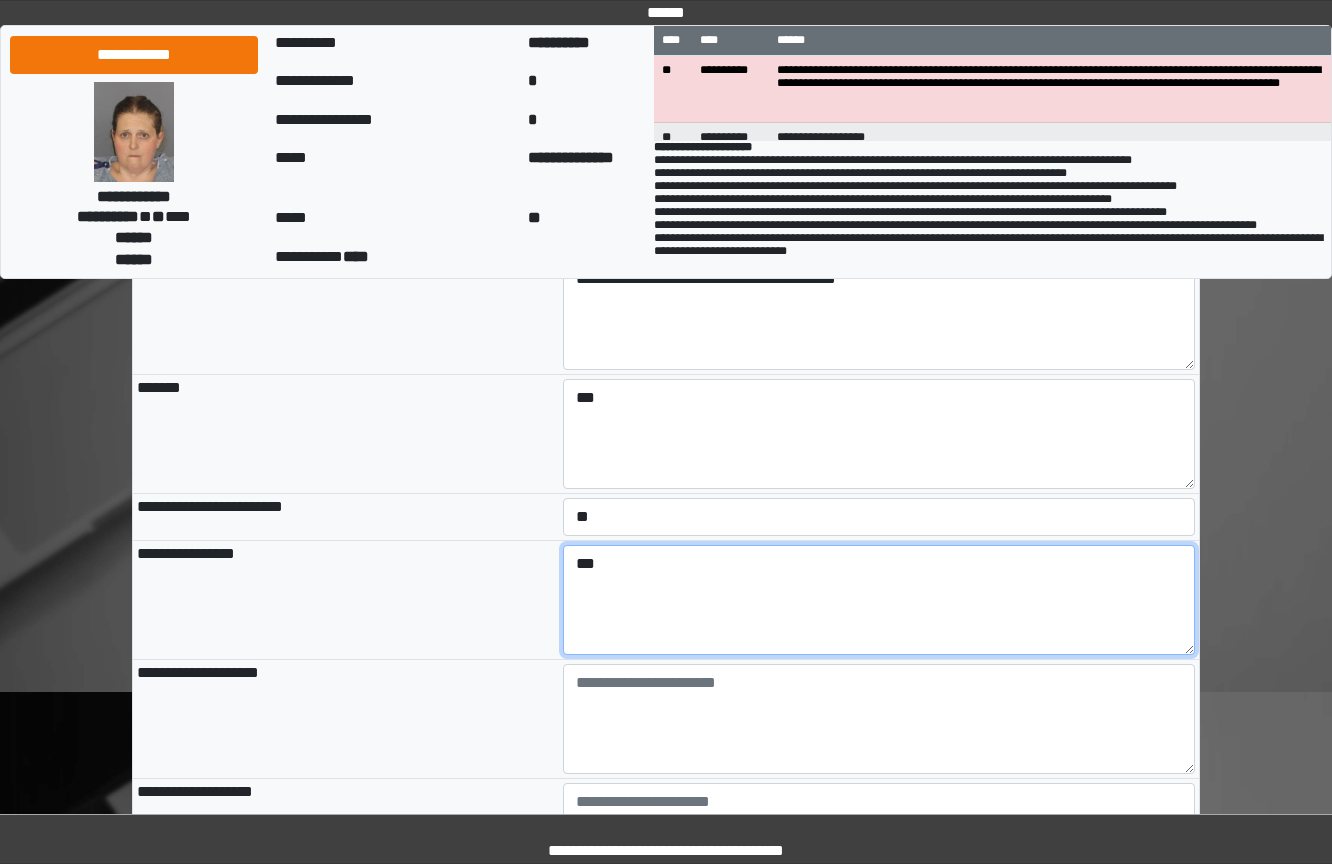 type on "***" 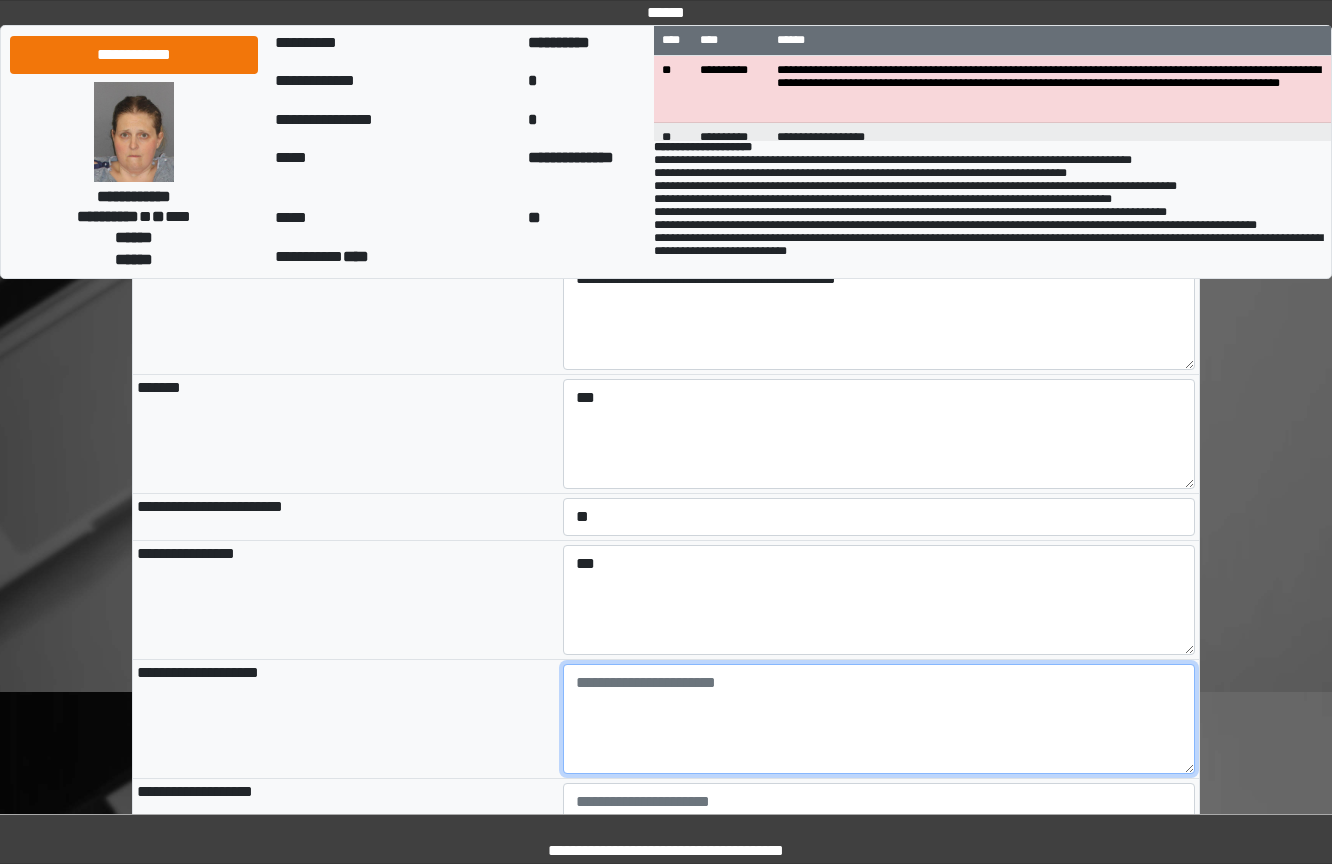 paste on "**********" 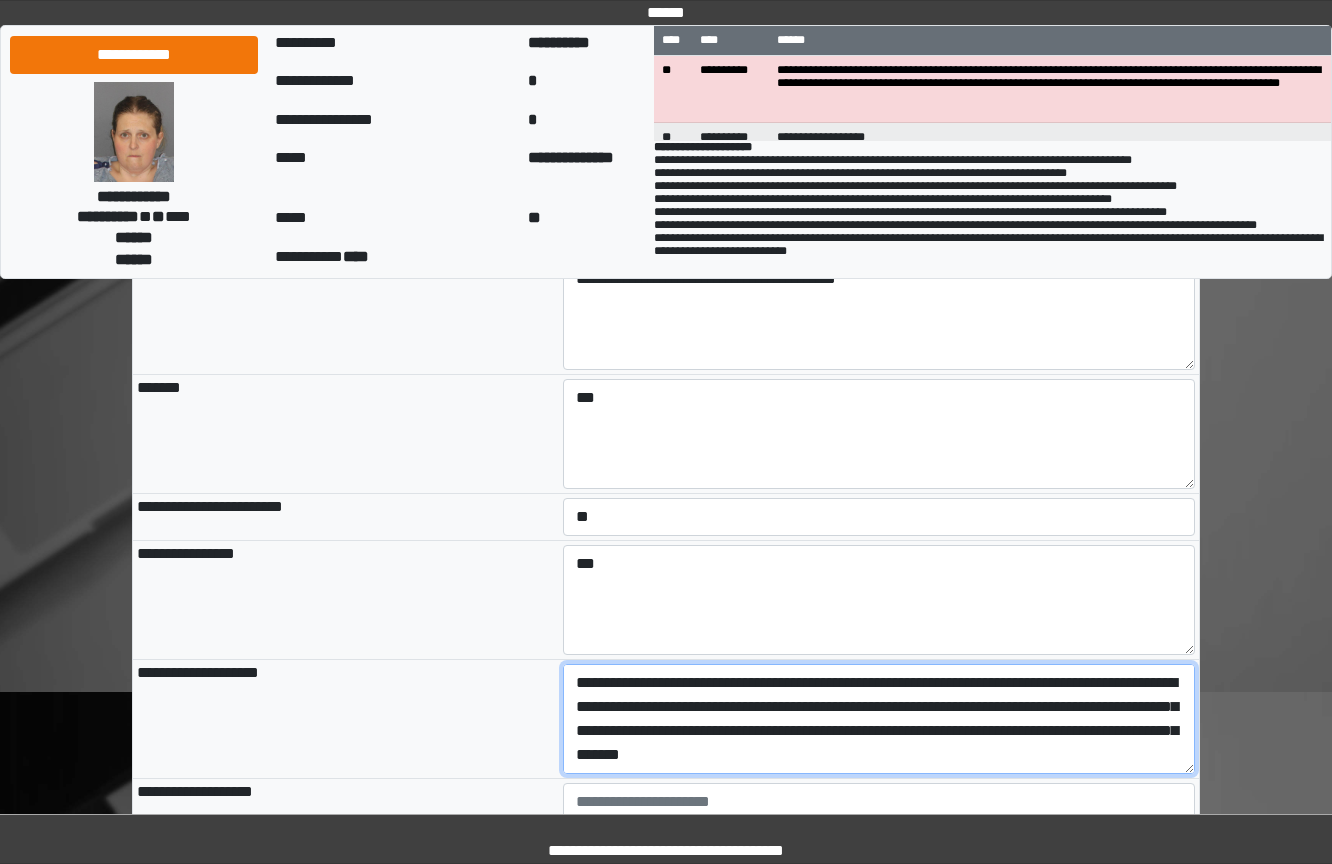 scroll, scrollTop: 233, scrollLeft: 0, axis: vertical 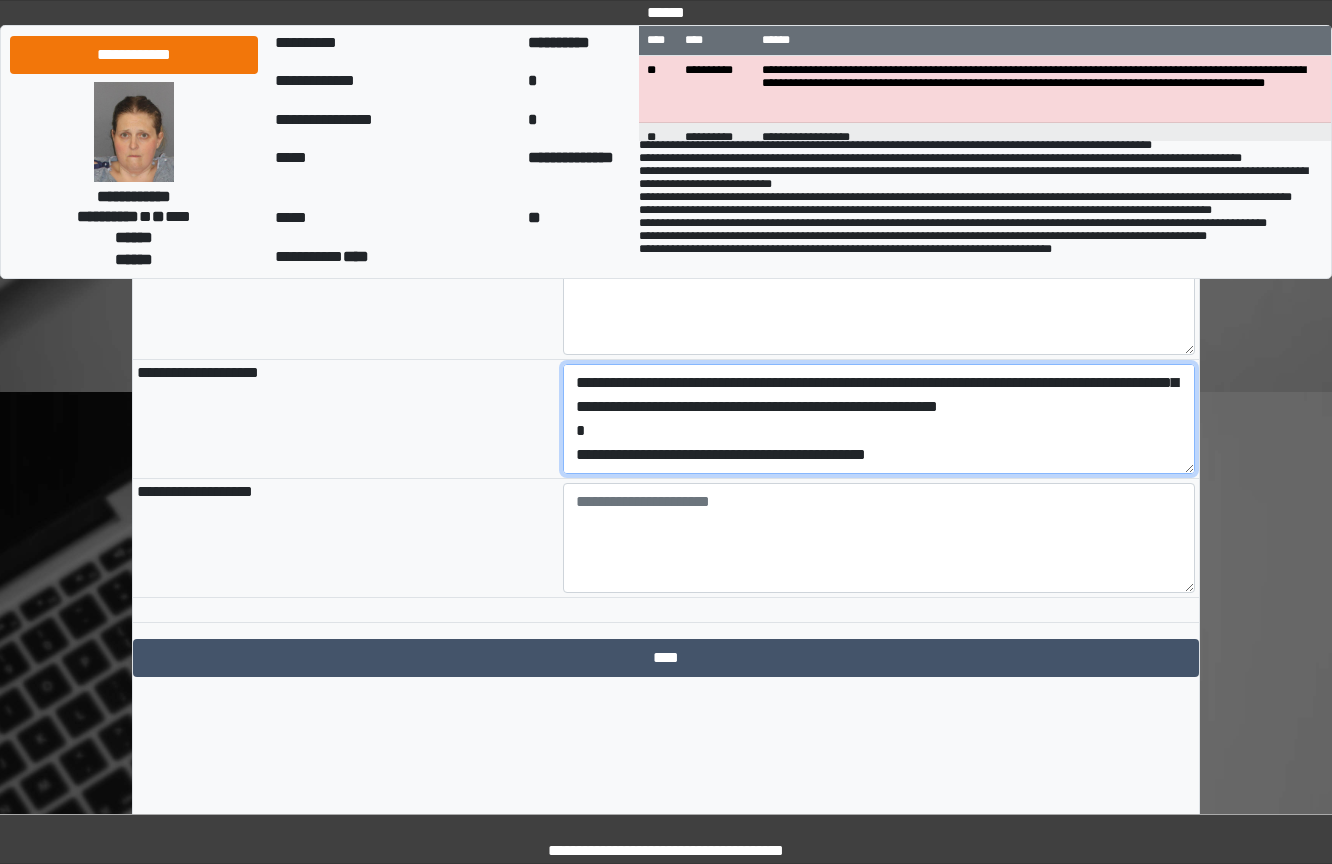 drag, startPoint x: 921, startPoint y: 550, endPoint x: 379, endPoint y: 568, distance: 542.2988 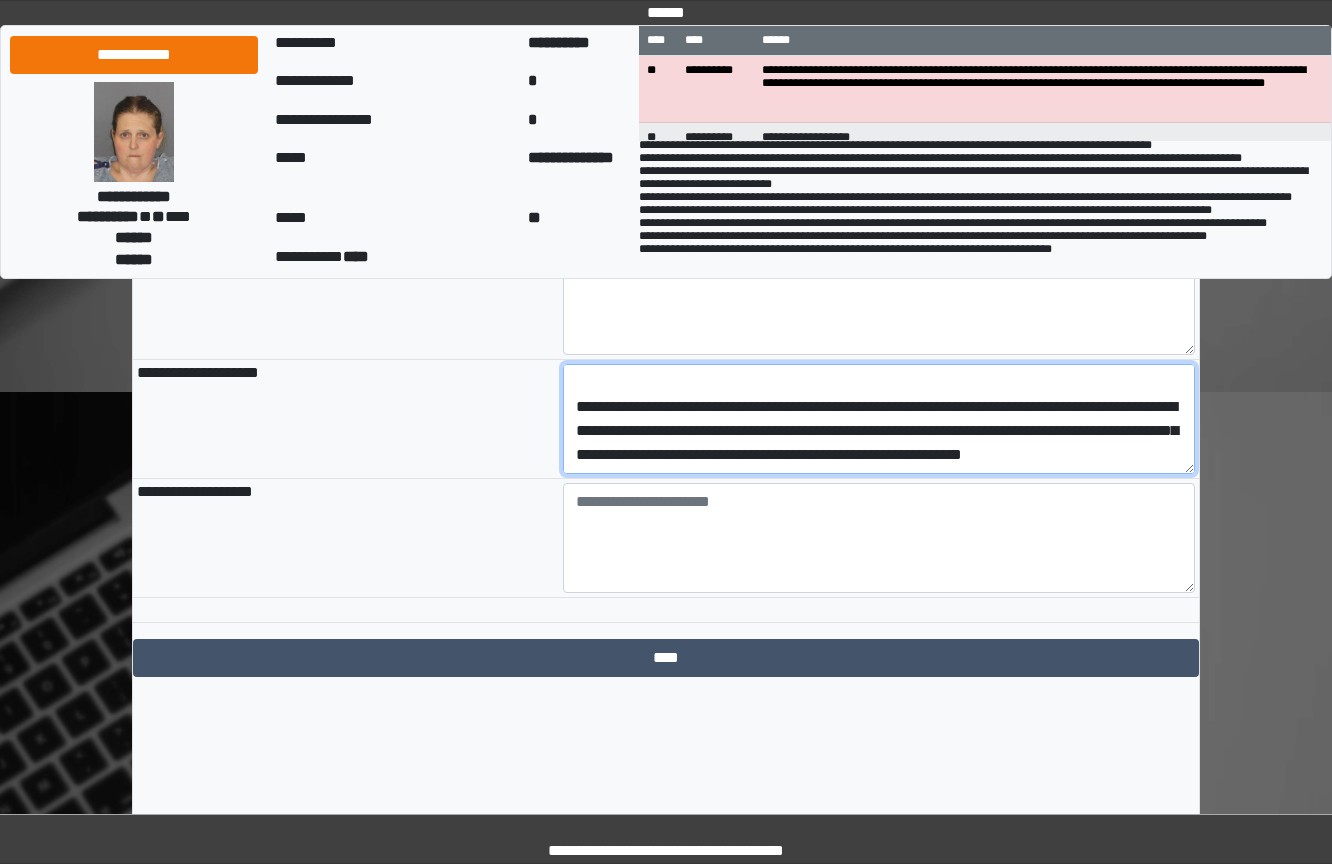 type on "**********" 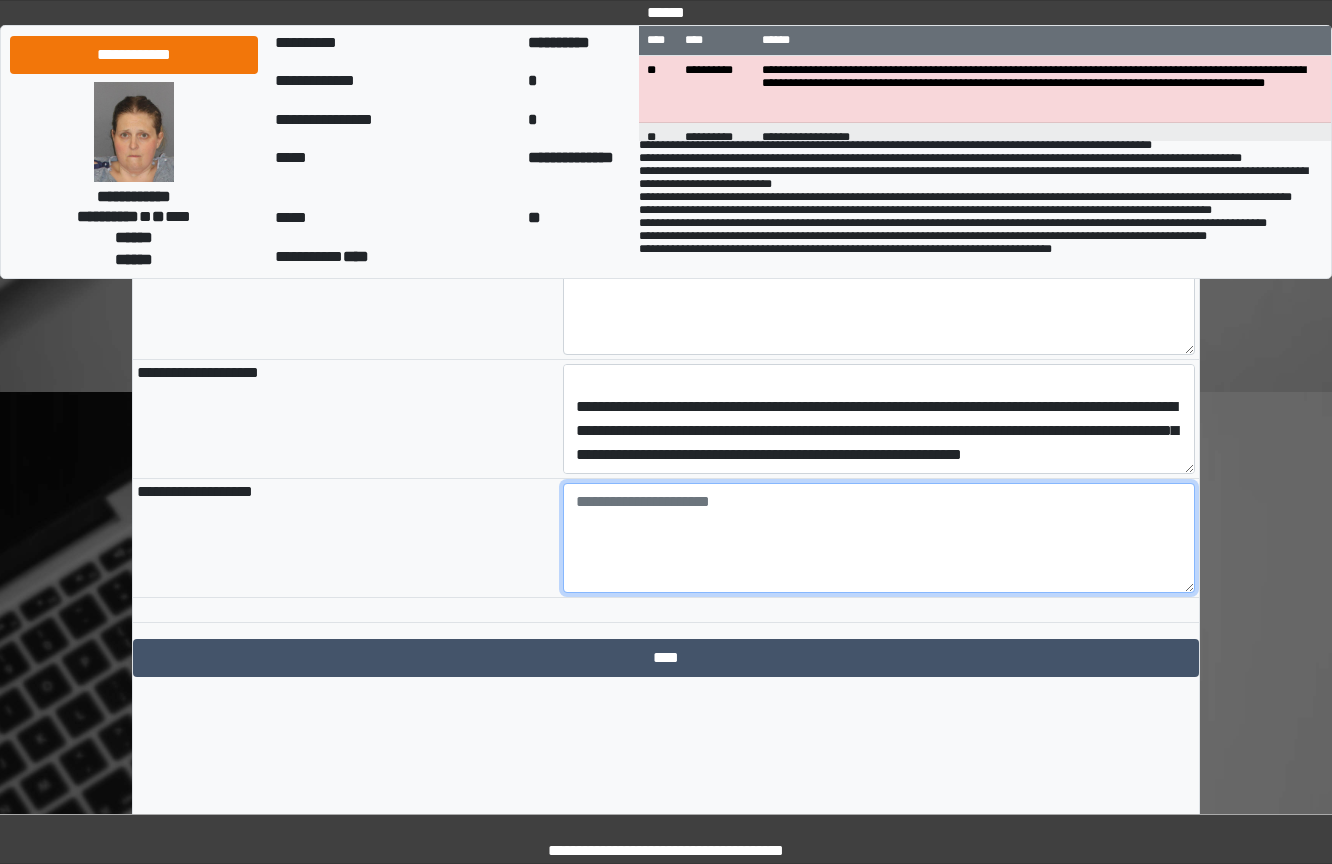 click at bounding box center (879, 538) 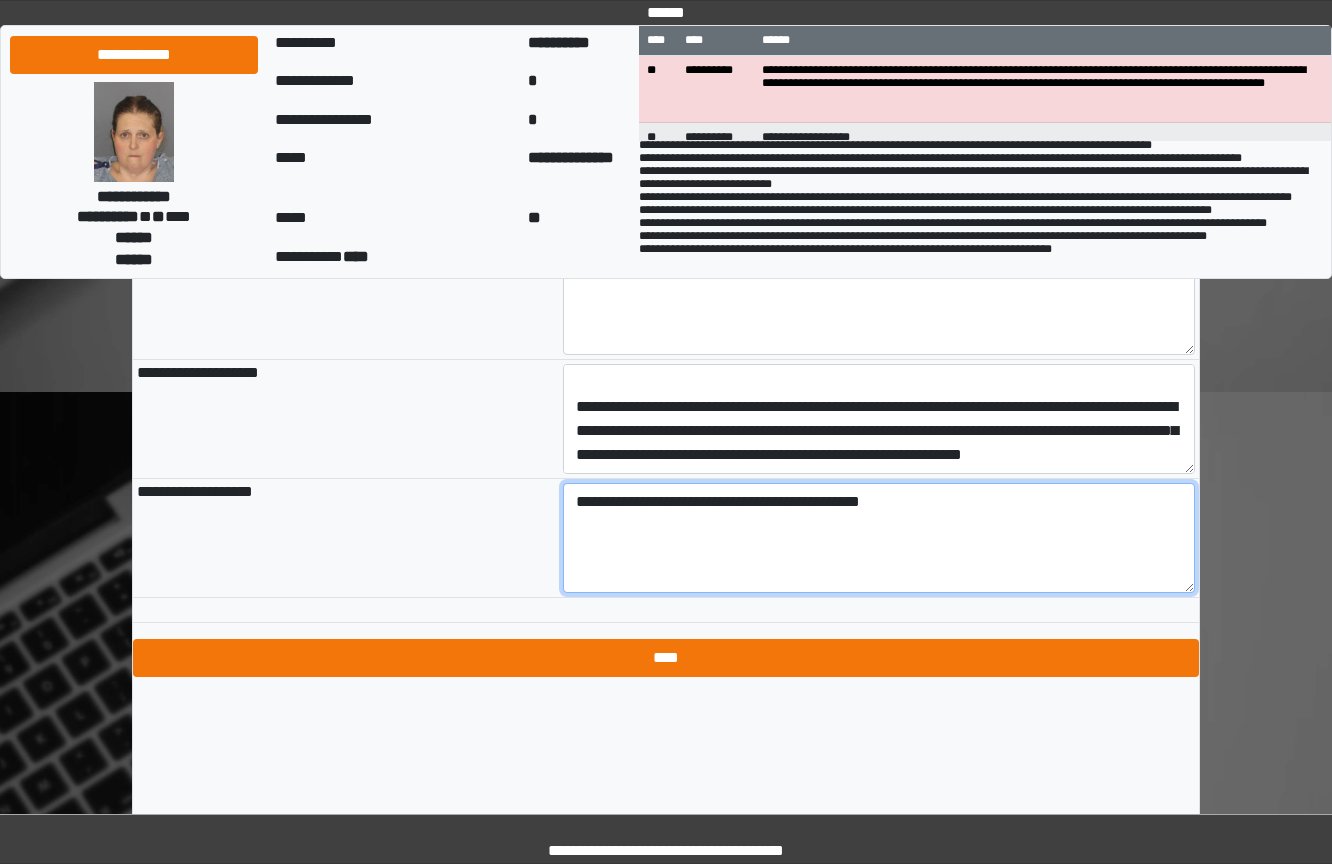 type on "**********" 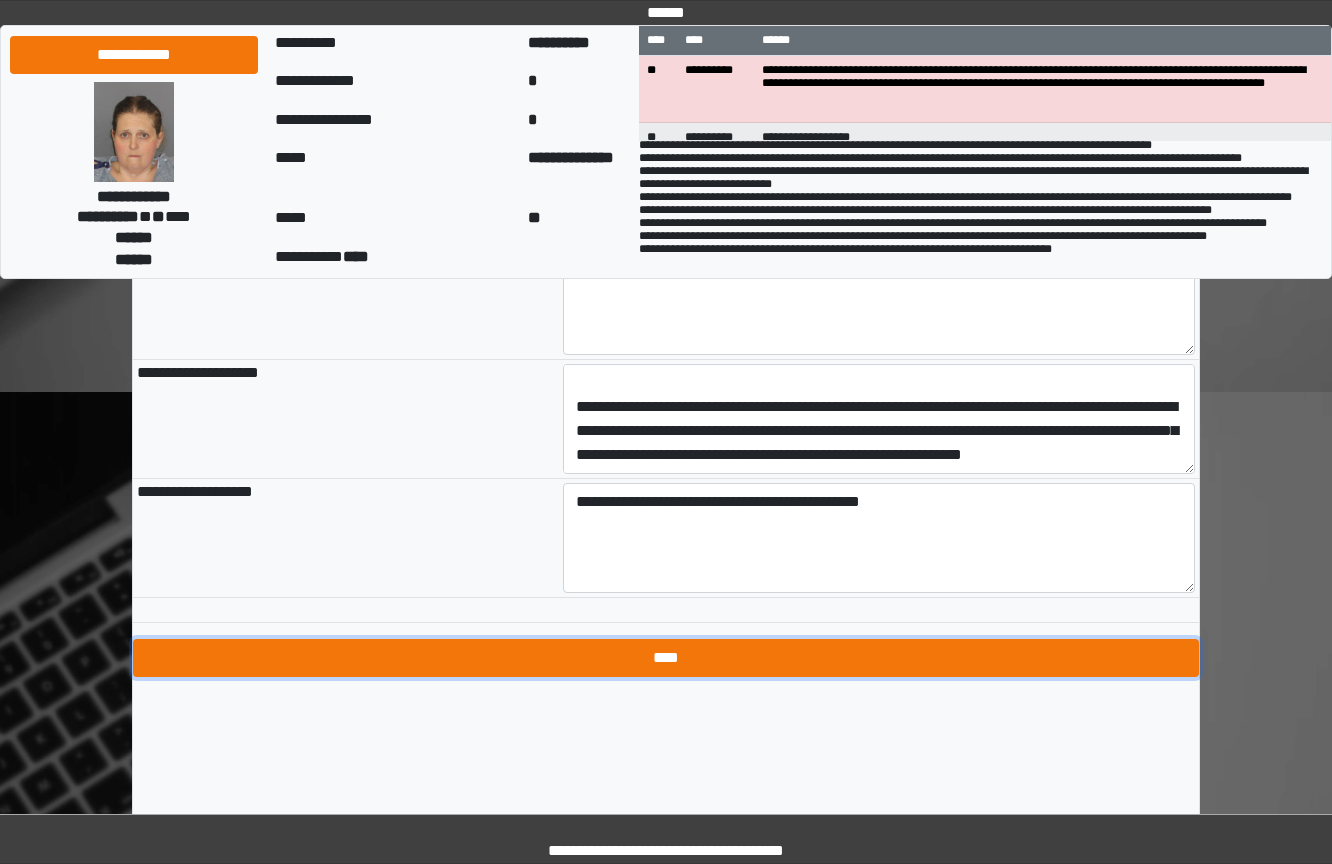 click on "****" at bounding box center (666, 658) 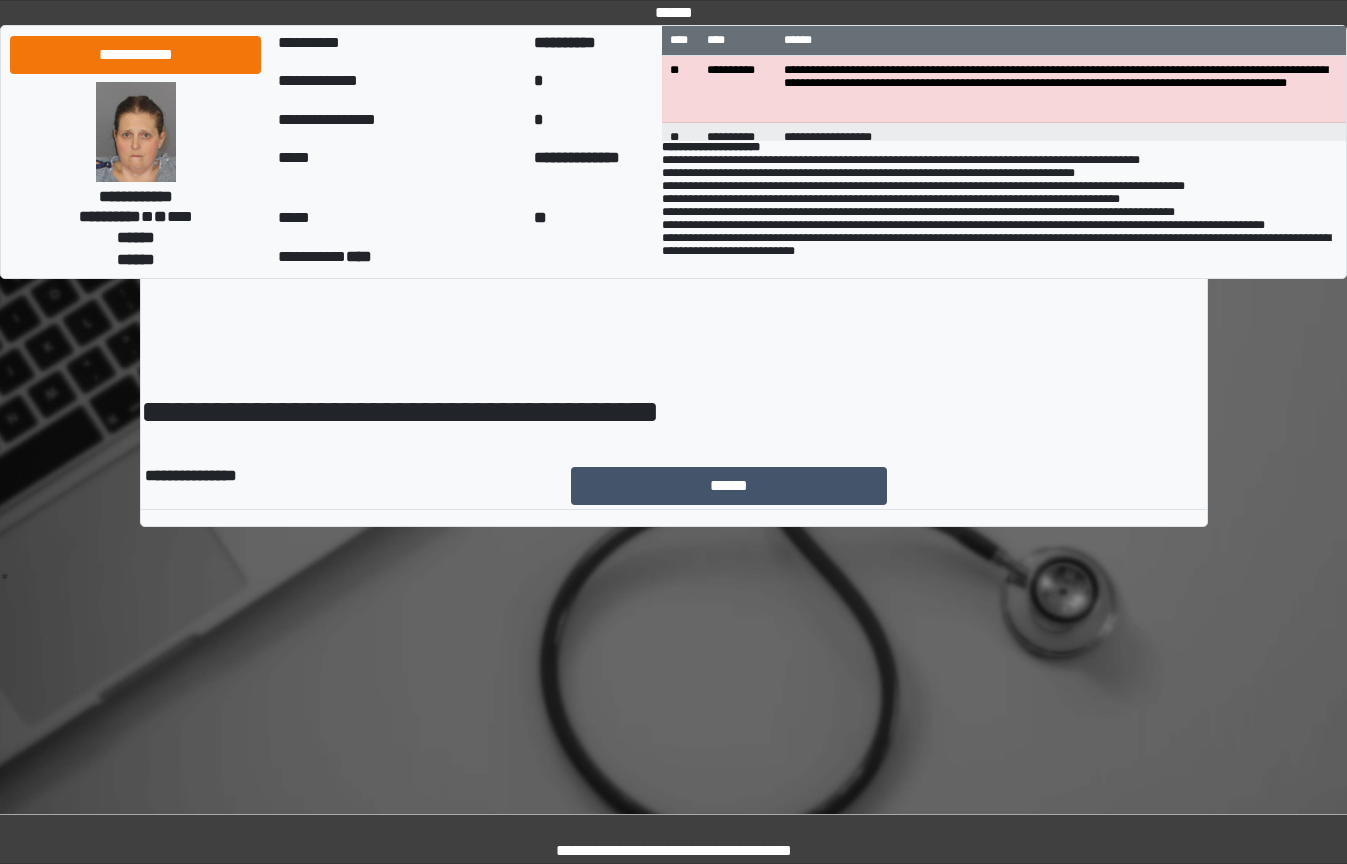 scroll, scrollTop: 0, scrollLeft: 0, axis: both 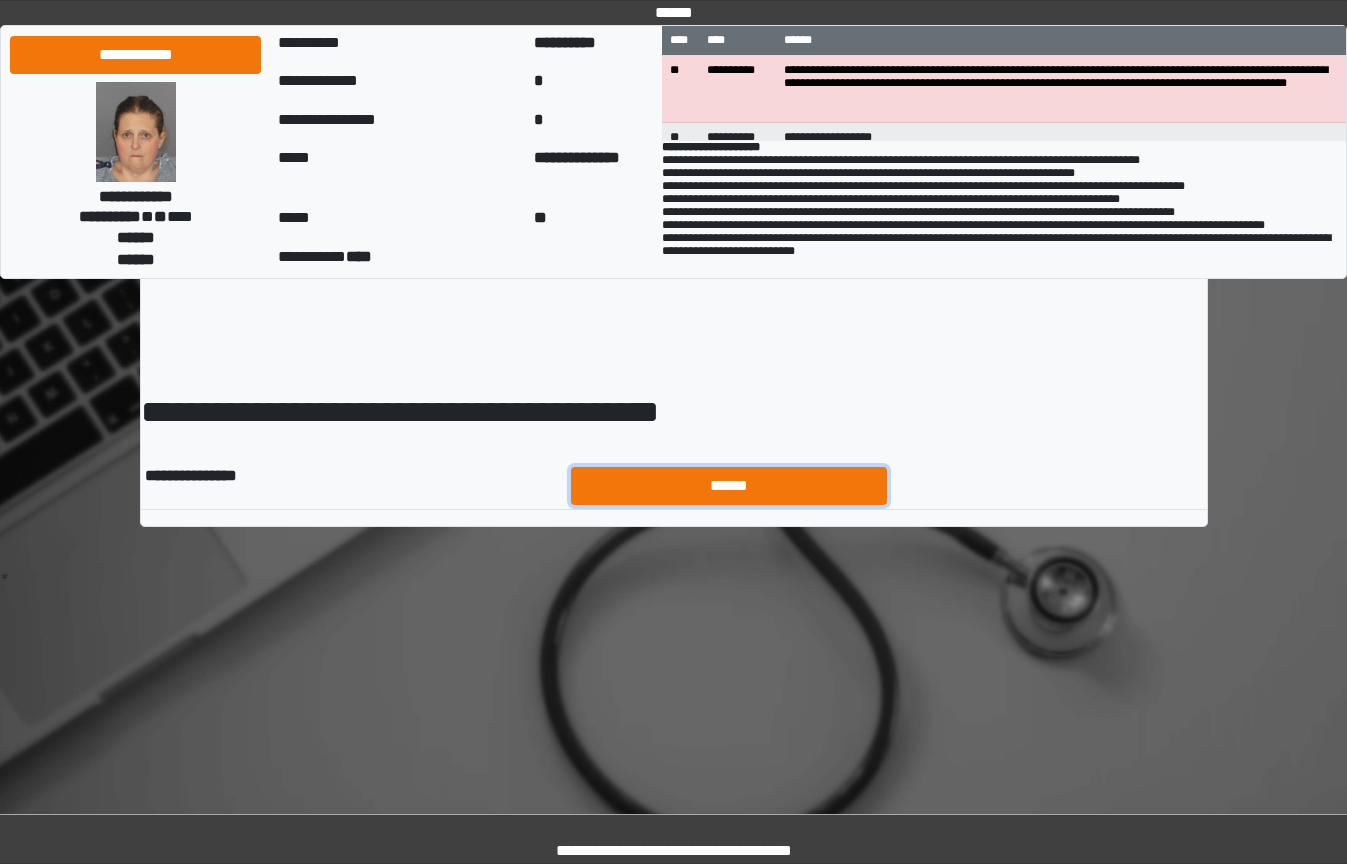 click on "******" at bounding box center (729, 486) 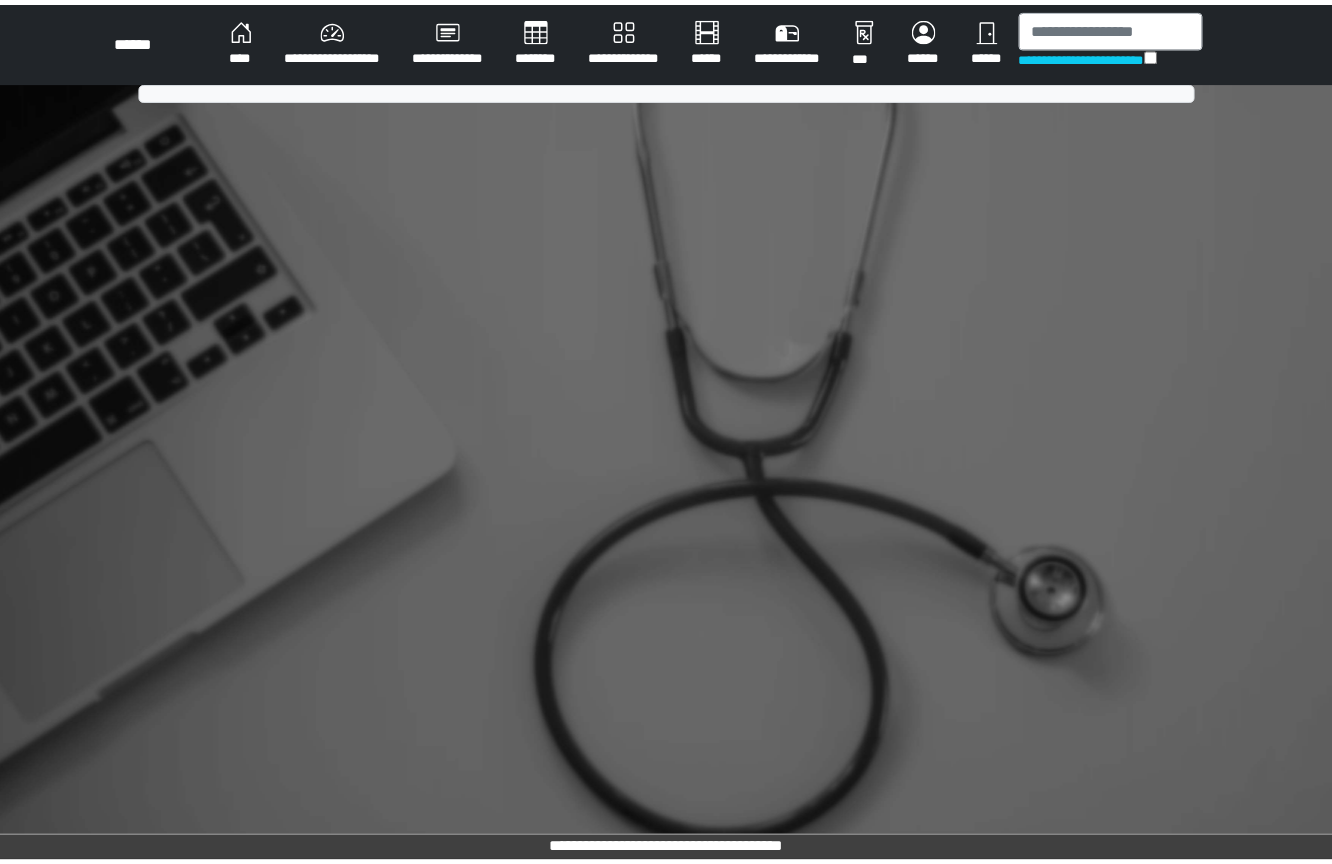scroll, scrollTop: 0, scrollLeft: 0, axis: both 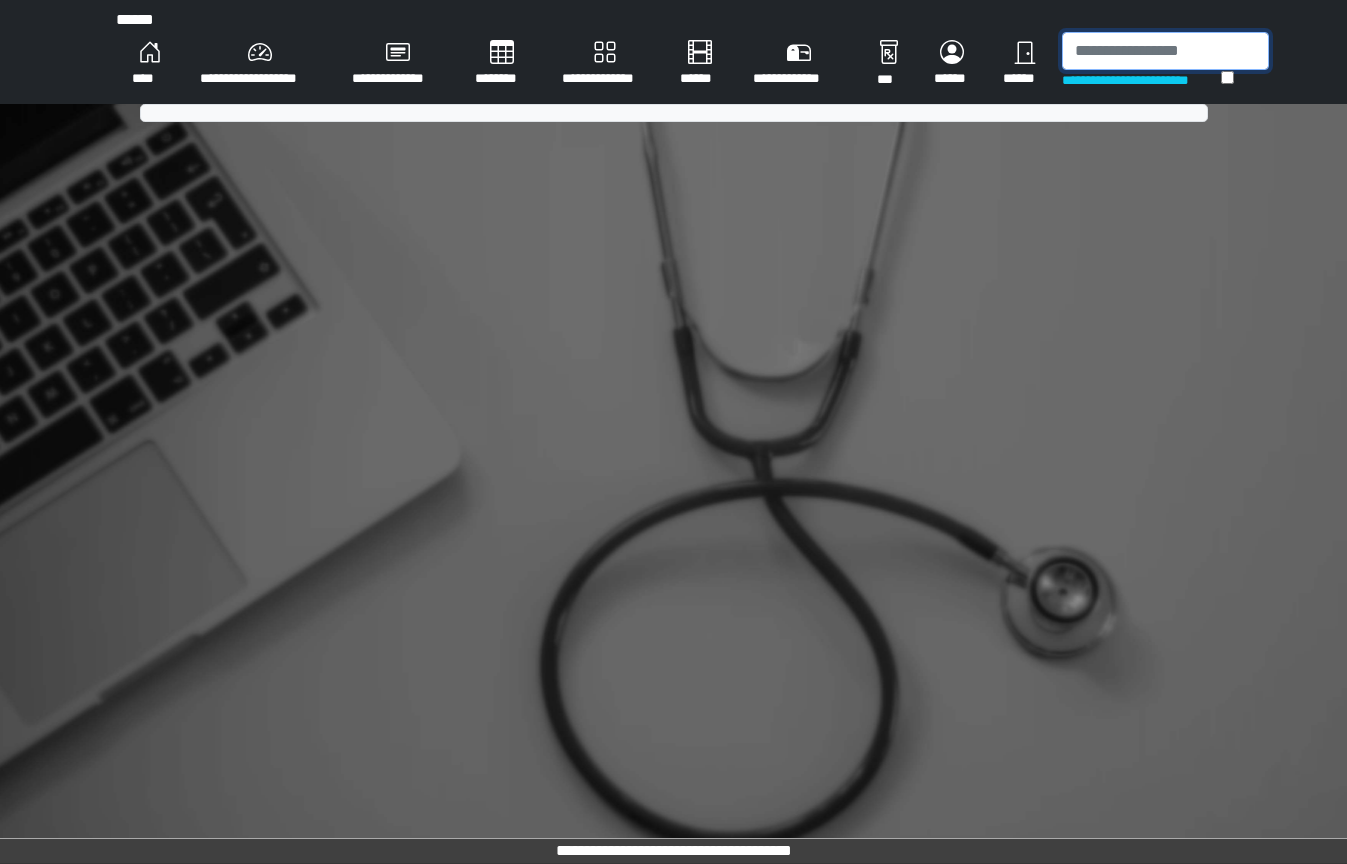 click at bounding box center (1165, 51) 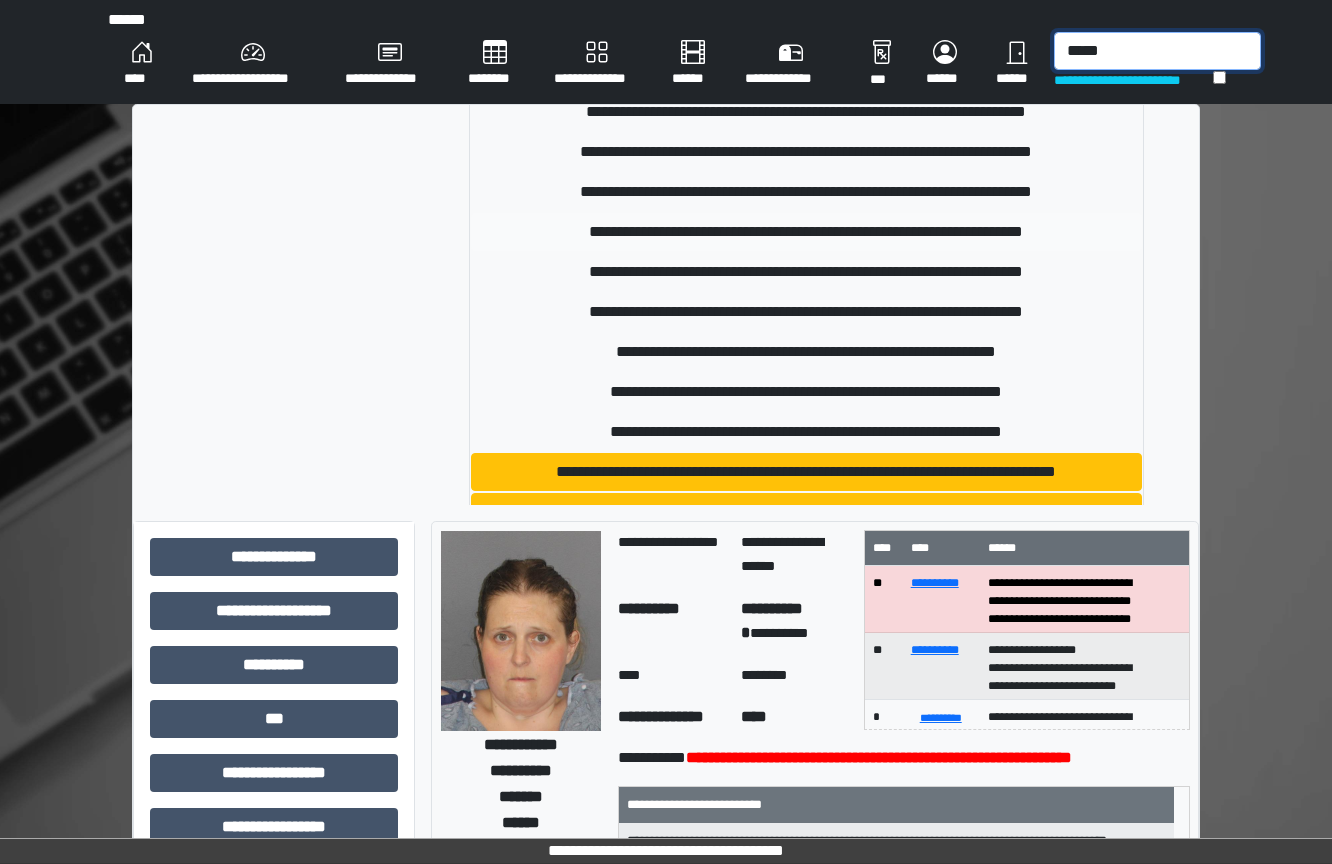 scroll, scrollTop: 100, scrollLeft: 0, axis: vertical 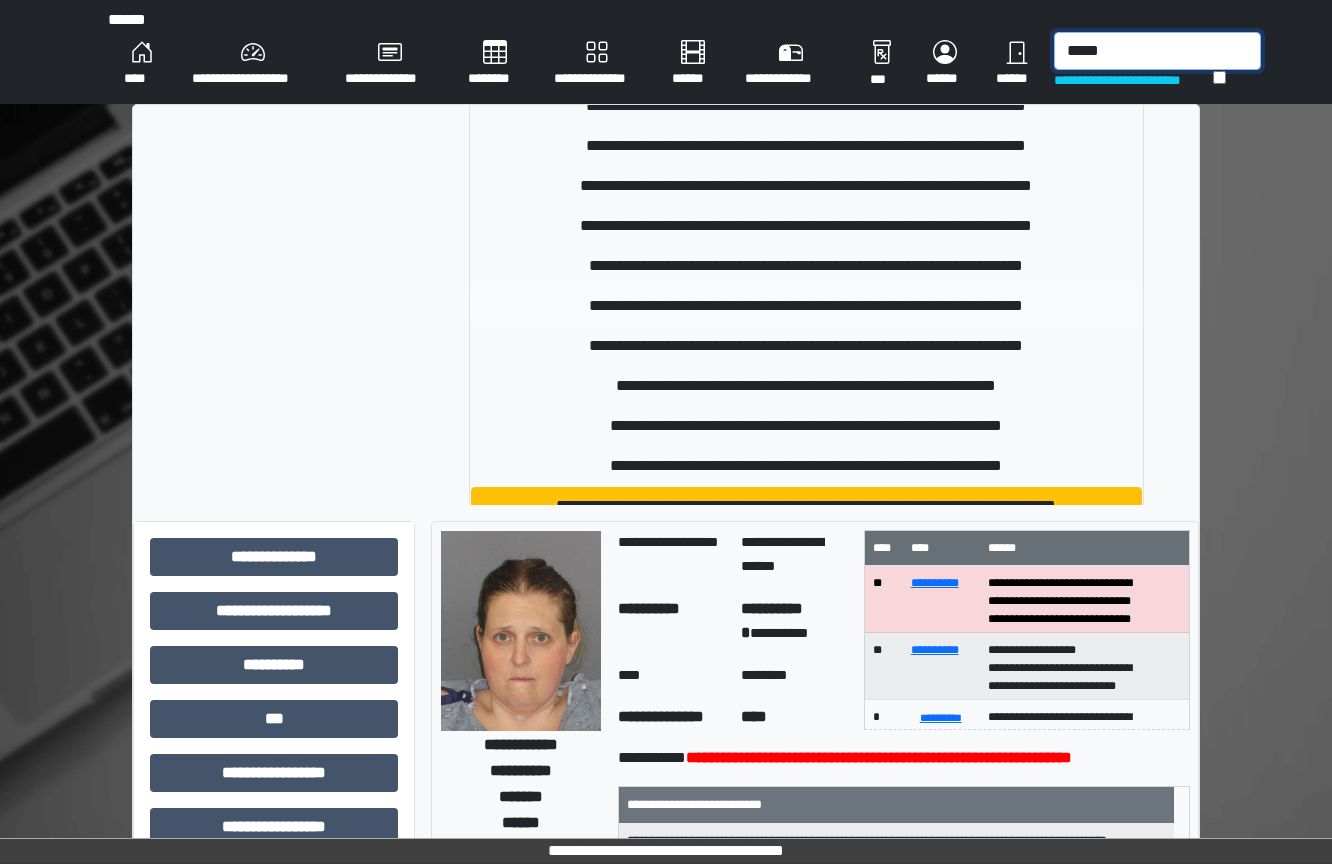 type on "*****" 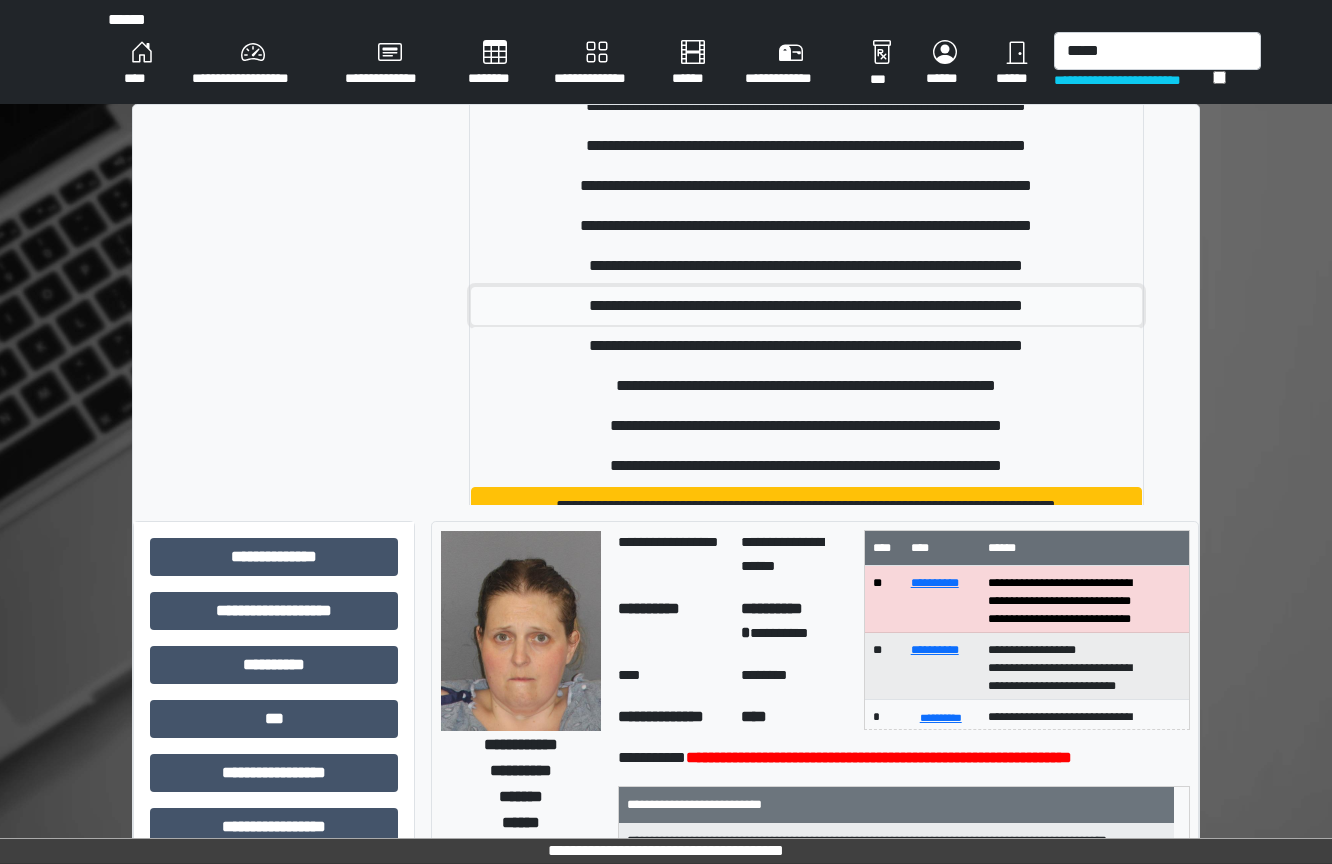 click on "**********" at bounding box center [806, 306] 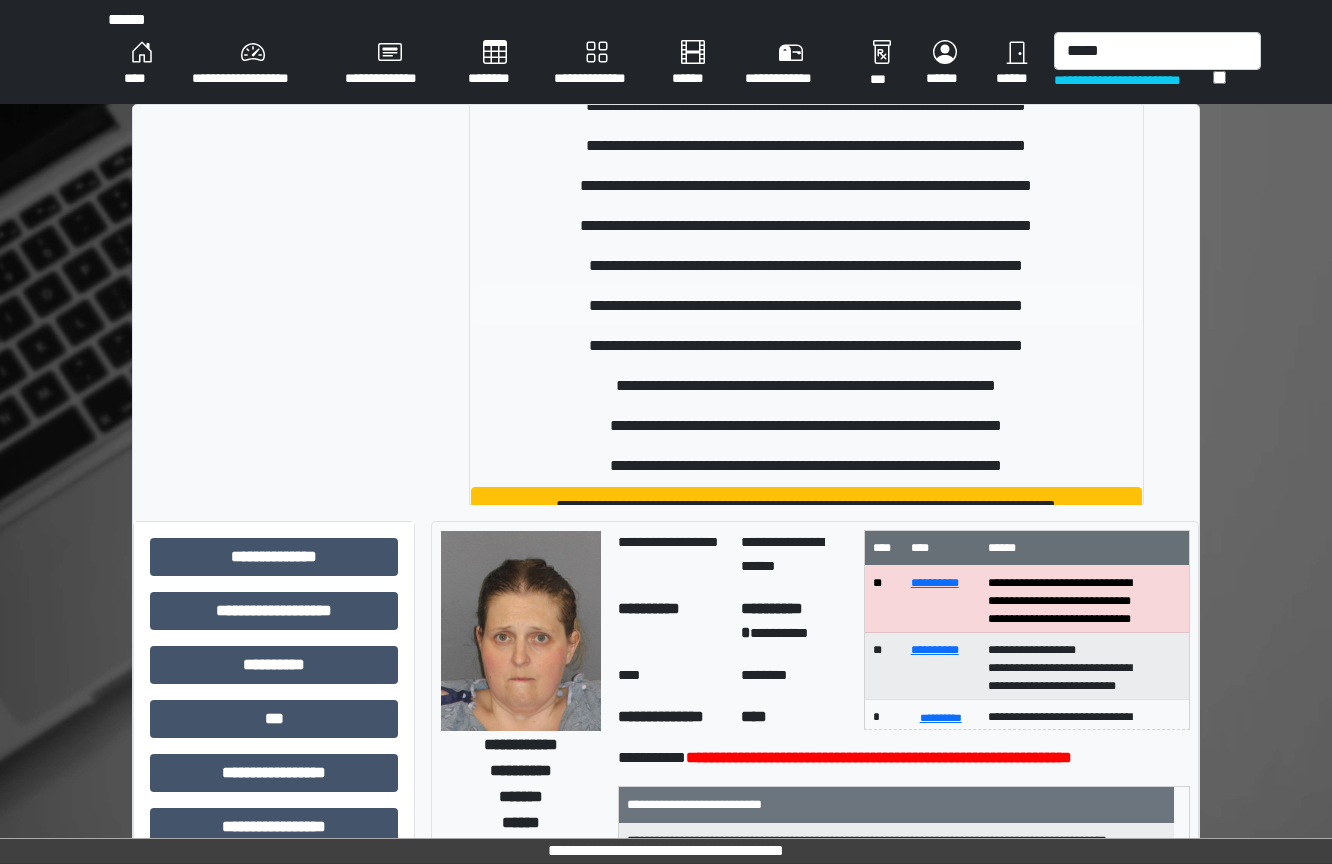 type 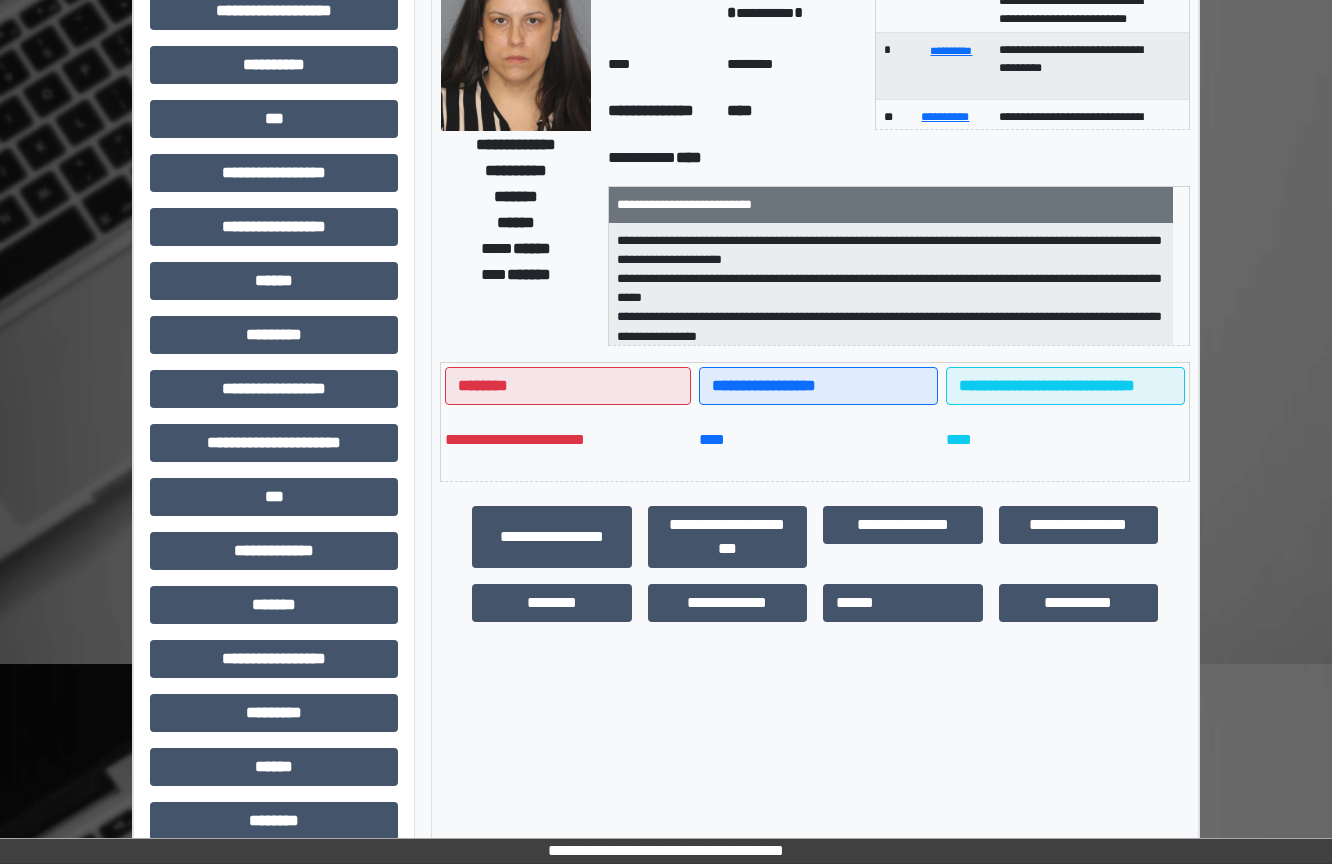 scroll, scrollTop: 334, scrollLeft: 0, axis: vertical 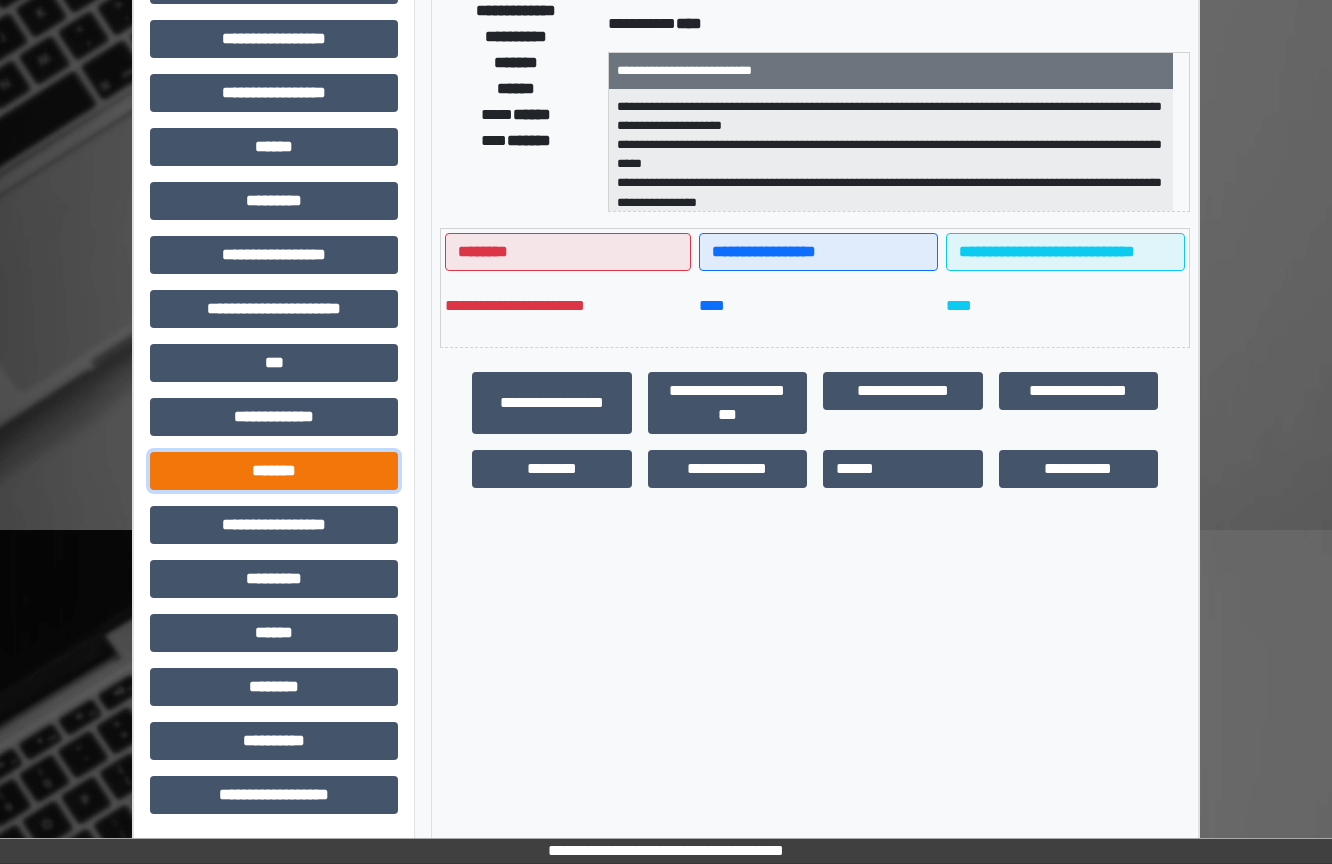 drag, startPoint x: 217, startPoint y: 468, endPoint x: 212, endPoint y: 478, distance: 11.18034 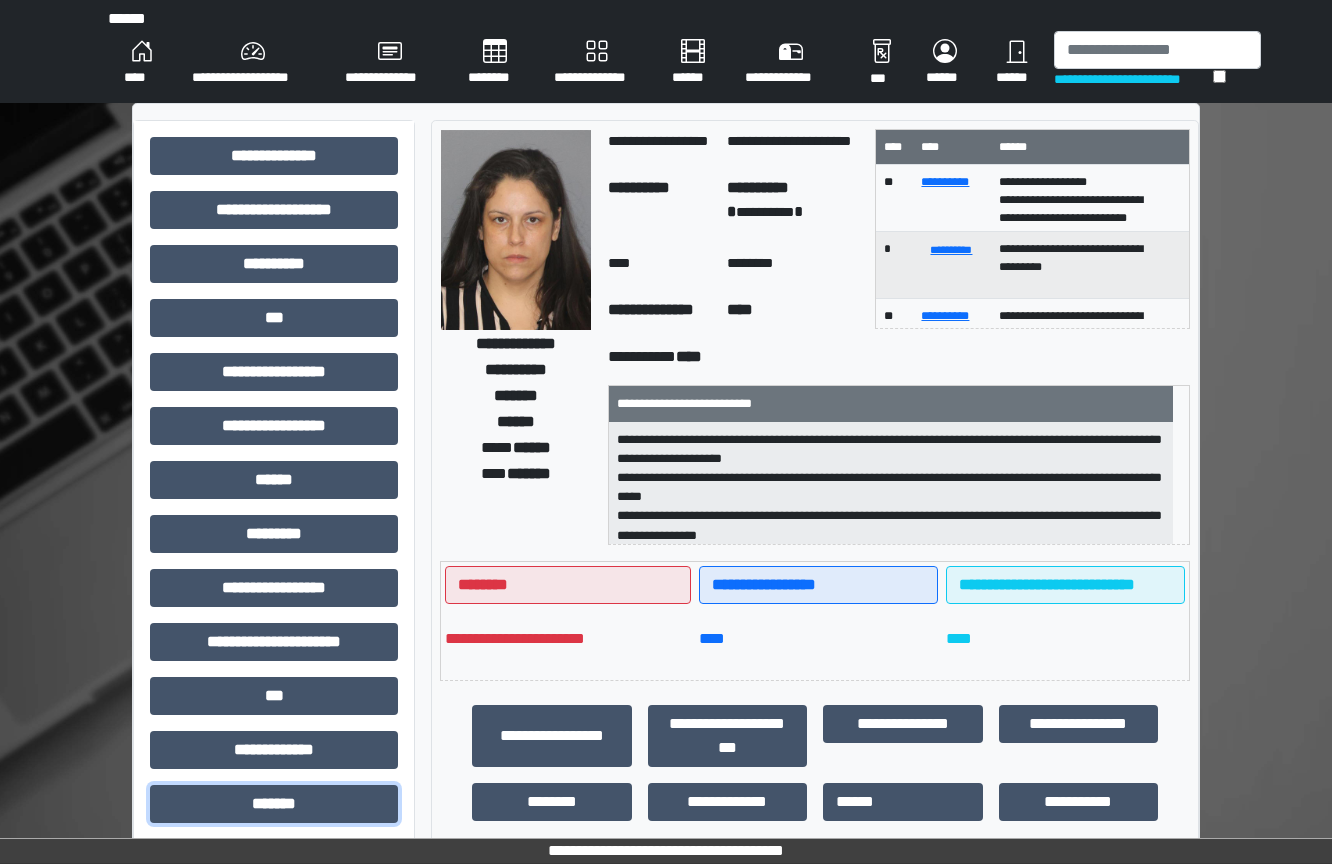 scroll, scrollTop: 600, scrollLeft: 0, axis: vertical 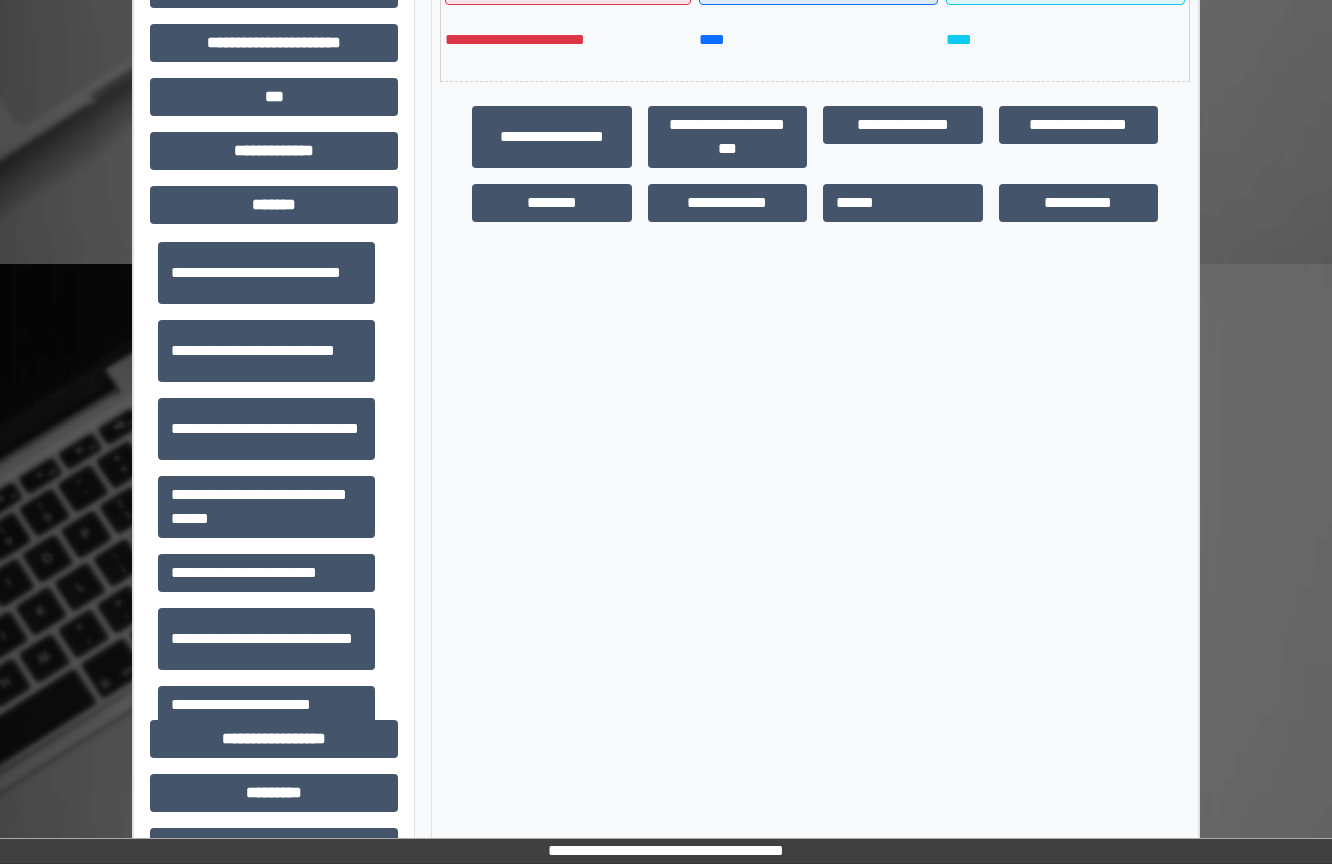 click on "**********" at bounding box center (666, 291) 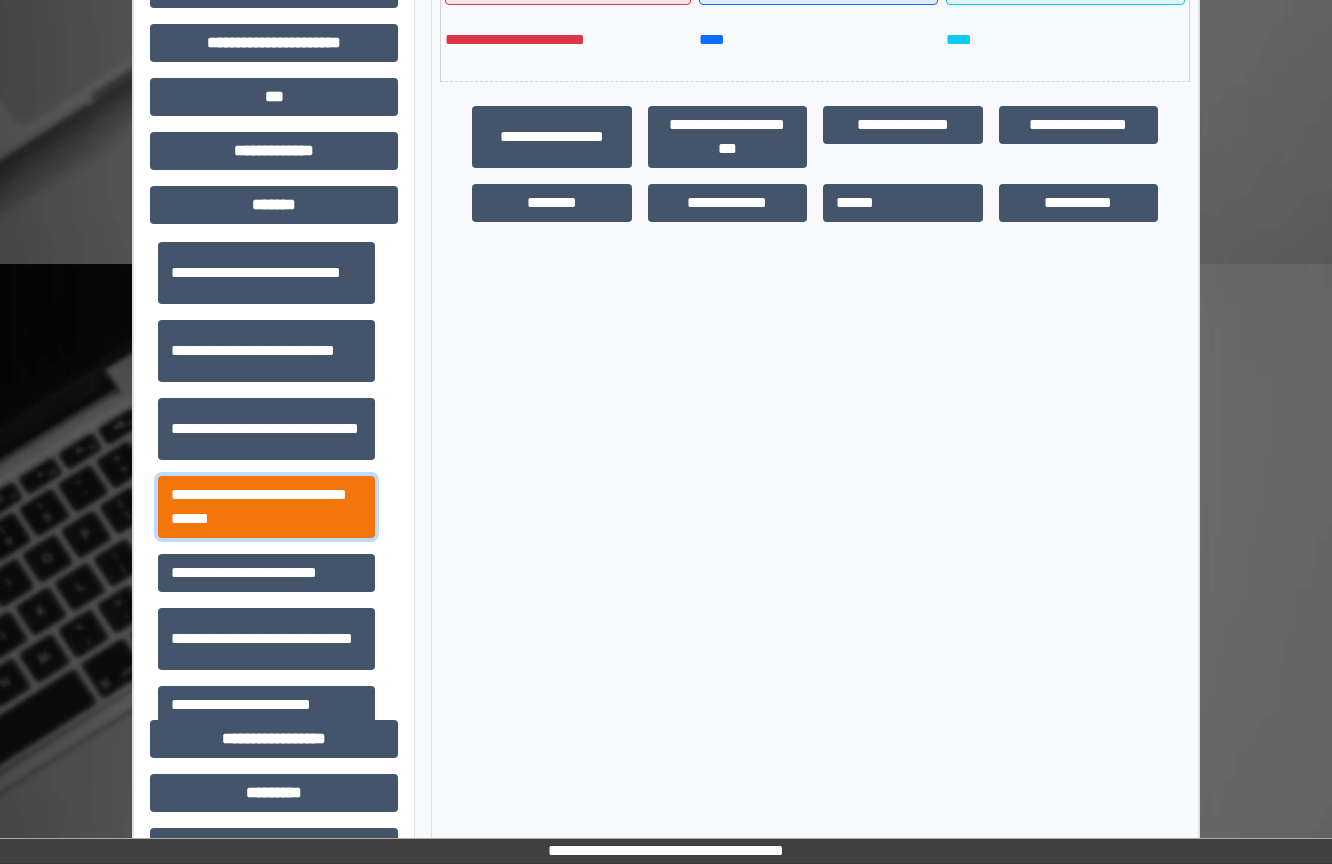 drag, startPoint x: 248, startPoint y: 508, endPoint x: 241, endPoint y: 516, distance: 10.630146 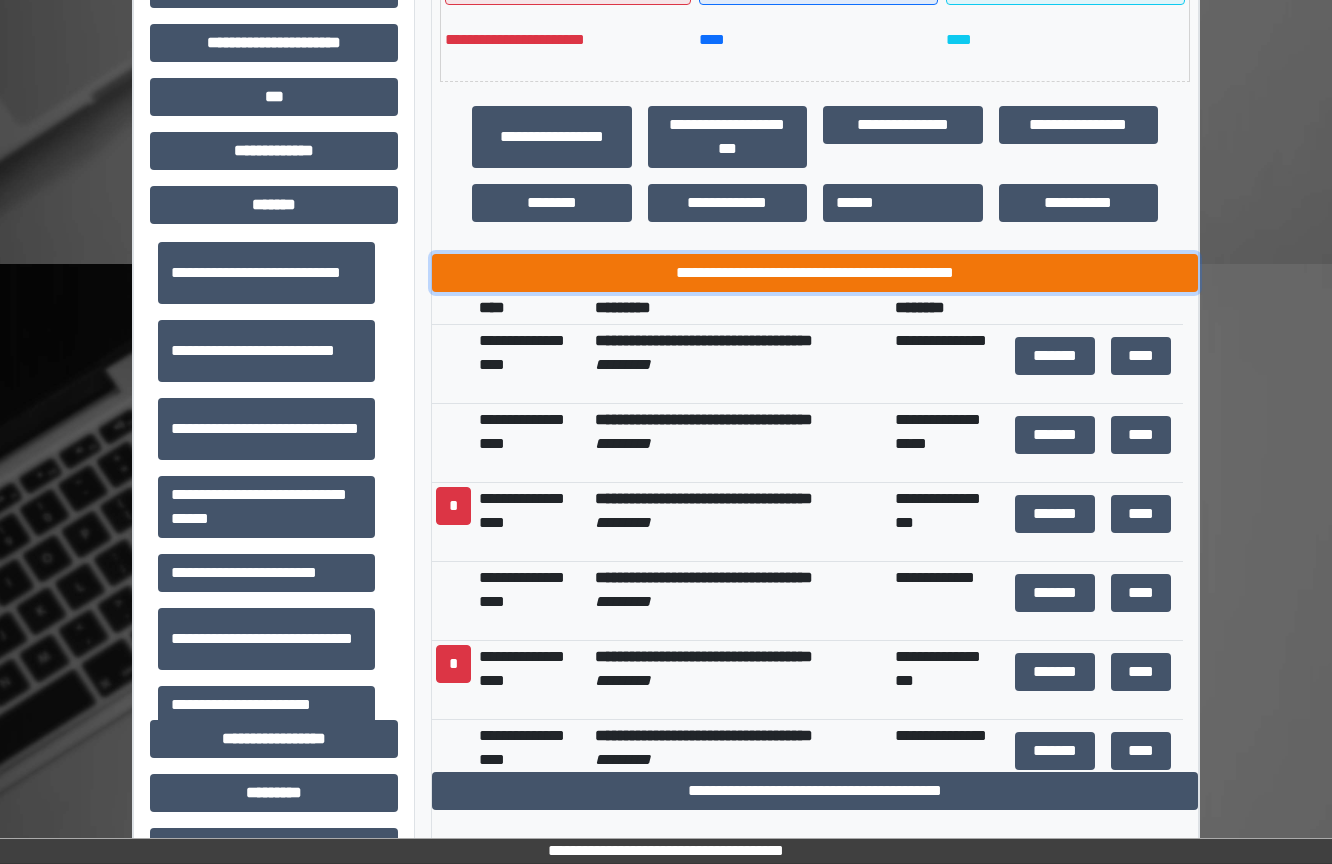 click on "**********" at bounding box center [815, 273] 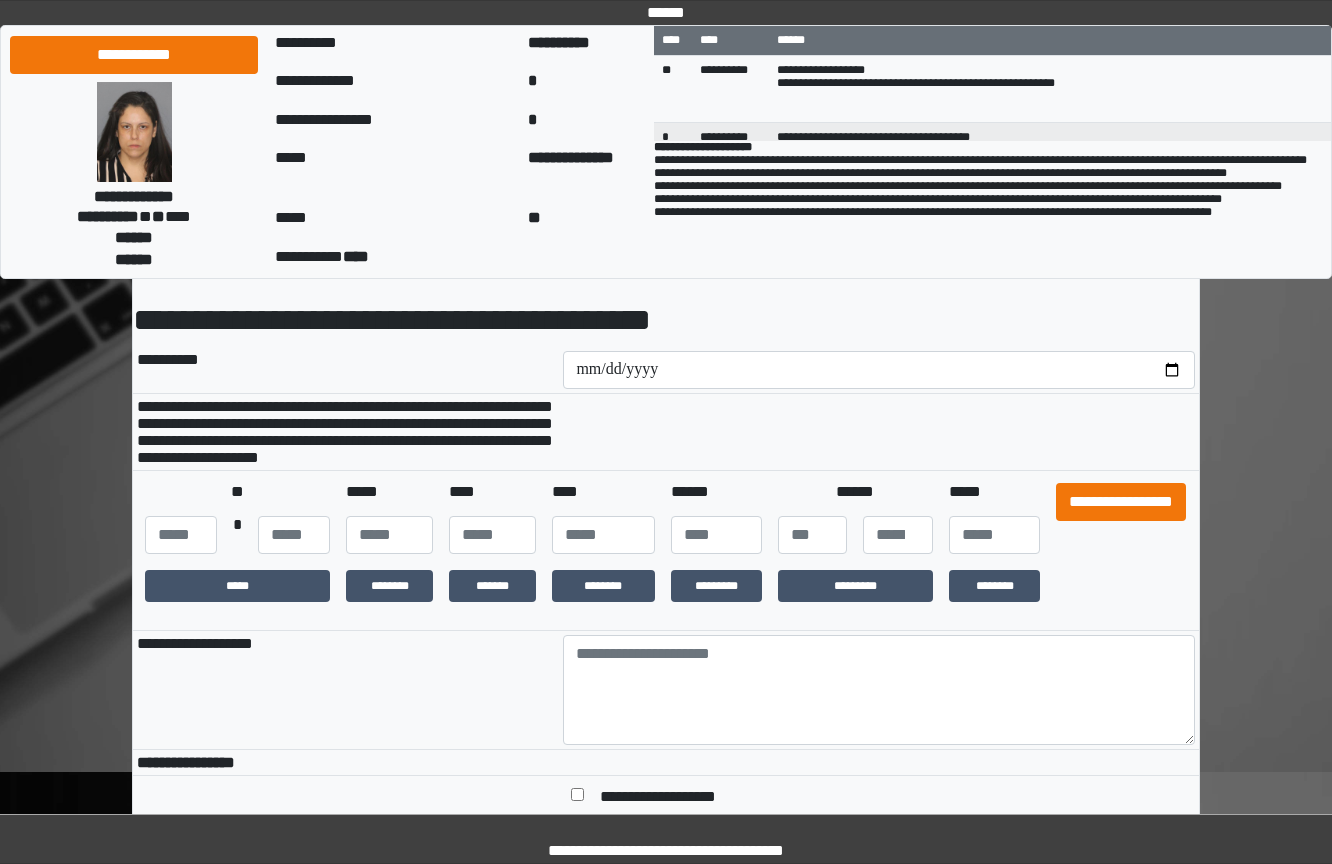 scroll, scrollTop: 200, scrollLeft: 0, axis: vertical 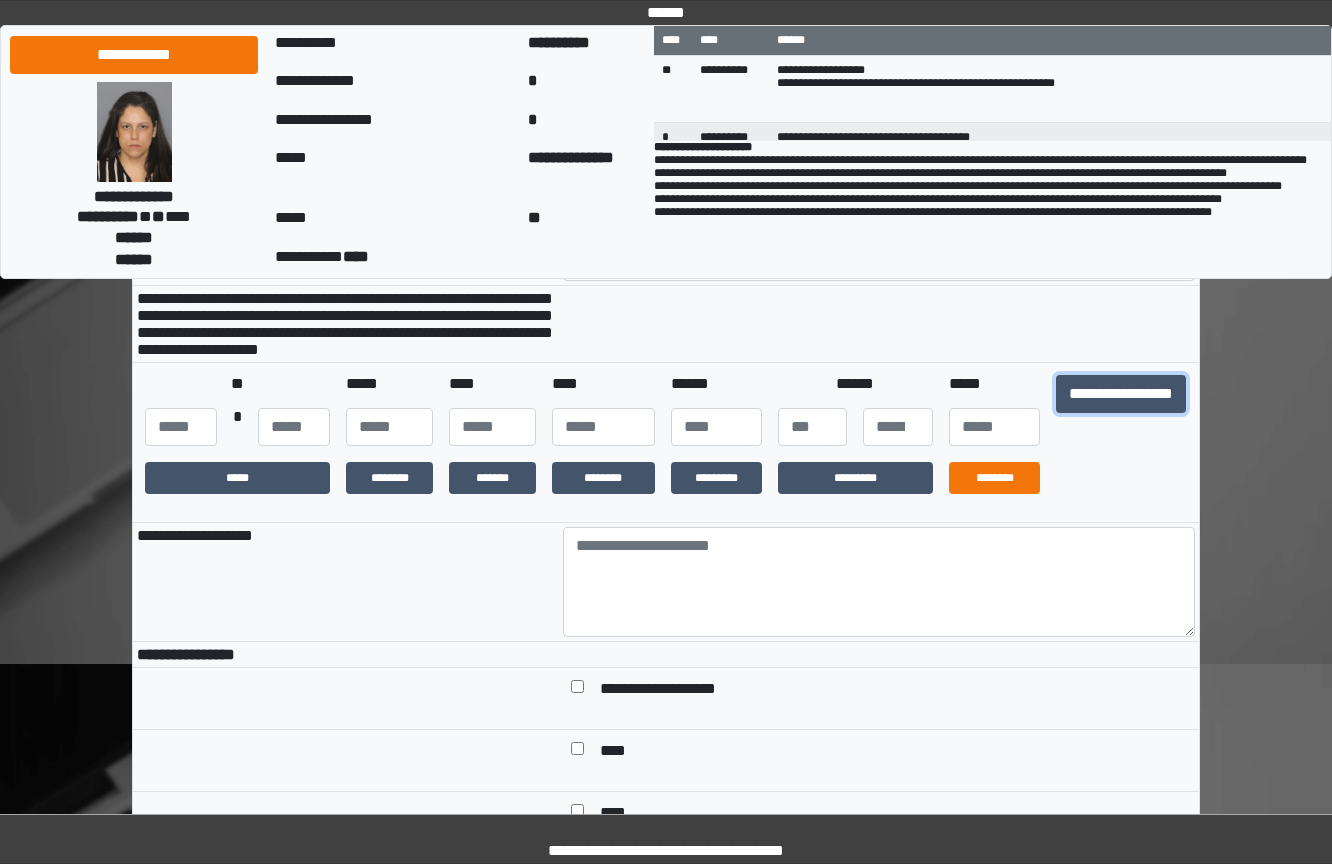 drag, startPoint x: 1117, startPoint y: 428, endPoint x: 1027, endPoint y: 509, distance: 121.08262 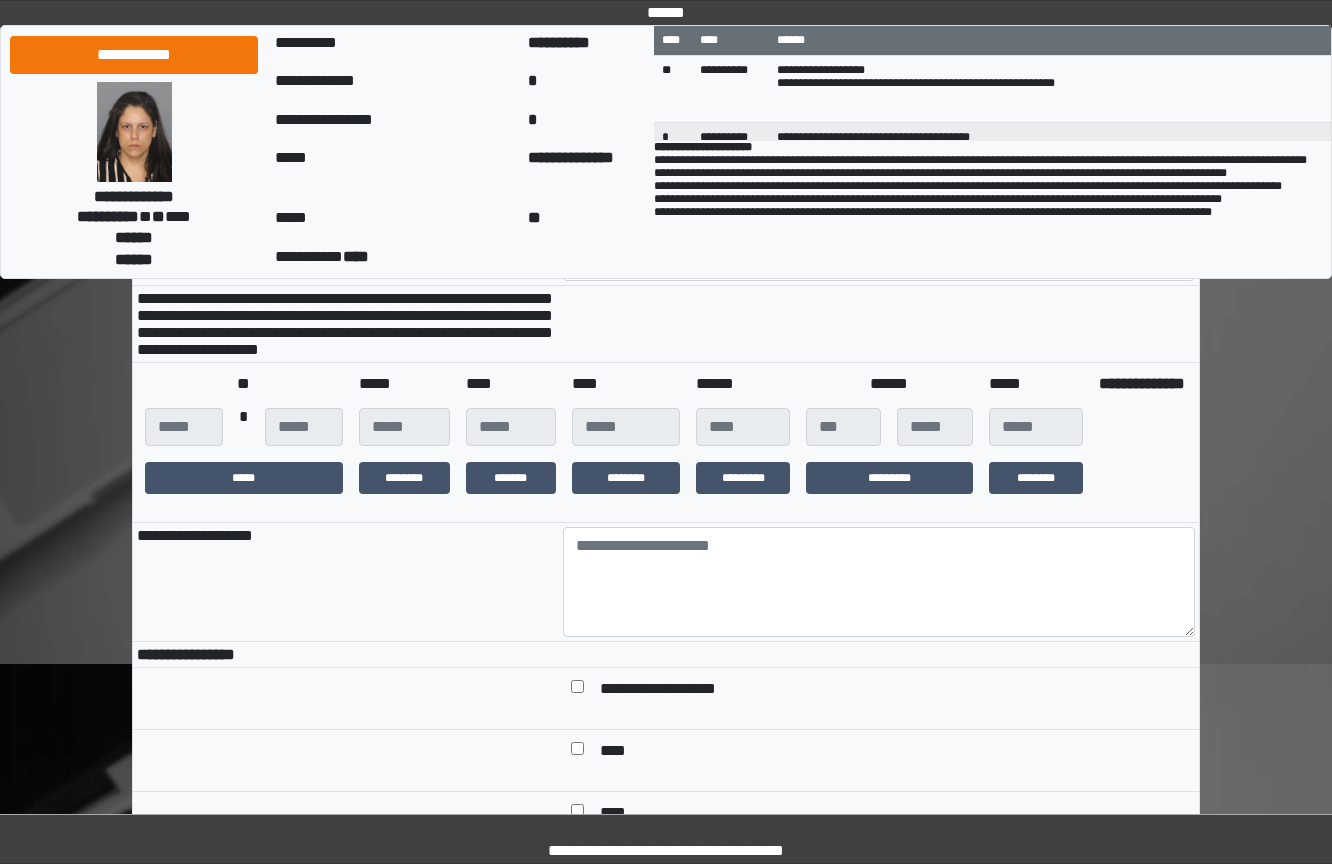 drag, startPoint x: 659, startPoint y: 680, endPoint x: 654, endPoint y: 693, distance: 13.928389 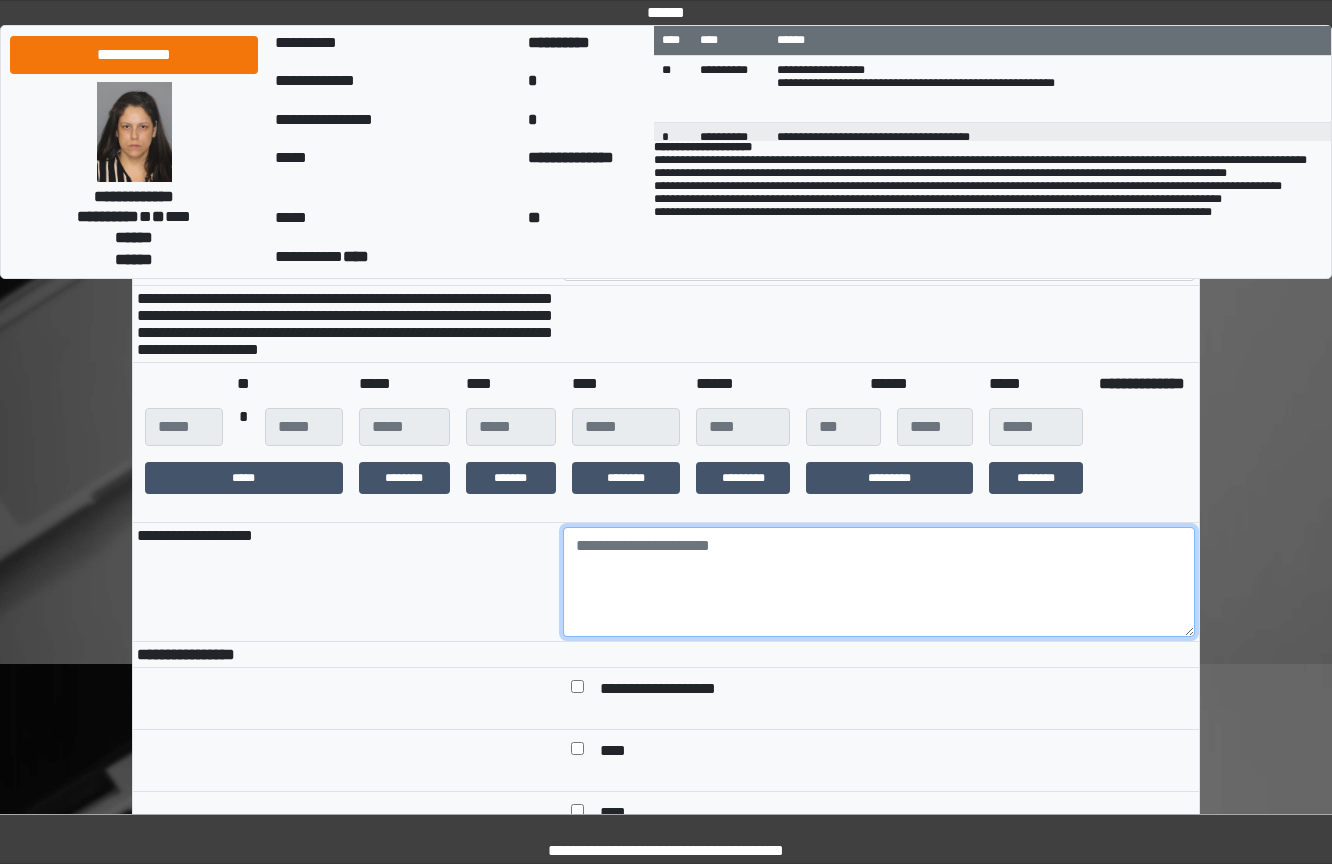 click at bounding box center (879, 582) 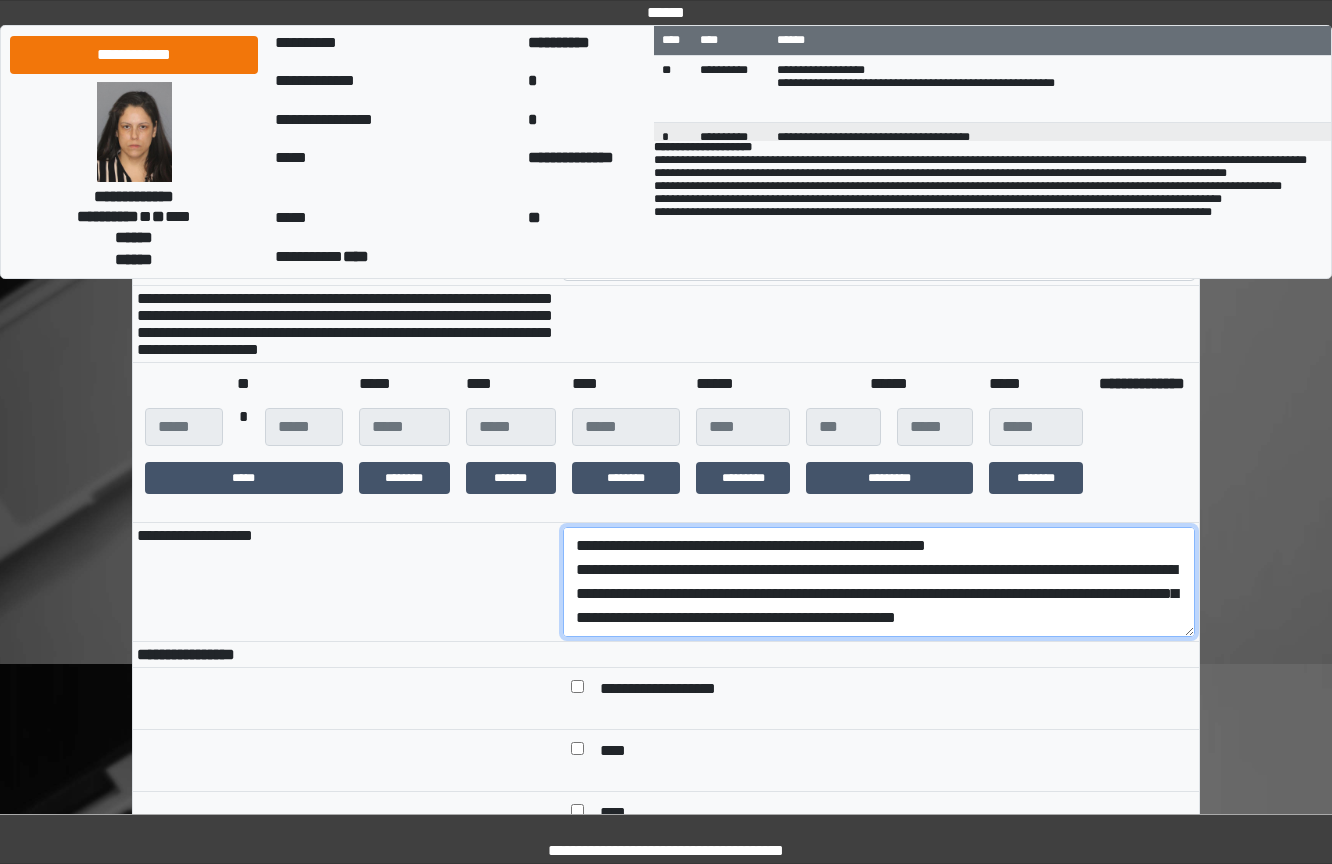 scroll, scrollTop: 209, scrollLeft: 0, axis: vertical 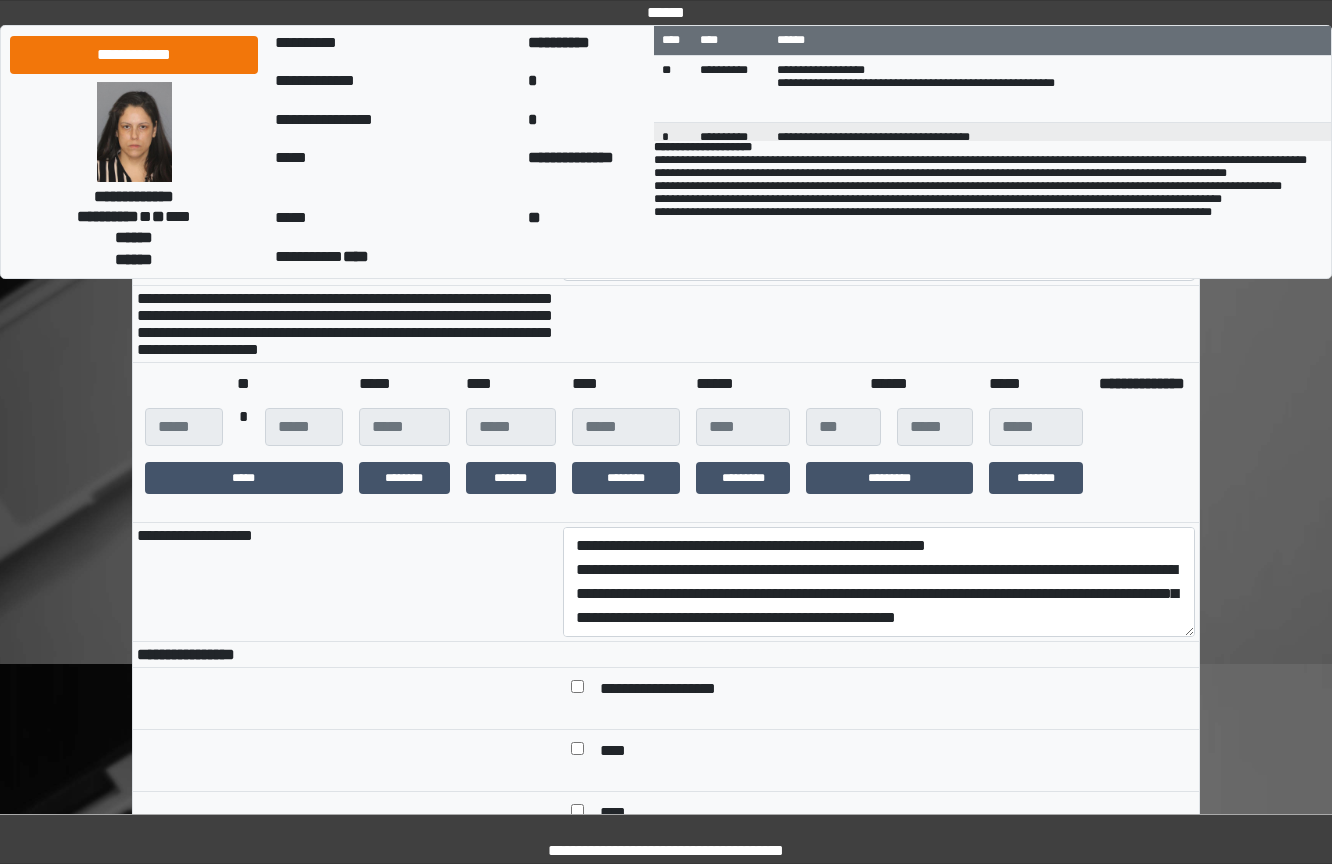 click on "**********" at bounding box center [346, 582] 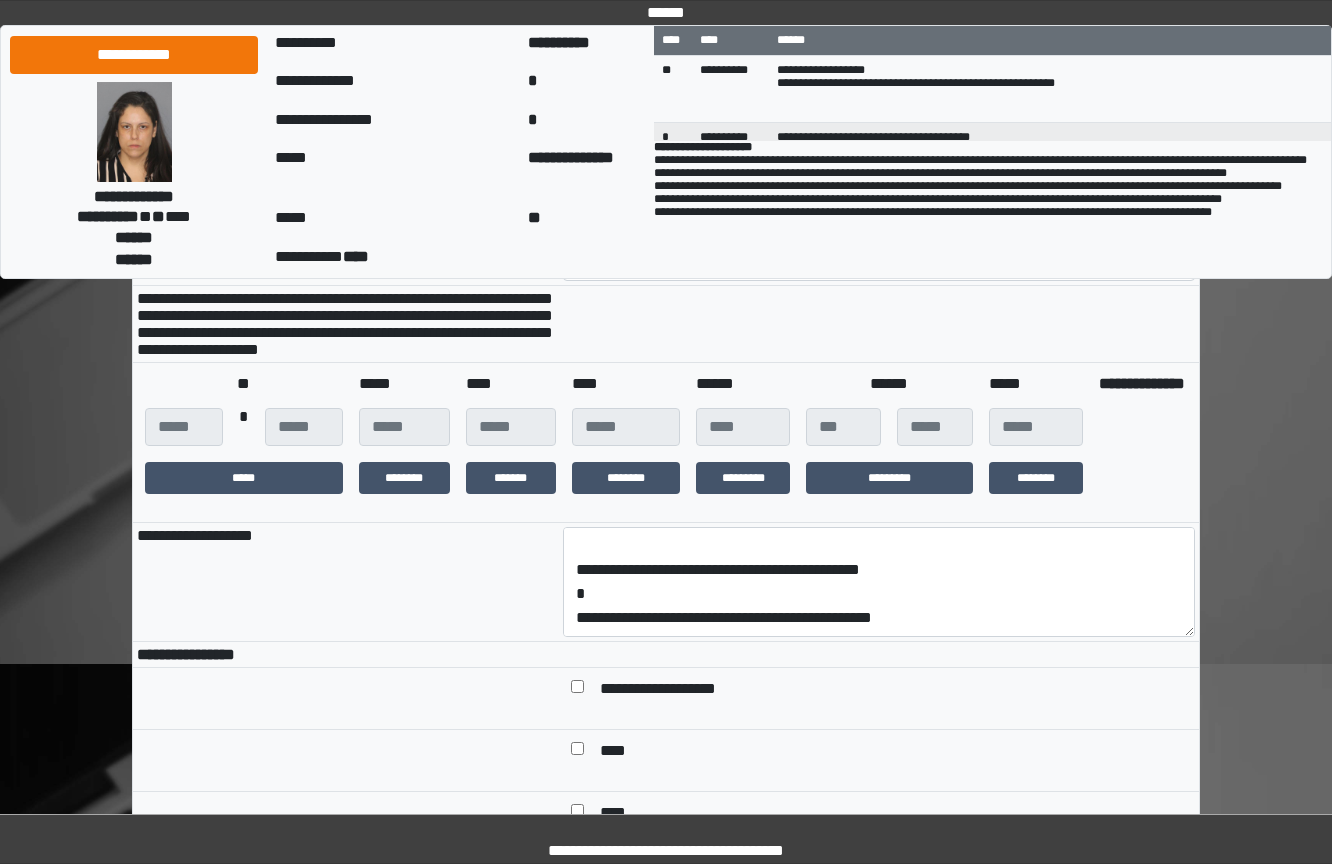scroll, scrollTop: 216, scrollLeft: 0, axis: vertical 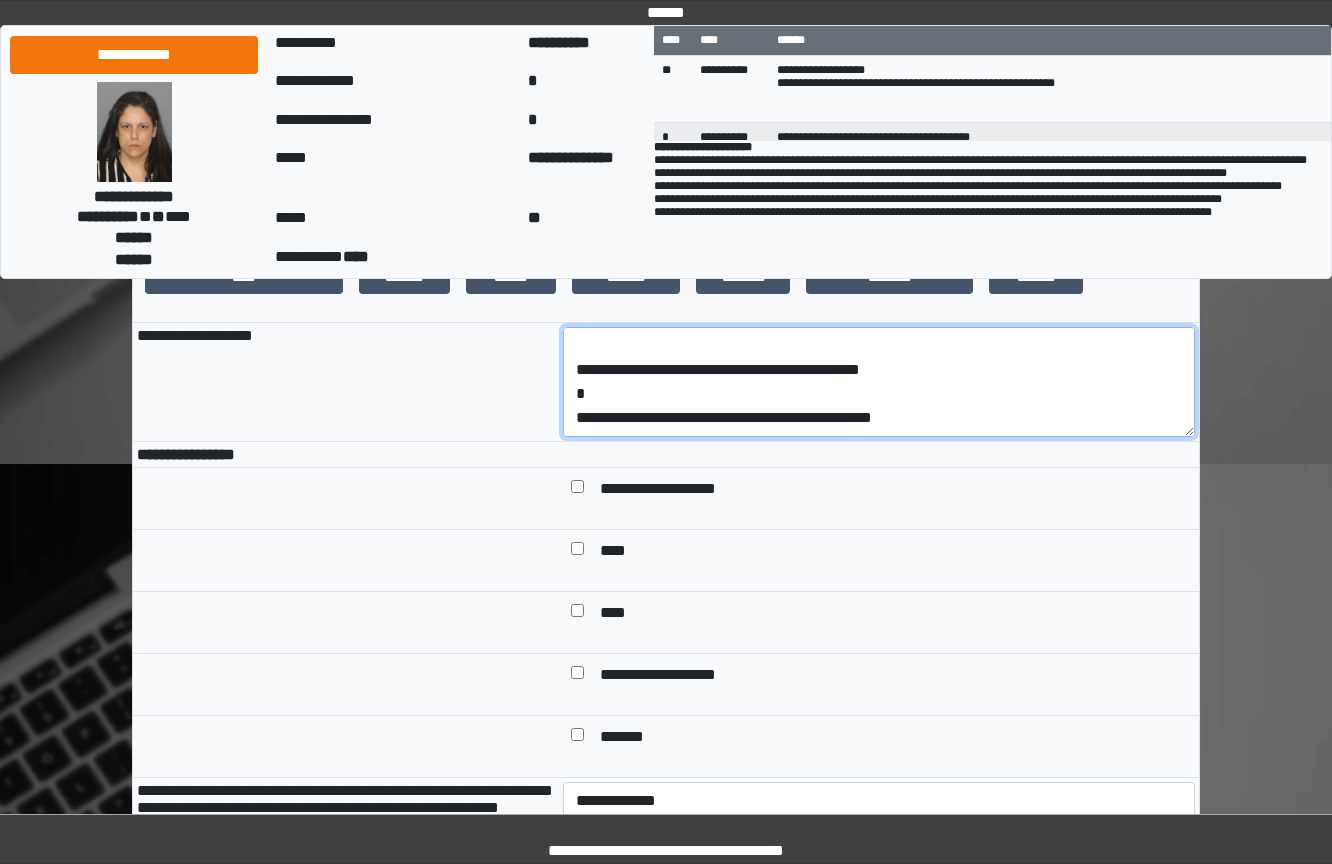 click on "**********" at bounding box center [879, 382] 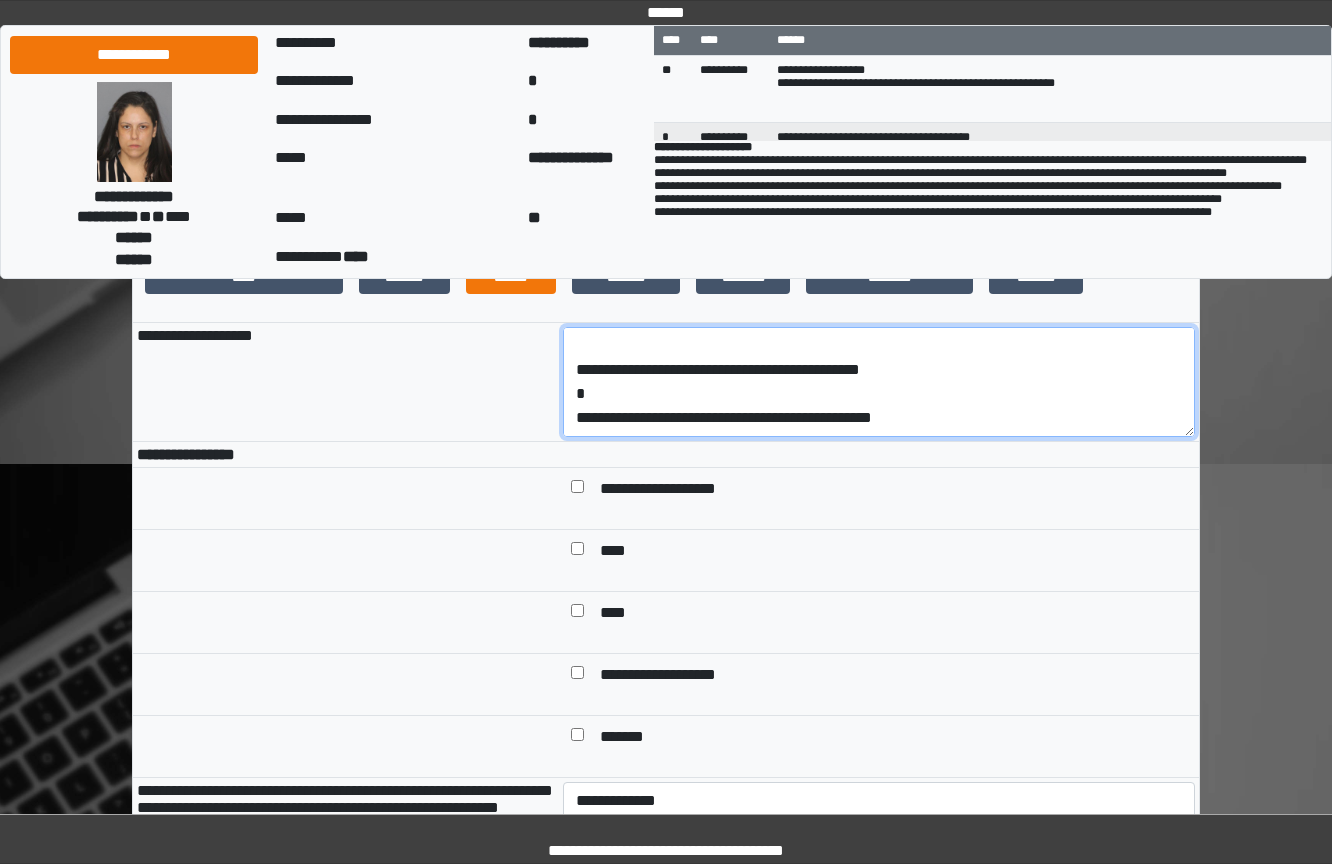 scroll, scrollTop: 0, scrollLeft: 0, axis: both 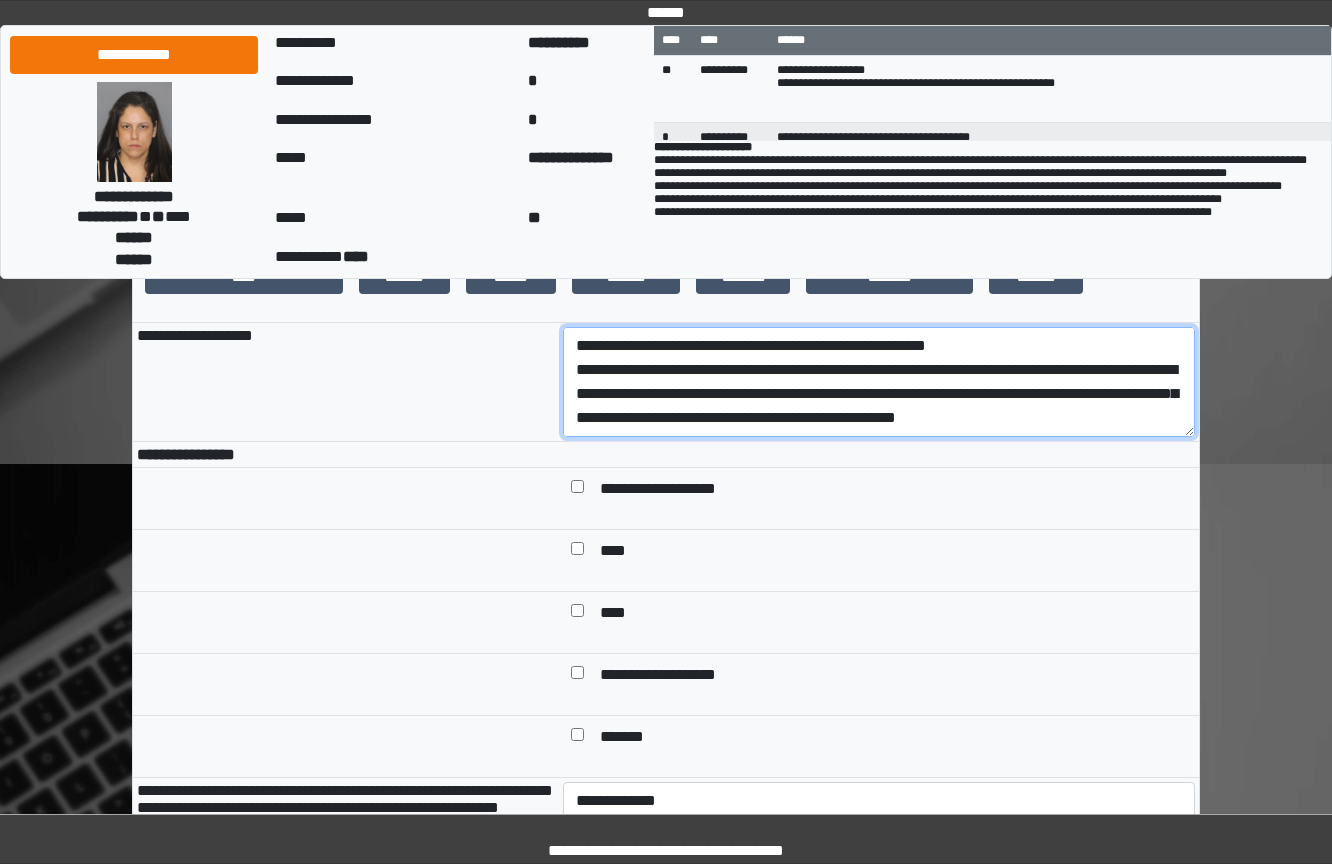 drag, startPoint x: 941, startPoint y: 449, endPoint x: 475, endPoint y: 401, distance: 468.46558 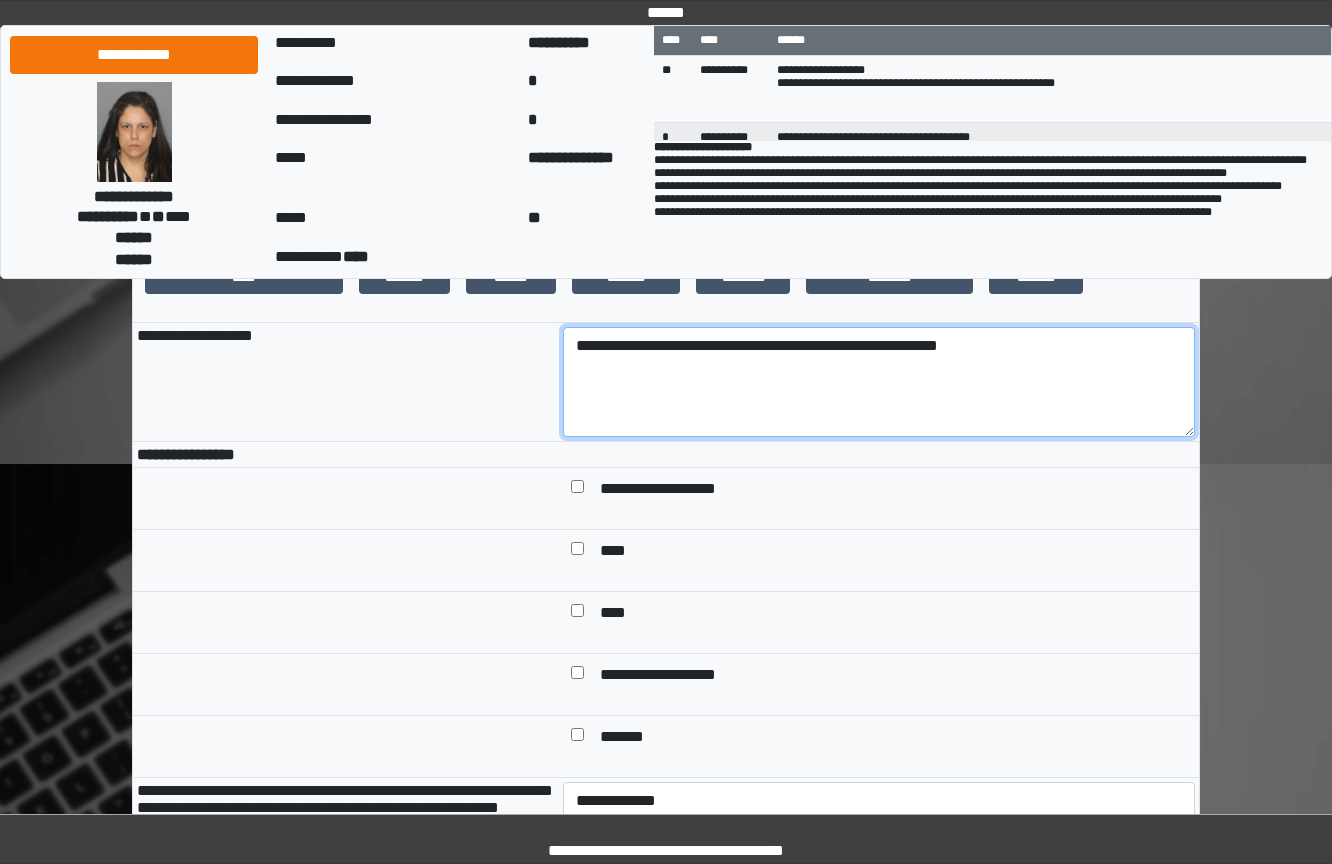 type on "**********" 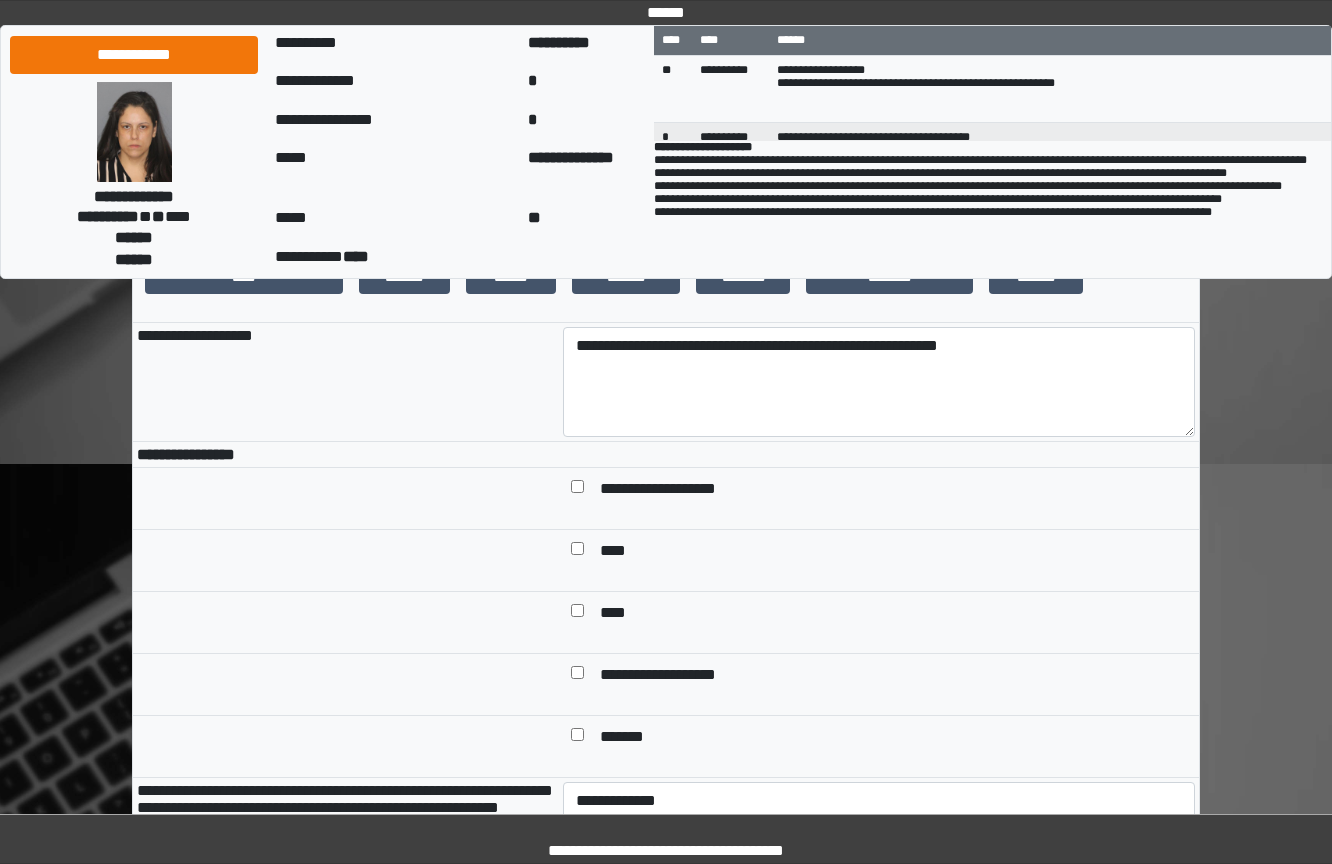 click at bounding box center (577, 552) 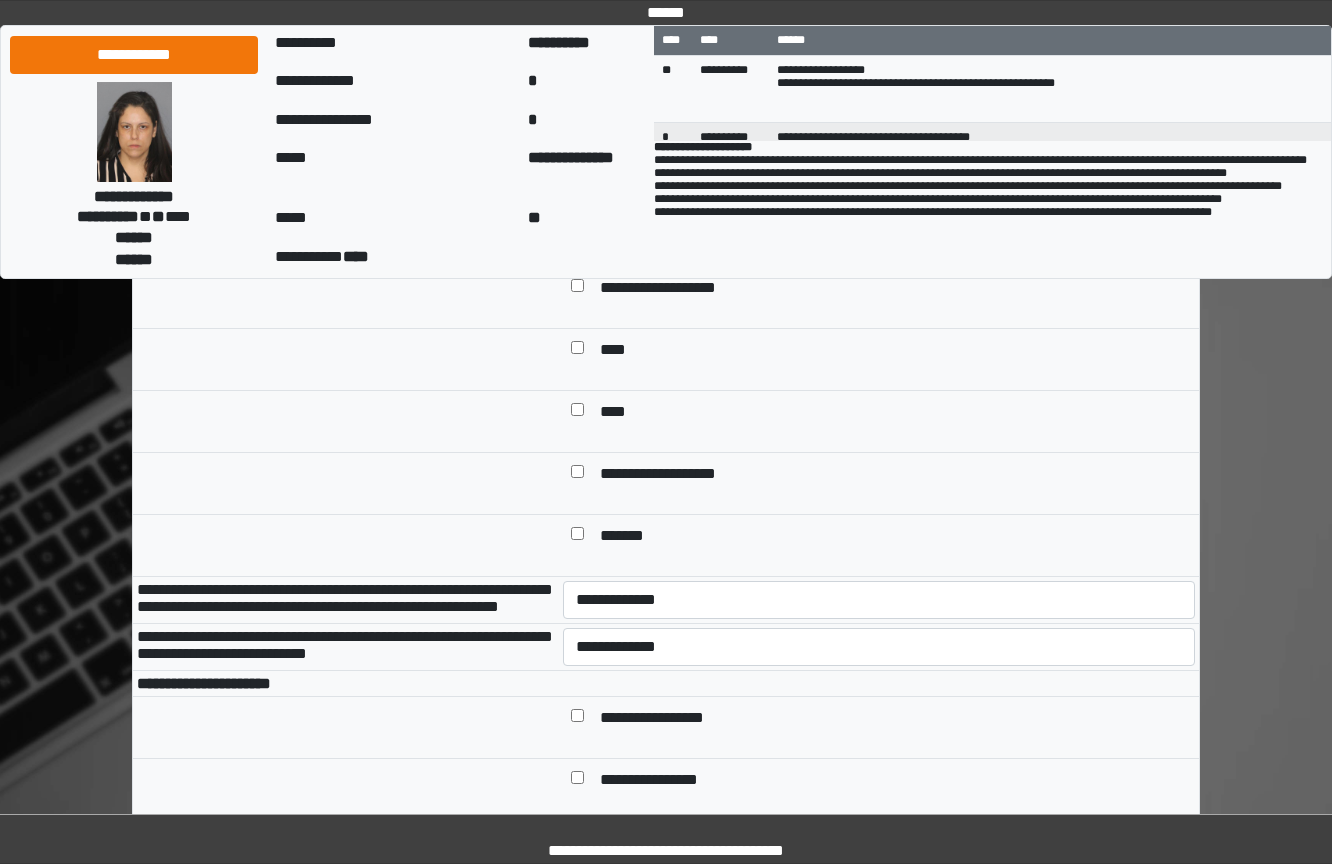 scroll, scrollTop: 800, scrollLeft: 0, axis: vertical 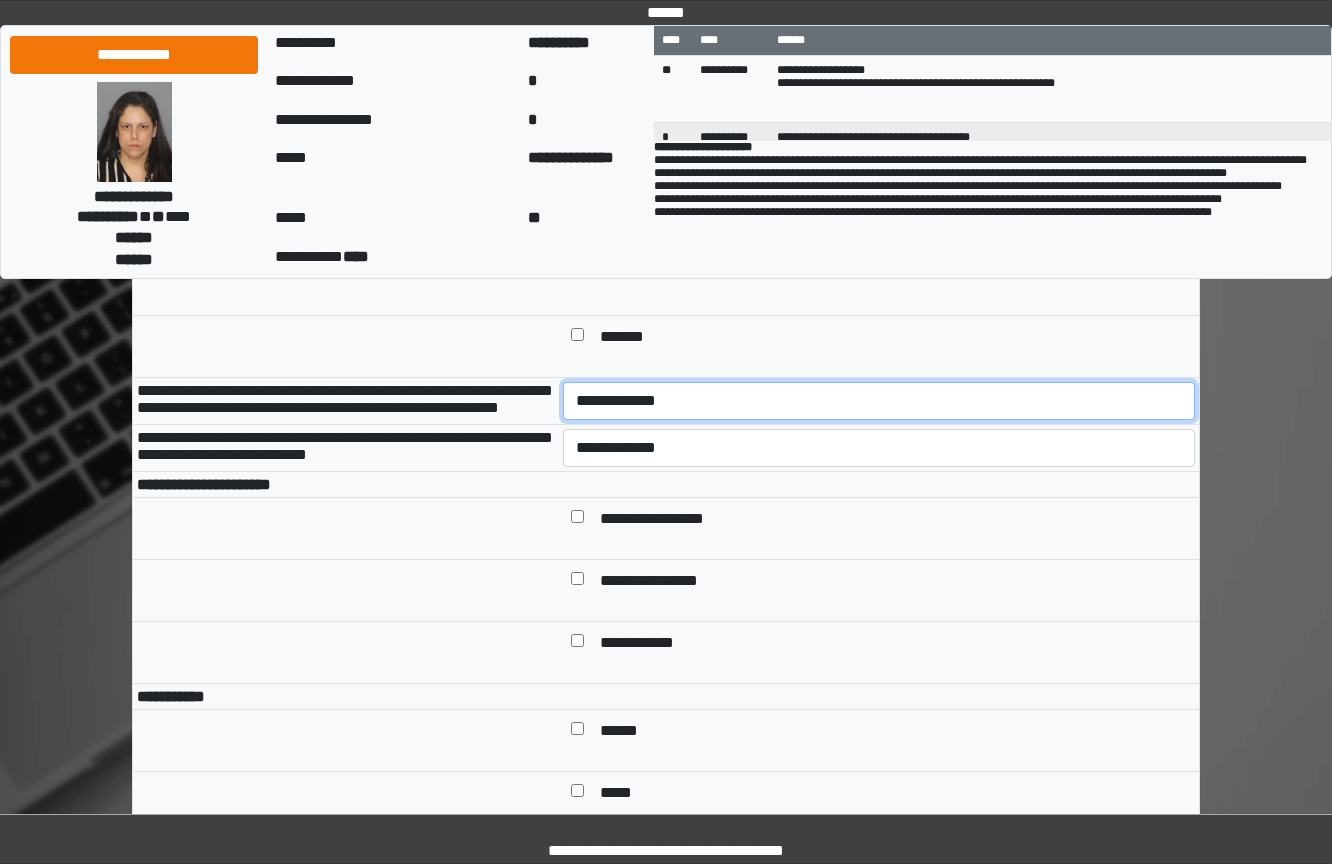 click on "**********" at bounding box center (879, 401) 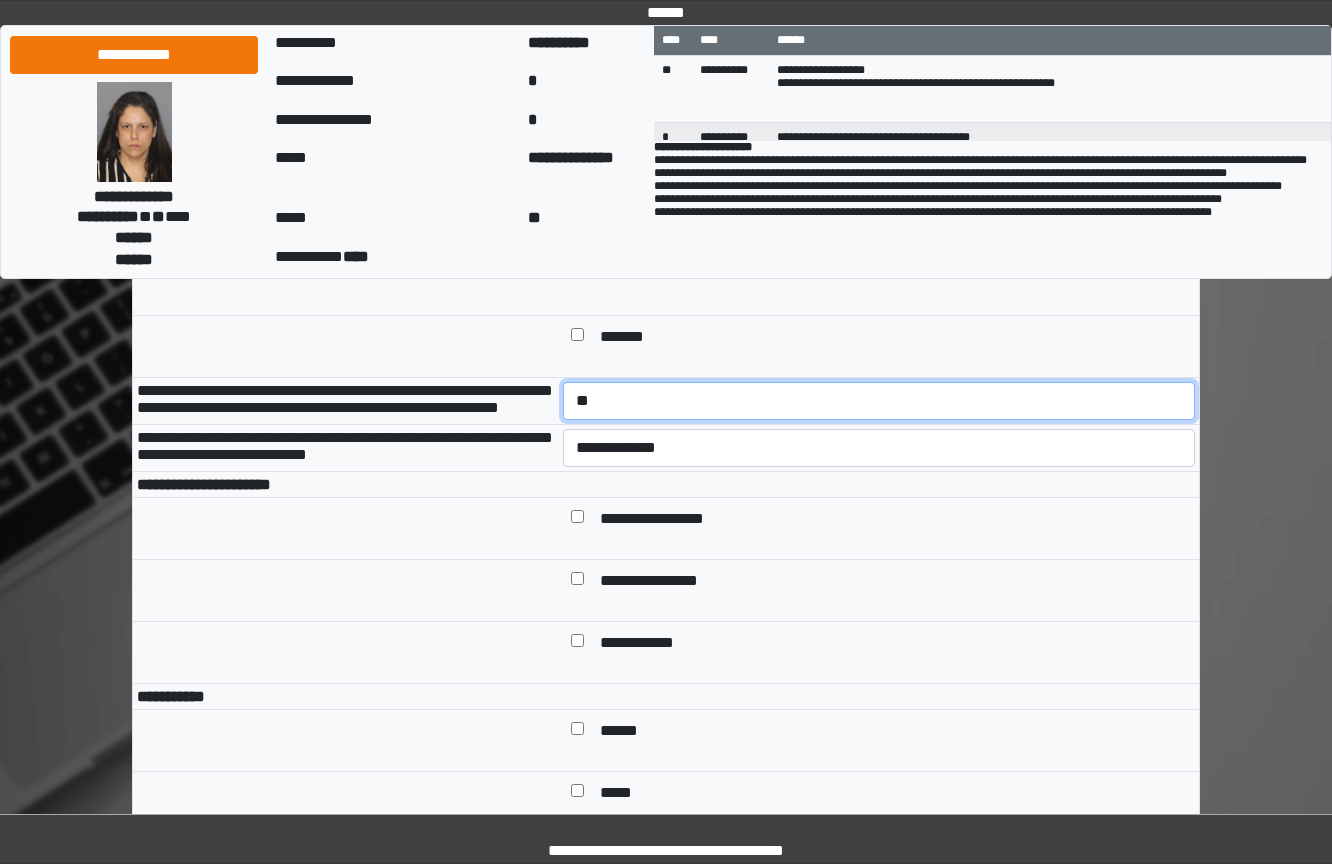 click on "**********" at bounding box center (879, 401) 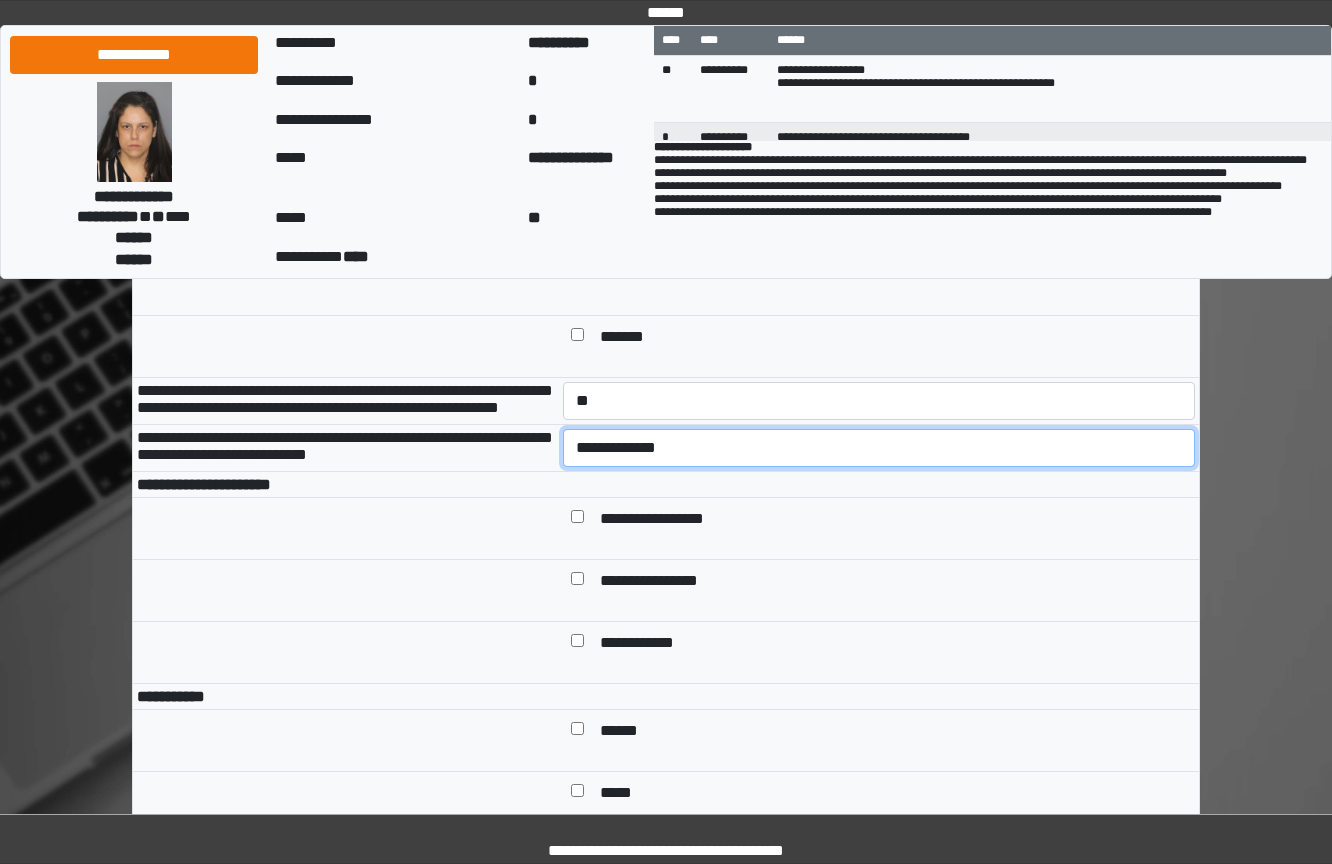drag, startPoint x: 668, startPoint y: 513, endPoint x: 667, endPoint y: 535, distance: 22.022715 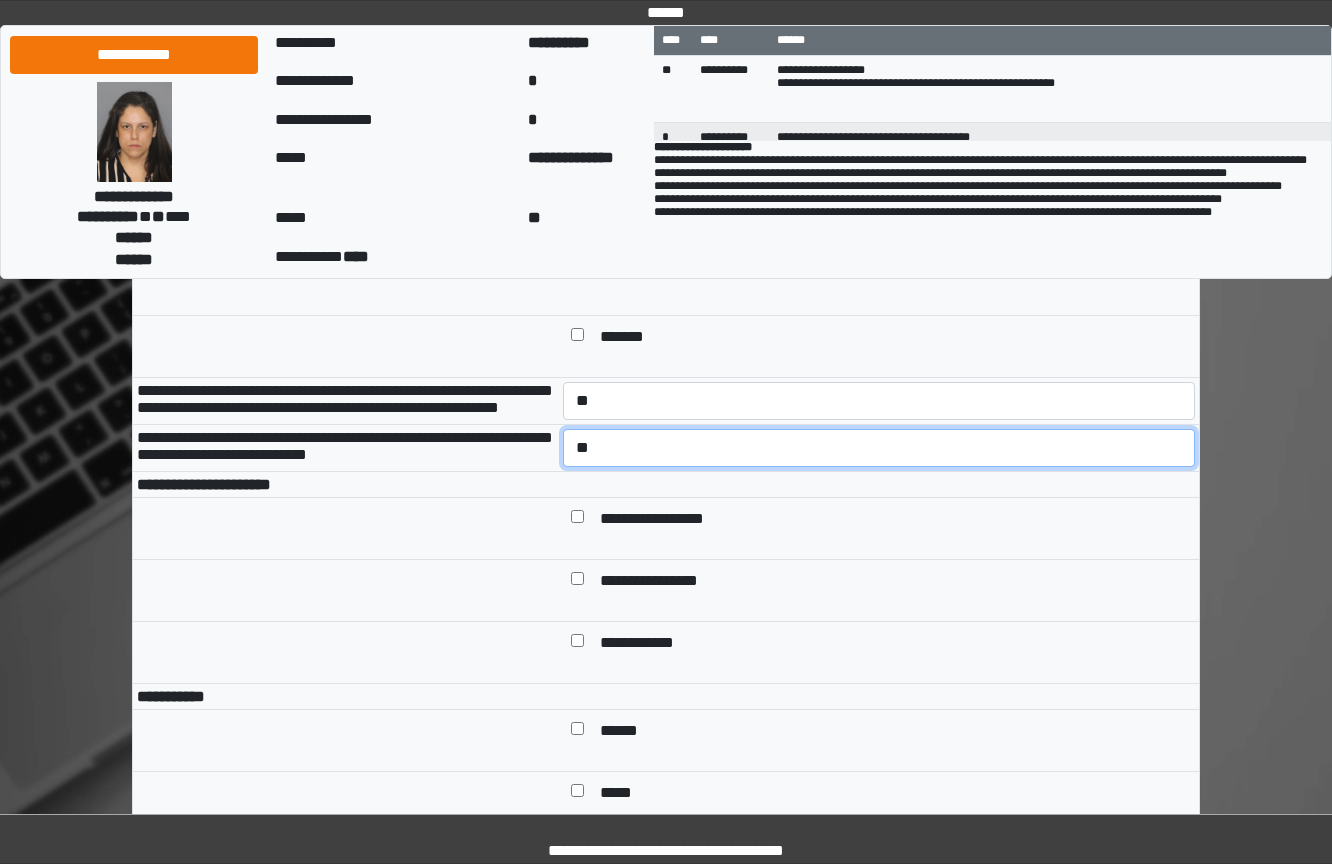 click on "**********" at bounding box center [879, 448] 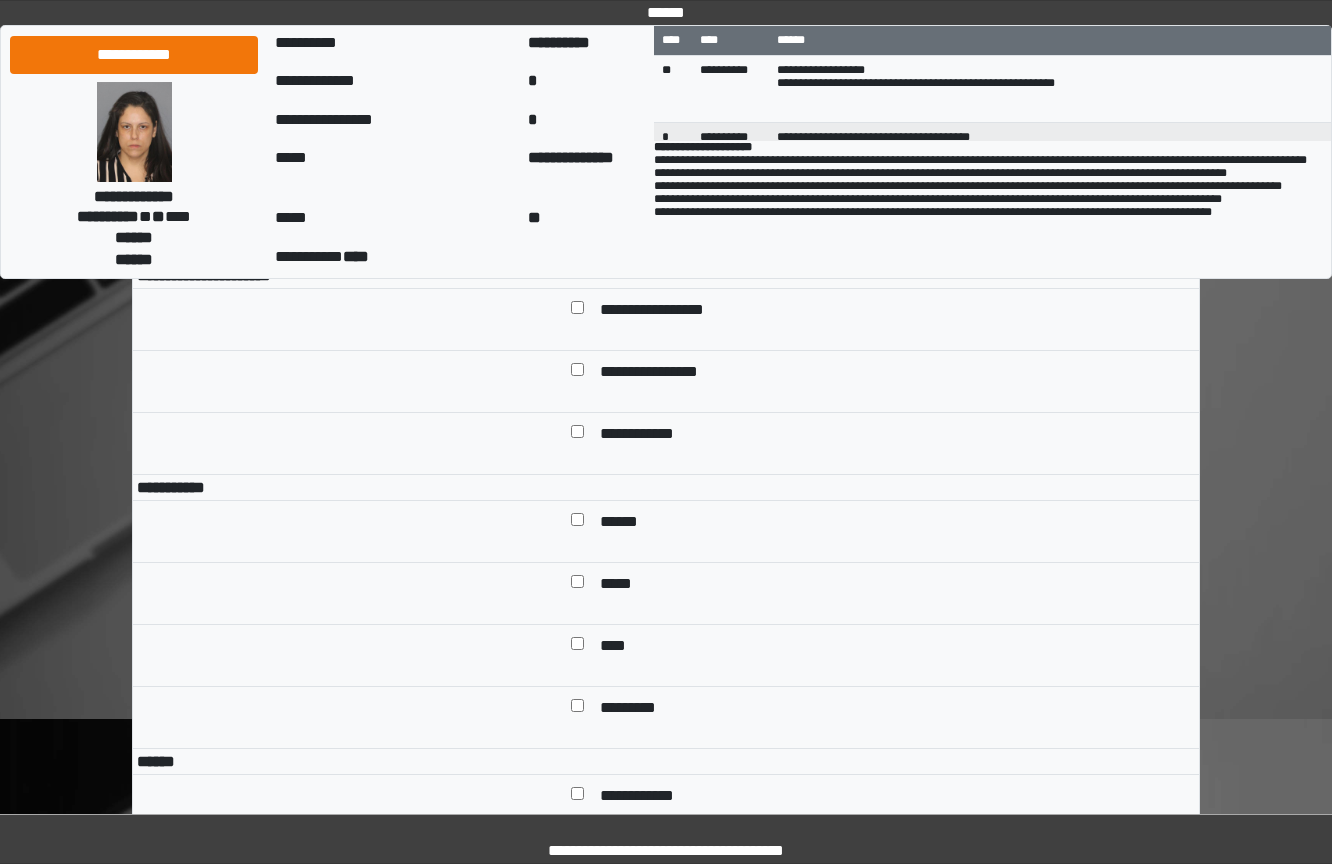 scroll, scrollTop: 1200, scrollLeft: 0, axis: vertical 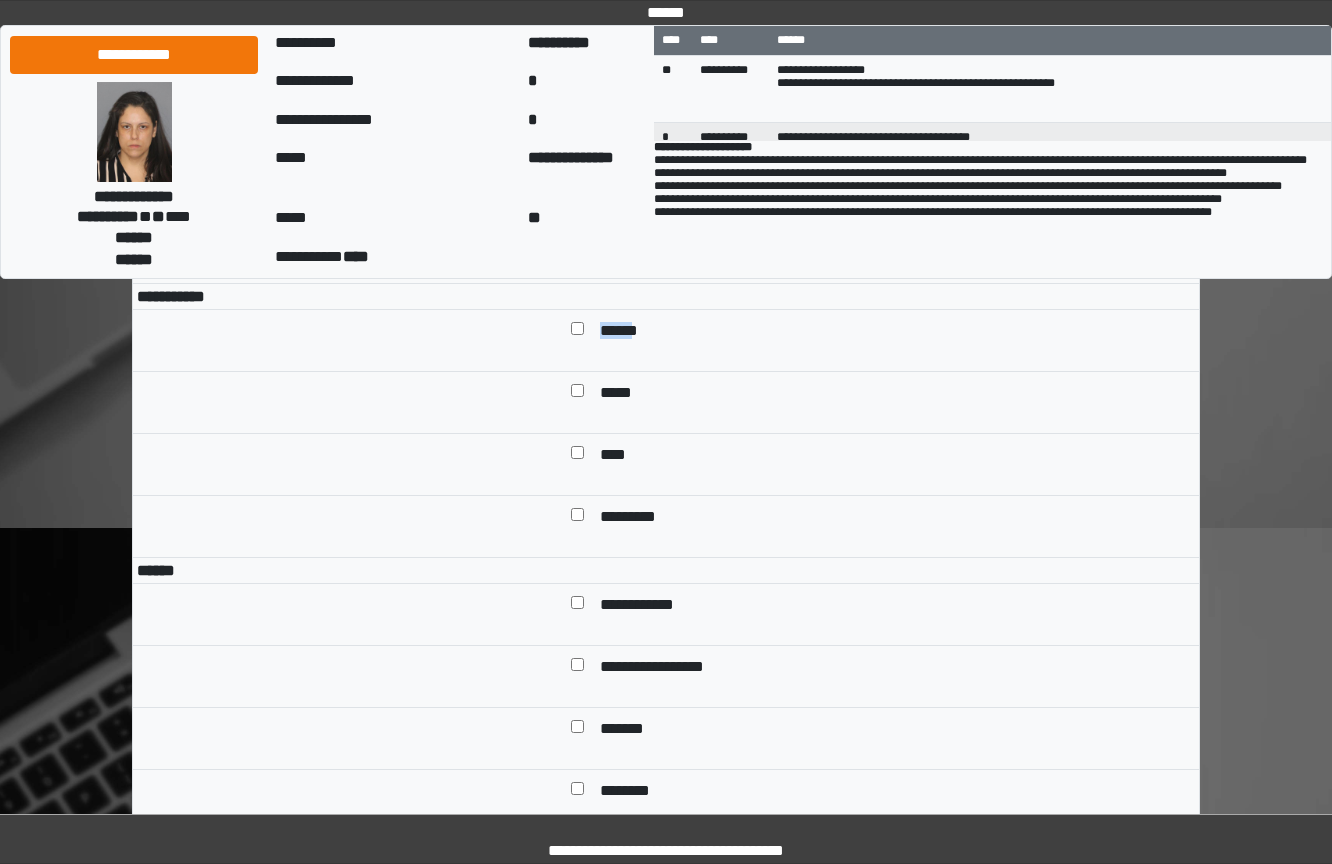 click on "******" at bounding box center [893, 332] 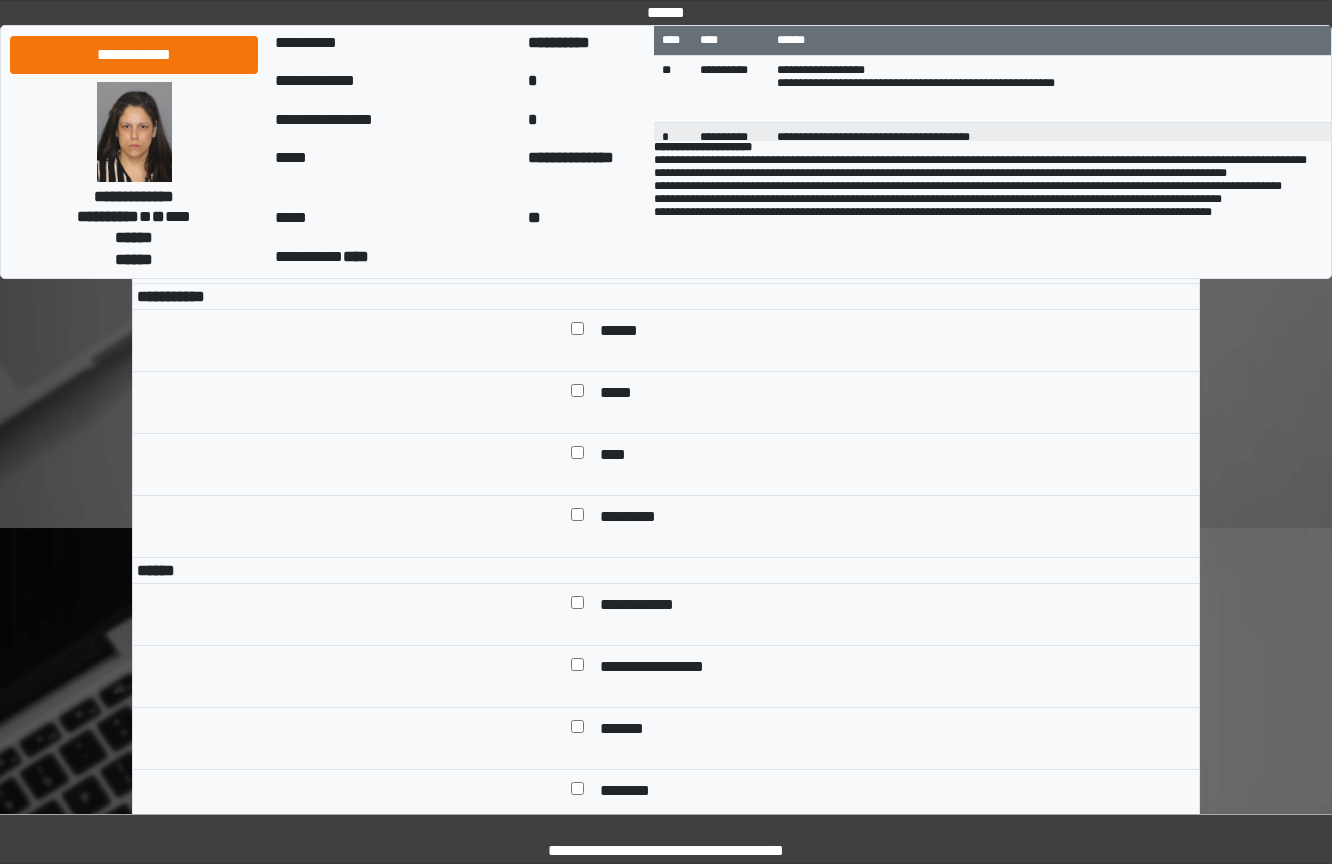 click on "*****" at bounding box center (620, 394) 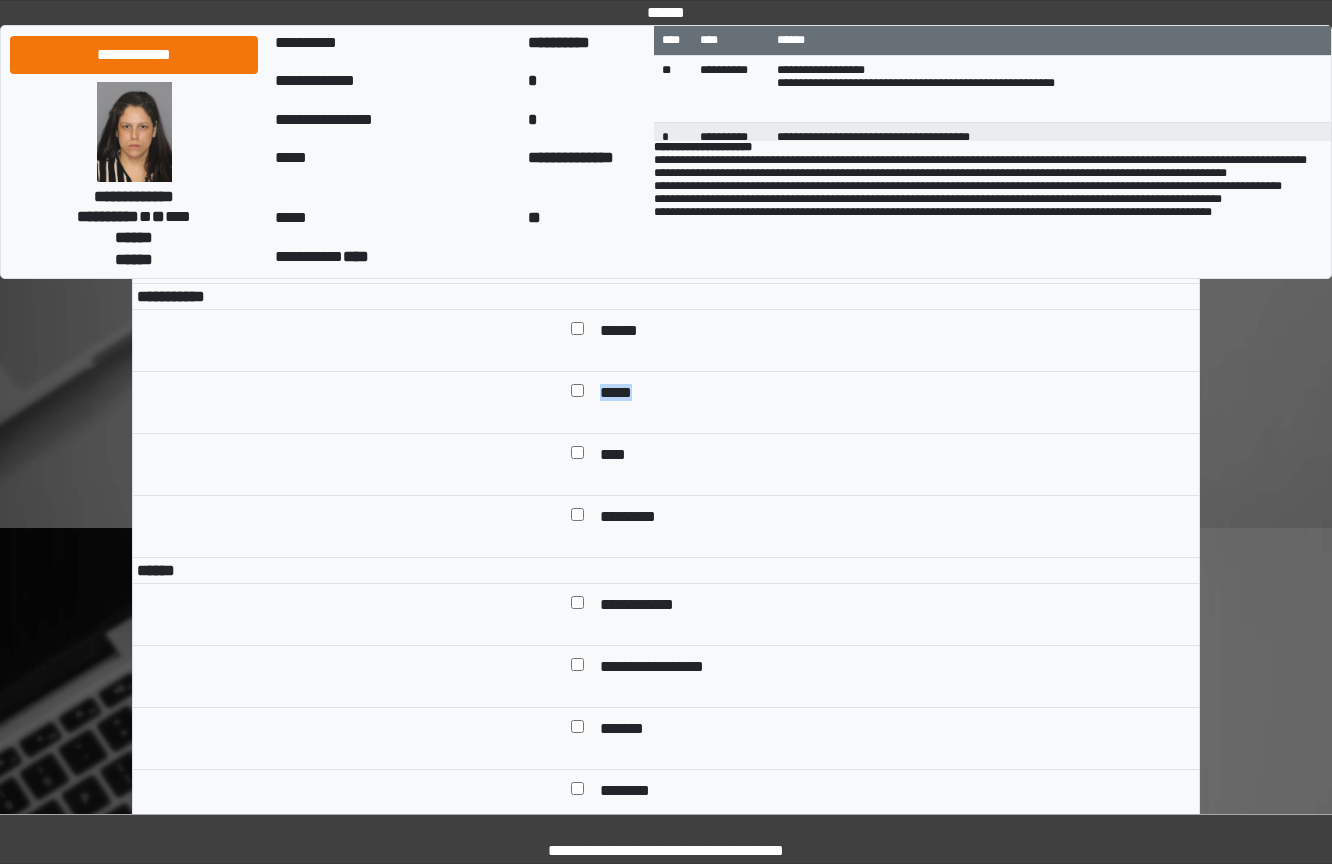 click on "**********" at bounding box center (666, 418) 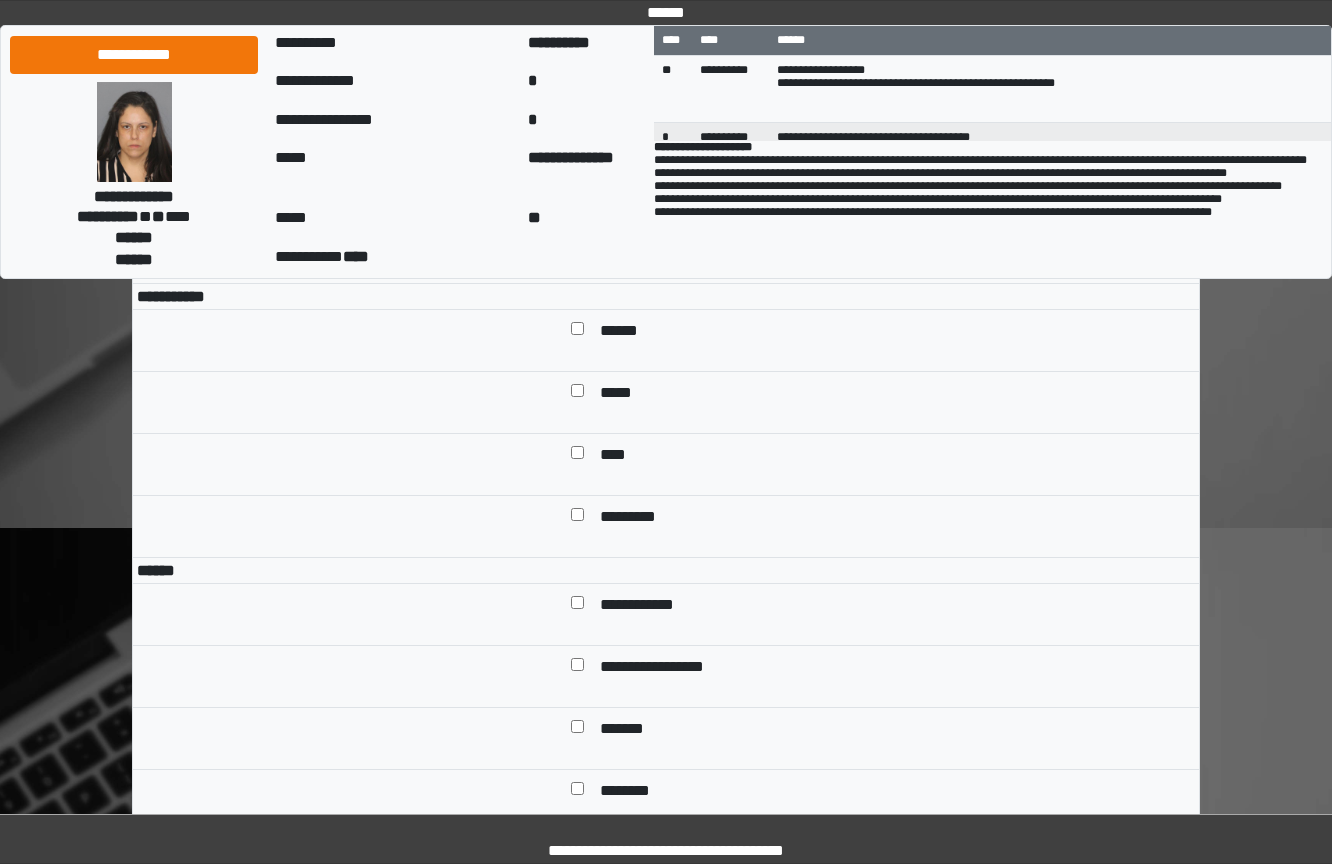 click on "******" at bounding box center (893, 332) 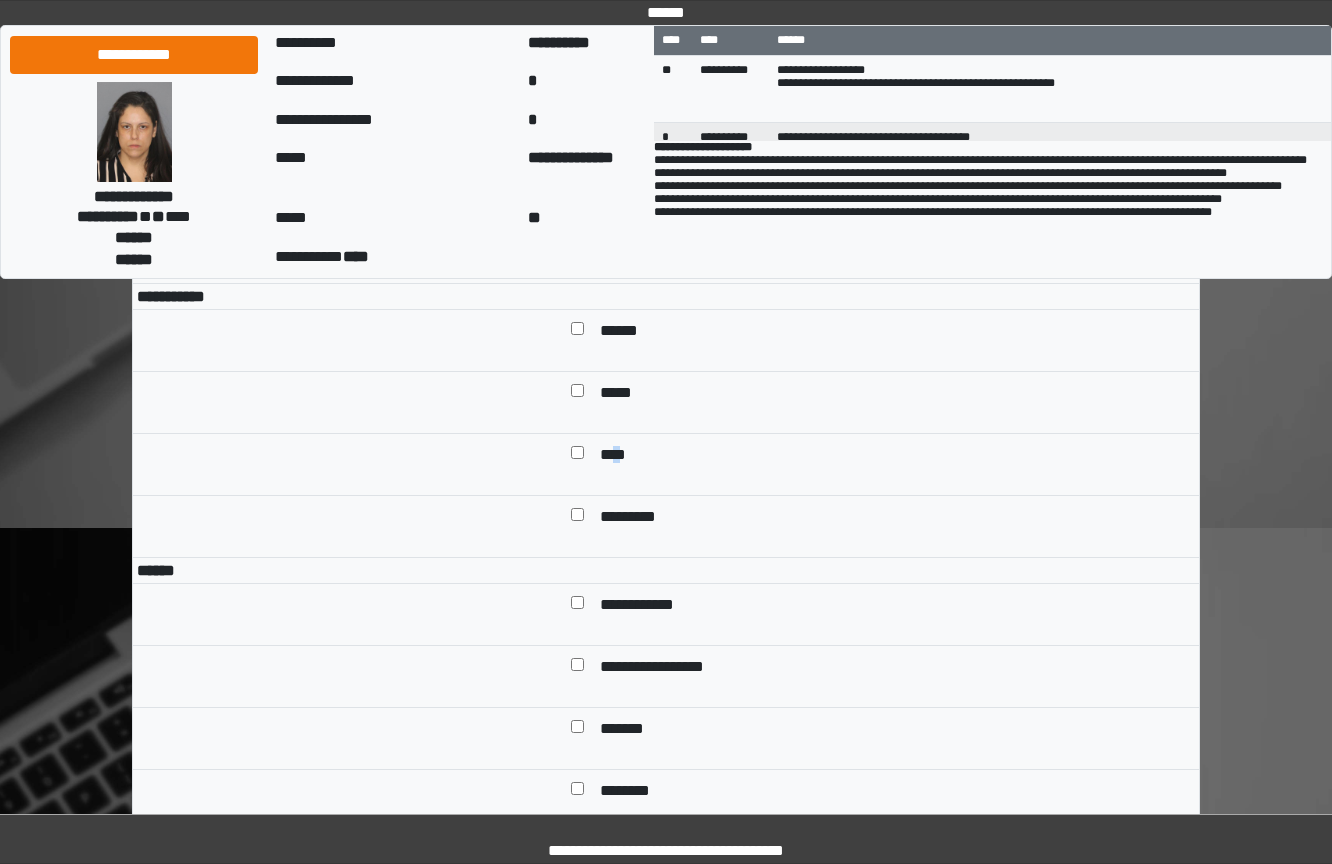 click on "****" at bounding box center [619, 456] 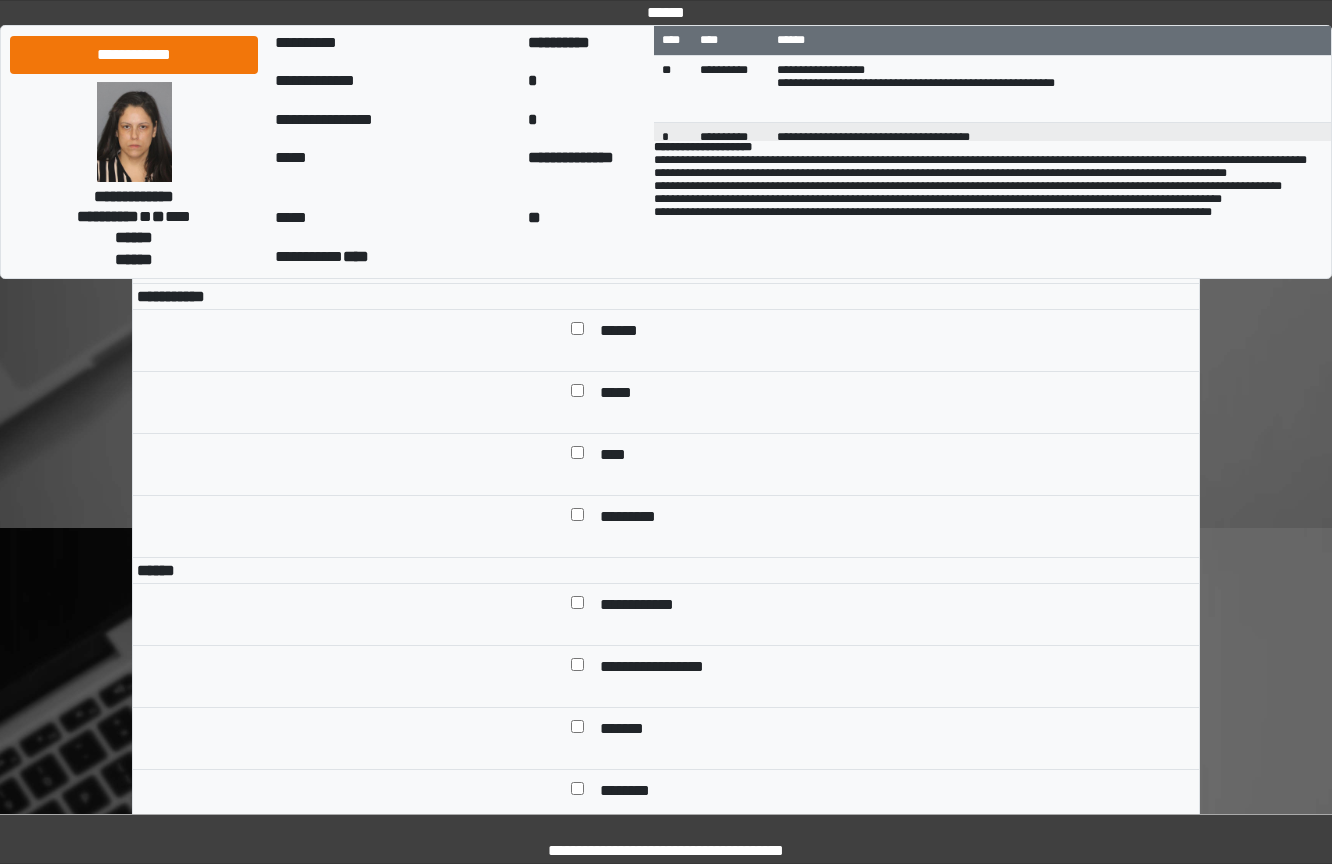 drag, startPoint x: 636, startPoint y: 594, endPoint x: 659, endPoint y: 549, distance: 50.537113 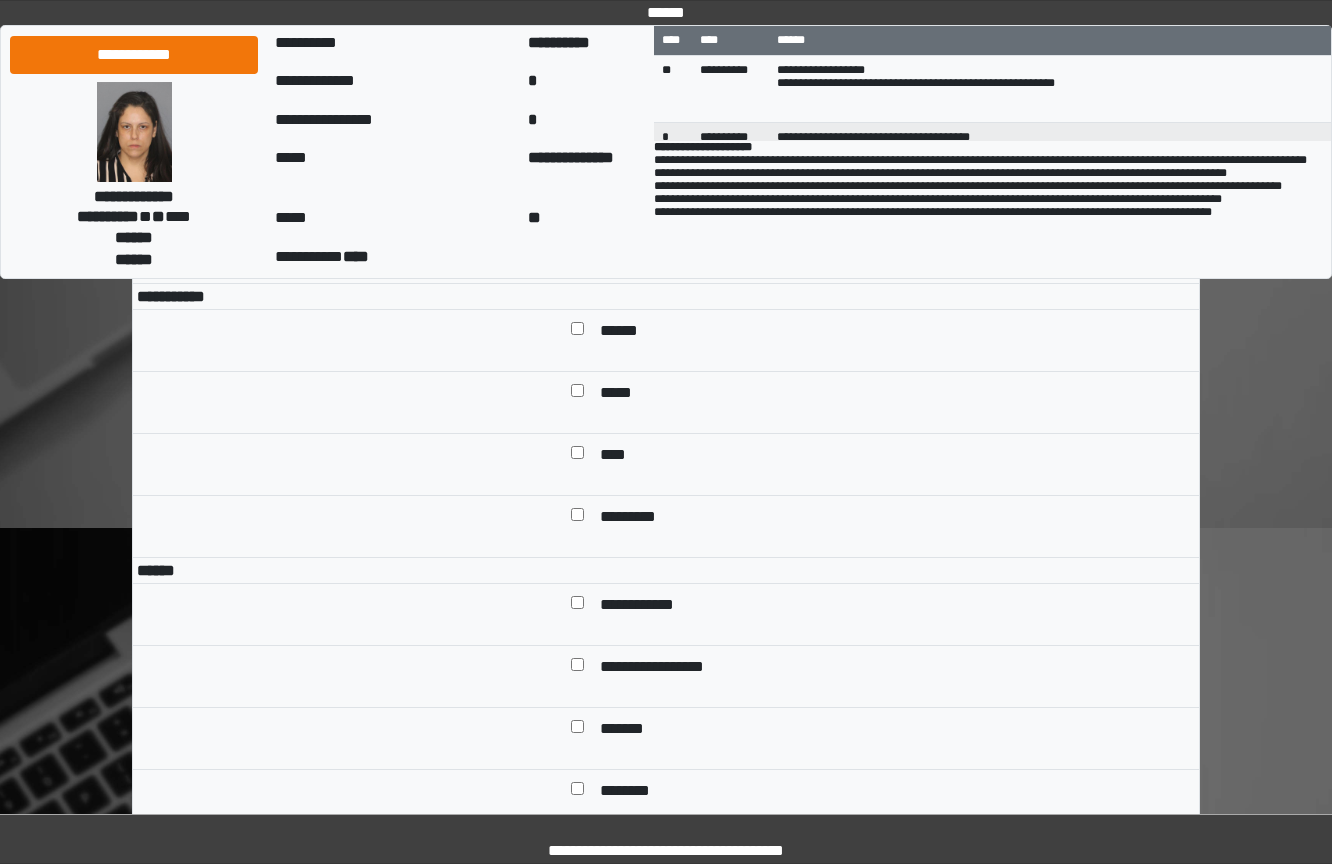 click at bounding box center (577, 606) 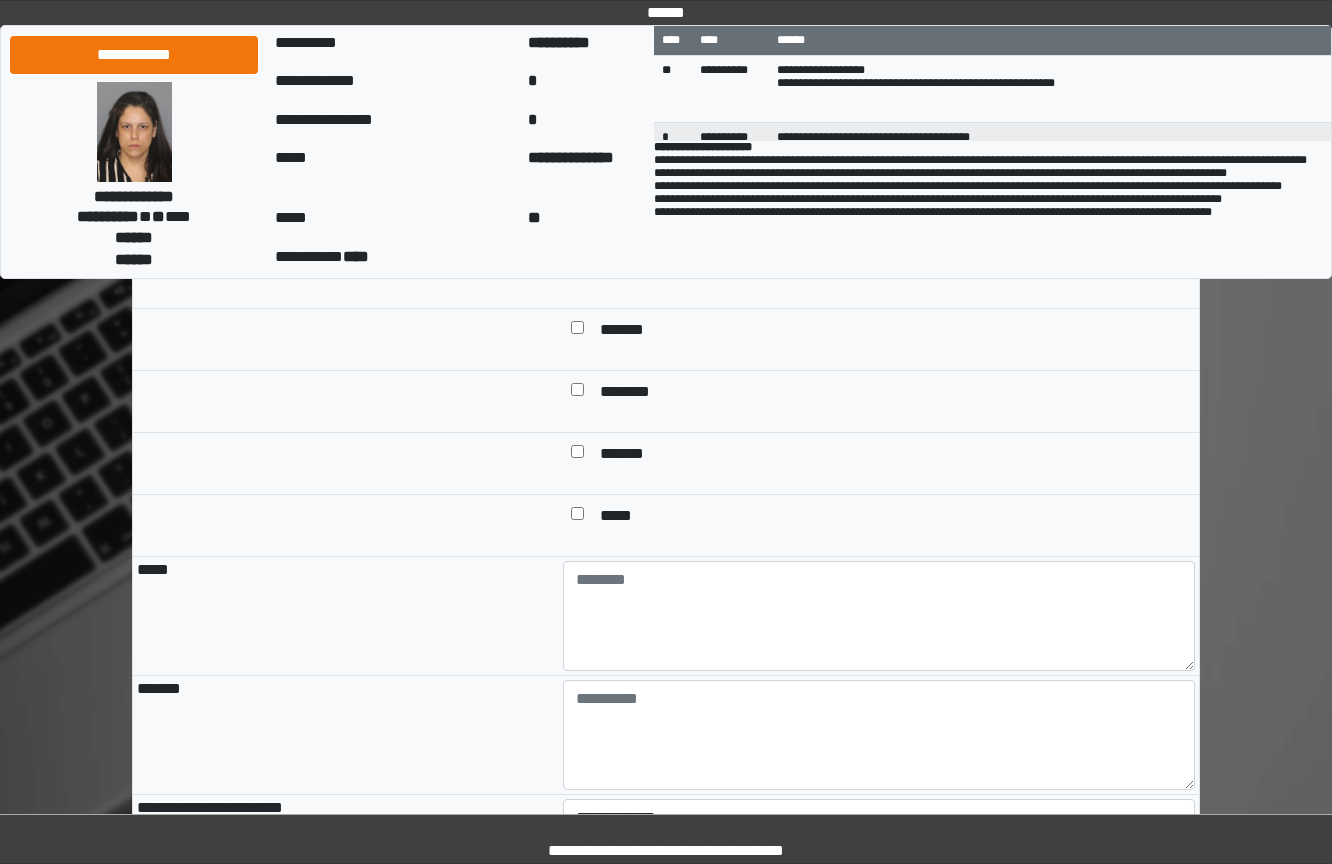 scroll, scrollTop: 1600, scrollLeft: 0, axis: vertical 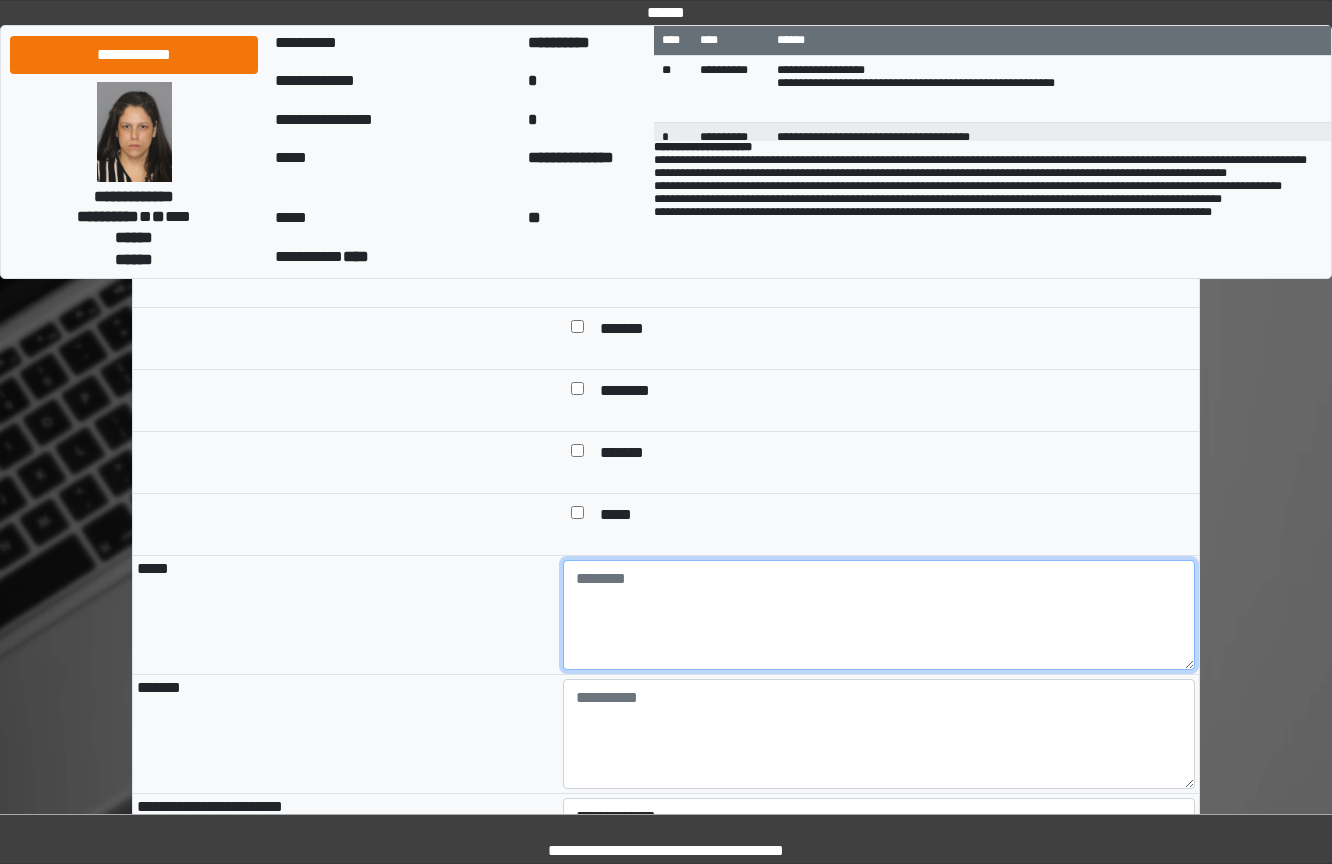 drag, startPoint x: 683, startPoint y: 631, endPoint x: 704, endPoint y: 621, distance: 23.259407 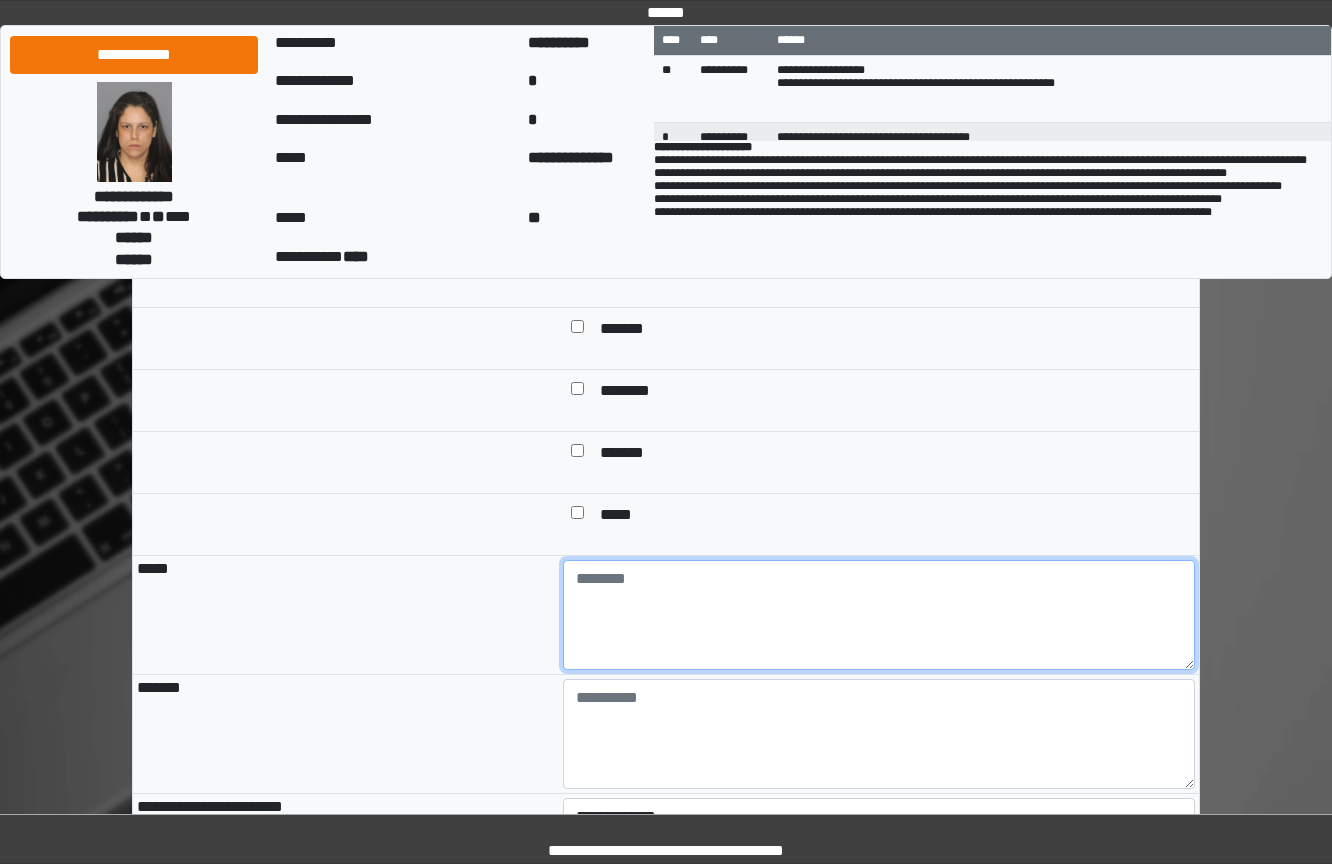 paste on "**********" 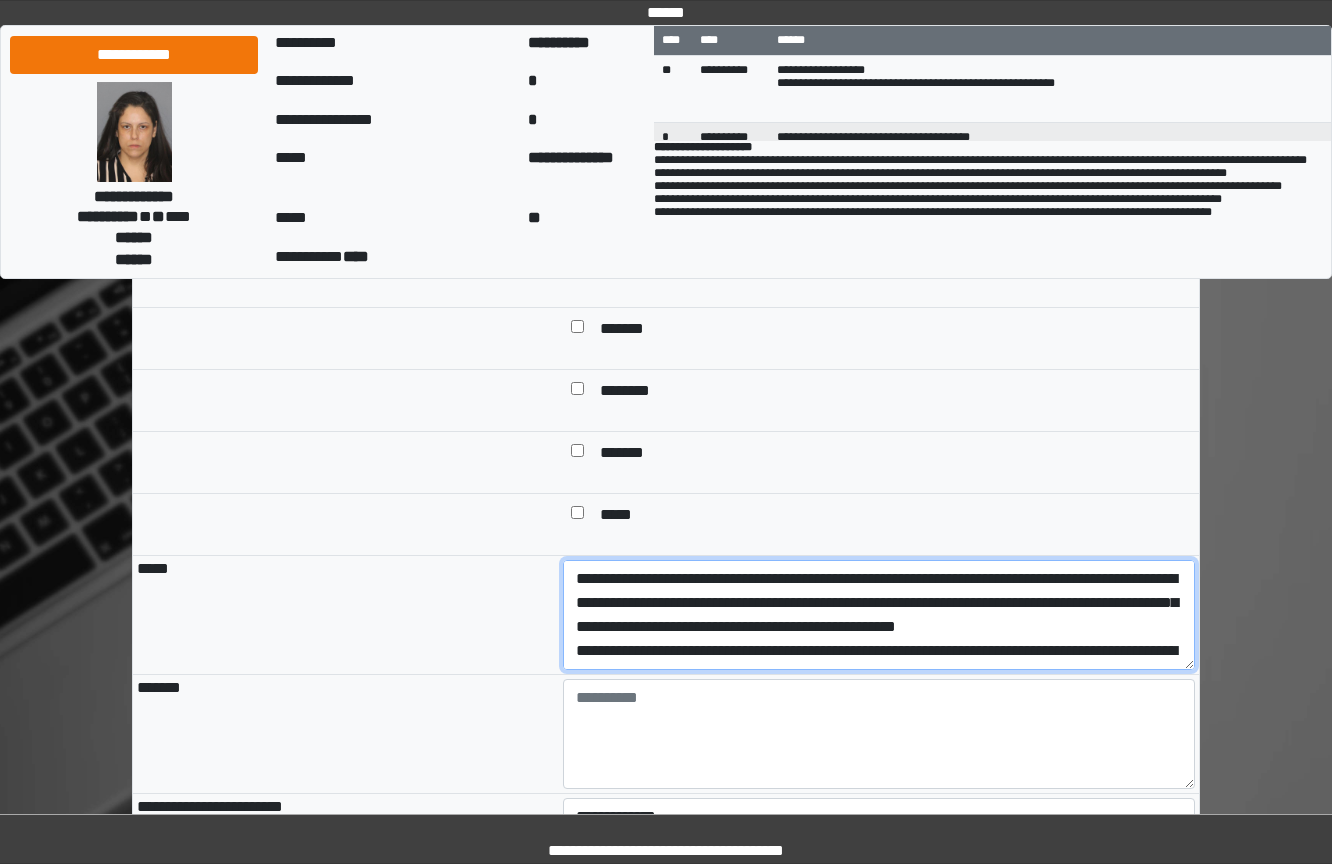 scroll, scrollTop: 161, scrollLeft: 0, axis: vertical 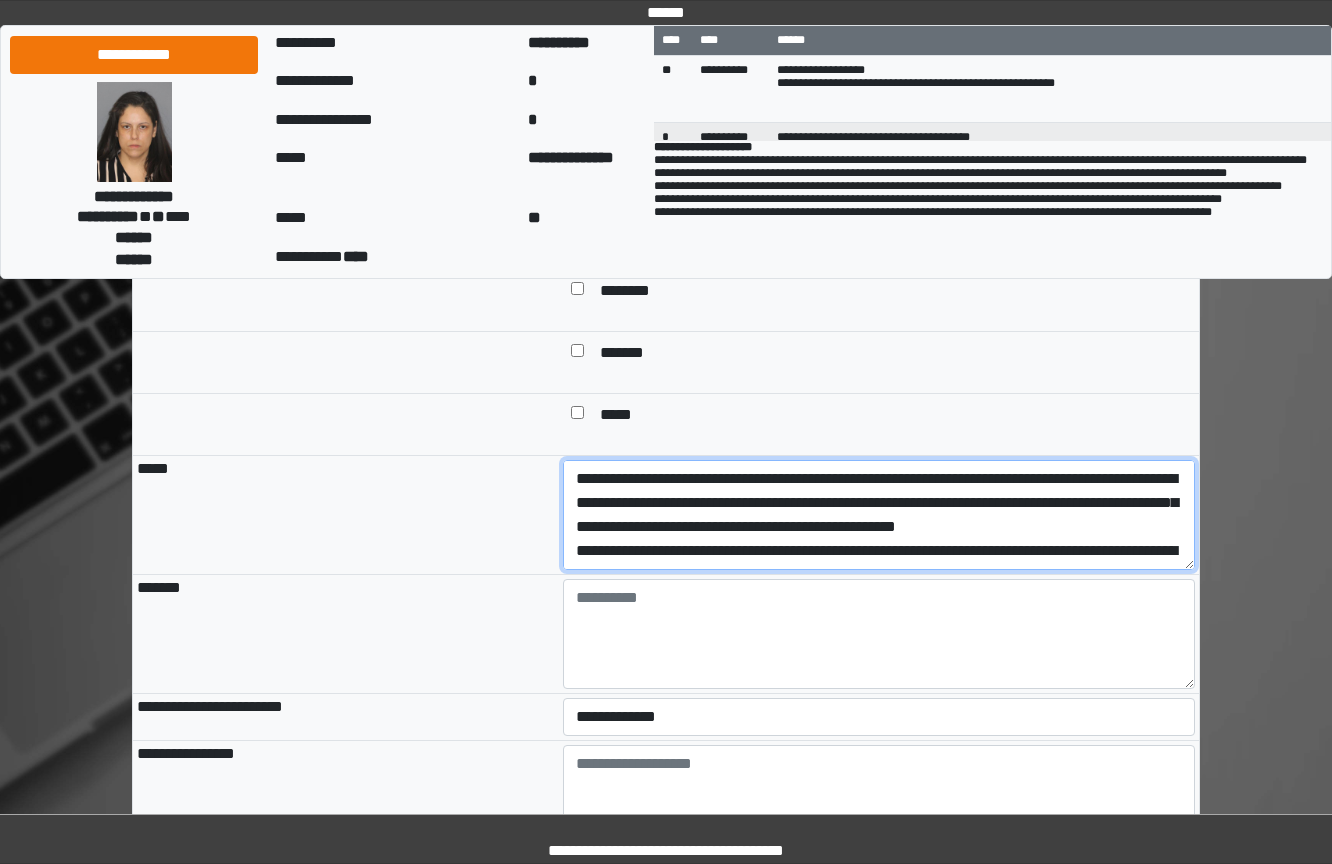 drag, startPoint x: 1019, startPoint y: 642, endPoint x: 319, endPoint y: 473, distance: 720.1118 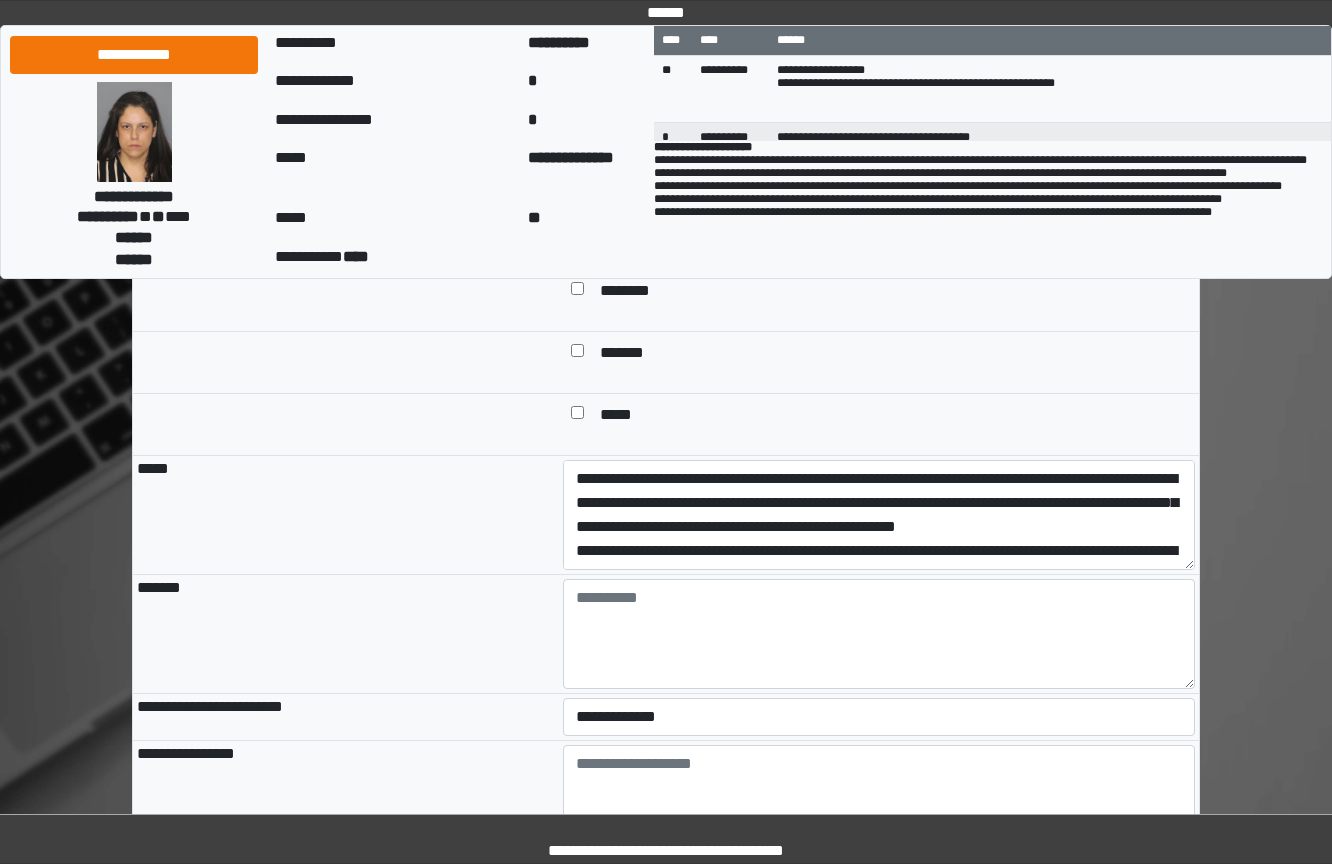 drag, startPoint x: 565, startPoint y: 569, endPoint x: 203, endPoint y: 627, distance: 366.61697 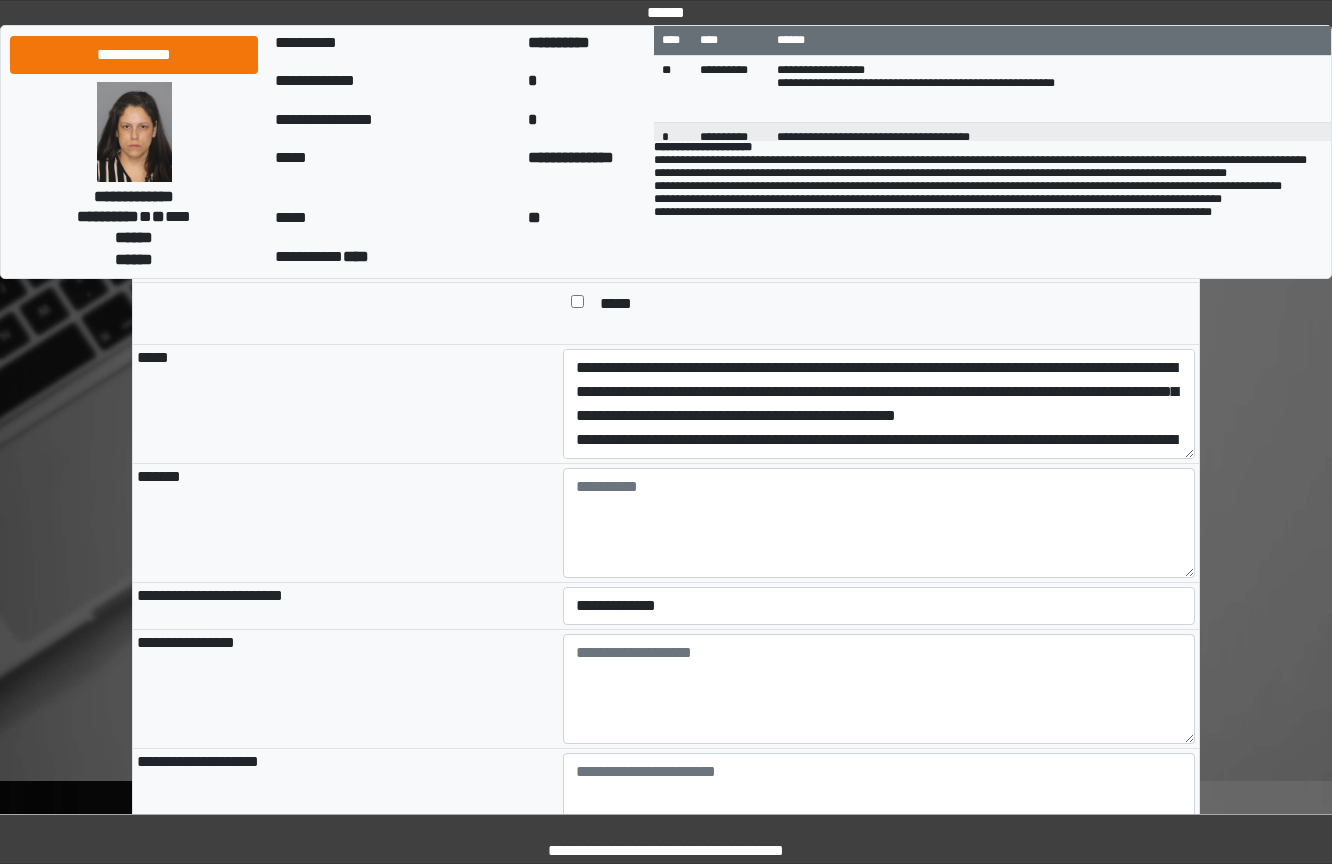 scroll, scrollTop: 1800, scrollLeft: 0, axis: vertical 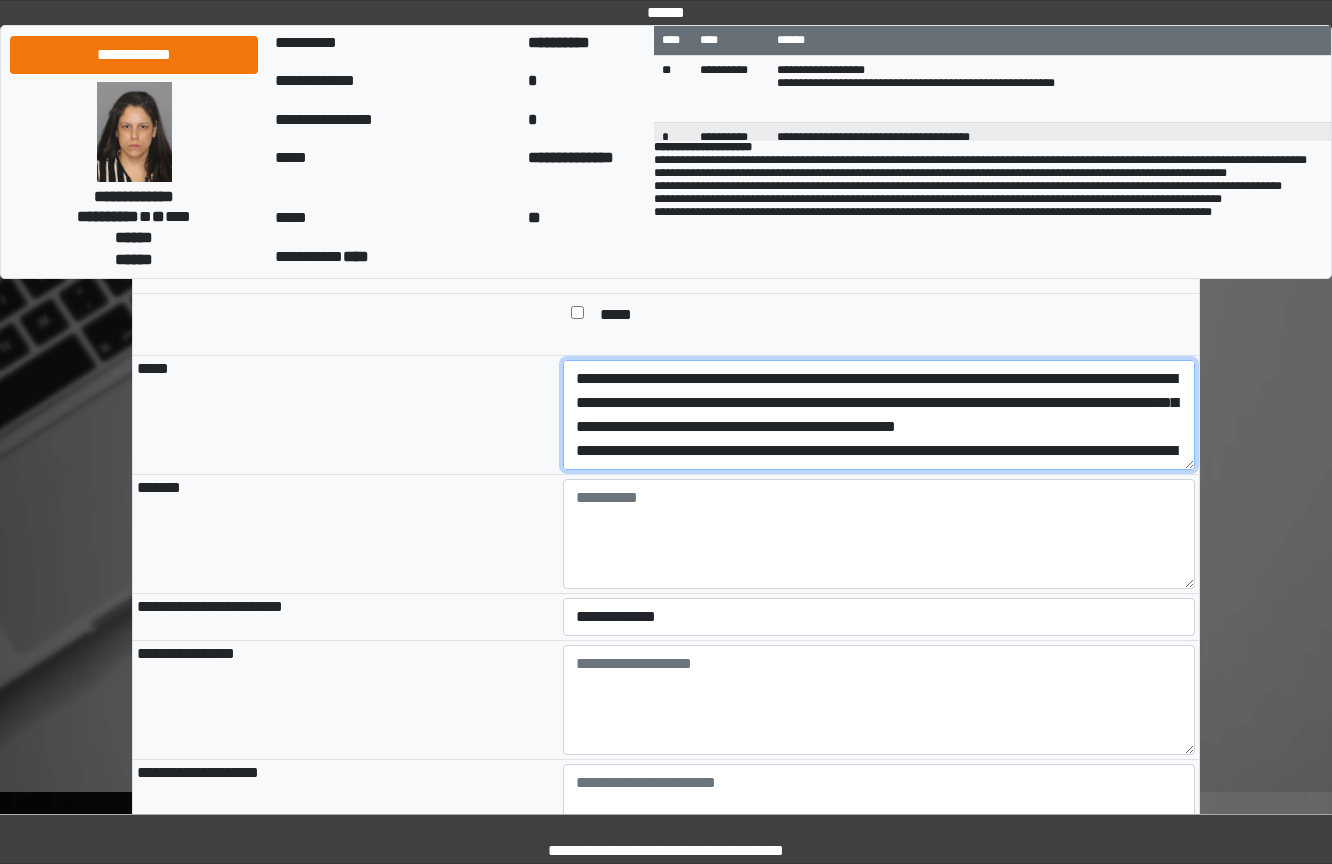 drag, startPoint x: 926, startPoint y: 535, endPoint x: 485, endPoint y: 437, distance: 451.7577 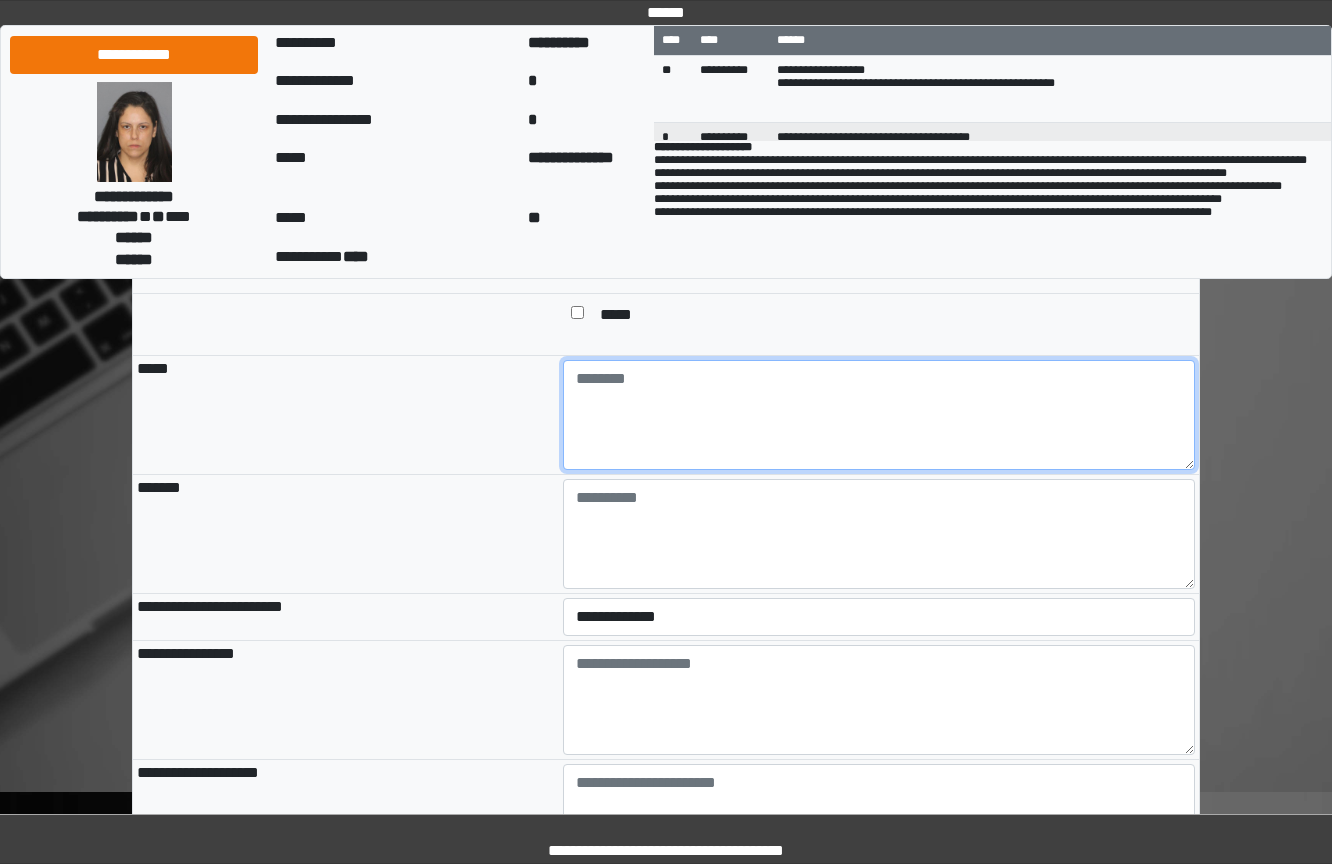 drag, startPoint x: 694, startPoint y: 479, endPoint x: 682, endPoint y: 473, distance: 13.416408 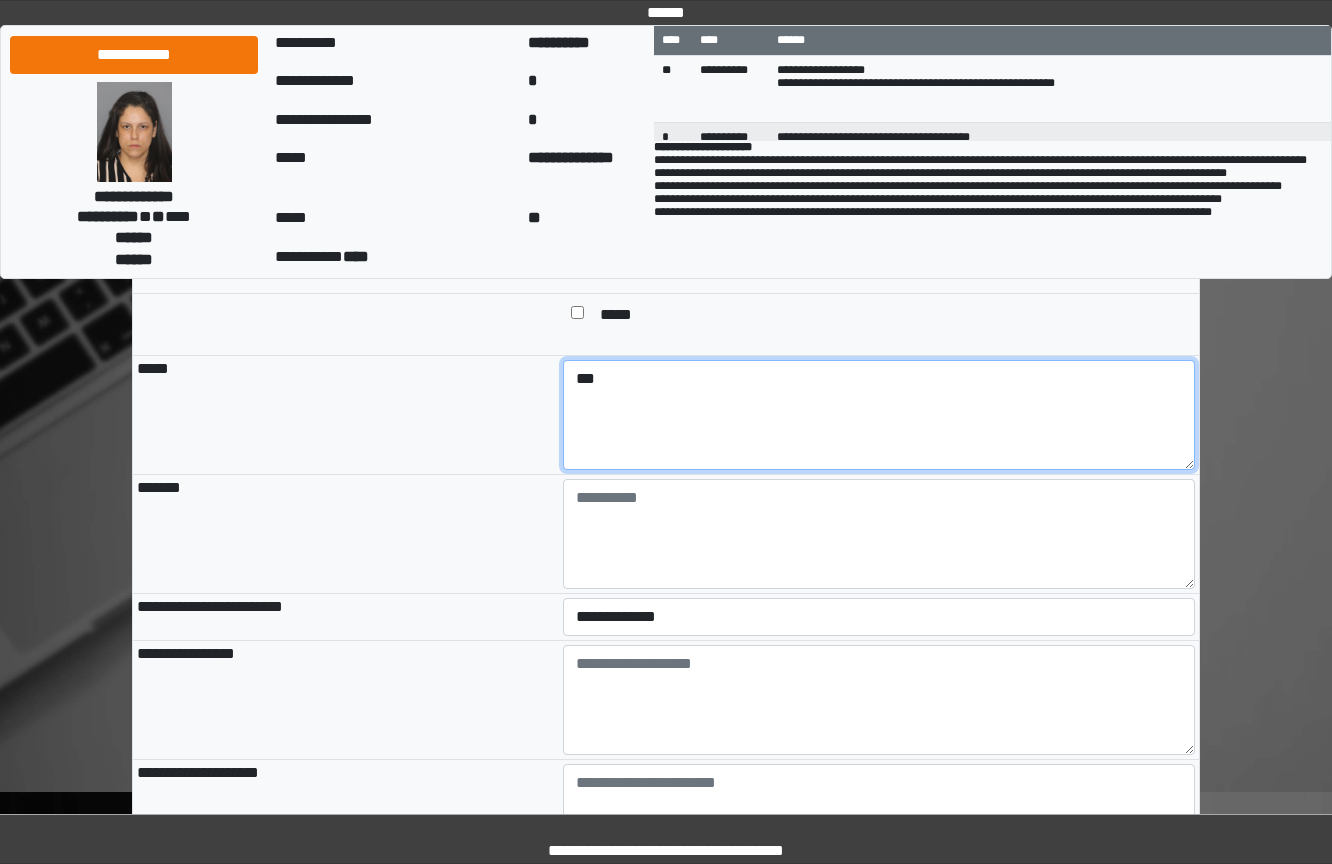 type on "***" 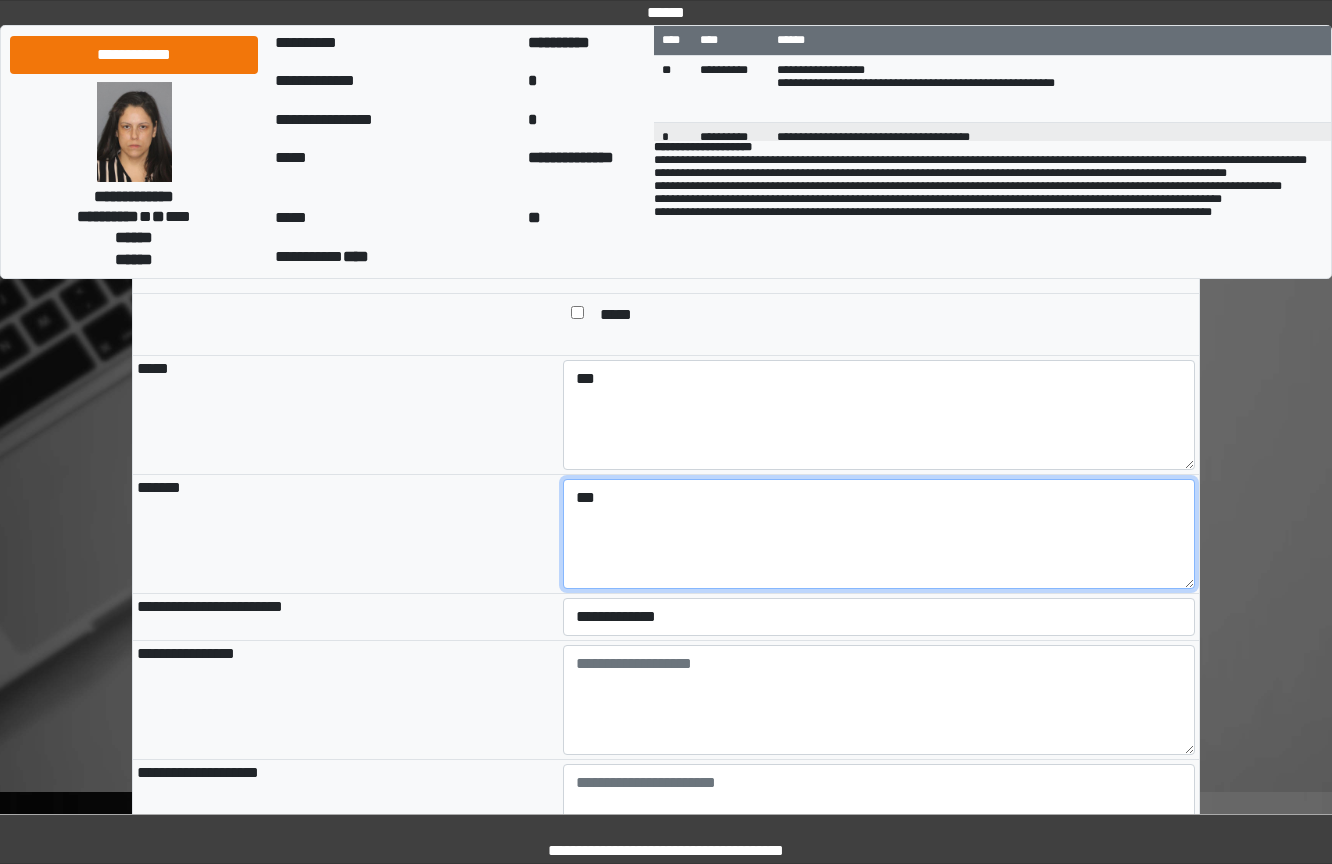 type on "***" 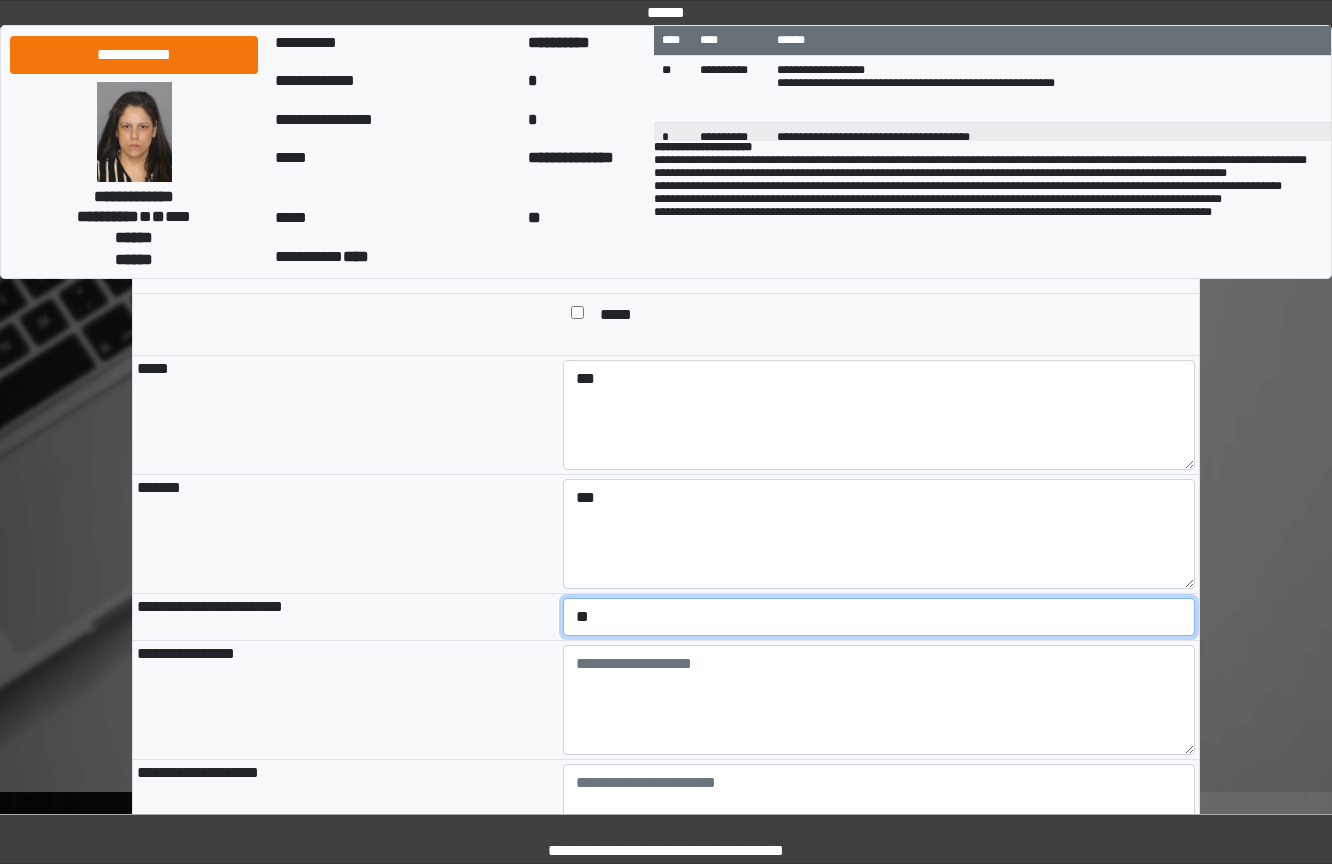 select on "*" 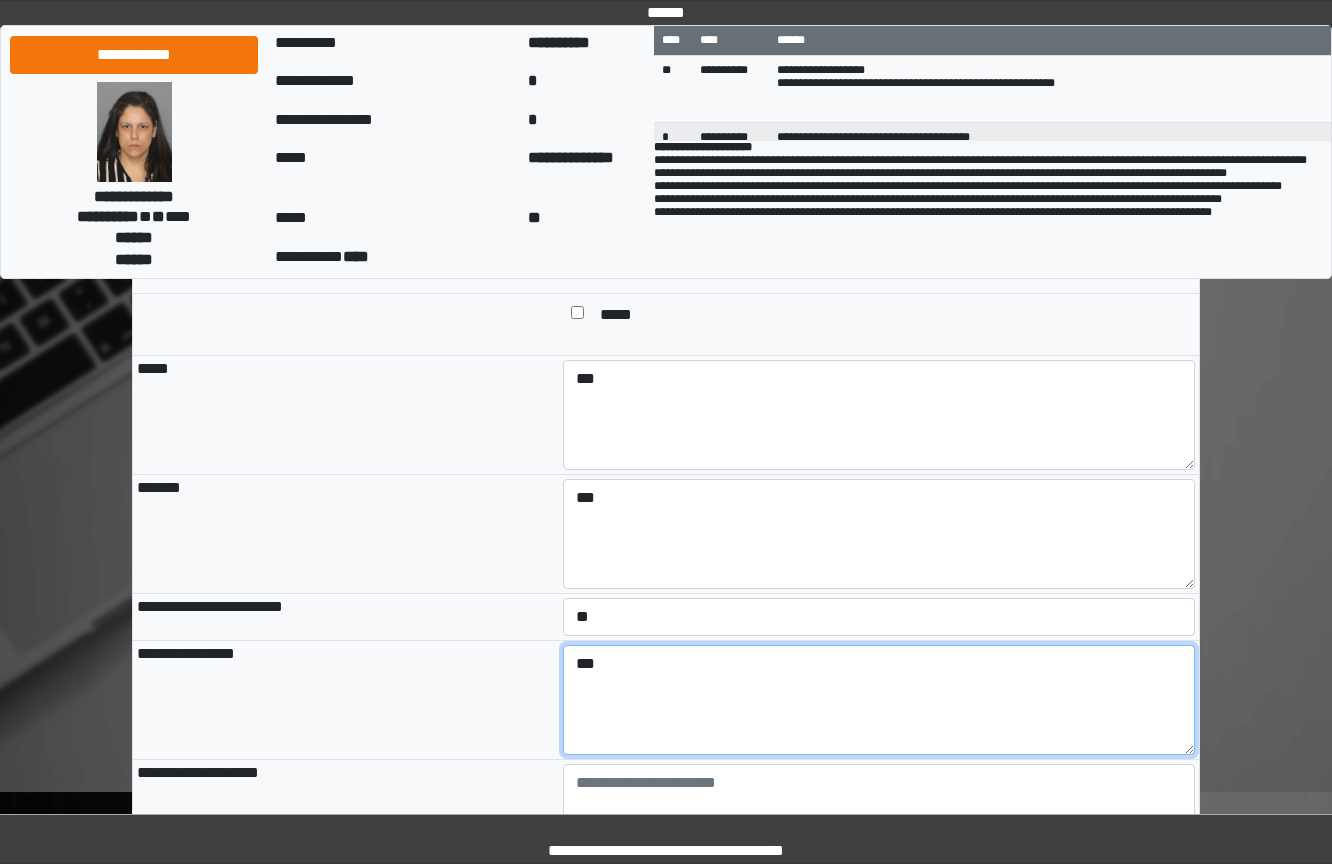type on "***" 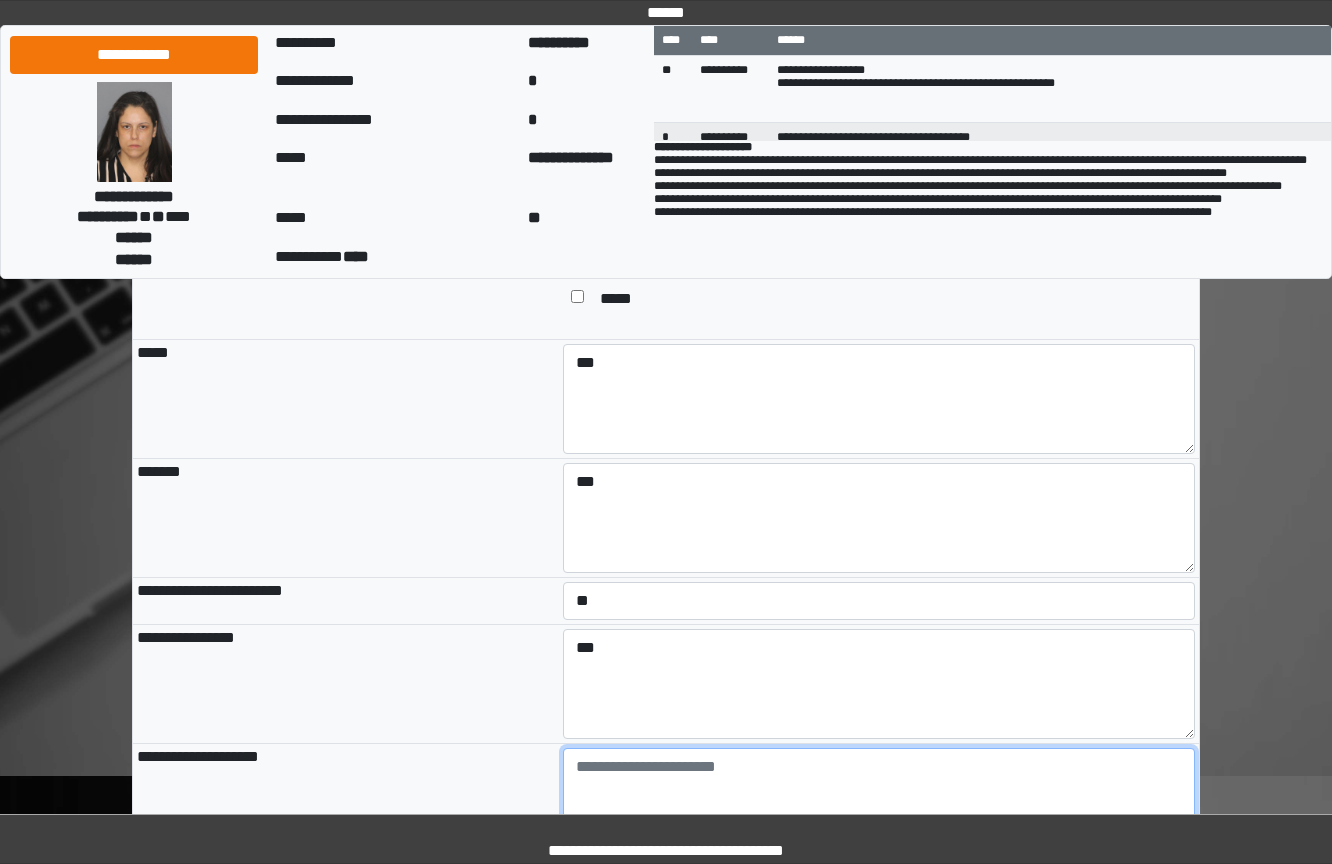 scroll, scrollTop: 2116, scrollLeft: 0, axis: vertical 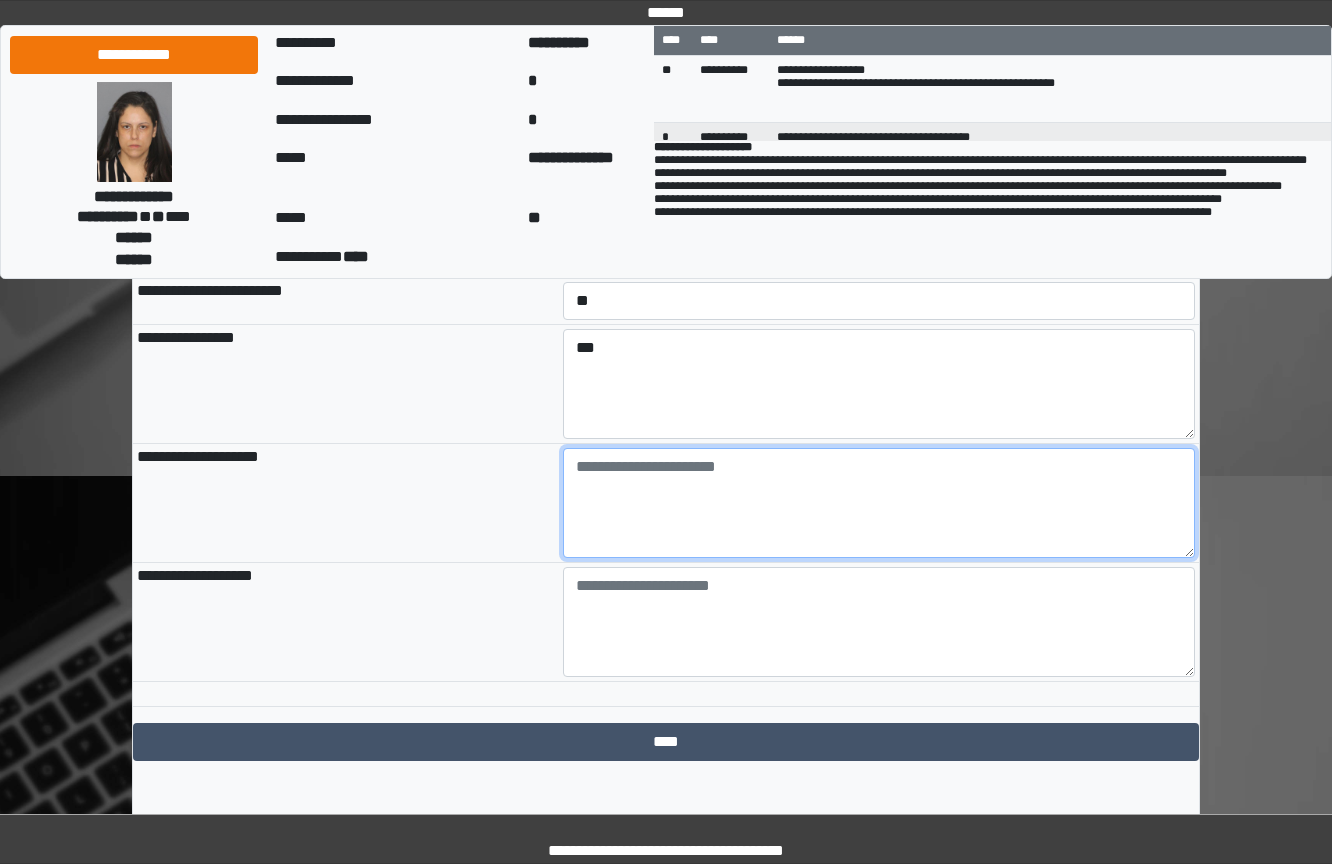 paste on "**********" 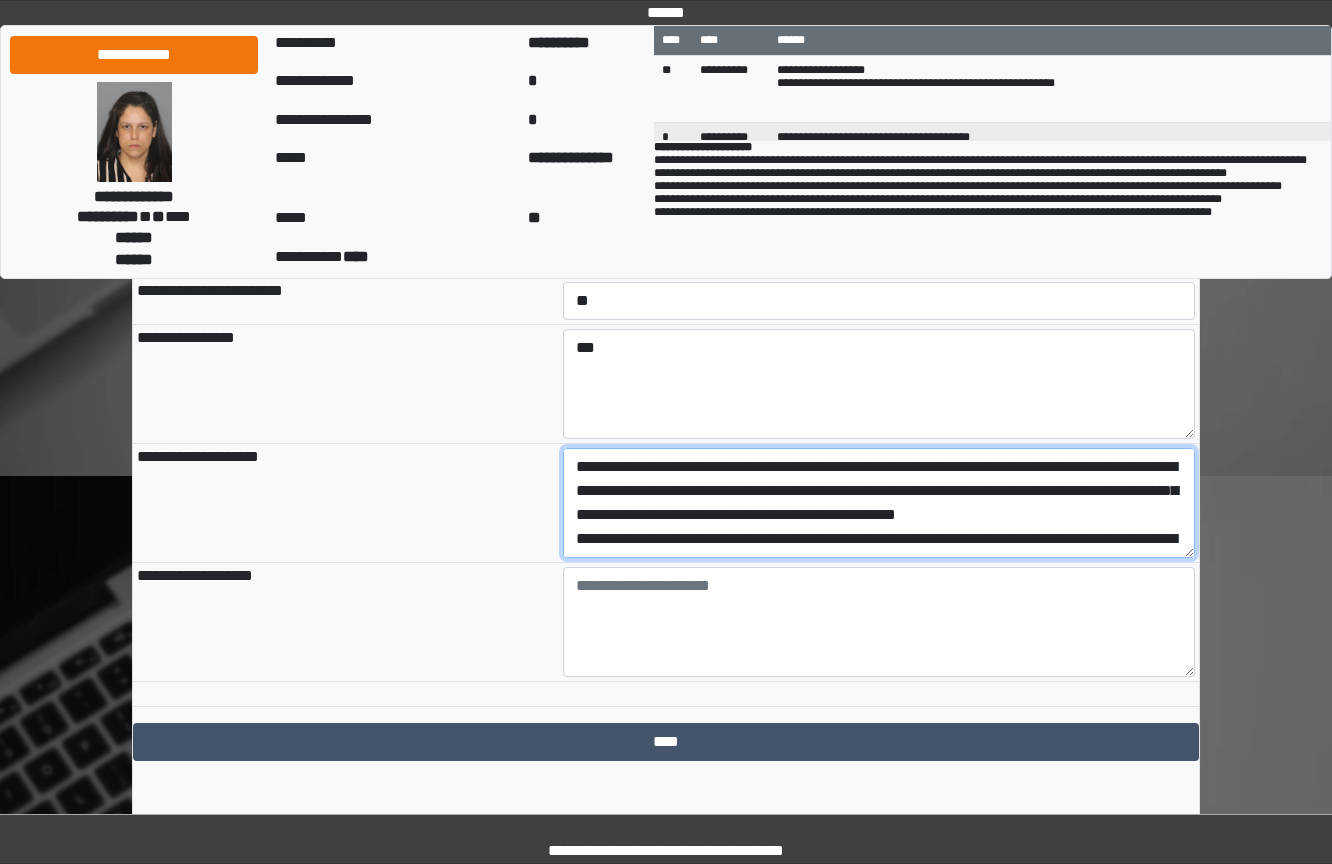 scroll, scrollTop: 161, scrollLeft: 0, axis: vertical 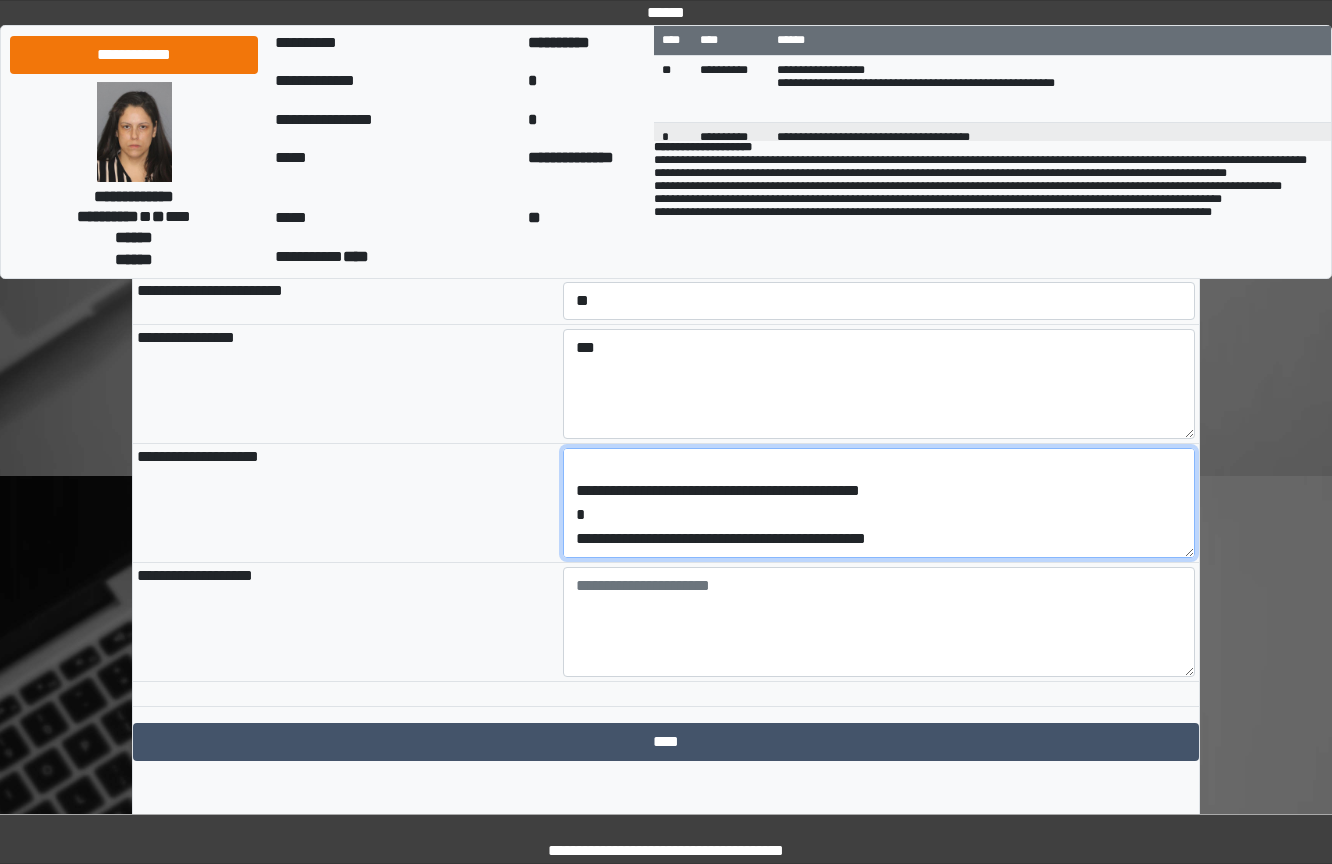 drag, startPoint x: 975, startPoint y: 632, endPoint x: 143, endPoint y: 682, distance: 833.50104 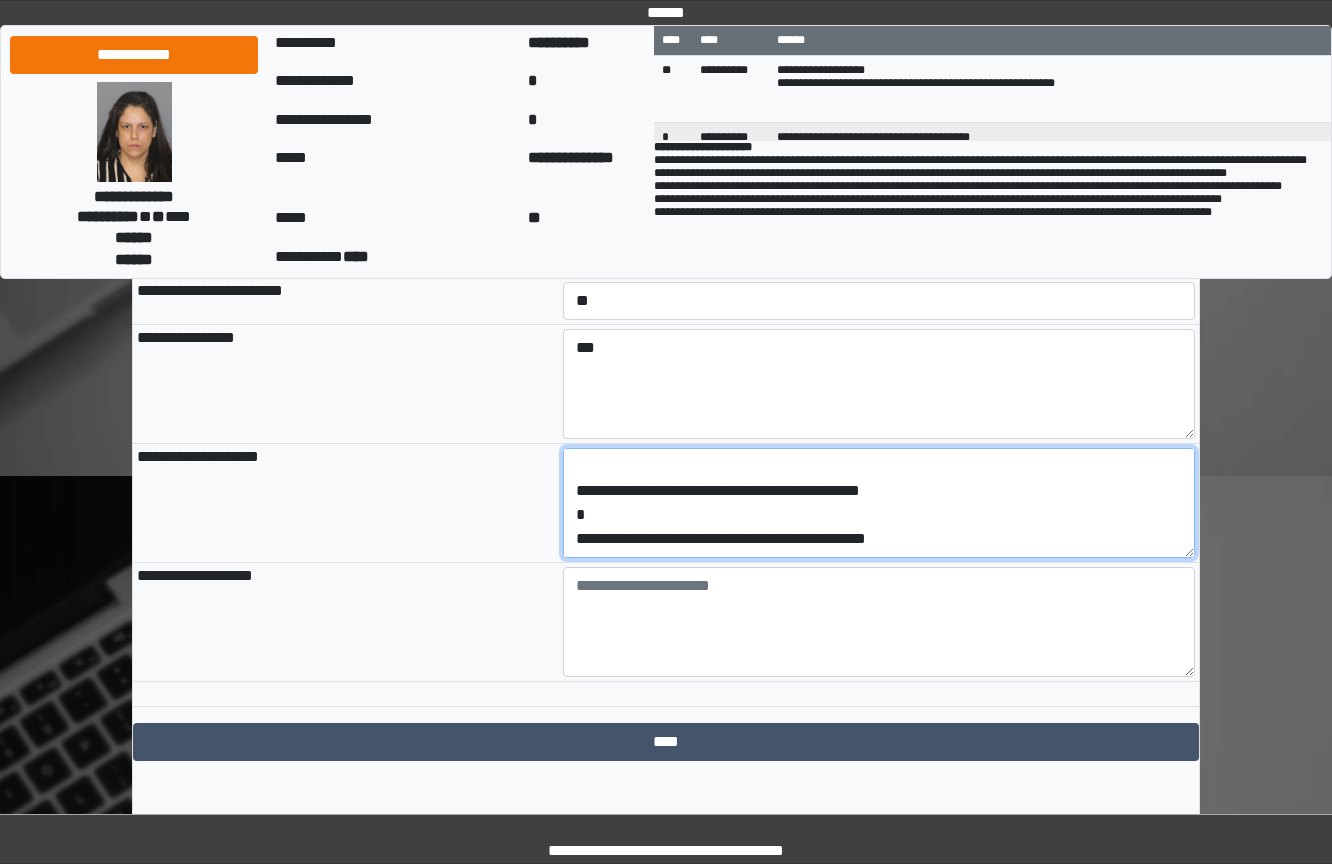 click on "**********" 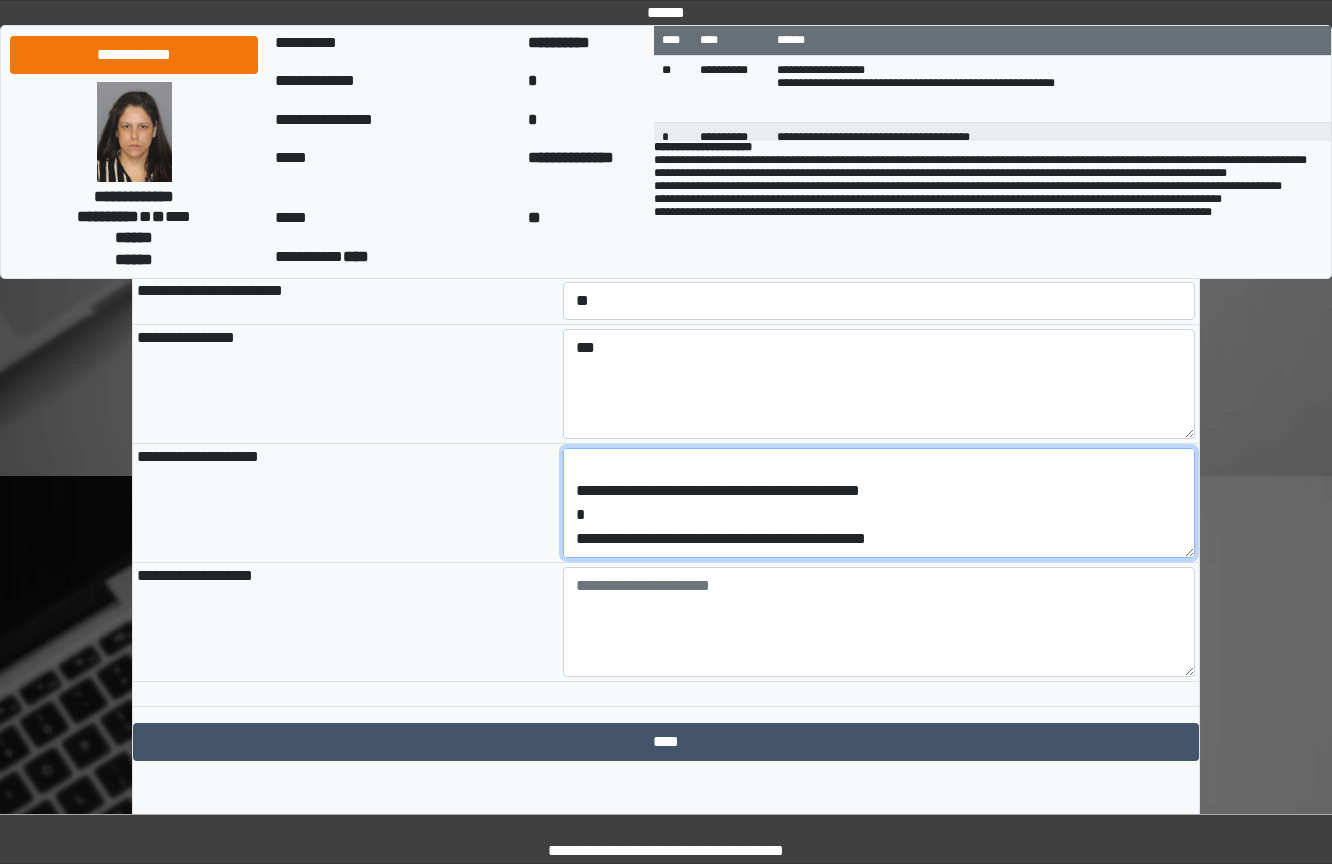 drag, startPoint x: 544, startPoint y: 661, endPoint x: 1022, endPoint y: 618, distance: 479.9302 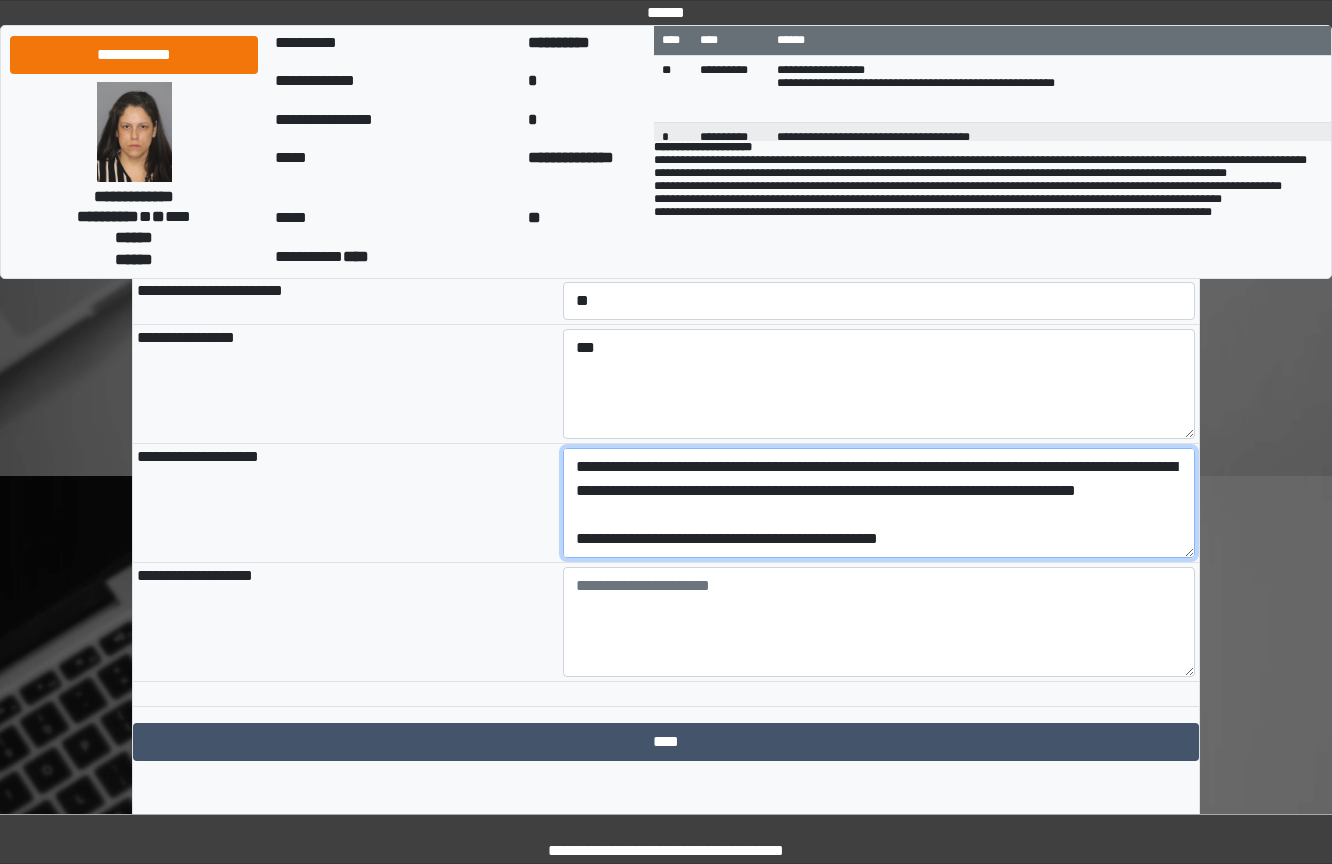 type on "**********" 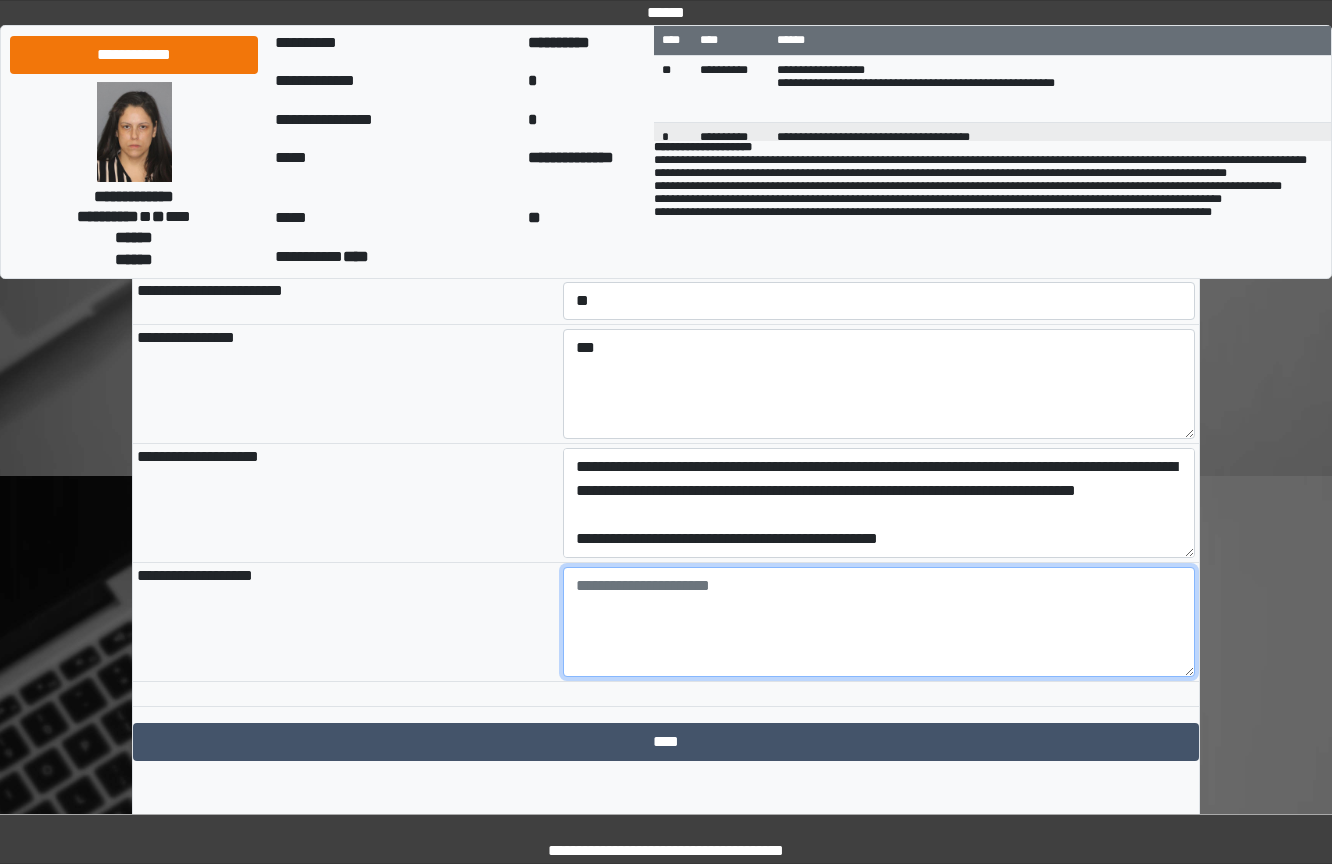 click at bounding box center (879, 622) 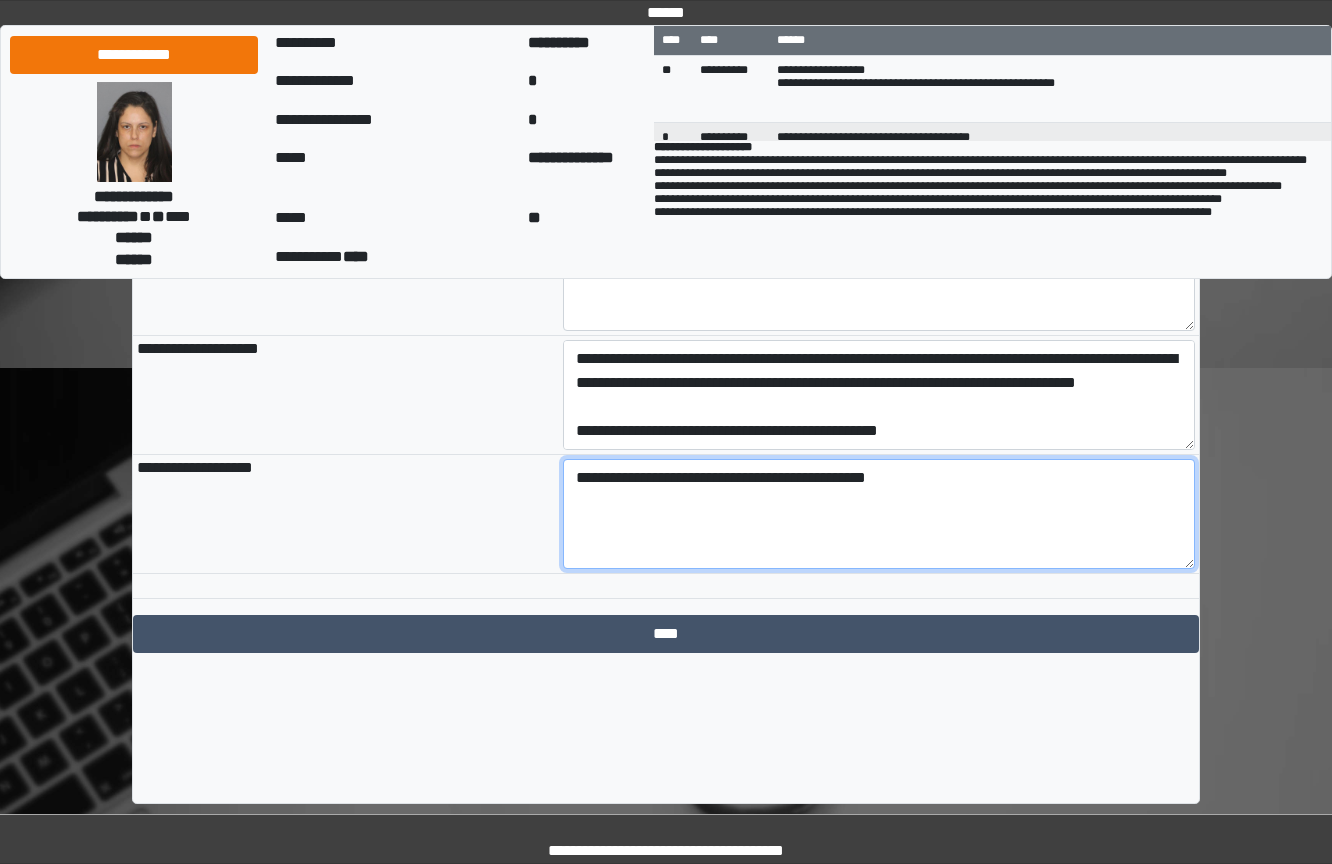 scroll, scrollTop: 2228, scrollLeft: 0, axis: vertical 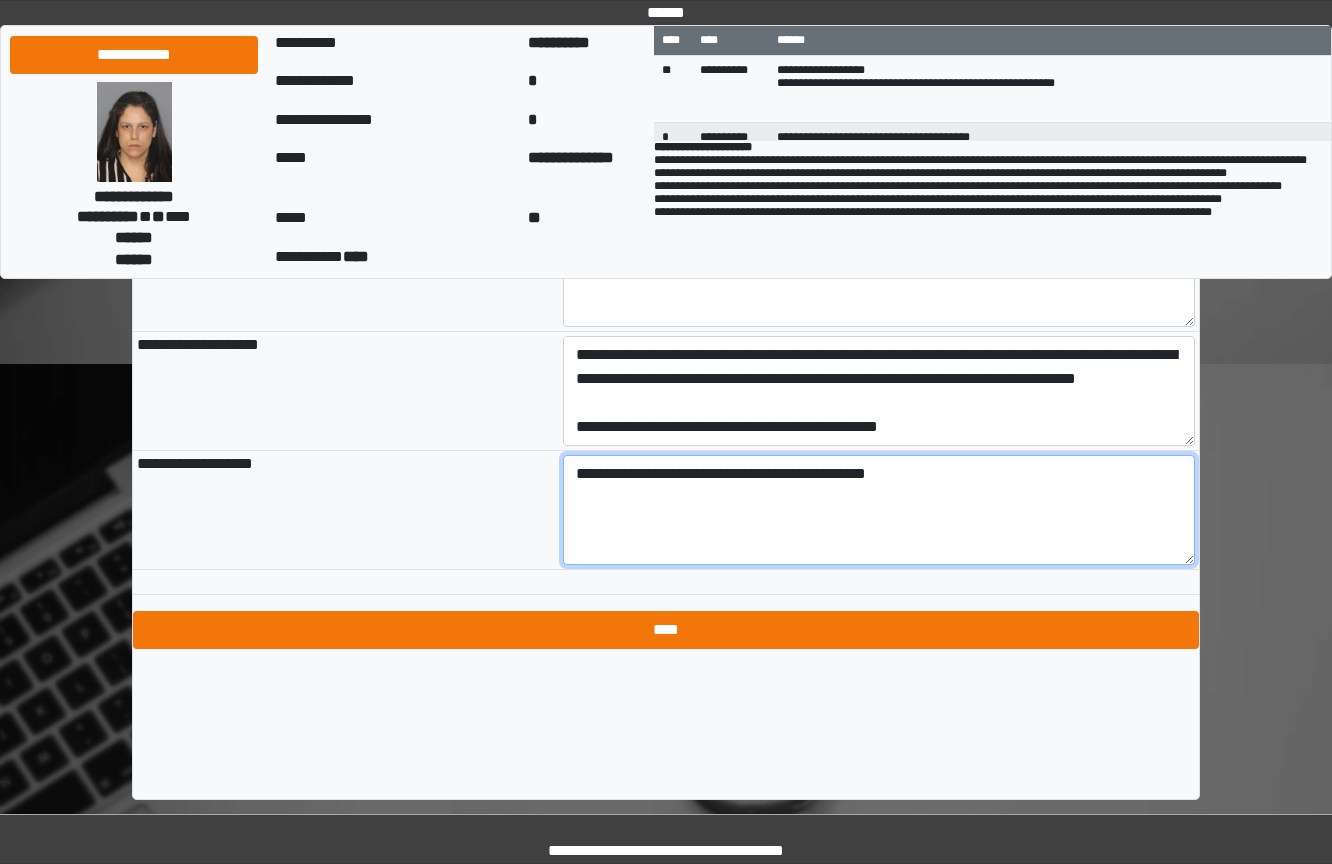 type on "**********" 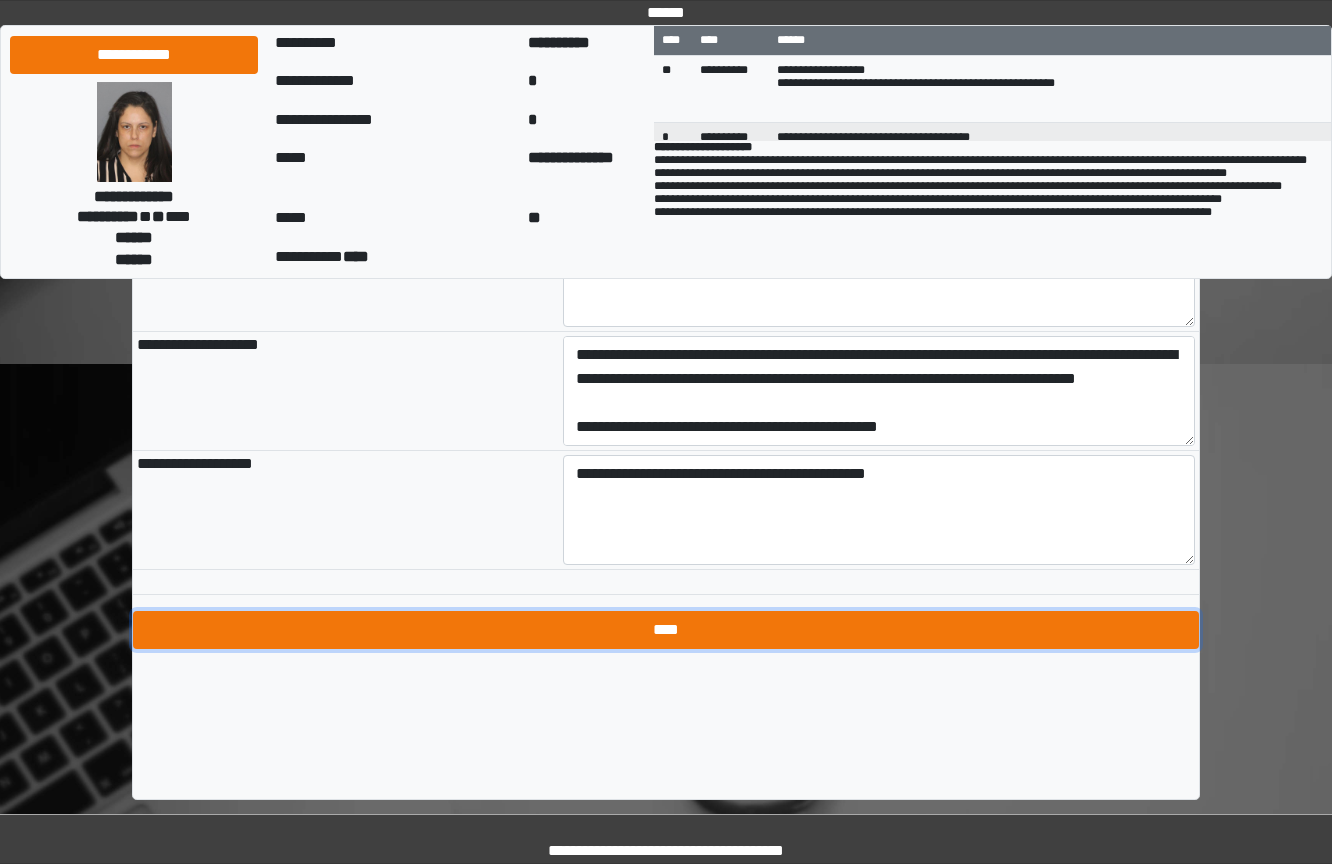 click on "****" at bounding box center [666, 630] 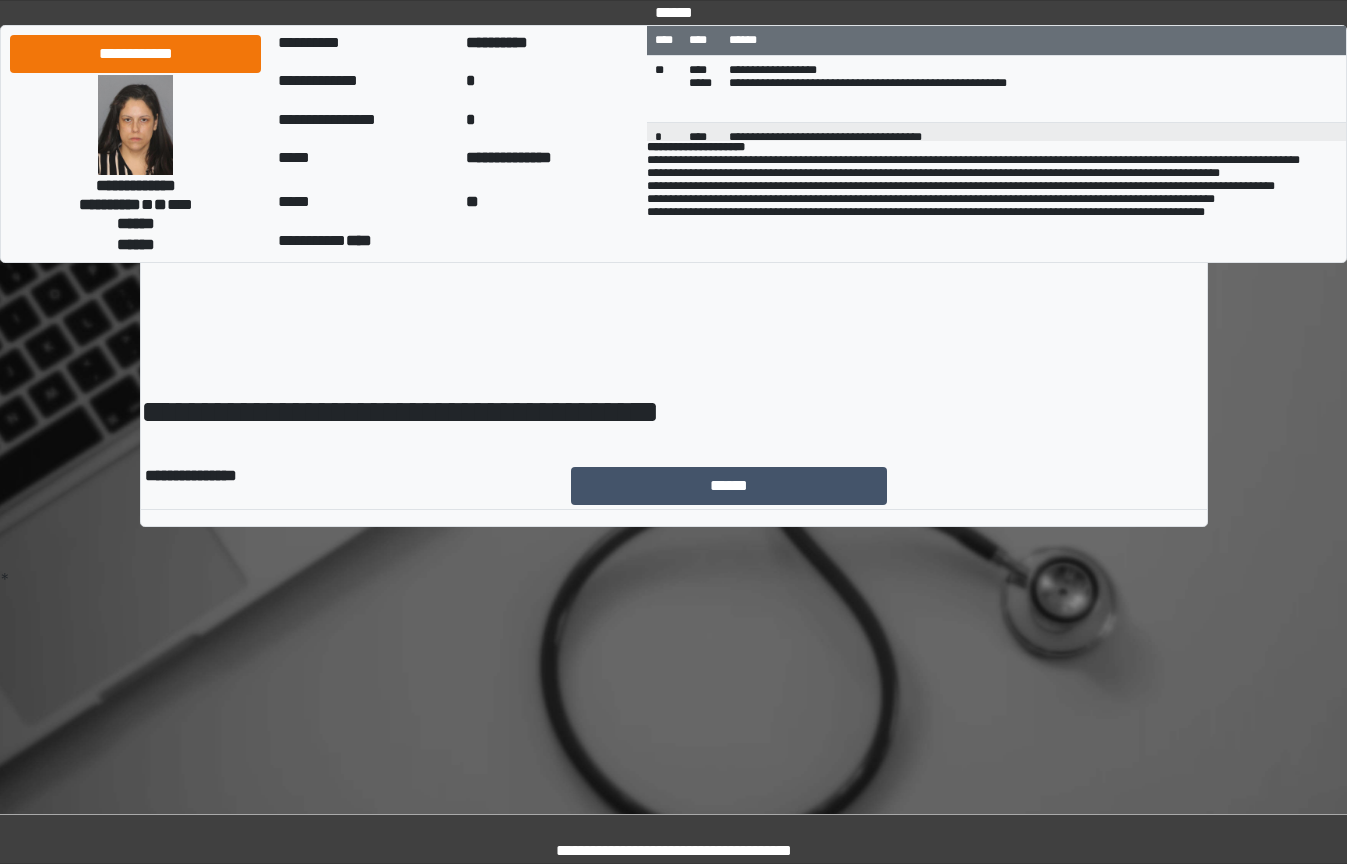 scroll, scrollTop: 0, scrollLeft: 0, axis: both 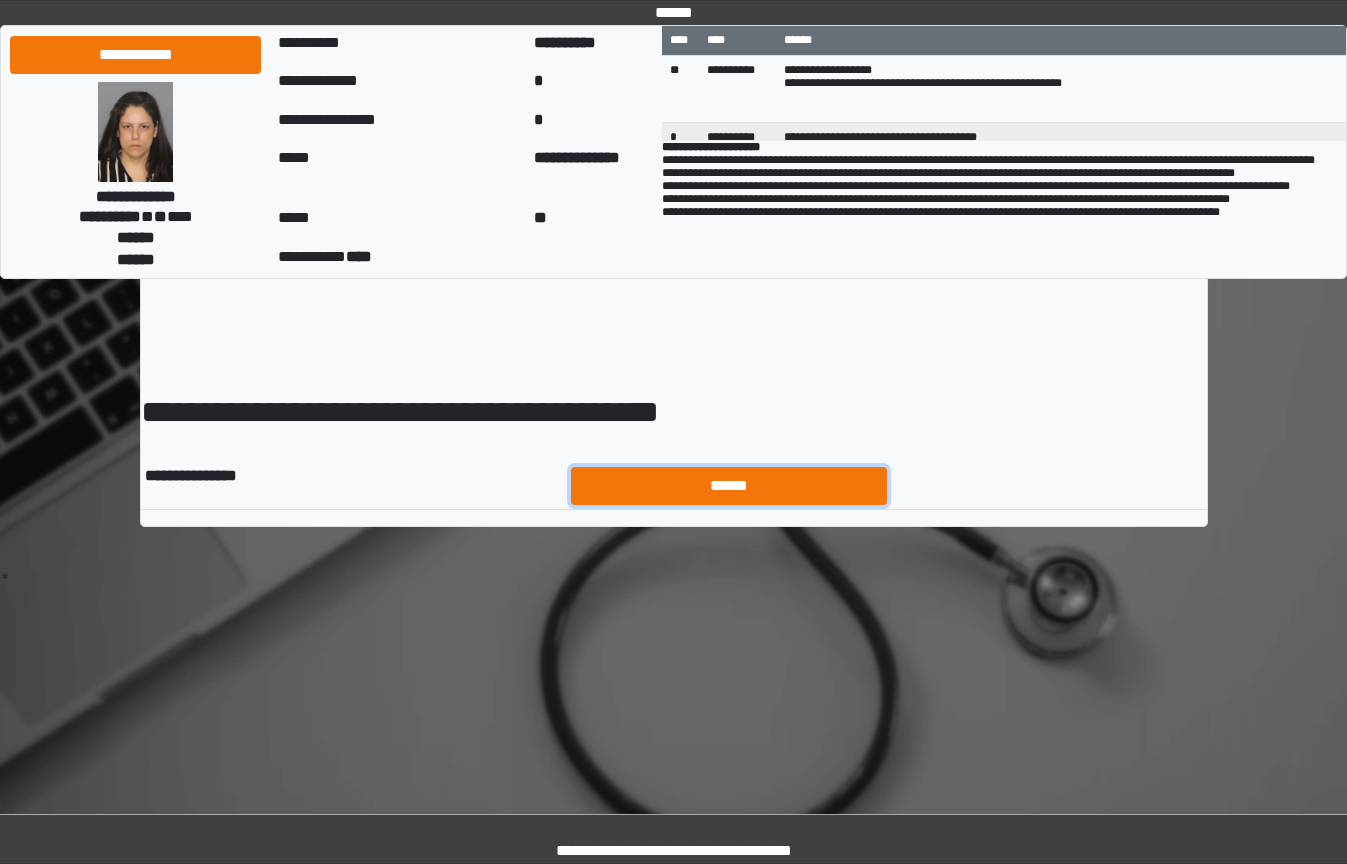 click on "******" at bounding box center (729, 486) 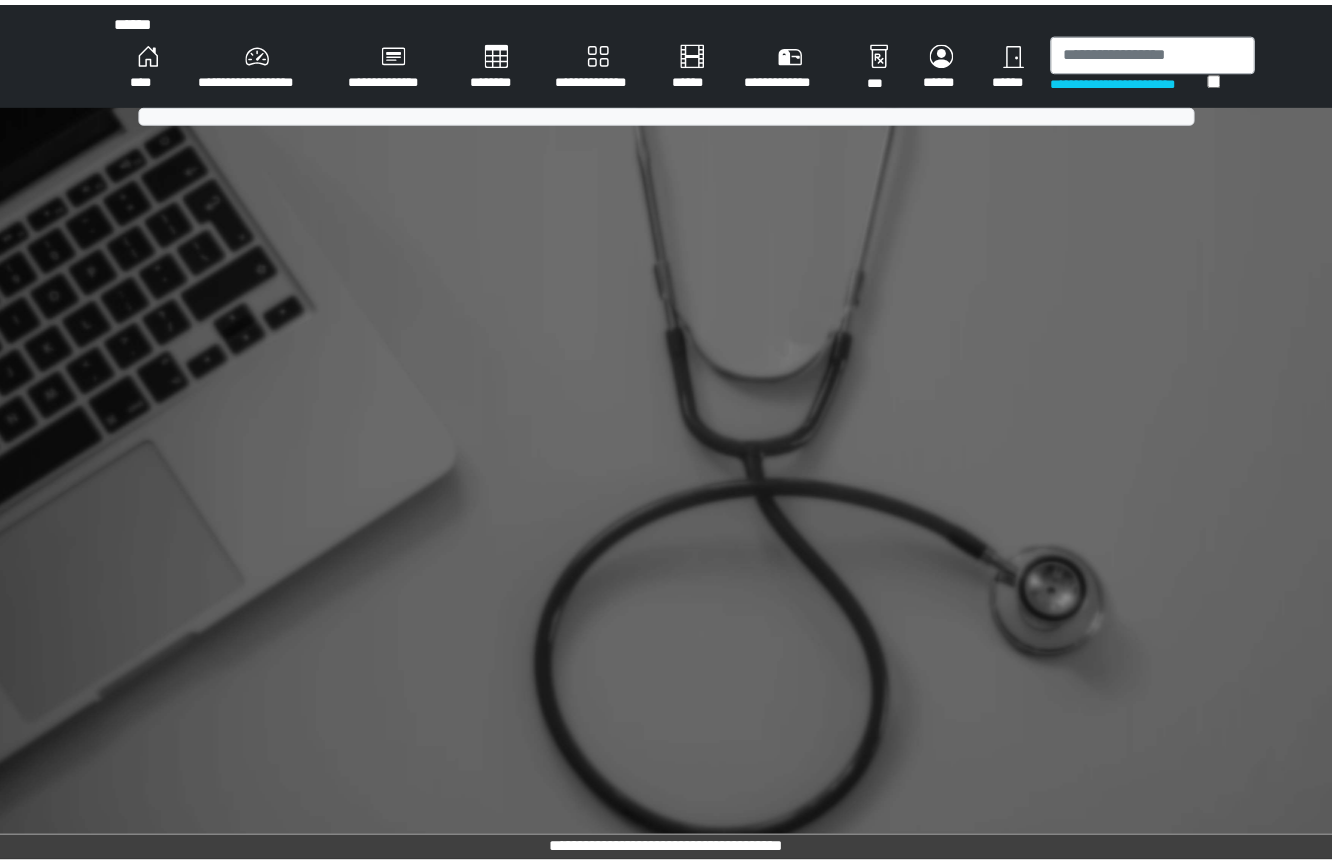 scroll, scrollTop: 0, scrollLeft: 0, axis: both 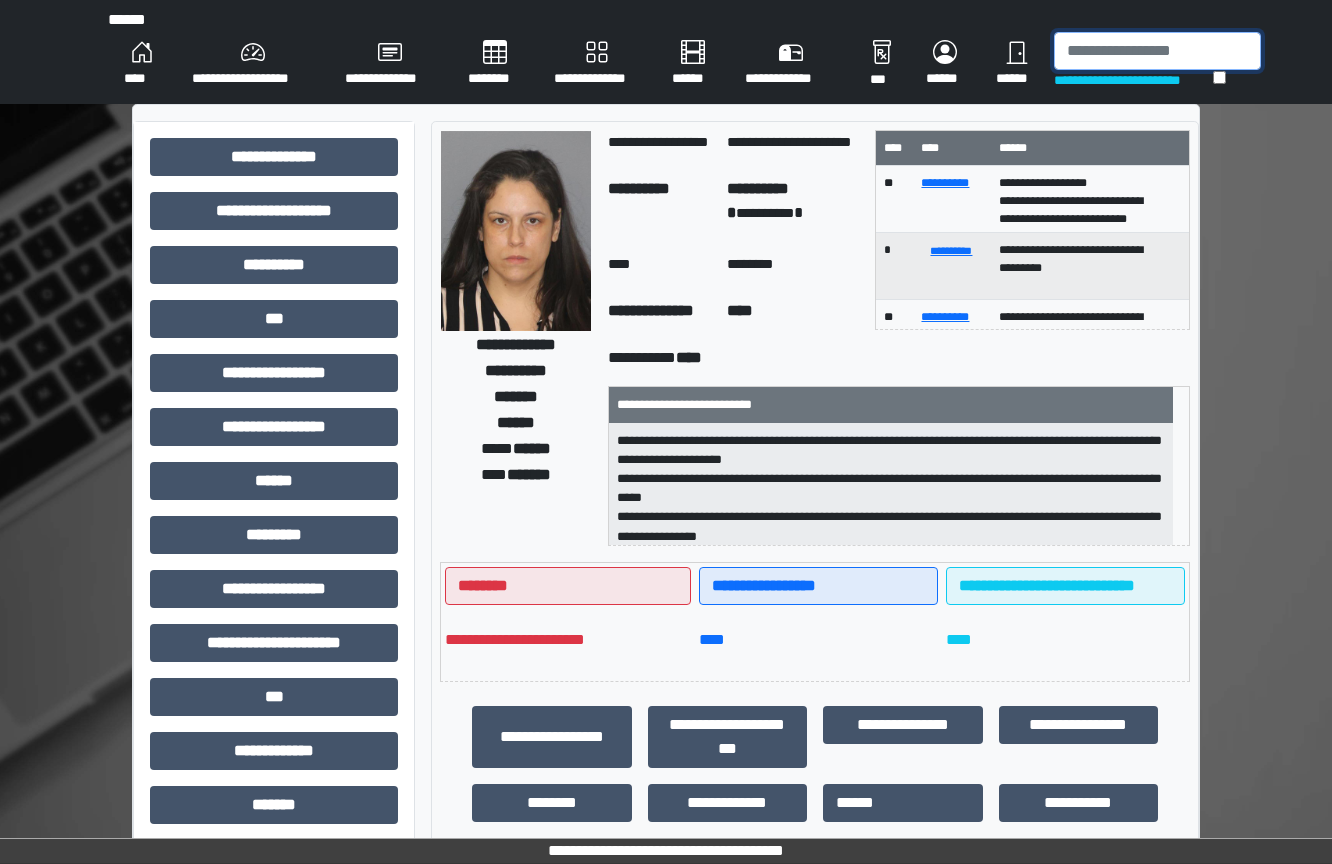 drag, startPoint x: 1121, startPoint y: 32, endPoint x: 1130, endPoint y: 38, distance: 10.816654 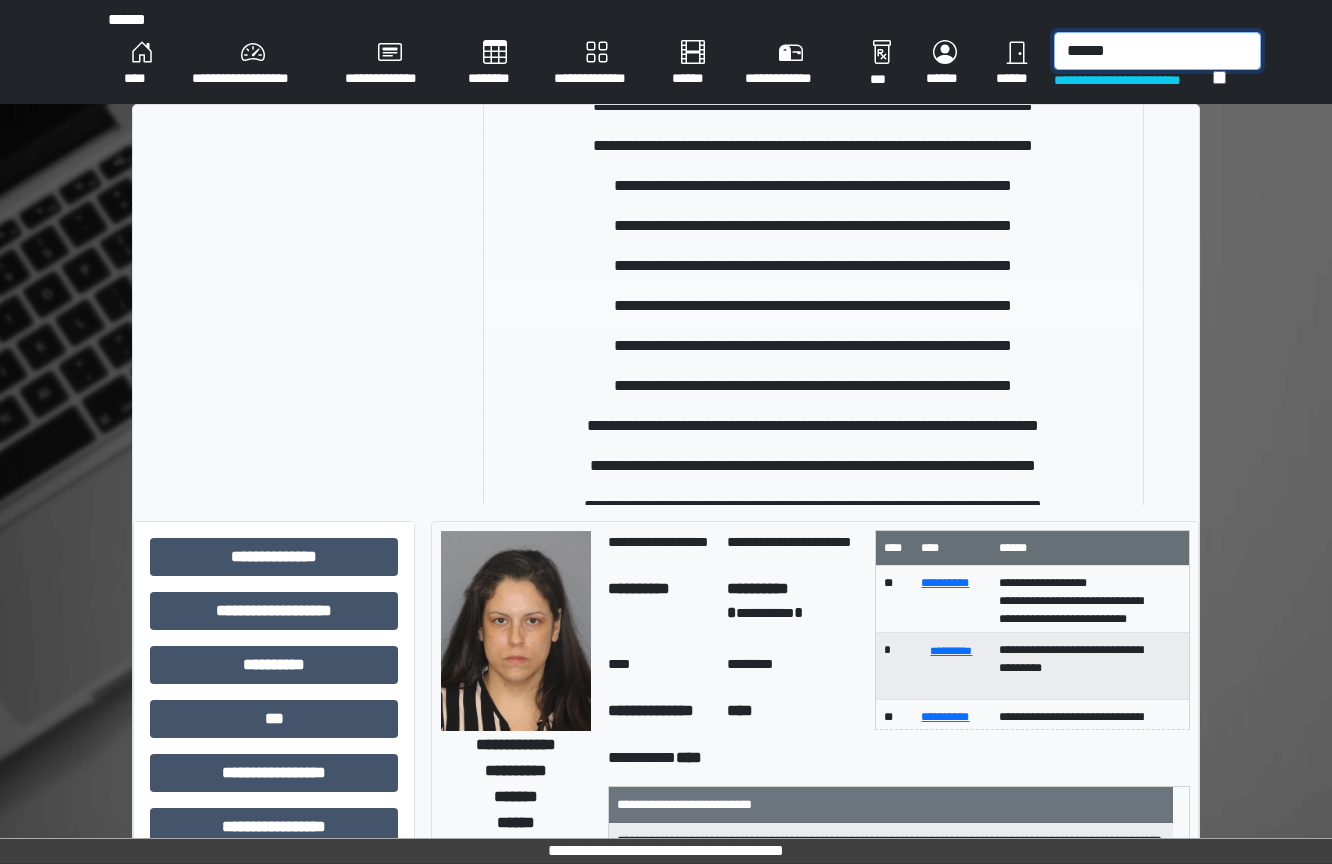 scroll, scrollTop: 200, scrollLeft: 0, axis: vertical 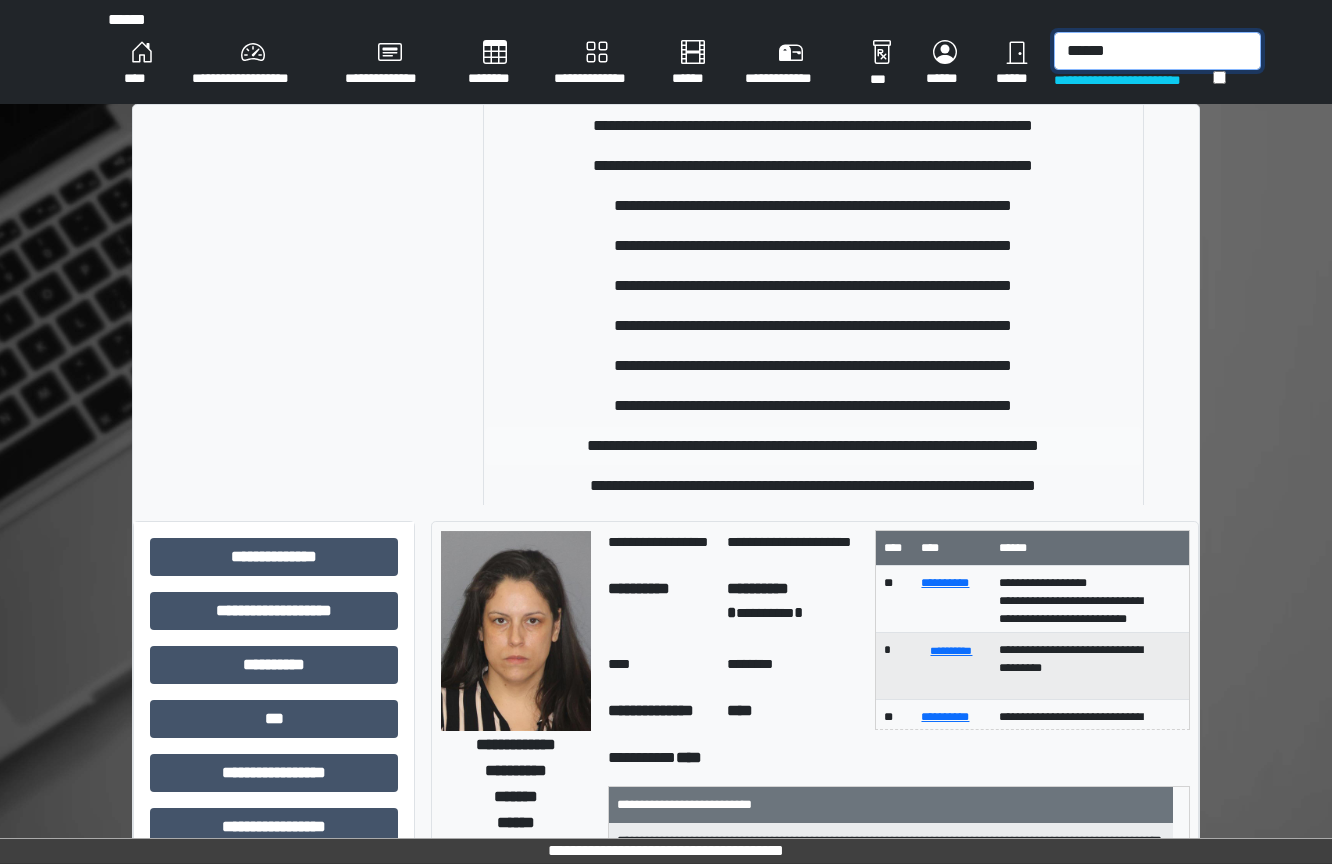type on "******" 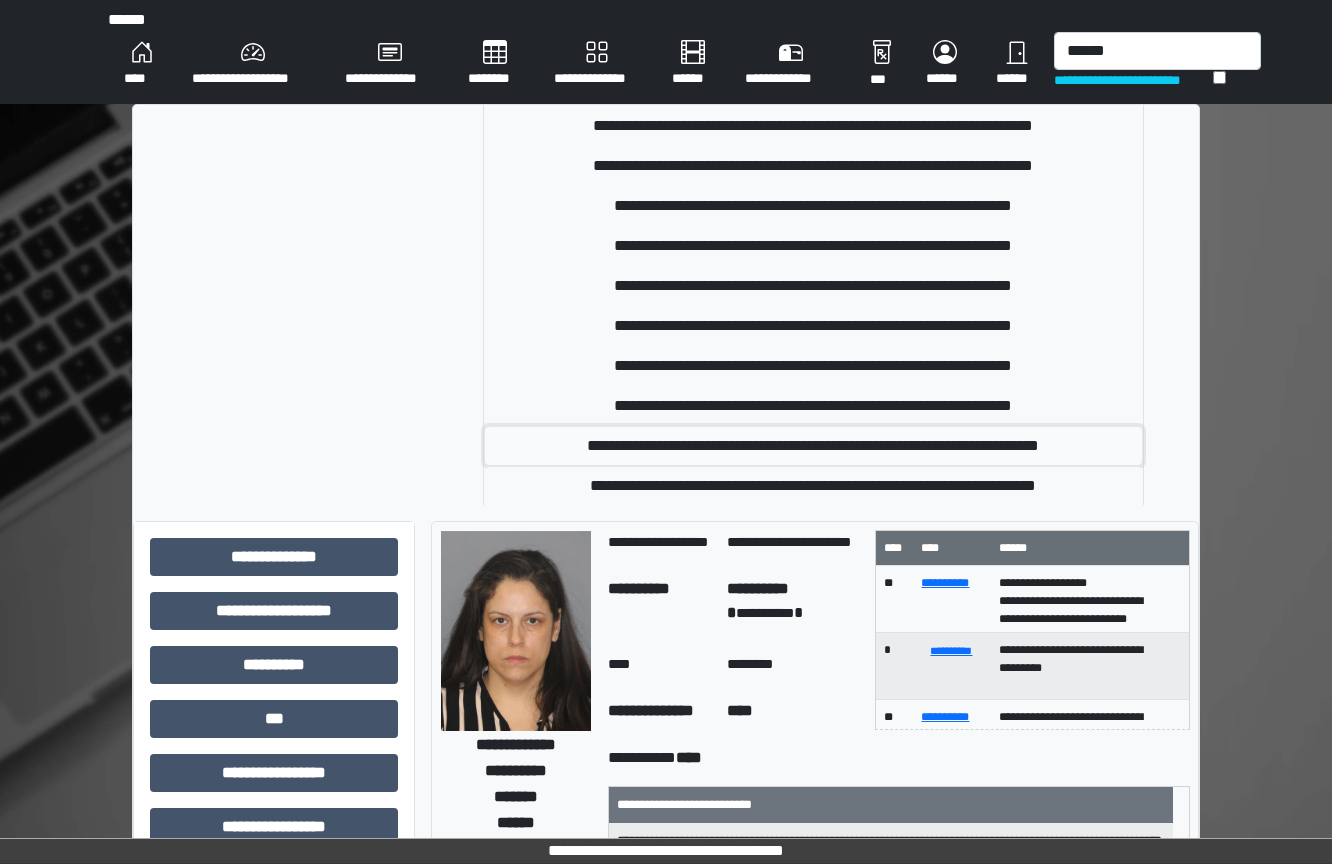 click on "**********" at bounding box center [813, 446] 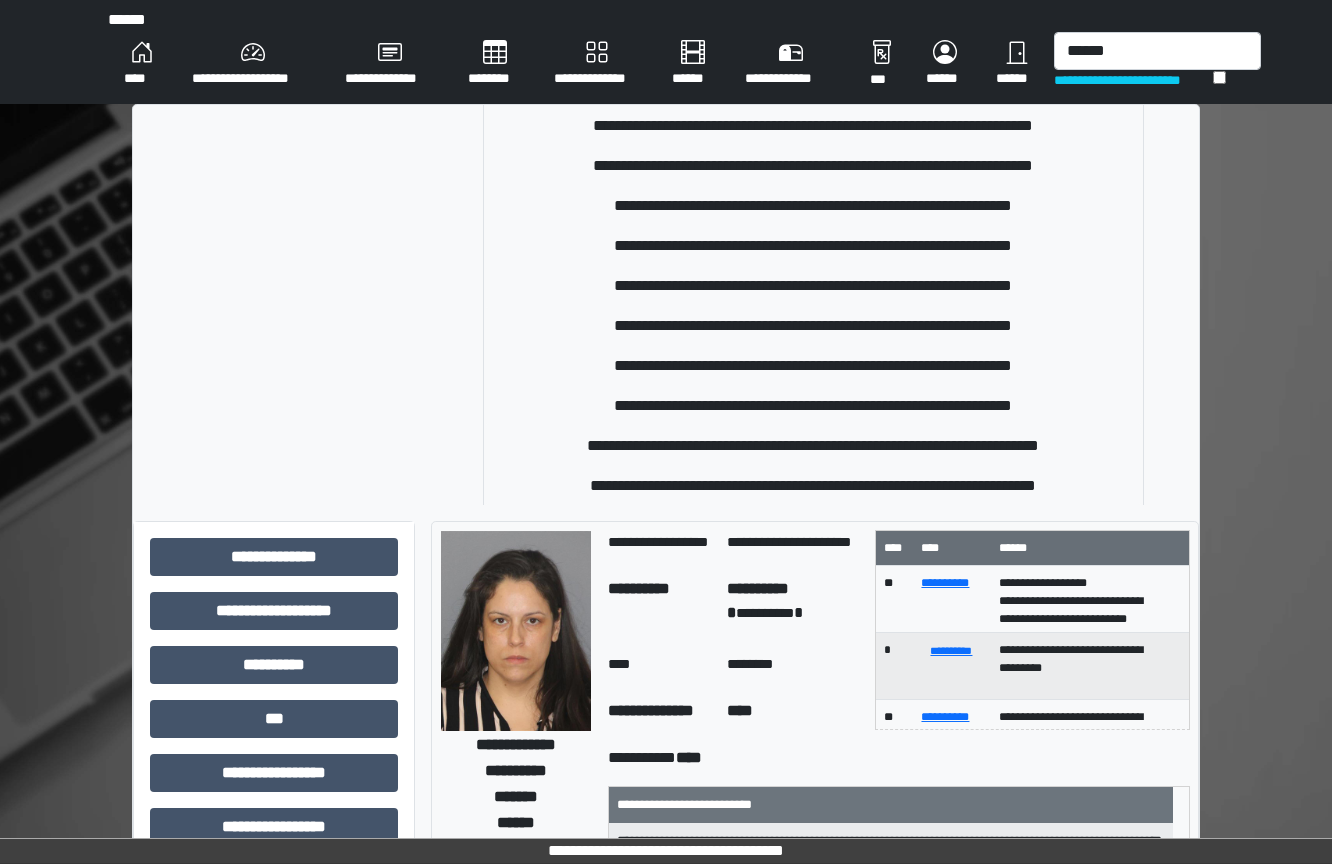 type 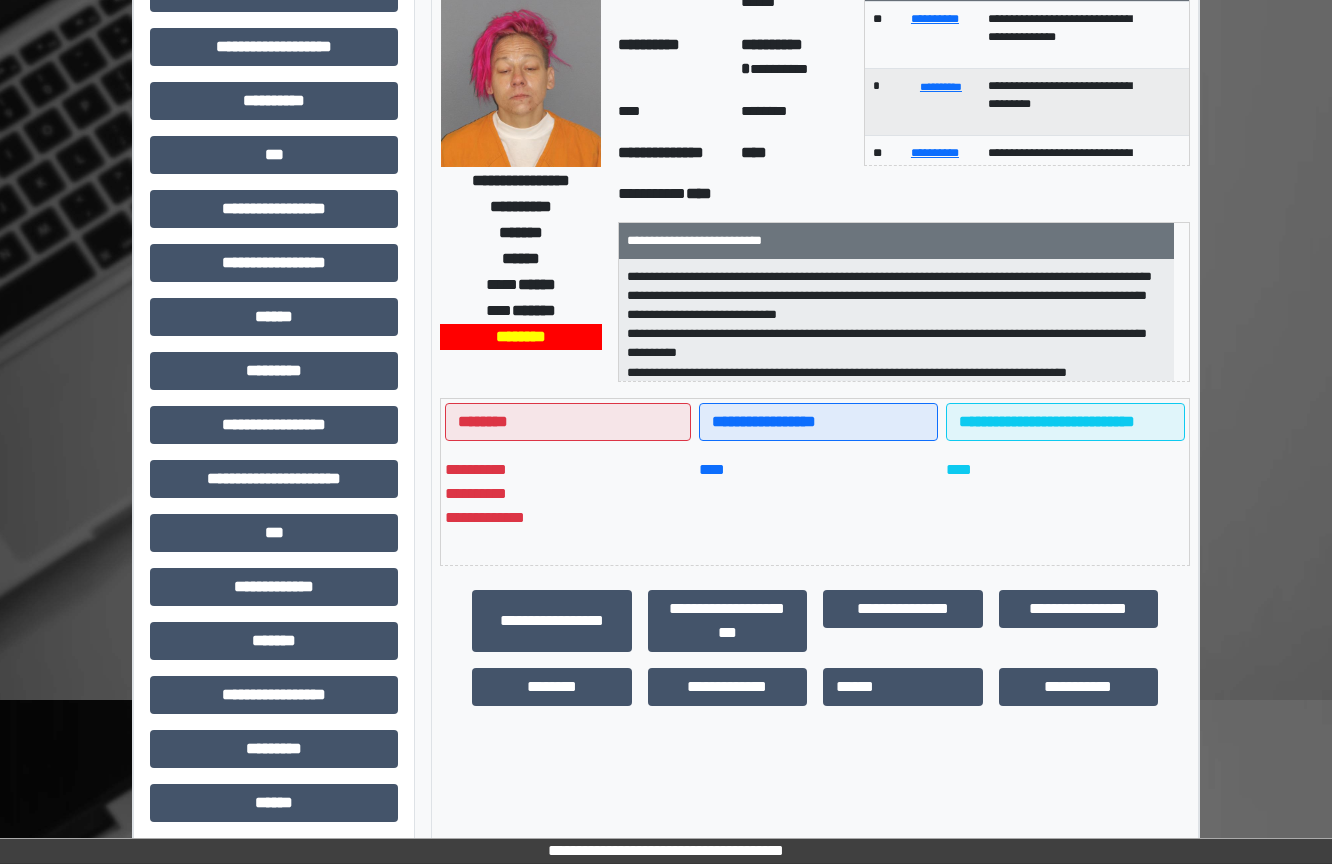 scroll, scrollTop: 334, scrollLeft: 0, axis: vertical 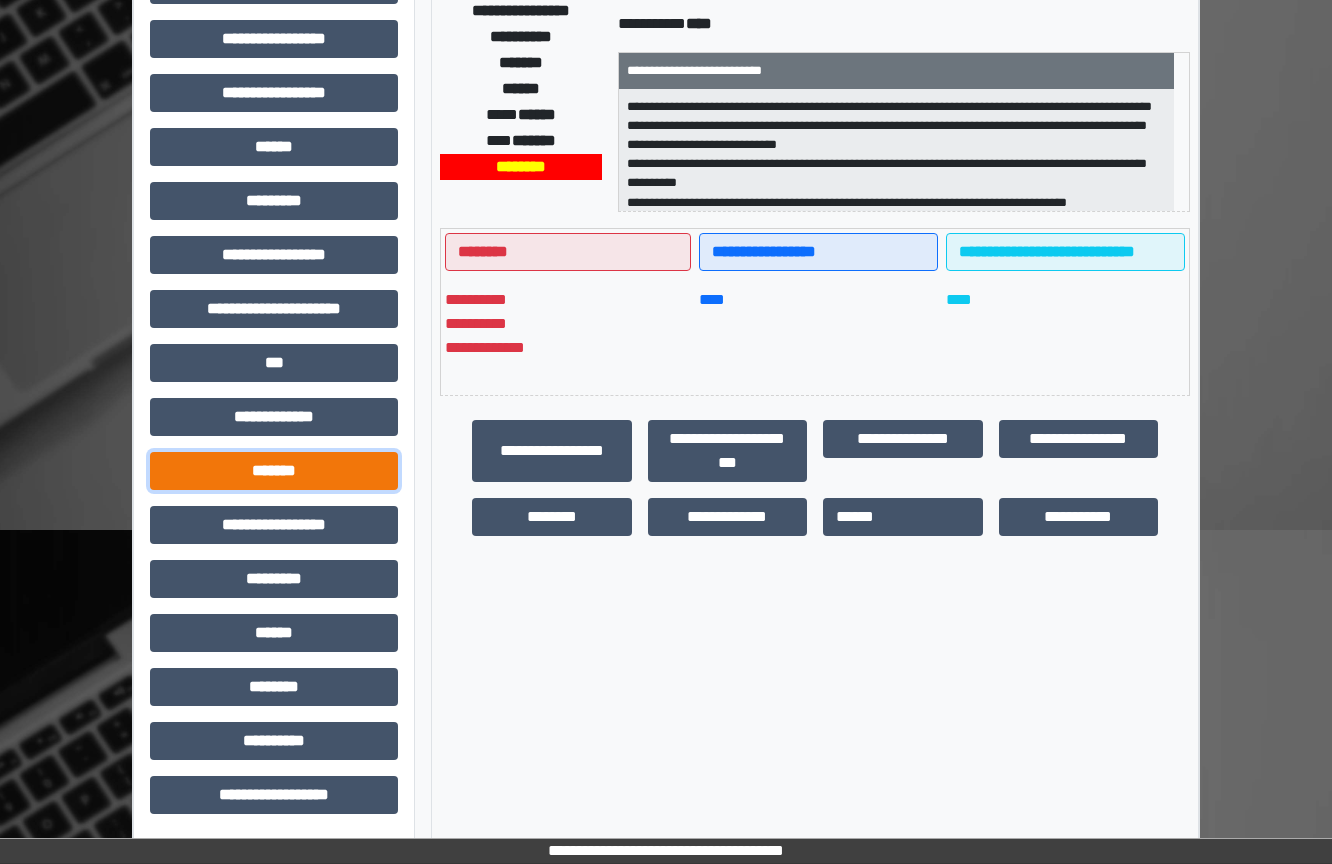 click on "*******" at bounding box center [274, 471] 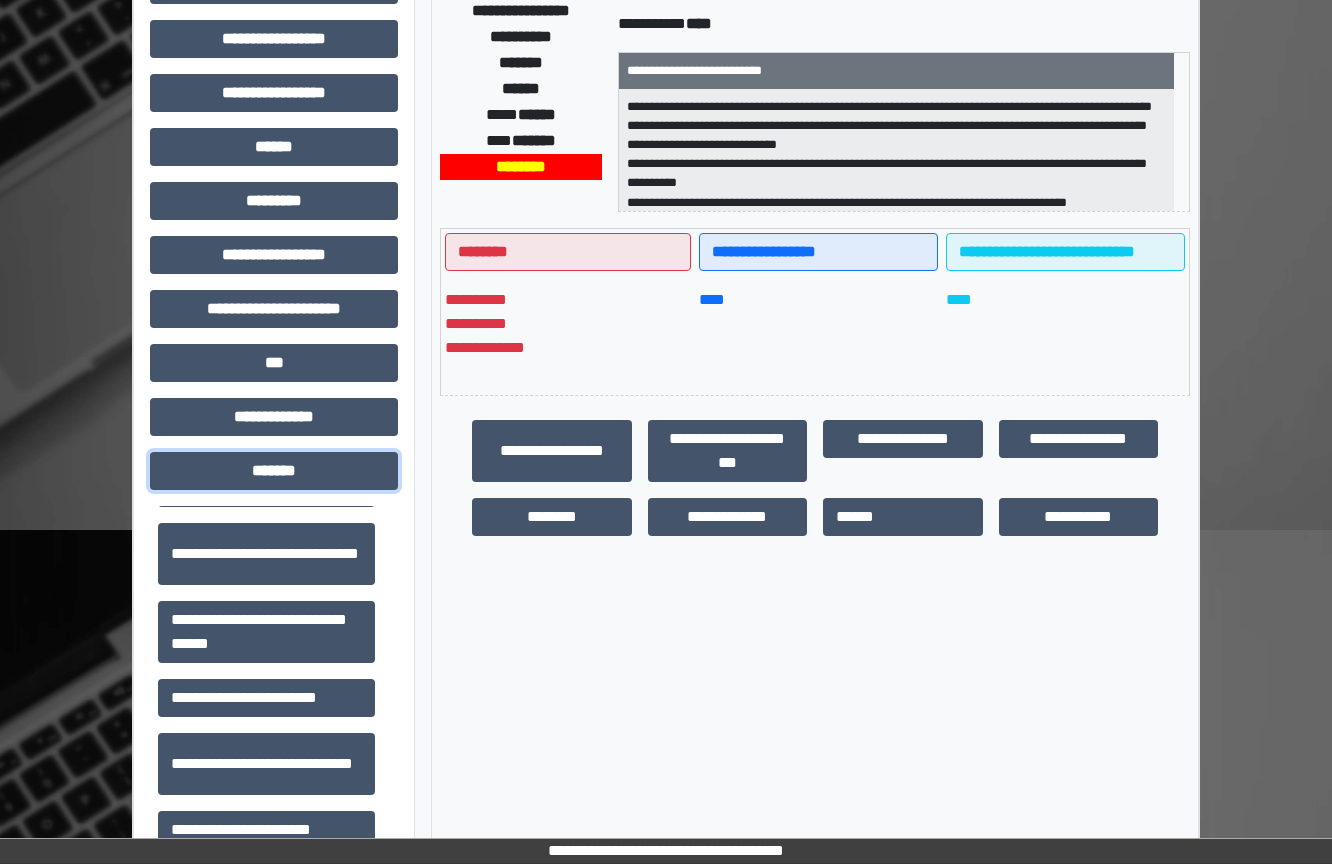 scroll, scrollTop: 722, scrollLeft: 0, axis: vertical 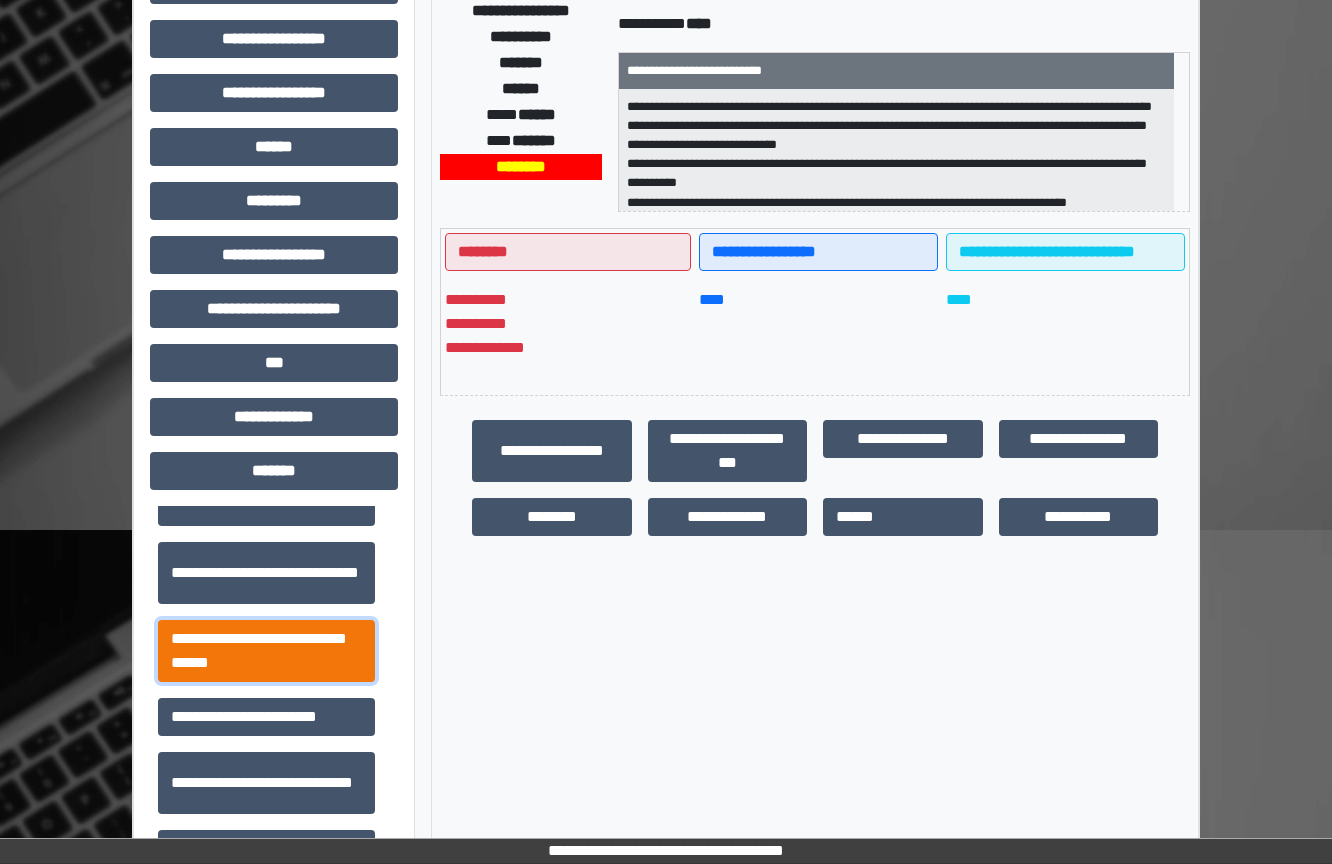click on "**********" at bounding box center [266, 651] 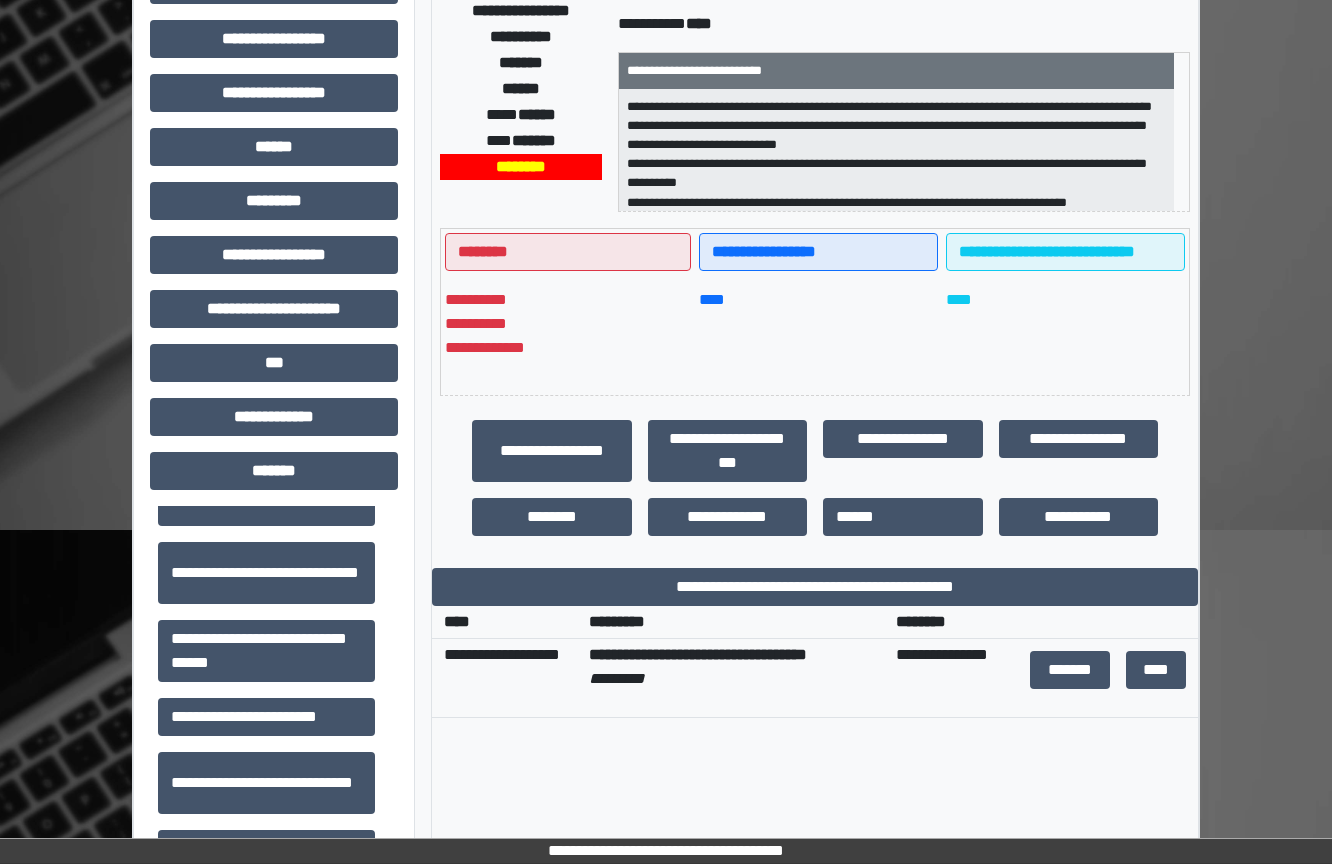 click on "**********" at bounding box center (815, 557) 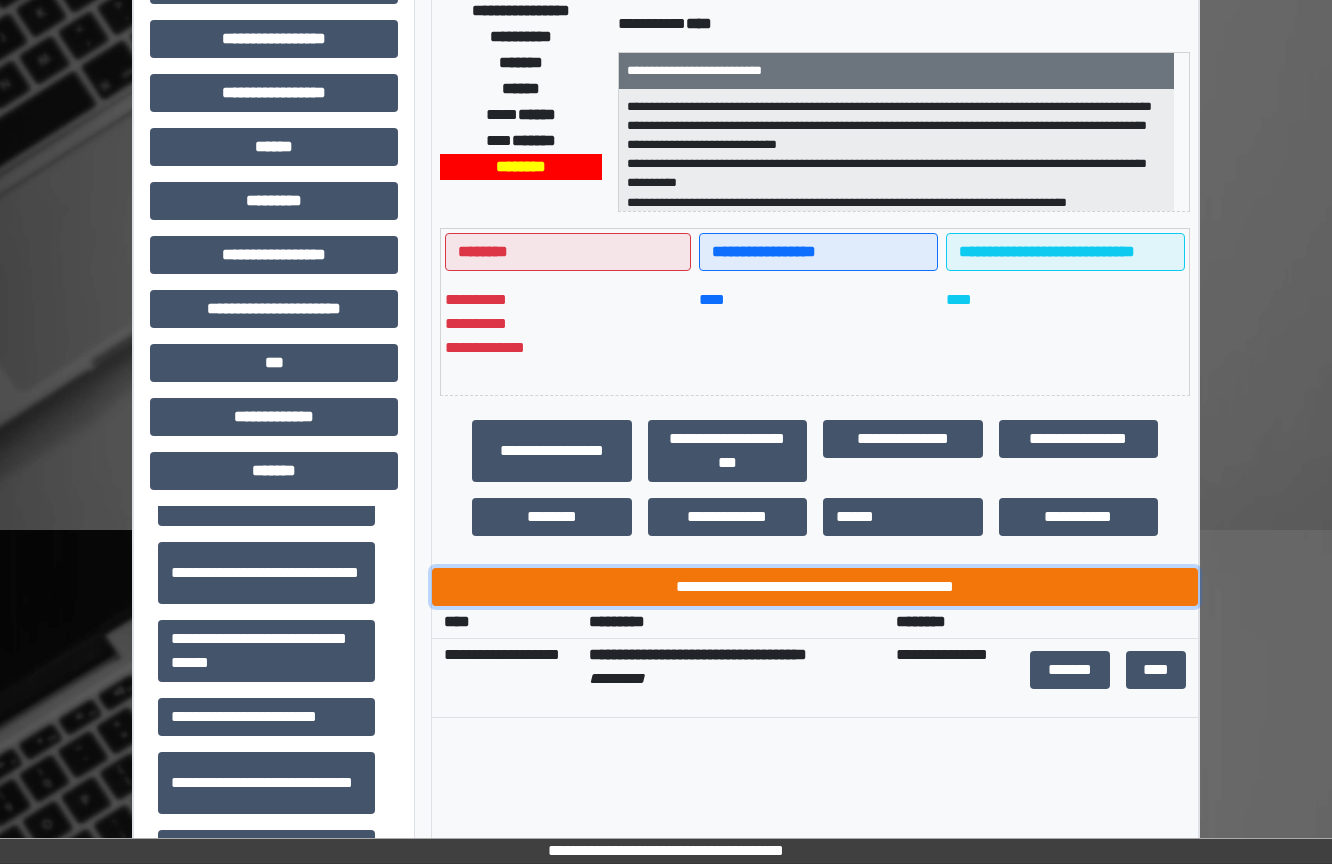 click on "**********" at bounding box center (815, 587) 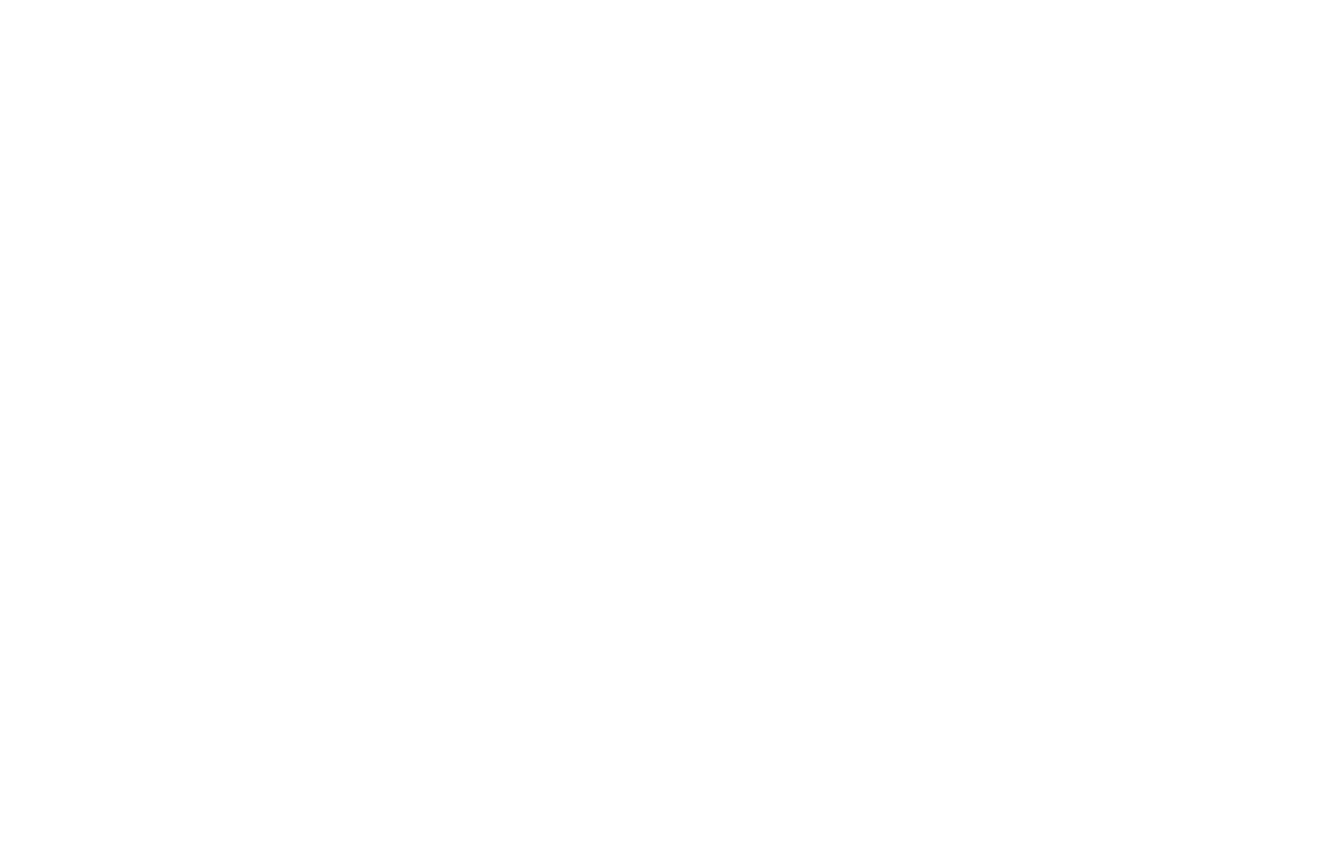 scroll, scrollTop: 0, scrollLeft: 0, axis: both 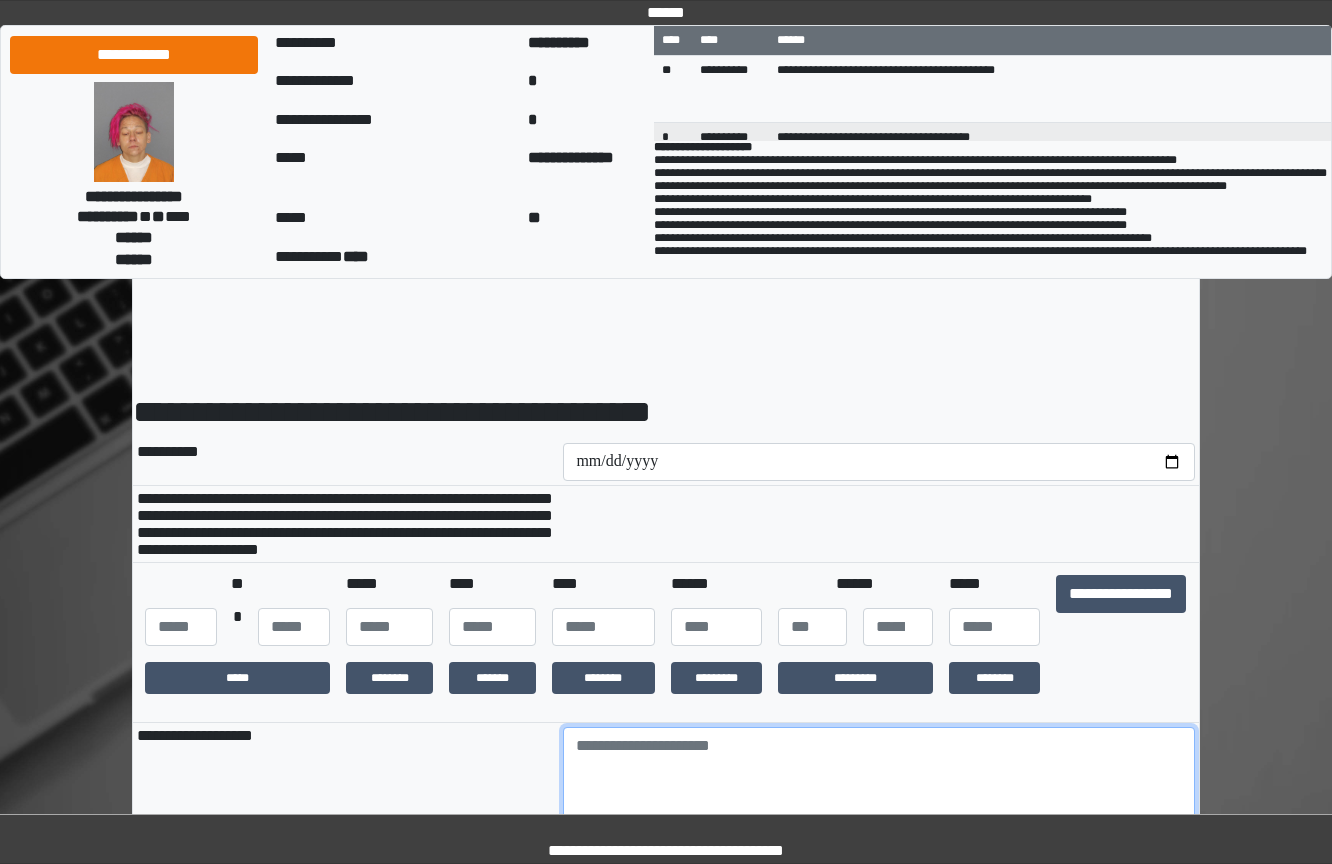 click at bounding box center [879, 782] 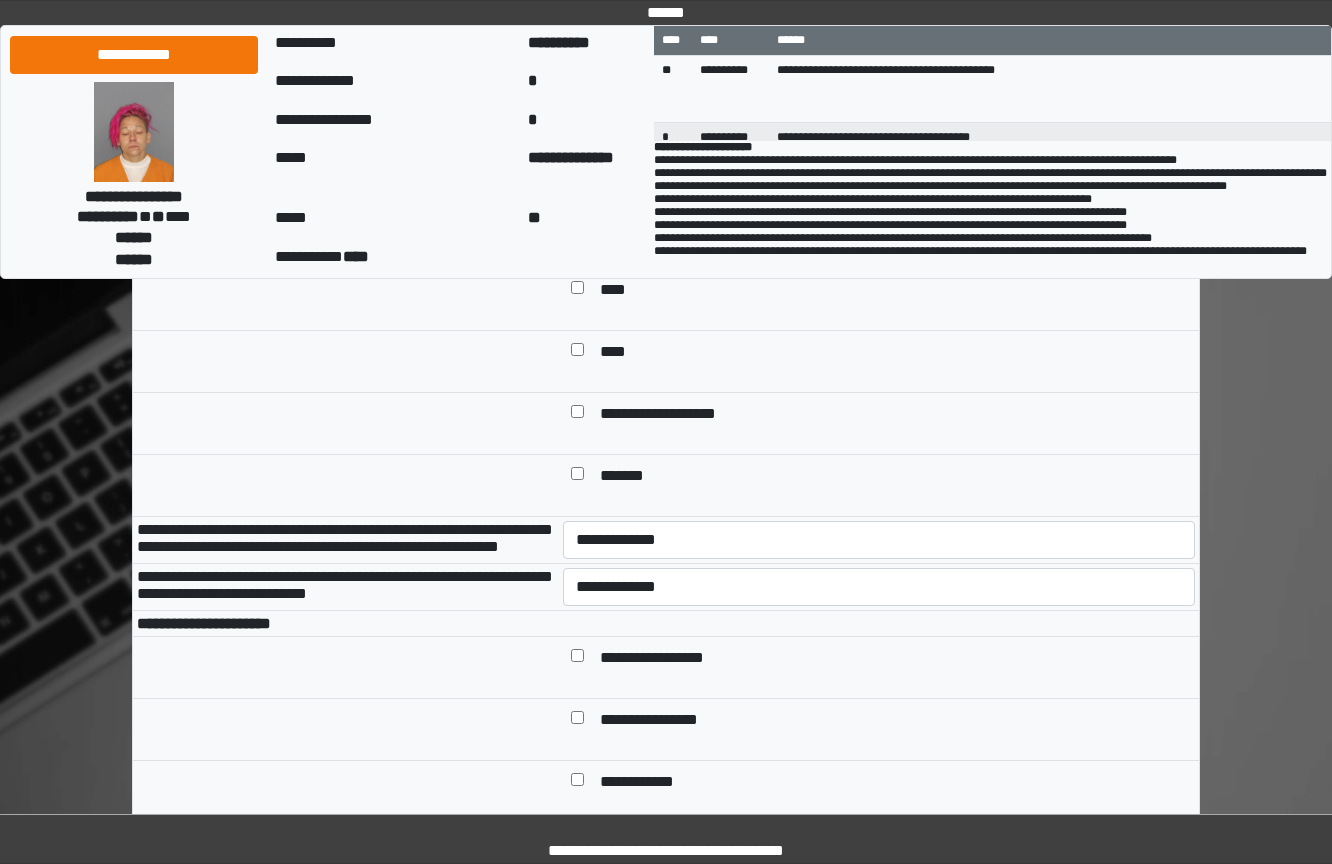 scroll, scrollTop: 300, scrollLeft: 0, axis: vertical 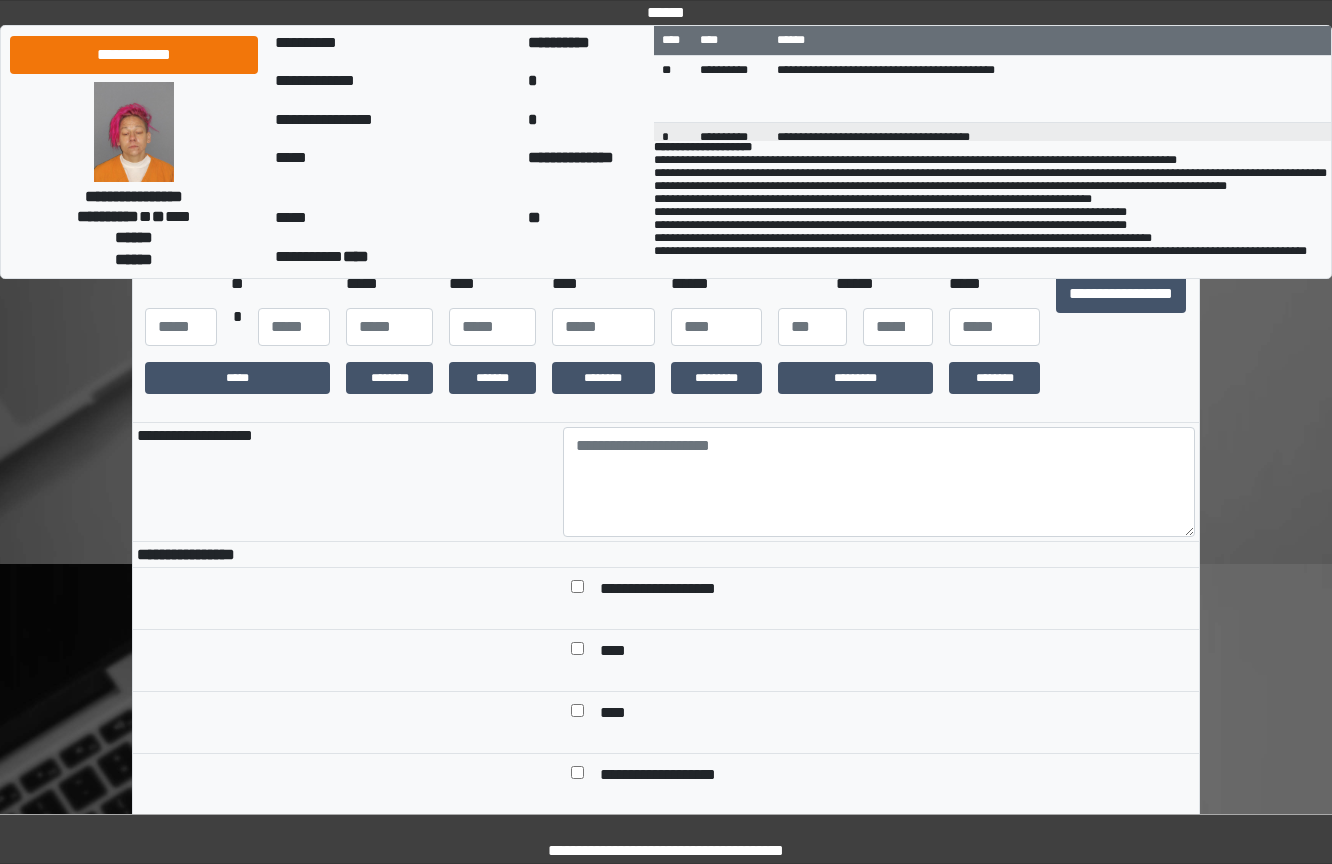 click at bounding box center (577, 652) 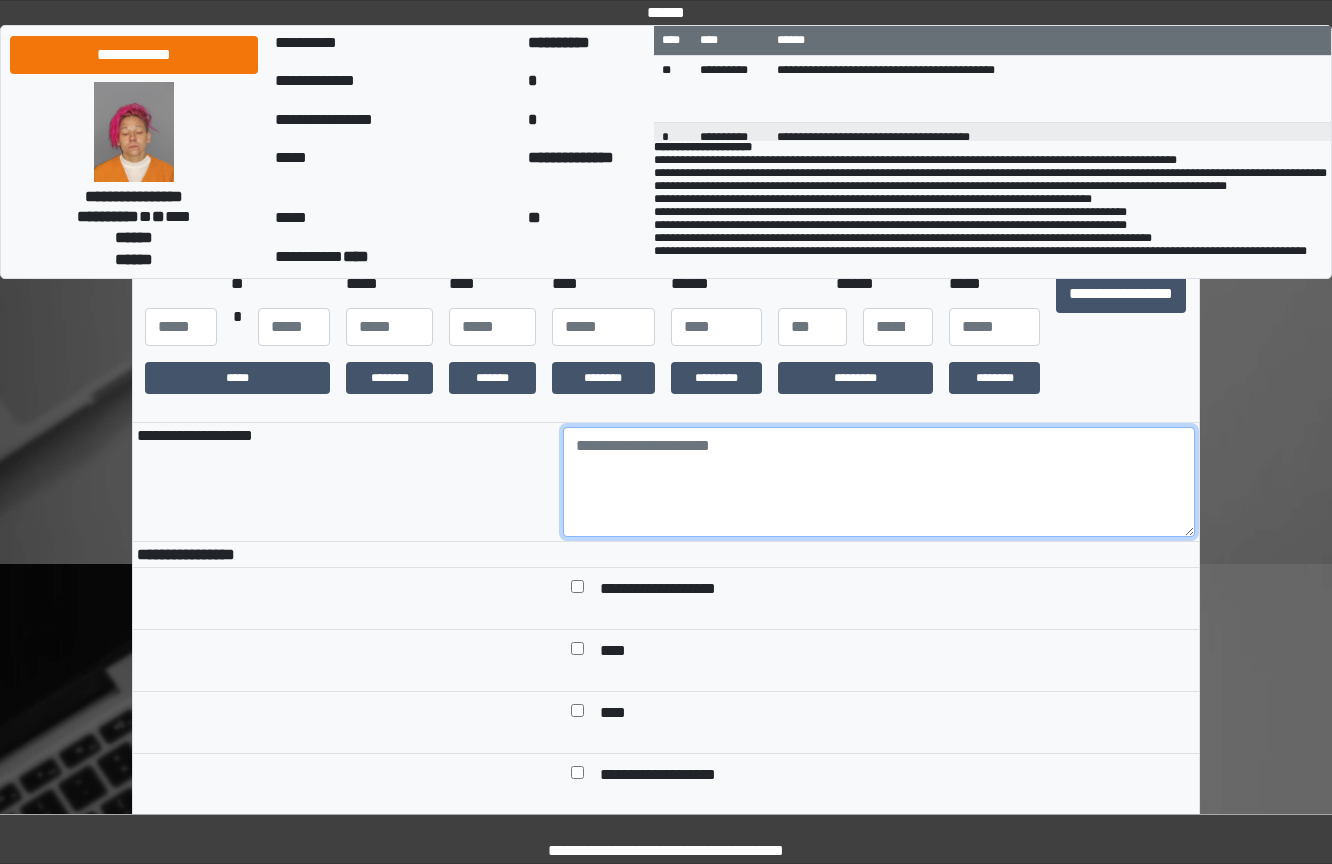 click at bounding box center (879, 482) 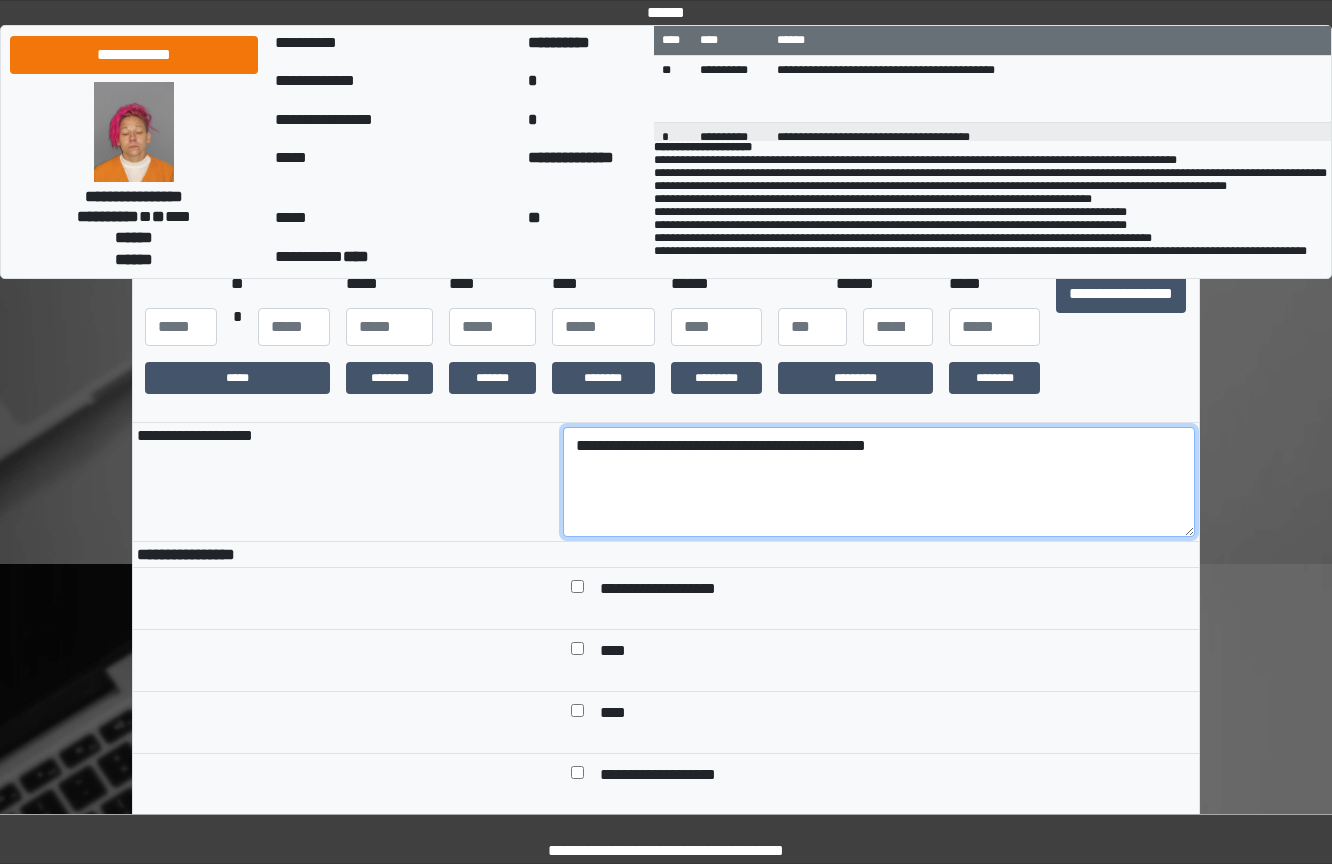 drag, startPoint x: 1017, startPoint y: 529, endPoint x: 1, endPoint y: 491, distance: 1016.7104 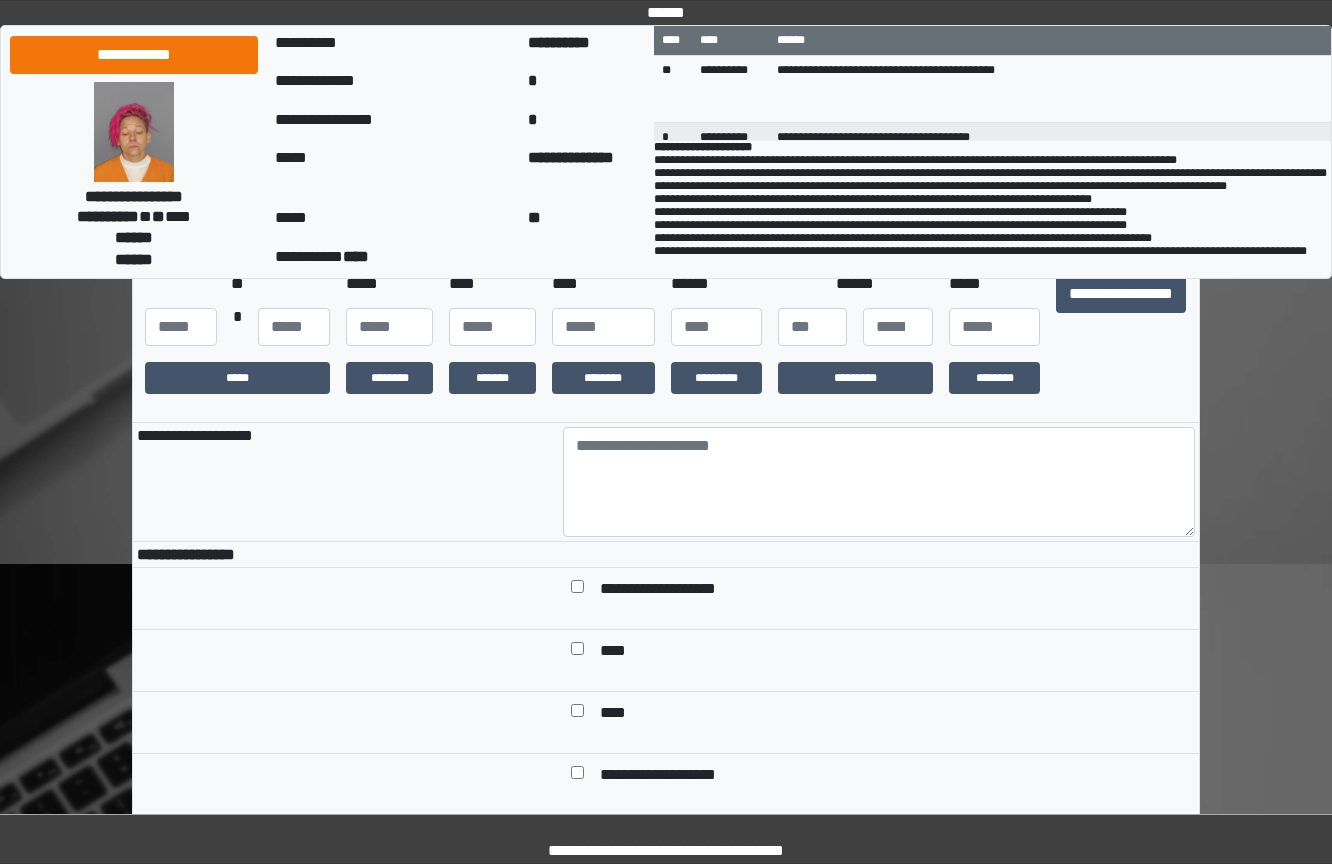 click on "****" at bounding box center (893, 714) 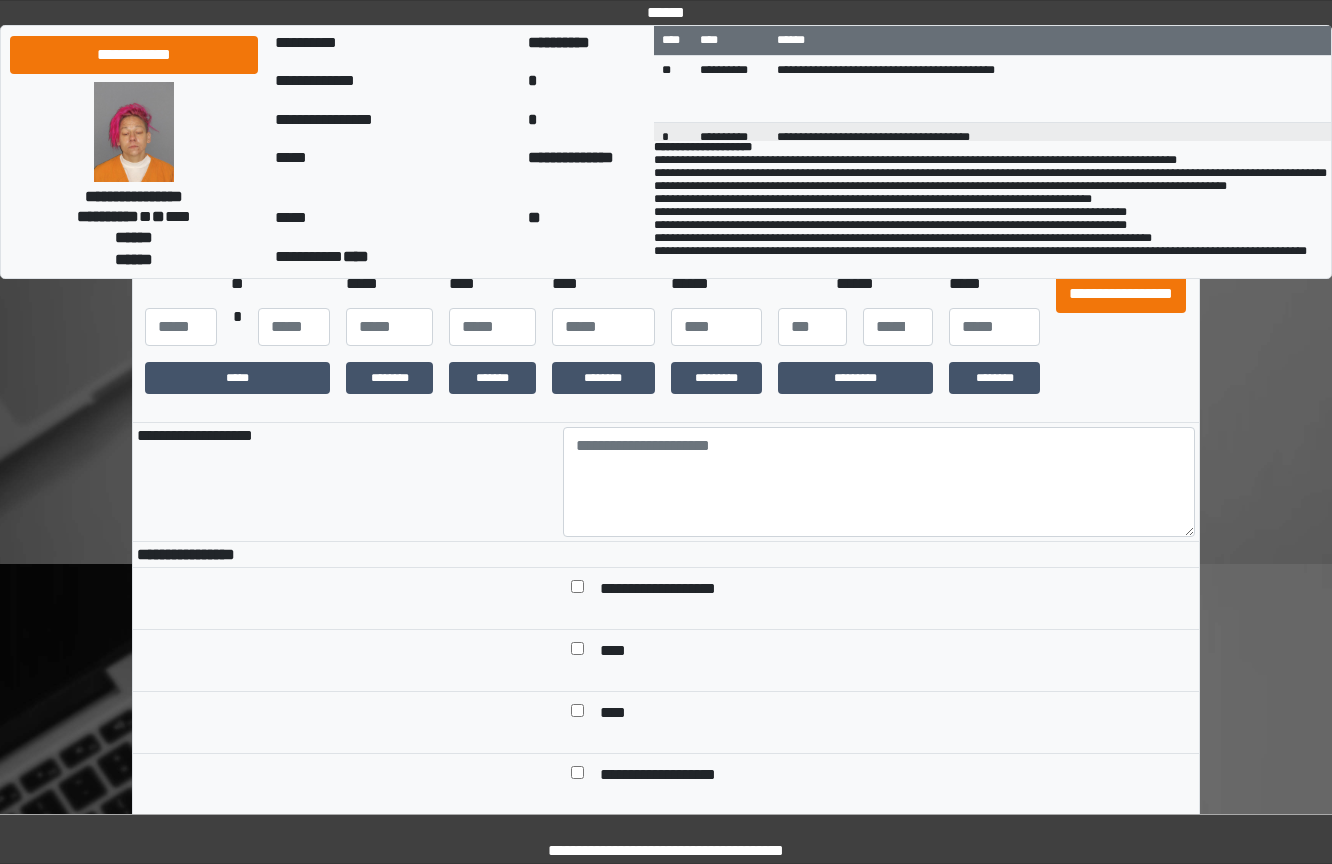 drag, startPoint x: 1198, startPoint y: 310, endPoint x: 1134, endPoint y: 331, distance: 67.357254 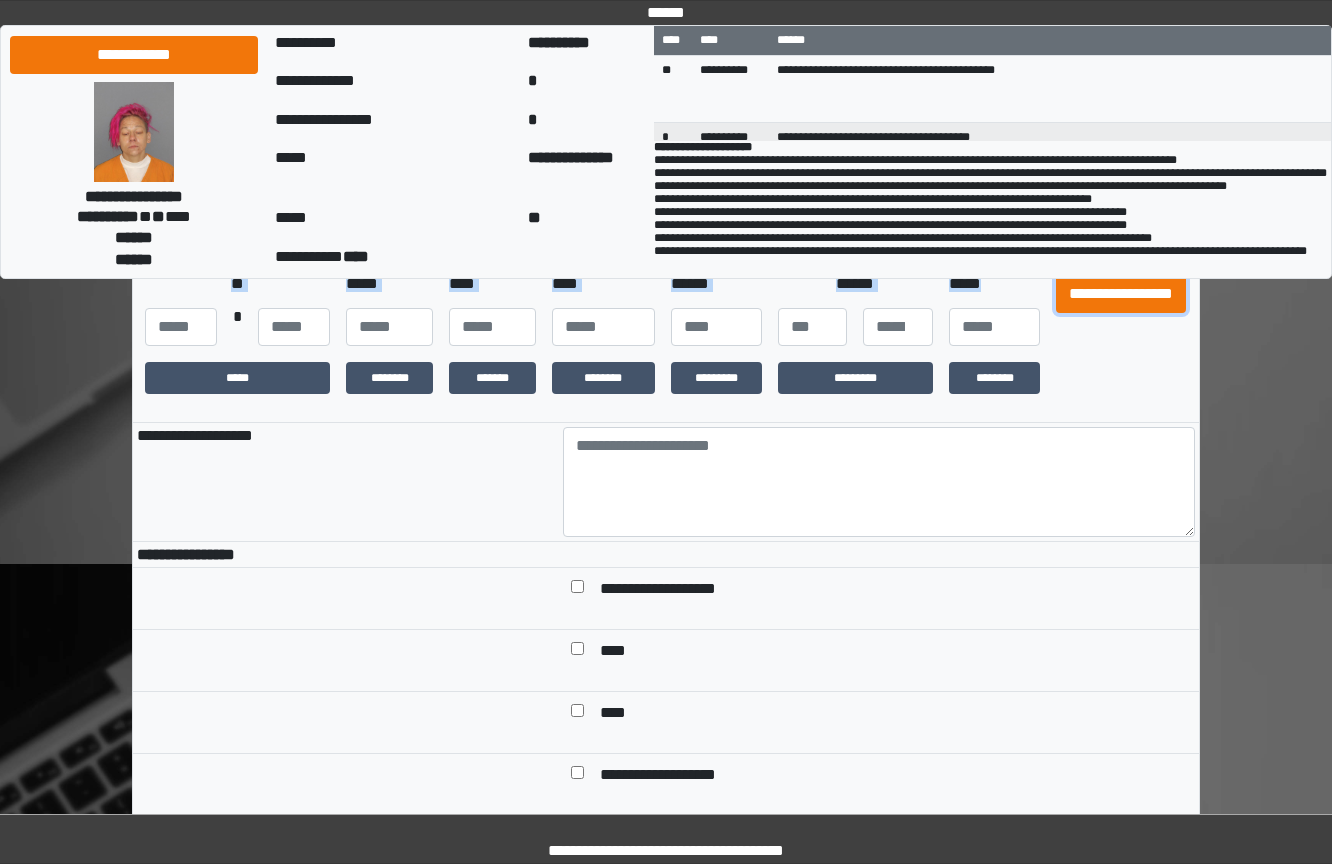 click on "**********" at bounding box center [1121, 294] 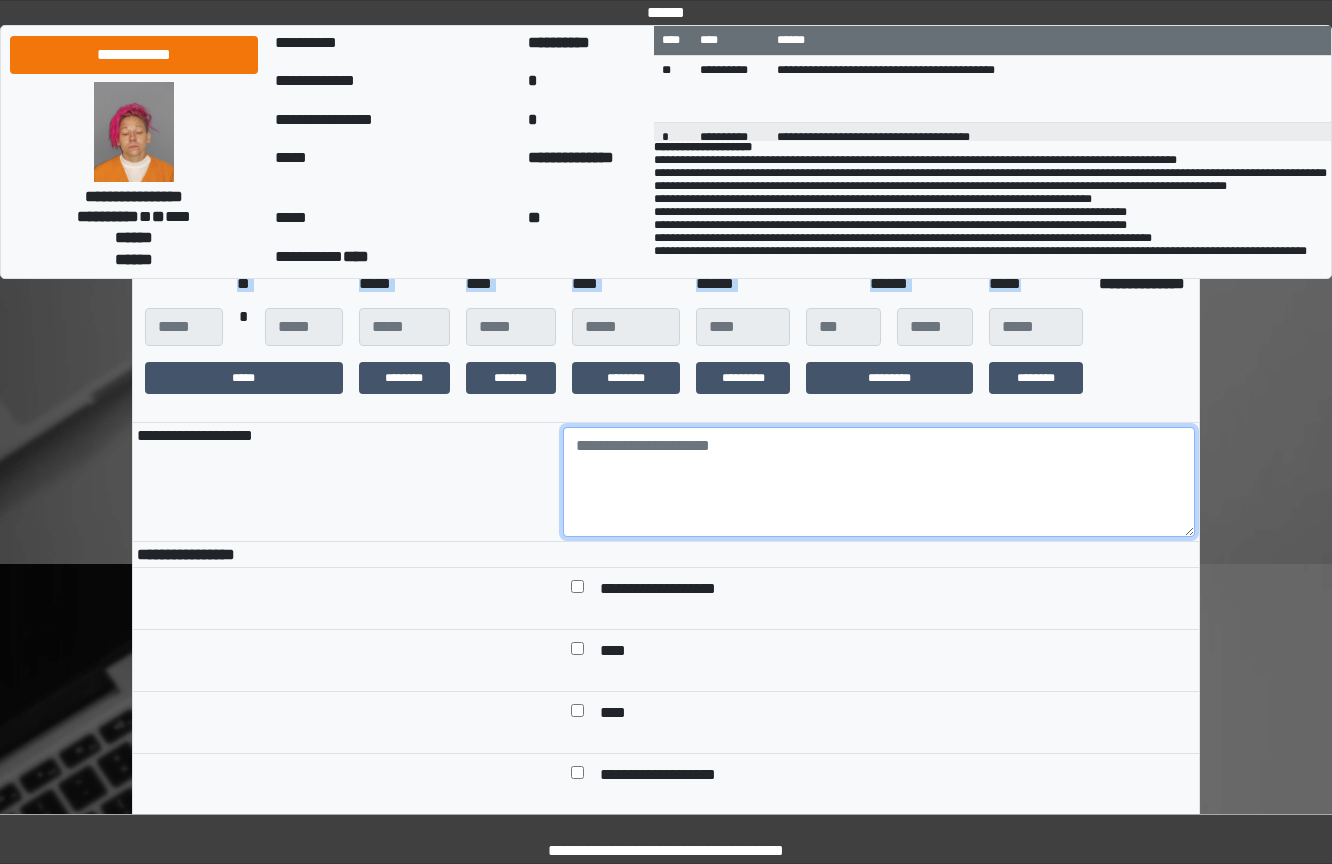 click at bounding box center [879, 482] 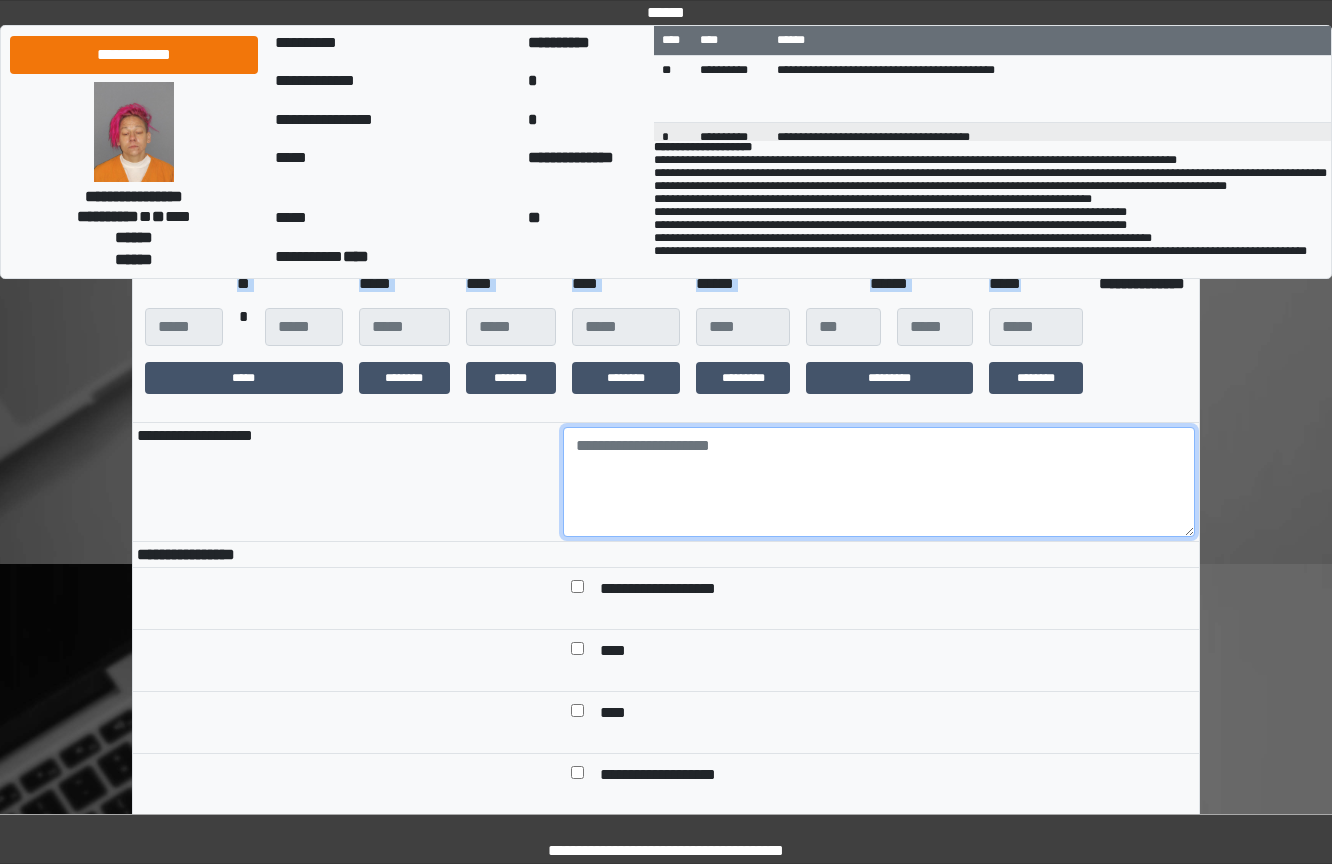 click at bounding box center [879, 482] 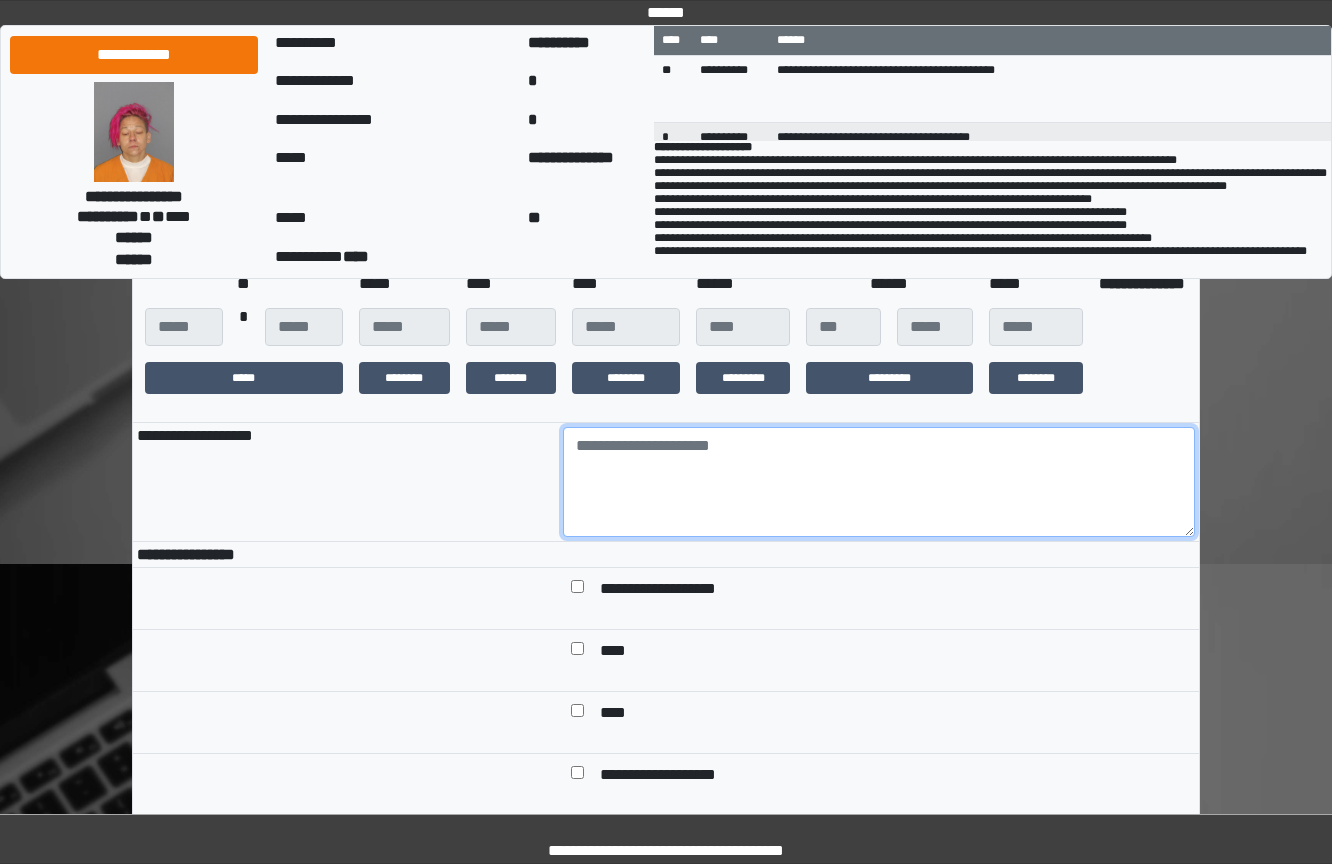 click at bounding box center (879, 482) 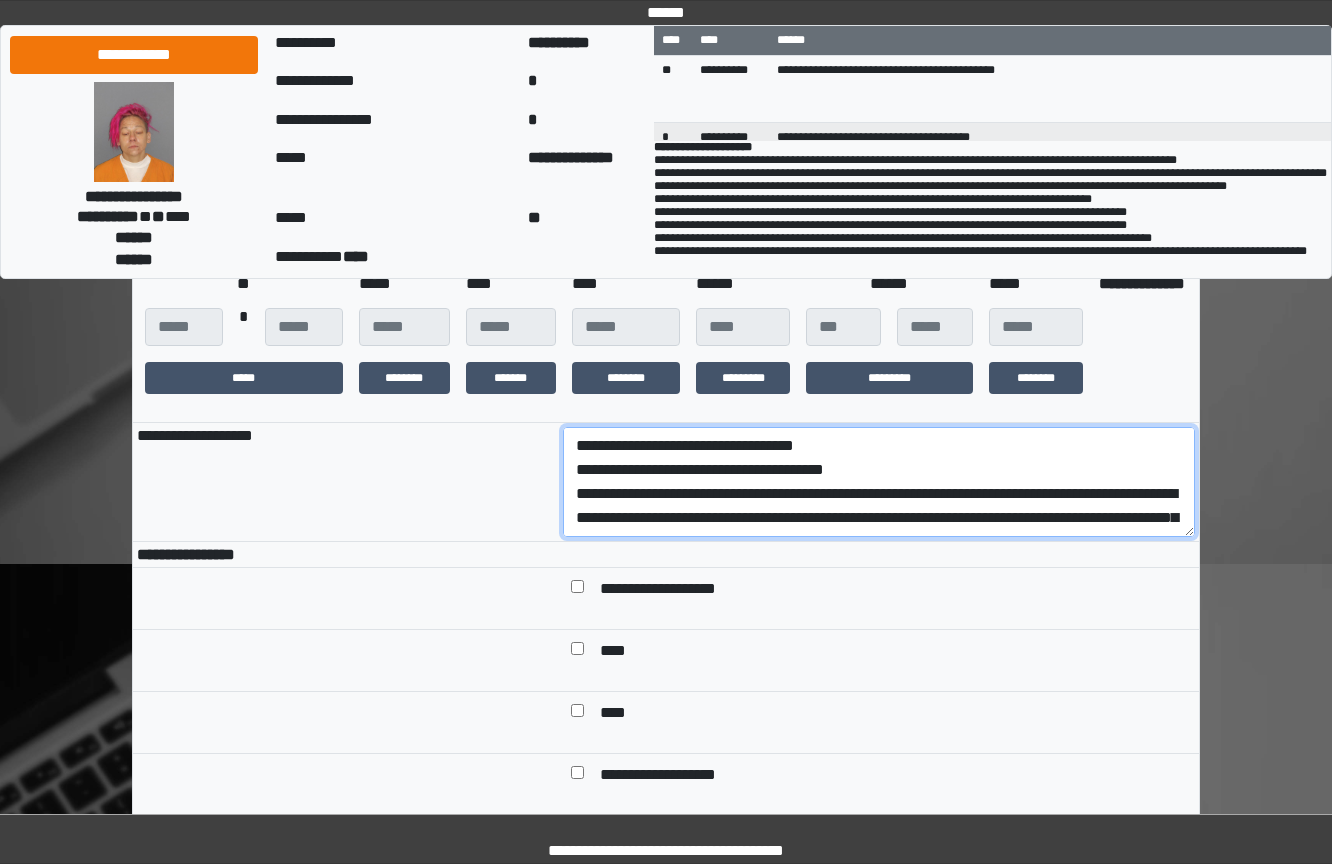 scroll, scrollTop: 185, scrollLeft: 0, axis: vertical 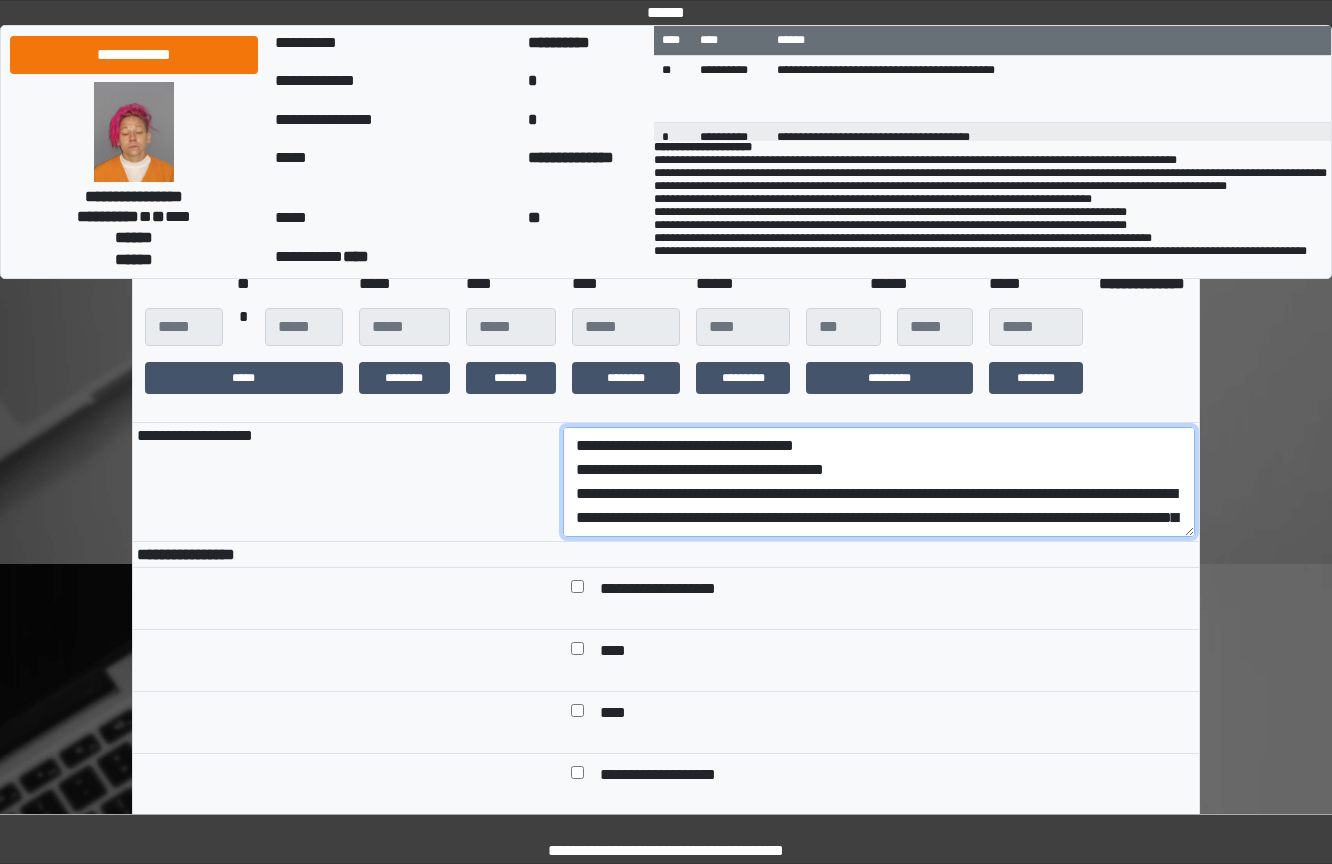 drag, startPoint x: 1000, startPoint y: 536, endPoint x: 323, endPoint y: 505, distance: 677.70935 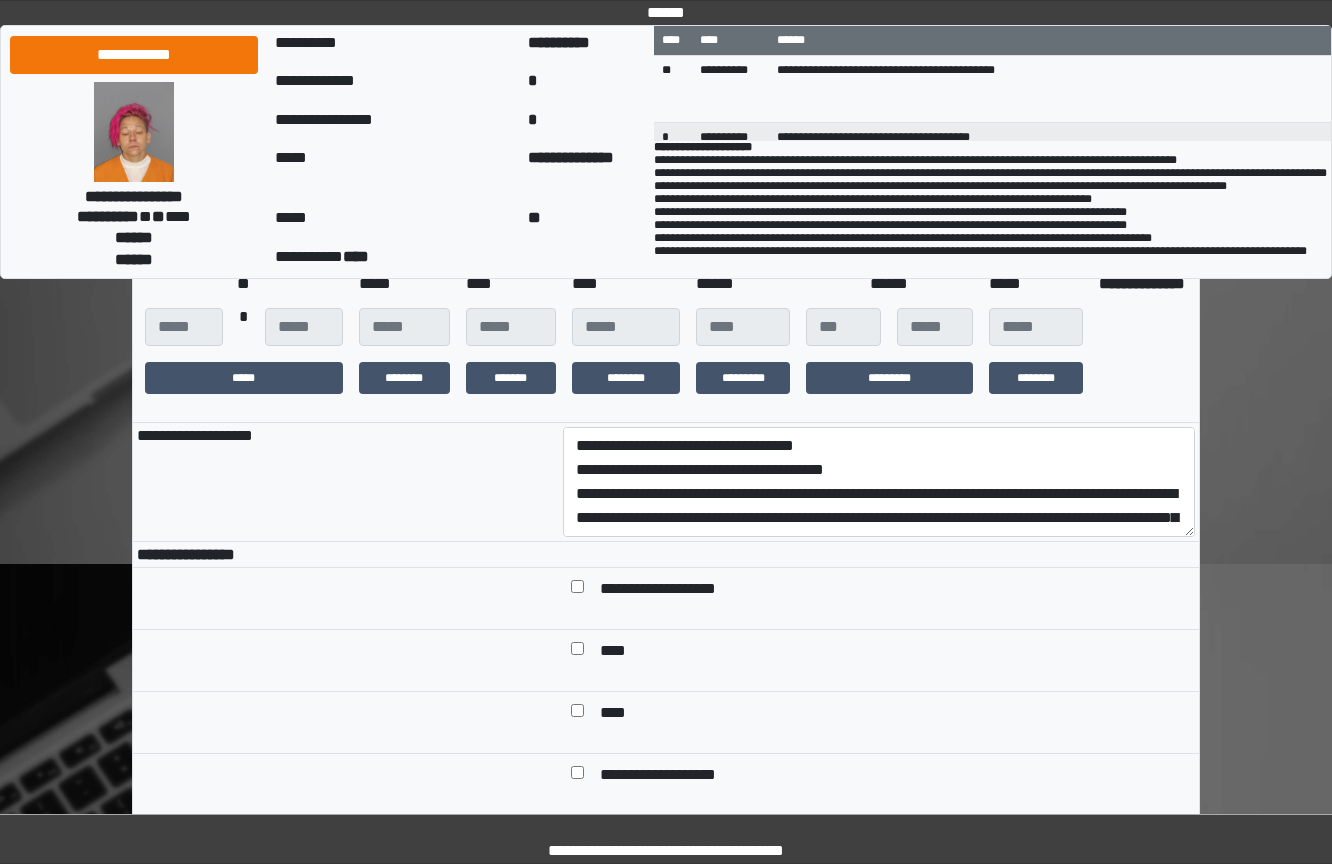 click on "**********" at bounding box center [1050, 156] 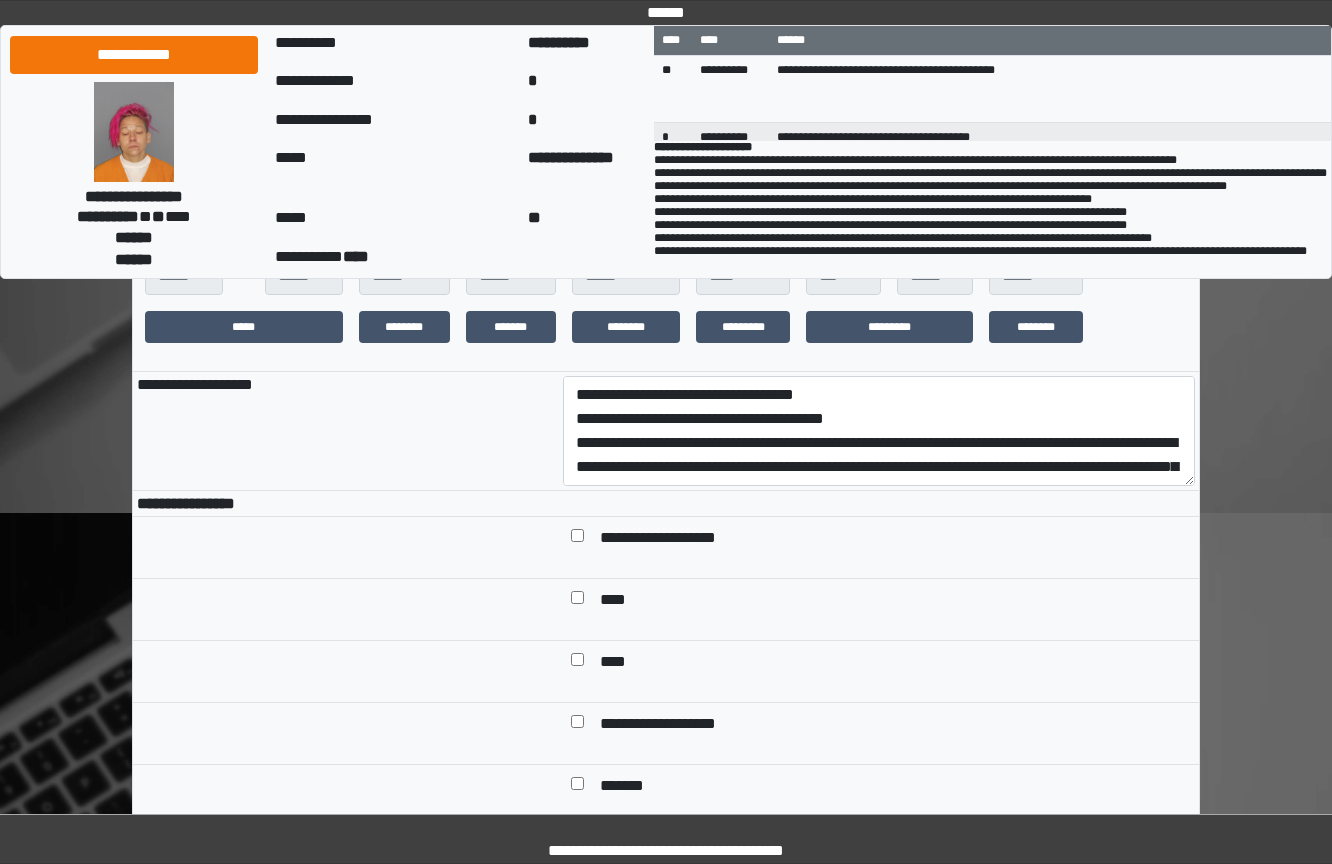 scroll, scrollTop: 400, scrollLeft: 0, axis: vertical 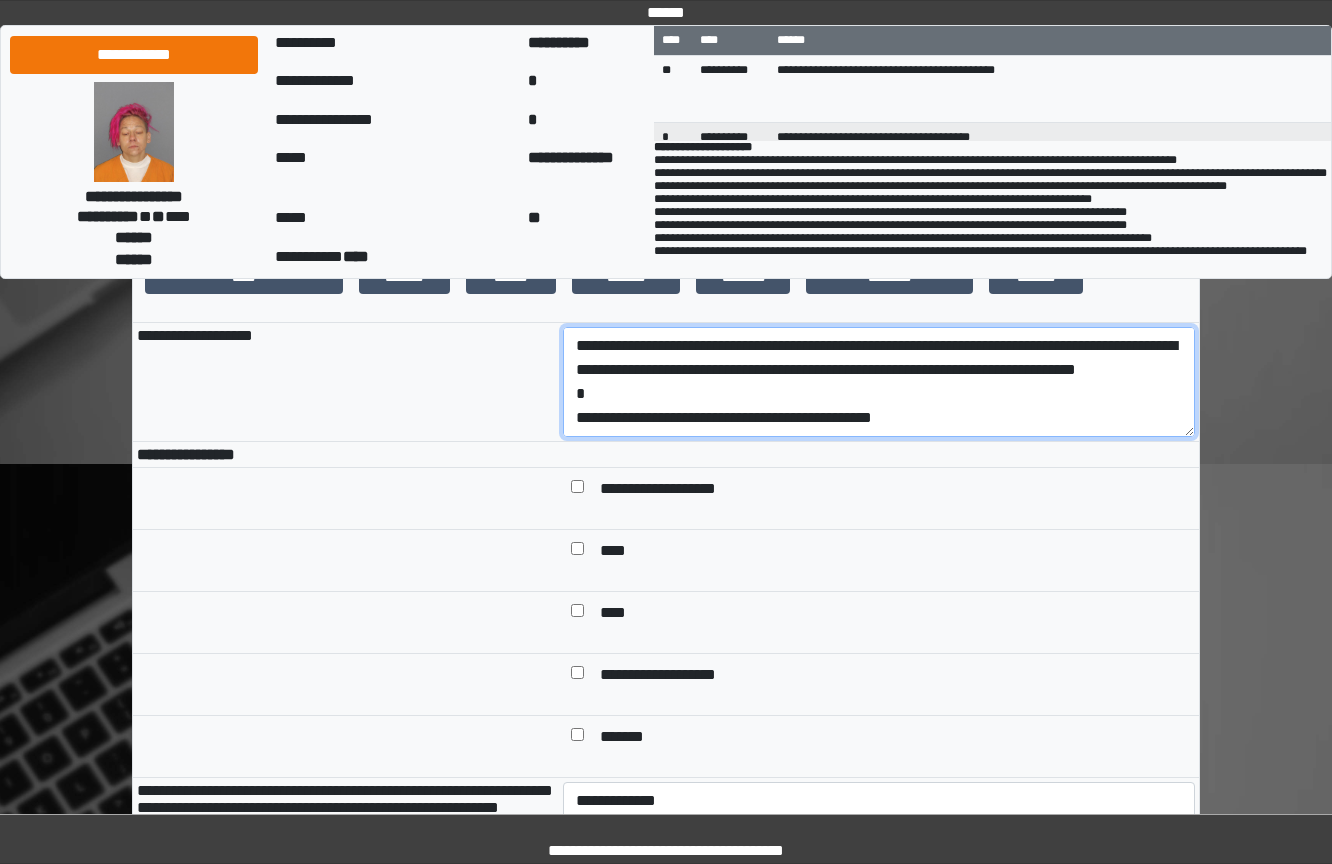 drag, startPoint x: 1085, startPoint y: 423, endPoint x: 1084, endPoint y: 433, distance: 10.049875 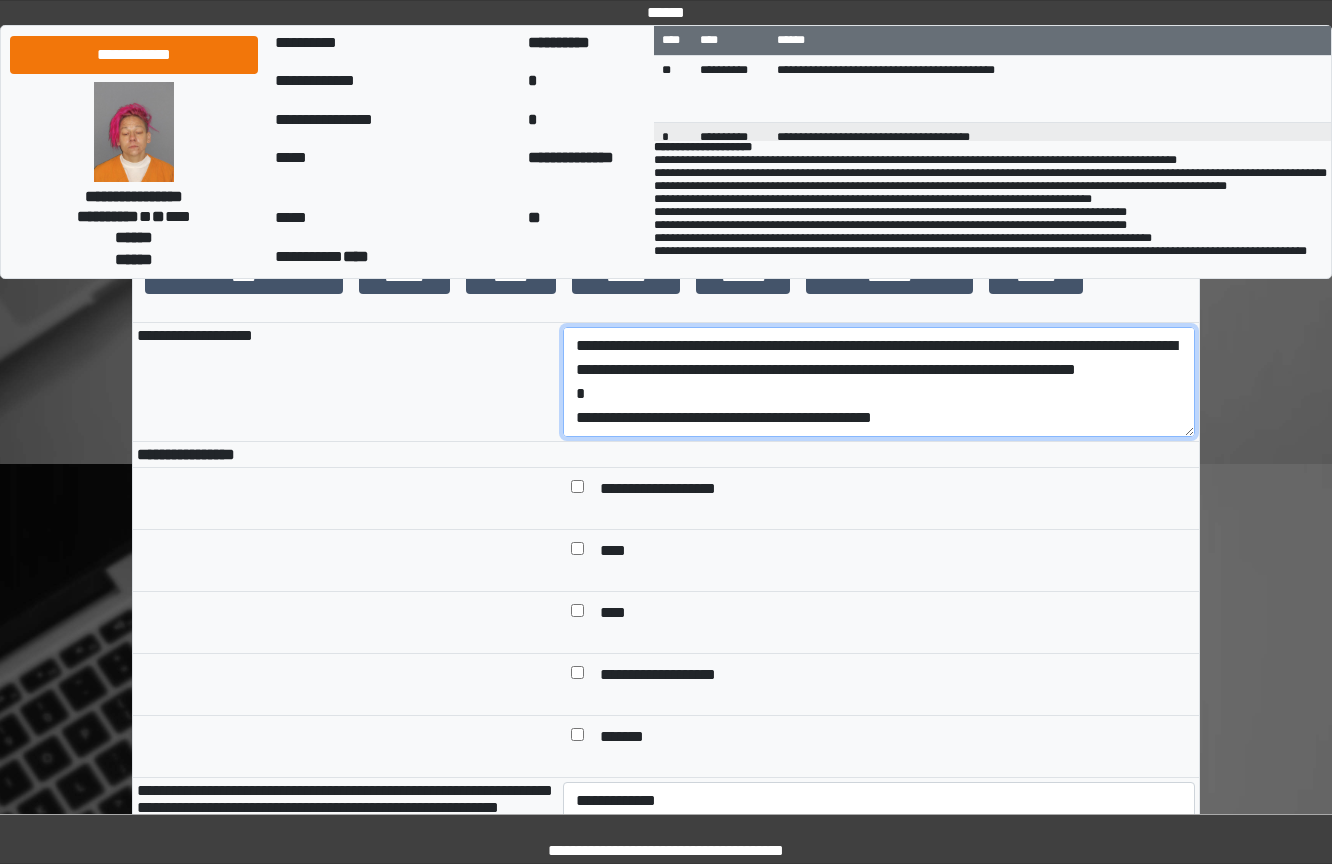 scroll, scrollTop: 0, scrollLeft: 0, axis: both 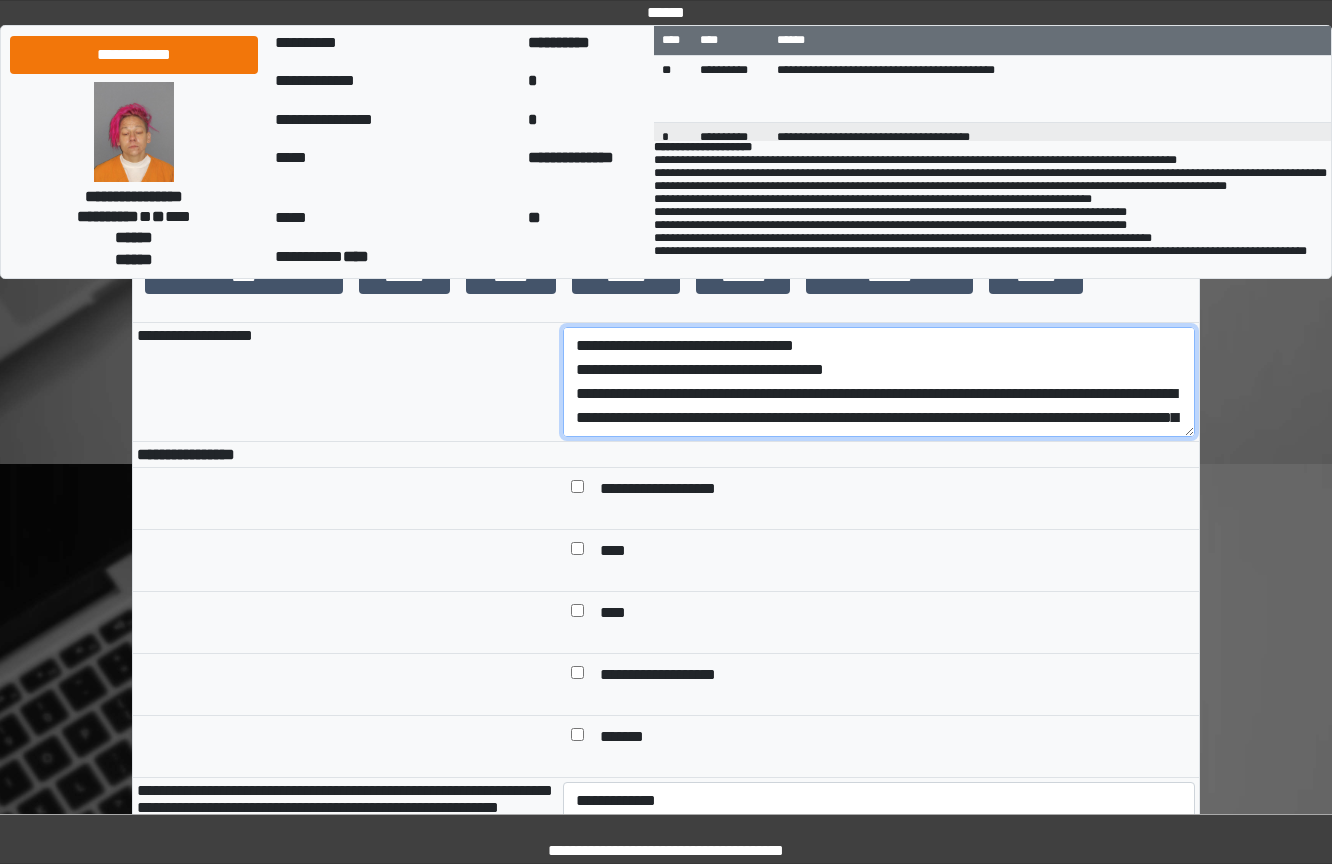 drag, startPoint x: 1045, startPoint y: 455, endPoint x: 448, endPoint y: 404, distance: 599.17444 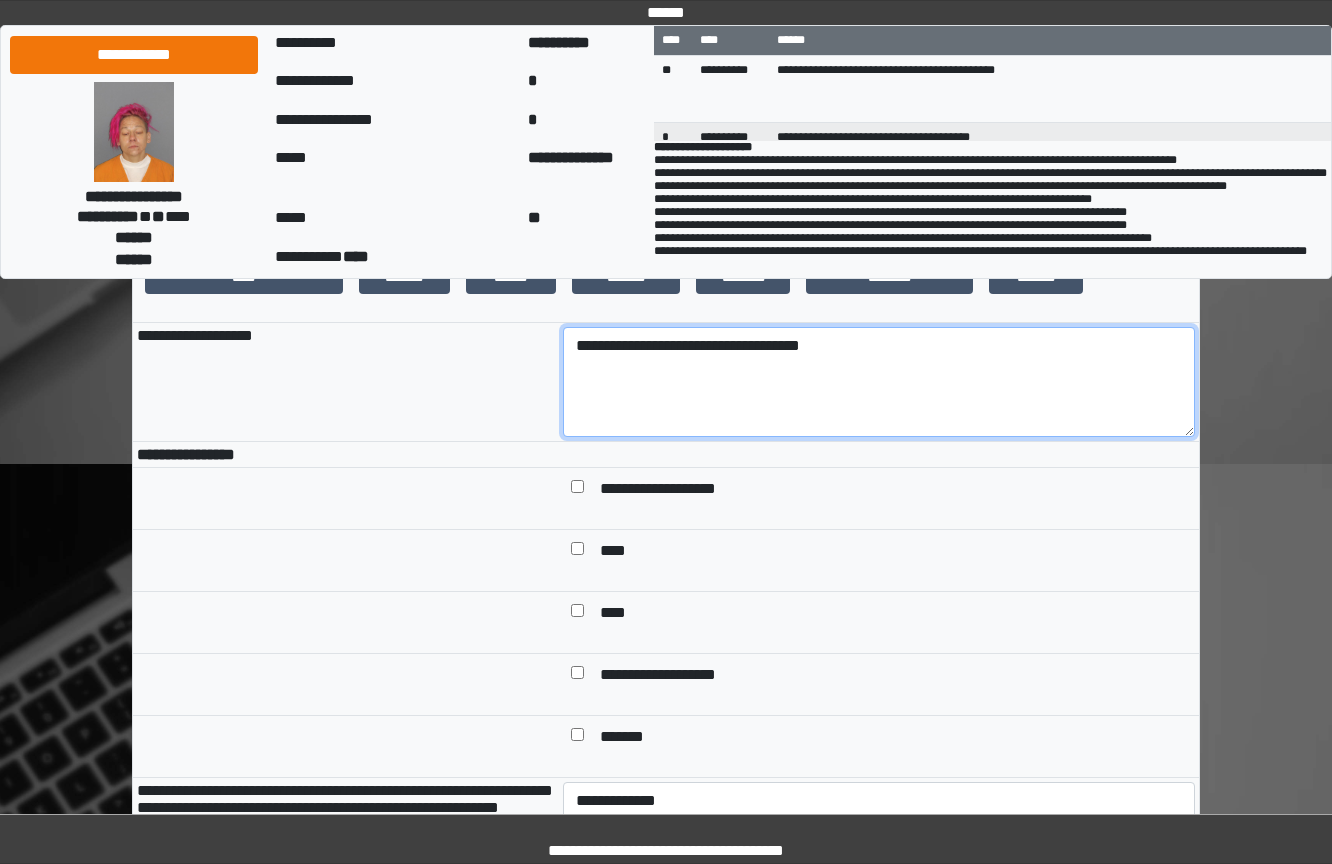 type on "**********" 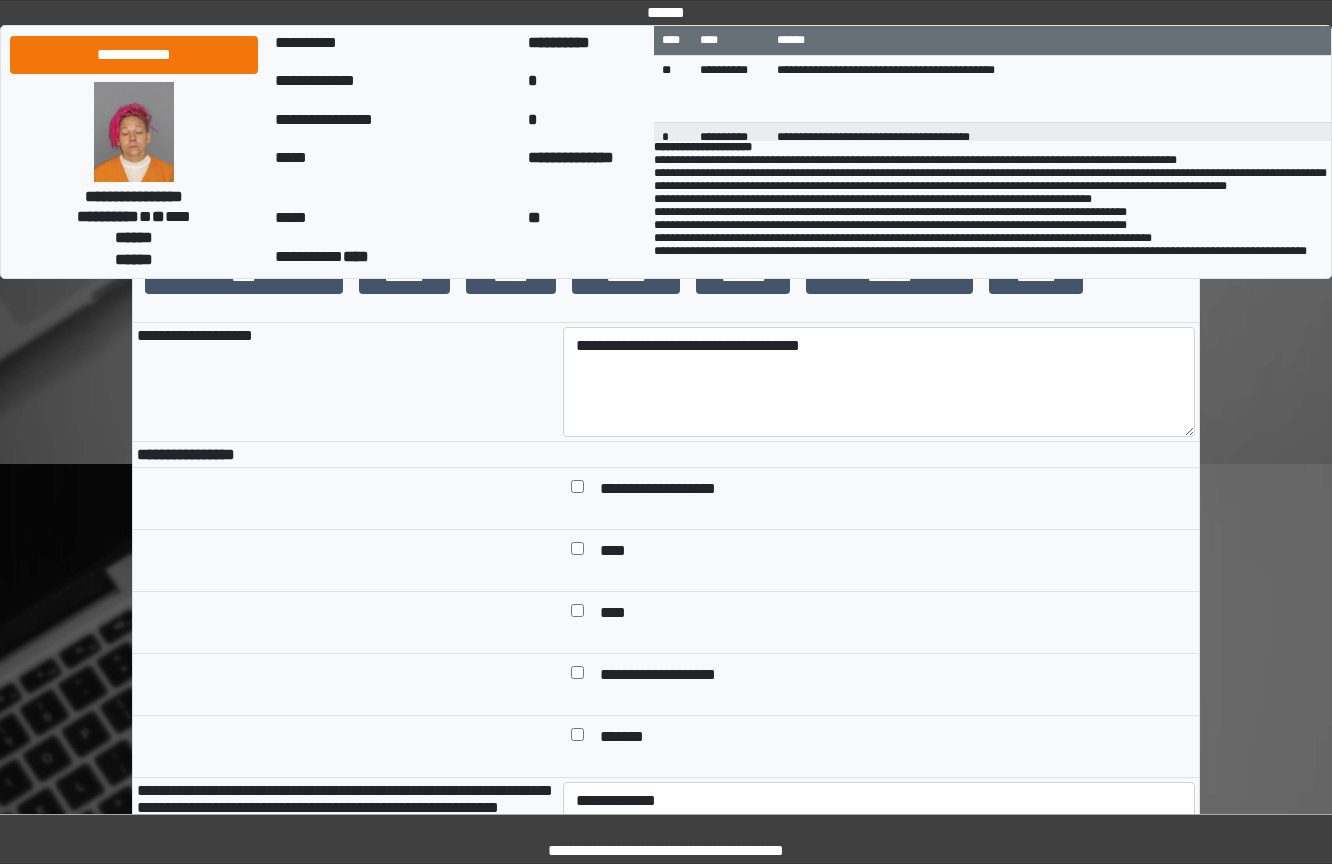 drag, startPoint x: 622, startPoint y: 601, endPoint x: 607, endPoint y: 612, distance: 18.601076 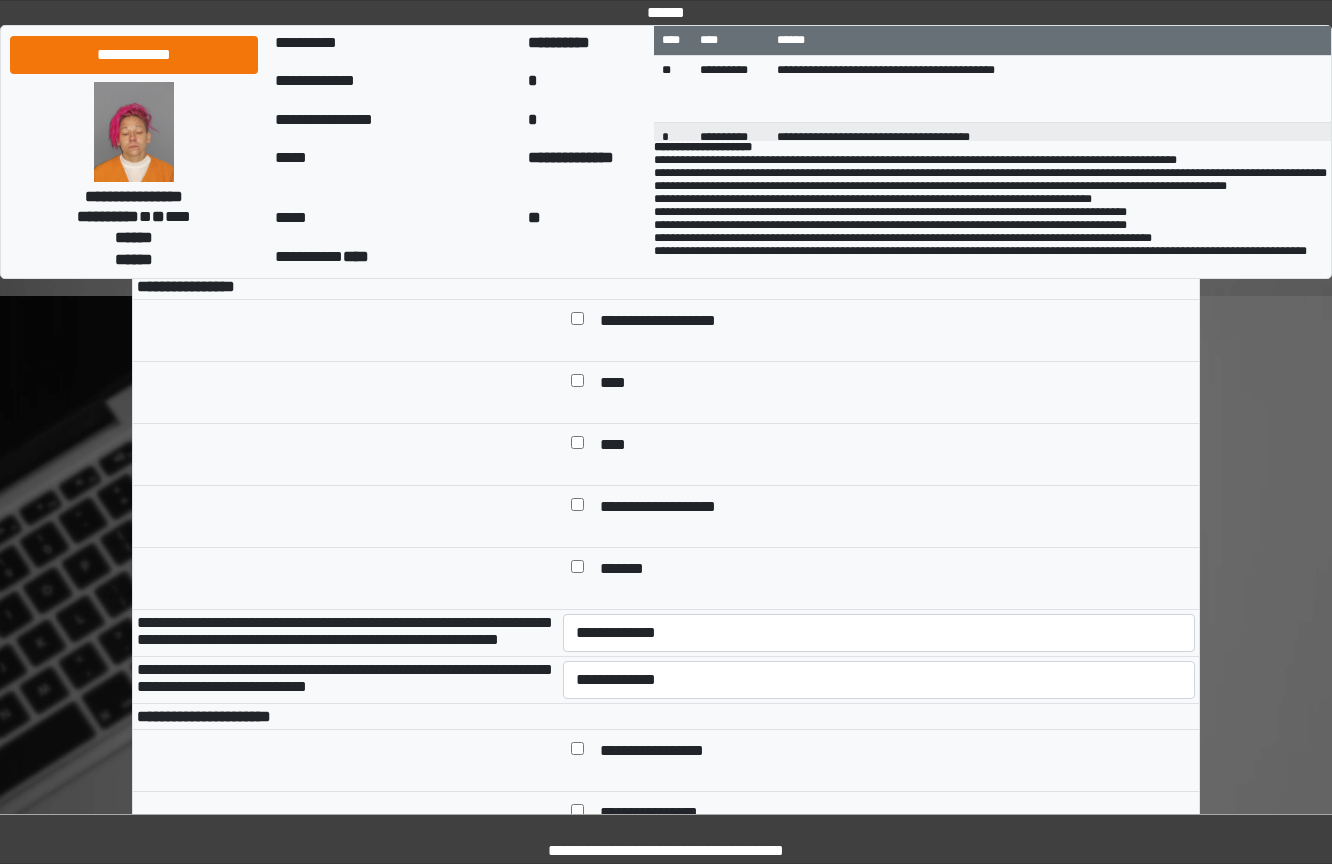 scroll, scrollTop: 700, scrollLeft: 0, axis: vertical 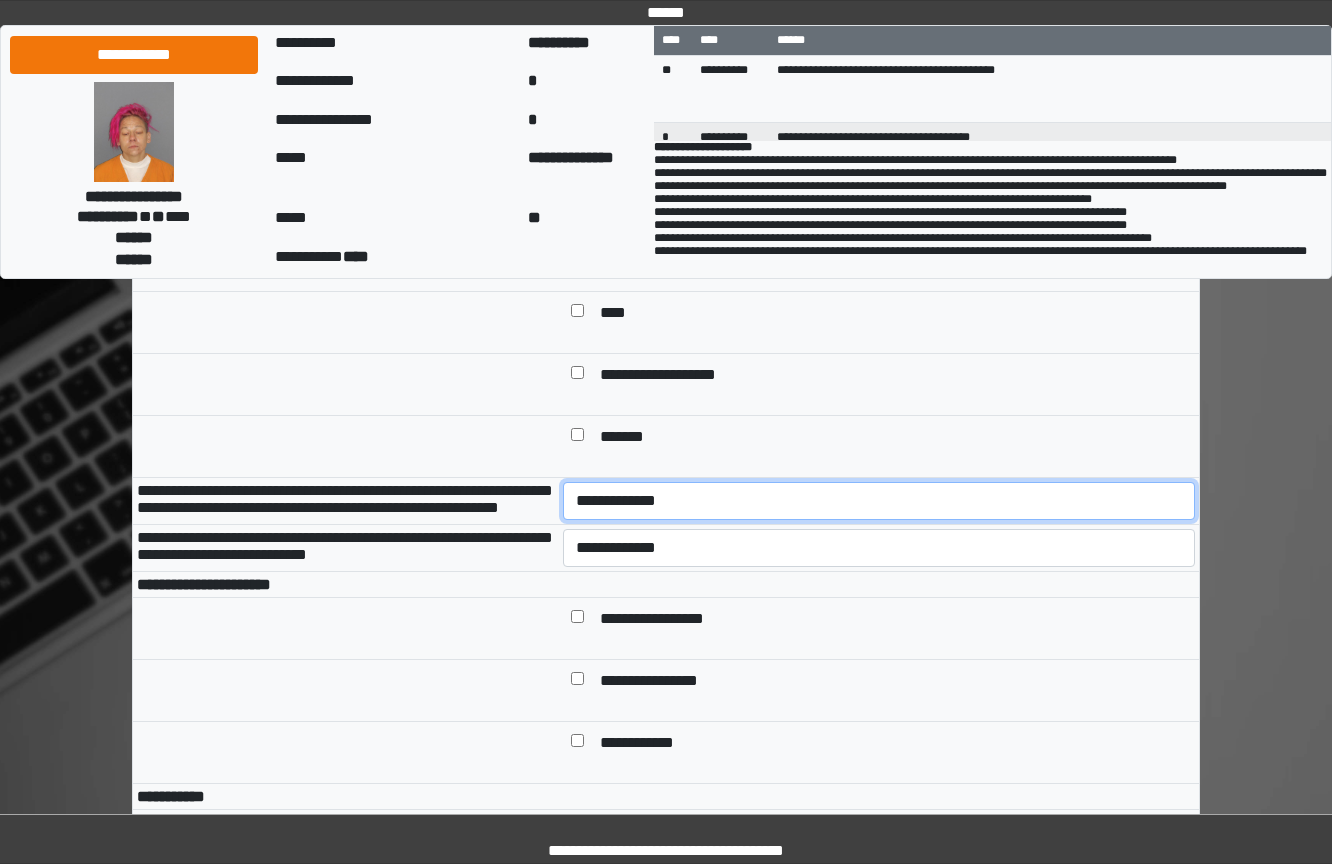click on "**********" at bounding box center (879, 501) 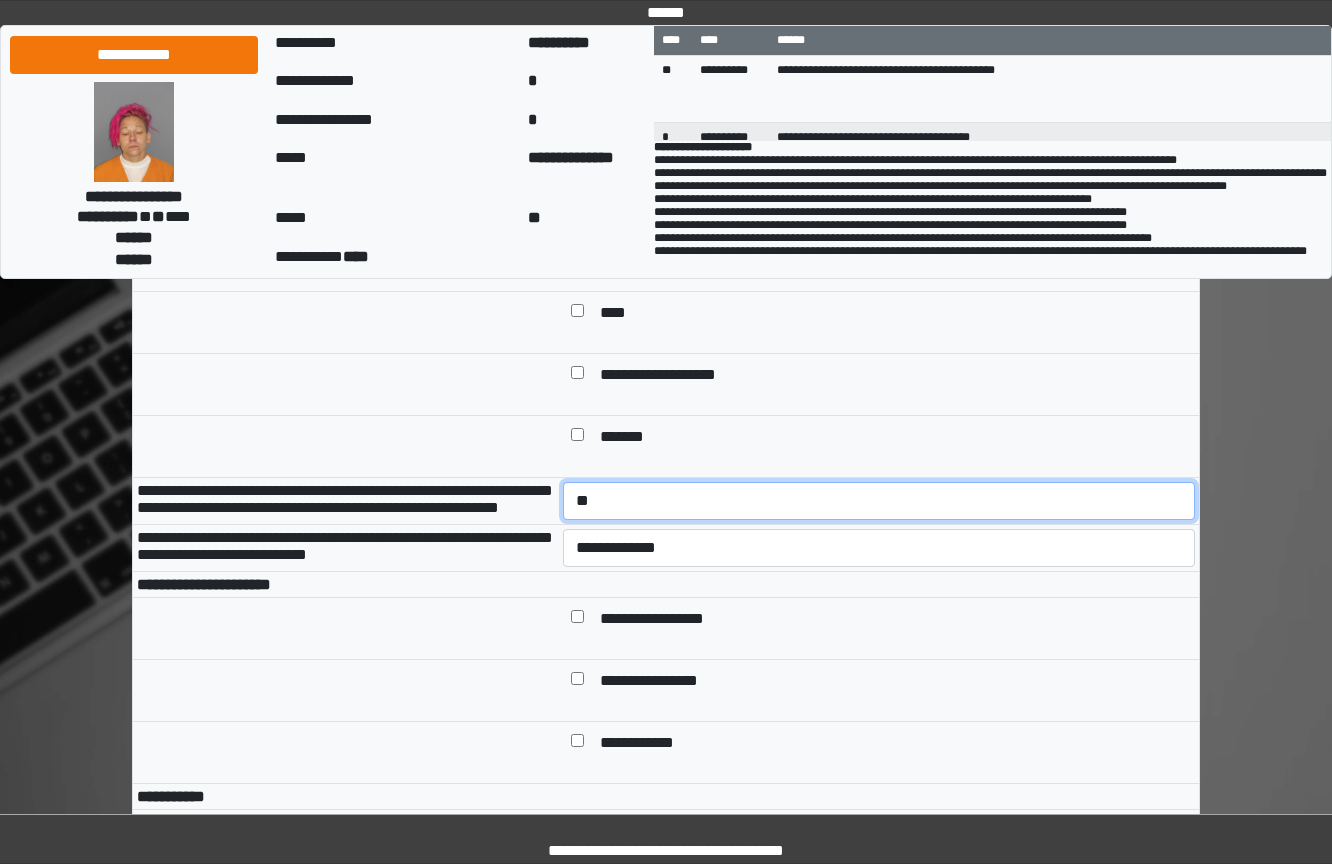 click on "**********" at bounding box center [879, 501] 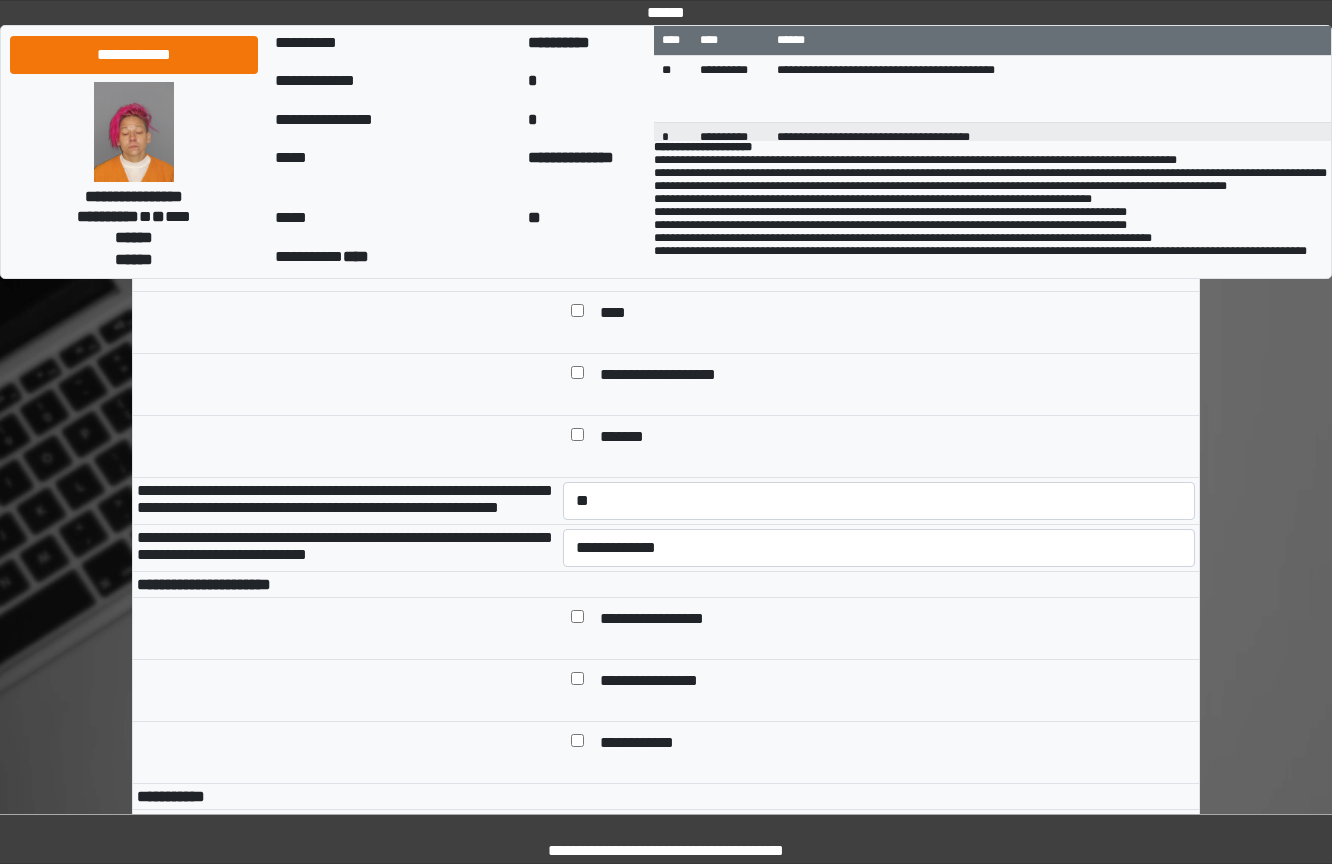 click on "**********" at bounding box center [879, 548] 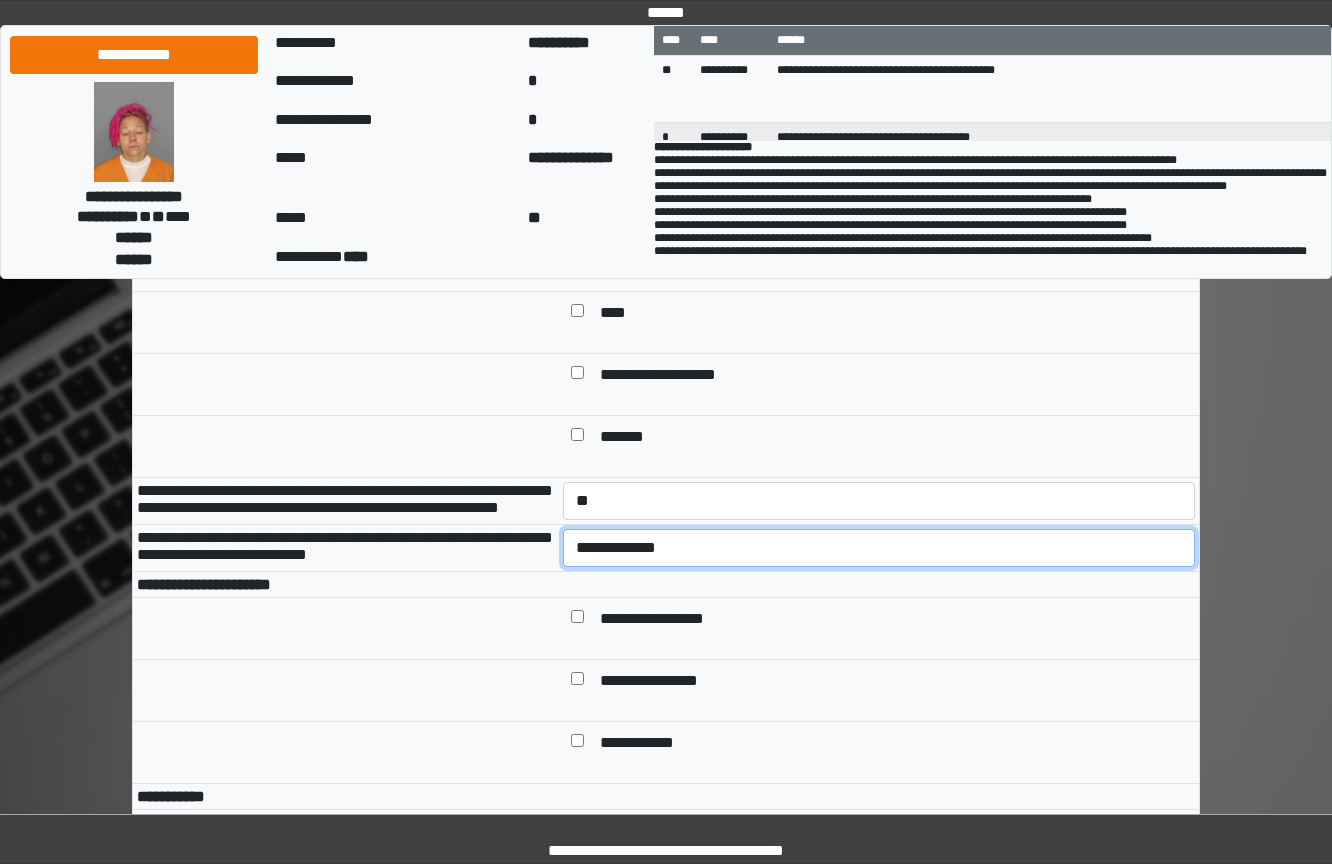 click on "**********" at bounding box center [879, 548] 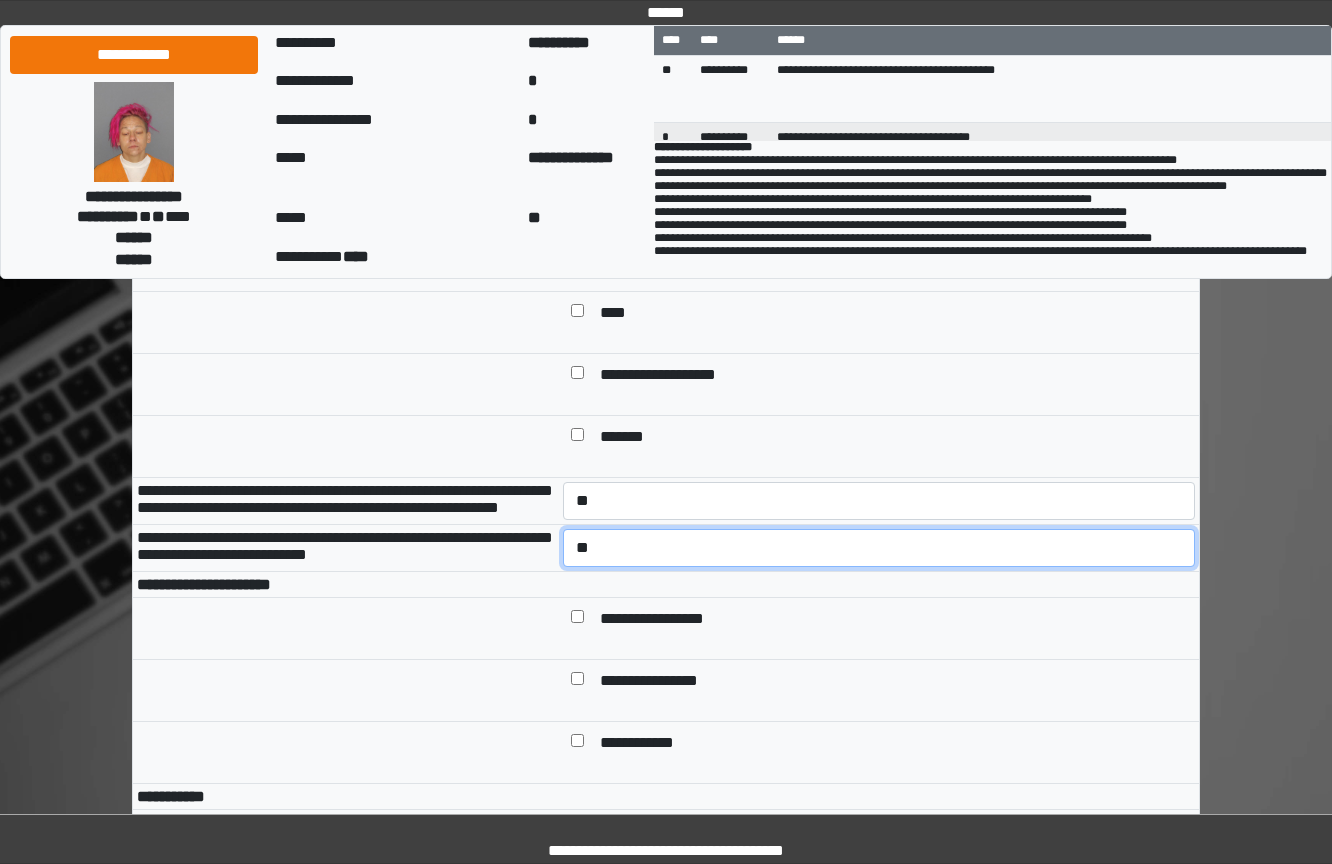 click on "**********" at bounding box center (879, 548) 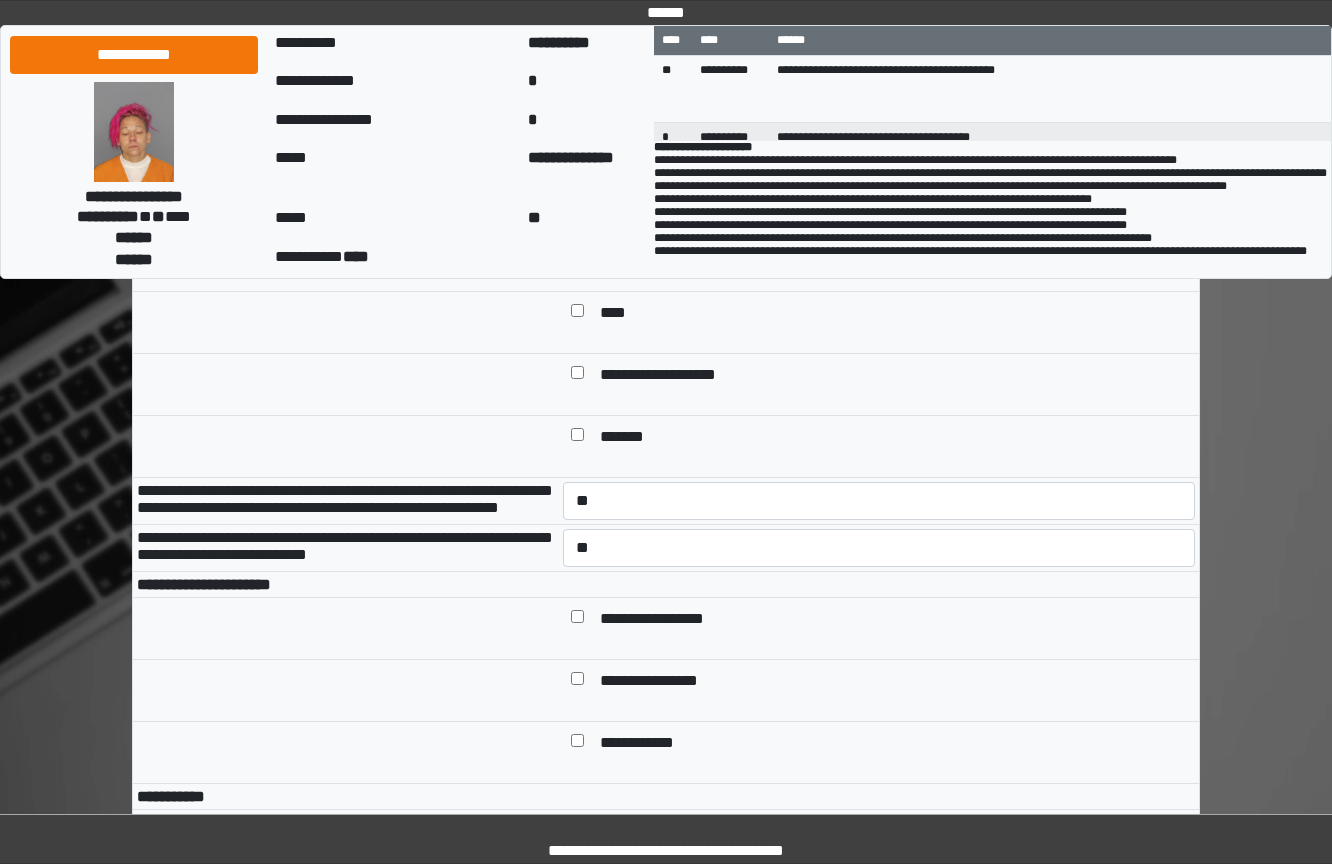 click on "**********" at bounding box center (893, 620) 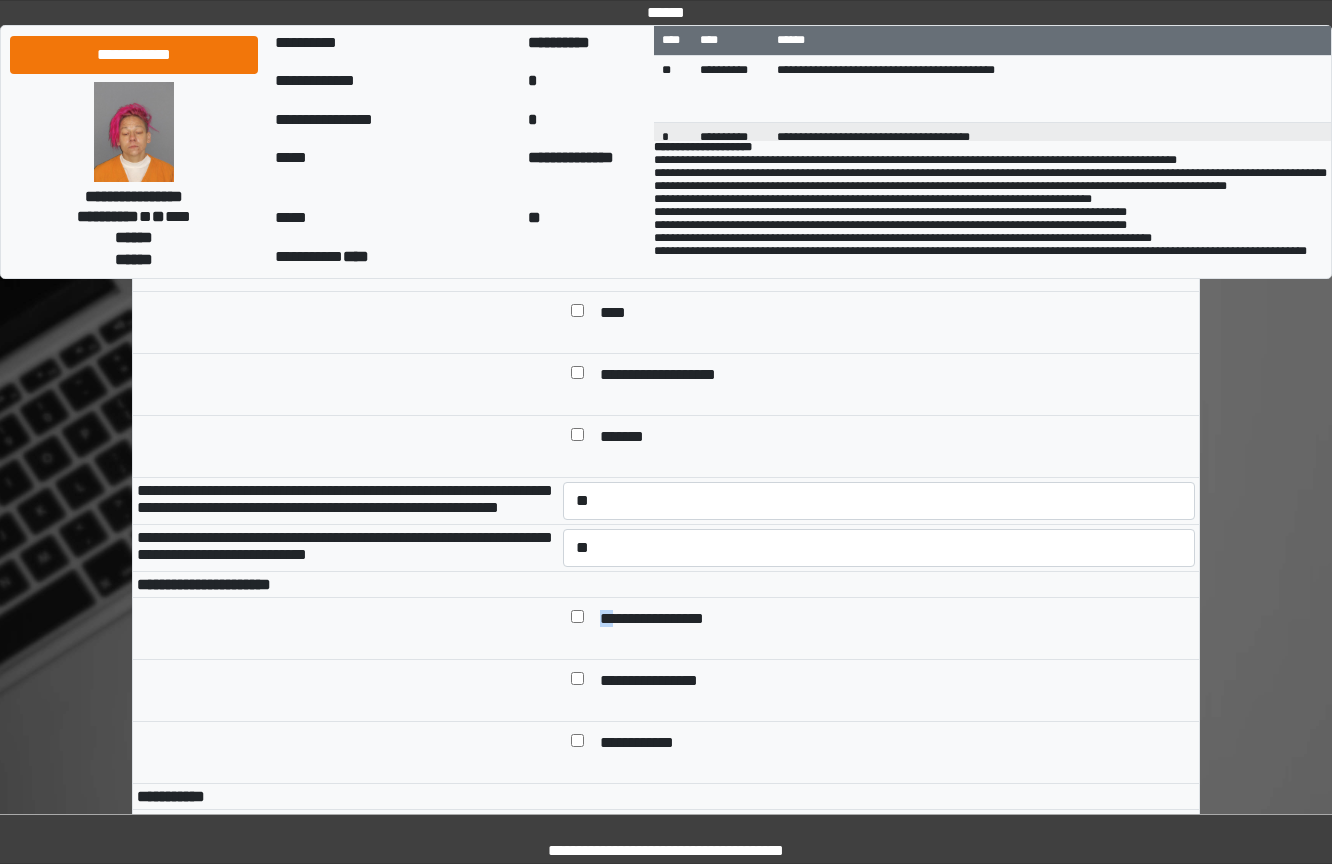 click on "**********" at bounding box center (893, 620) 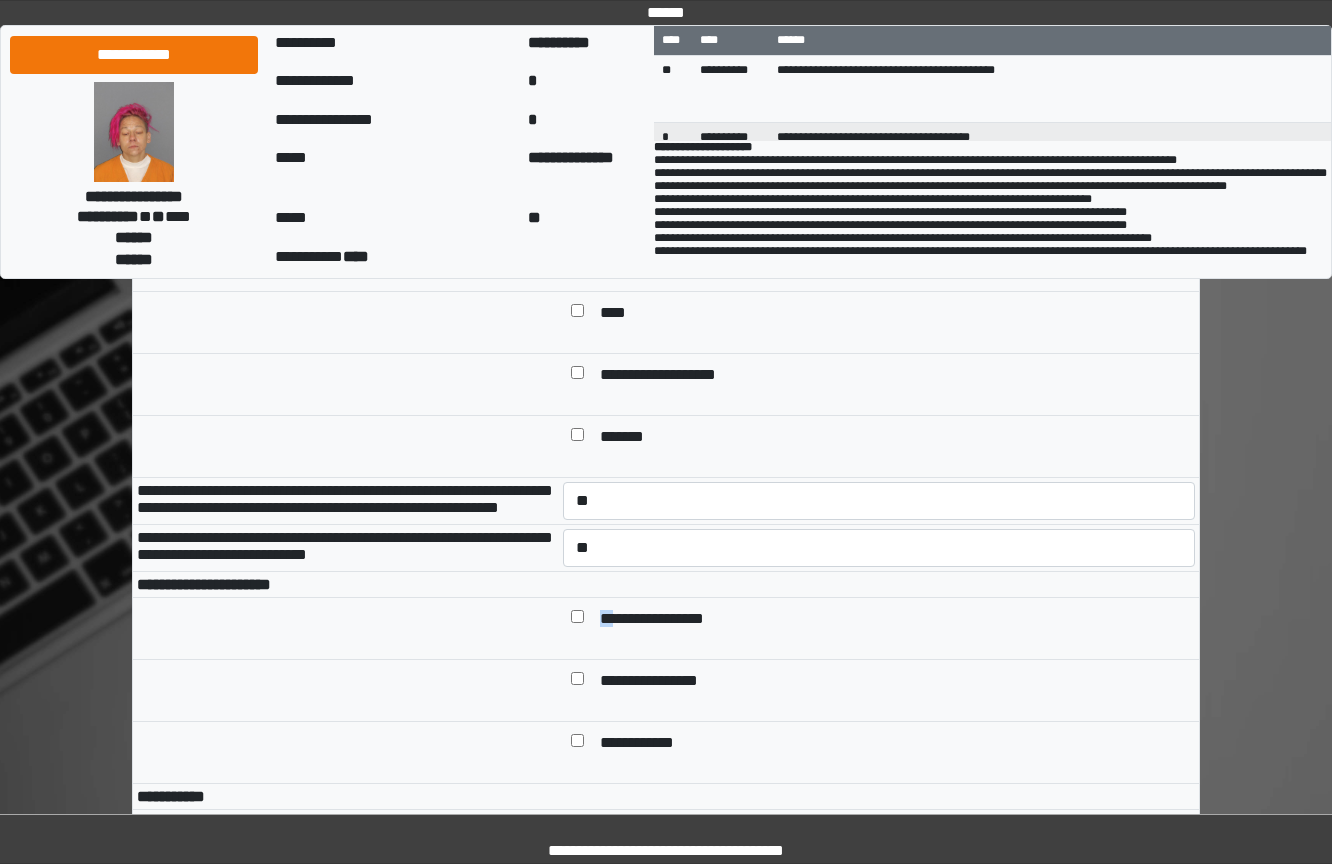 click at bounding box center [577, 620] 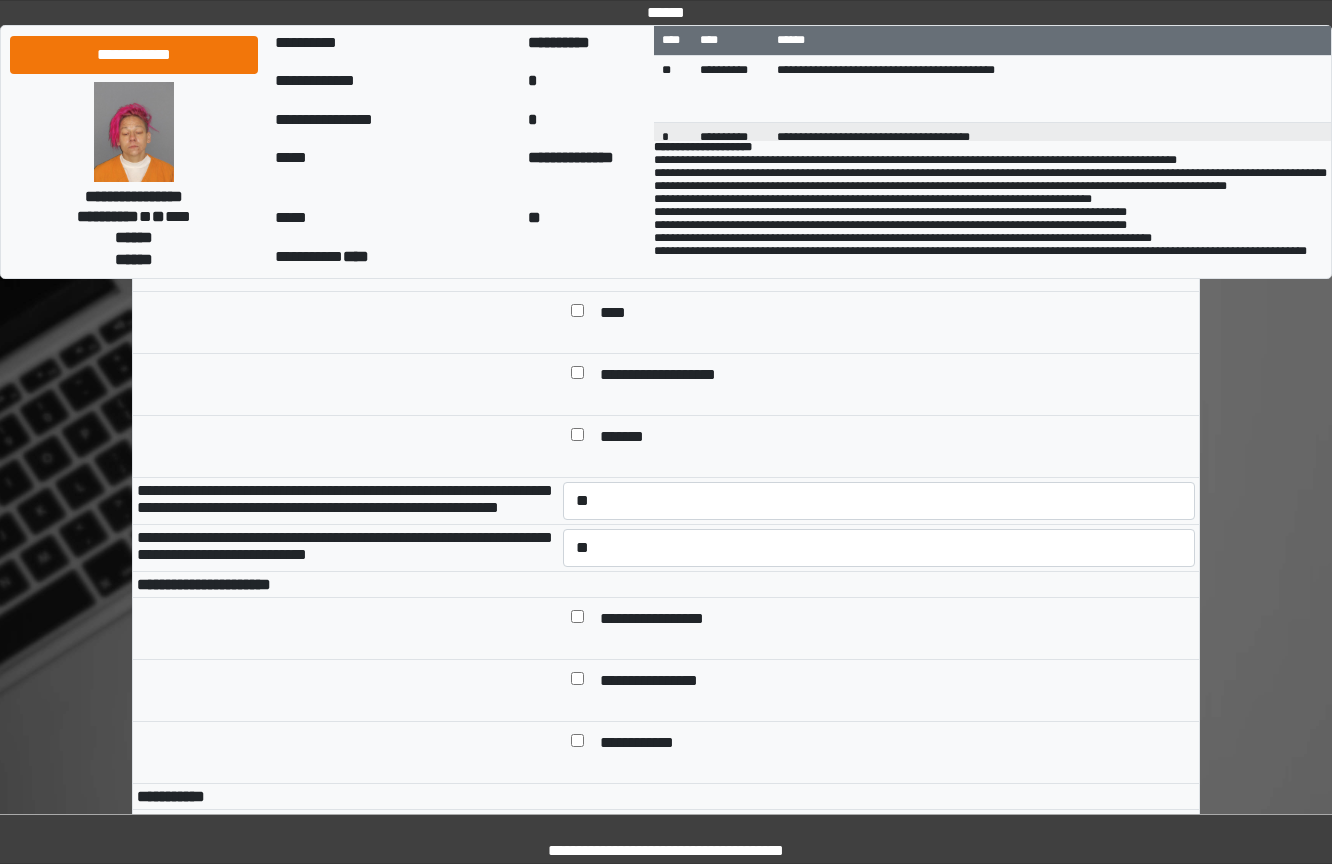 click at bounding box center [577, 620] 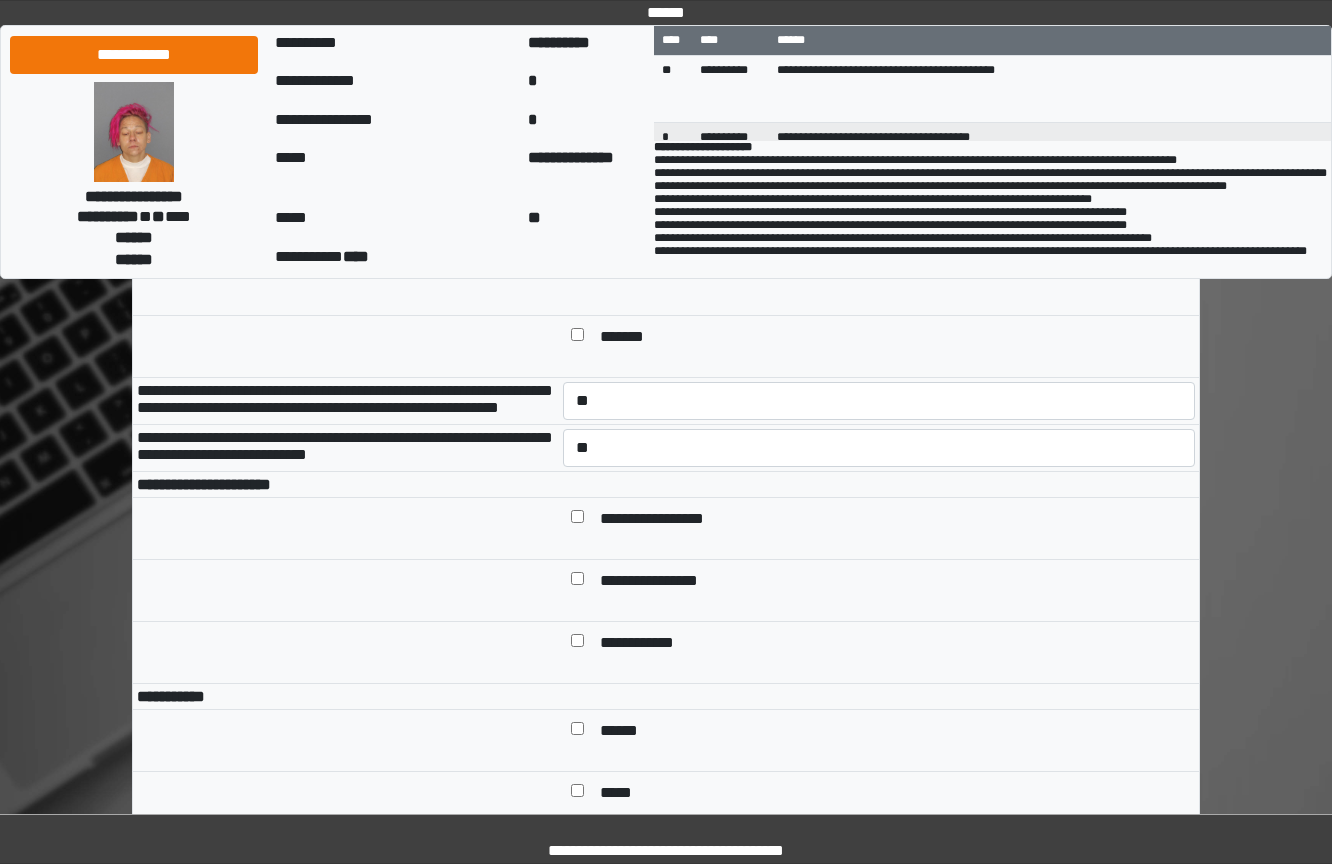 click at bounding box center (577, 520) 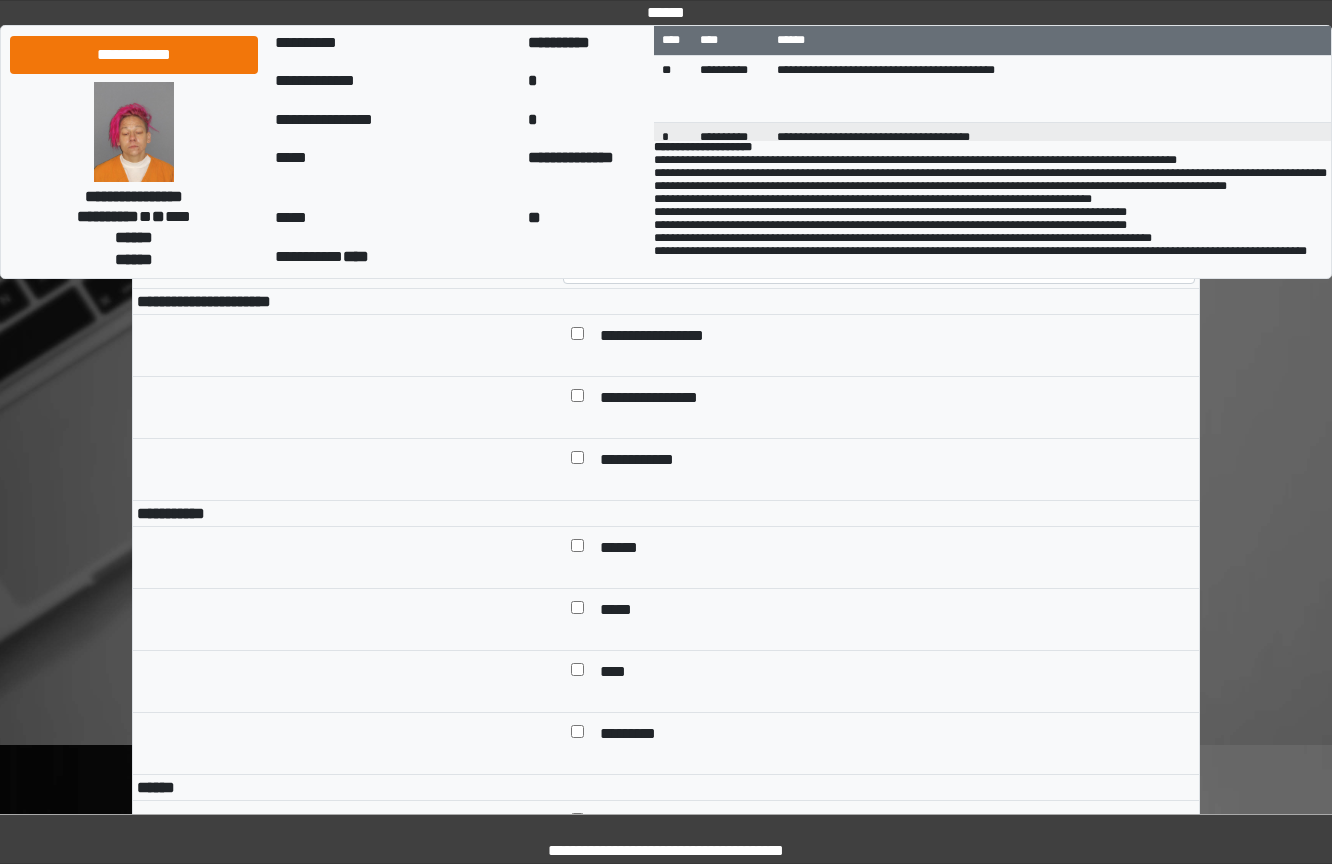 scroll, scrollTop: 1000, scrollLeft: 0, axis: vertical 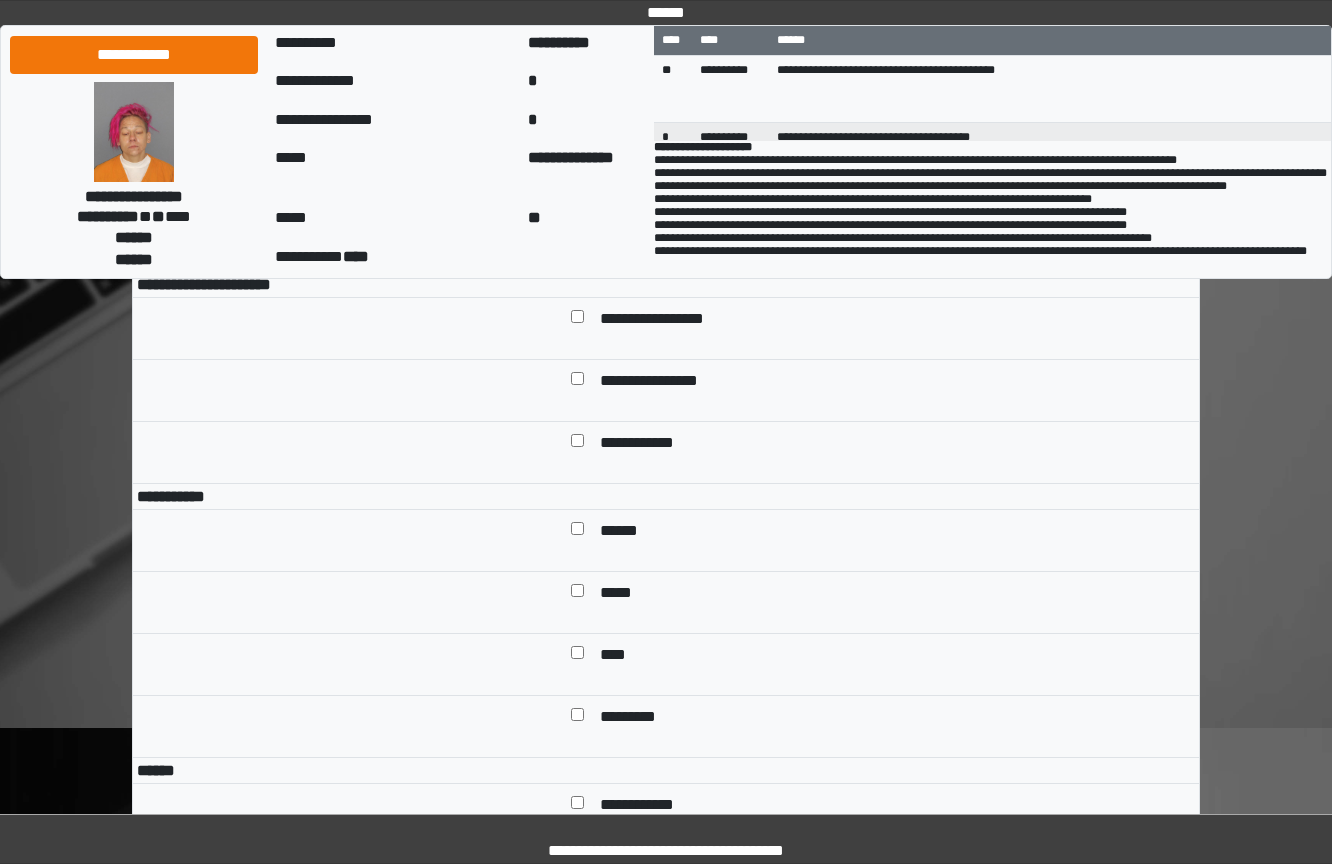 click on "******" at bounding box center (626, 532) 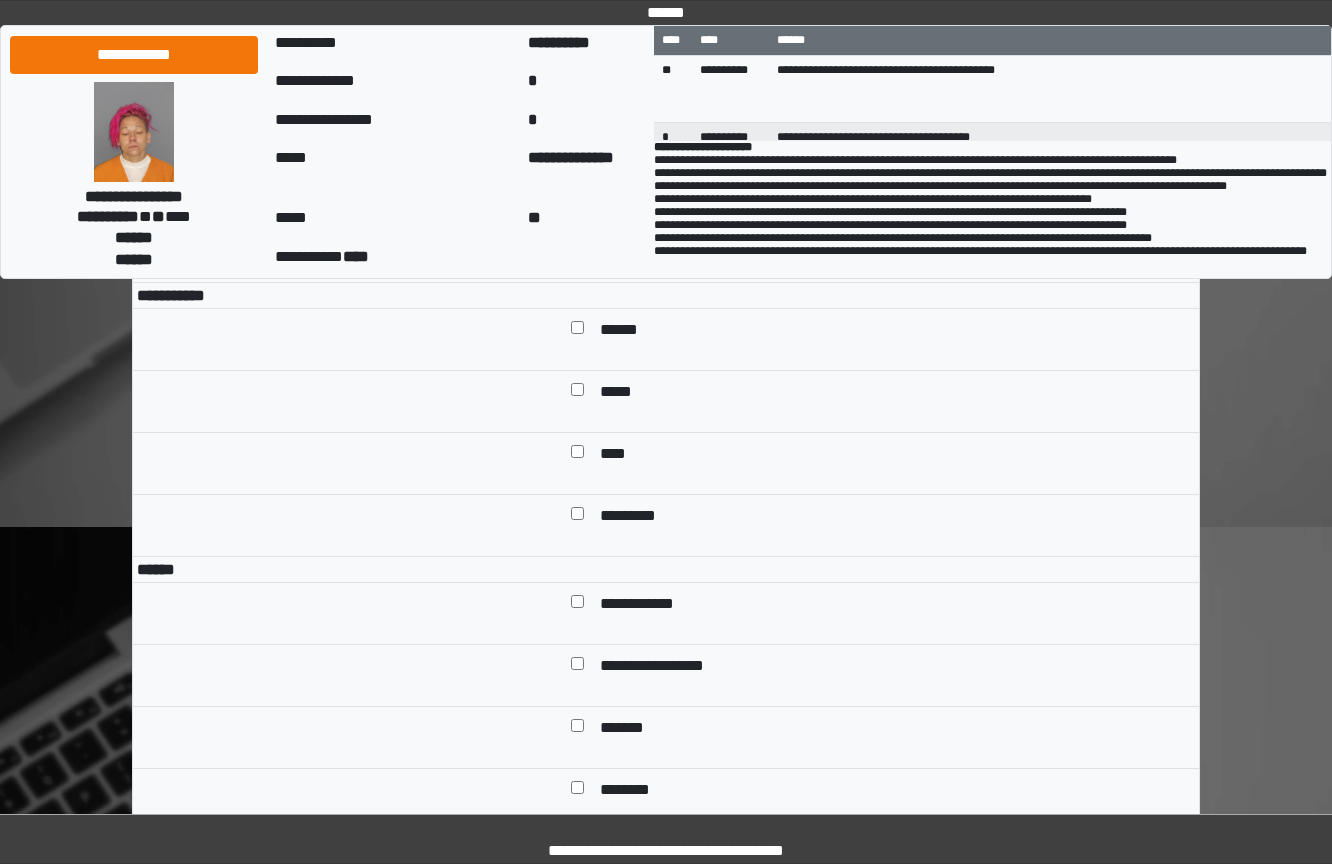 scroll, scrollTop: 1200, scrollLeft: 0, axis: vertical 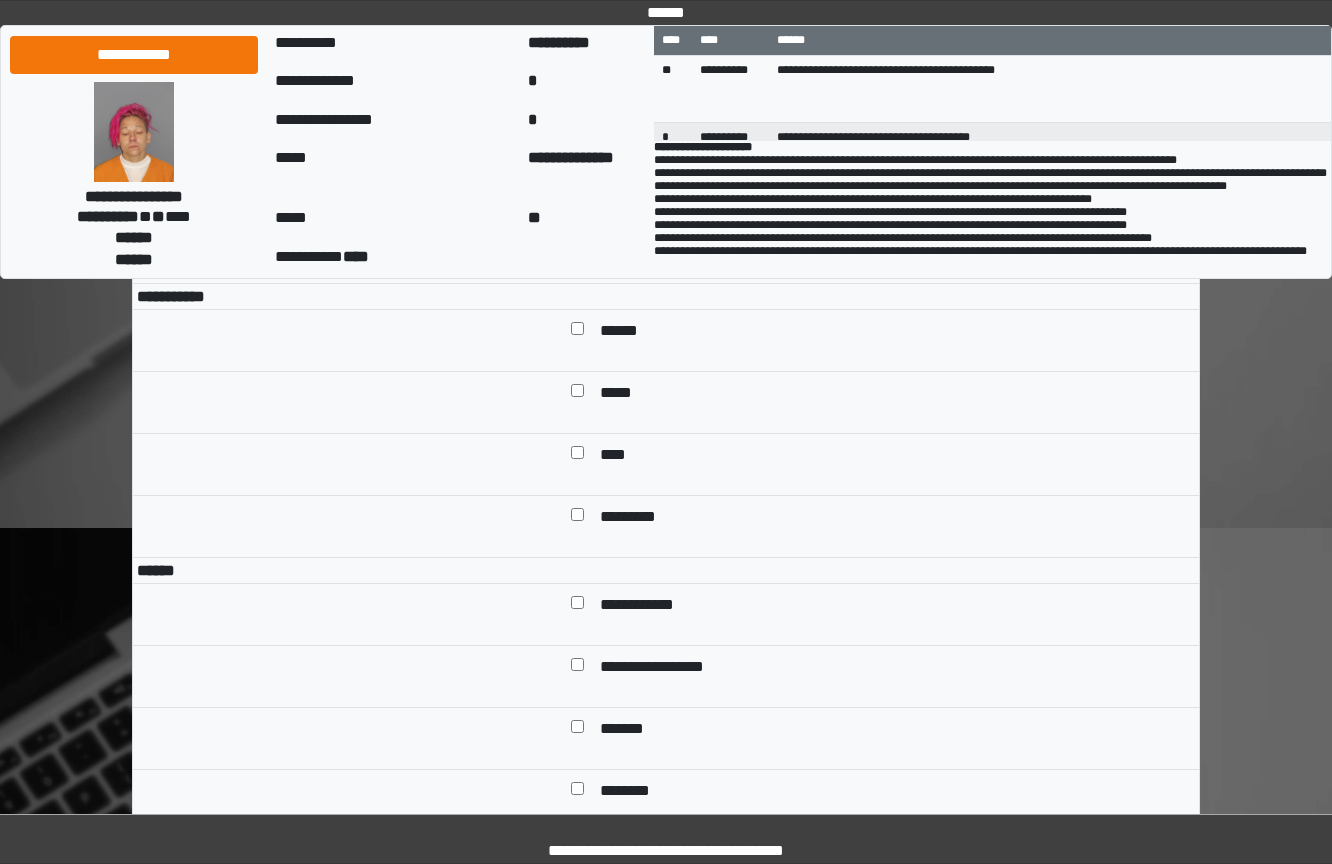 drag, startPoint x: 586, startPoint y: 596, endPoint x: 586, endPoint y: 611, distance: 15 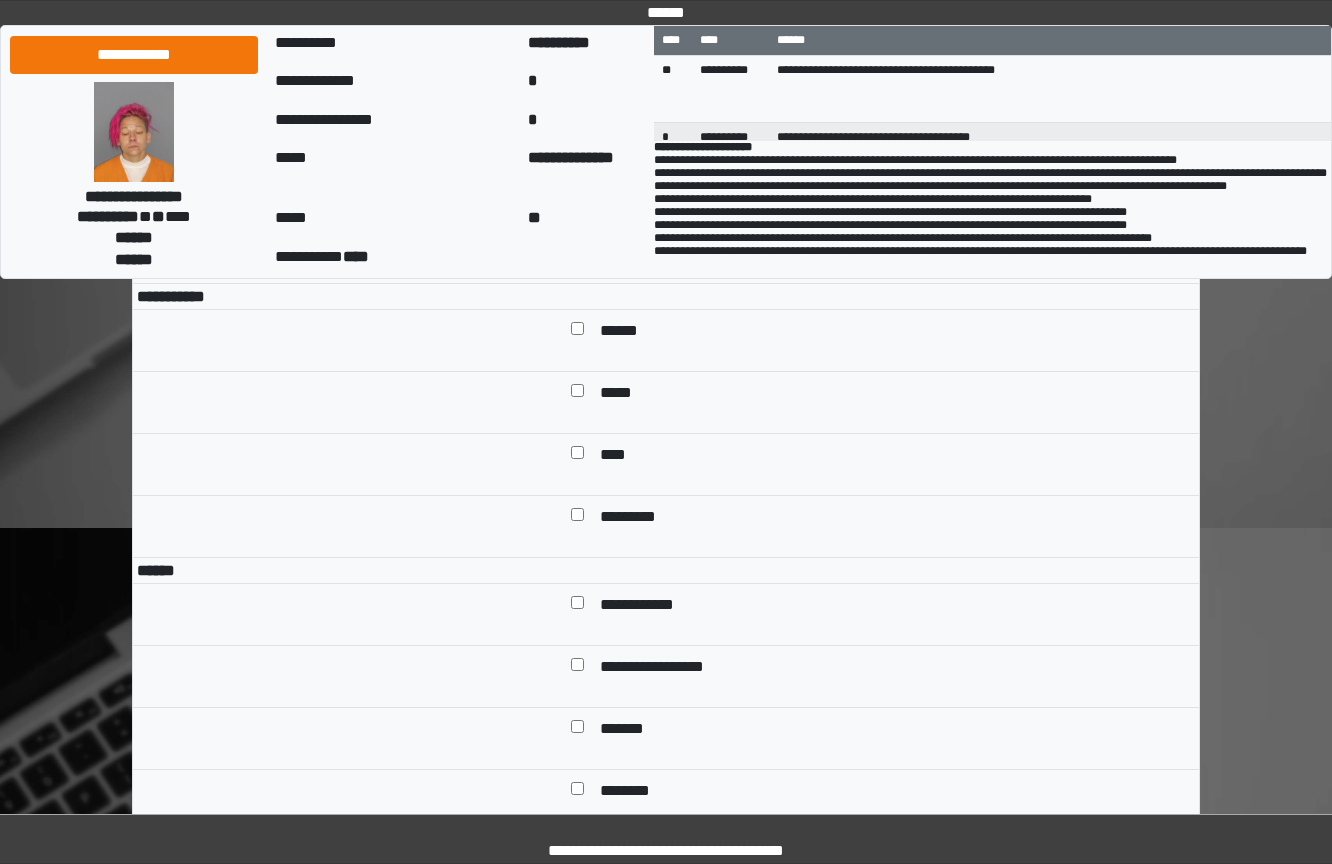 click on "*********" at bounding box center (633, 518) 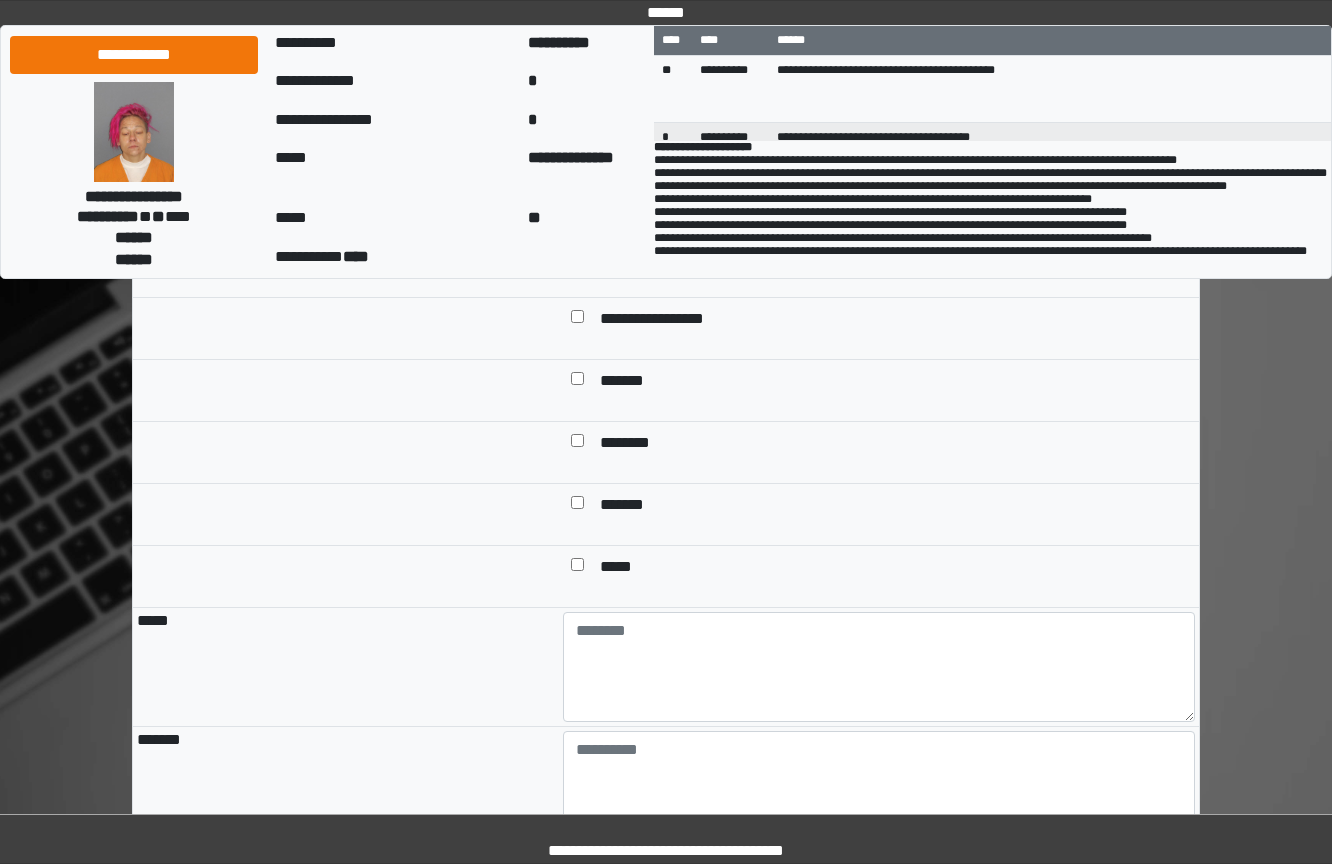 scroll, scrollTop: 1500, scrollLeft: 0, axis: vertical 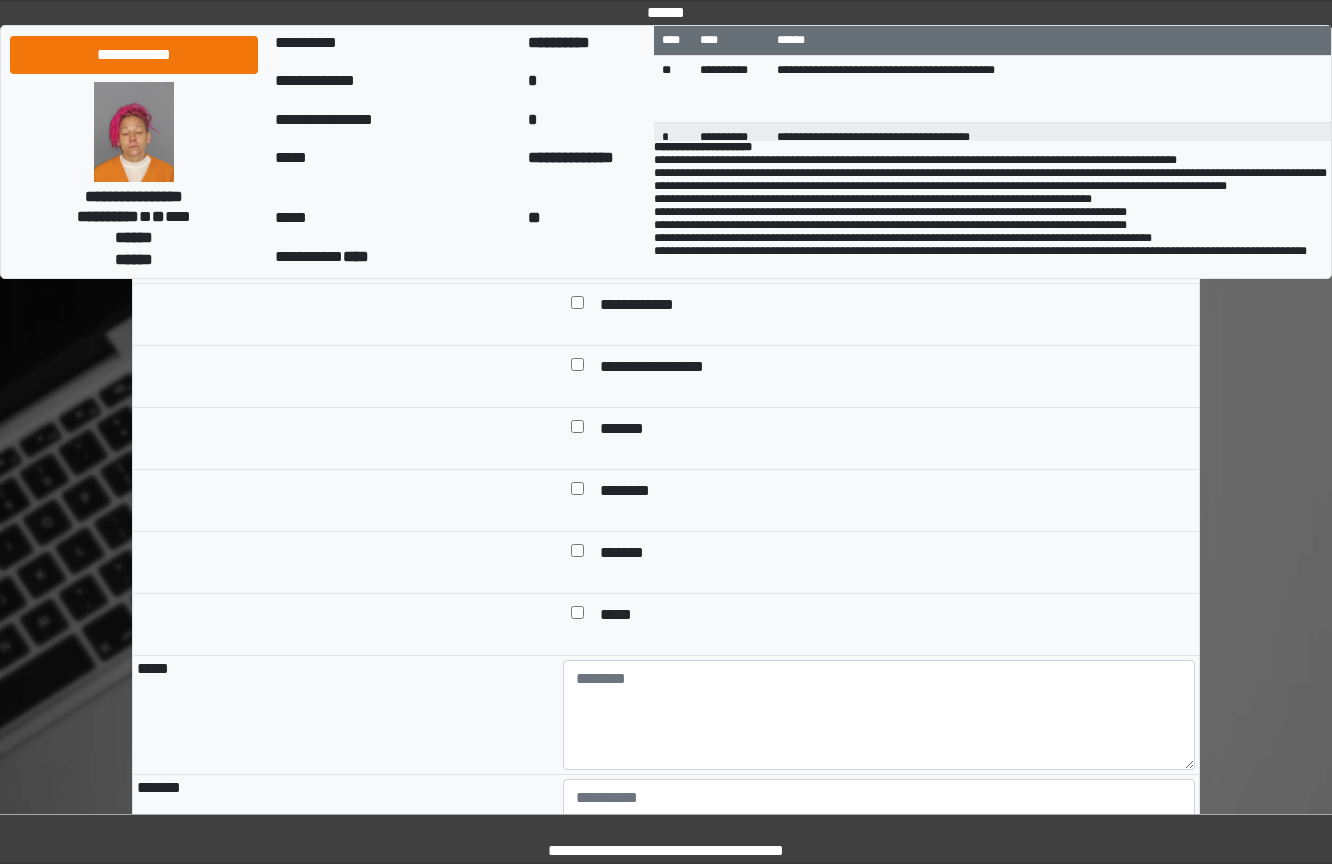 click on "**********" at bounding box center [652, 306] 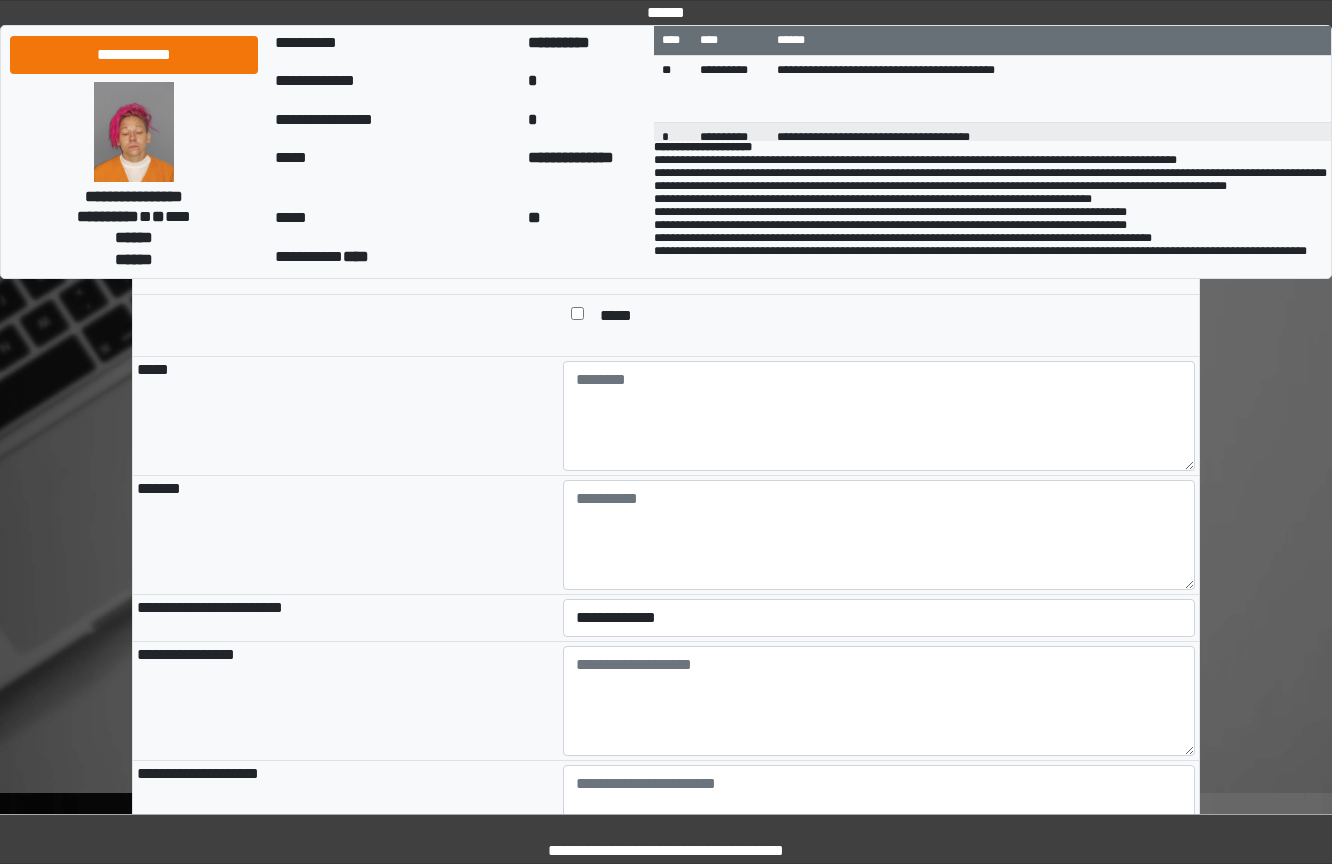 scroll, scrollTop: 1800, scrollLeft: 0, axis: vertical 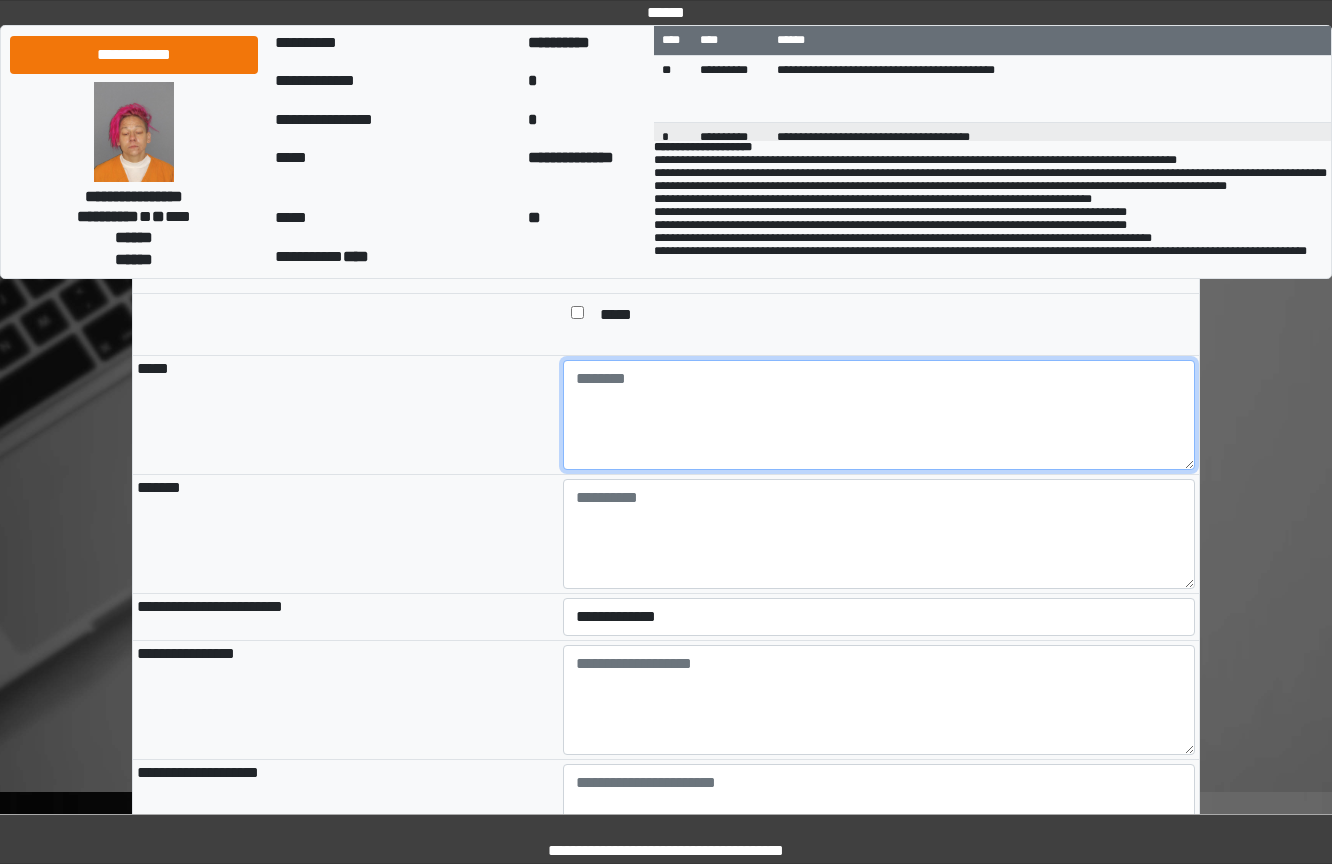 drag, startPoint x: 758, startPoint y: 490, endPoint x: 765, endPoint y: 501, distance: 13.038404 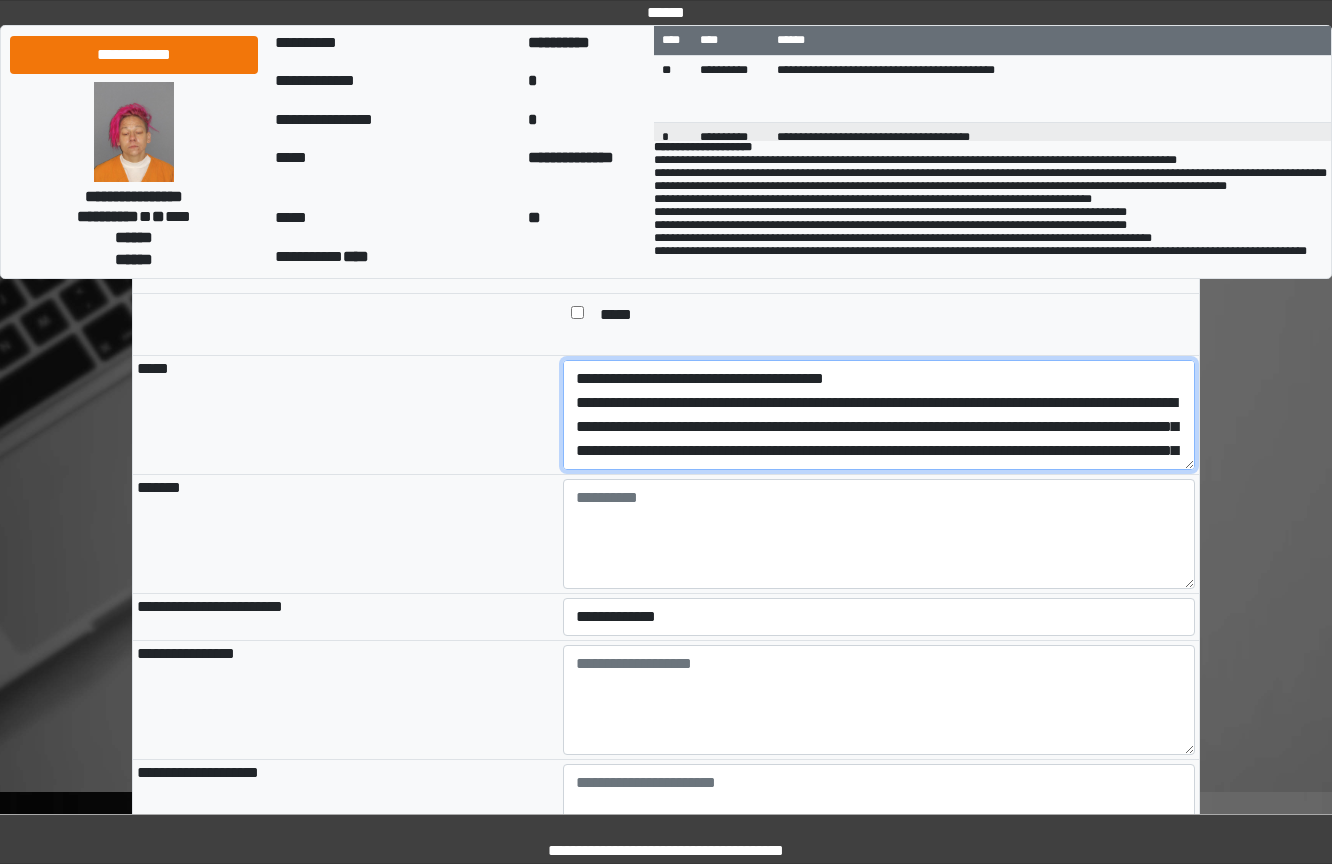 scroll, scrollTop: 161, scrollLeft: 0, axis: vertical 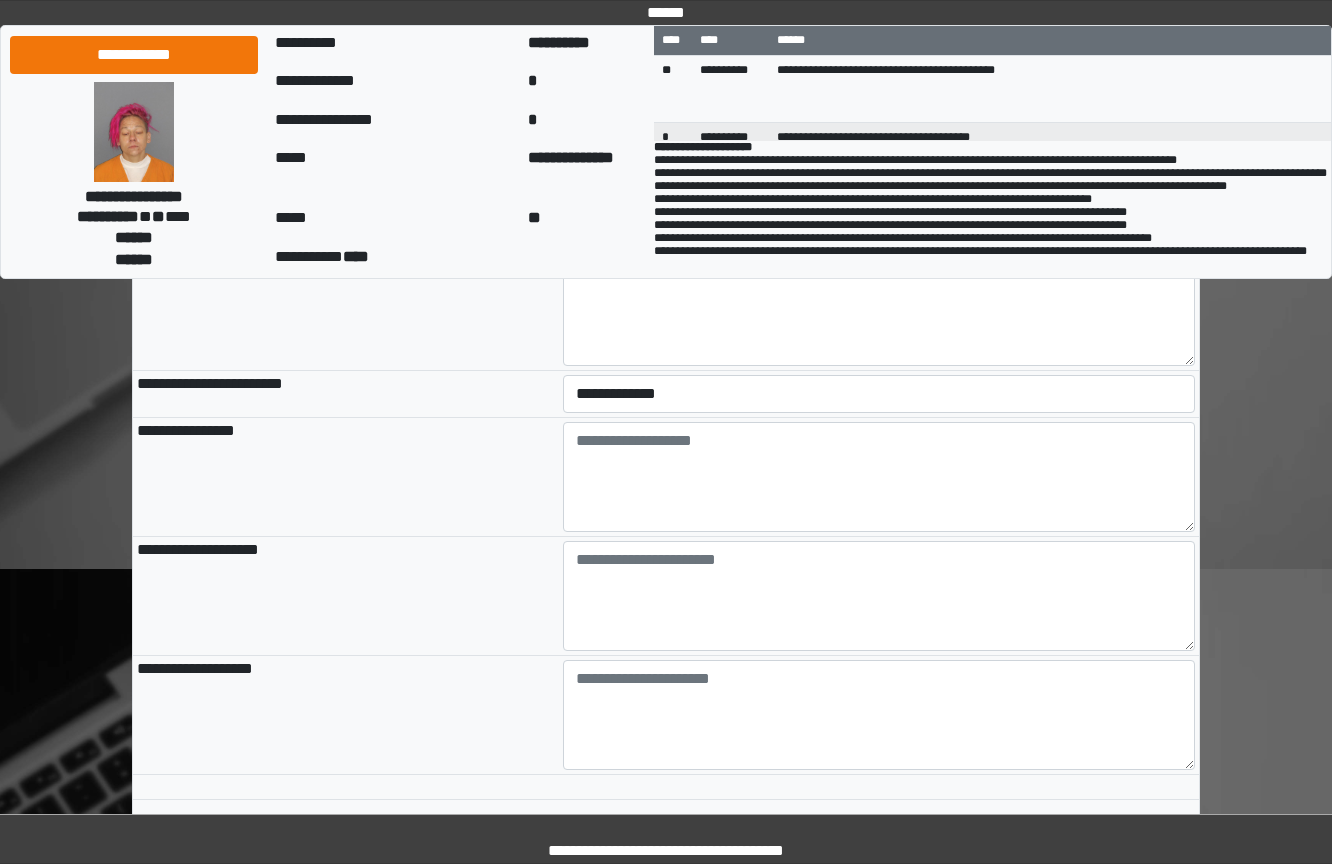 drag, startPoint x: 962, startPoint y: 533, endPoint x: 703, endPoint y: 689, distance: 302.35245 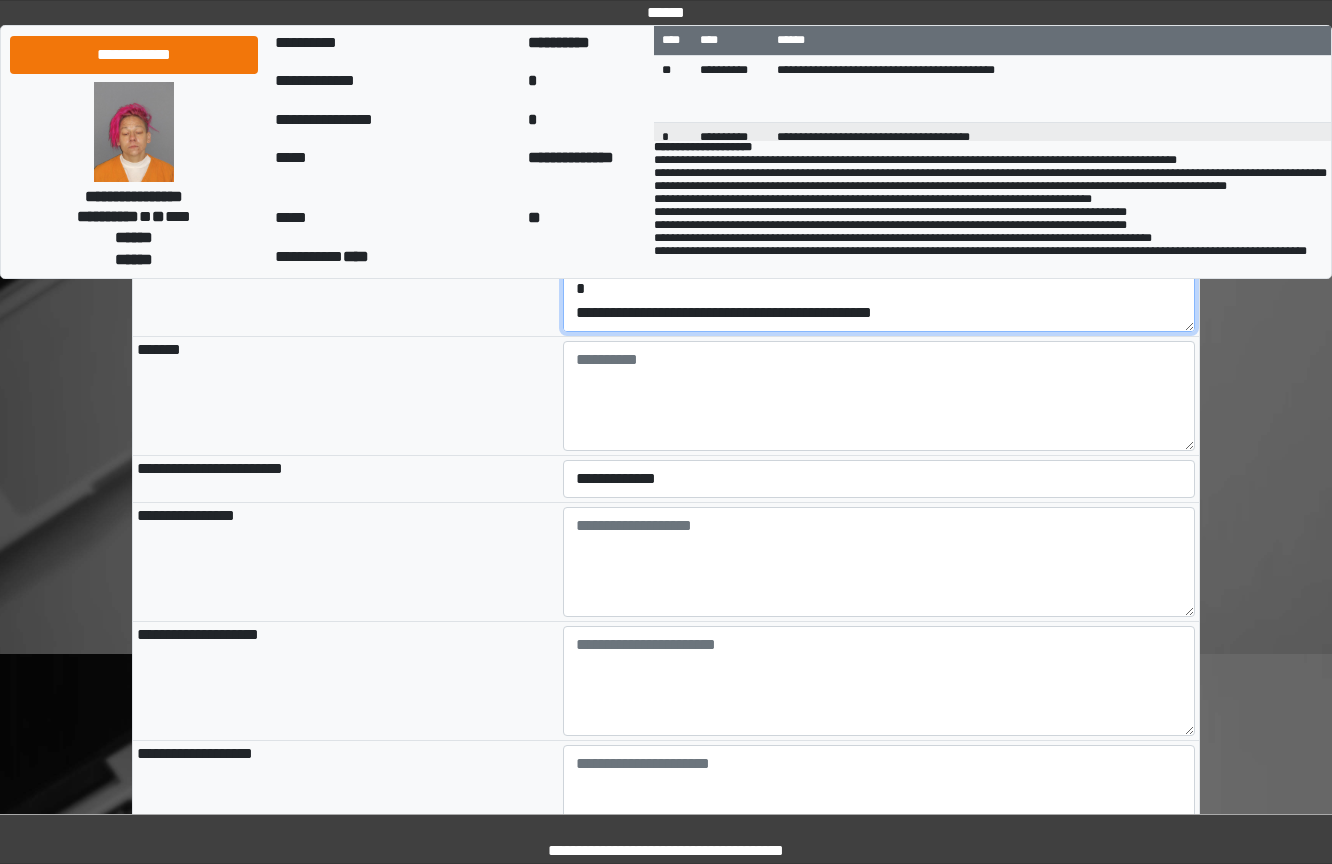 scroll, scrollTop: 1823, scrollLeft: 0, axis: vertical 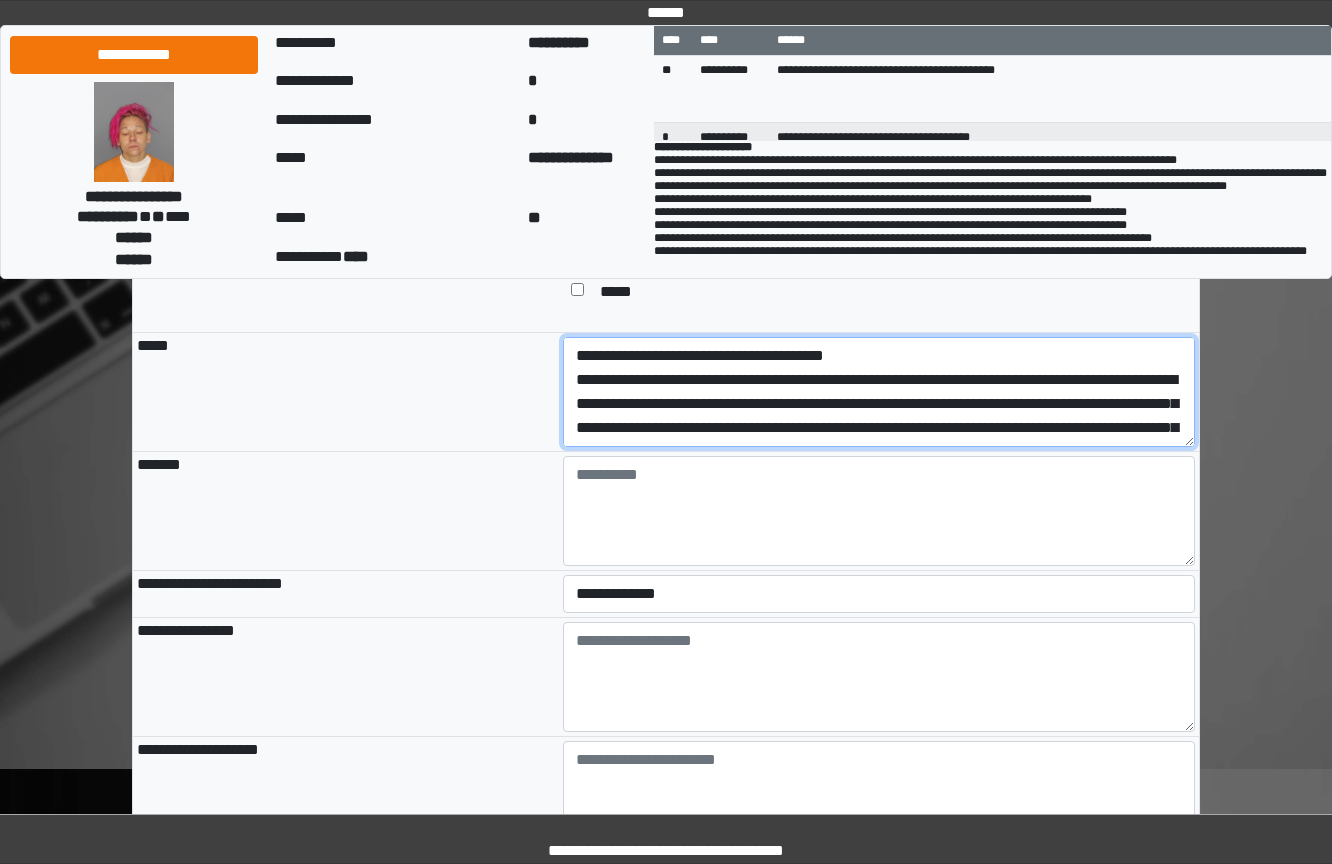 drag, startPoint x: 1050, startPoint y: 490, endPoint x: -130, endPoint y: 462, distance: 1180.3322 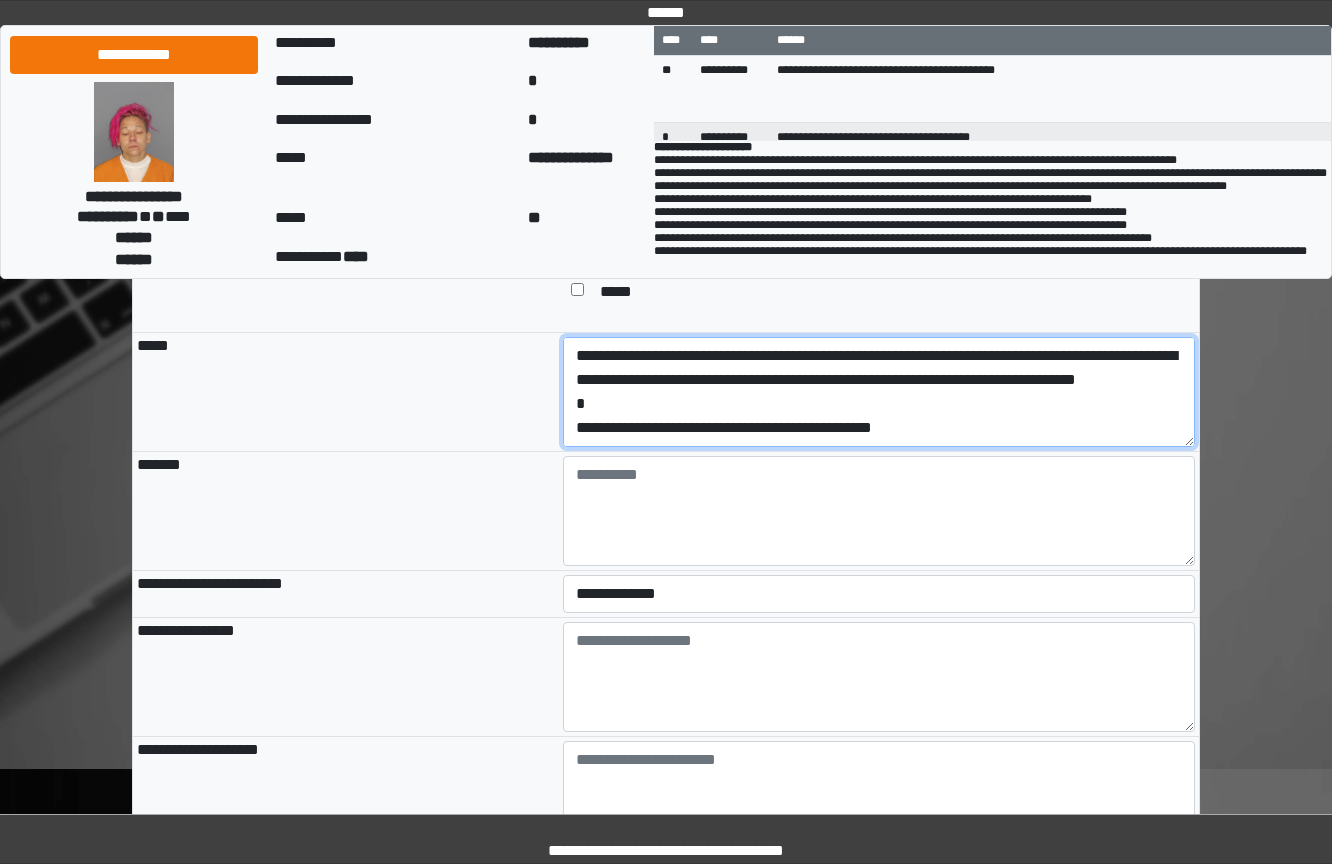 scroll, scrollTop: 0, scrollLeft: 0, axis: both 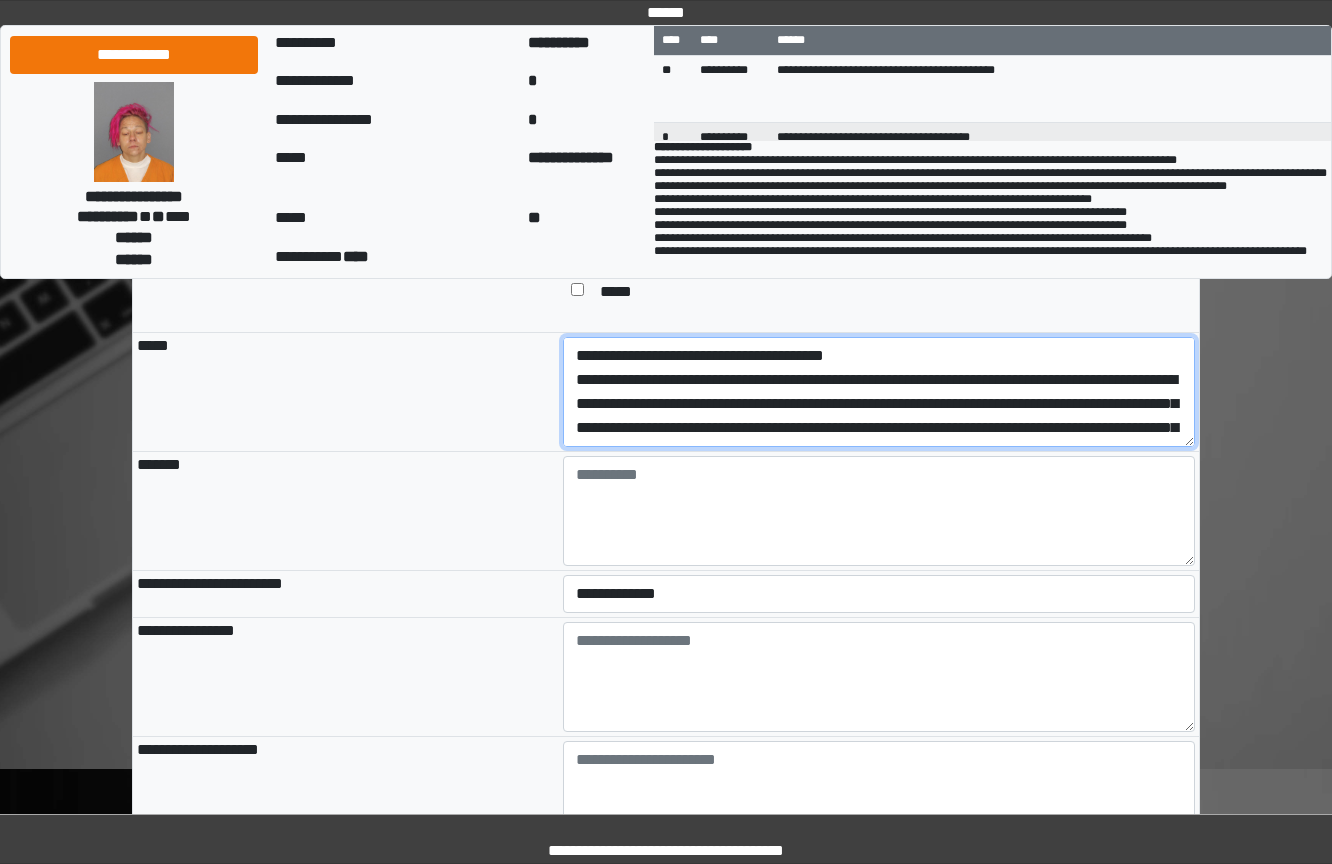 drag, startPoint x: 989, startPoint y: 491, endPoint x: 112, endPoint y: 470, distance: 877.2514 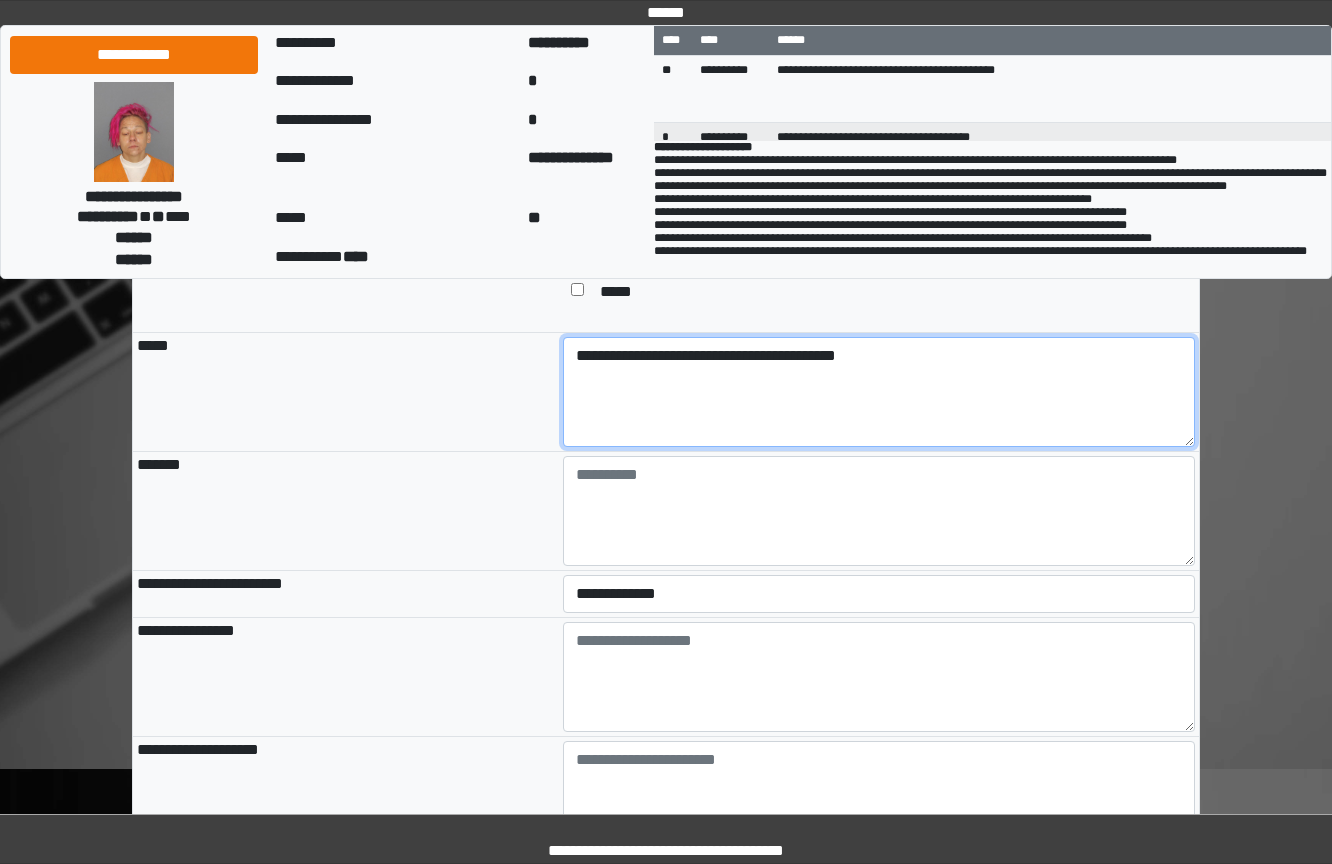 type on "**********" 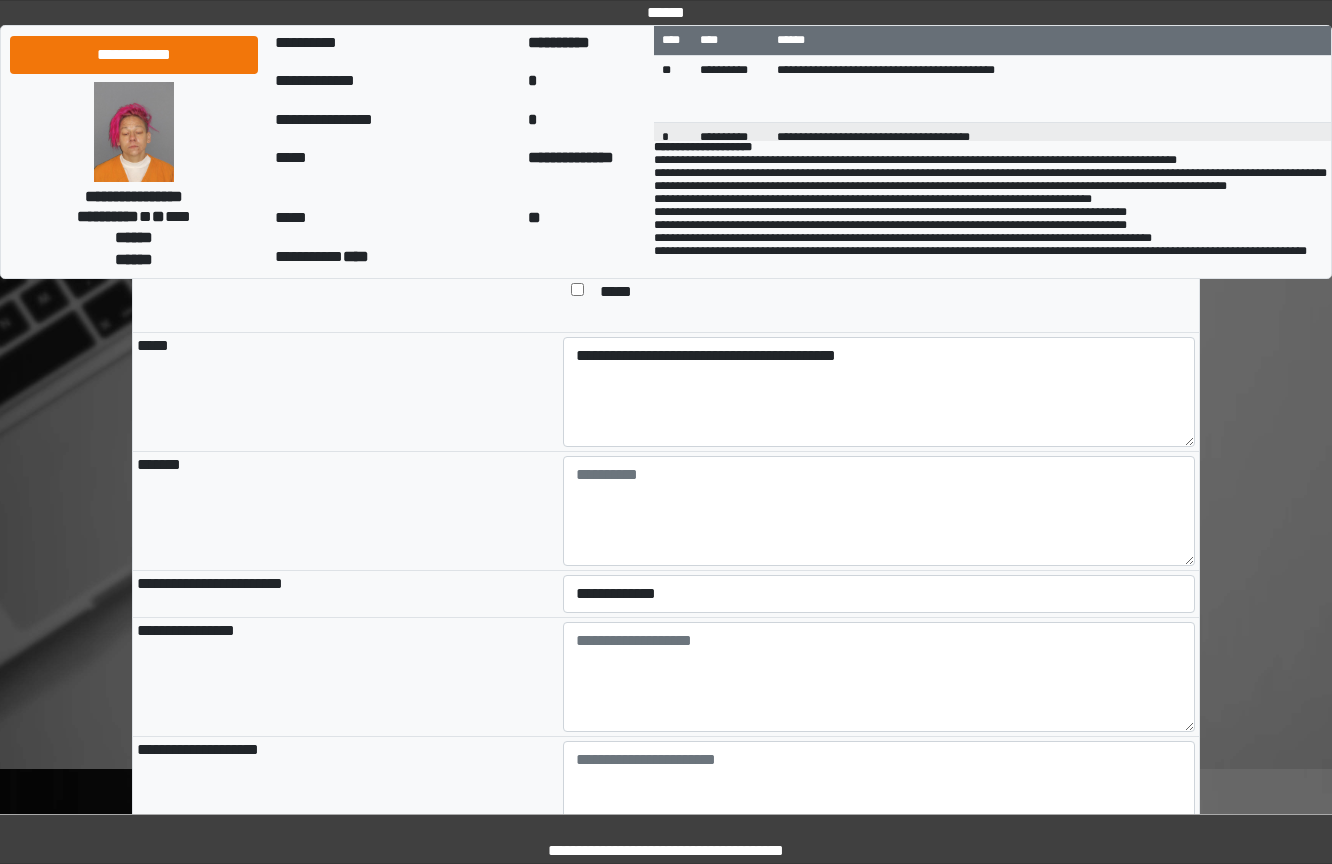 drag, startPoint x: 165, startPoint y: 388, endPoint x: 252, endPoint y: 524, distance: 161.44658 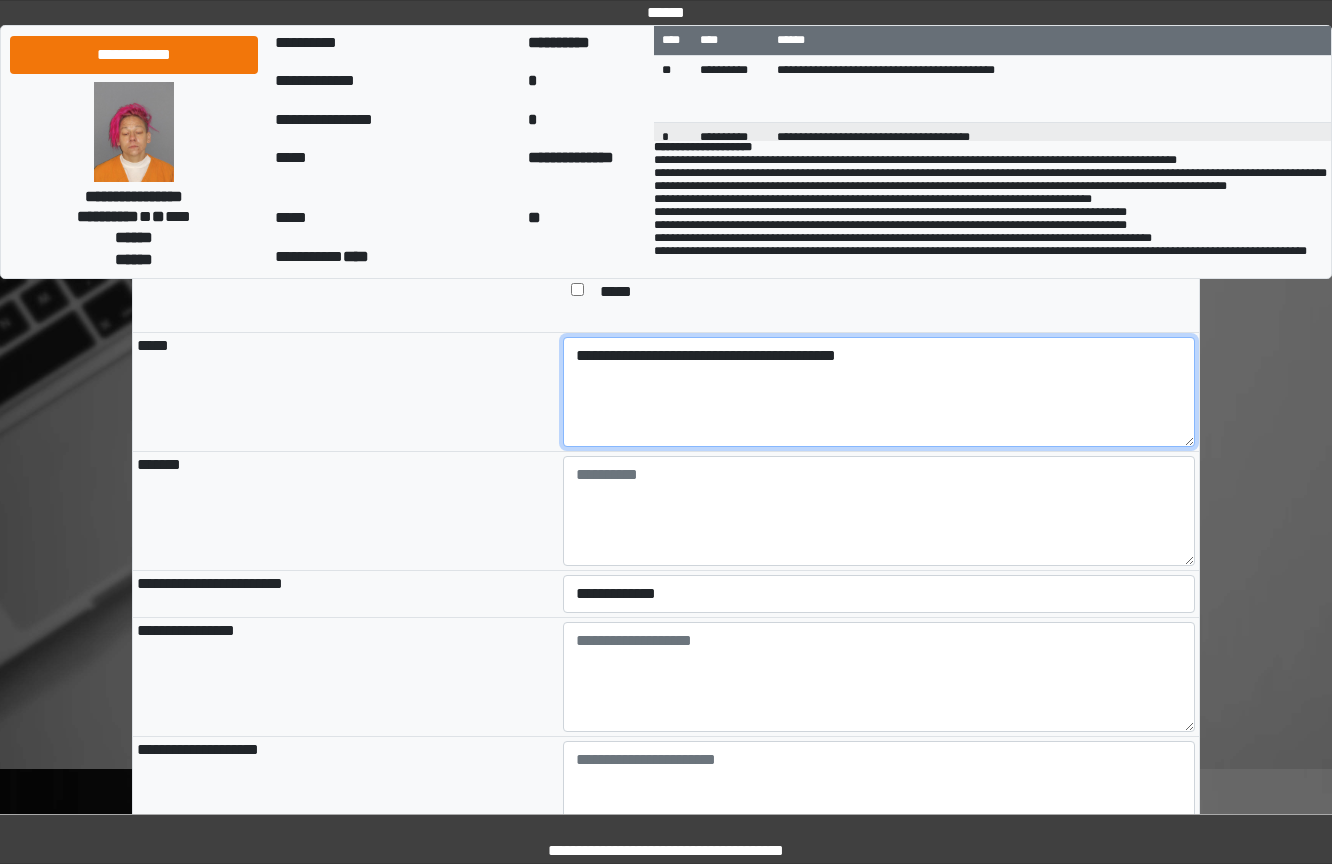 click on "**********" at bounding box center [879, 392] 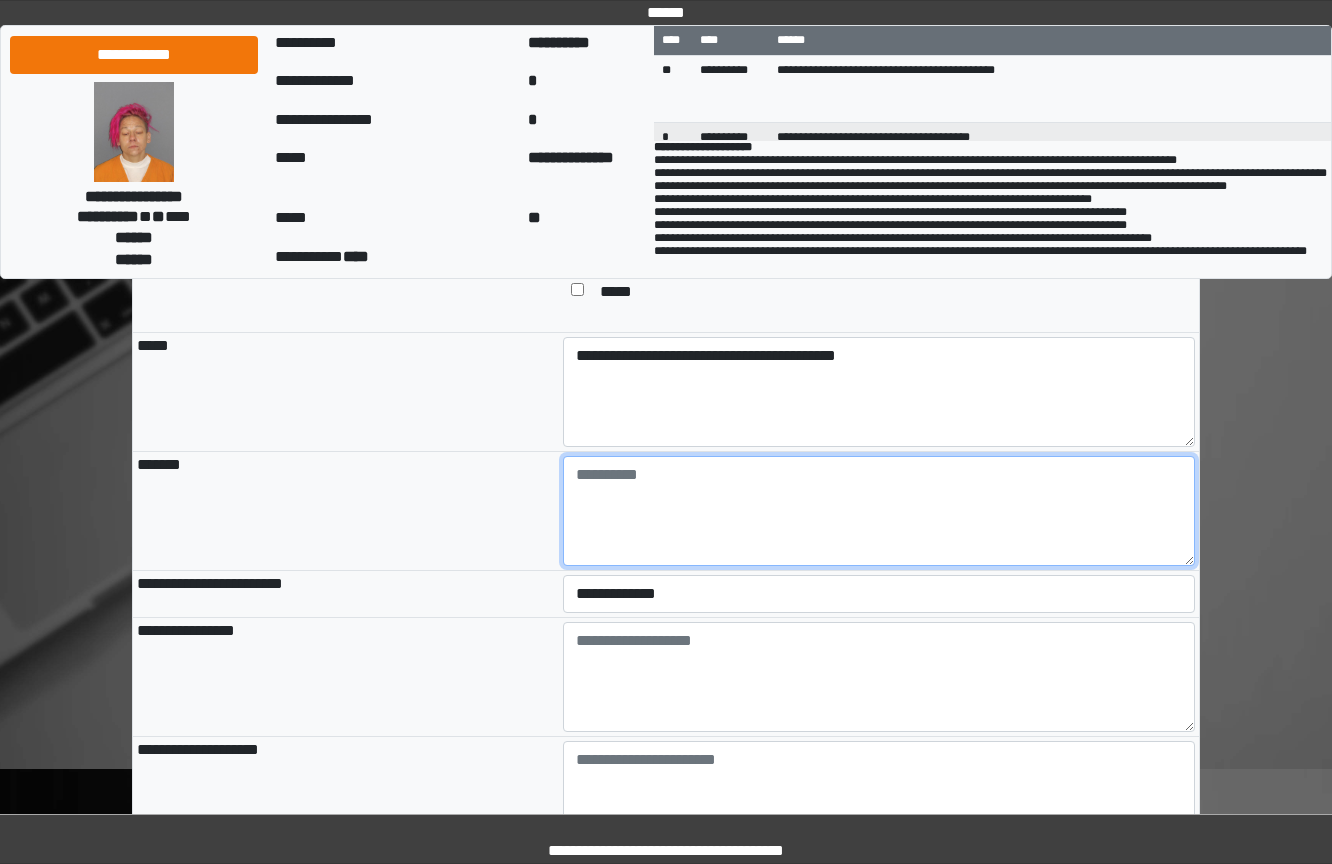 click at bounding box center (879, 511) 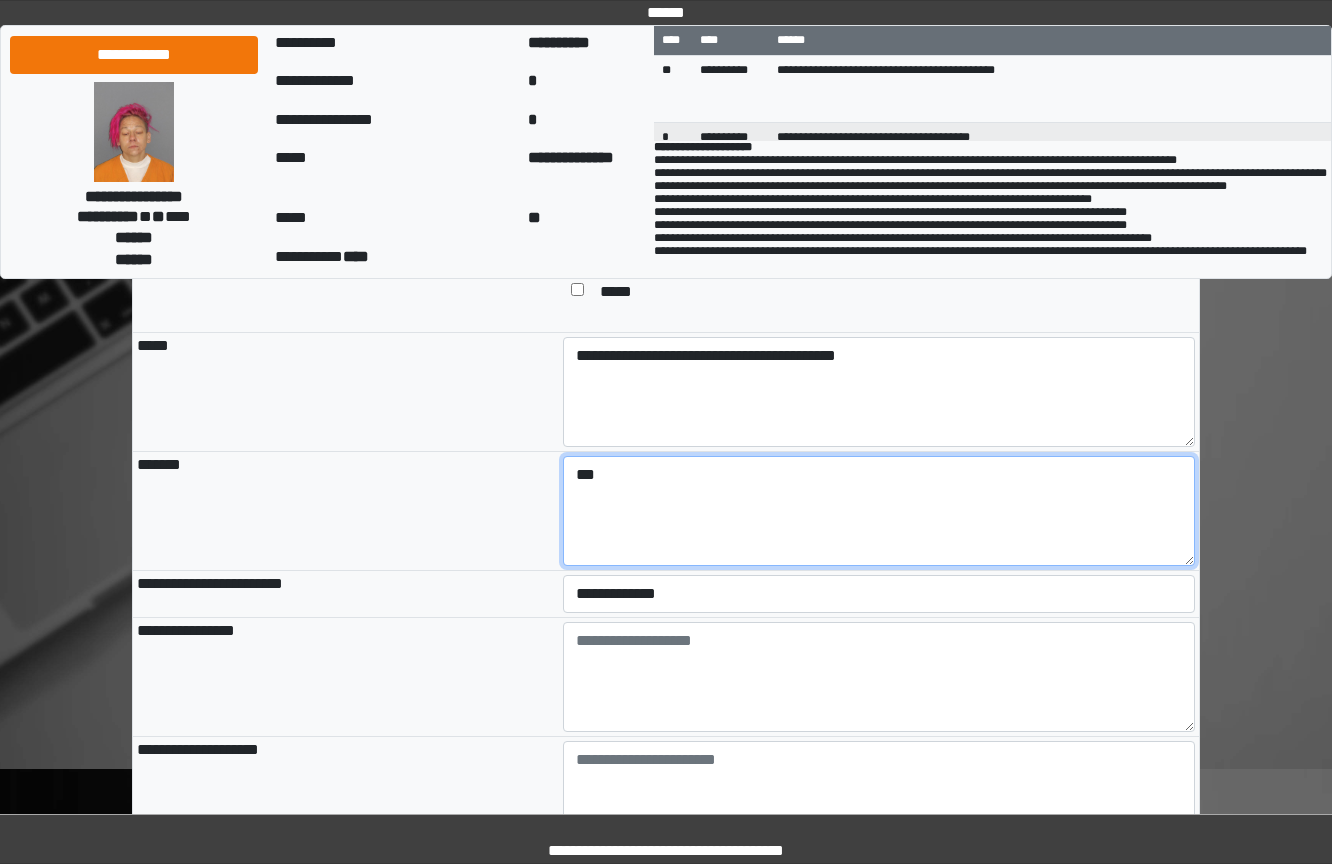 type on "***" 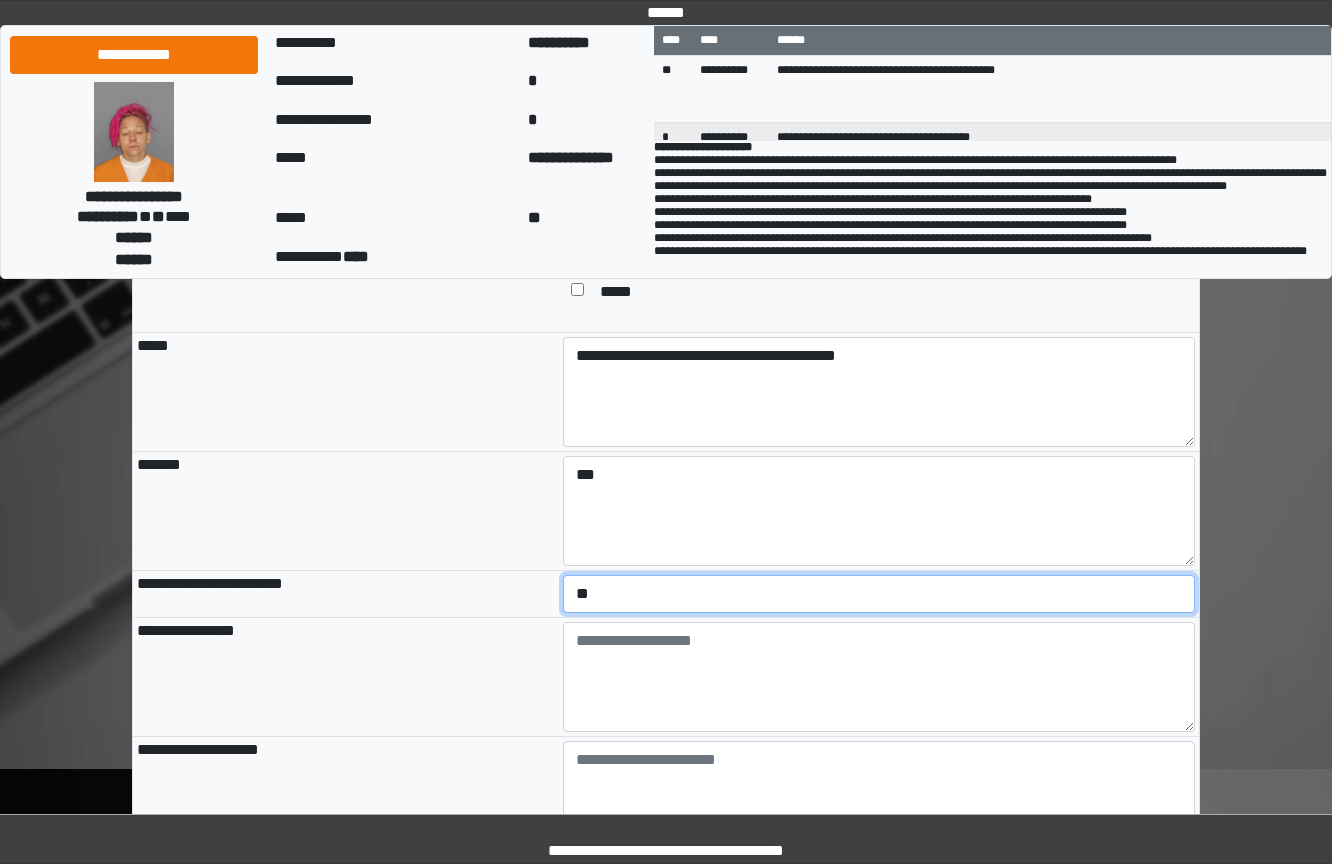 select on "*" 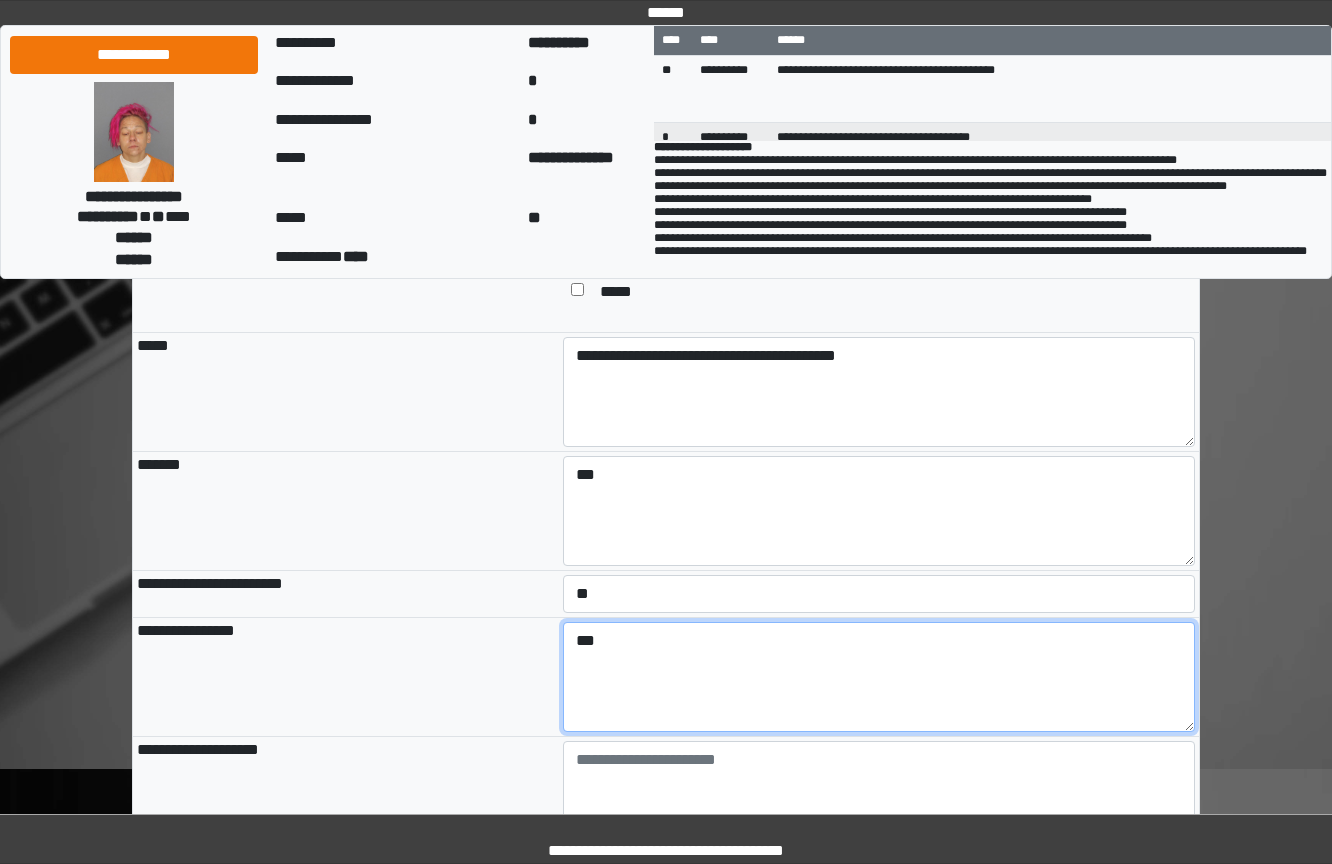 type on "***" 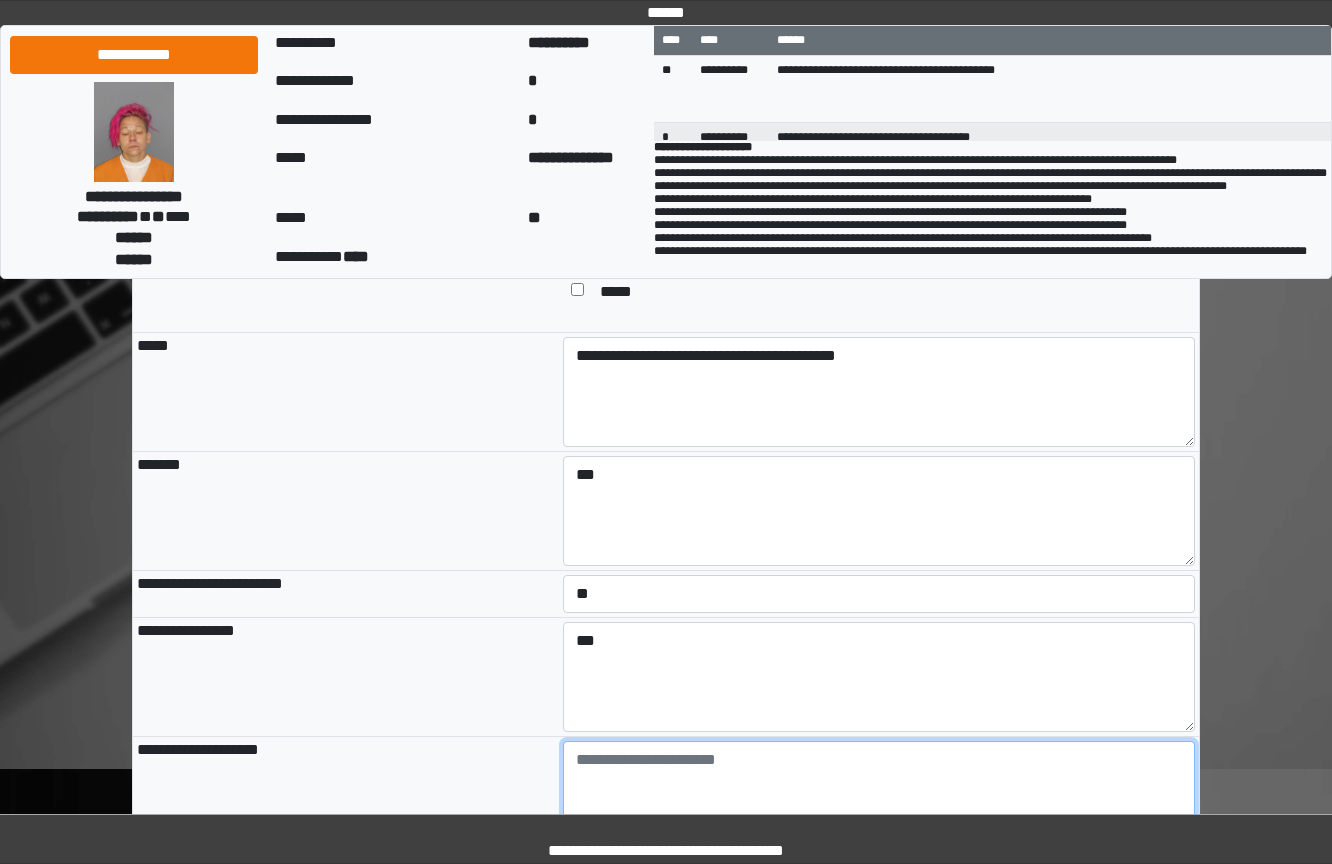 paste on "**********" 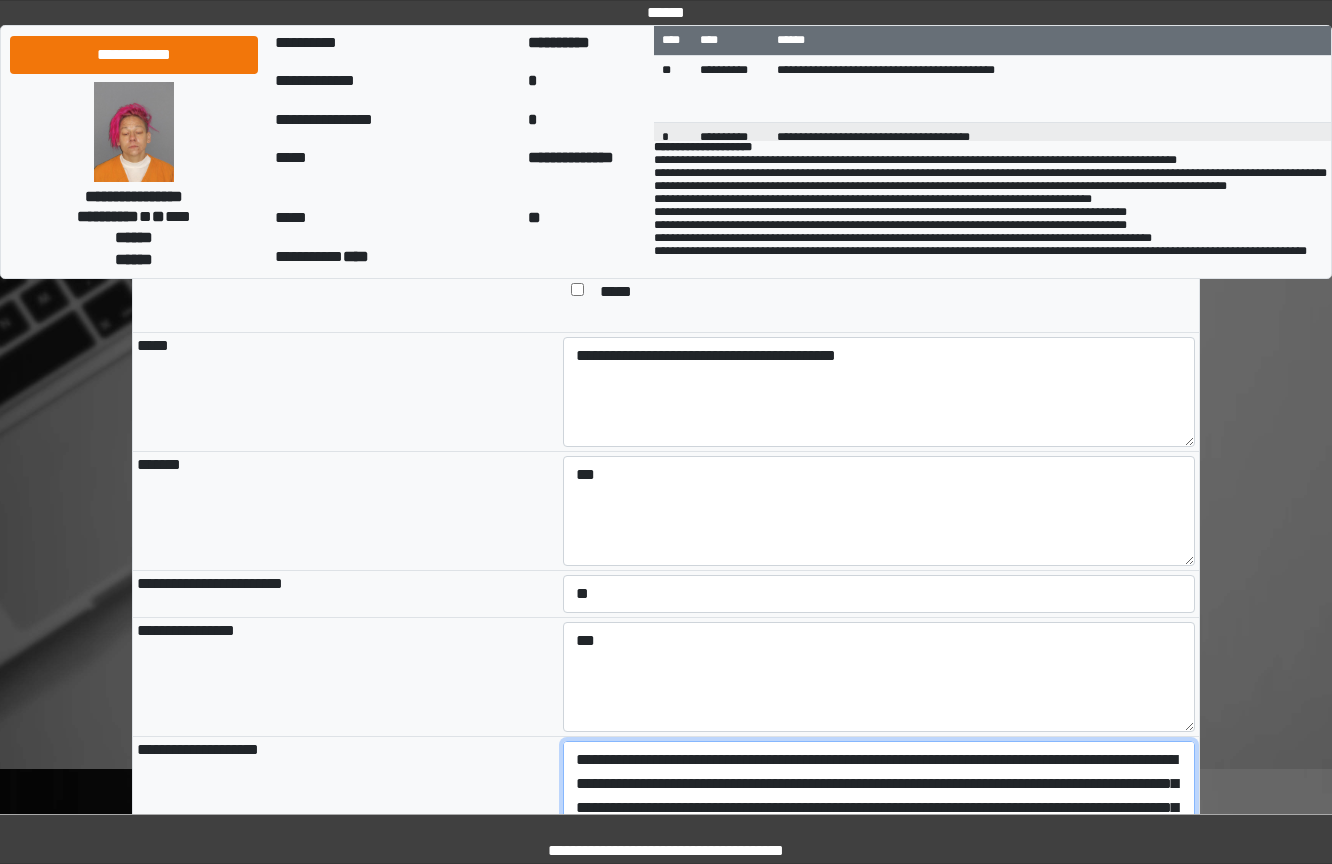 scroll, scrollTop: 1870, scrollLeft: 0, axis: vertical 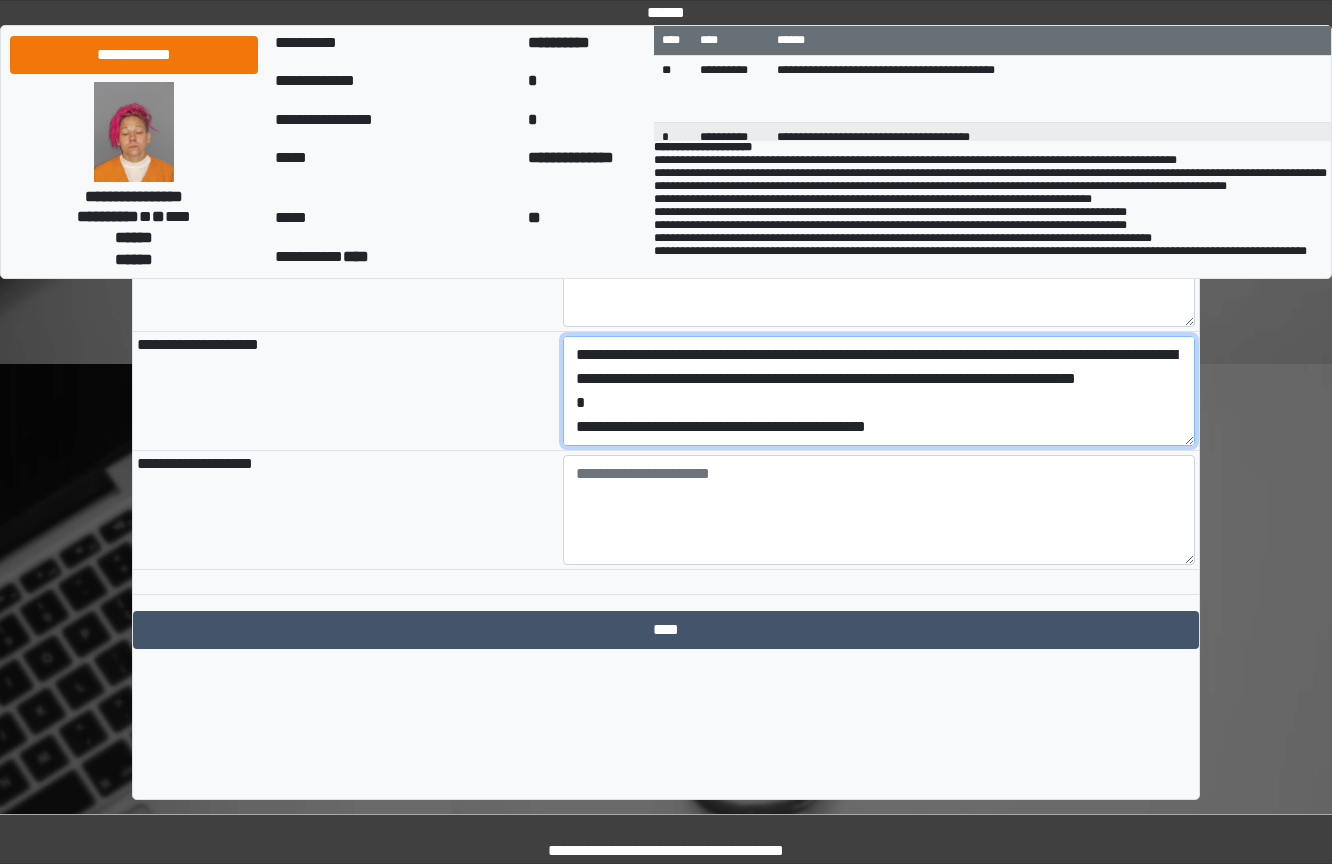 type on "**********" 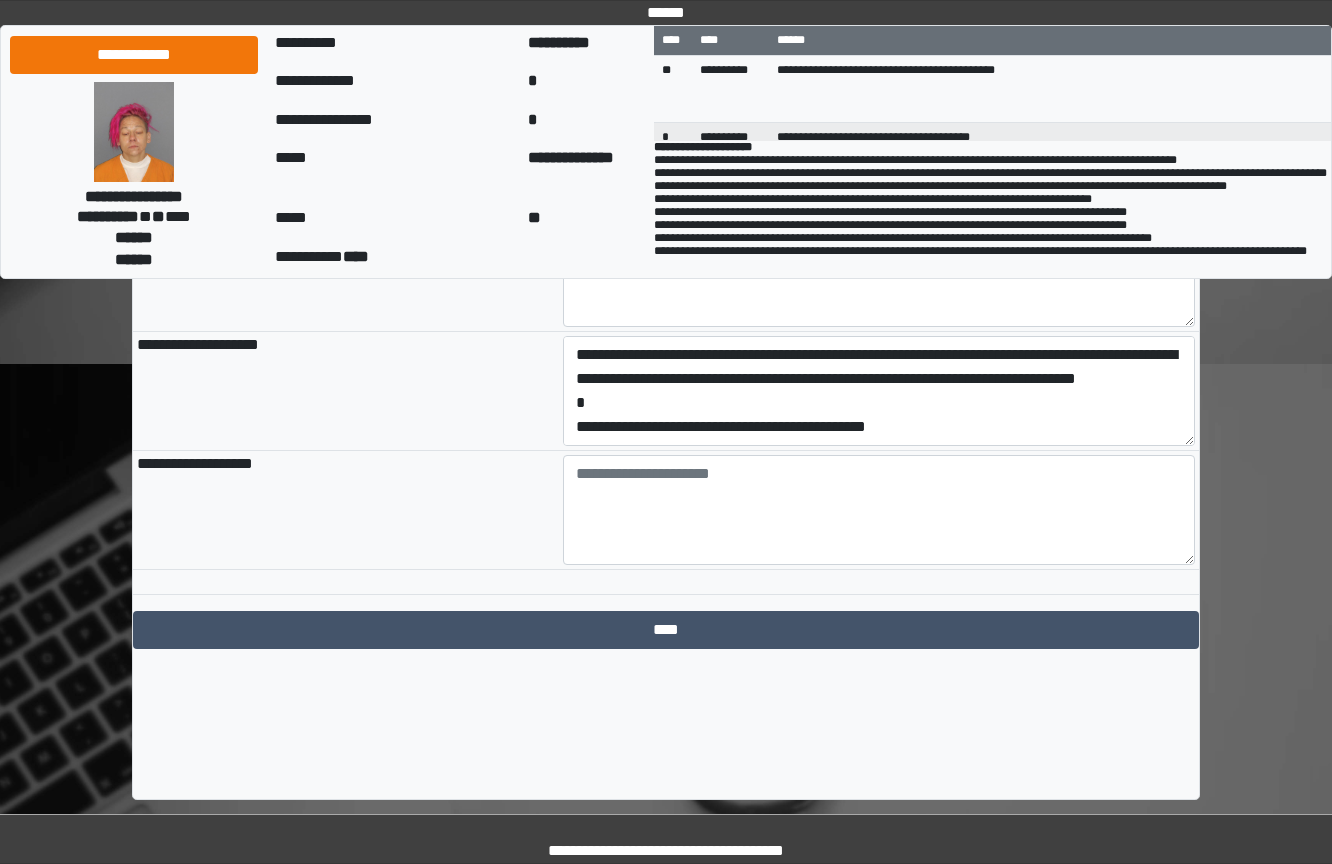 drag, startPoint x: 401, startPoint y: 305, endPoint x: -252, endPoint y: 394, distance: 659.0372 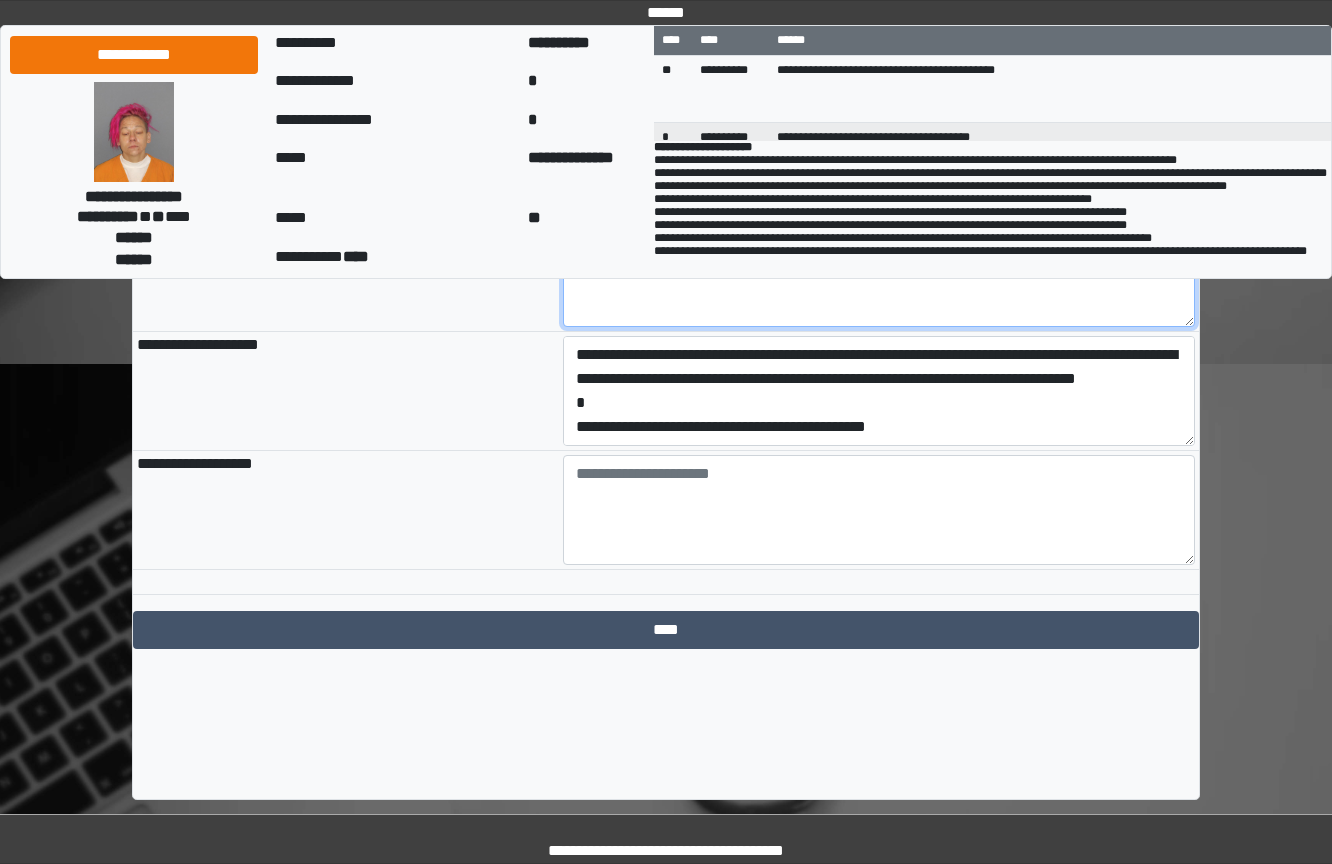 drag, startPoint x: -252, startPoint y: 394, endPoint x: 857, endPoint y: 409, distance: 1109.1014 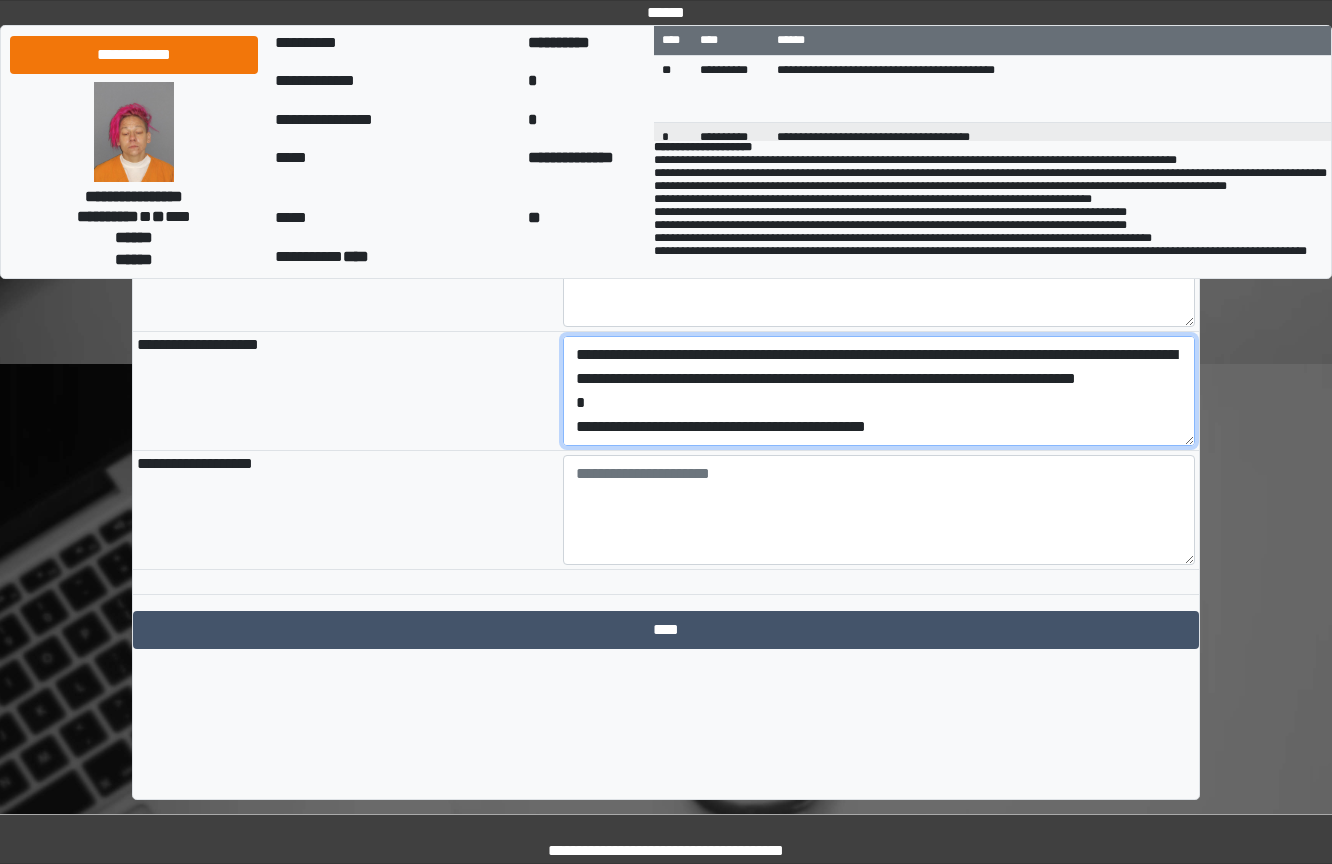 drag, startPoint x: 784, startPoint y: 456, endPoint x: 763, endPoint y: 456, distance: 21 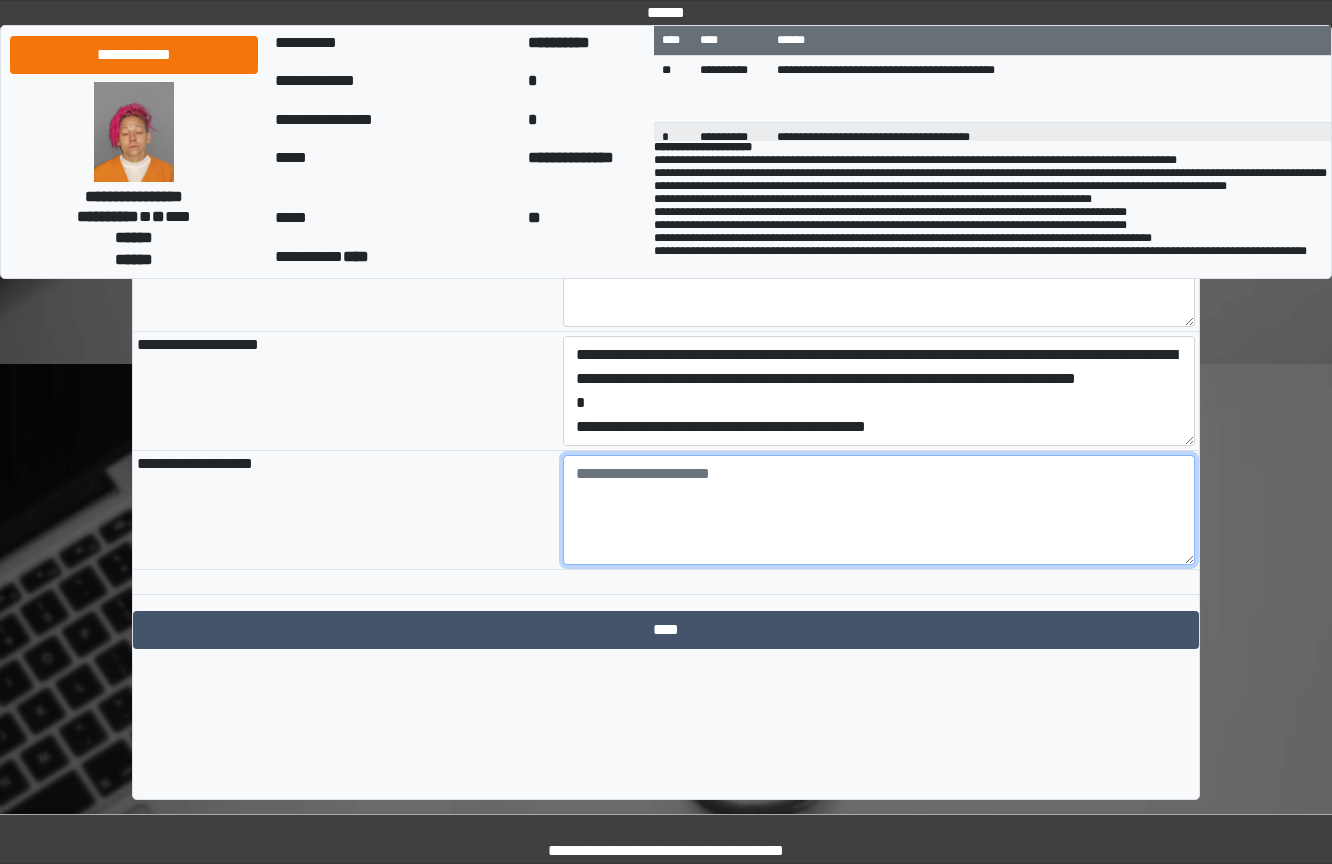 click at bounding box center (879, 510) 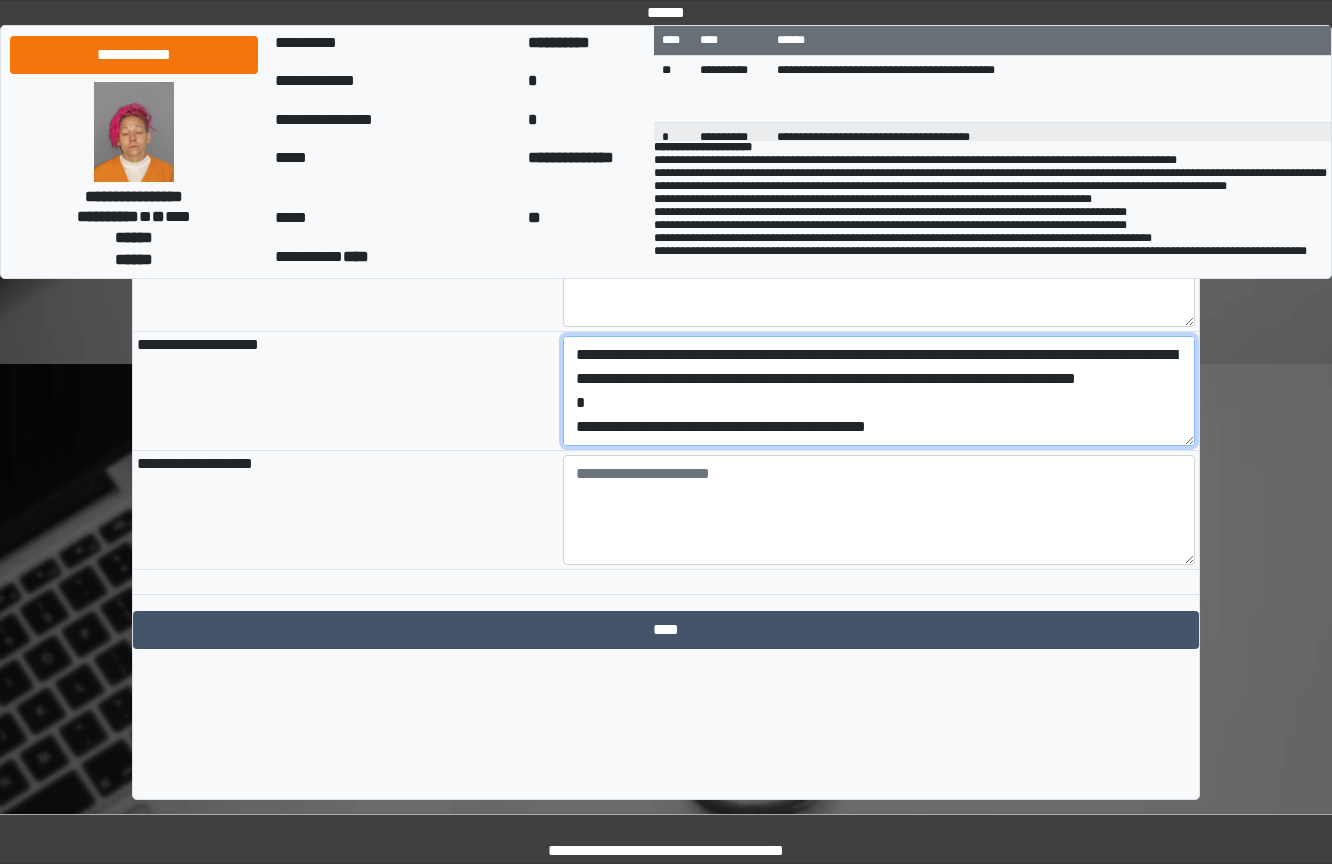drag, startPoint x: 1039, startPoint y: 524, endPoint x: 189, endPoint y: 499, distance: 850.36755 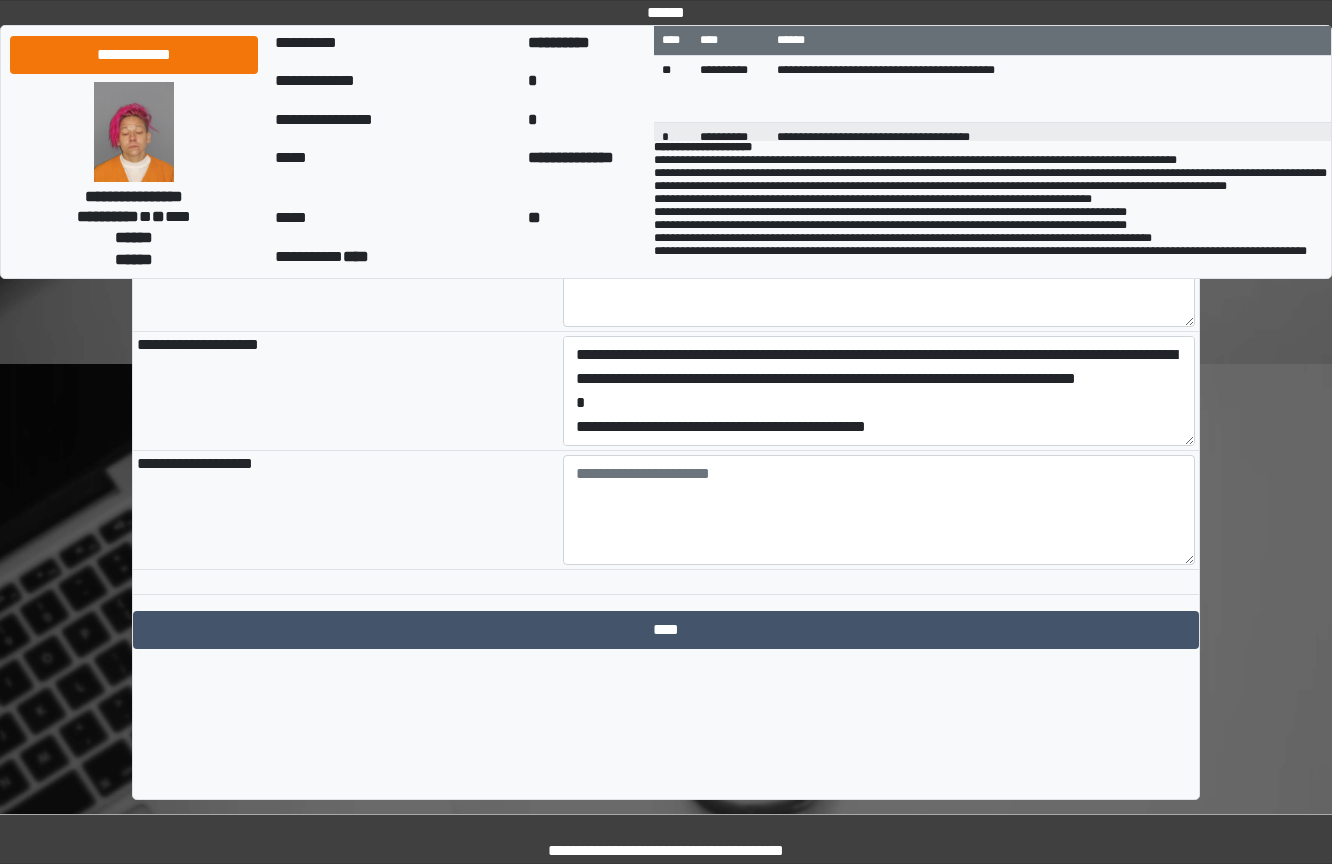 click on "**********" at bounding box center (879, 391) 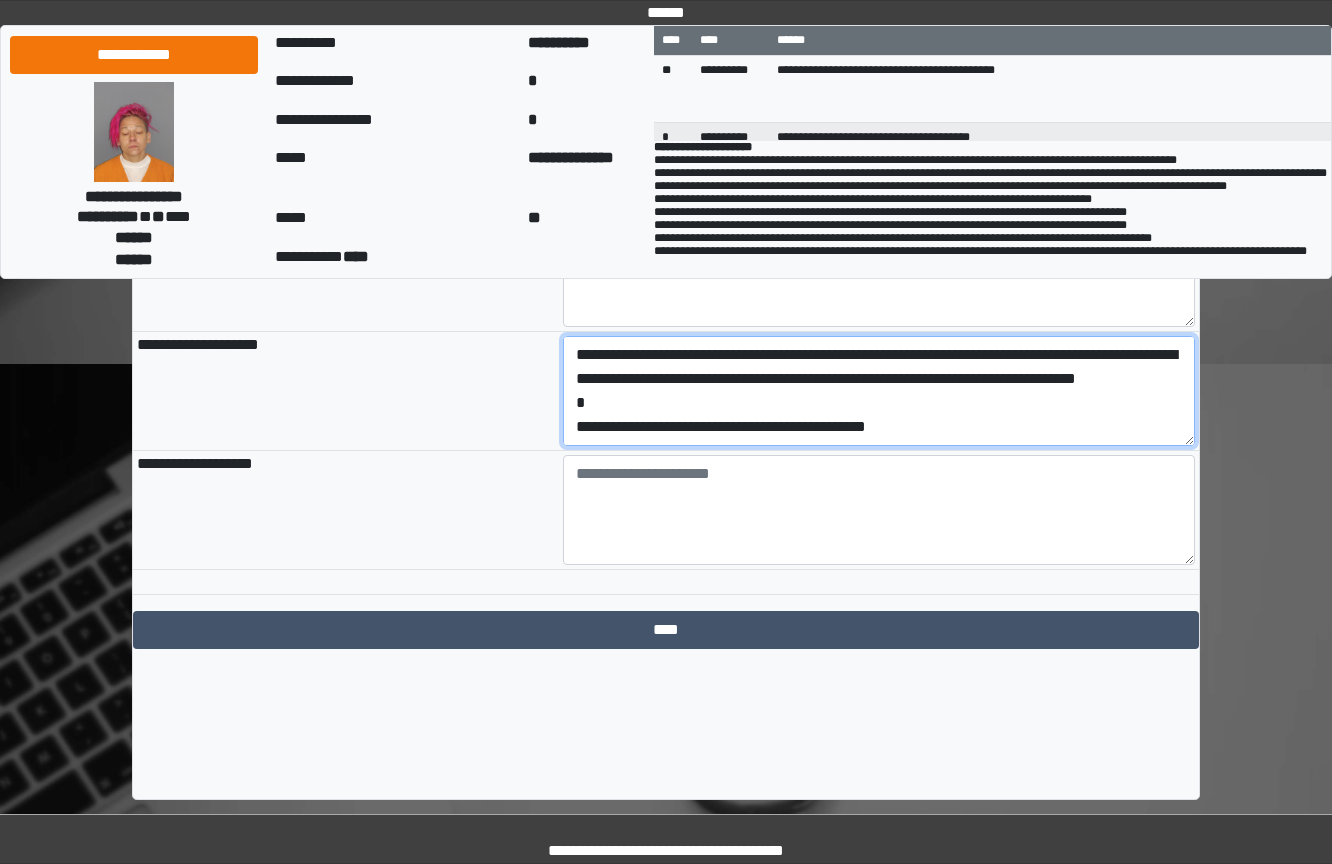 drag, startPoint x: 1039, startPoint y: 517, endPoint x: 463, endPoint y: 503, distance: 576.1701 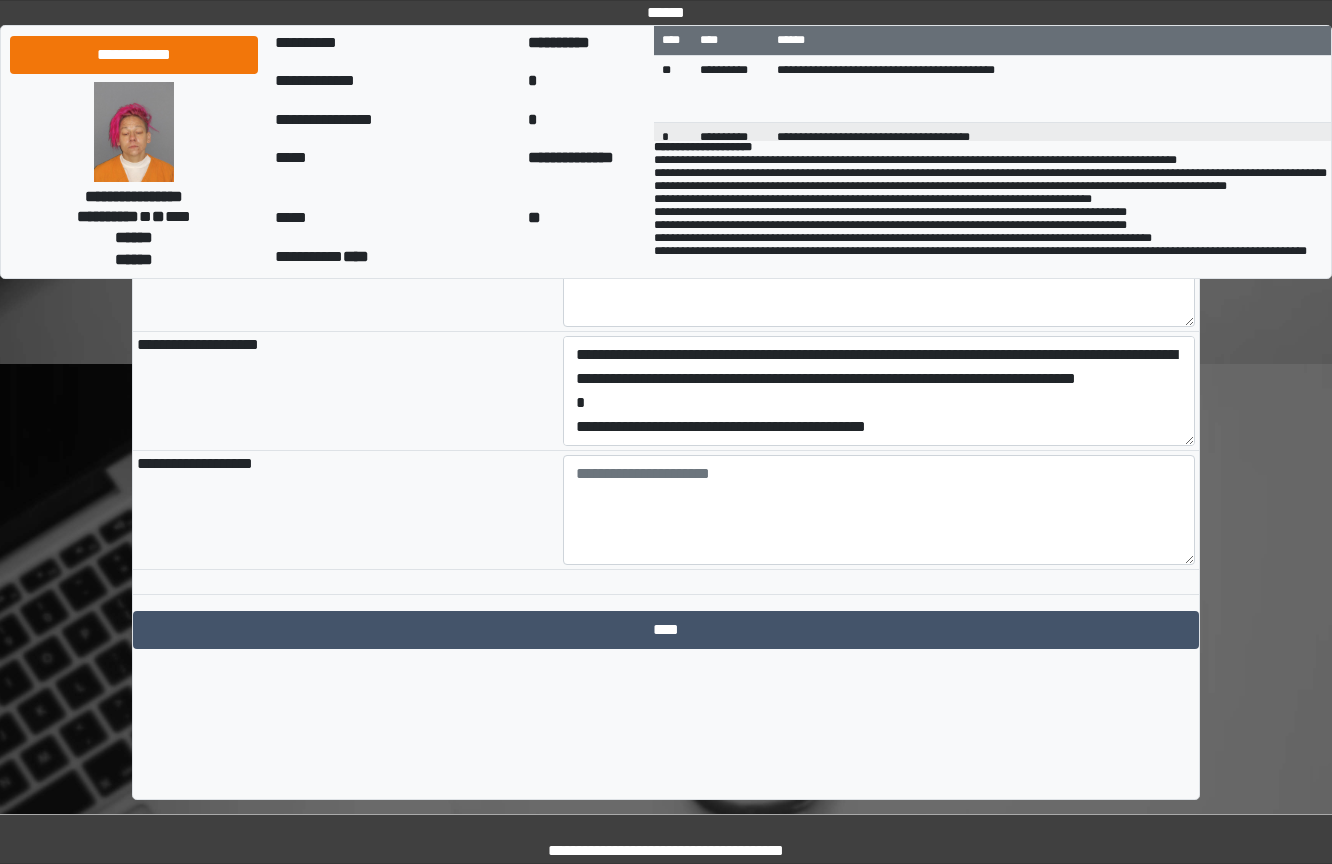 drag, startPoint x: 525, startPoint y: 505, endPoint x: 1141, endPoint y: 276, distance: 657.1887 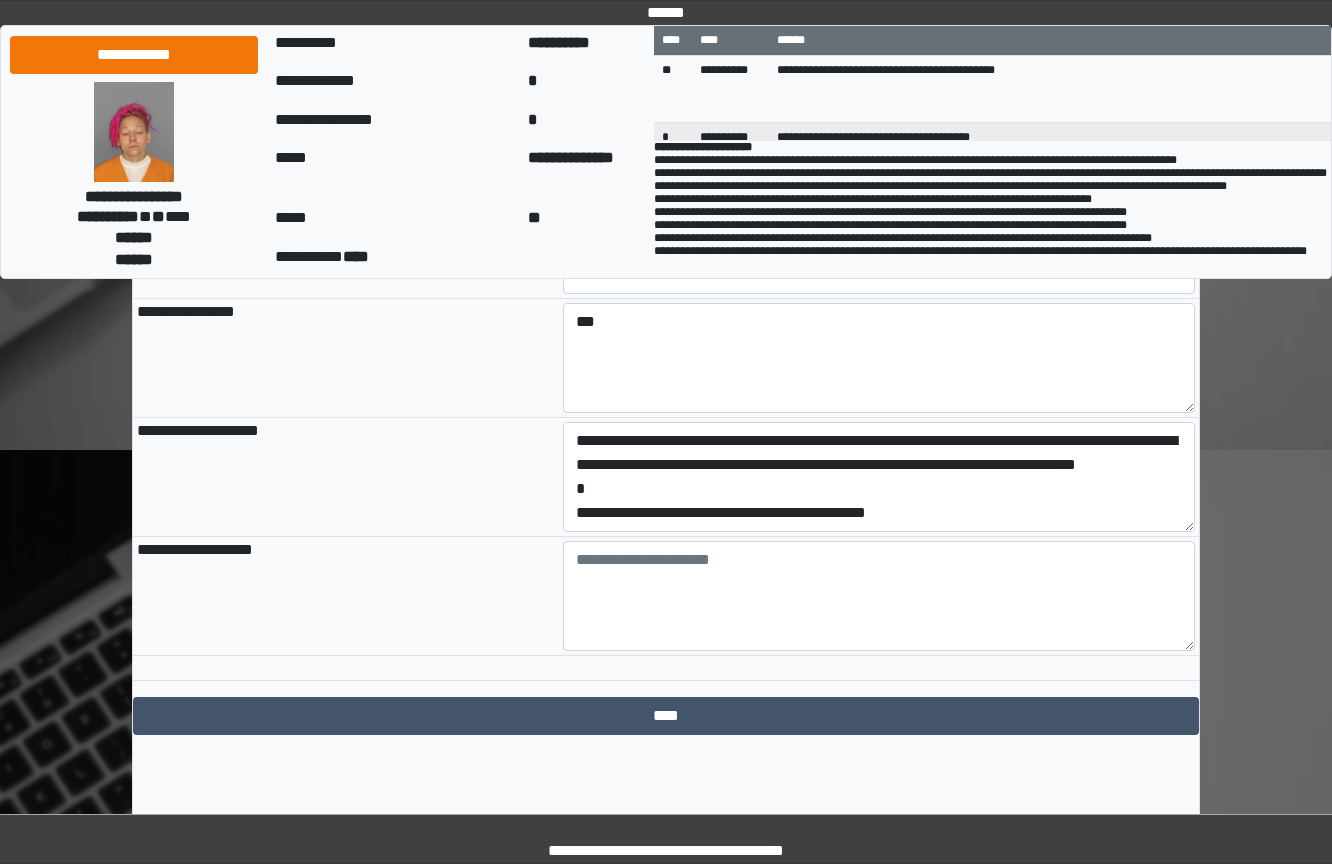 scroll, scrollTop: 2128, scrollLeft: 0, axis: vertical 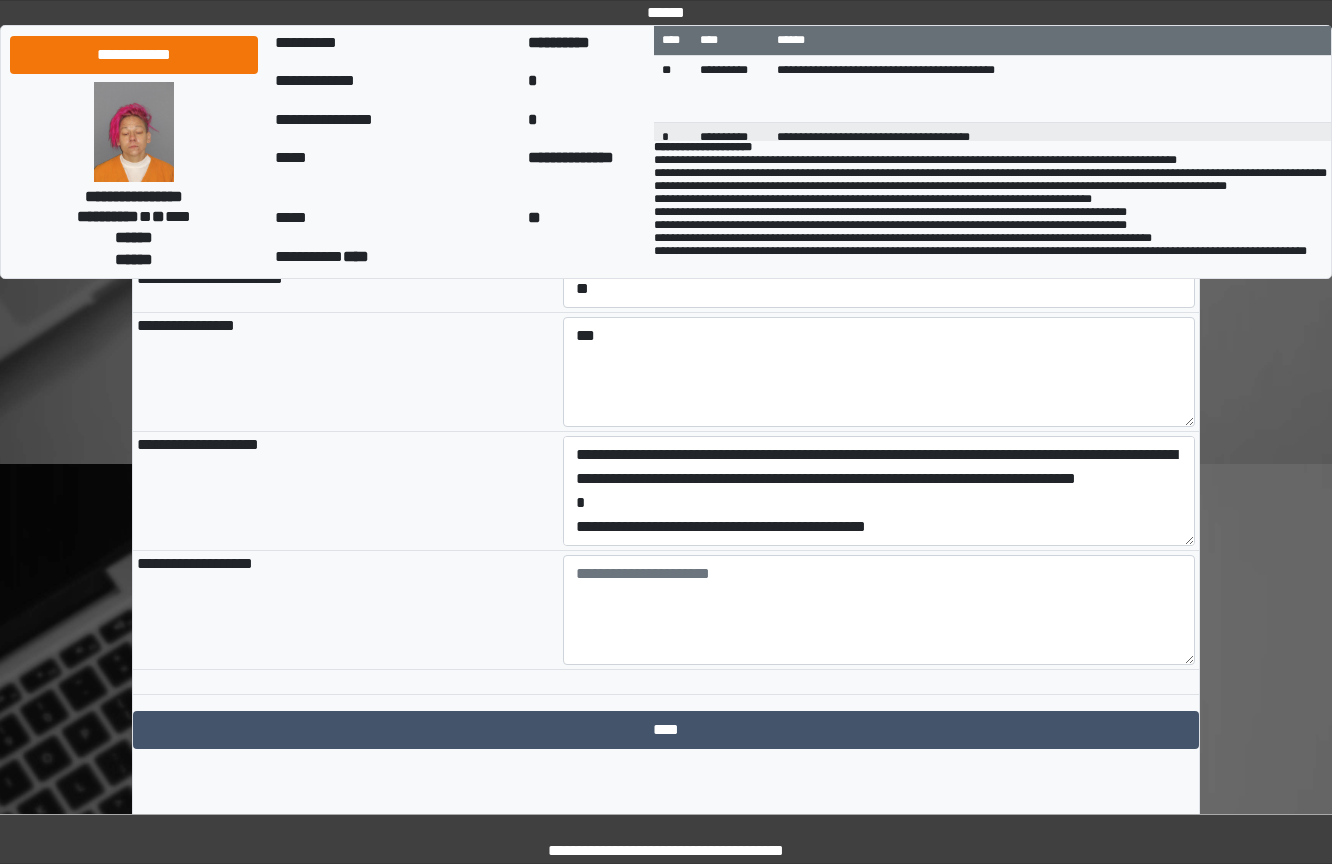 drag, startPoint x: 1147, startPoint y: 246, endPoint x: 1103, endPoint y: 317, distance: 83.528435 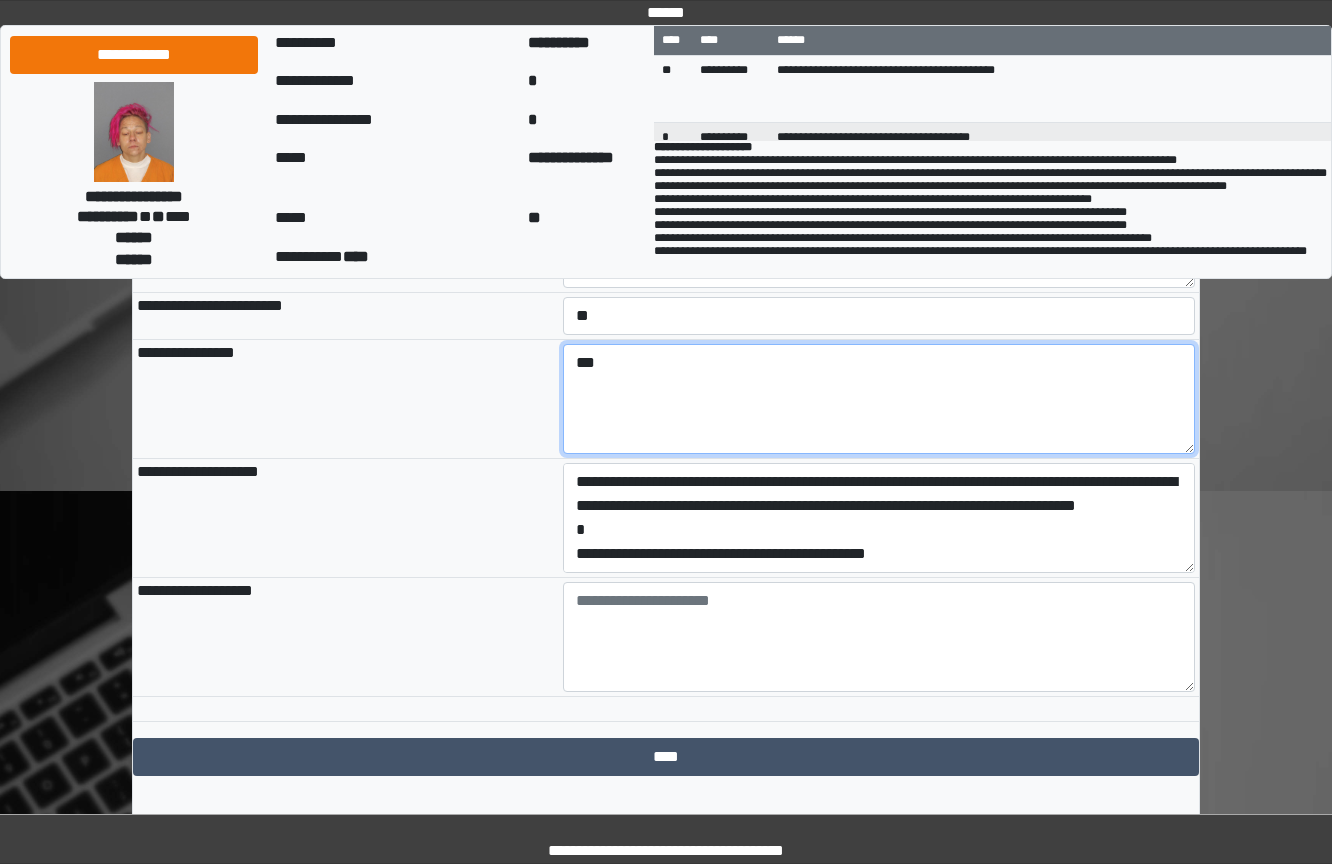 scroll, scrollTop: 2028, scrollLeft: 0, axis: vertical 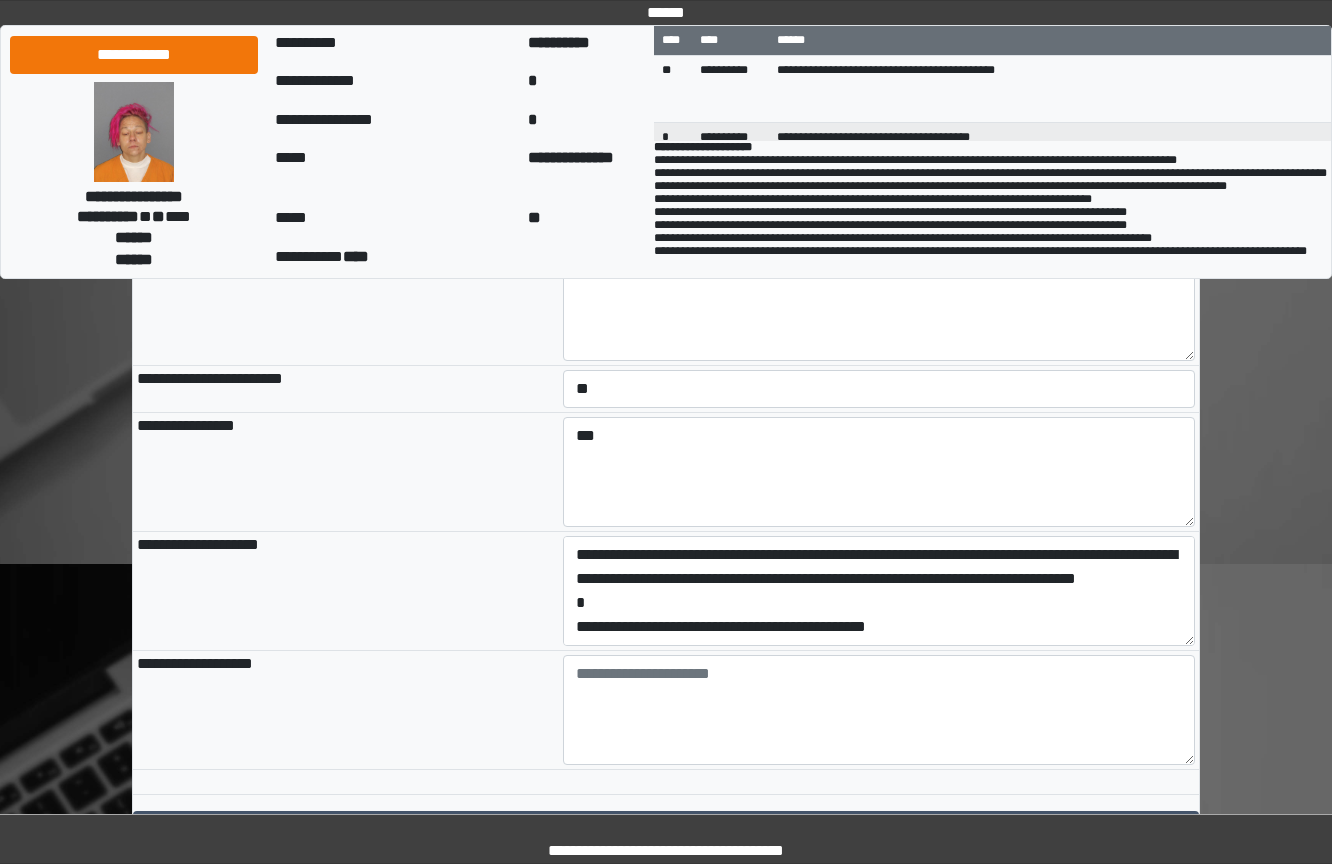 click on "**********" at bounding box center [666, 839] 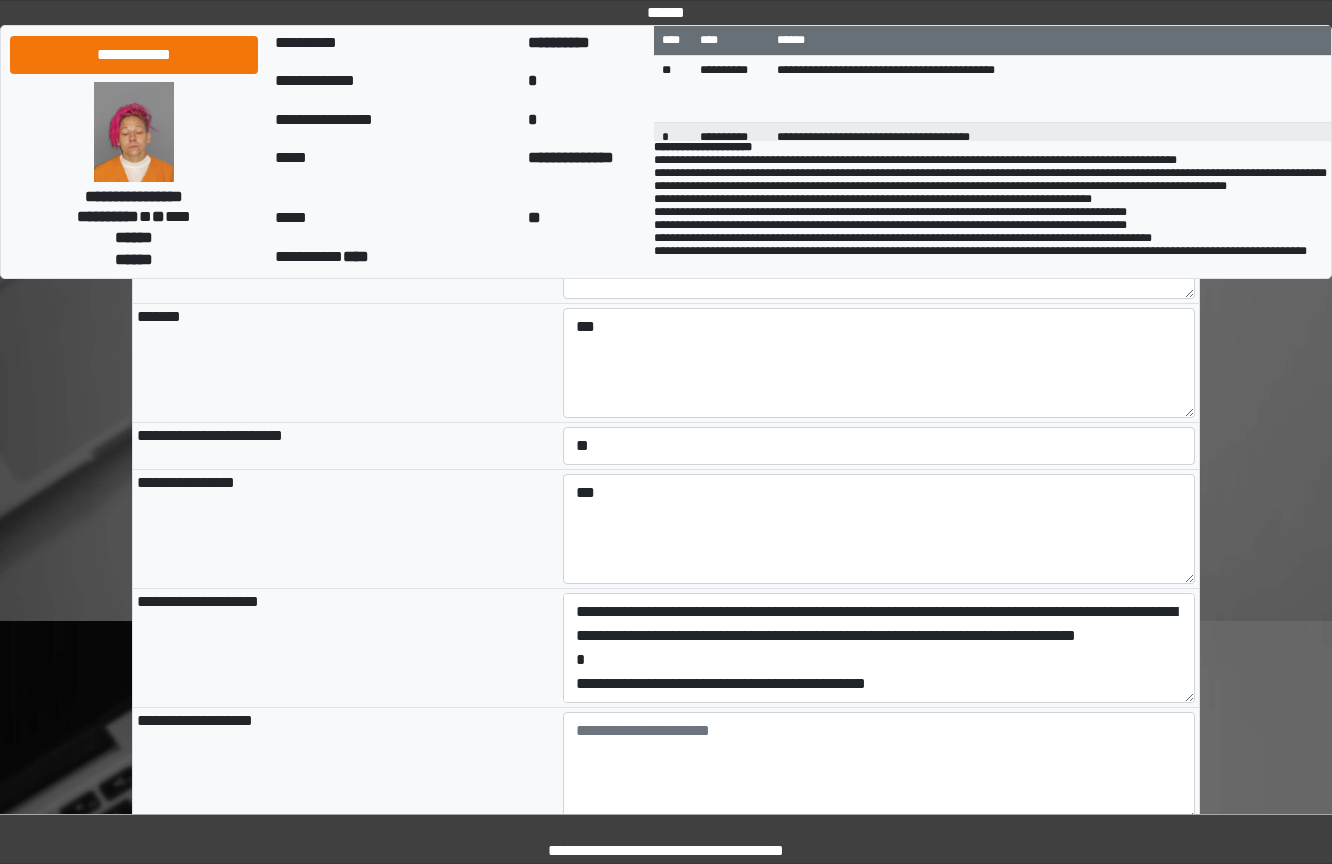 scroll, scrollTop: 1928, scrollLeft: 0, axis: vertical 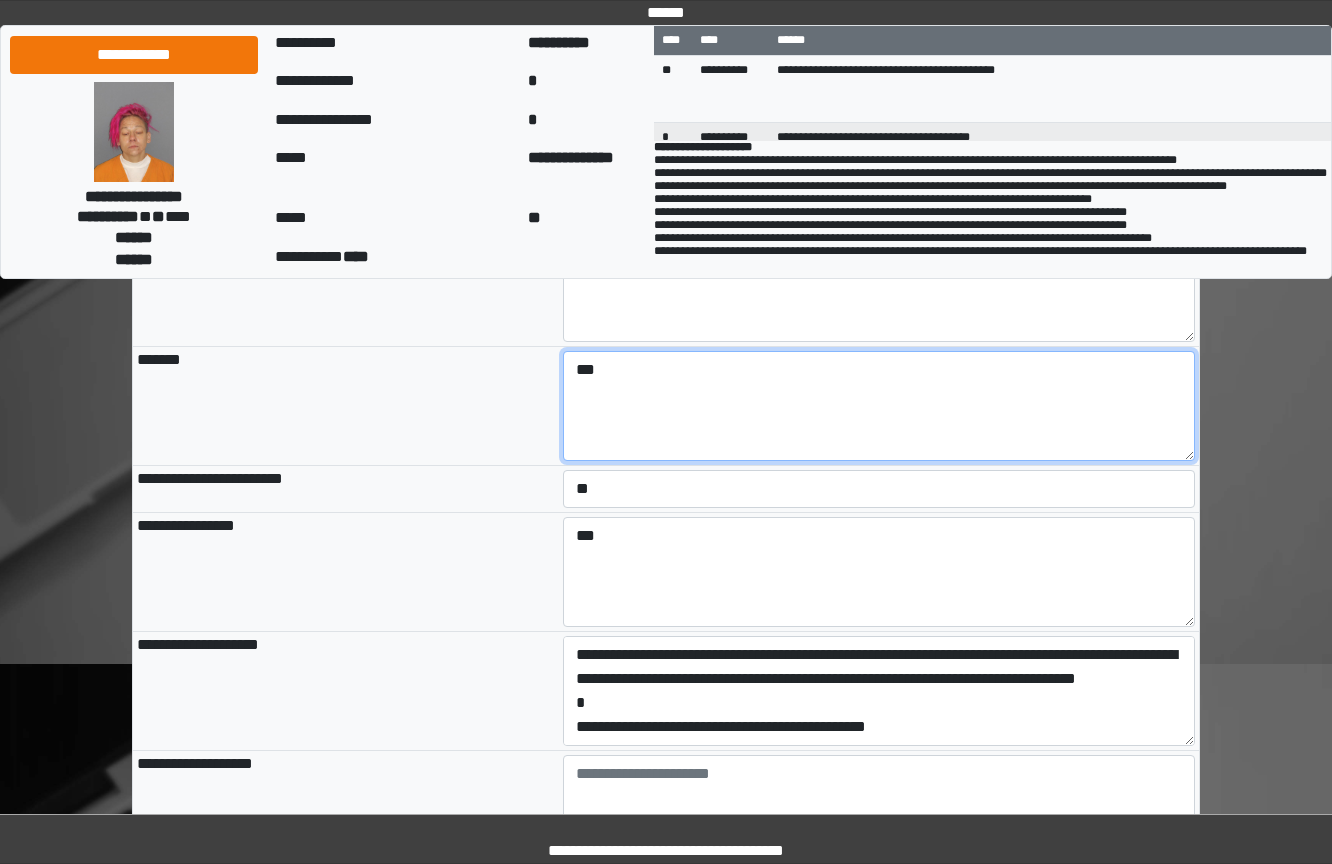 click on "***" at bounding box center [879, 406] 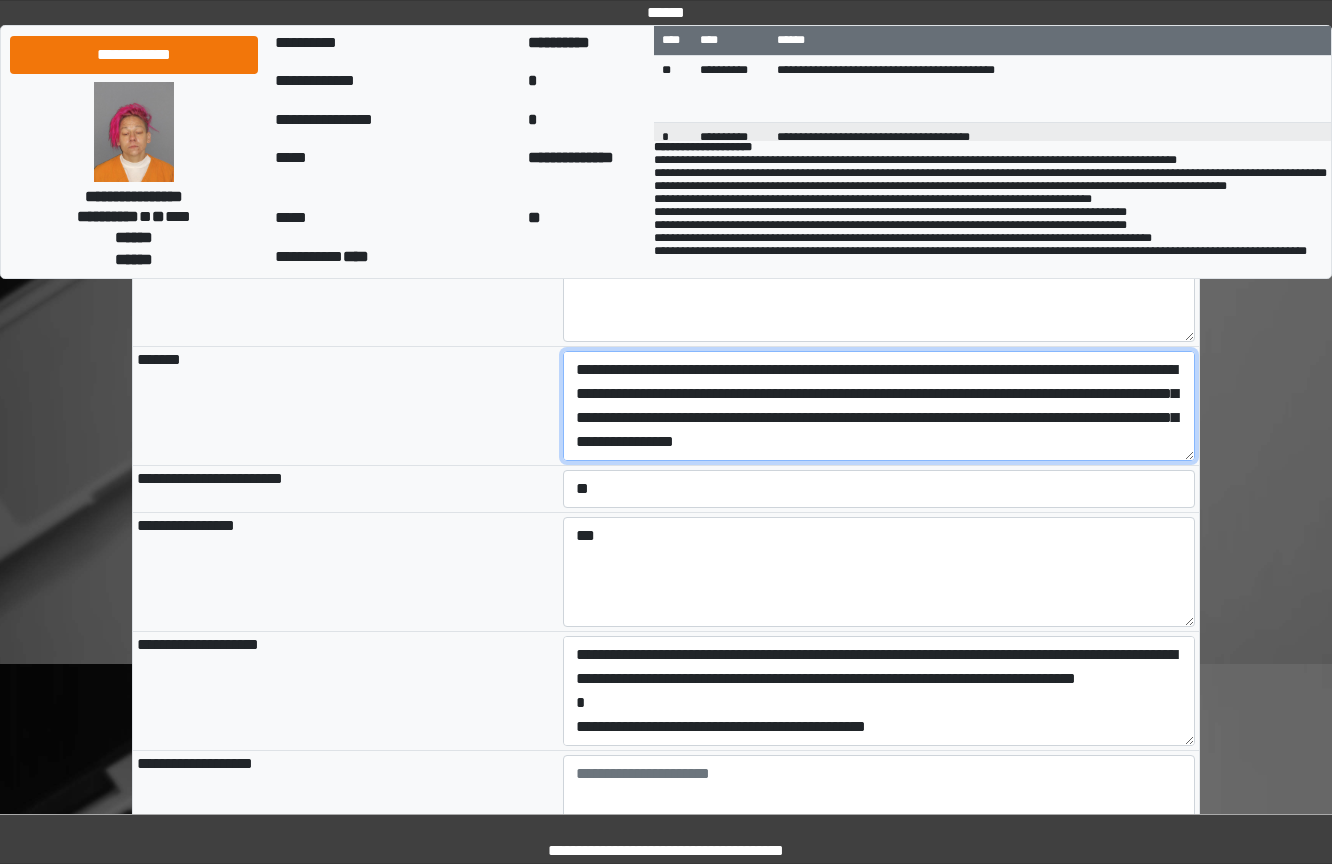 scroll, scrollTop: 113, scrollLeft: 0, axis: vertical 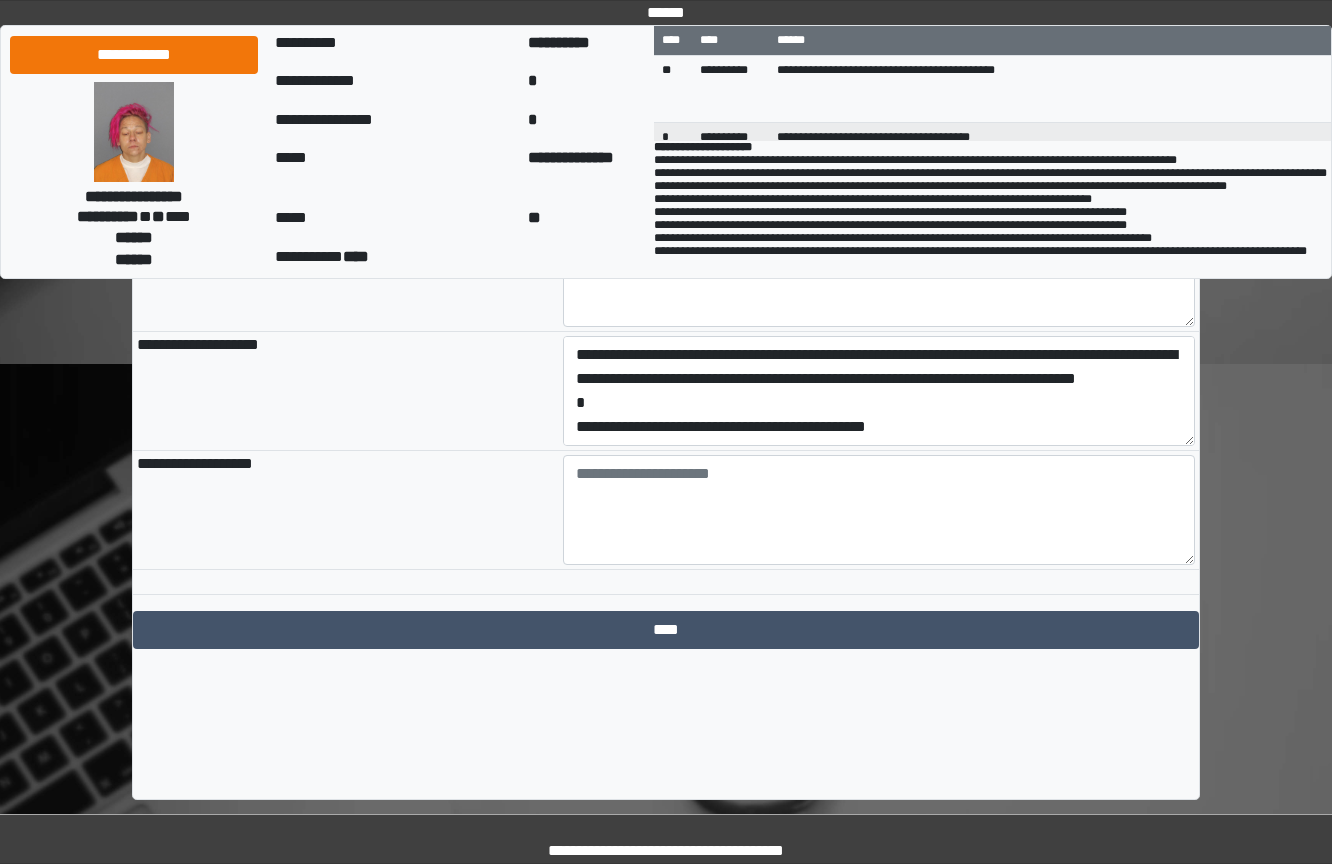 type on "**********" 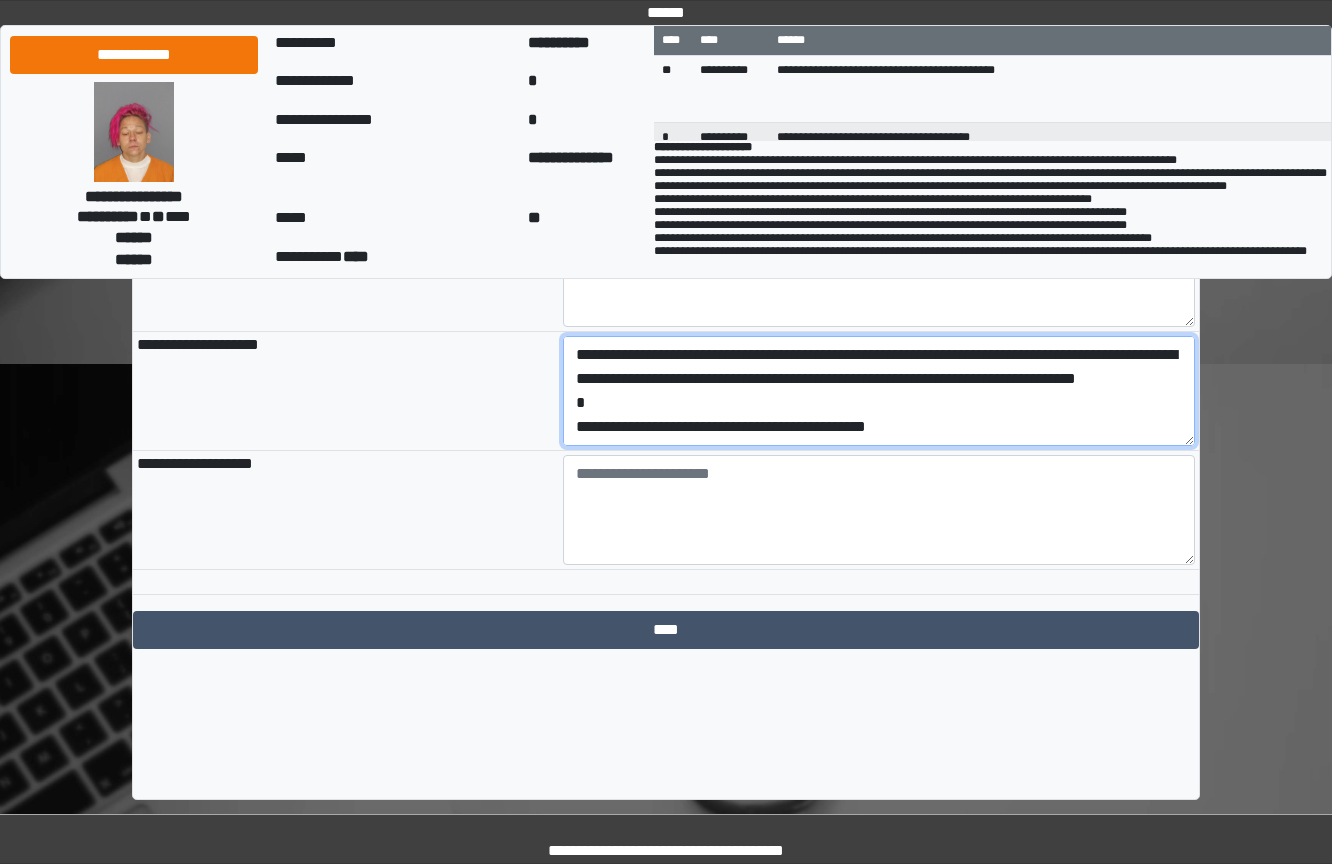 drag, startPoint x: 1061, startPoint y: 515, endPoint x: 372, endPoint y: 576, distance: 691.695 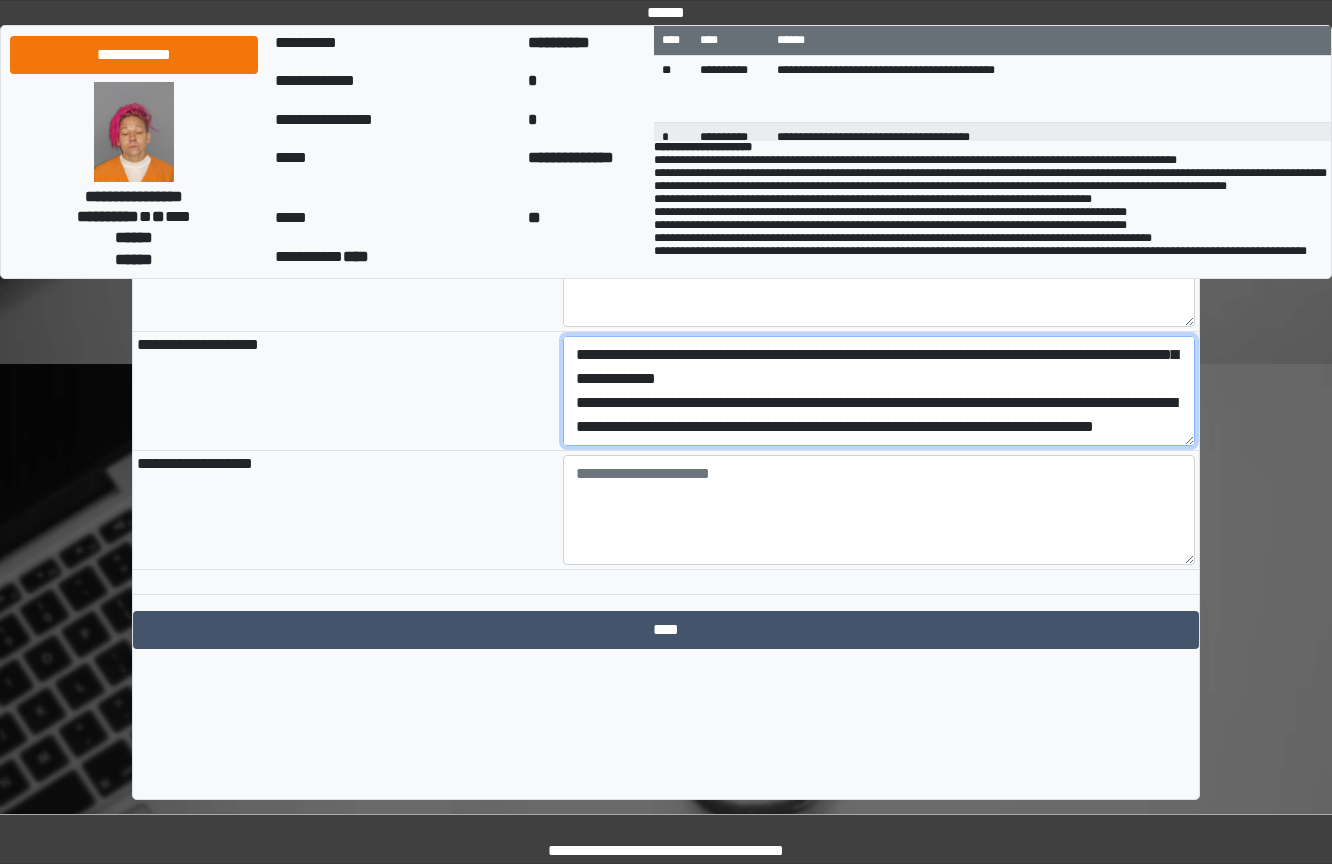type on "**********" 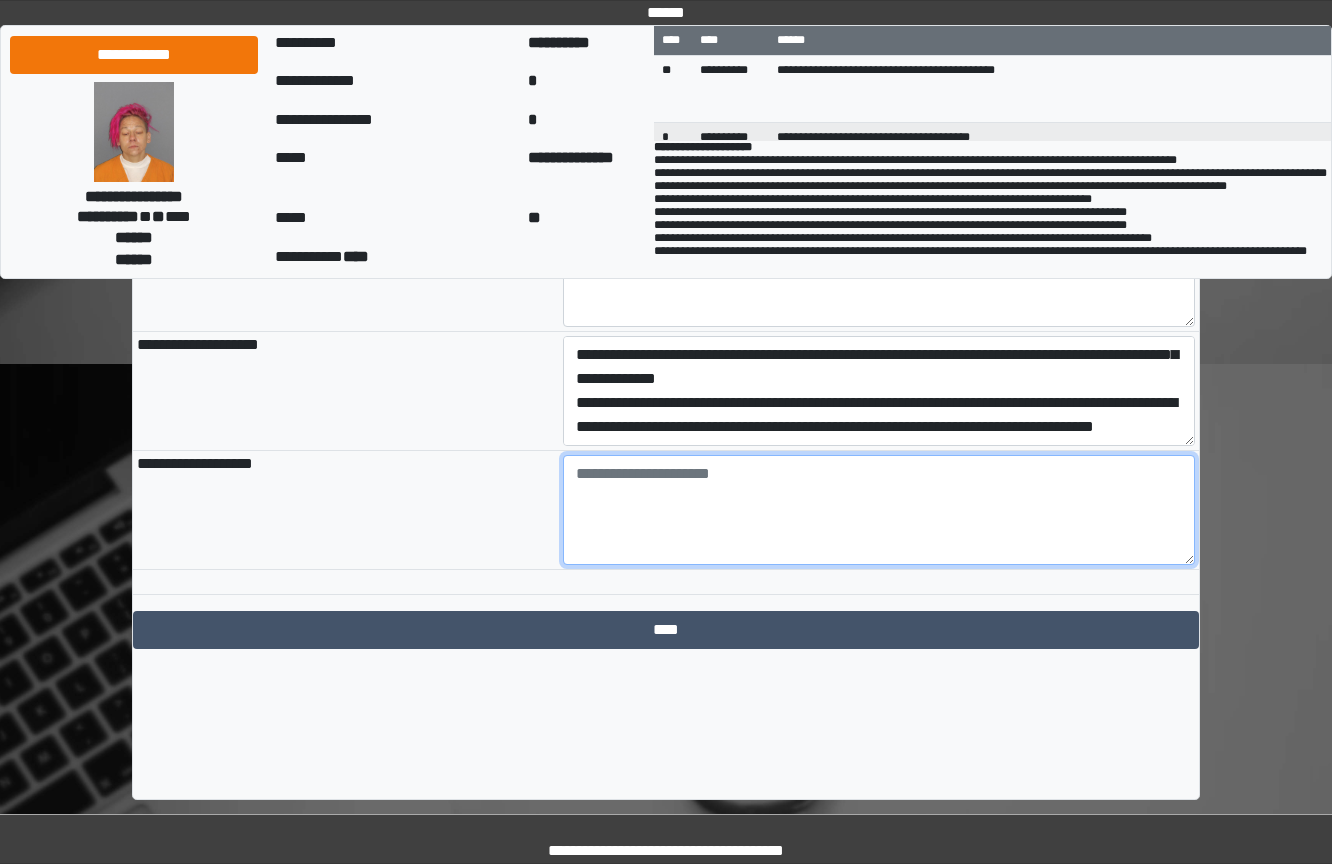click at bounding box center [879, 510] 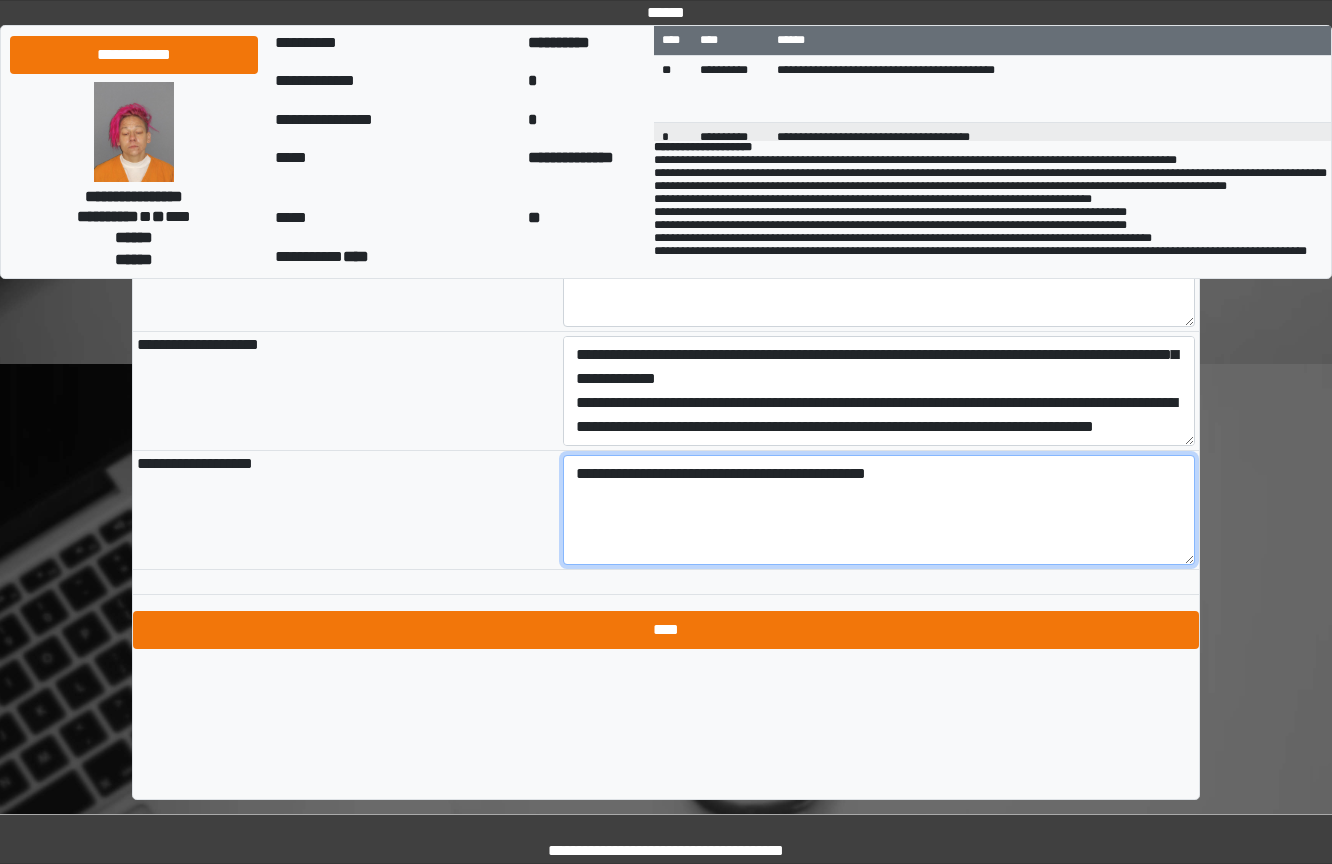 type on "**********" 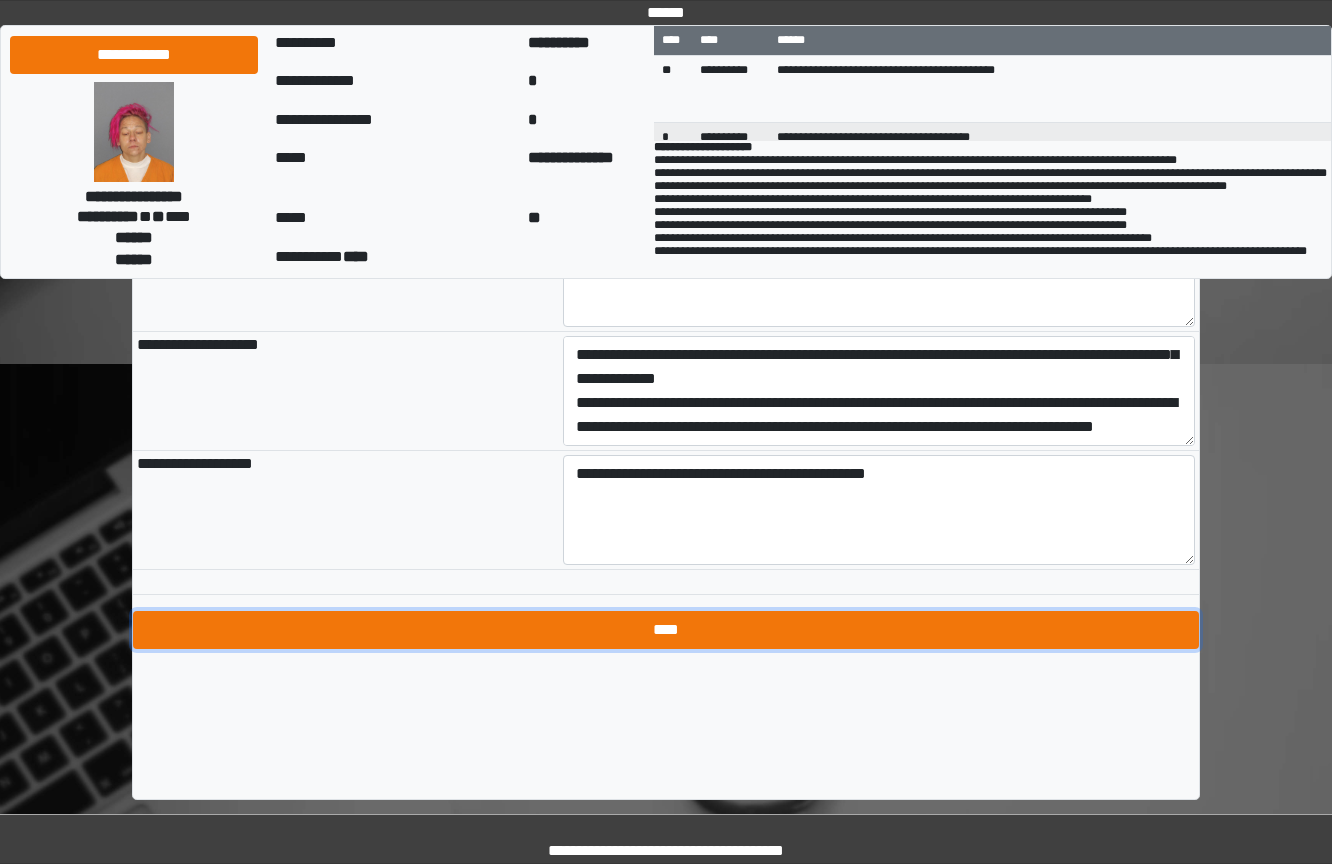 click on "****" at bounding box center [666, 630] 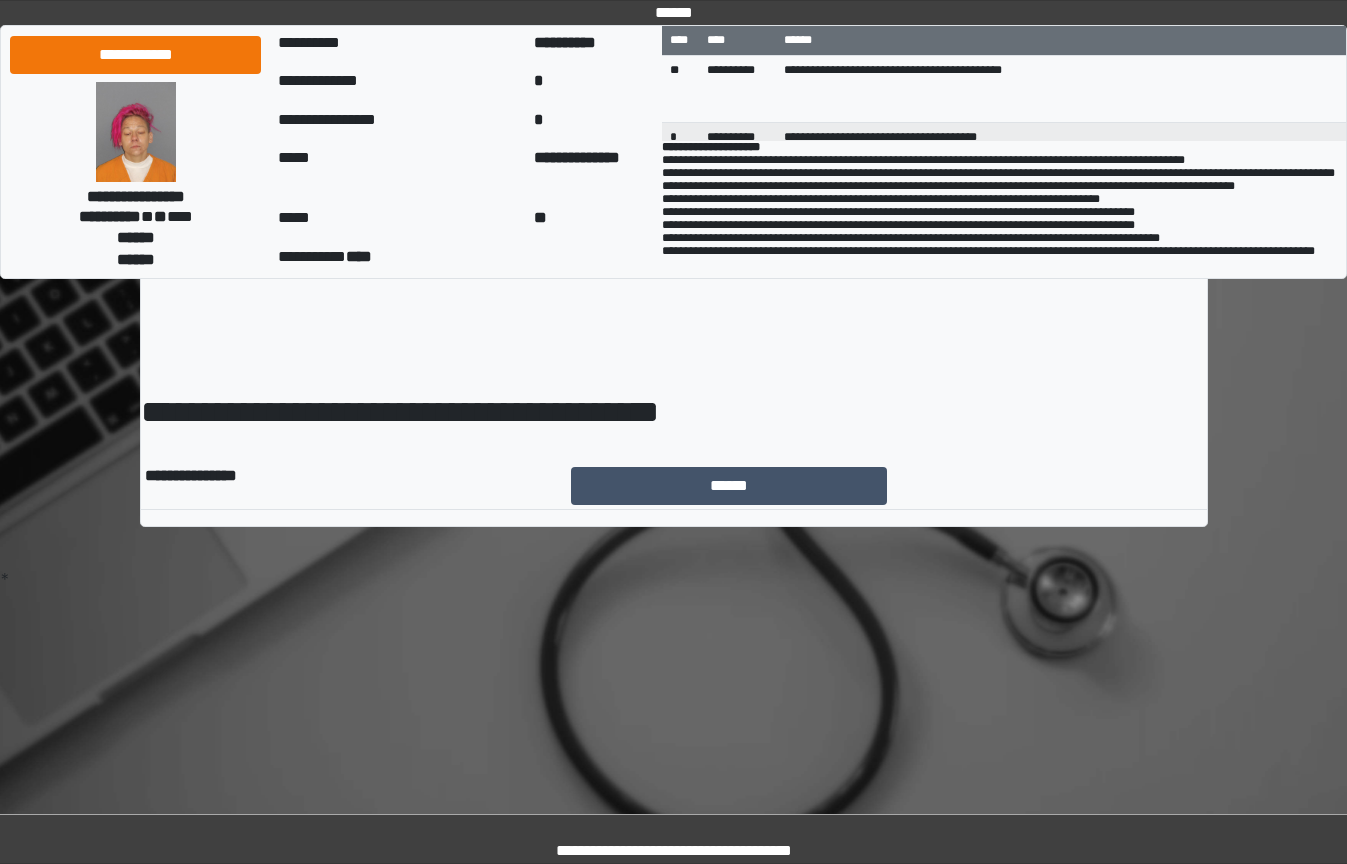 scroll, scrollTop: 0, scrollLeft: 0, axis: both 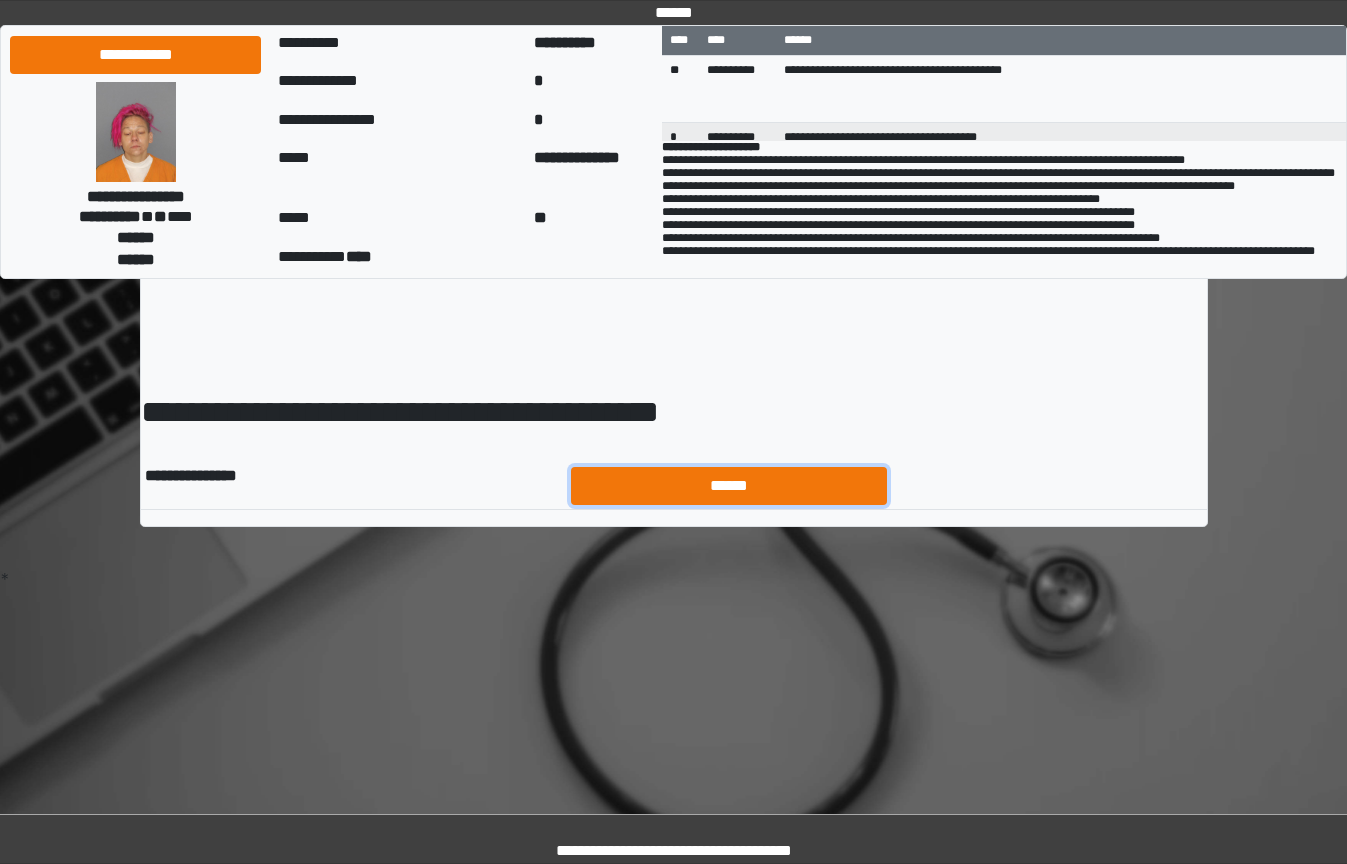 click on "******" at bounding box center (729, 486) 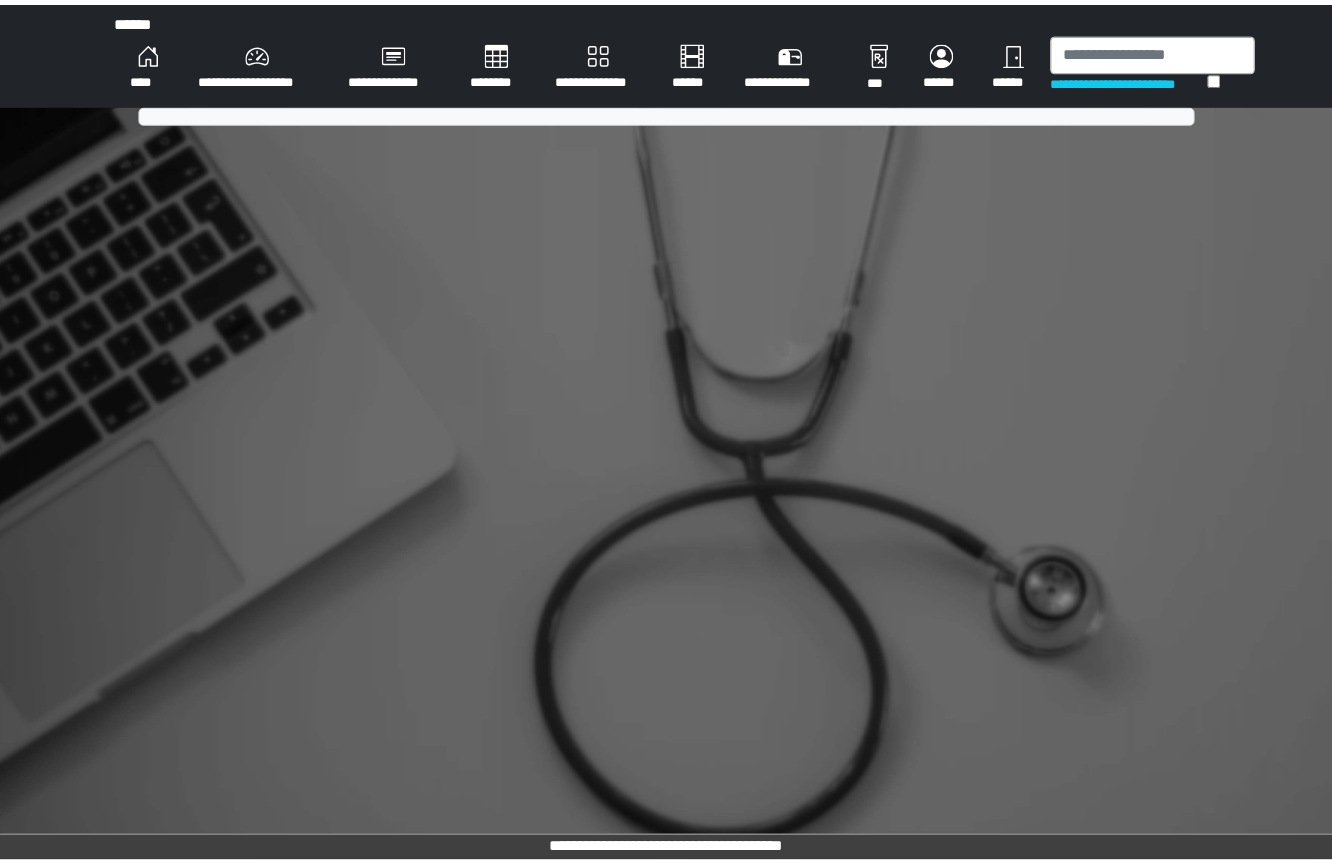 scroll, scrollTop: 0, scrollLeft: 0, axis: both 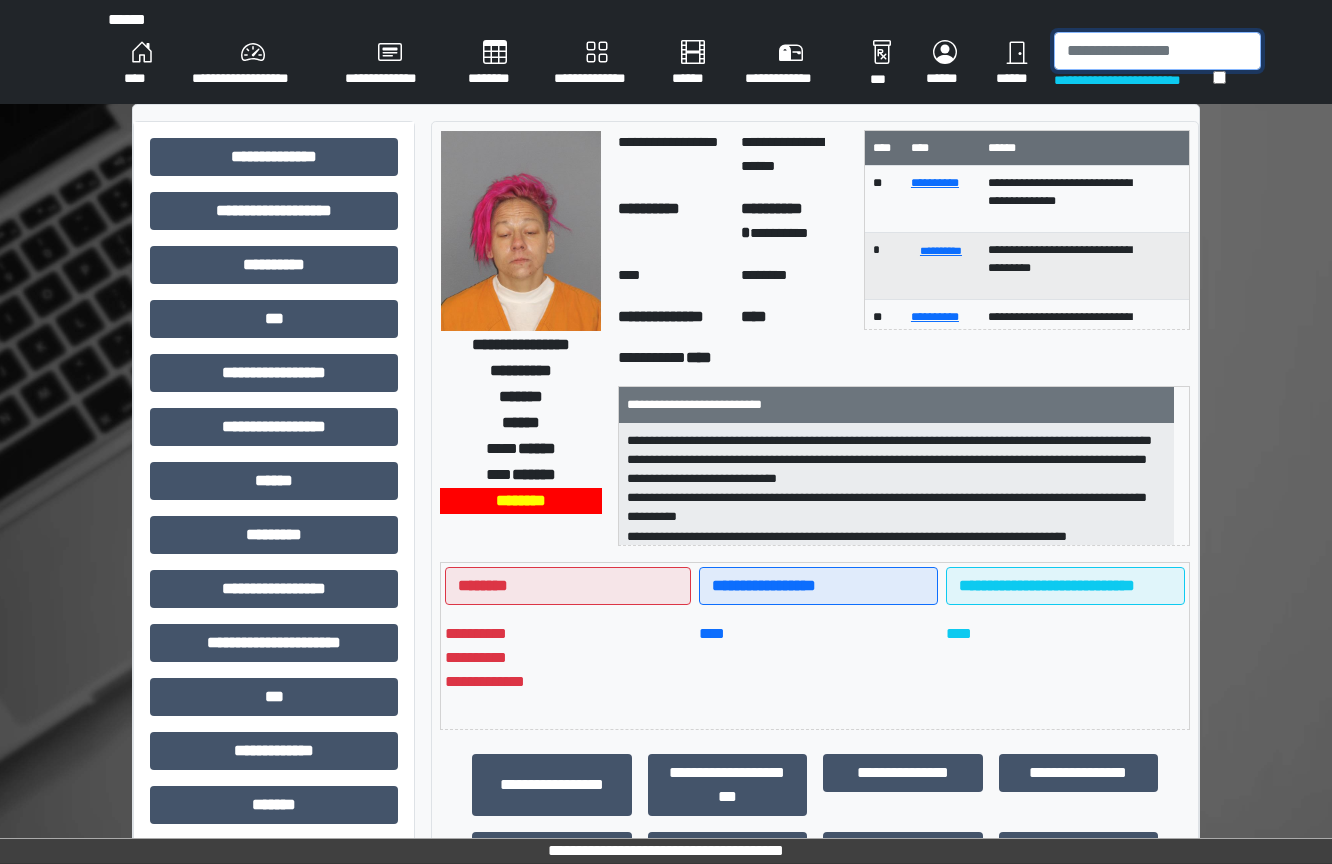drag, startPoint x: 1156, startPoint y: 65, endPoint x: 1146, endPoint y: 62, distance: 10.440307 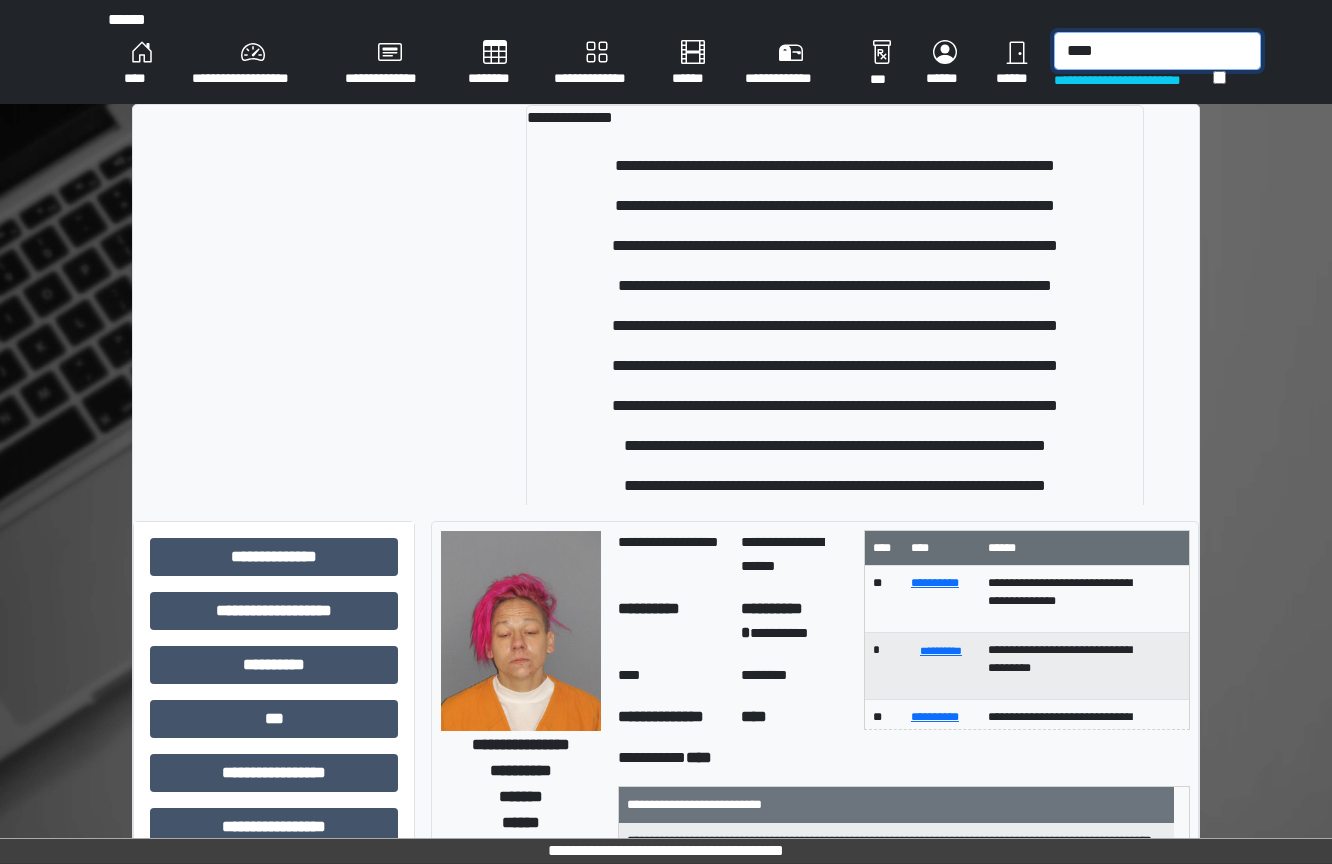scroll, scrollTop: 378, scrollLeft: 0, axis: vertical 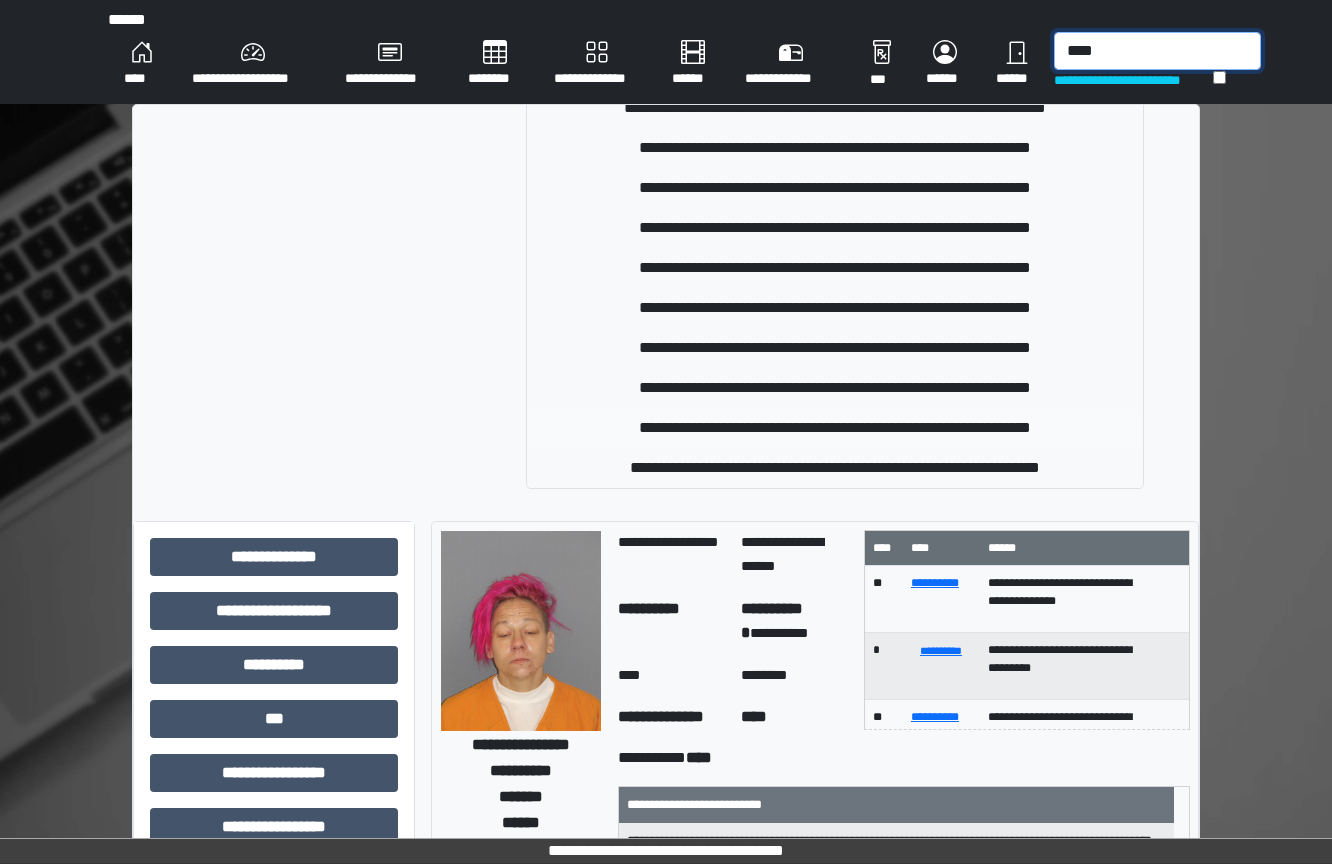 type on "****" 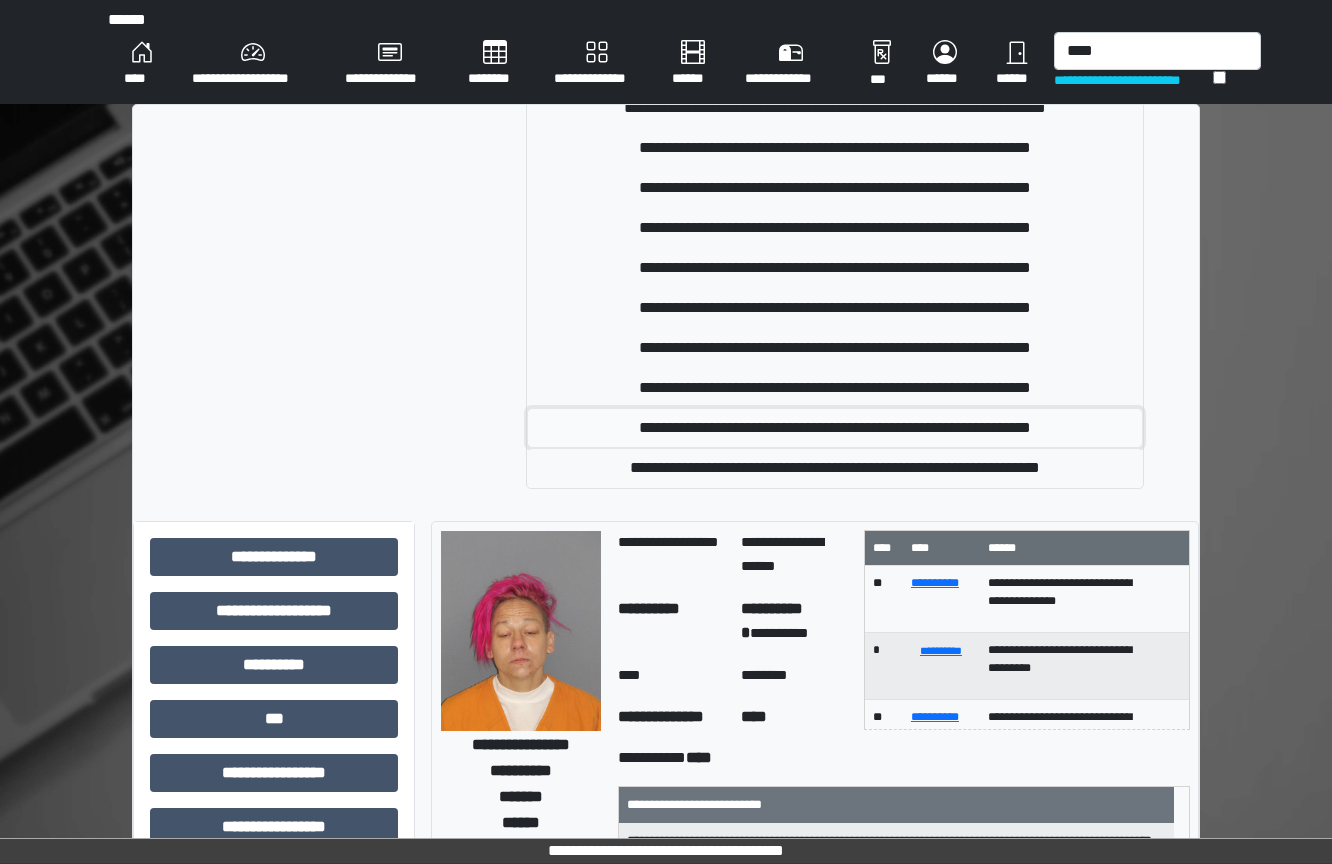 click on "**********" at bounding box center (834, 428) 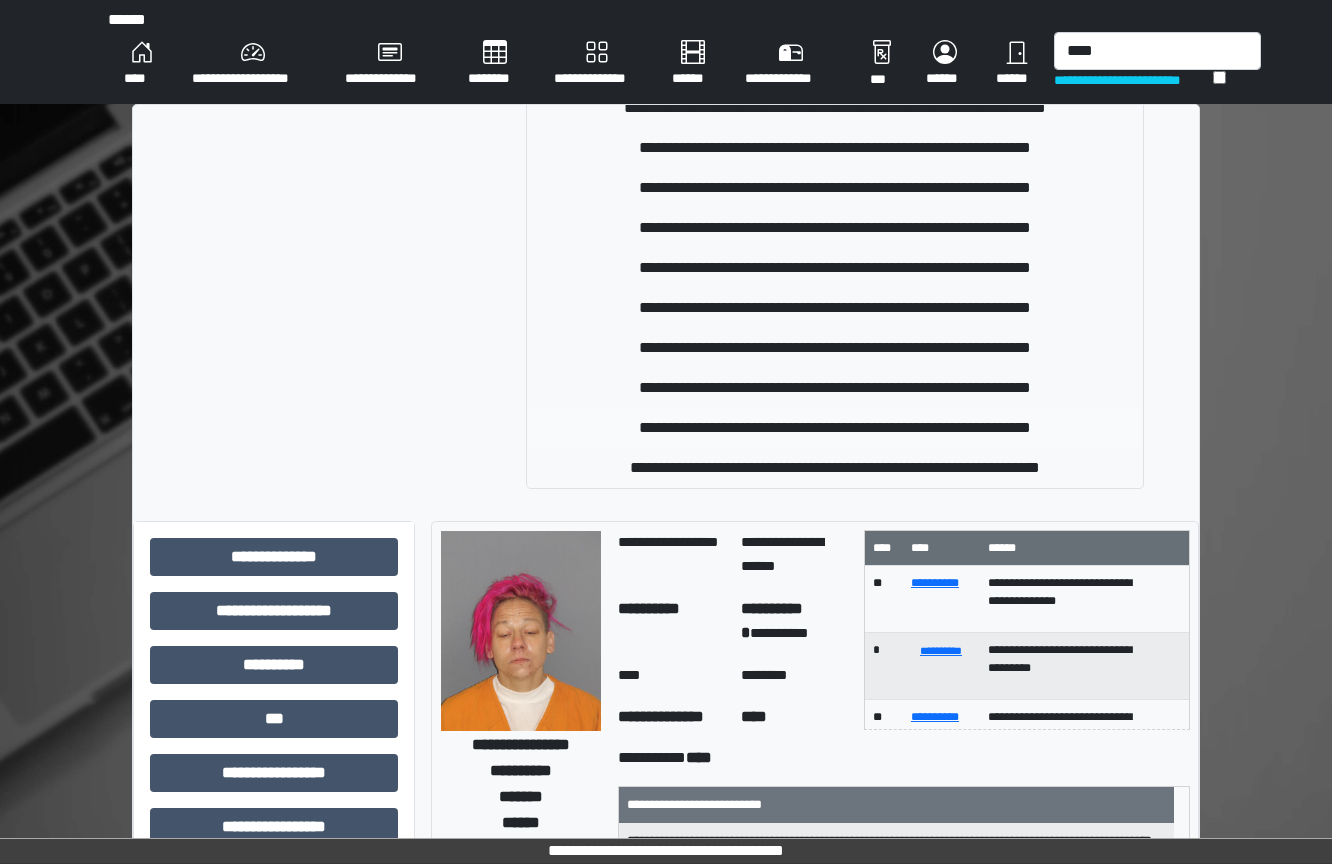 type 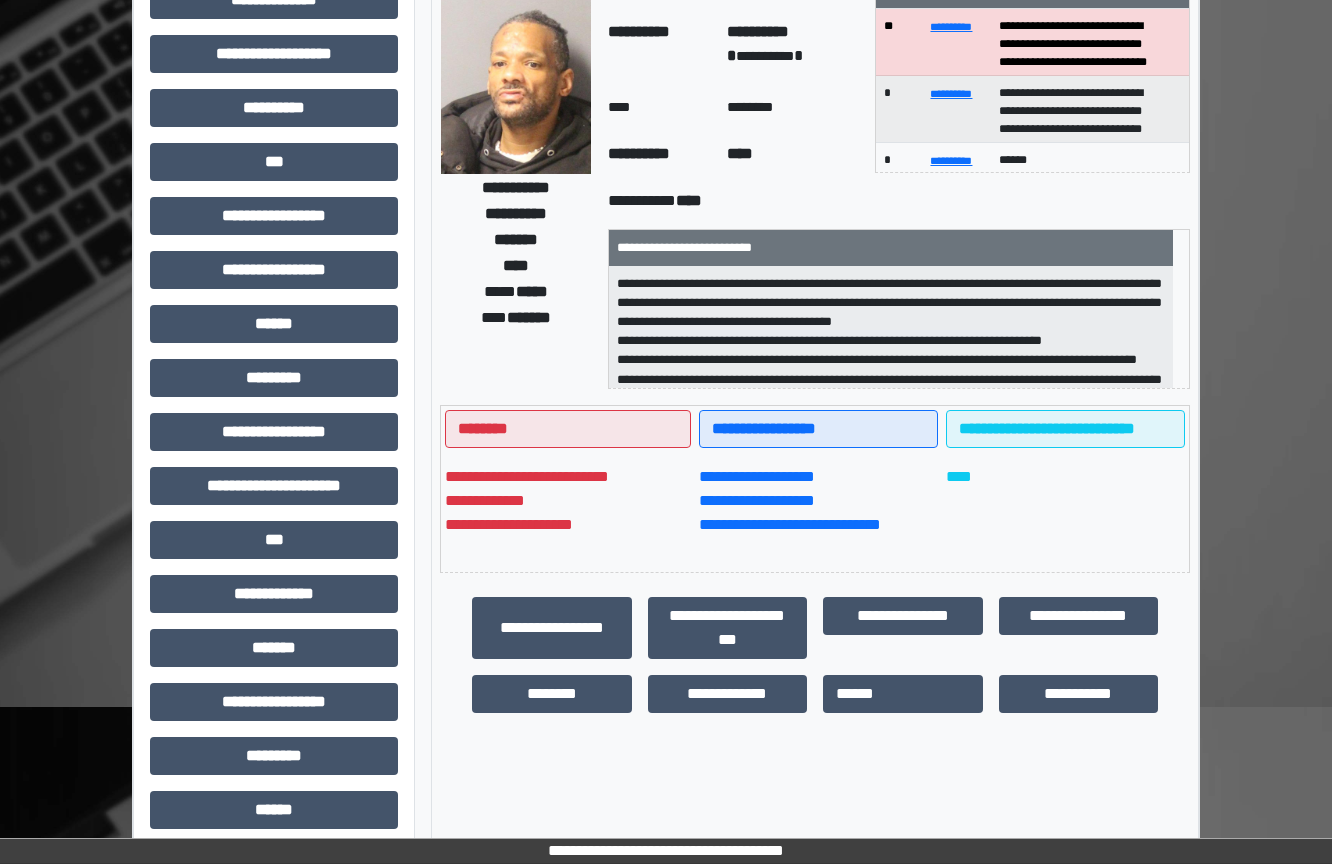 scroll, scrollTop: 334, scrollLeft: 0, axis: vertical 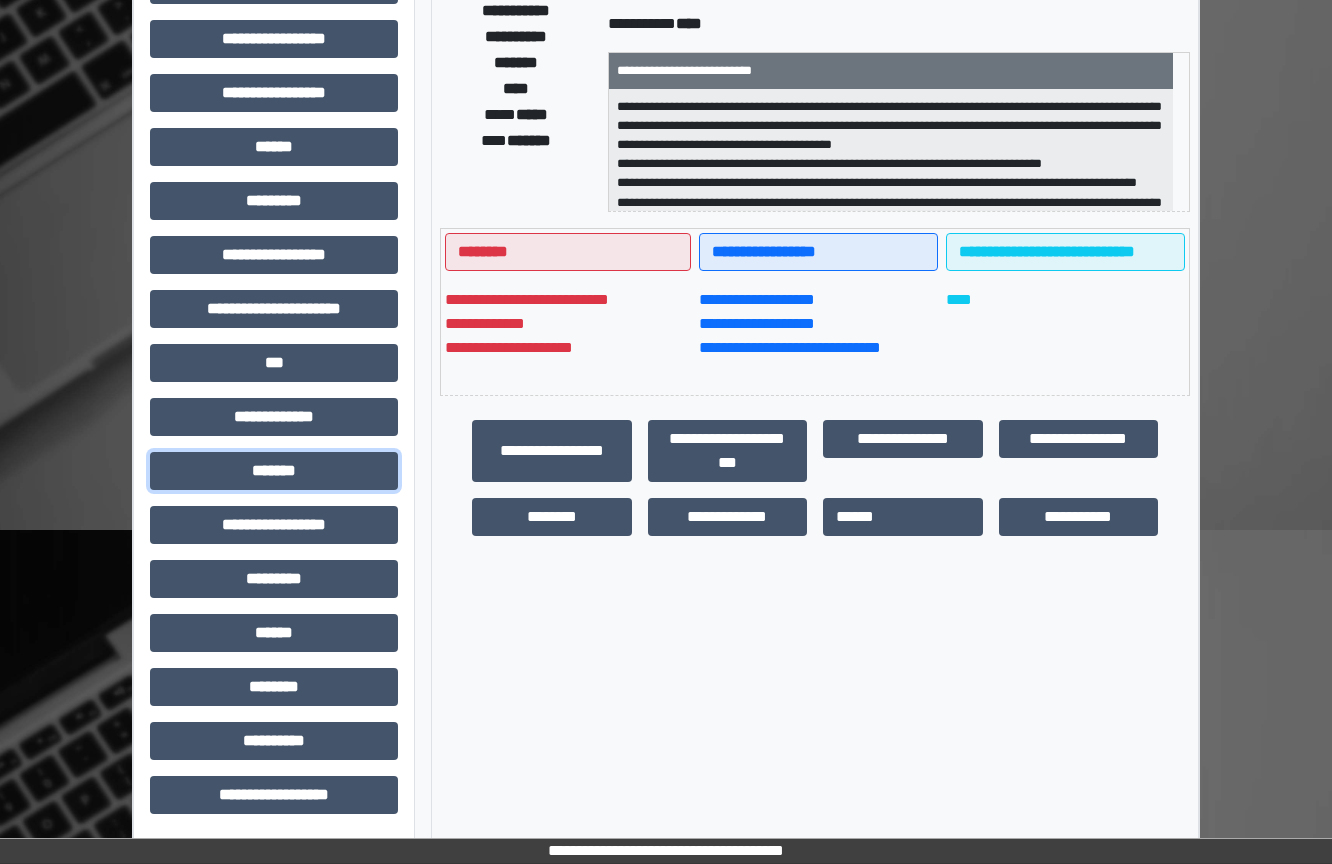 drag, startPoint x: 367, startPoint y: 462, endPoint x: 378, endPoint y: 552, distance: 90.66973 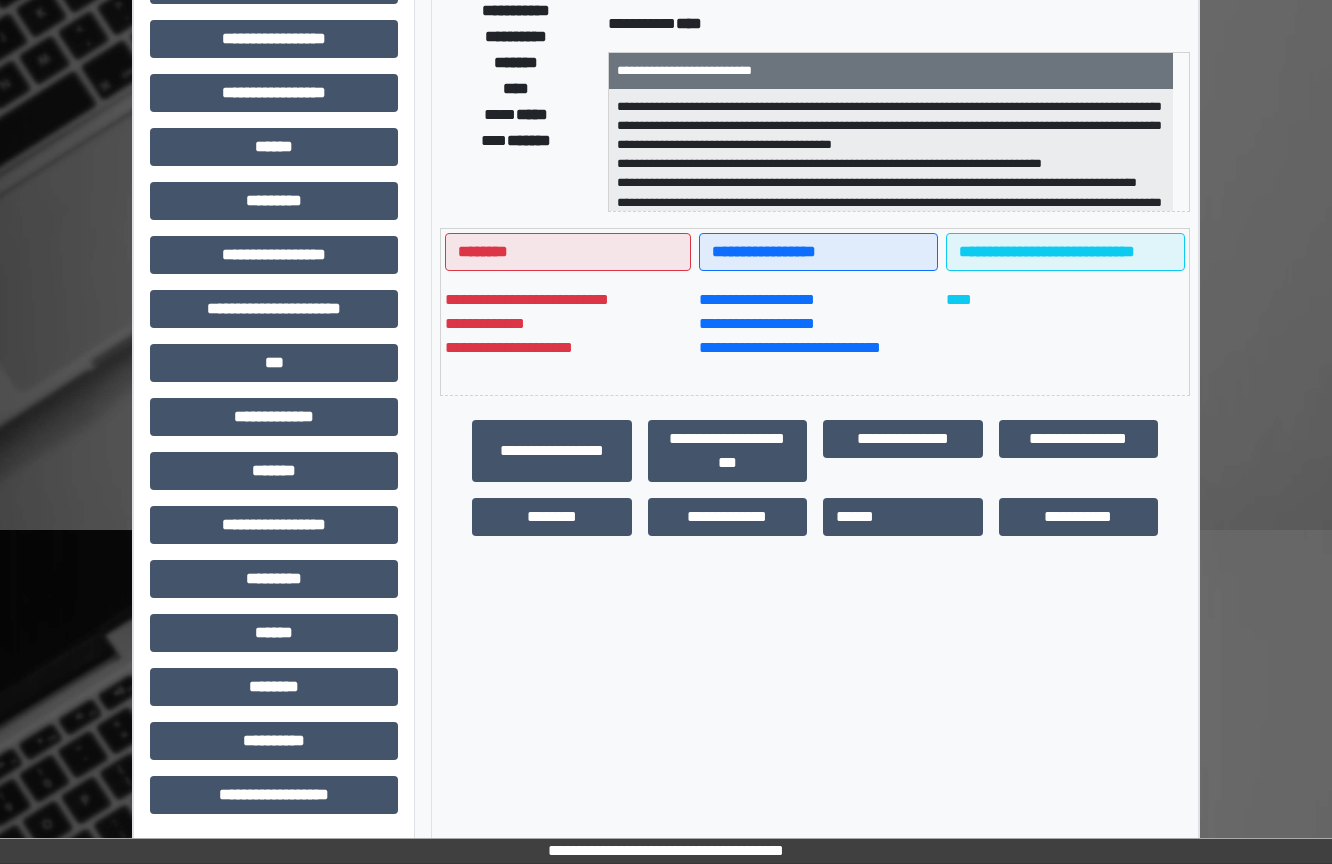 drag, startPoint x: 378, startPoint y: 552, endPoint x: 900, endPoint y: 748, distance: 557.58405 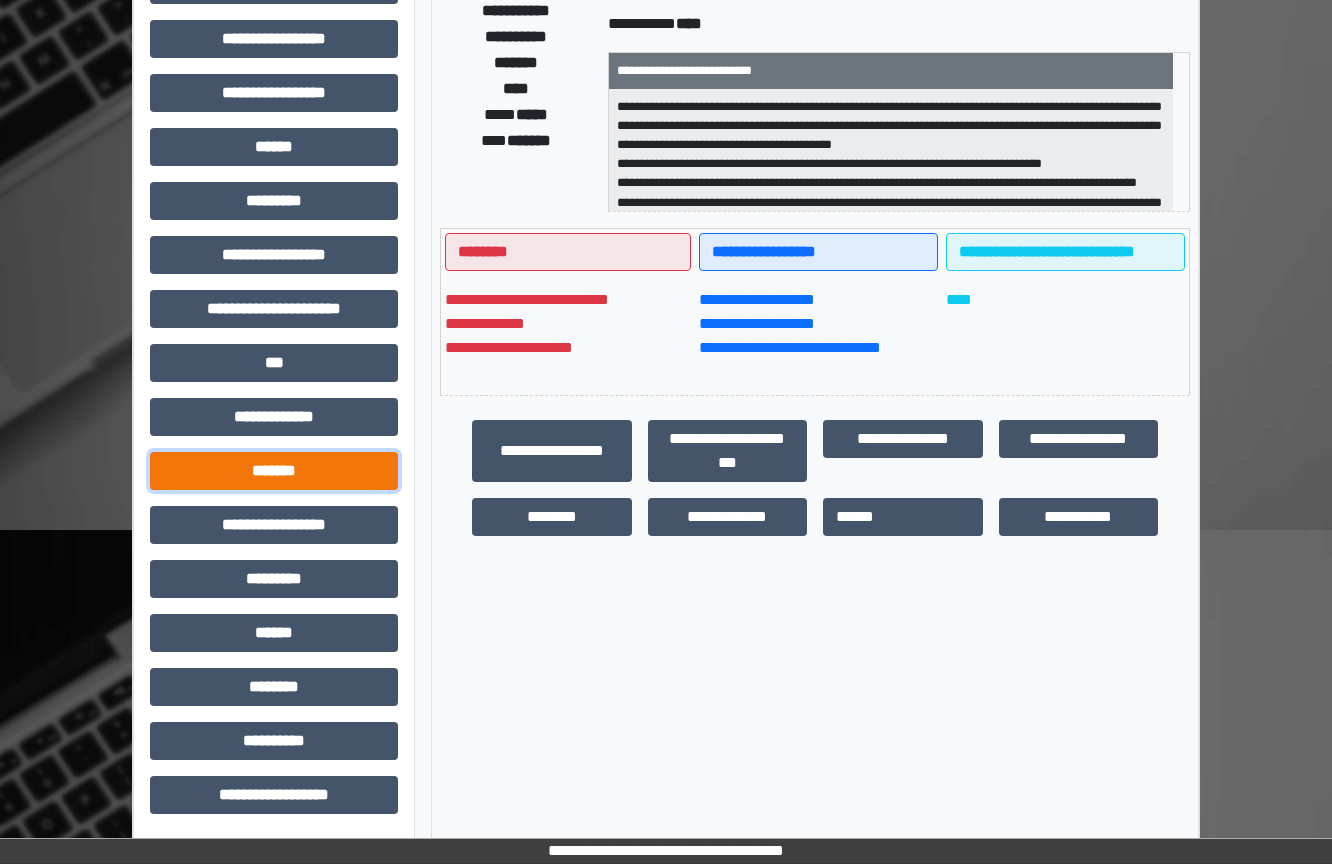 drag, startPoint x: 301, startPoint y: 478, endPoint x: 296, endPoint y: 487, distance: 10.29563 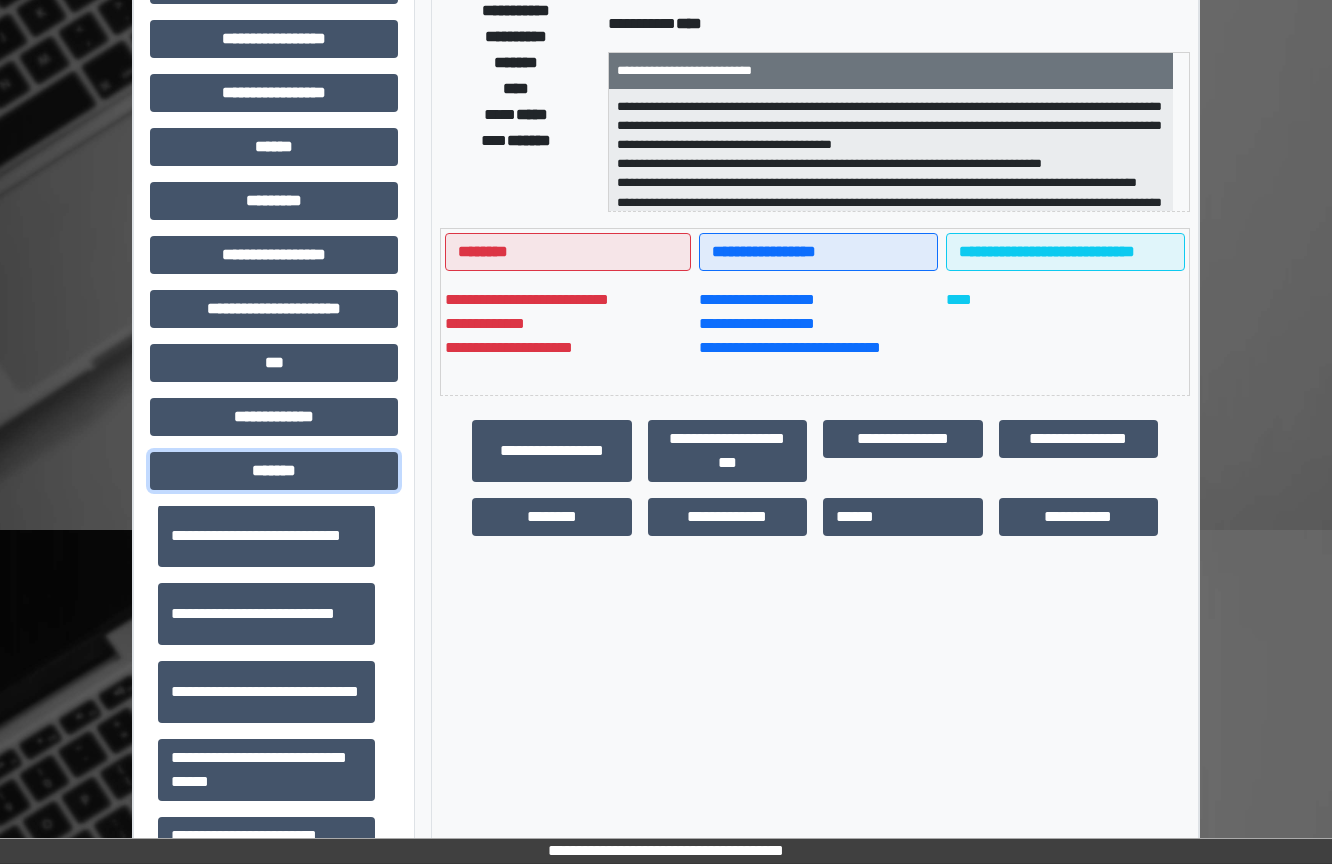 scroll, scrollTop: 800, scrollLeft: 0, axis: vertical 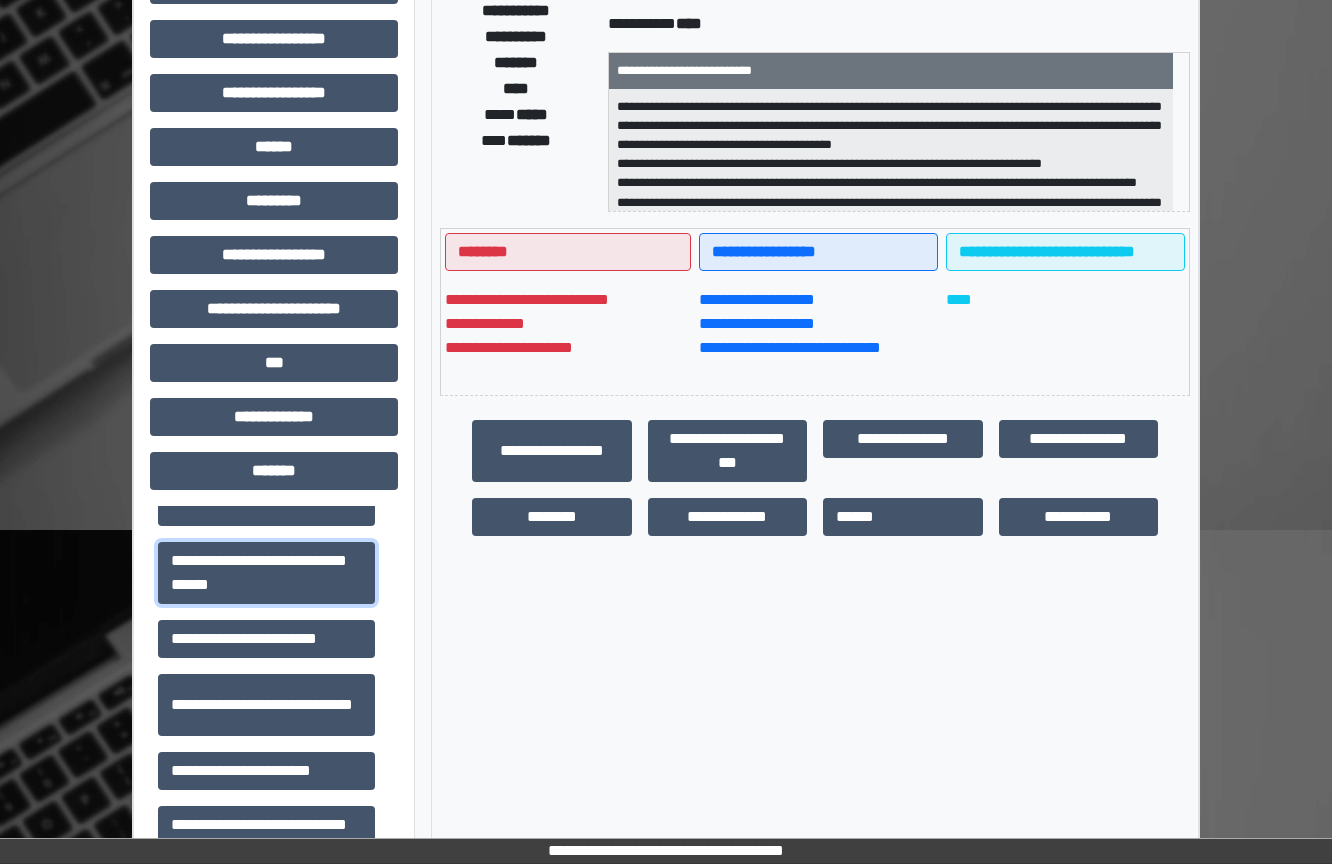 drag, startPoint x: 233, startPoint y: 592, endPoint x: 51, endPoint y: 644, distance: 189.28285 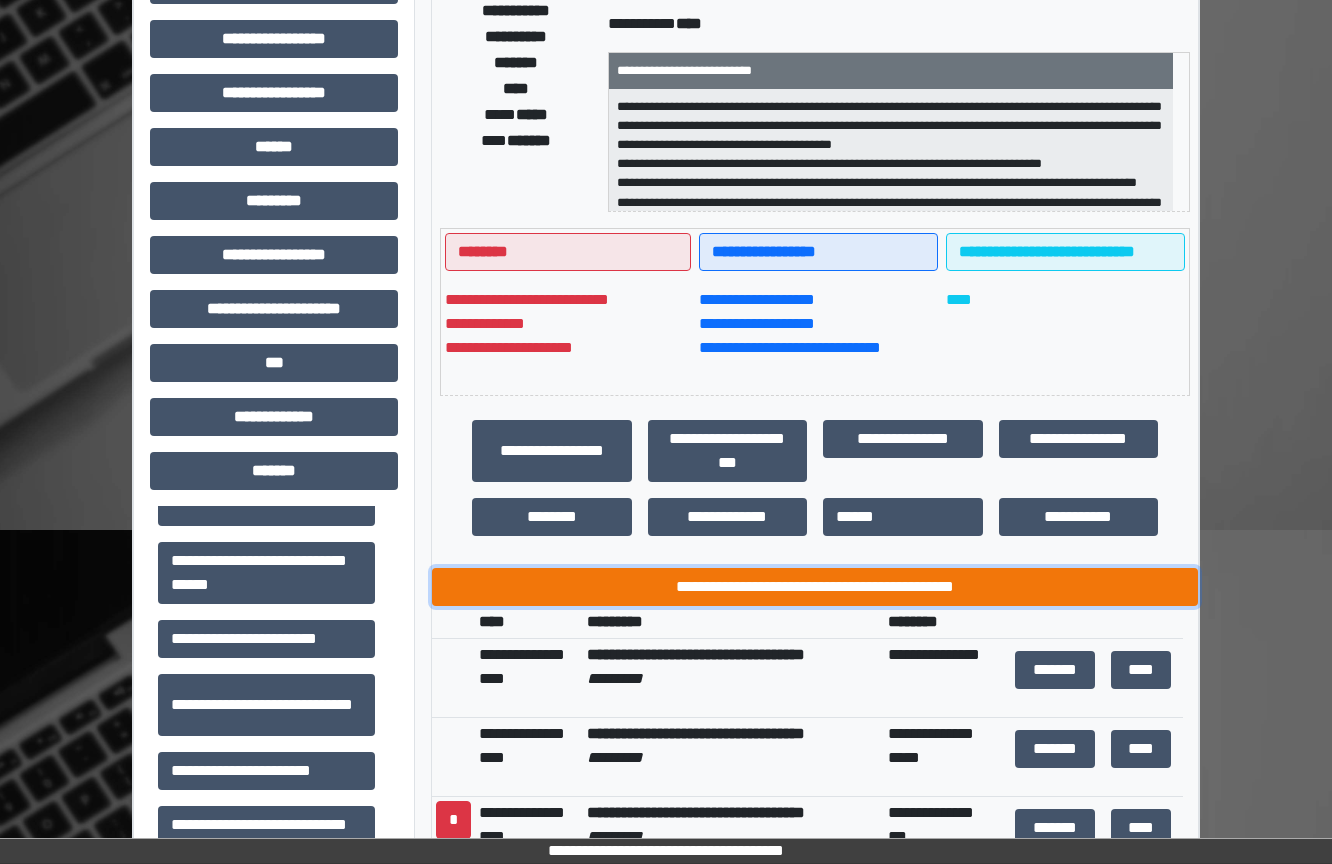 click on "**********" at bounding box center [815, 587] 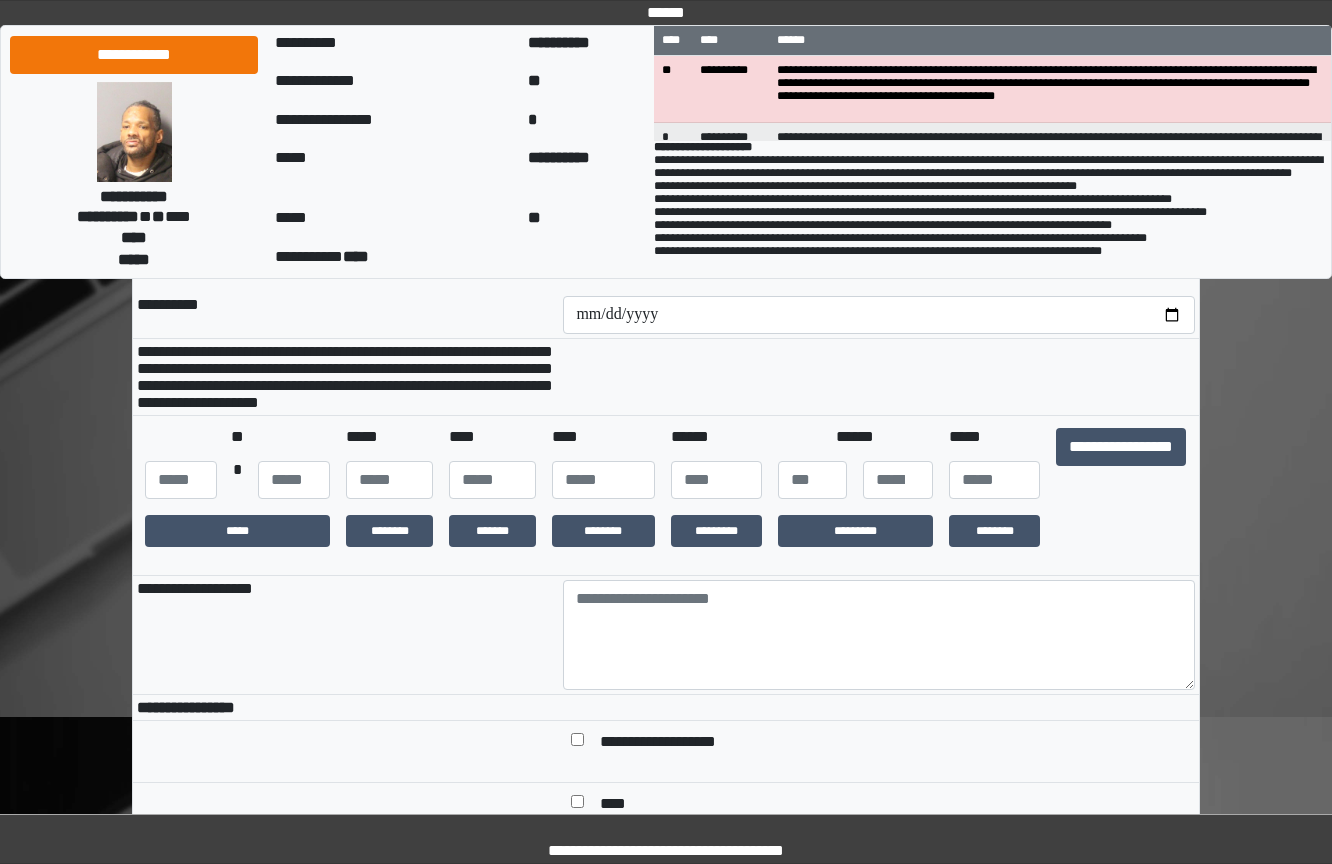 scroll, scrollTop: 300, scrollLeft: 0, axis: vertical 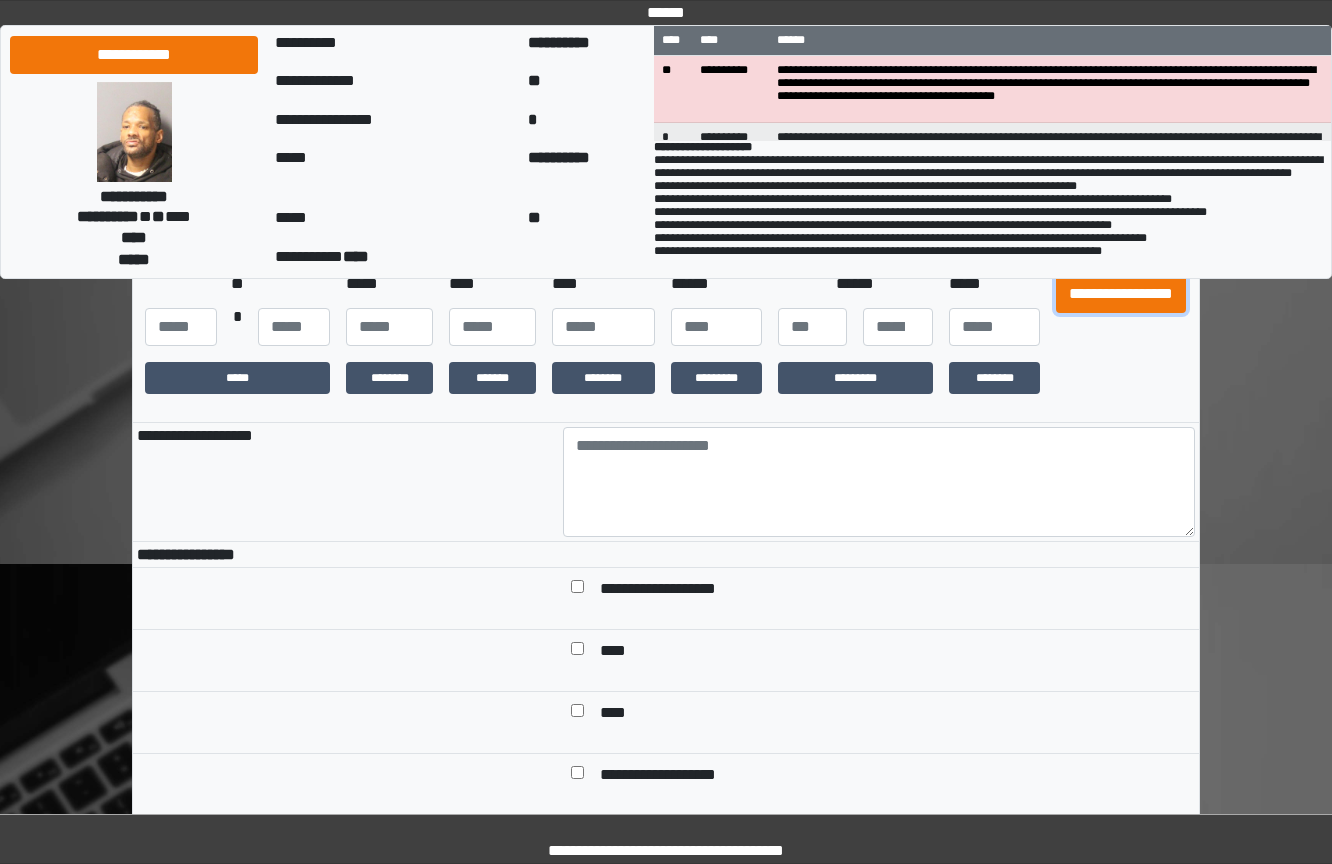 click on "**********" at bounding box center (1121, 294) 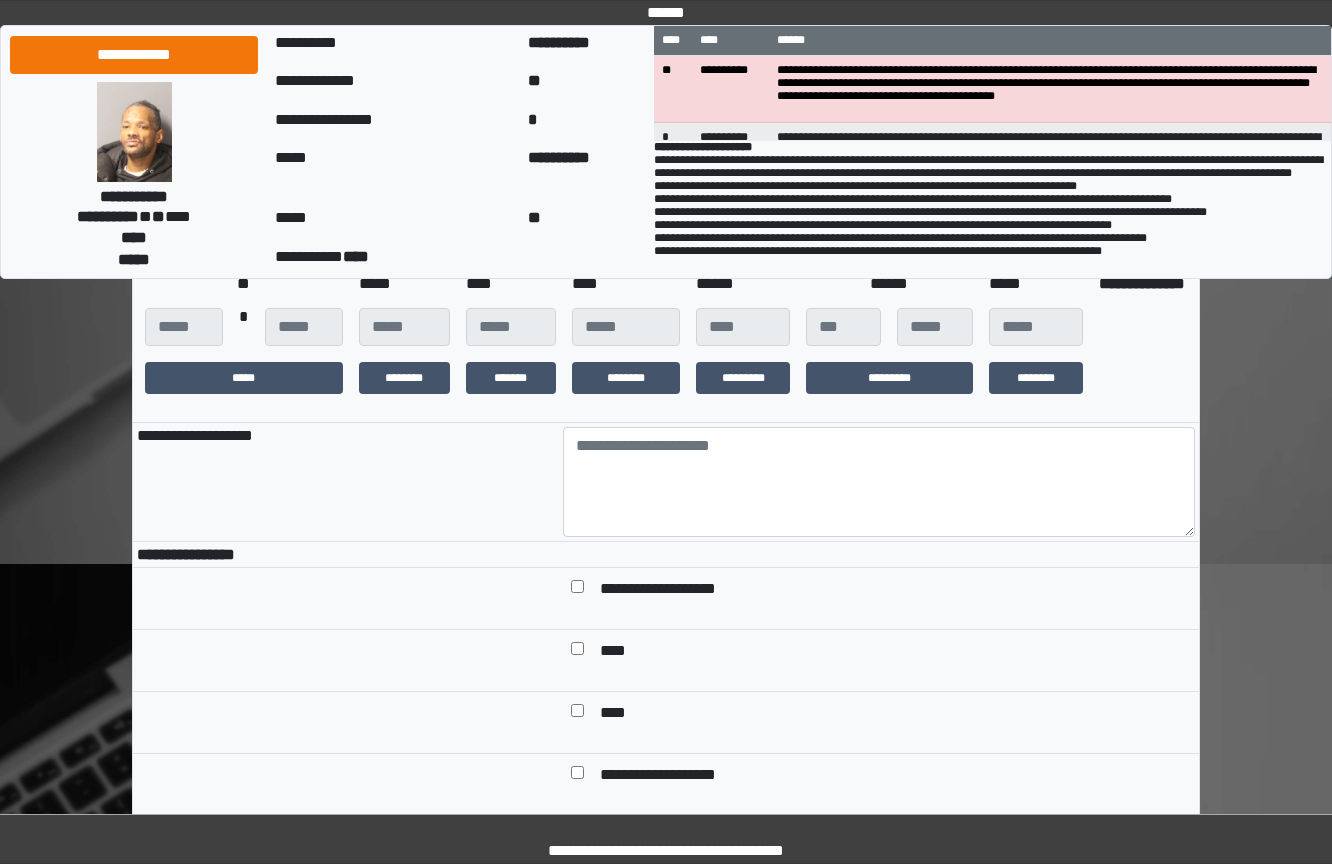 click at bounding box center (879, 555) 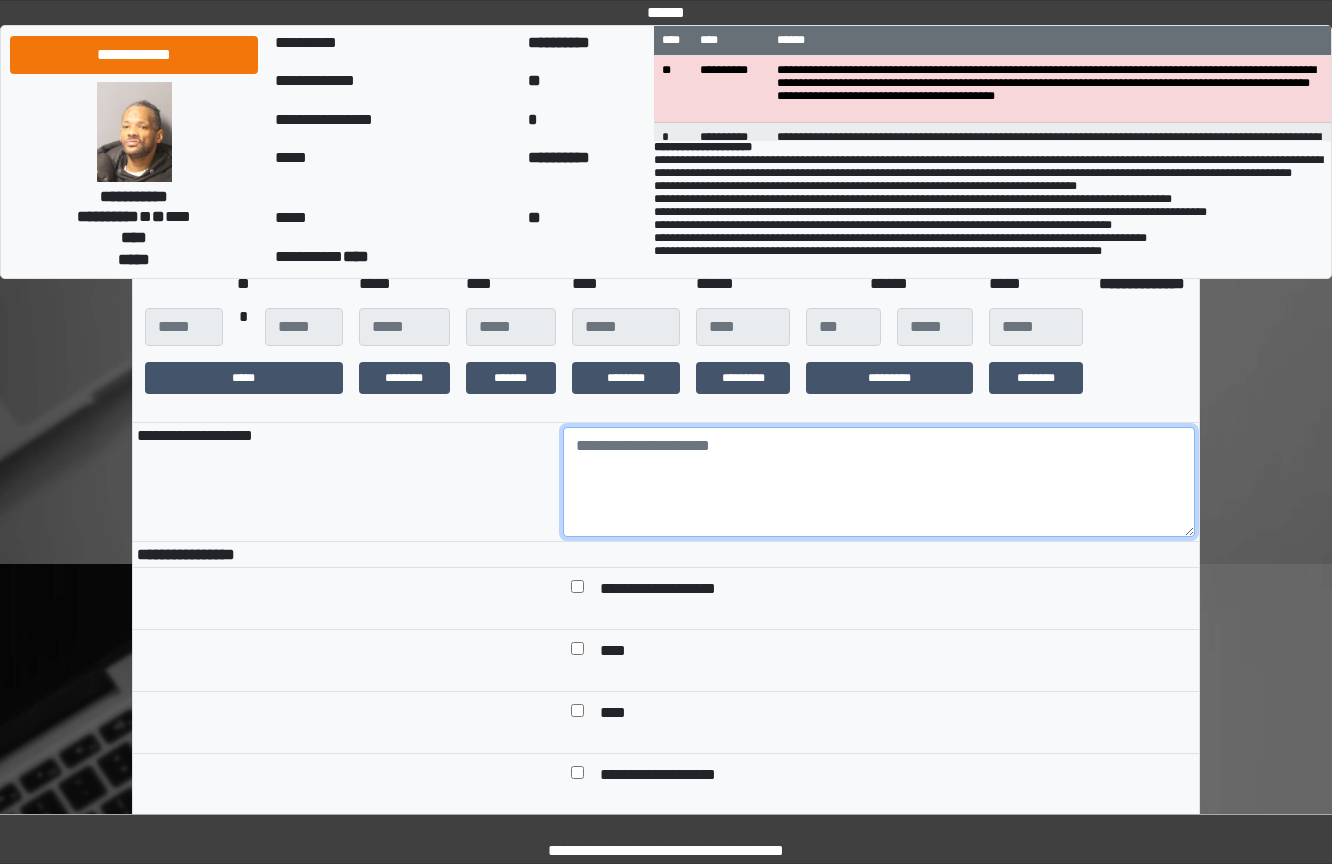 click at bounding box center (879, 482) 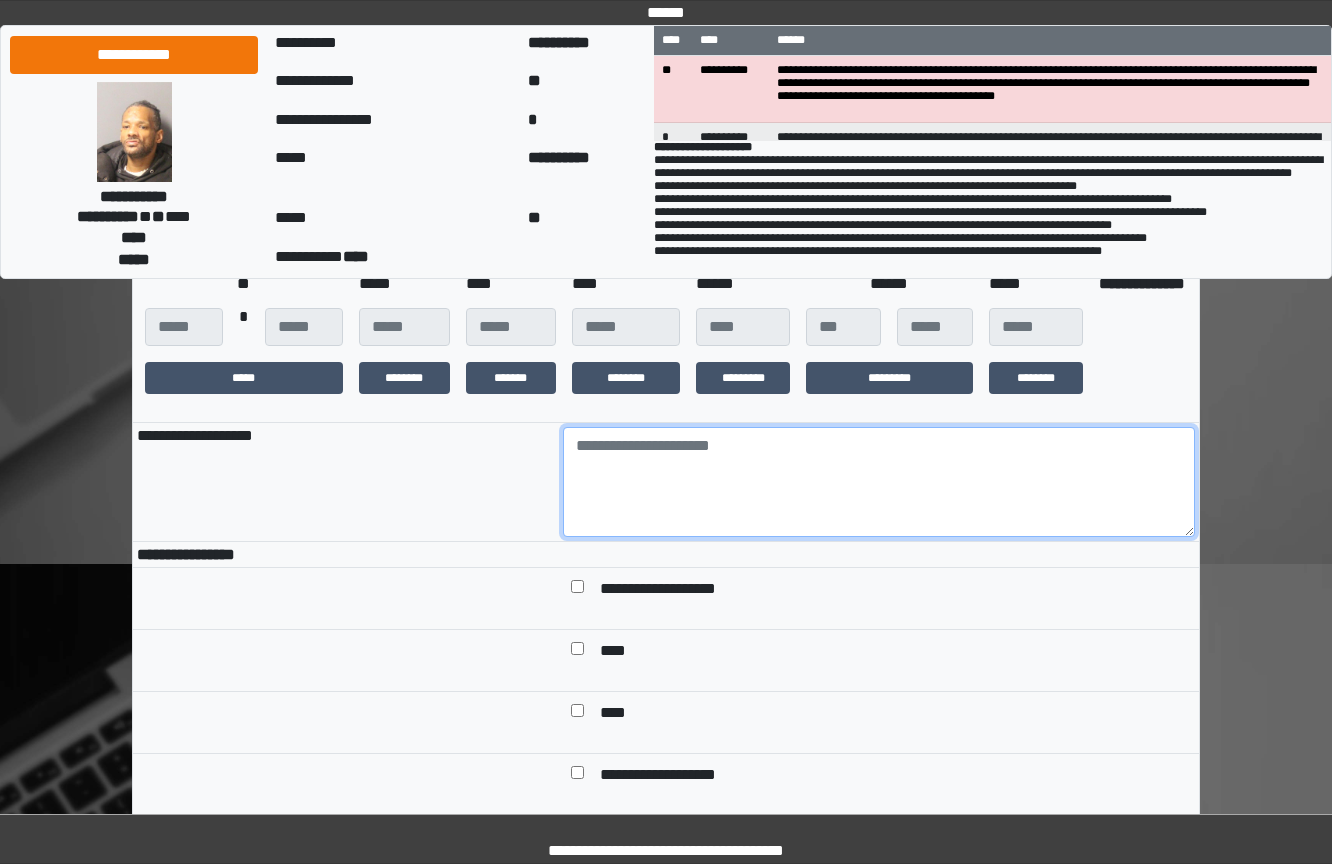 paste on "**********" 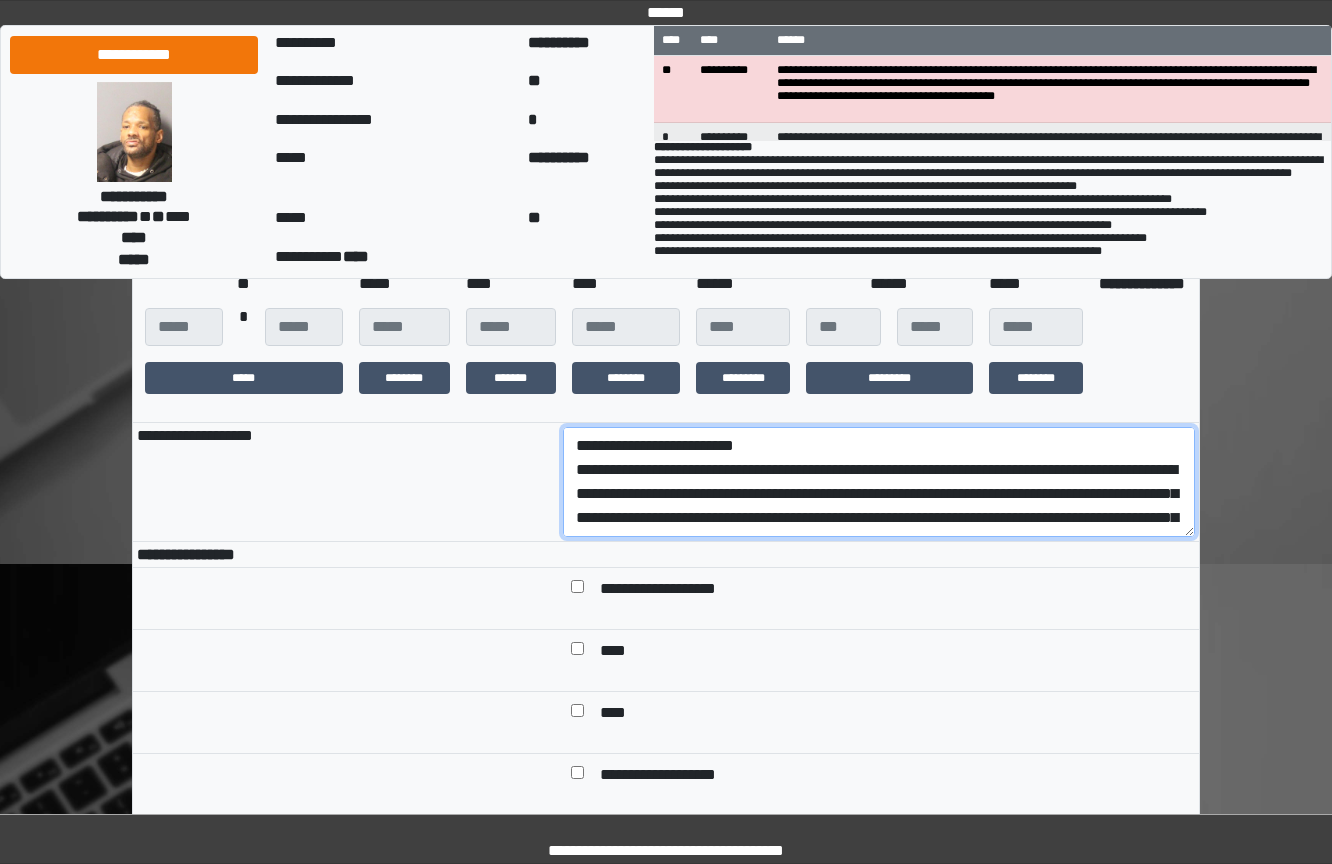 scroll, scrollTop: 161, scrollLeft: 0, axis: vertical 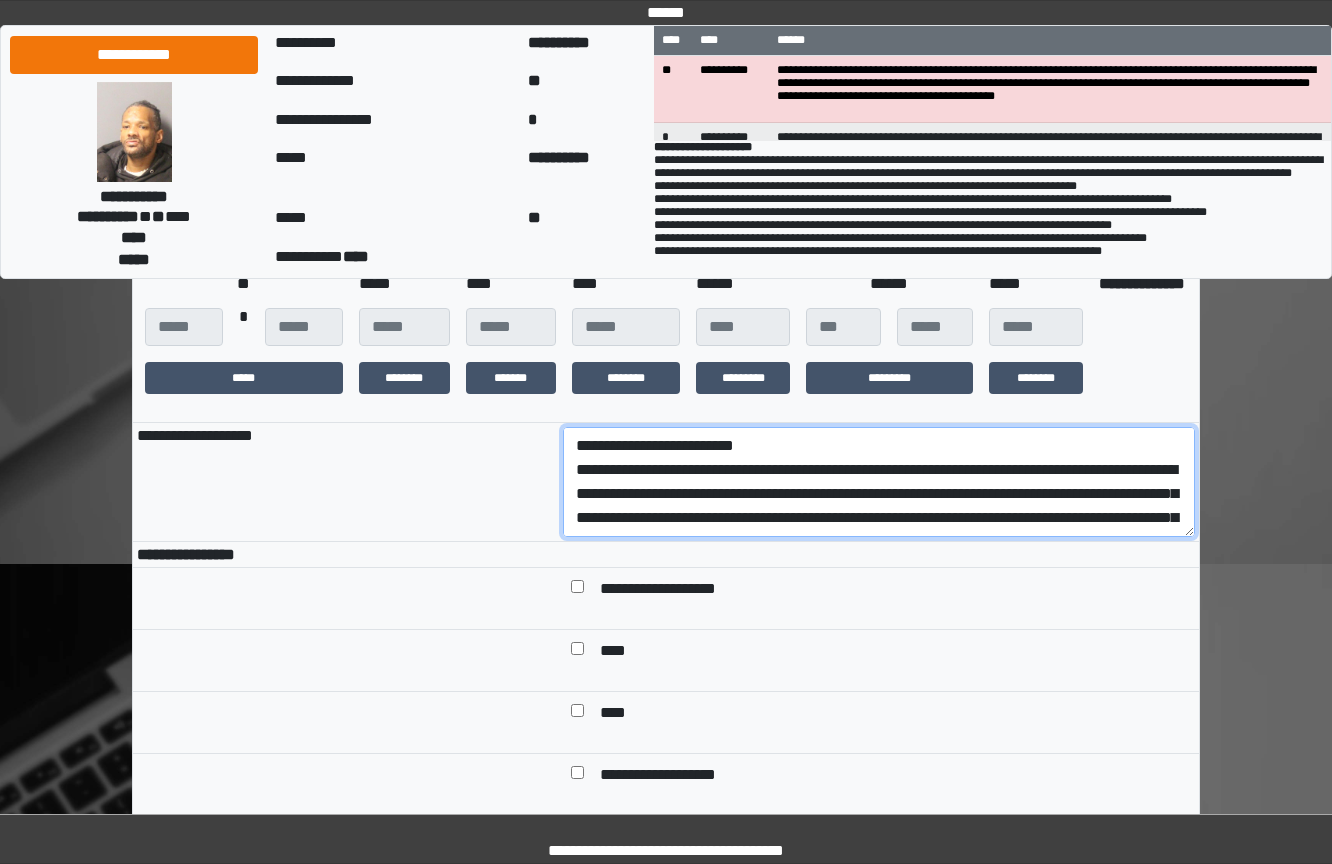 drag, startPoint x: 962, startPoint y: 548, endPoint x: 174, endPoint y: 521, distance: 788.4624 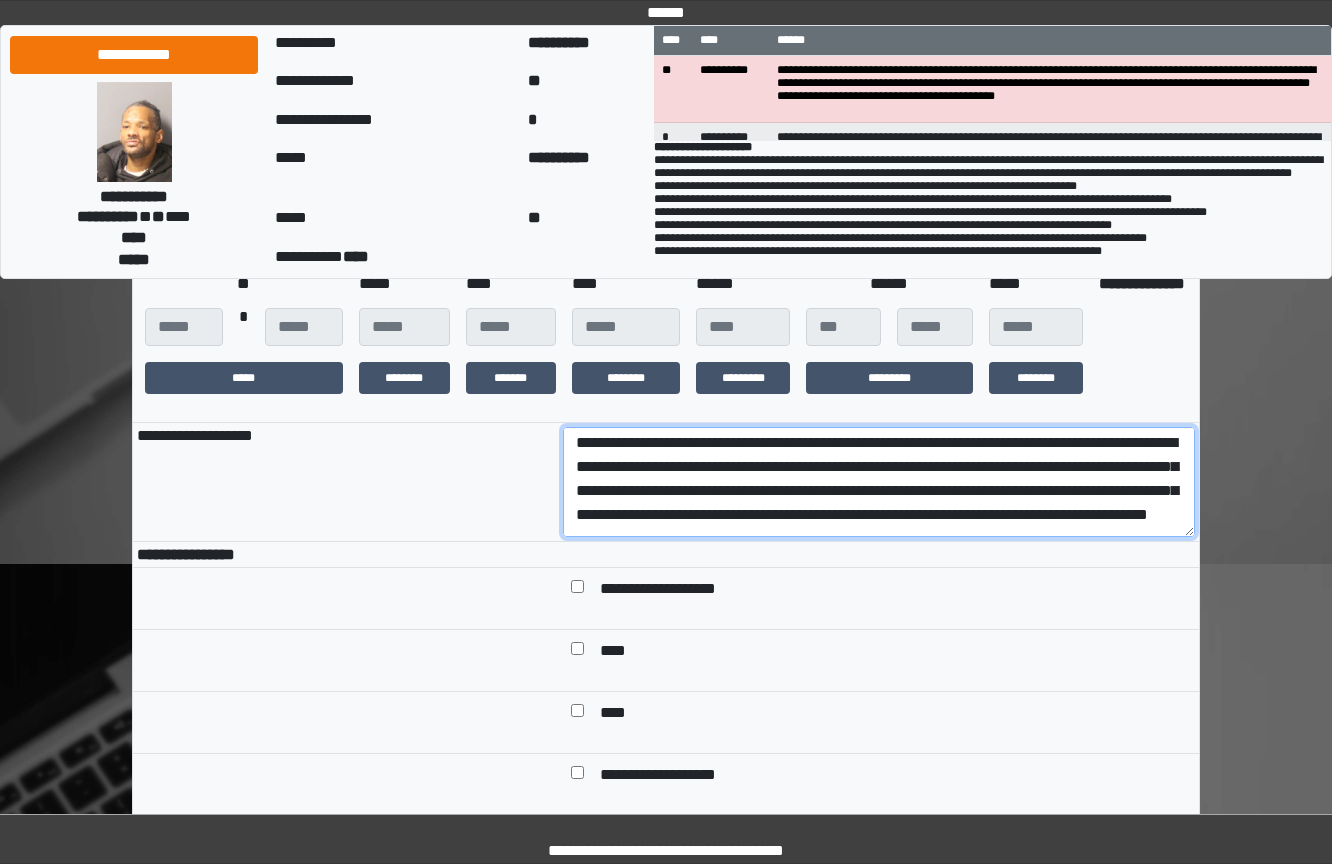 click on "**********" at bounding box center (879, 482) 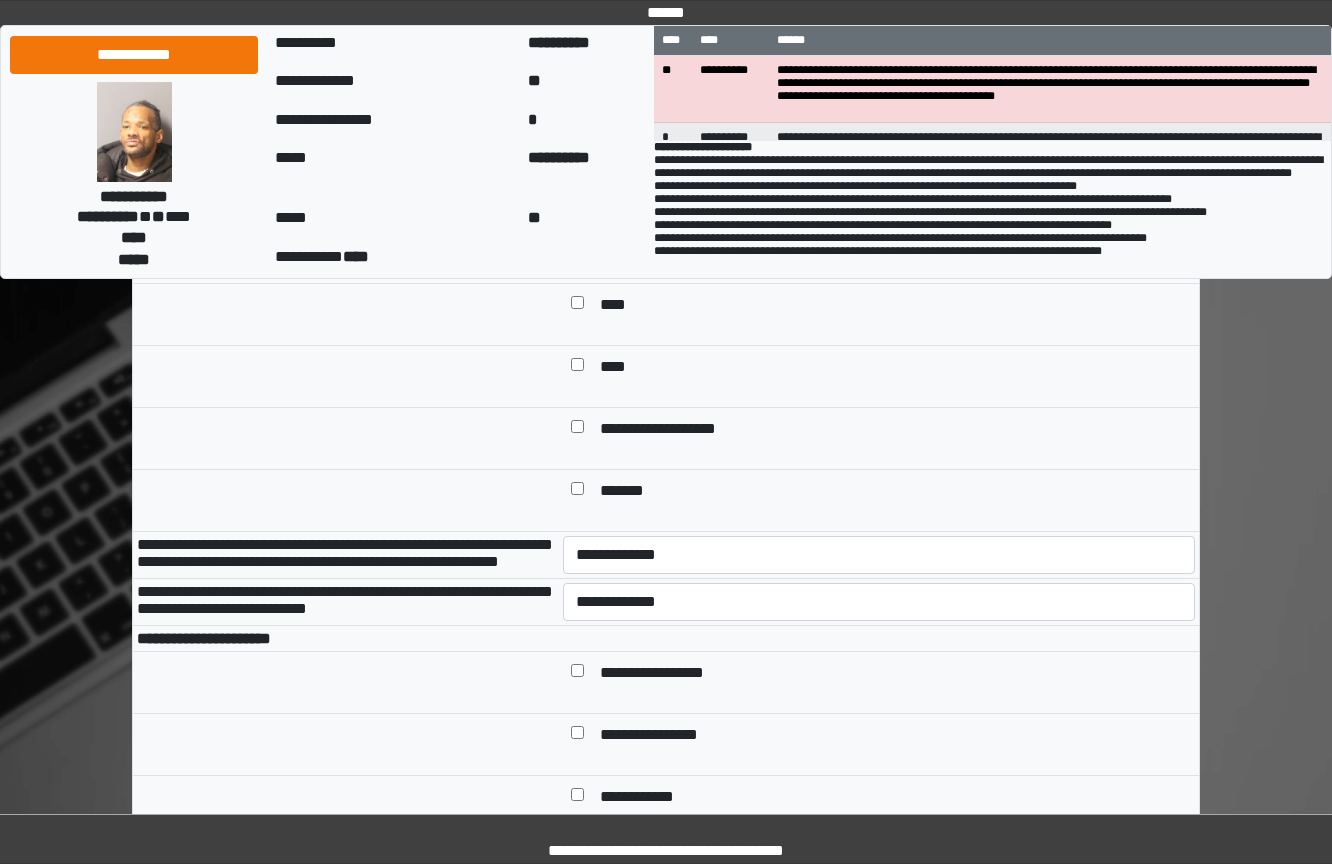 scroll, scrollTop: 400, scrollLeft: 0, axis: vertical 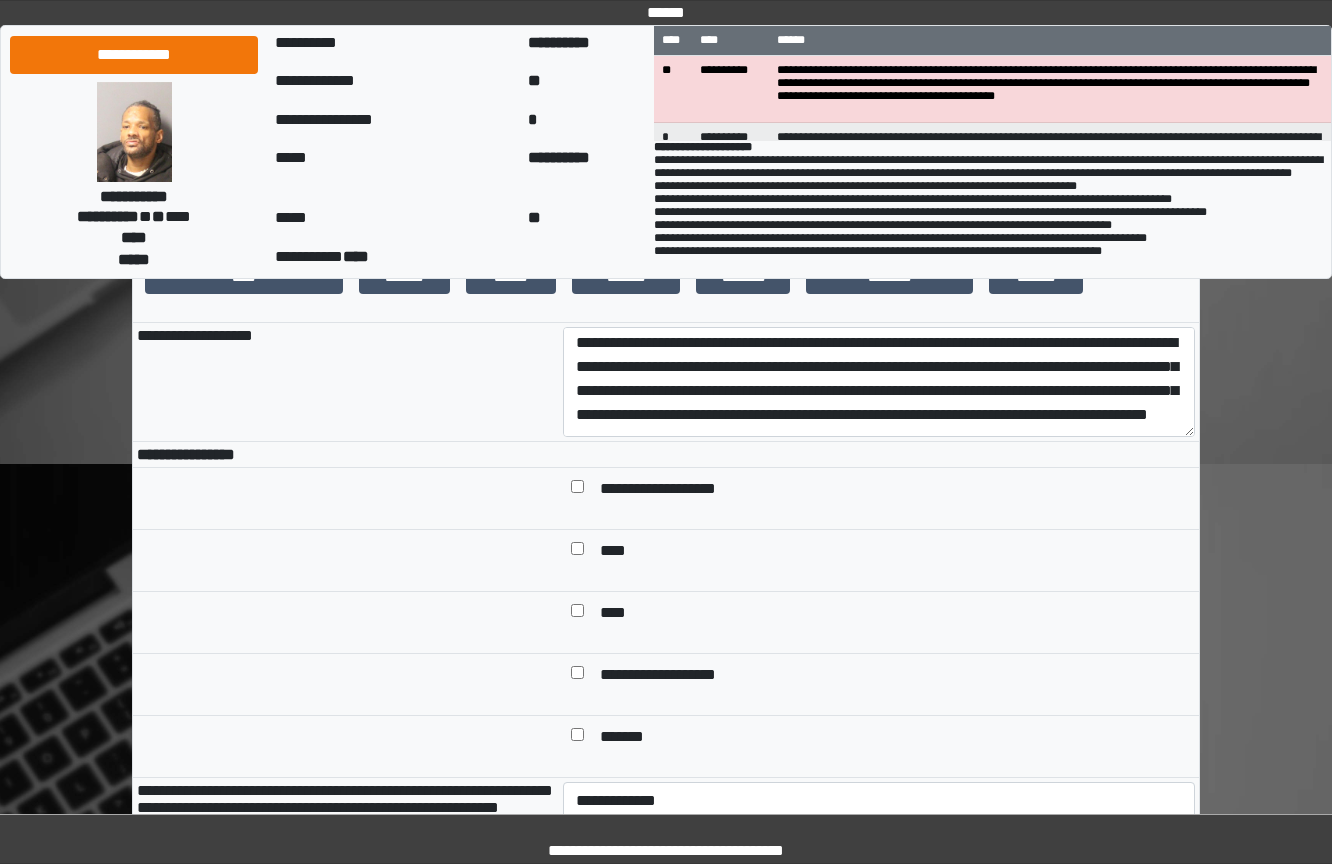 click on "**********" at bounding box center [666, 243] 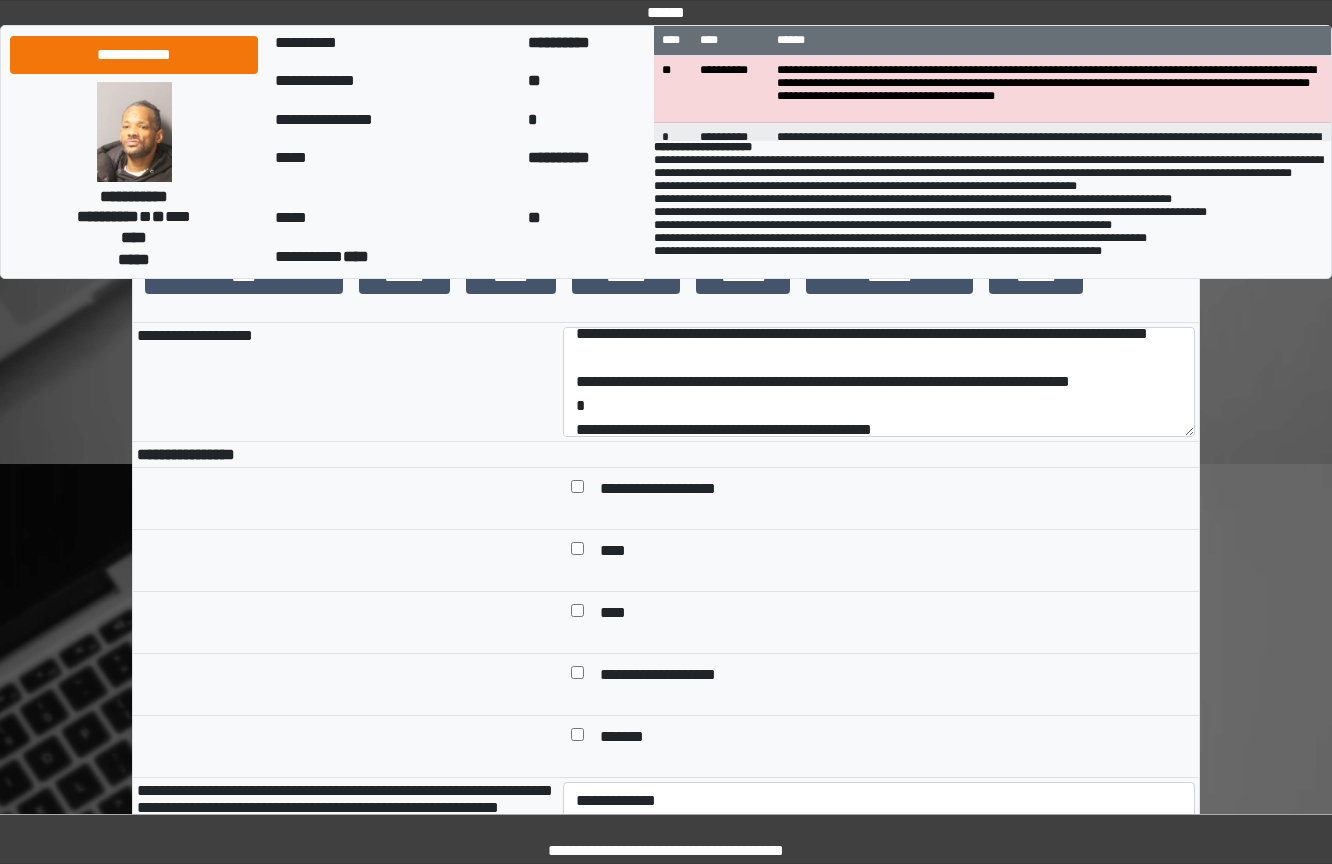 scroll, scrollTop: 168, scrollLeft: 0, axis: vertical 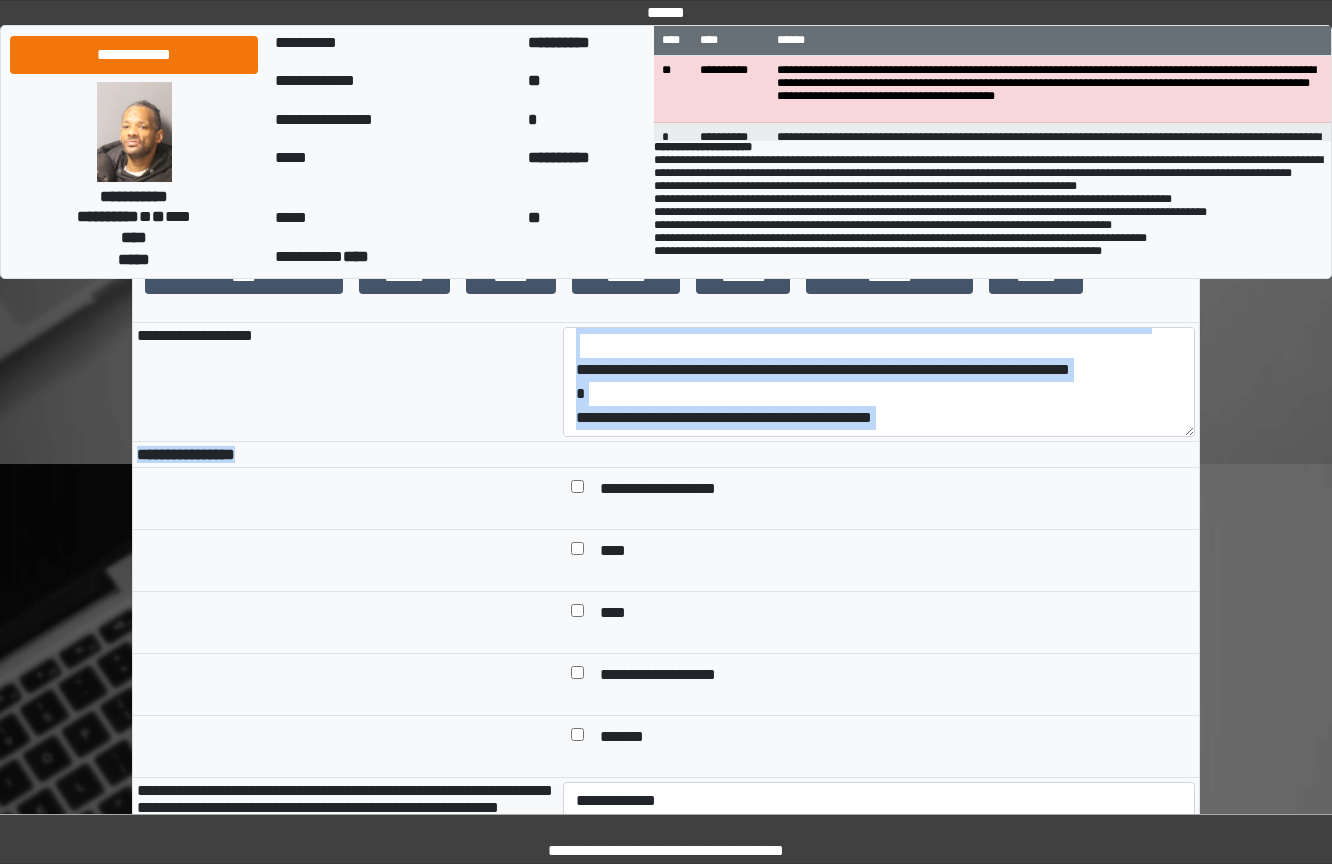 drag, startPoint x: 953, startPoint y: 500, endPoint x: 474, endPoint y: 447, distance: 481.92322 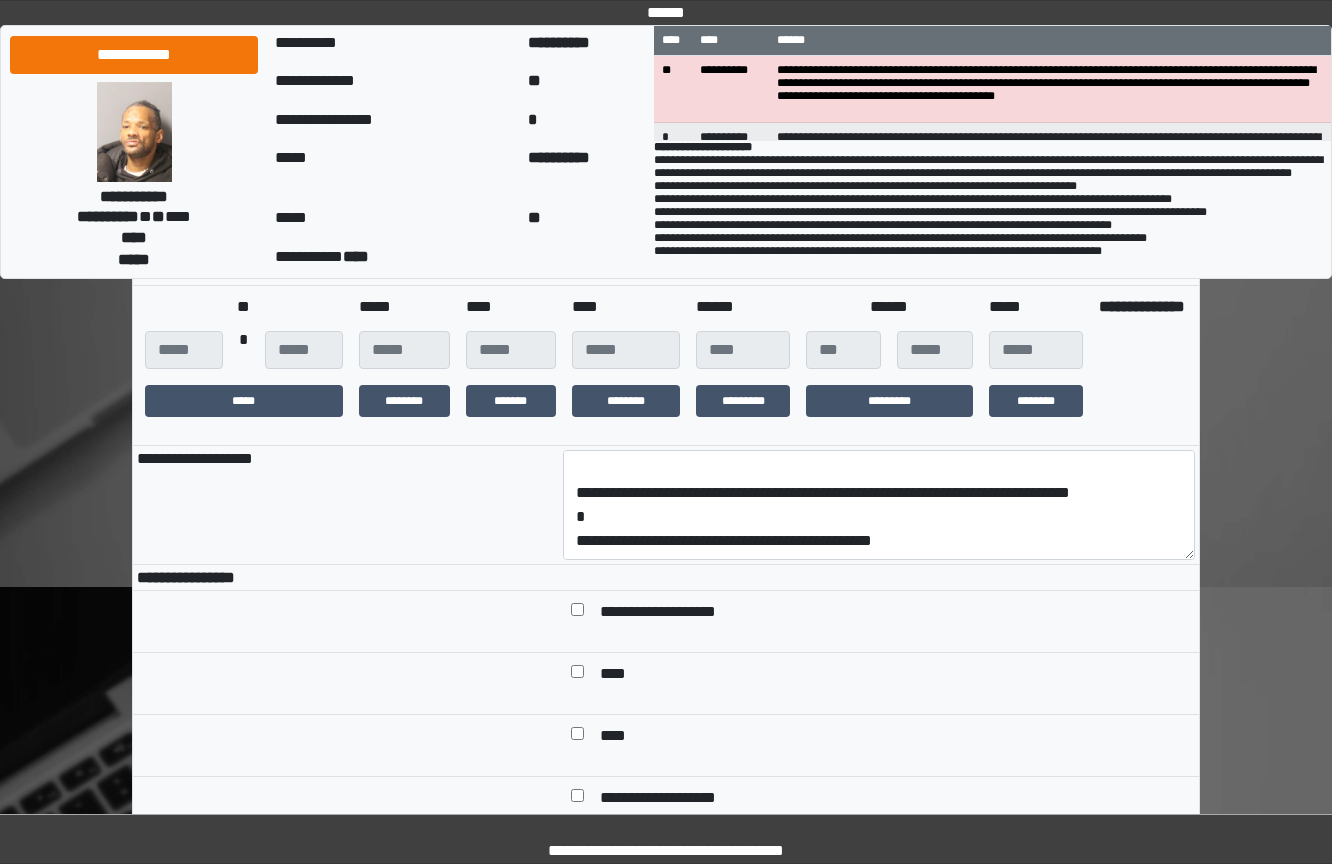 scroll, scrollTop: 254, scrollLeft: 0, axis: vertical 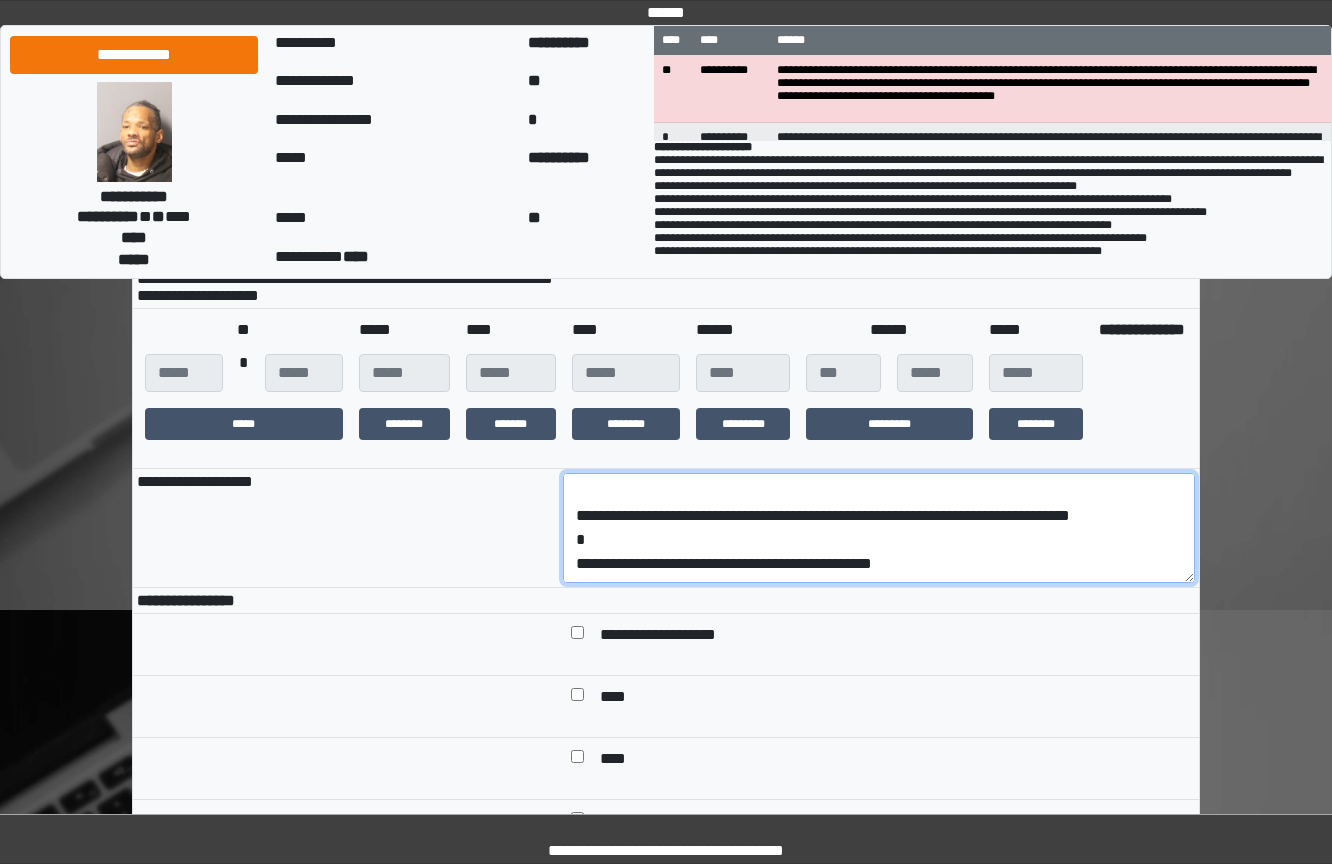 click on "**********" at bounding box center (879, 528) 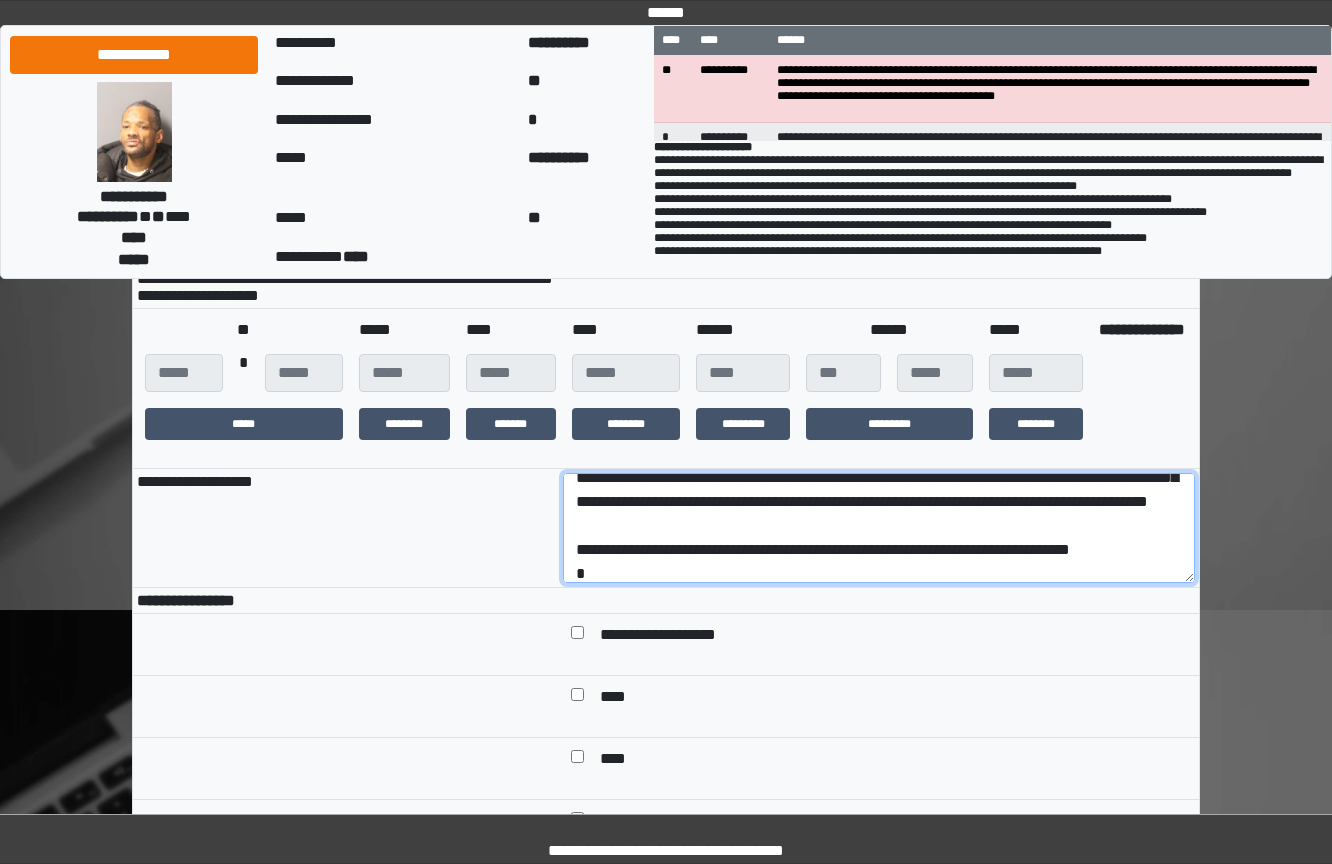 scroll, scrollTop: 0, scrollLeft: 0, axis: both 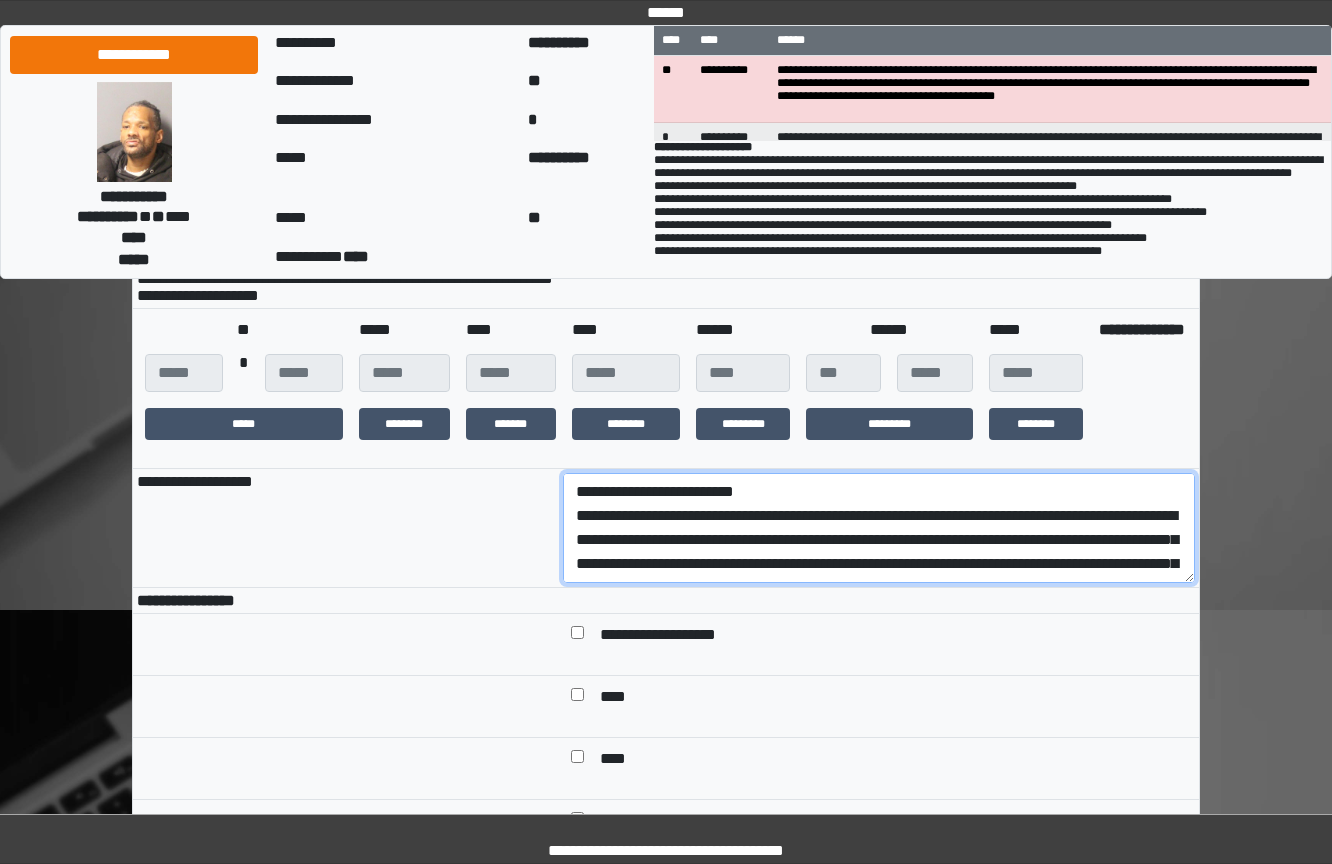drag, startPoint x: 1047, startPoint y: 589, endPoint x: 359, endPoint y: 555, distance: 688.8396 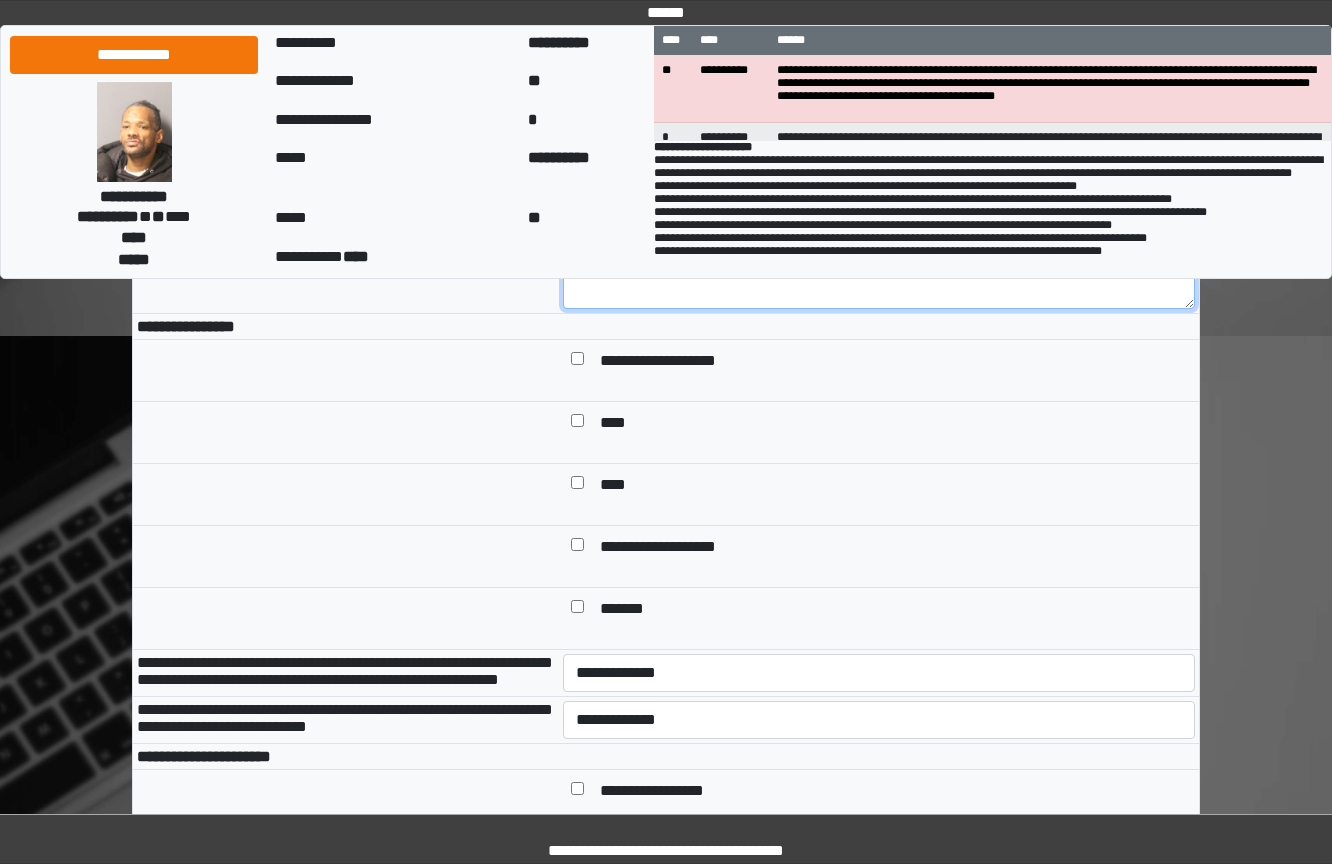 scroll, scrollTop: 554, scrollLeft: 0, axis: vertical 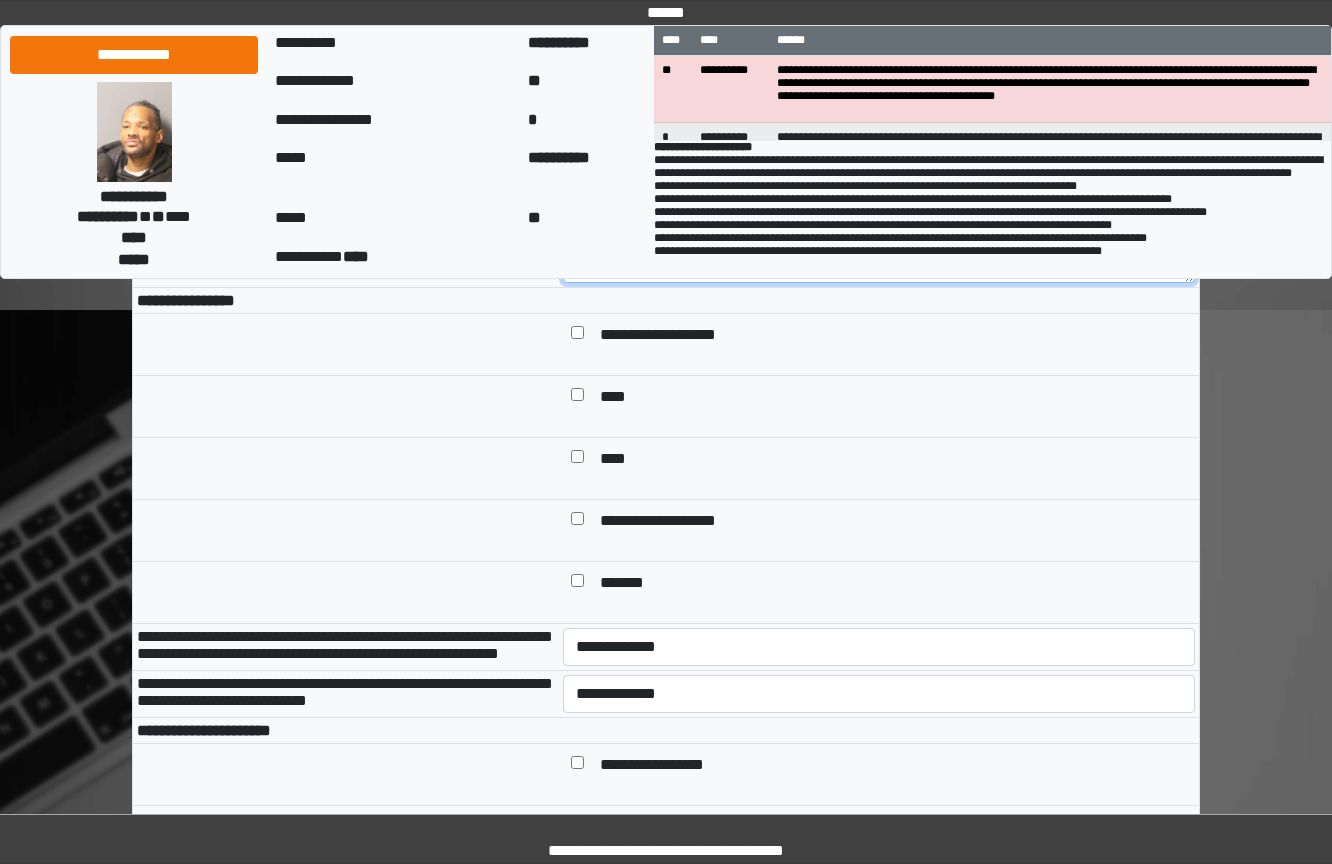type on "**********" 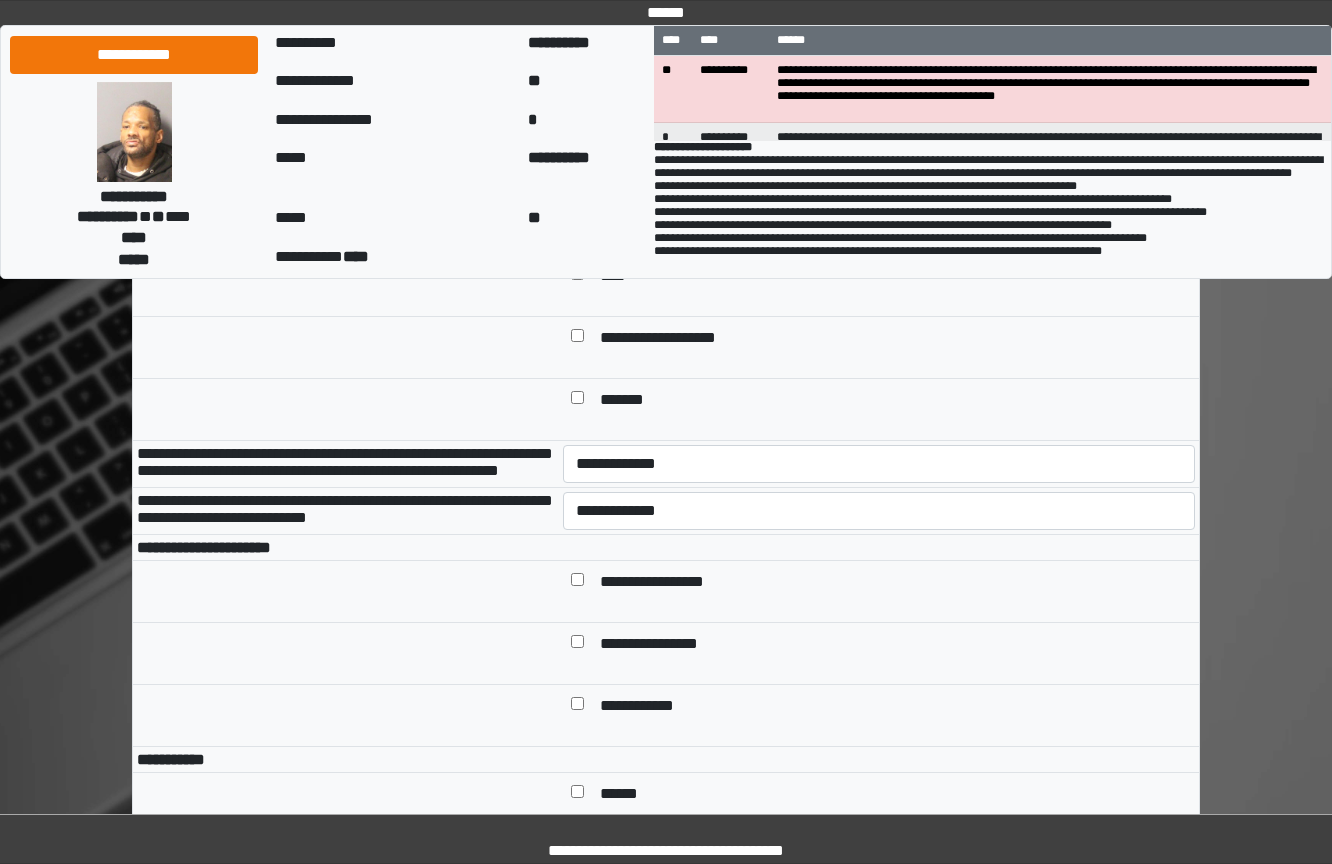 scroll, scrollTop: 854, scrollLeft: 0, axis: vertical 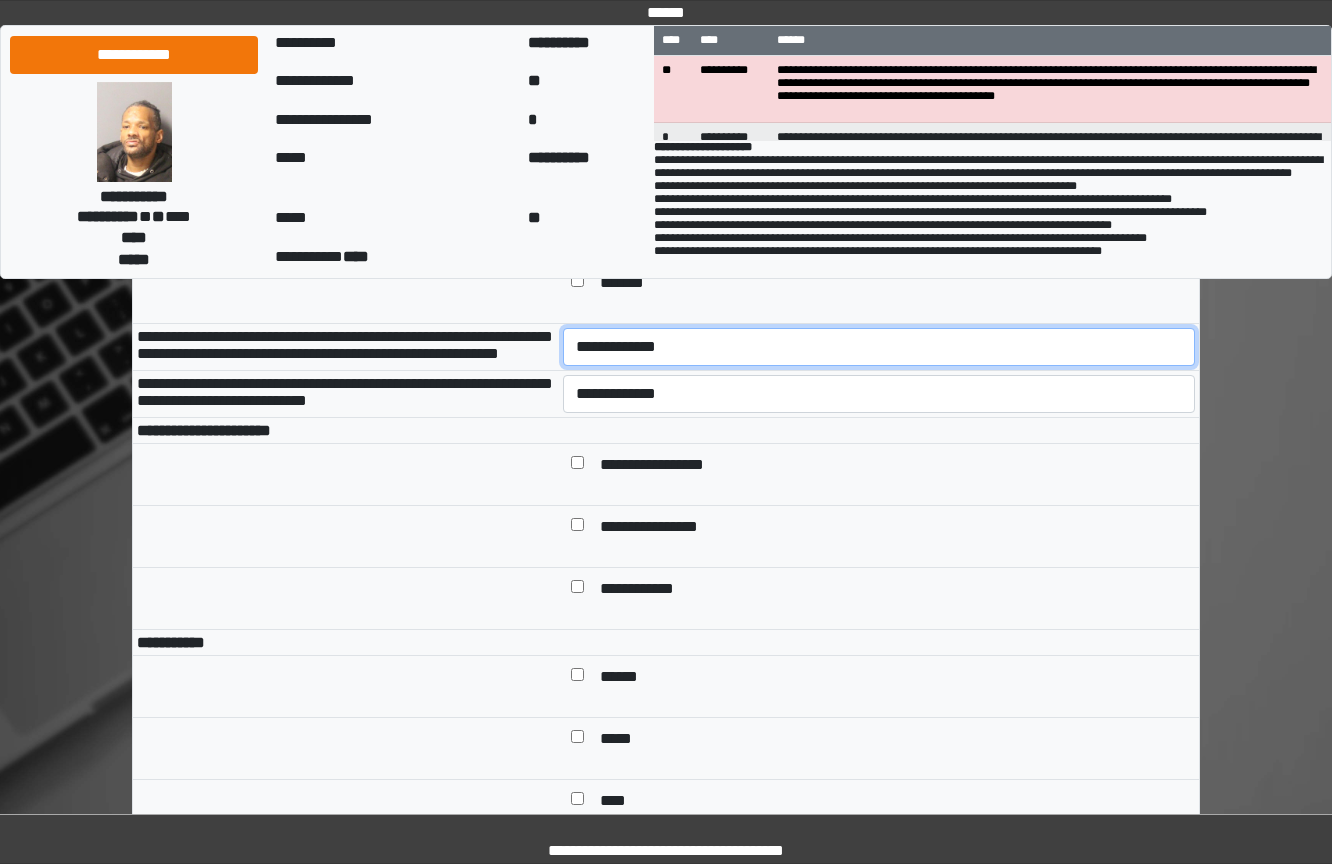 click on "**********" at bounding box center (879, 347) 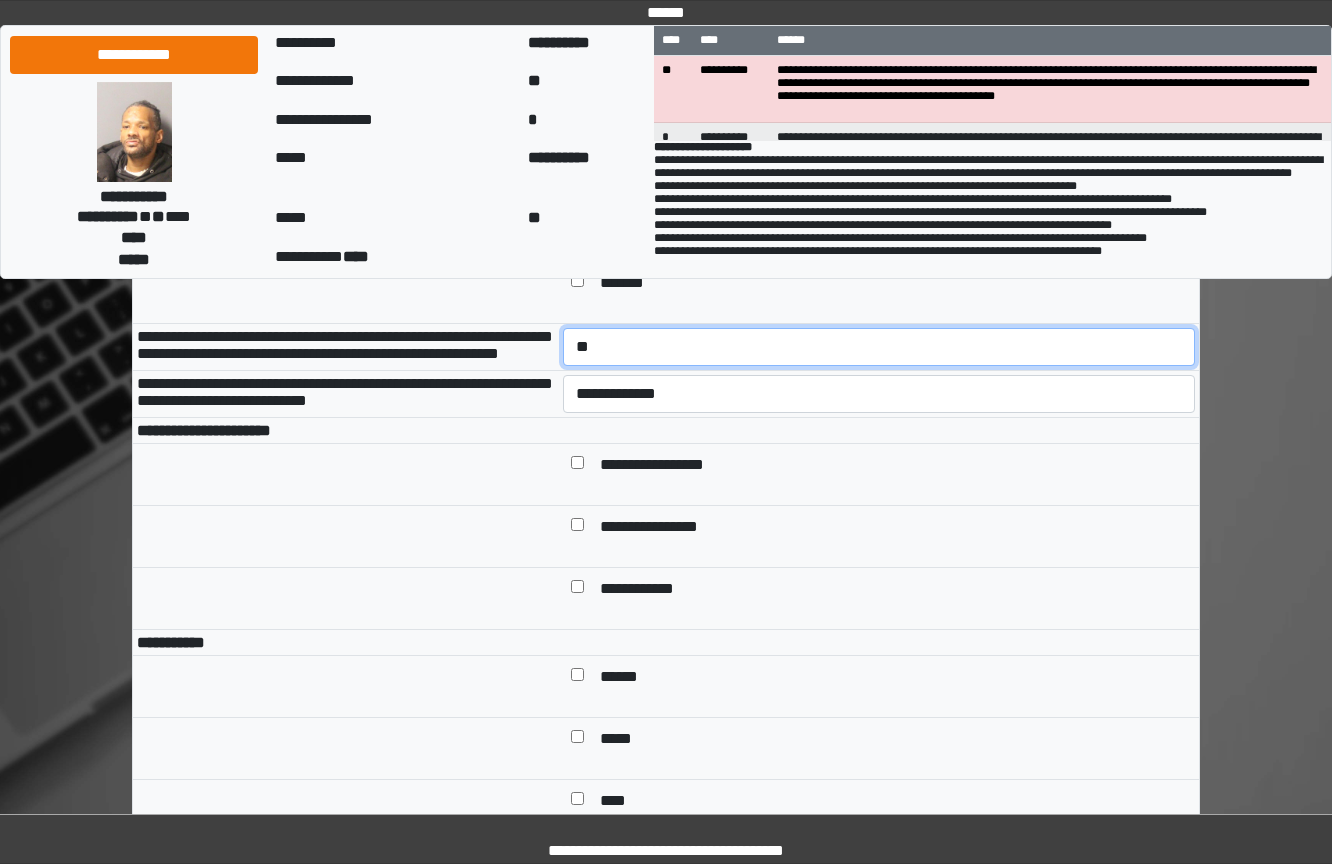 click on "**********" at bounding box center [879, 347] 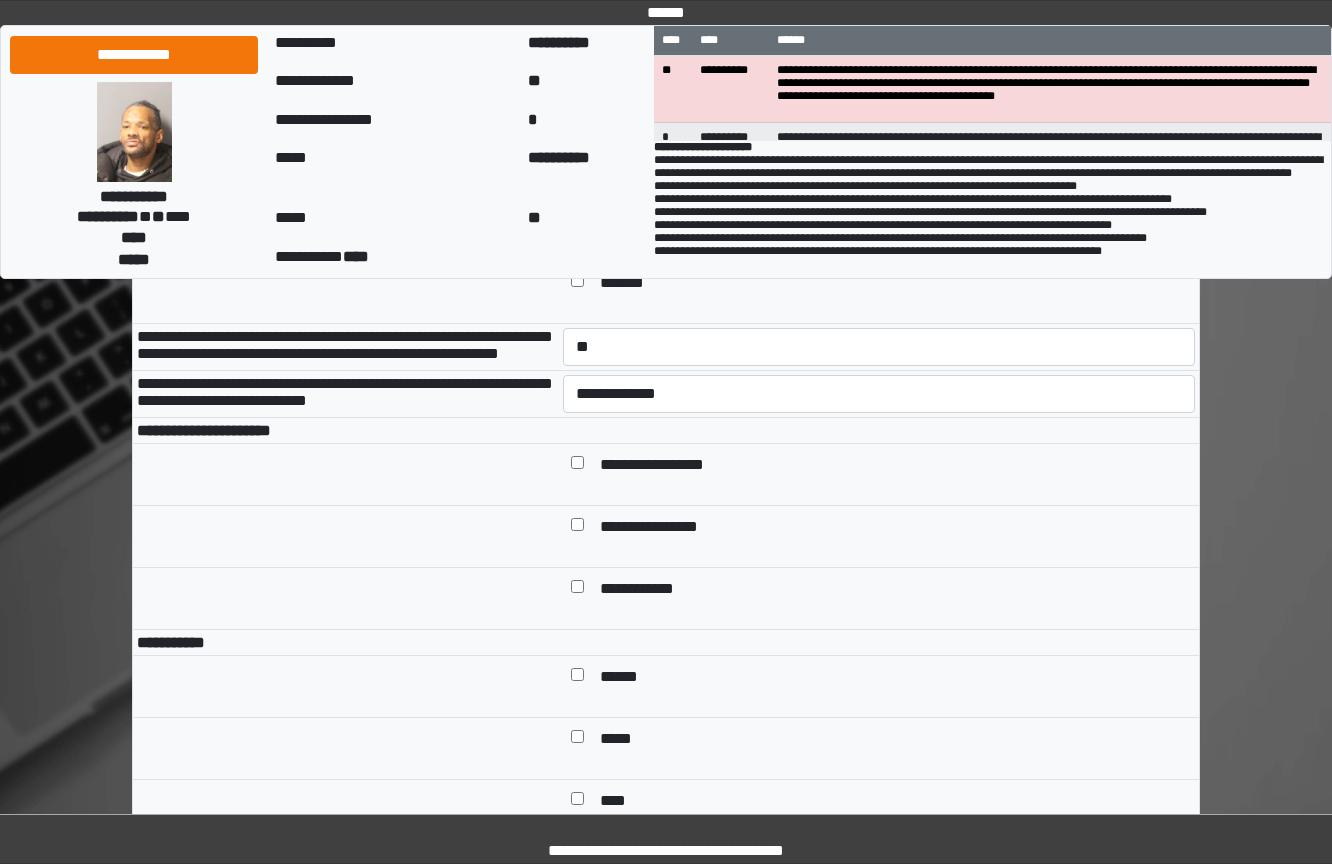 click on "**********" at bounding box center [879, 394] 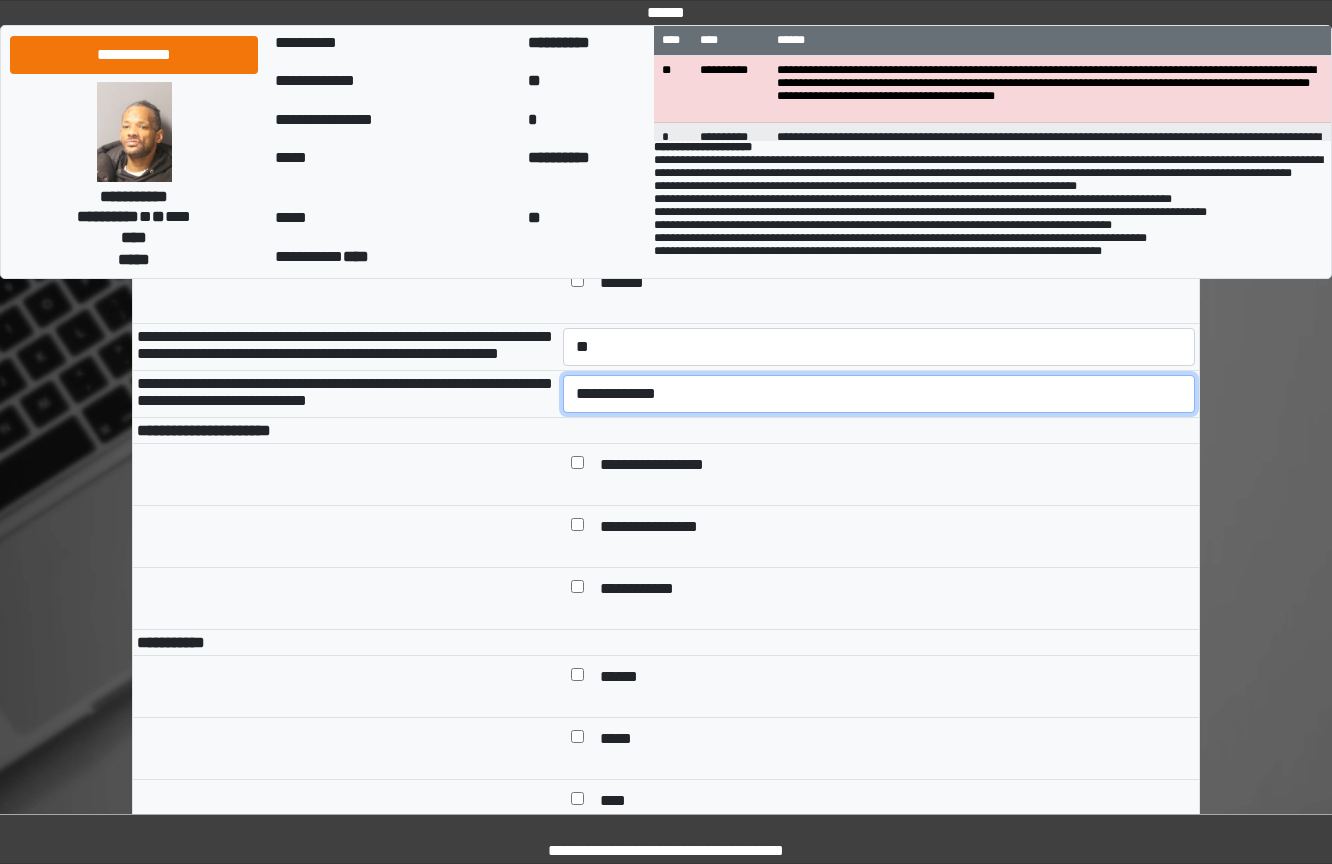 click on "**********" at bounding box center [879, 394] 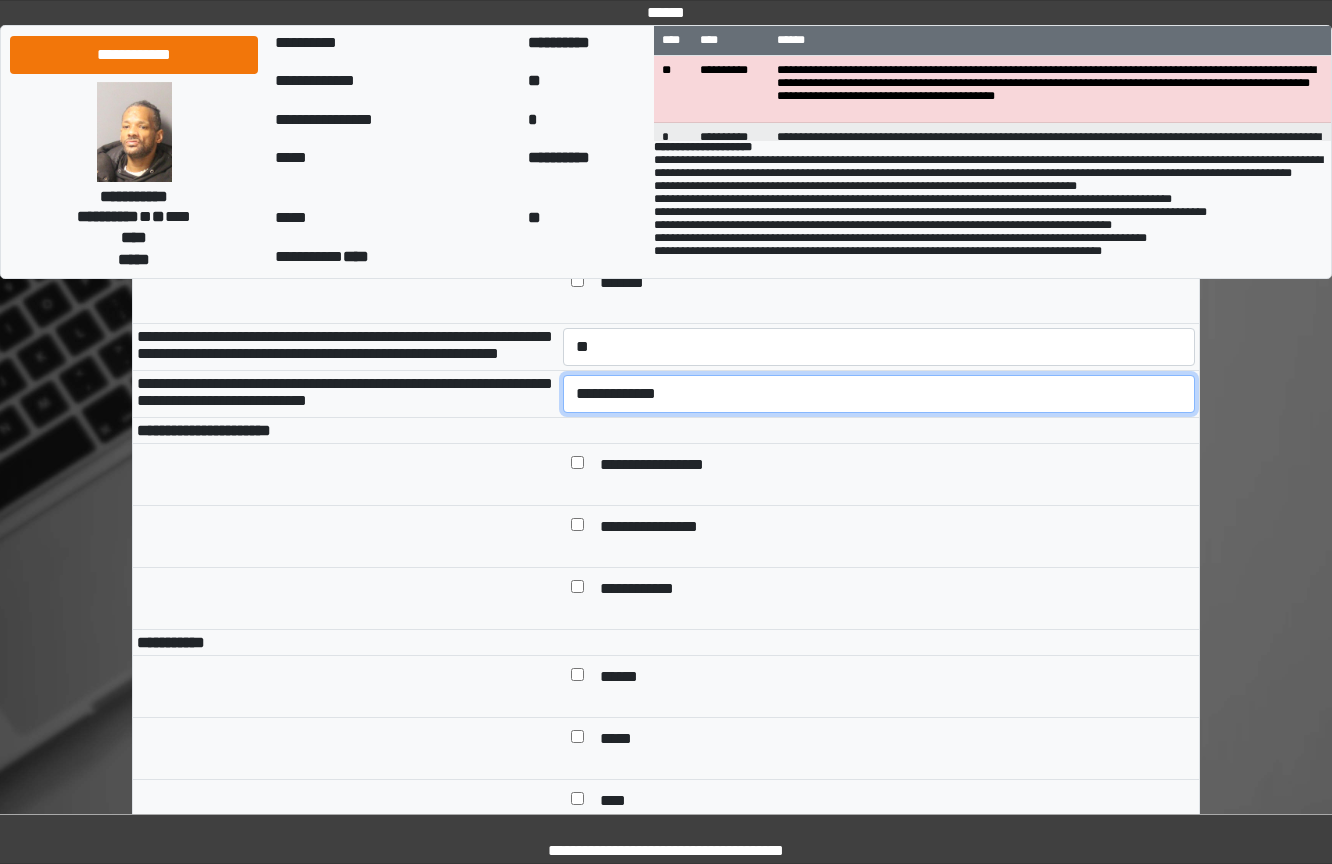 select on "*" 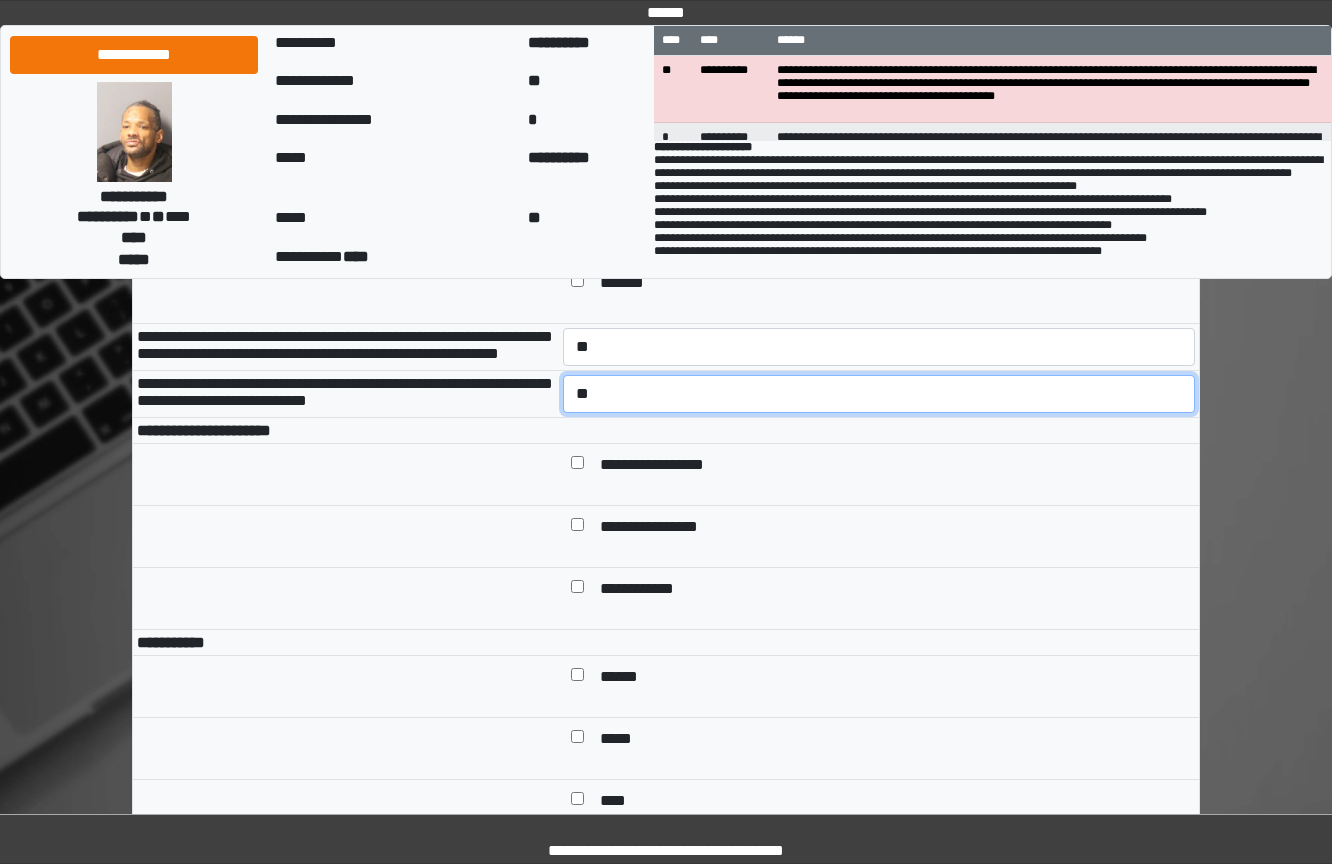 click on "**********" at bounding box center (879, 394) 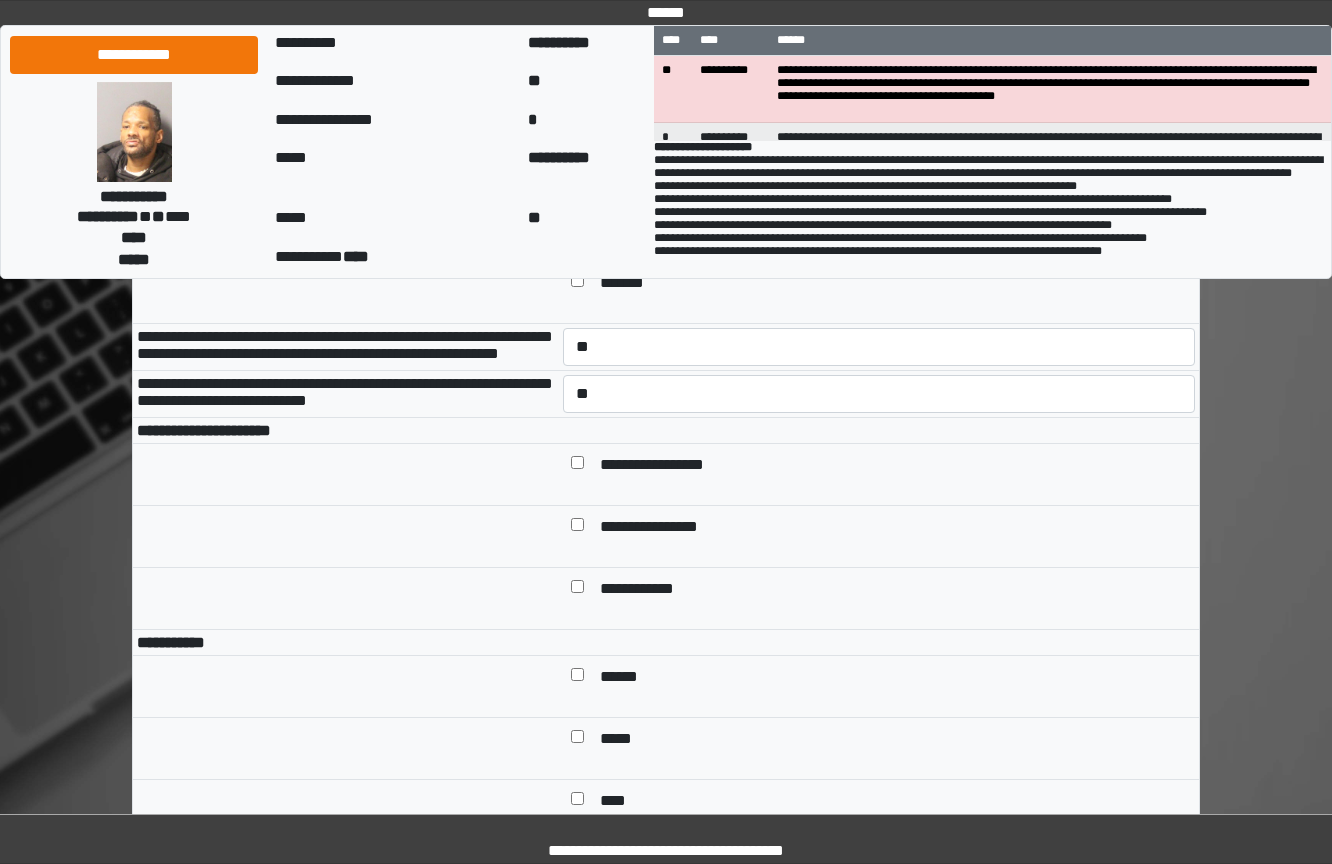click at bounding box center (577, 466) 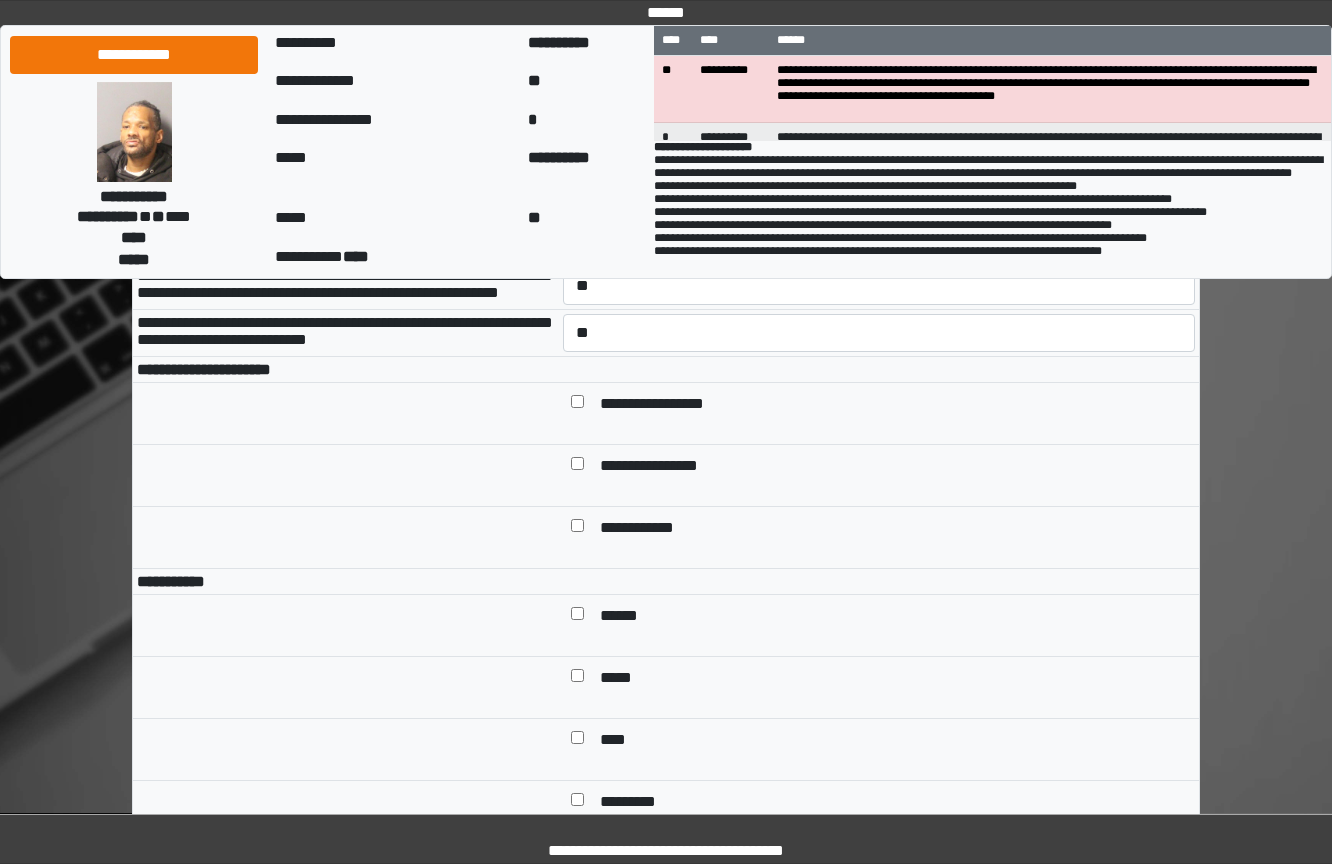 scroll, scrollTop: 1154, scrollLeft: 0, axis: vertical 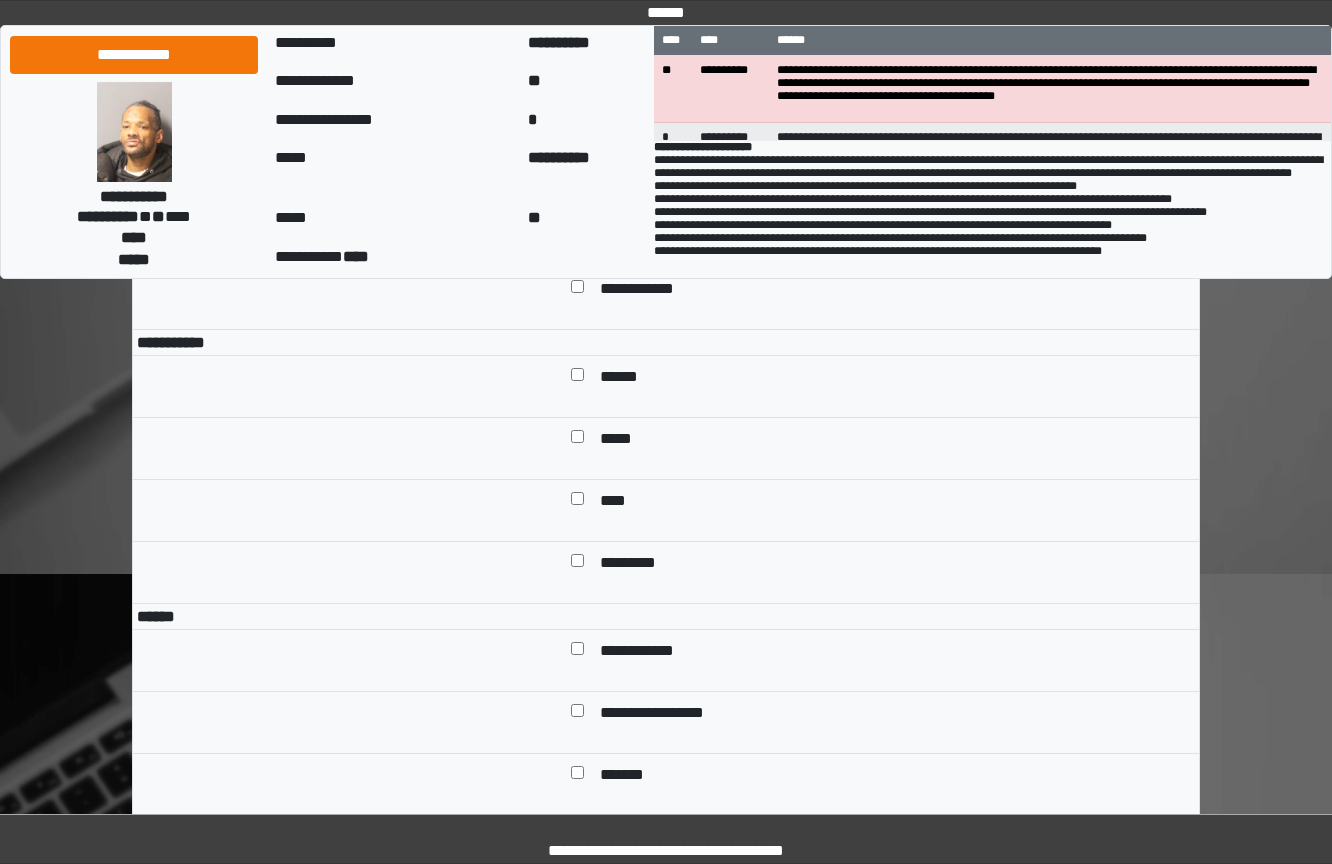 click on "******" at bounding box center (626, 378) 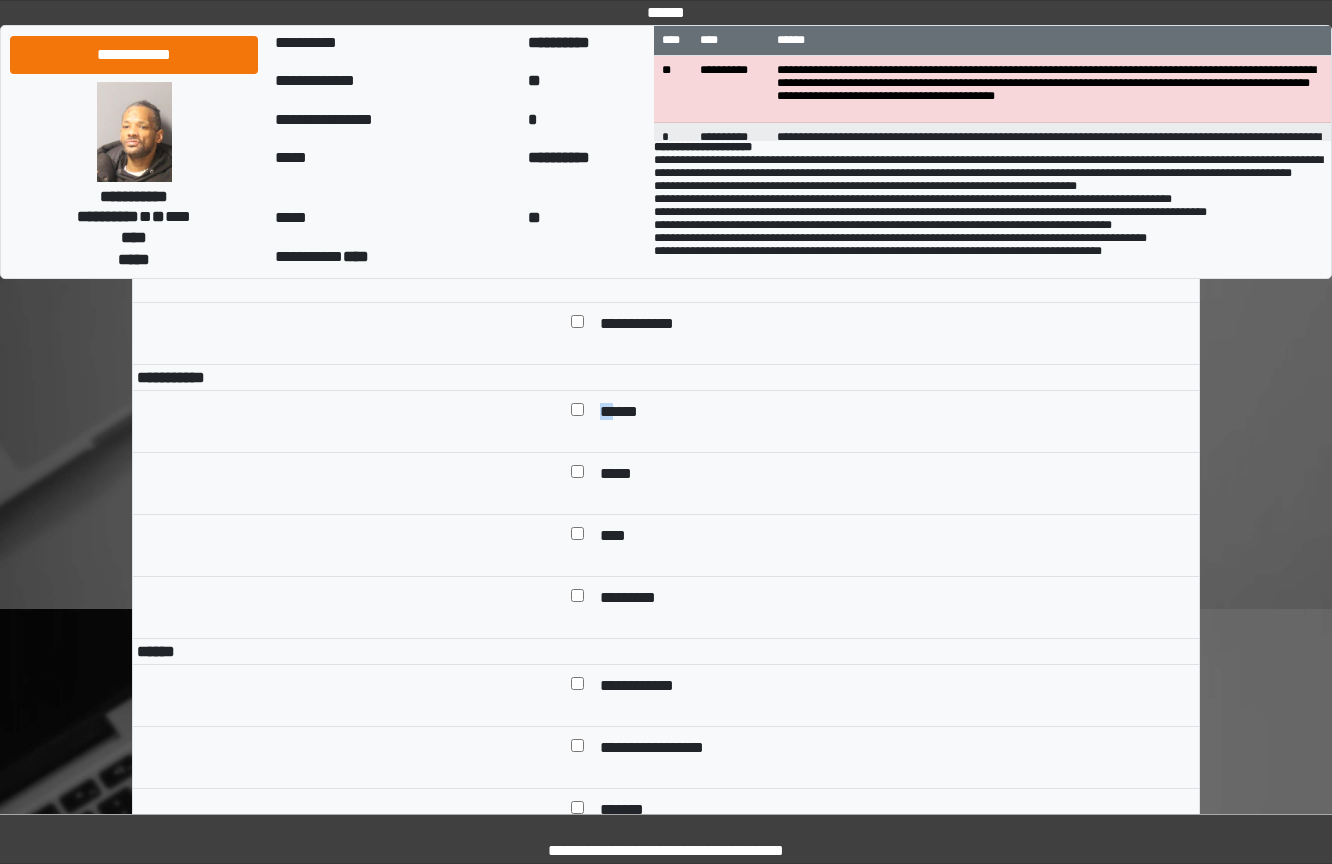 scroll, scrollTop: 1154, scrollLeft: 0, axis: vertical 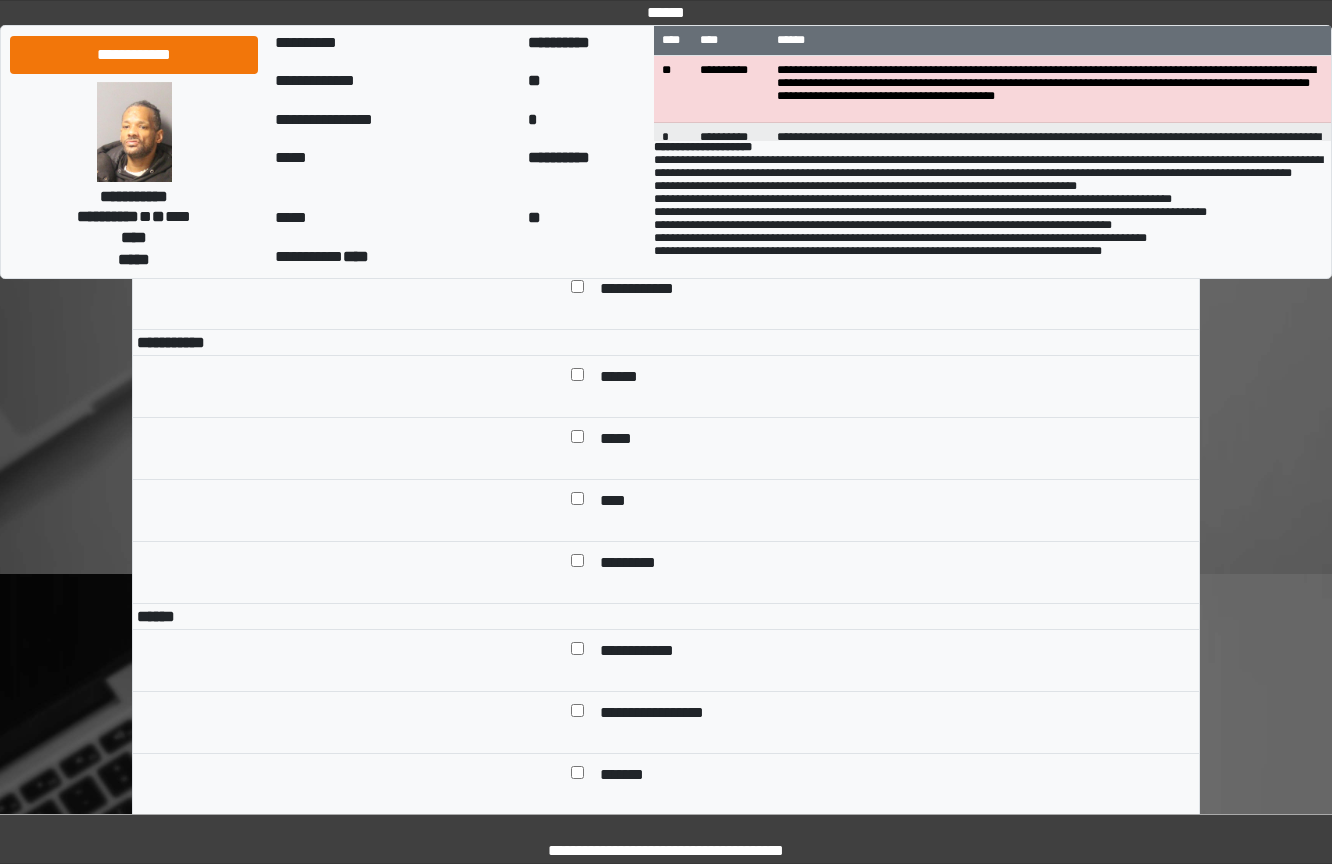 click on "******" at bounding box center [893, 378] 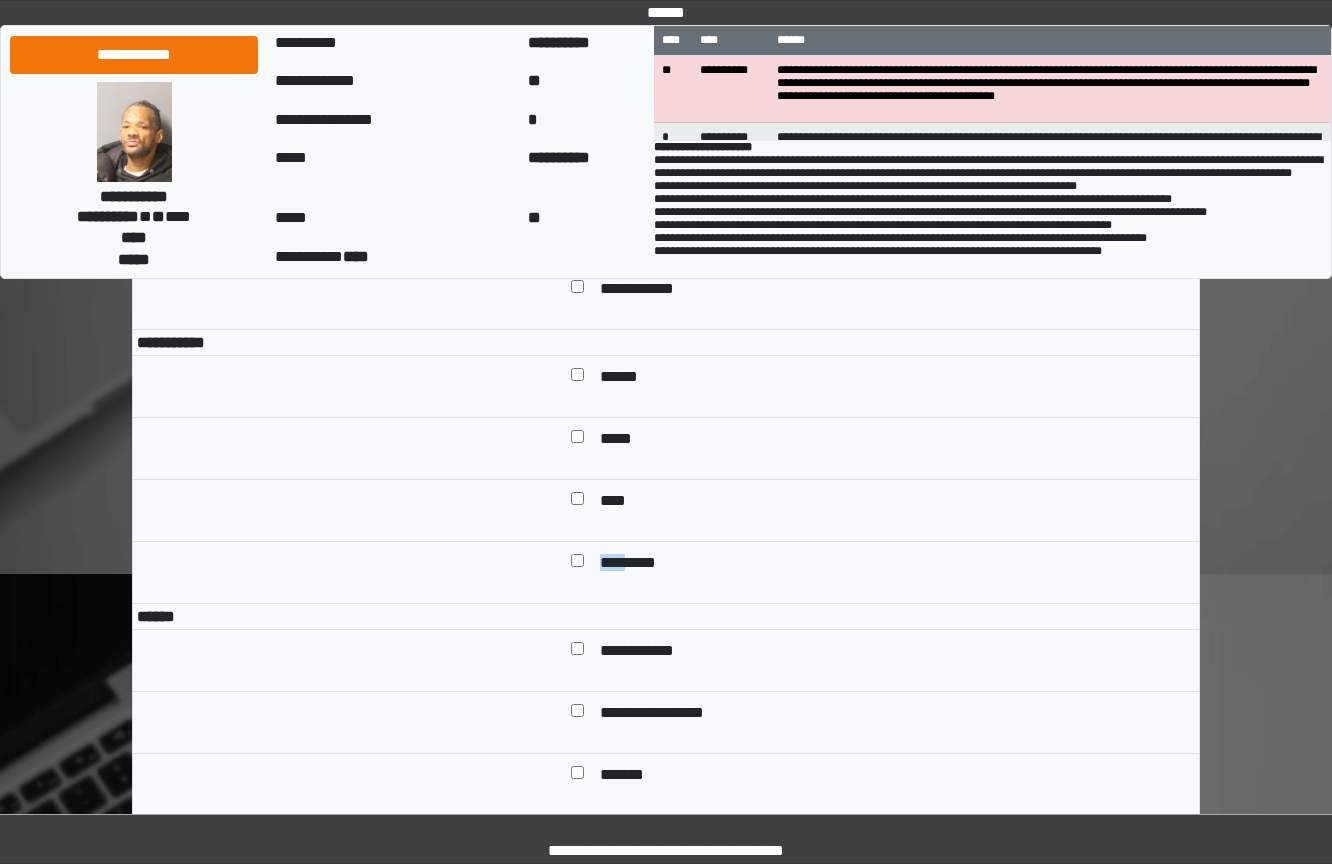 click on "*********" at bounding box center [633, 564] 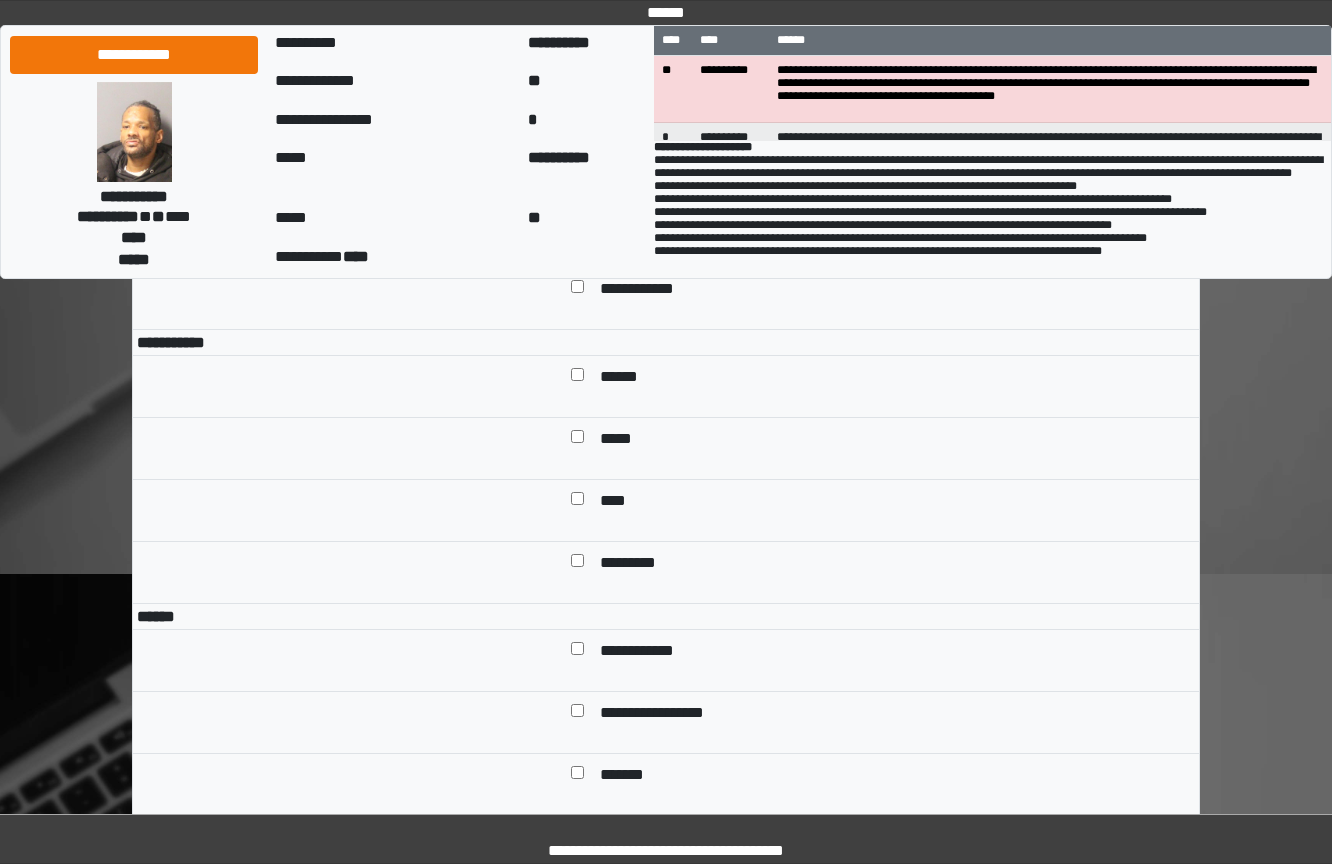 click on "**********" at bounding box center [652, 652] 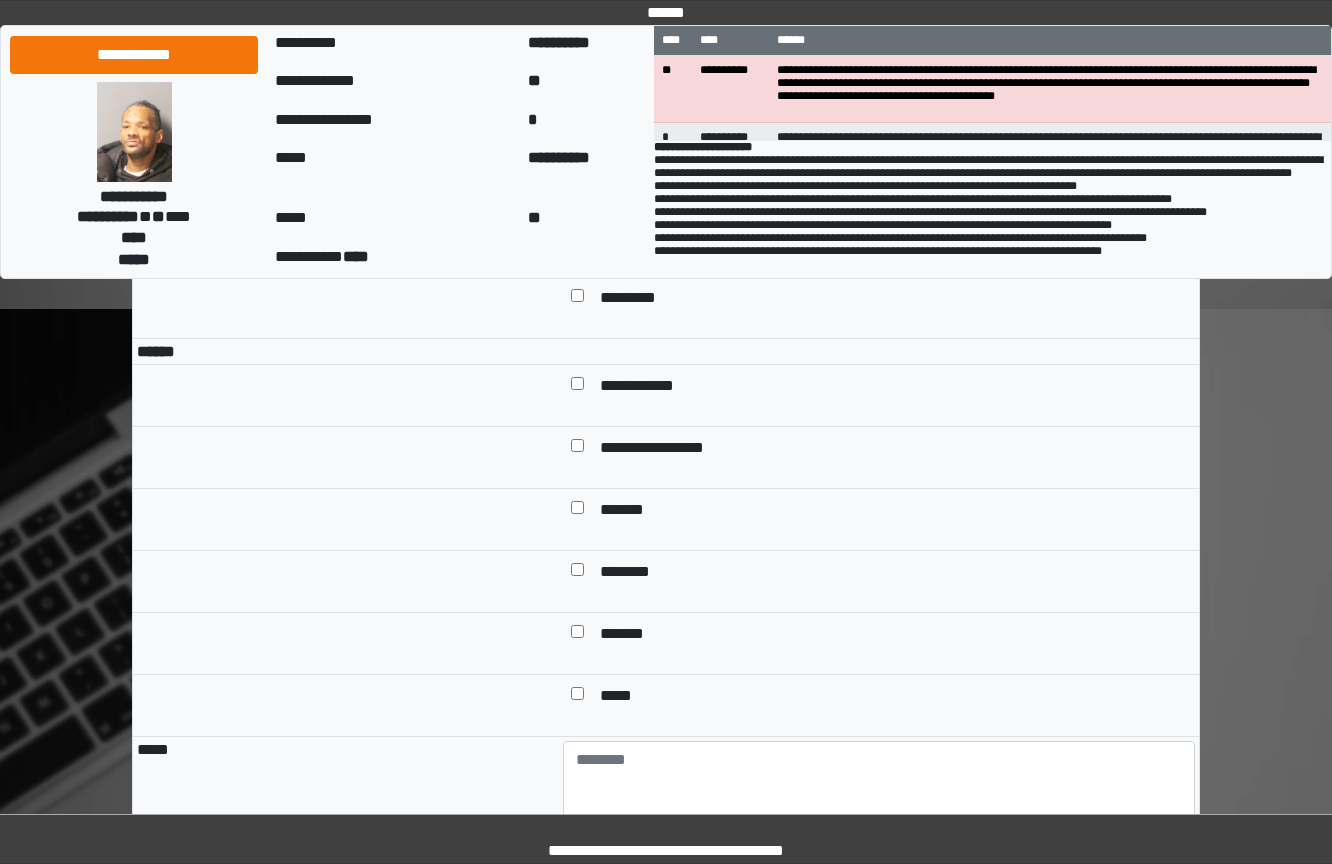 scroll, scrollTop: 1554, scrollLeft: 0, axis: vertical 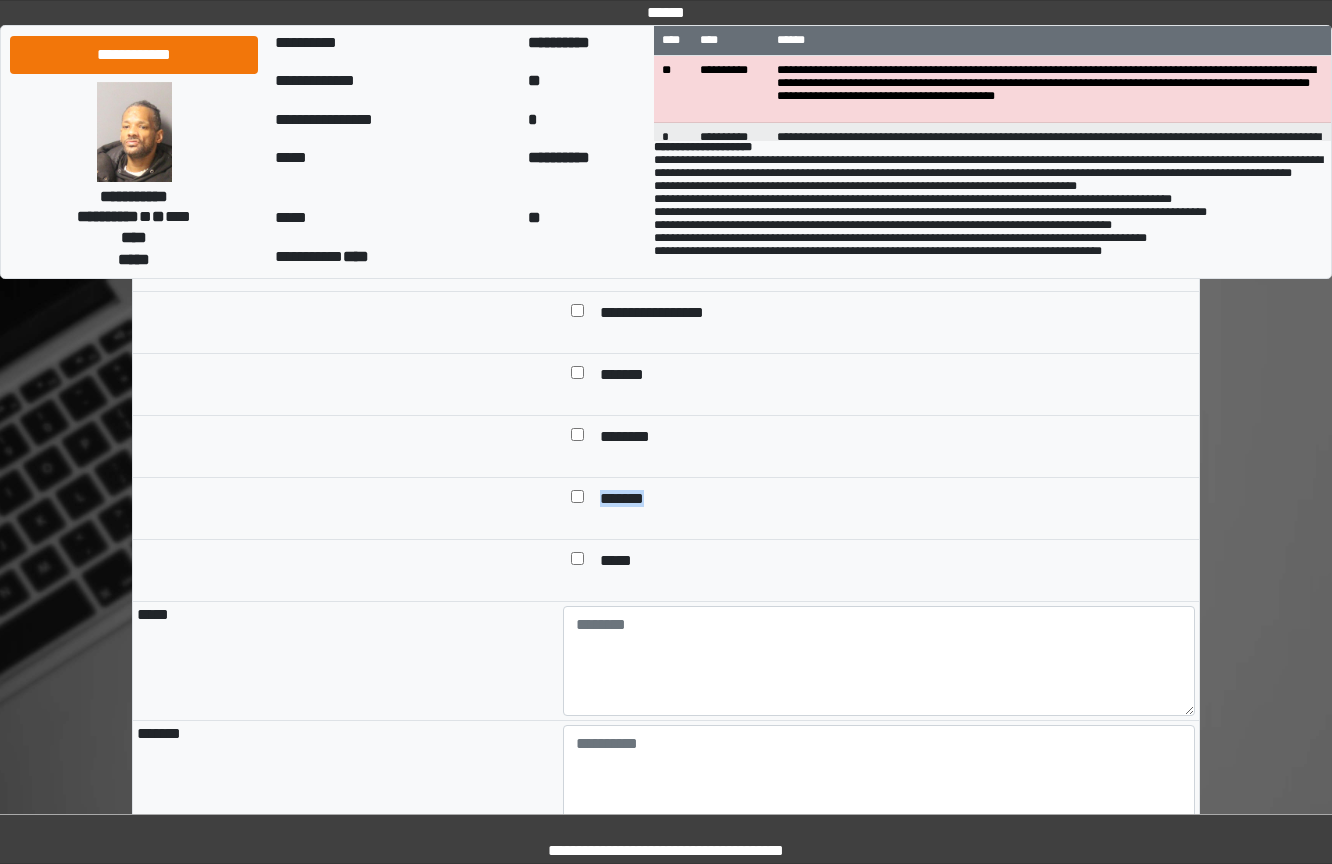 click on "*******" at bounding box center (879, 509) 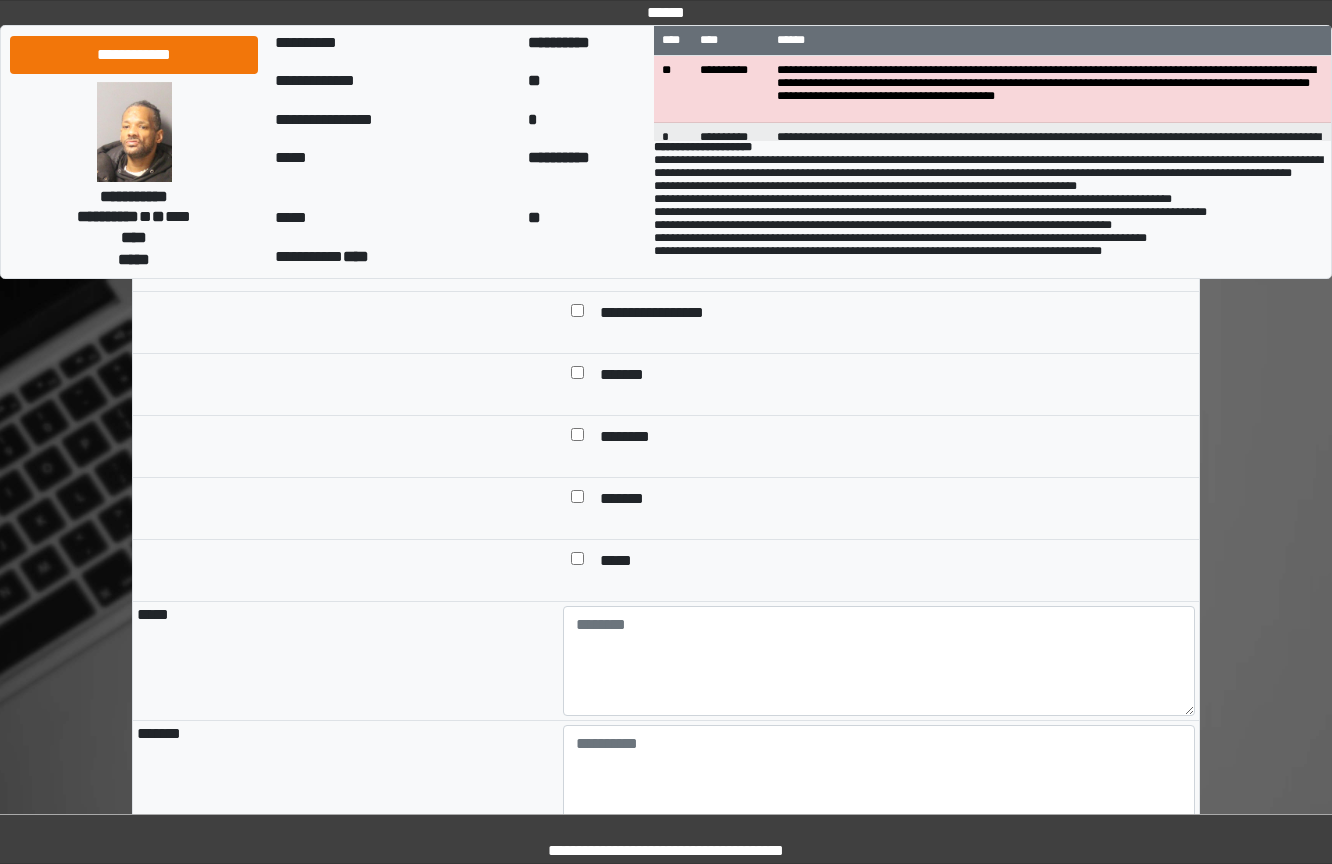 click on "*******" at bounding box center (893, 500) 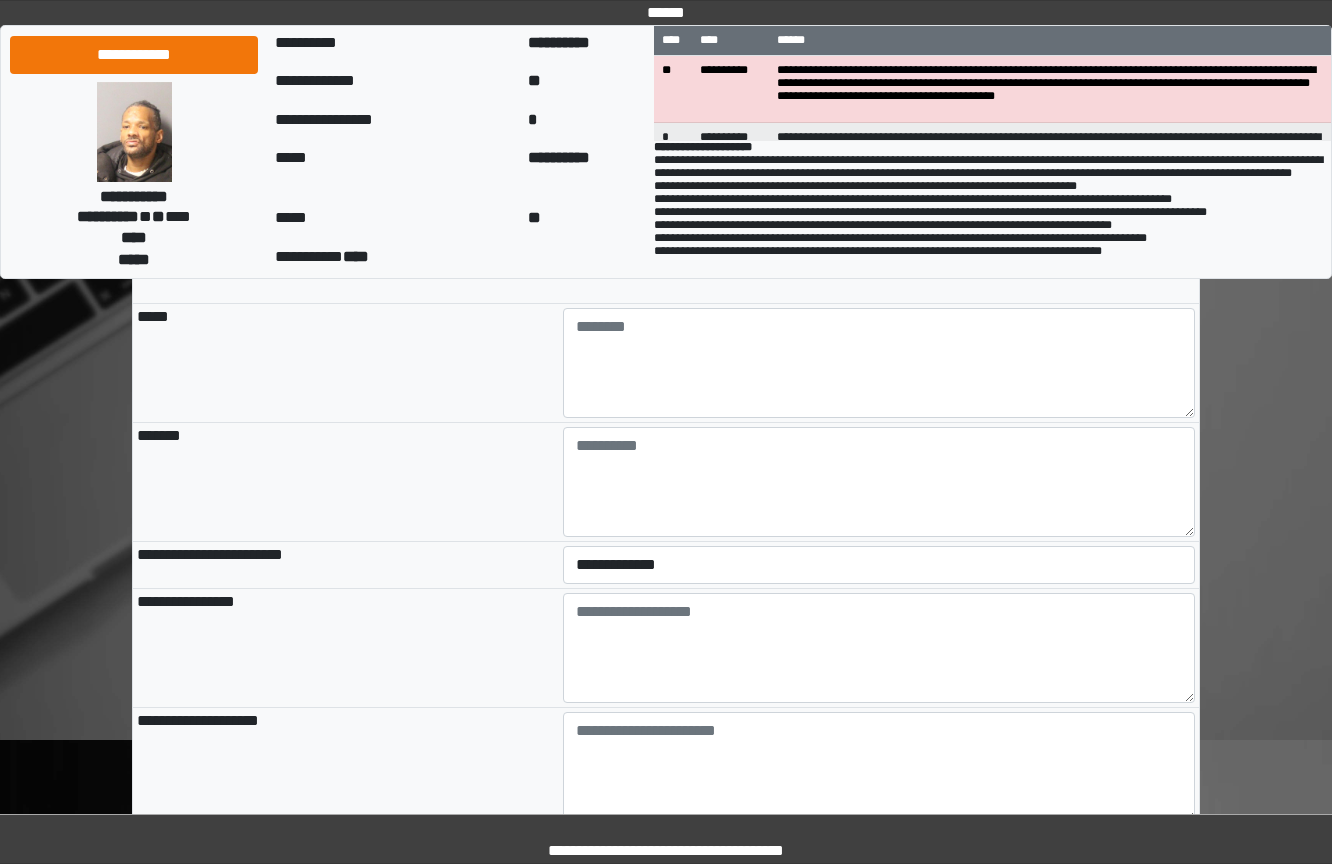 scroll, scrollTop: 1854, scrollLeft: 0, axis: vertical 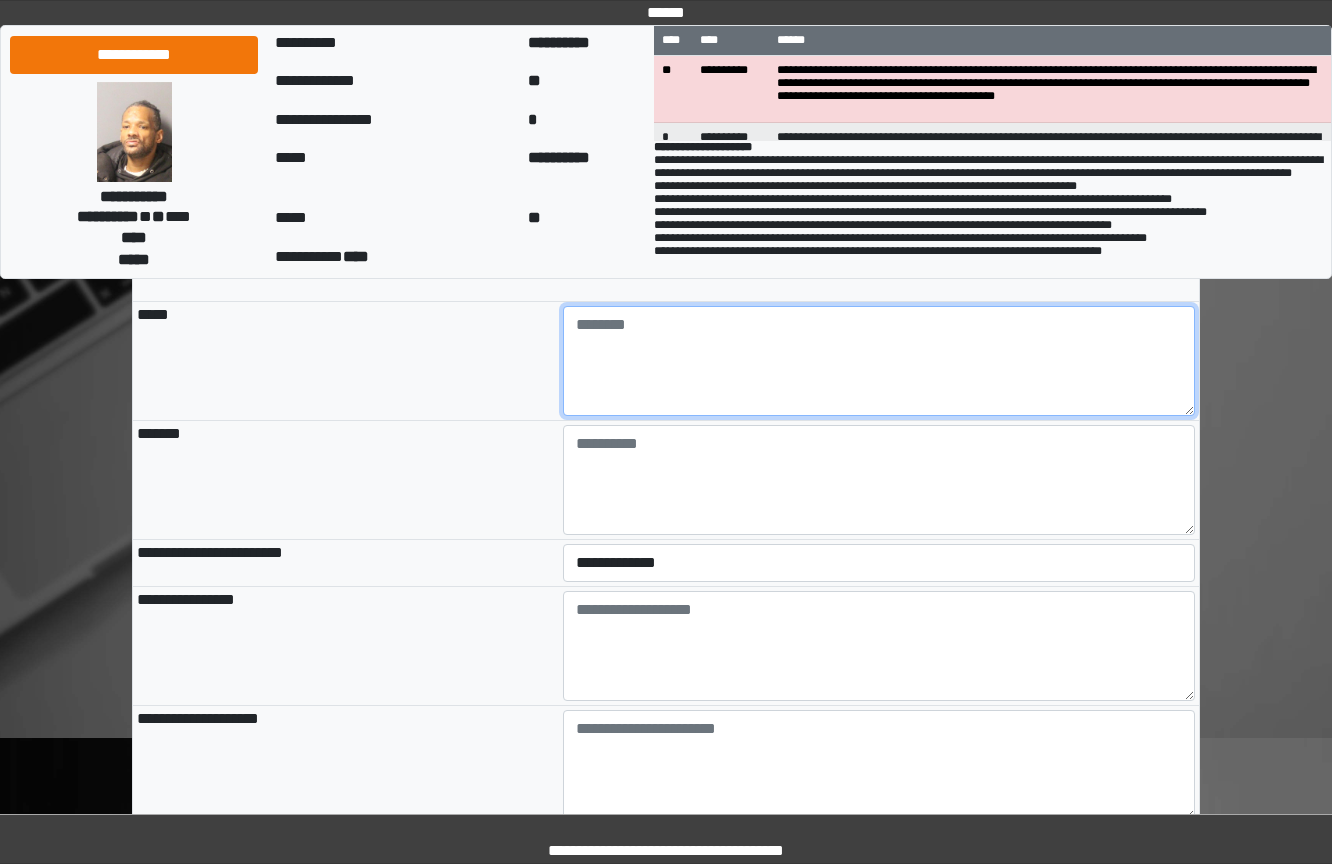 click at bounding box center (879, 361) 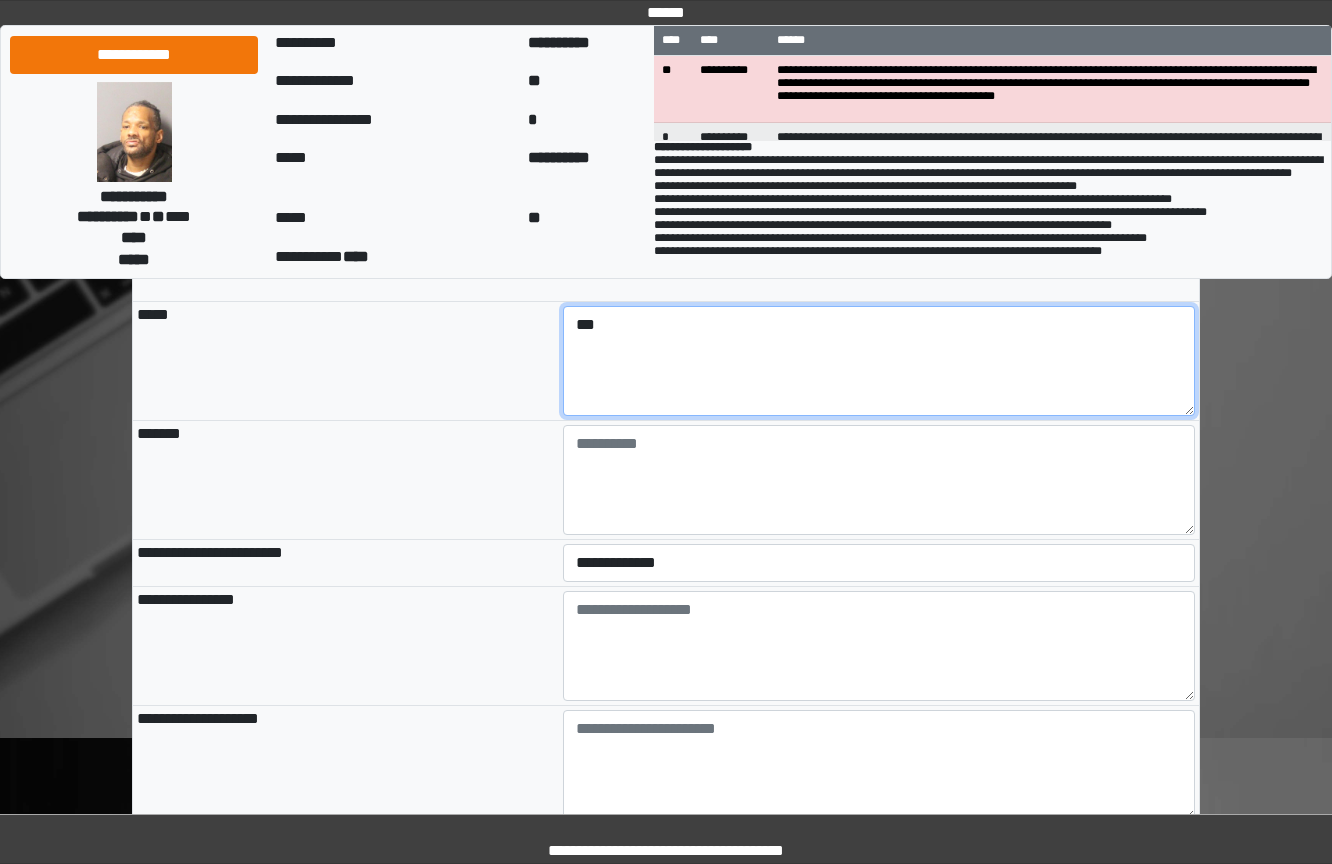 type on "***" 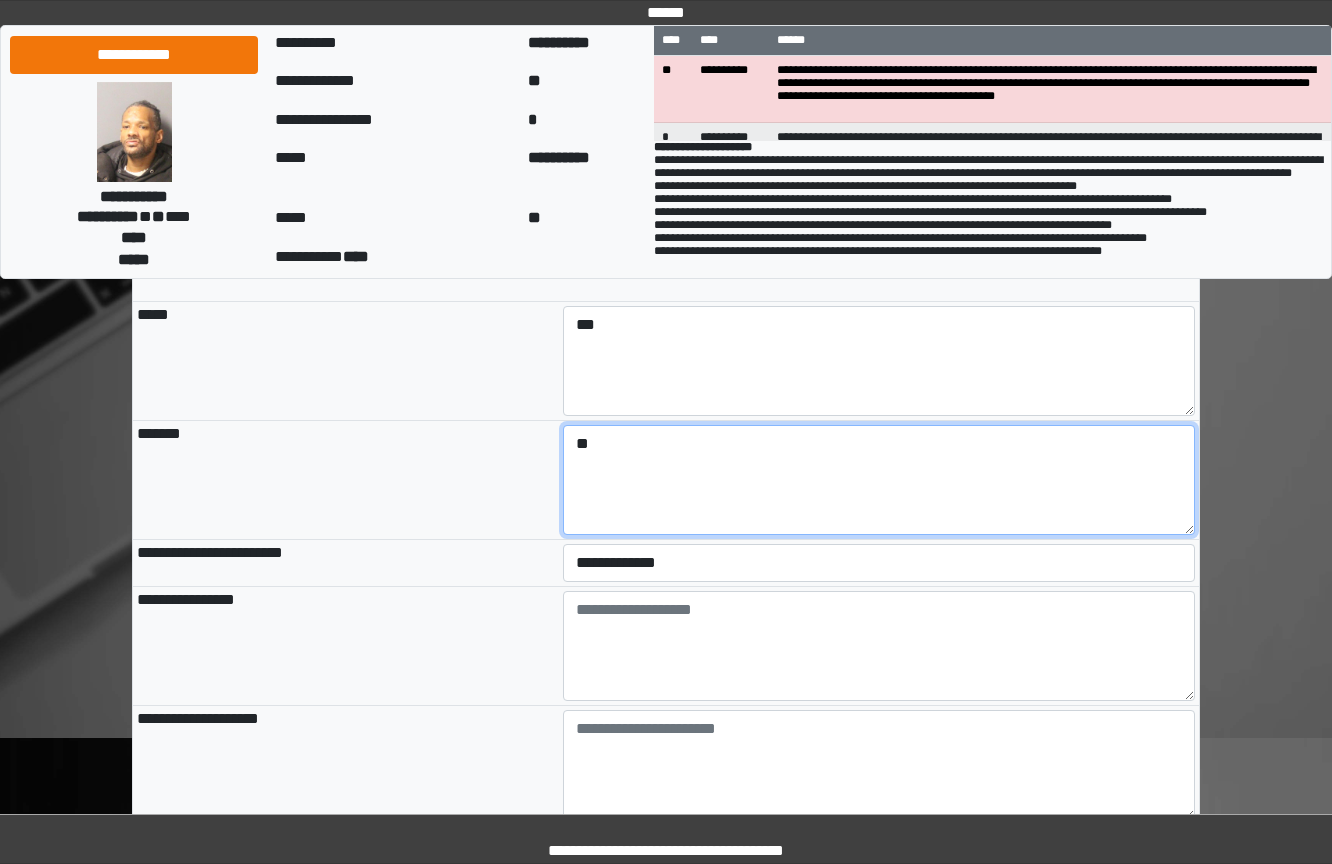 type on "*" 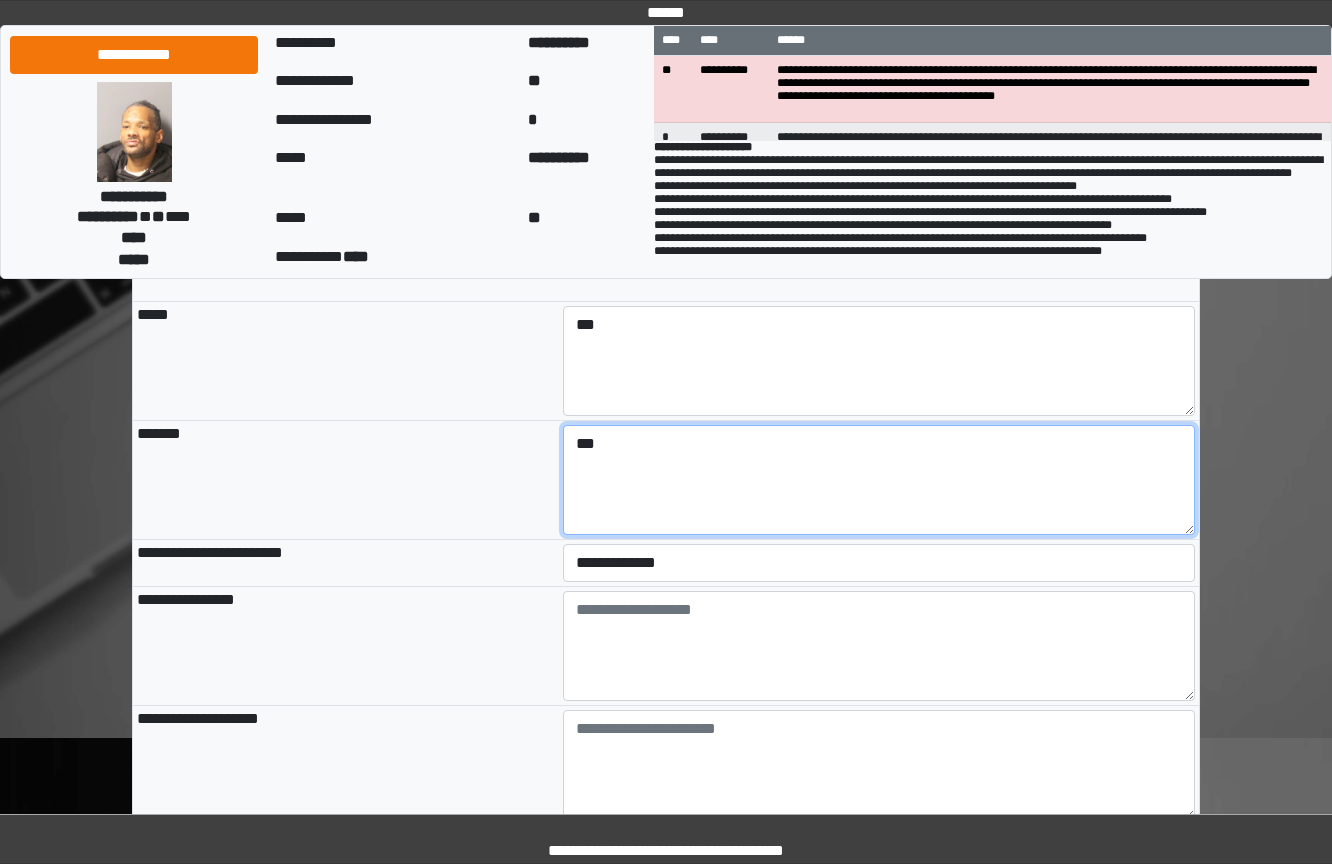 type on "***" 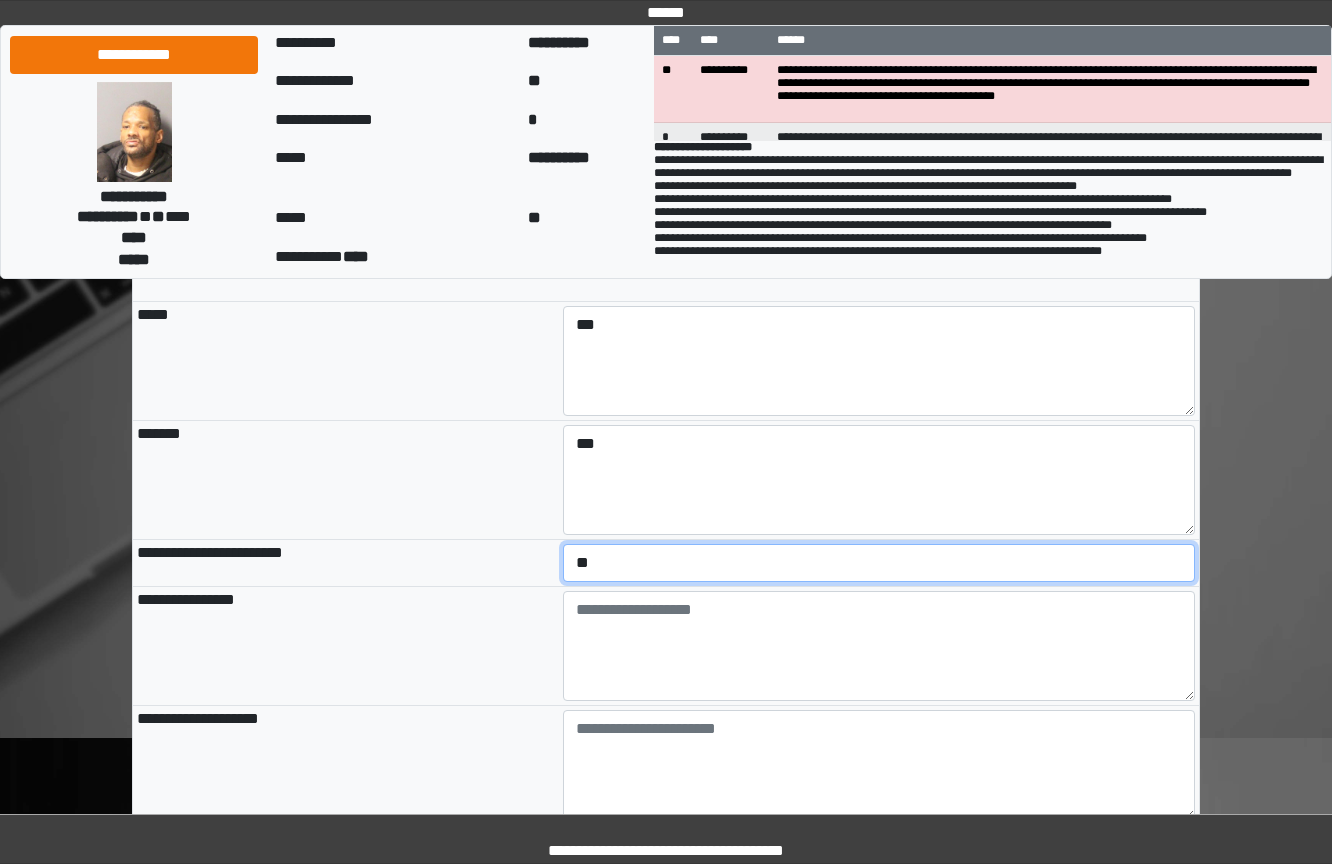 select on "*" 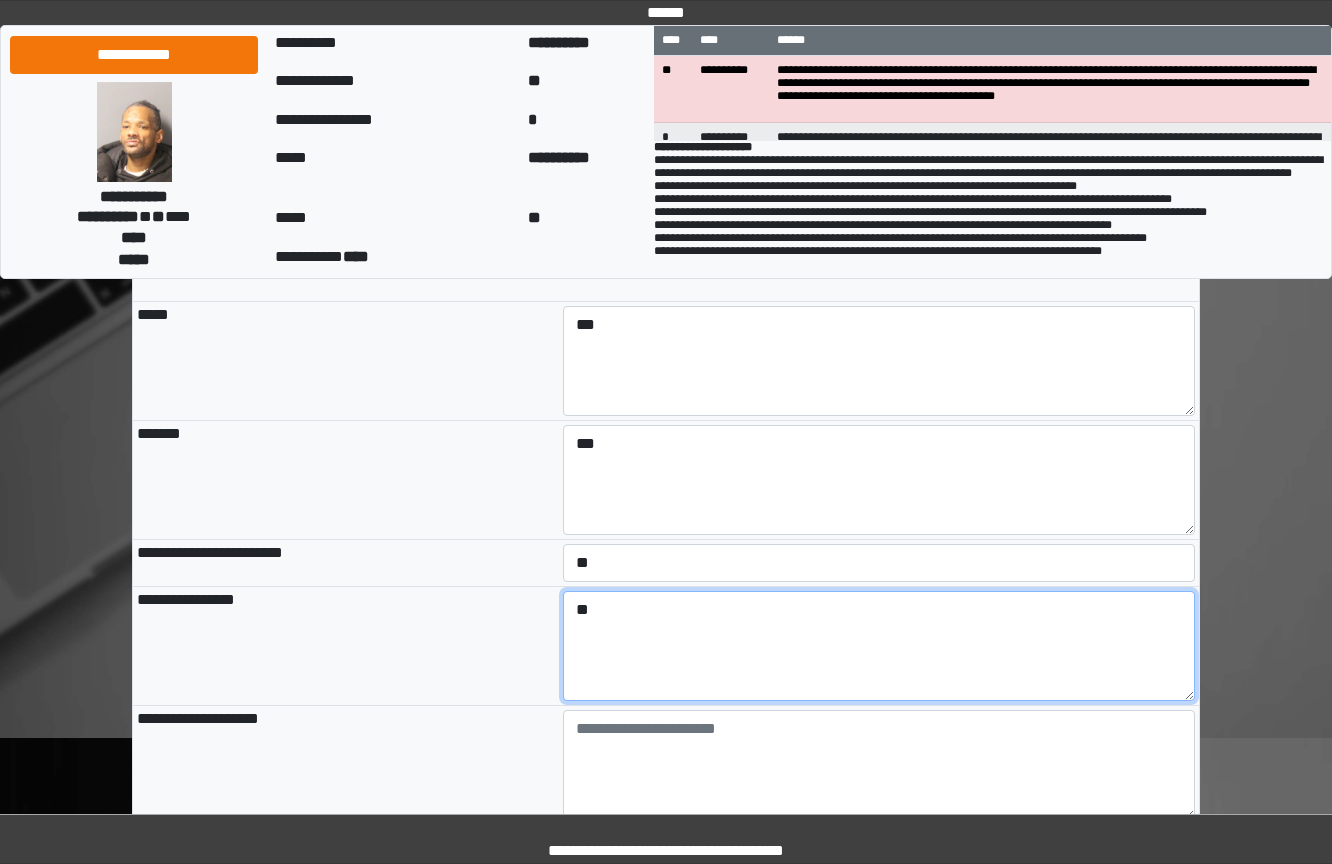 type on "**" 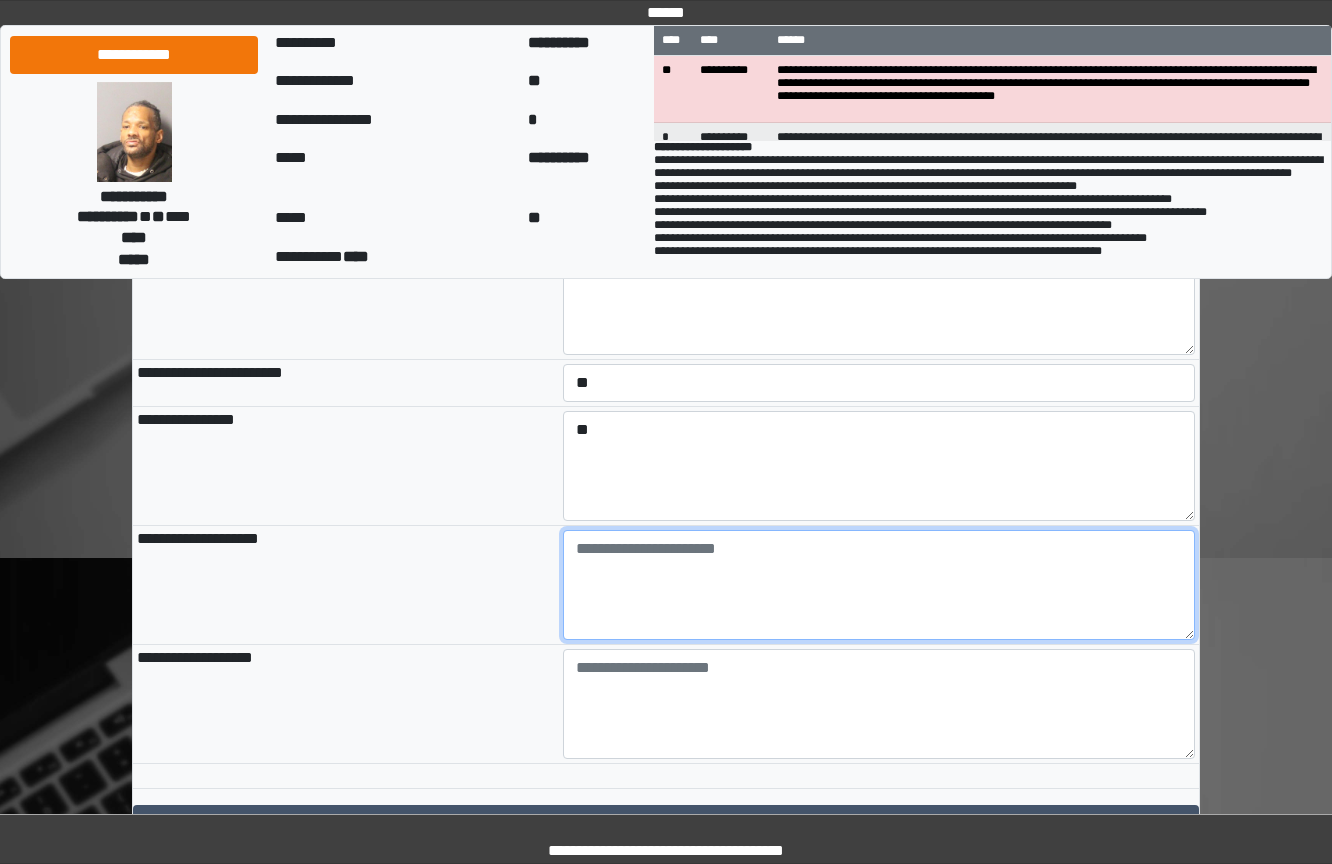 scroll, scrollTop: 2228, scrollLeft: 0, axis: vertical 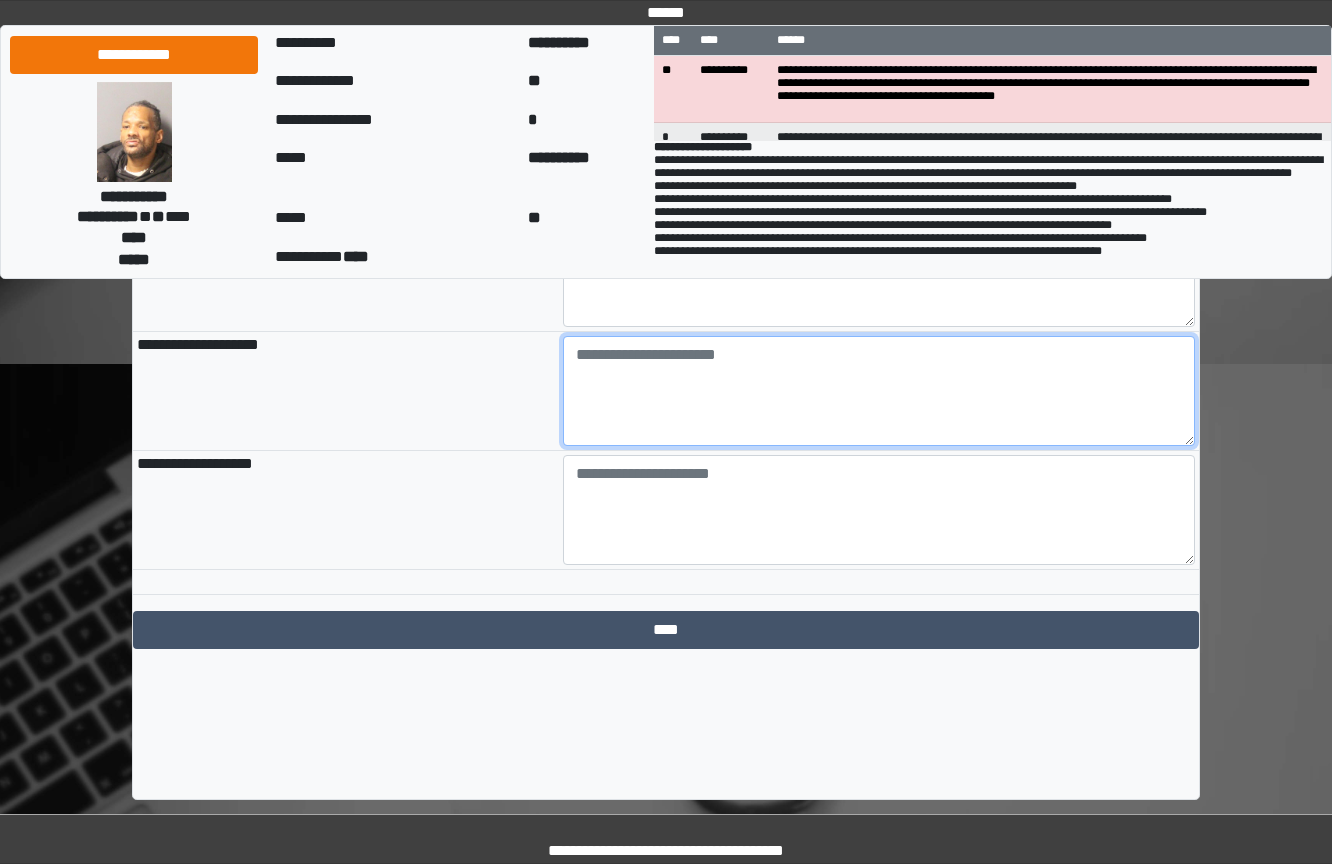 paste on "**********" 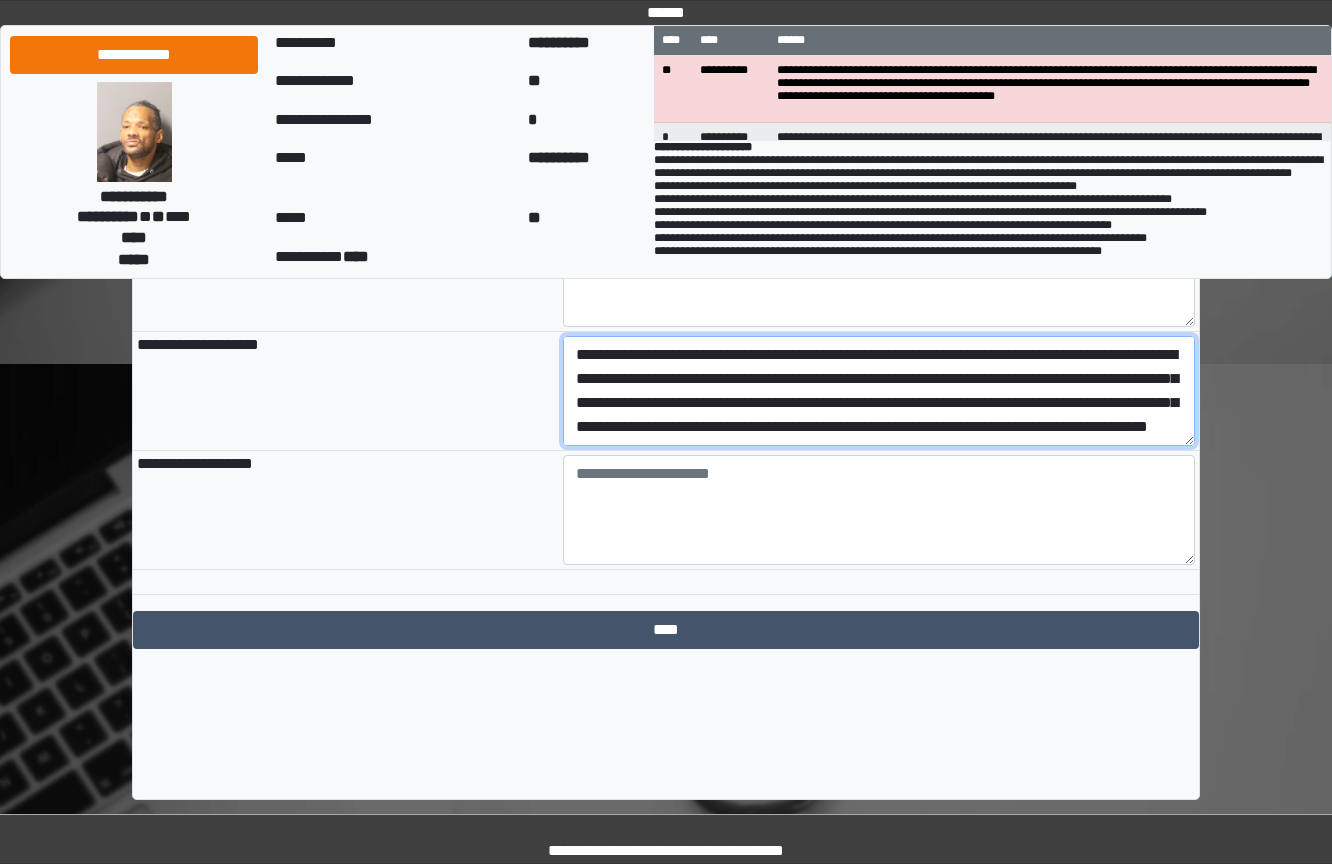 scroll, scrollTop: 113, scrollLeft: 0, axis: vertical 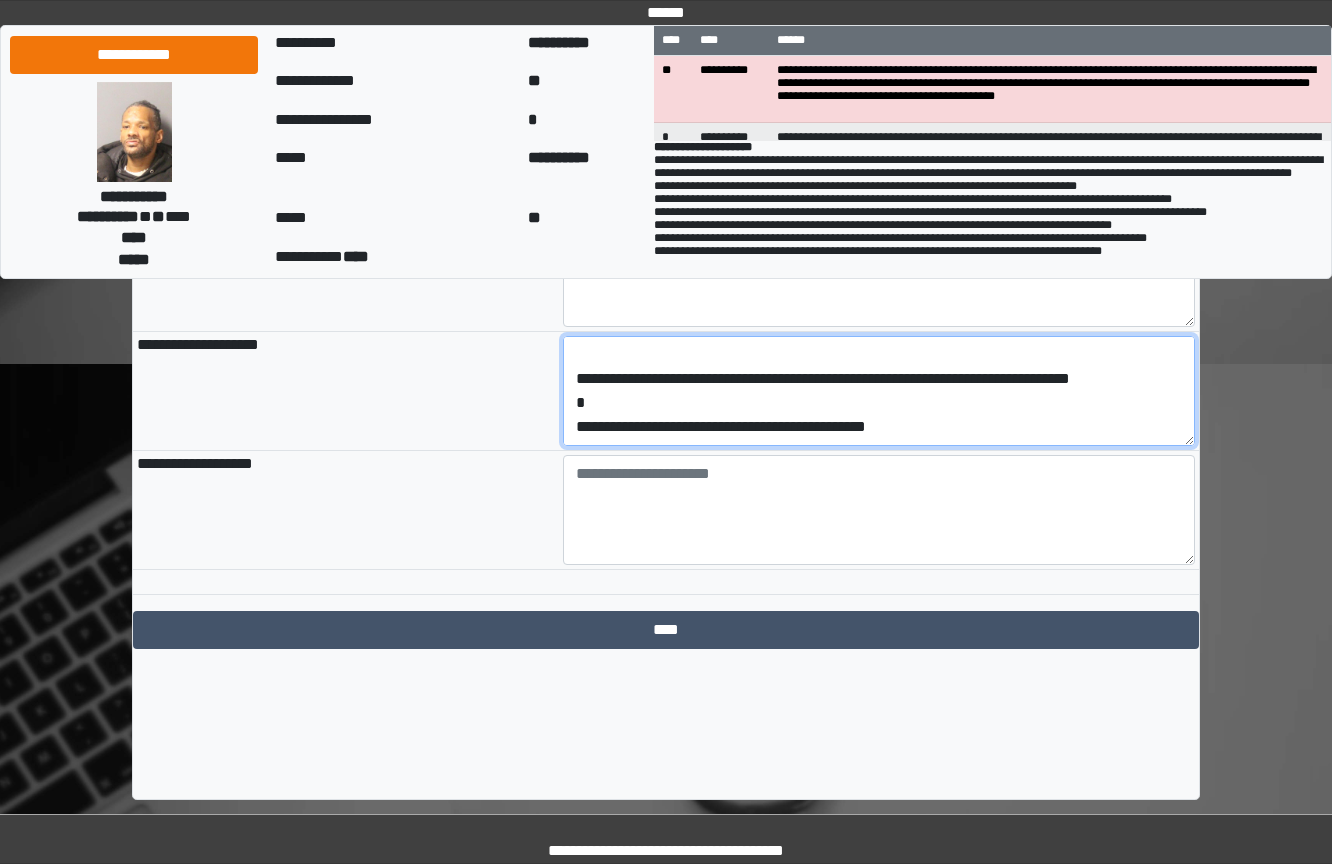 click on "**********" at bounding box center [879, 391] 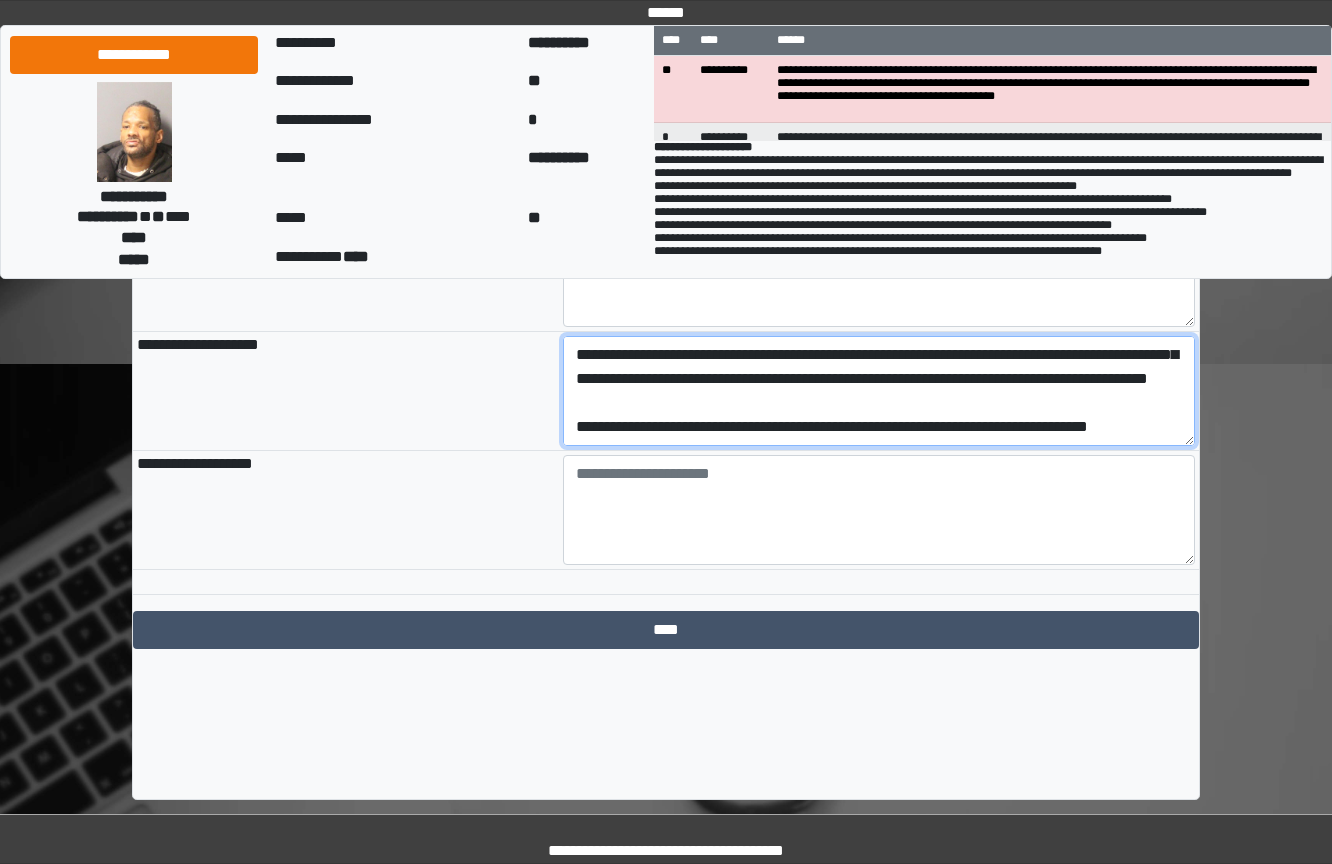 type on "**********" 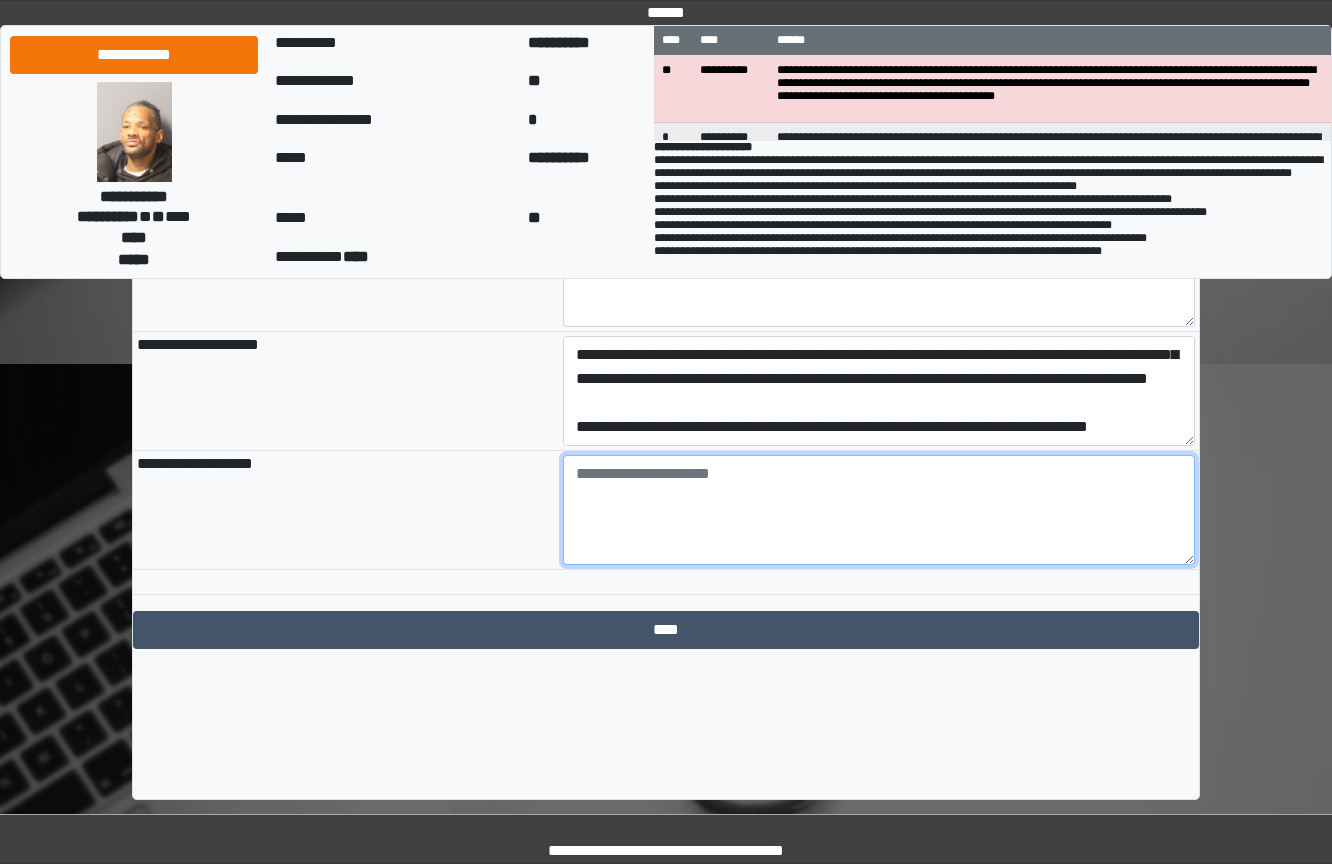 click at bounding box center (879, 510) 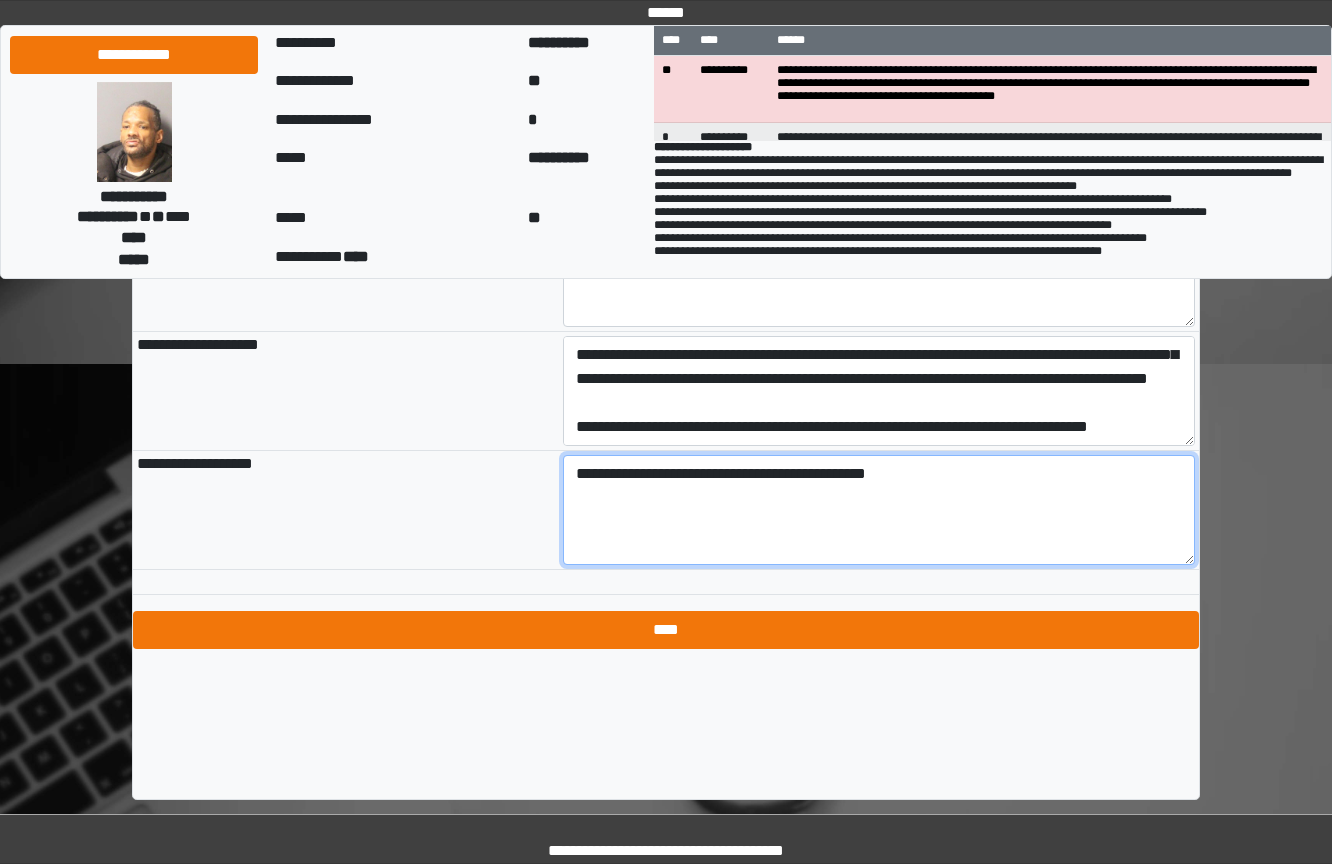 type on "**********" 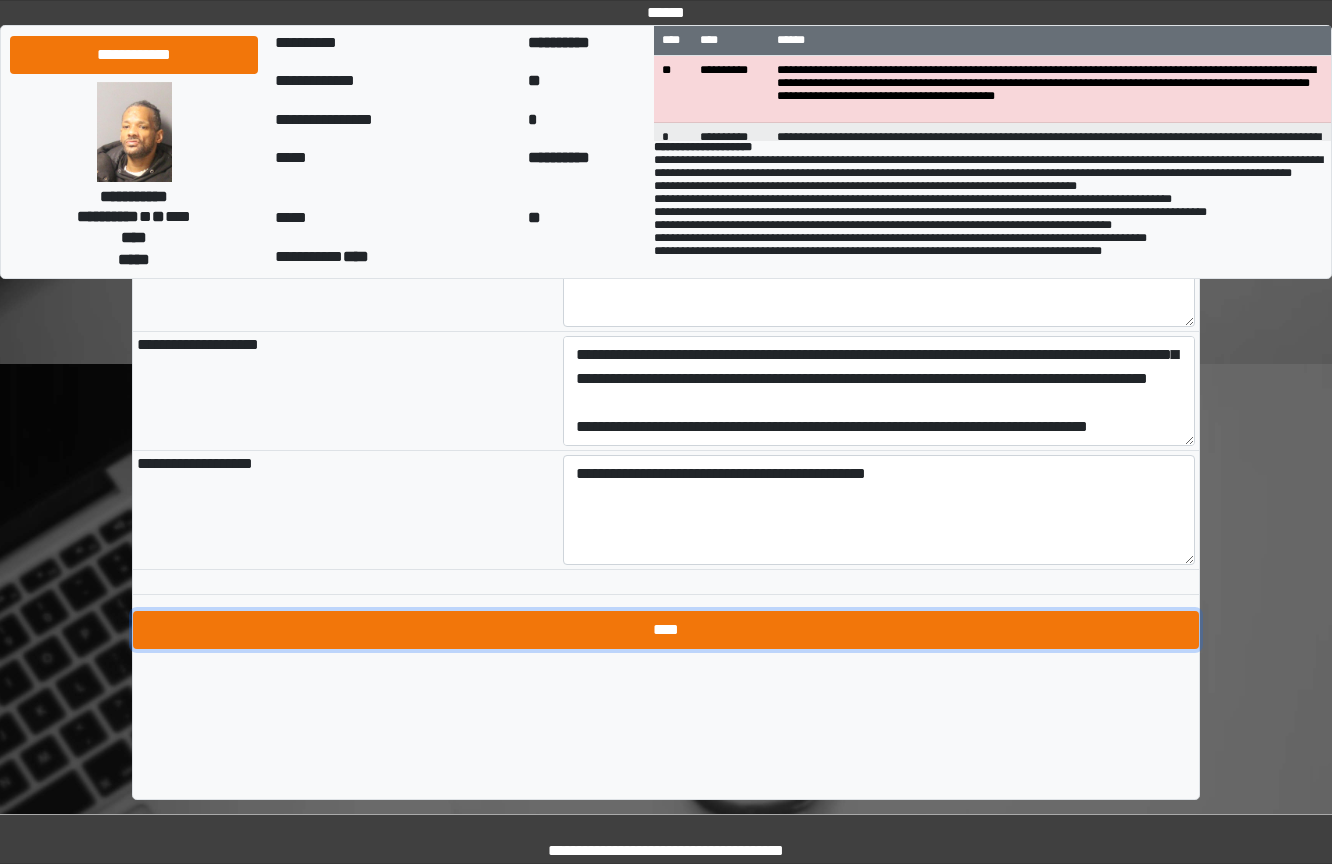 click on "****" at bounding box center (666, 630) 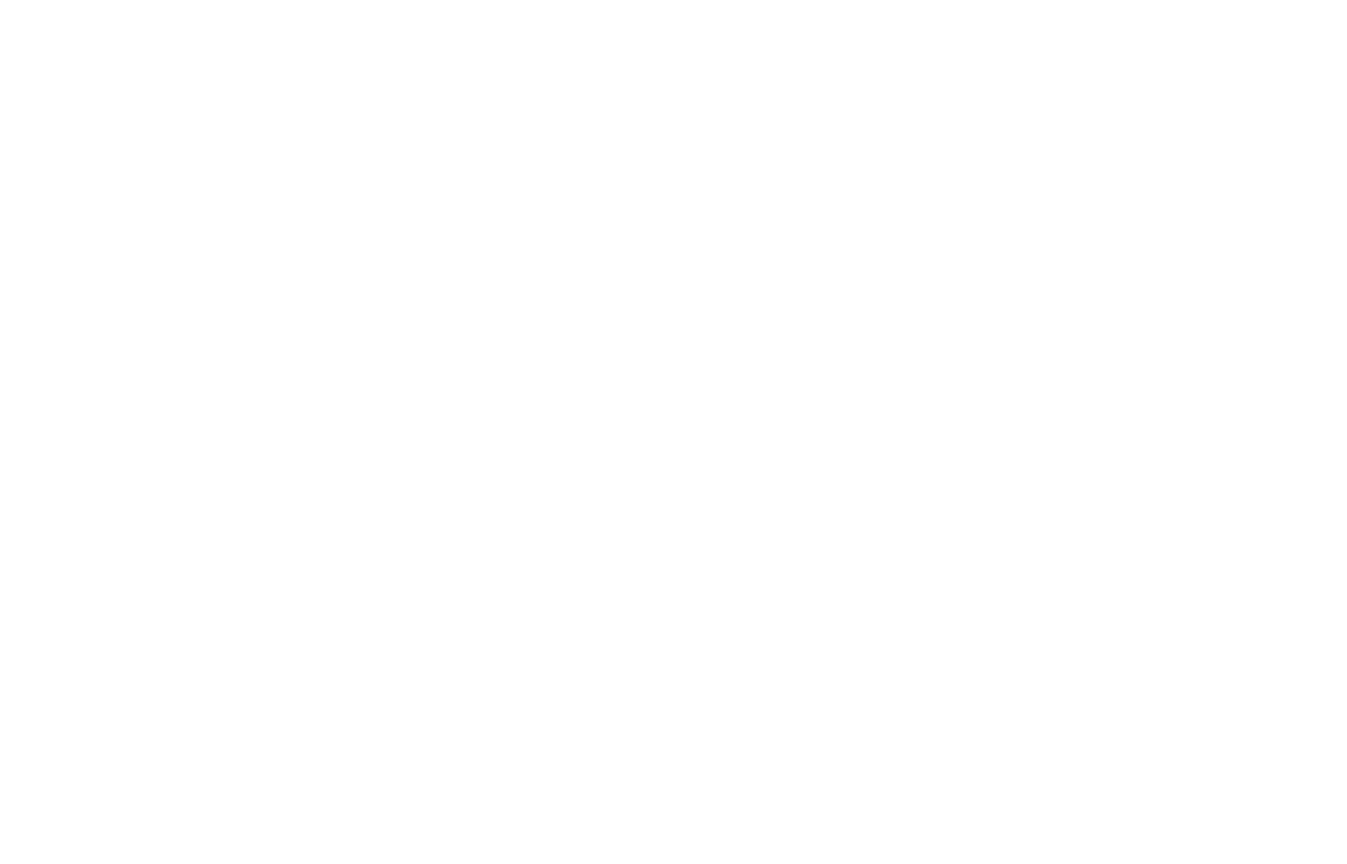 scroll, scrollTop: 0, scrollLeft: 0, axis: both 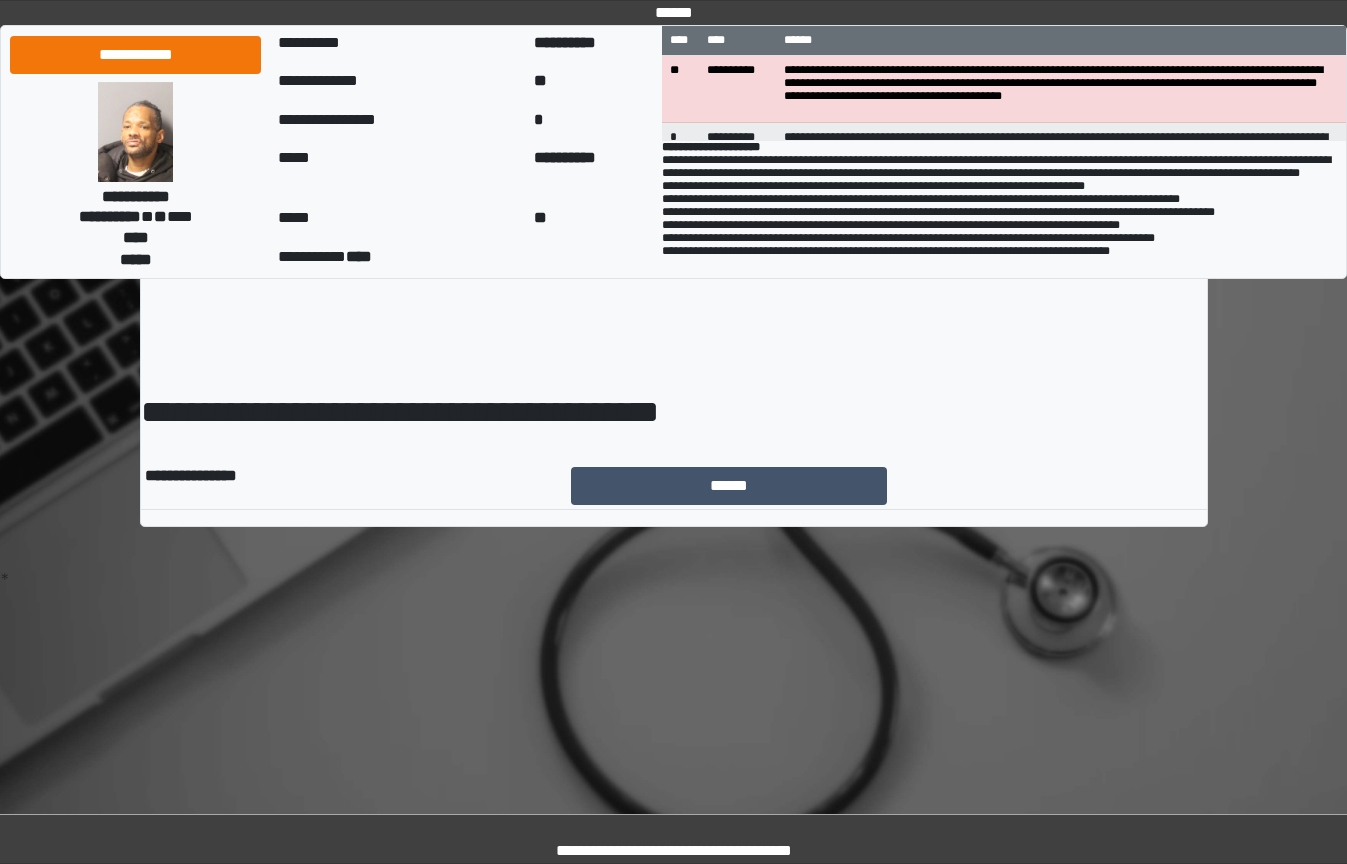 click on "**********" at bounding box center [673, 283] 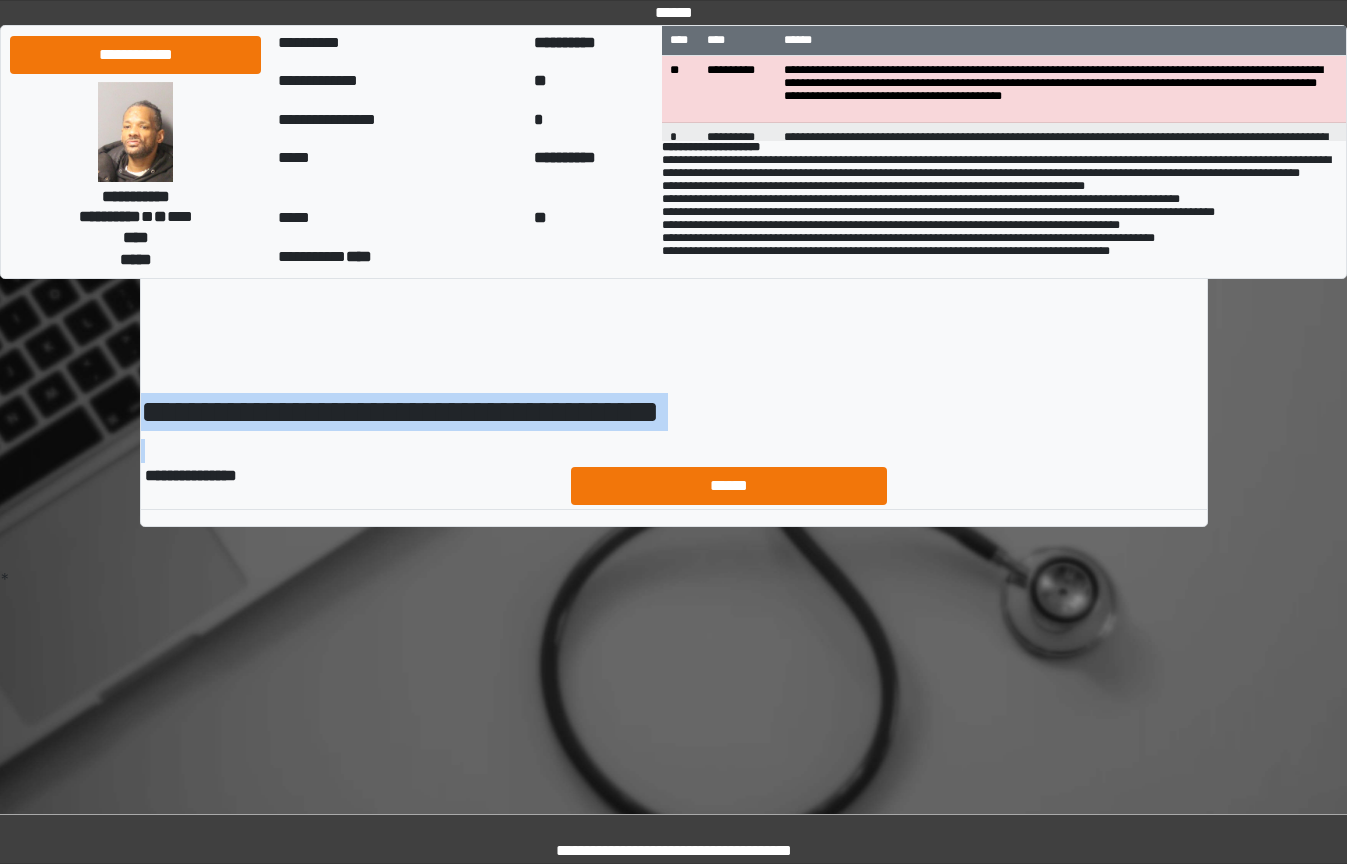 drag, startPoint x: 750, startPoint y: 464, endPoint x: 747, endPoint y: 475, distance: 11.401754 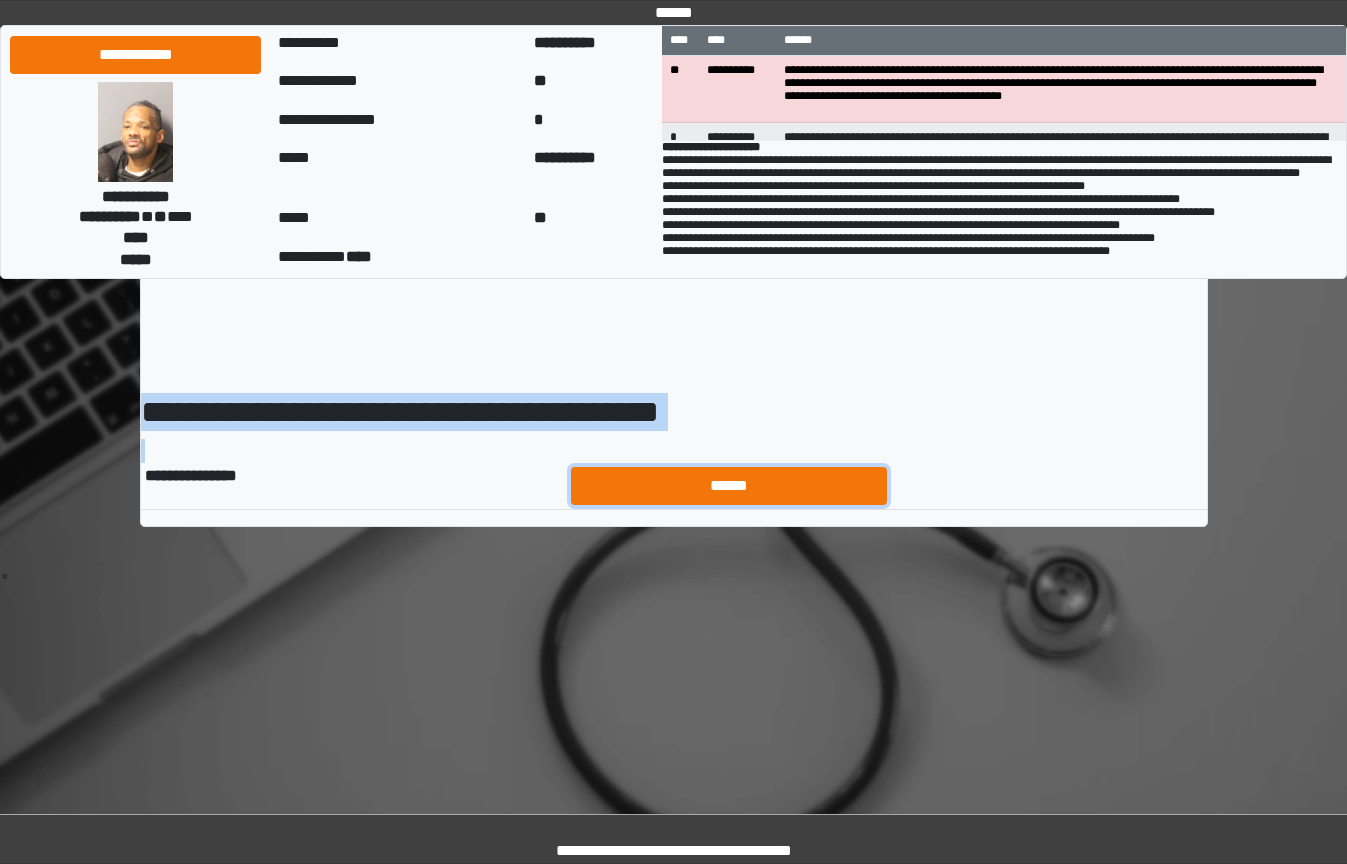 click on "******" at bounding box center [729, 486] 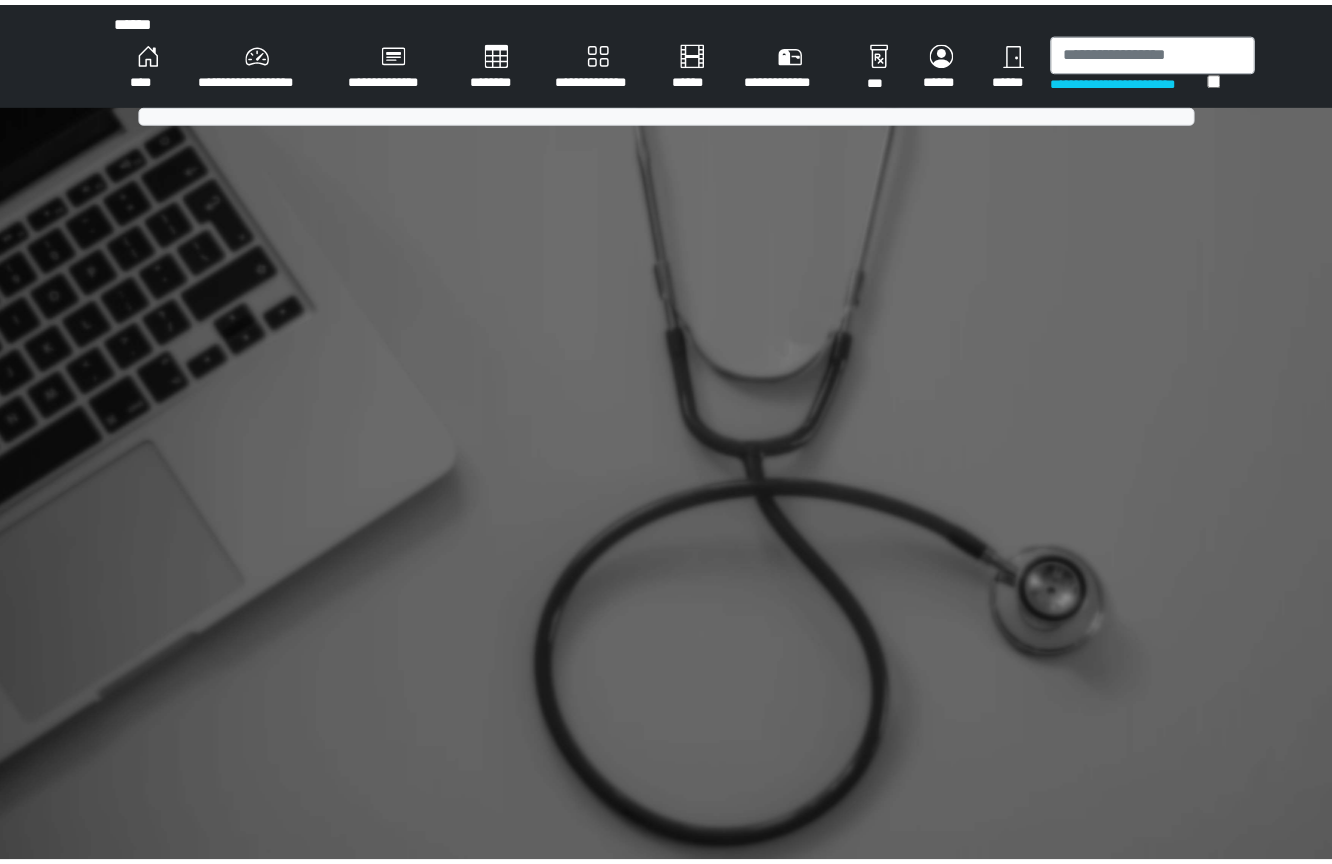 scroll, scrollTop: 0, scrollLeft: 0, axis: both 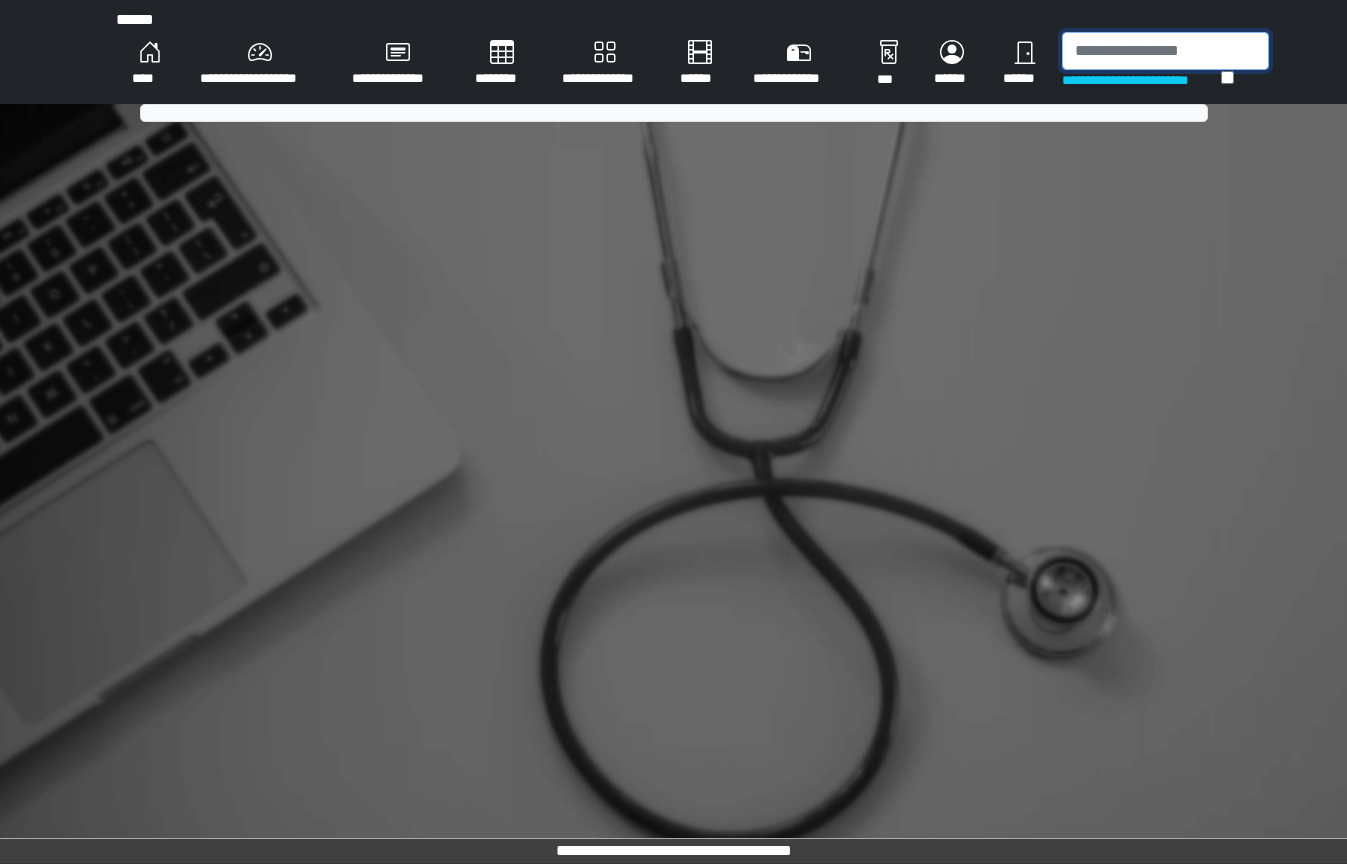 click at bounding box center [1165, 51] 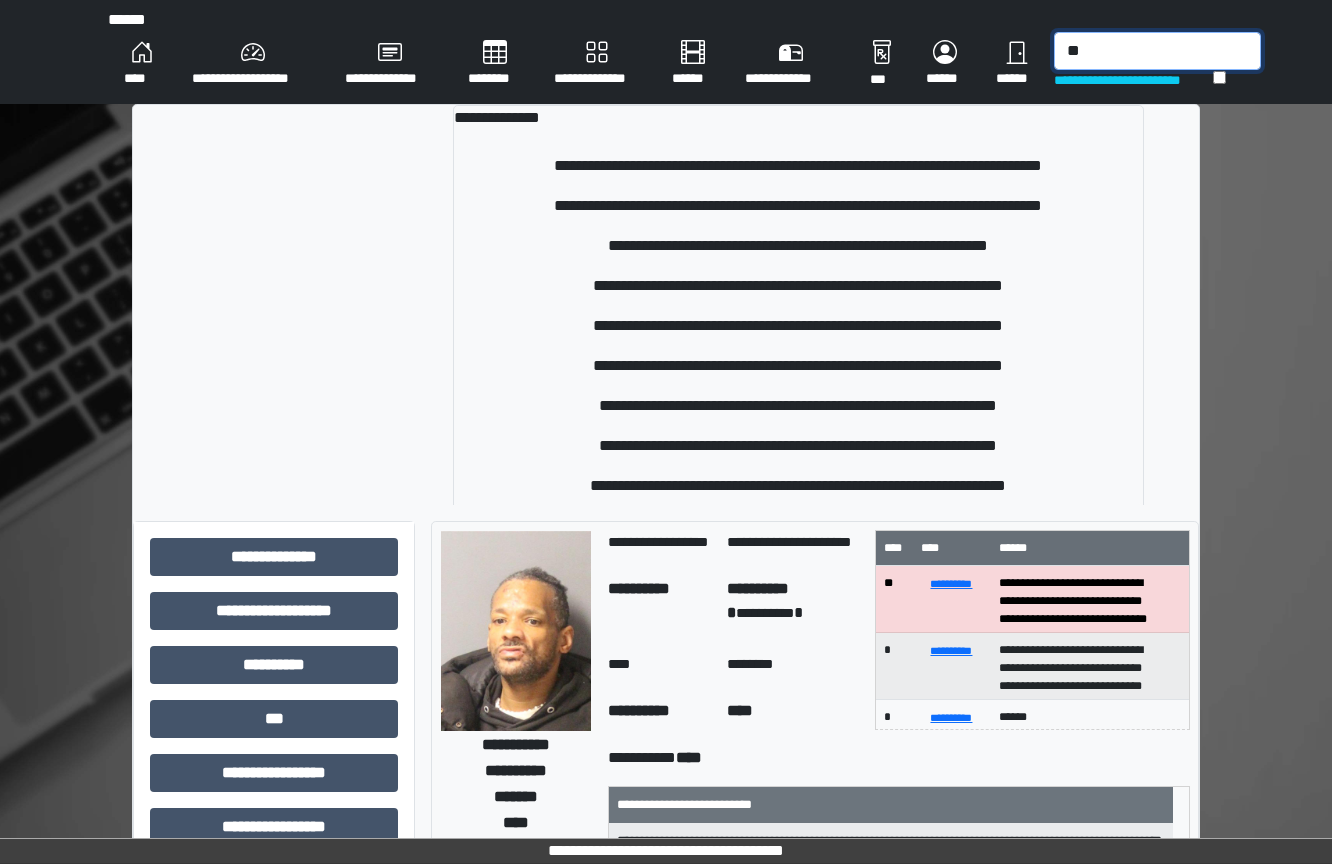 click on "**" at bounding box center [1157, 51] 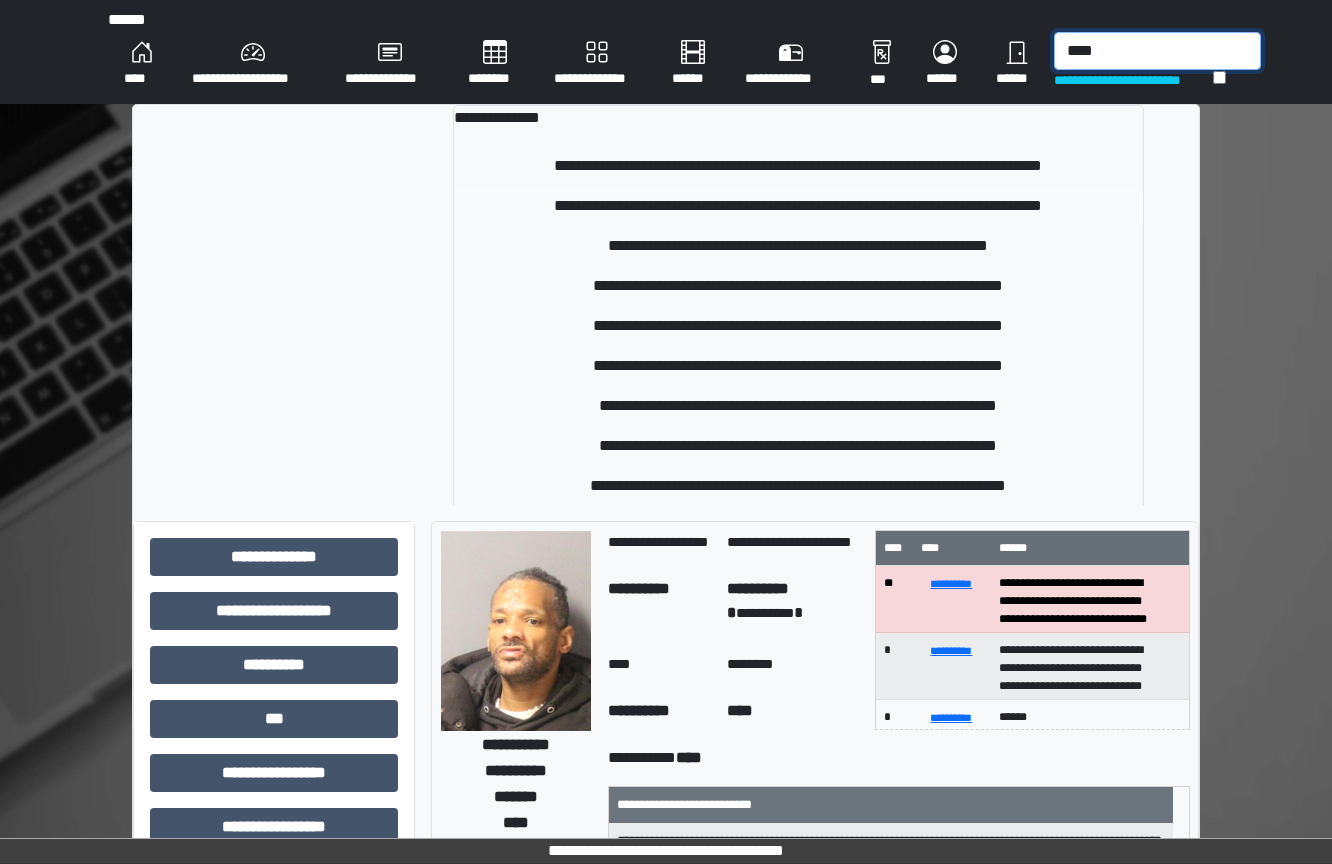 type on "****" 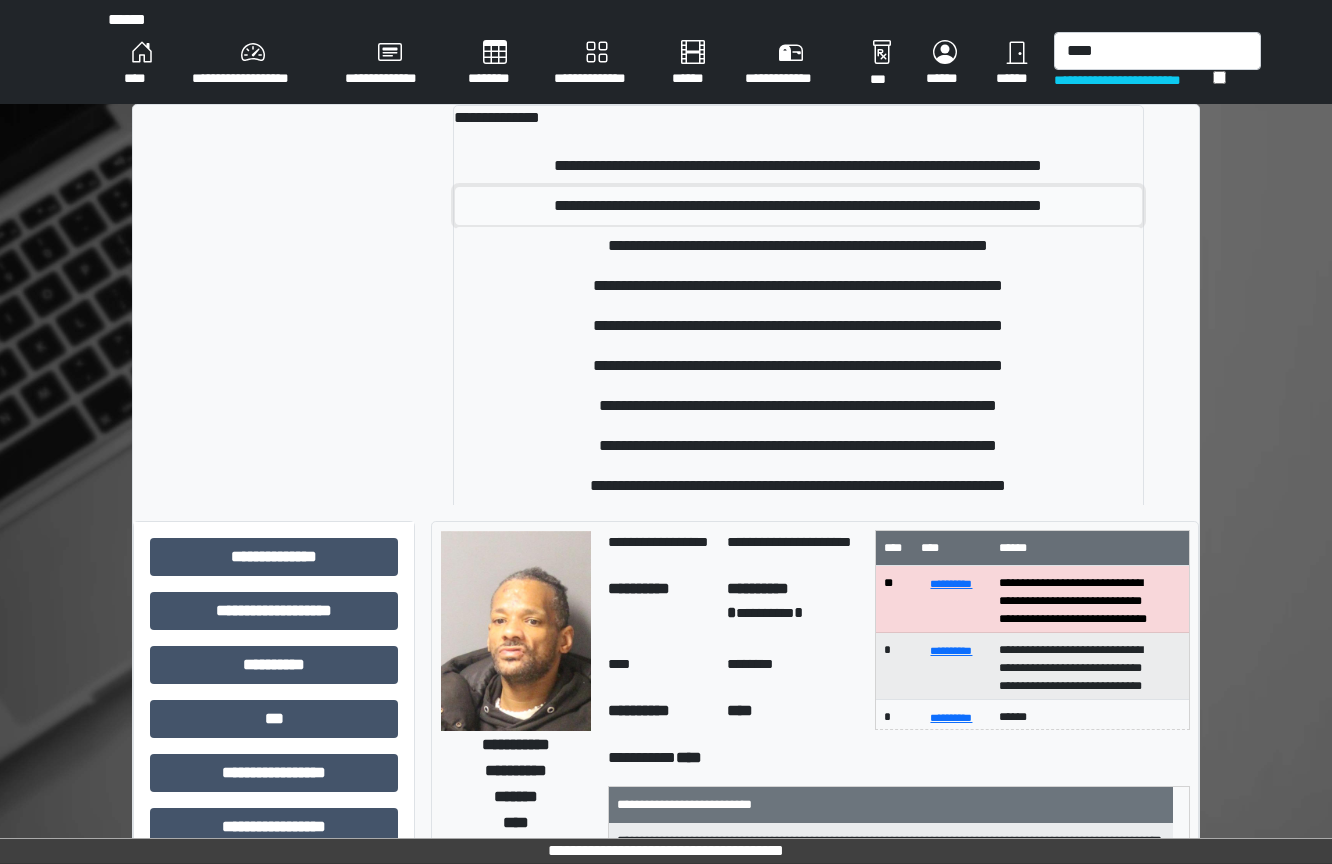 click on "**********" at bounding box center (798, 206) 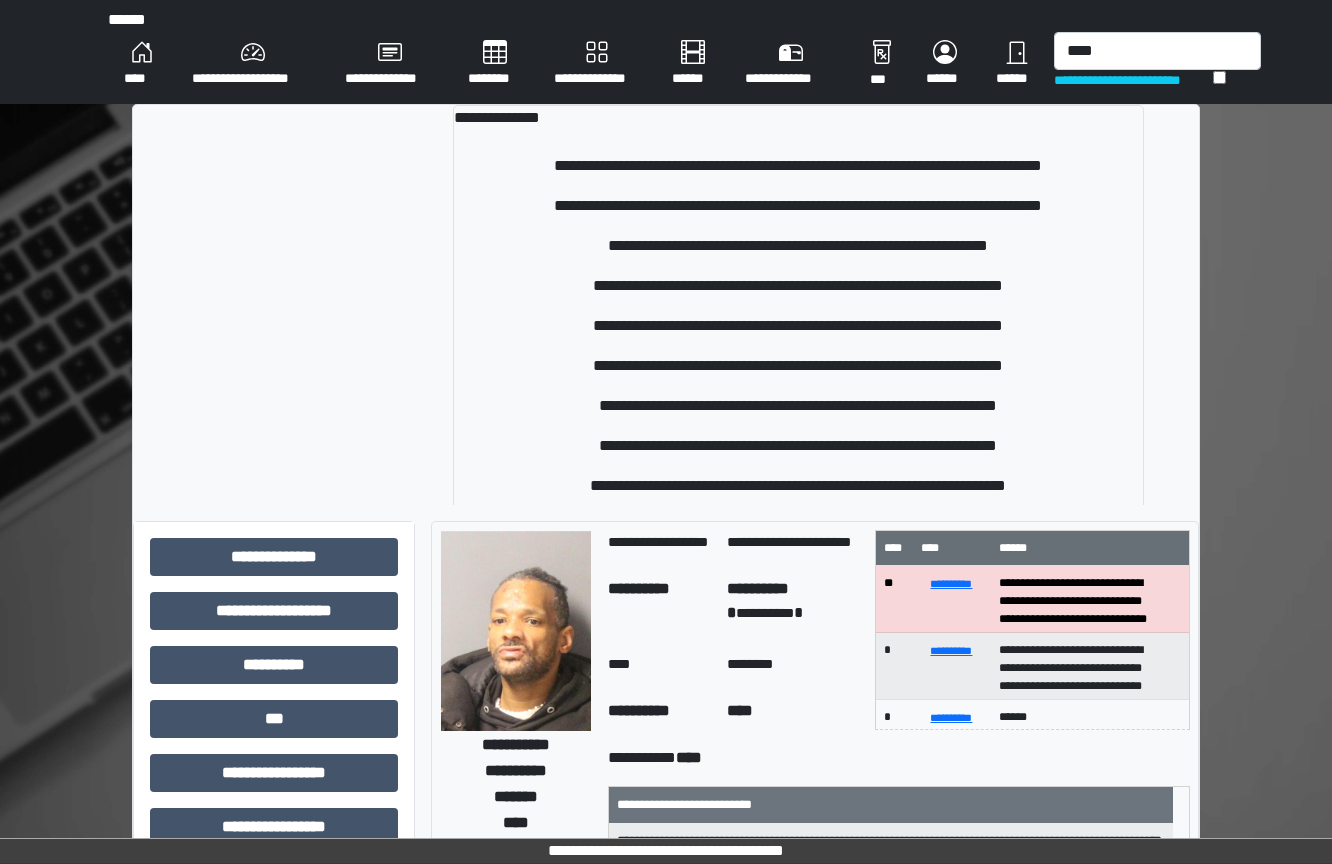 type 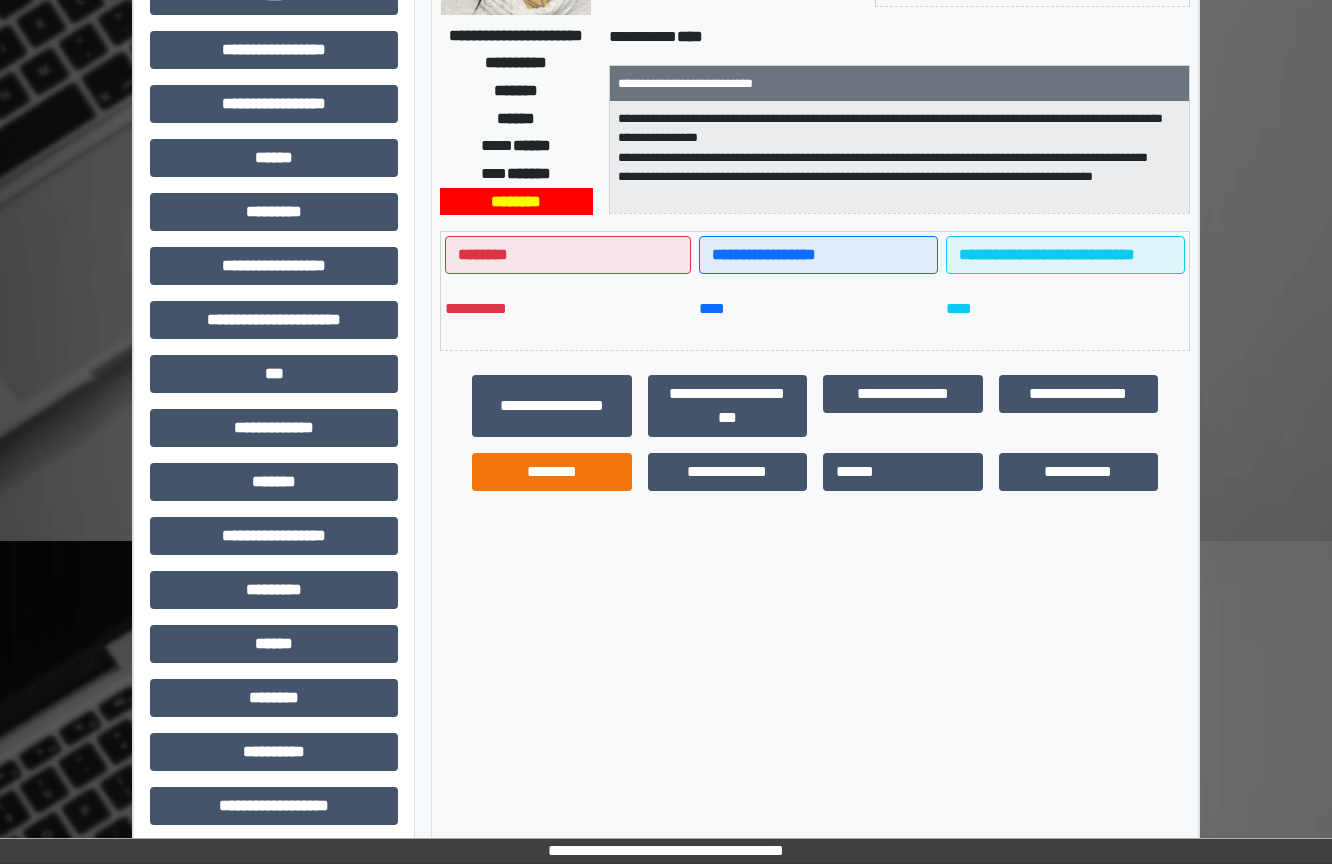 scroll, scrollTop: 334, scrollLeft: 0, axis: vertical 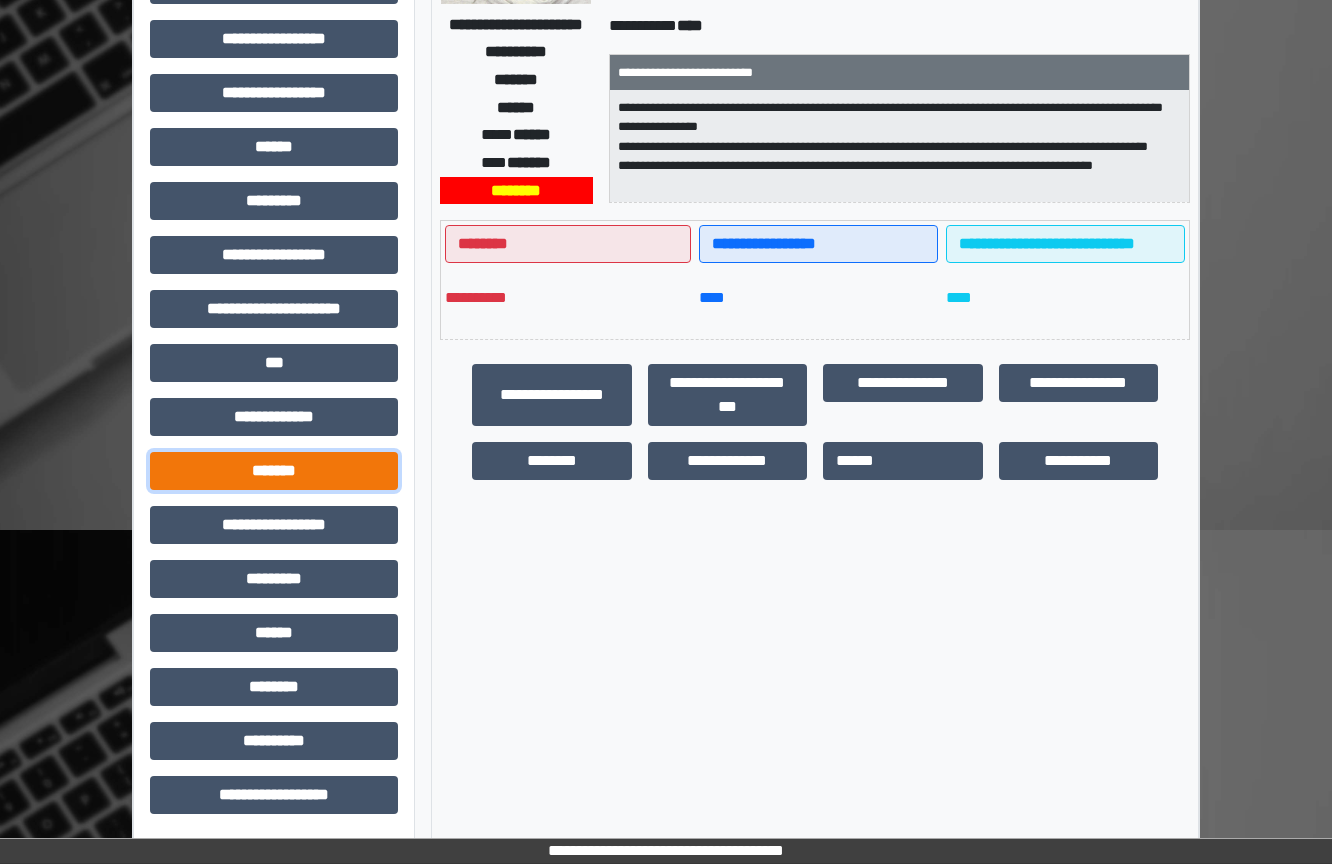 click on "*******" at bounding box center (274, 471) 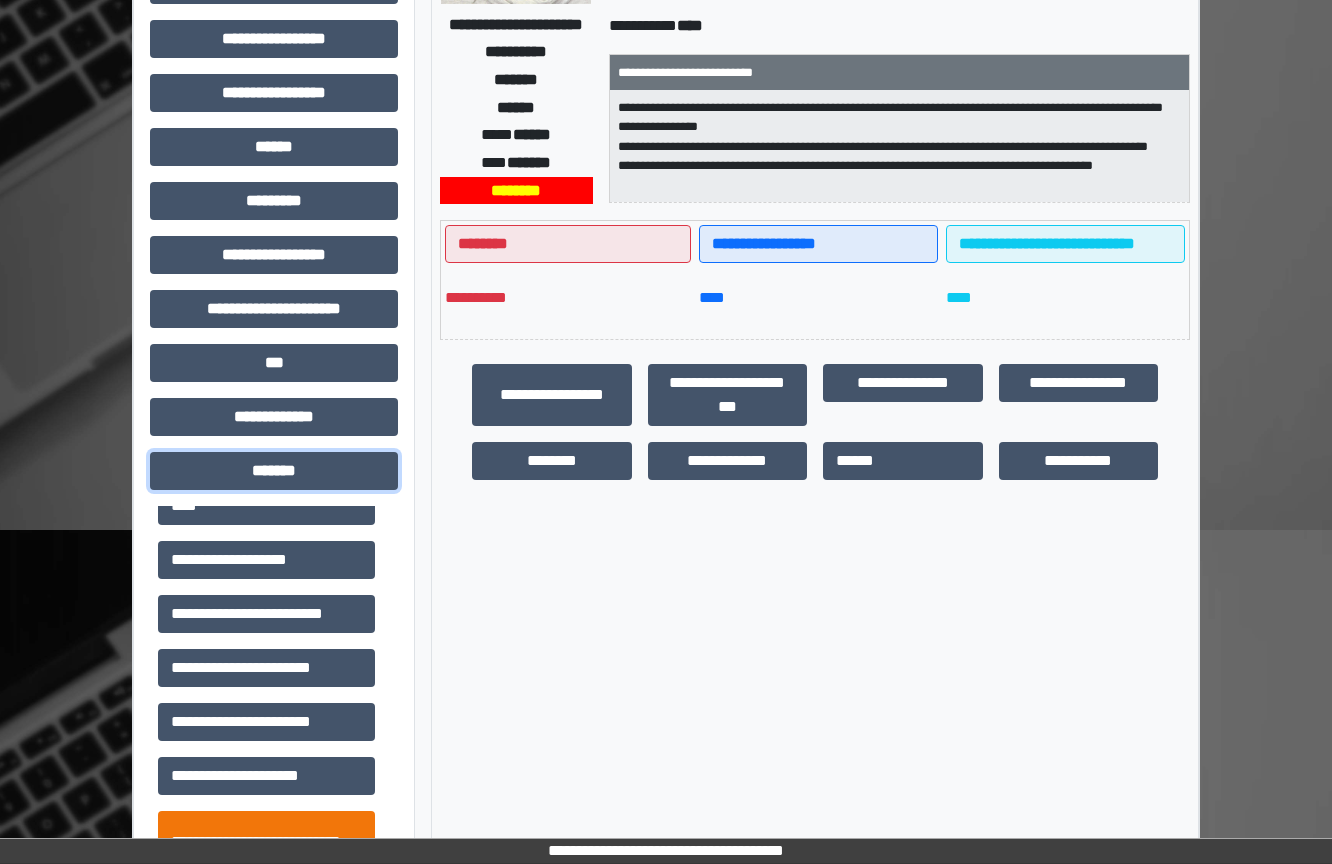 scroll, scrollTop: 600, scrollLeft: 0, axis: vertical 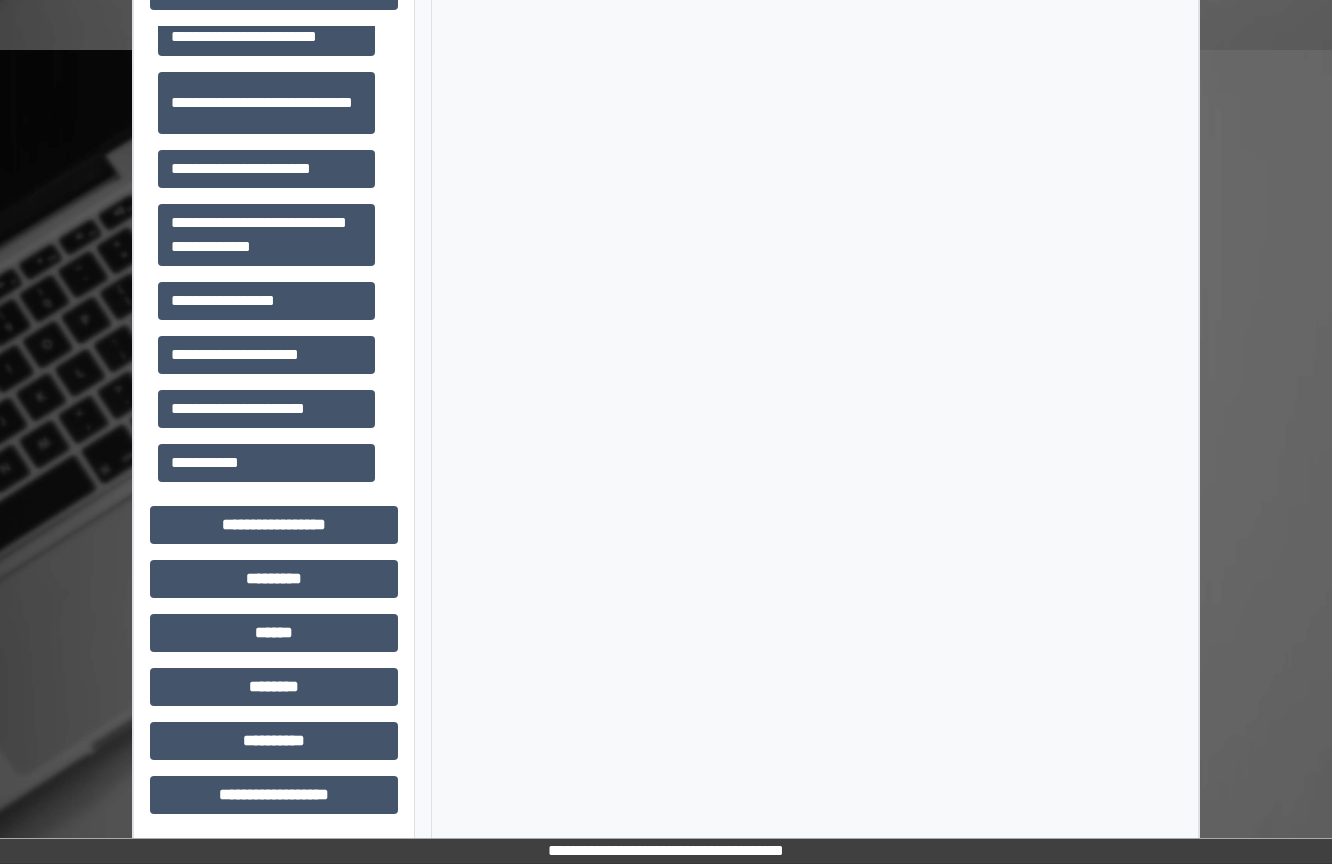 drag, startPoint x: 995, startPoint y: 28, endPoint x: 1020, endPoint y: 54, distance: 36.069378 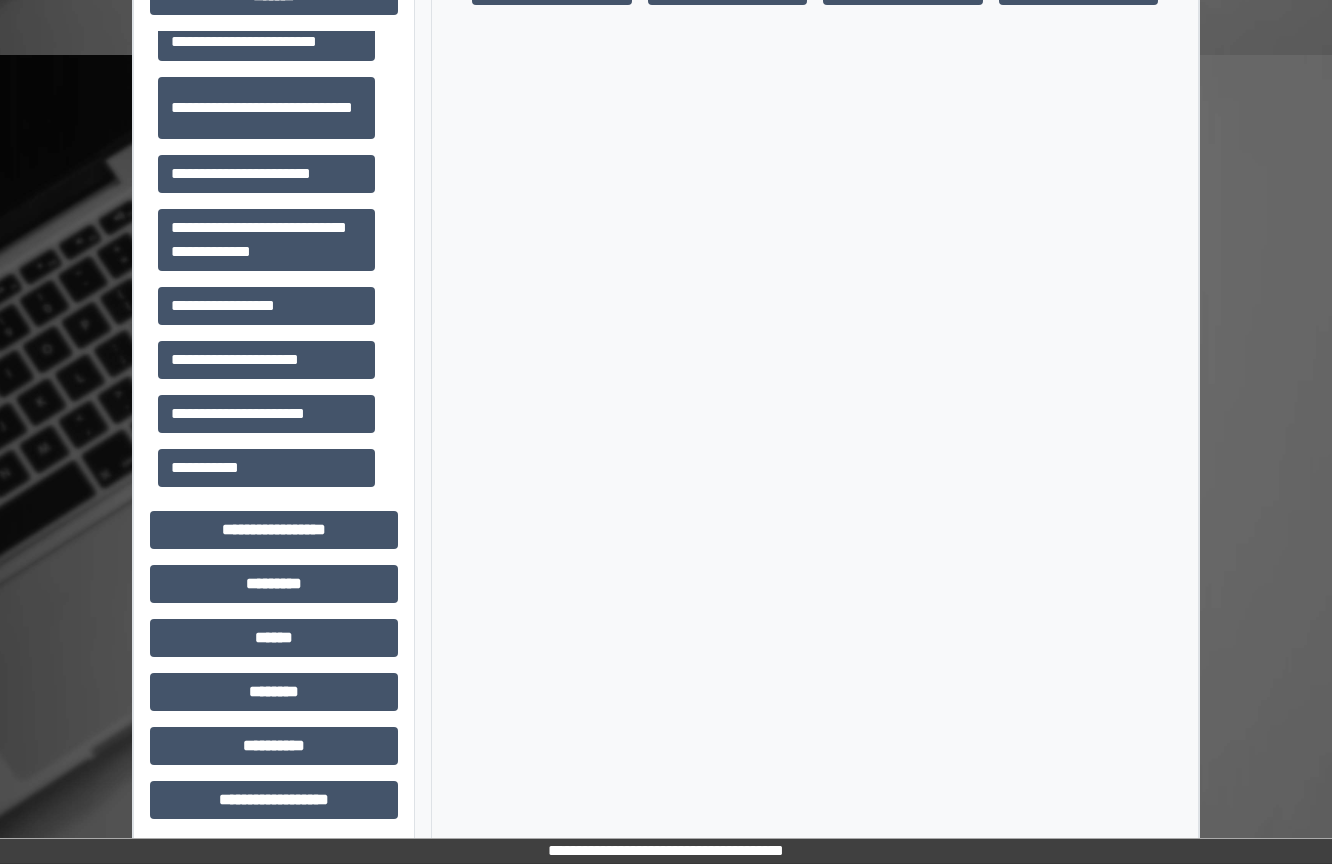 scroll, scrollTop: 814, scrollLeft: 0, axis: vertical 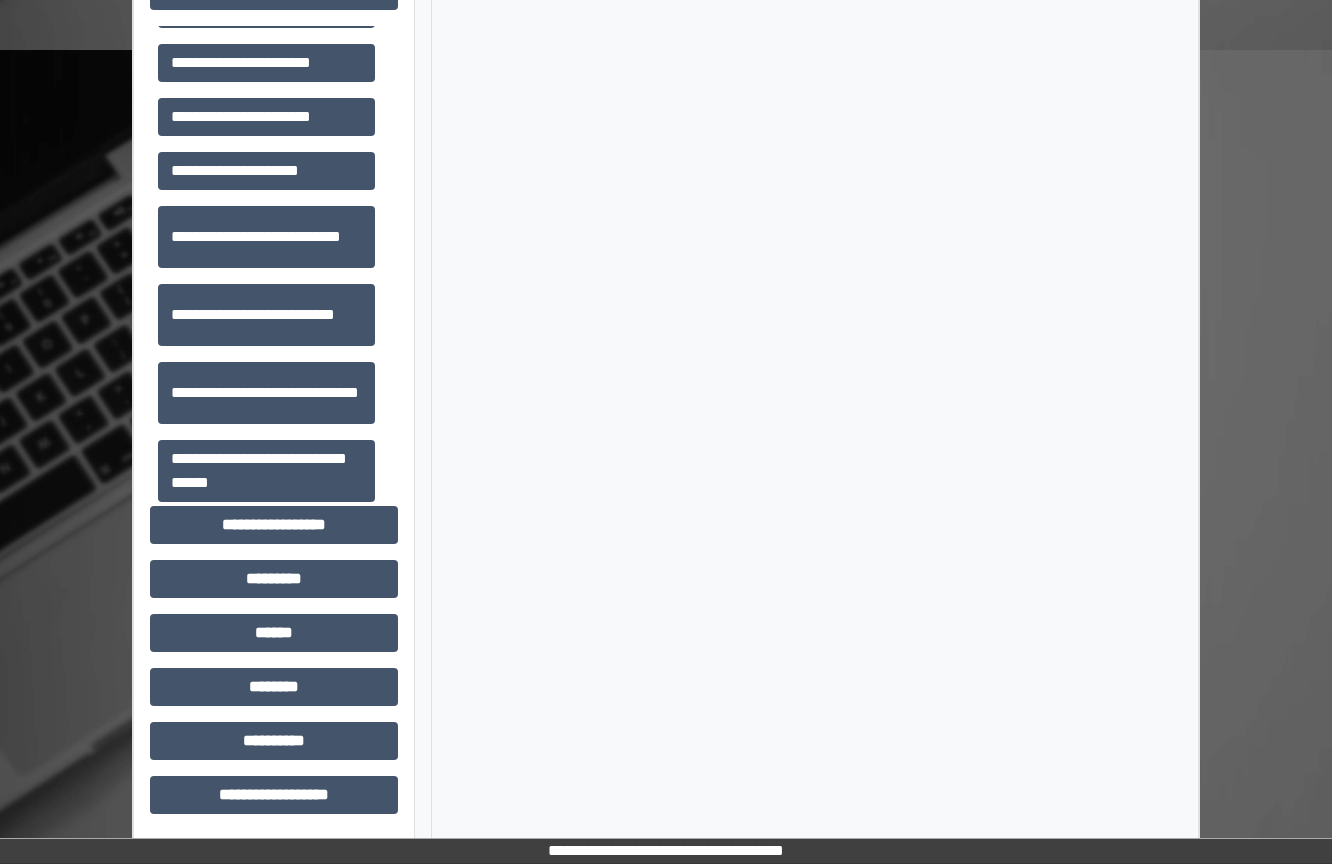 drag, startPoint x: 499, startPoint y: 389, endPoint x: 507, endPoint y: 420, distance: 32.01562 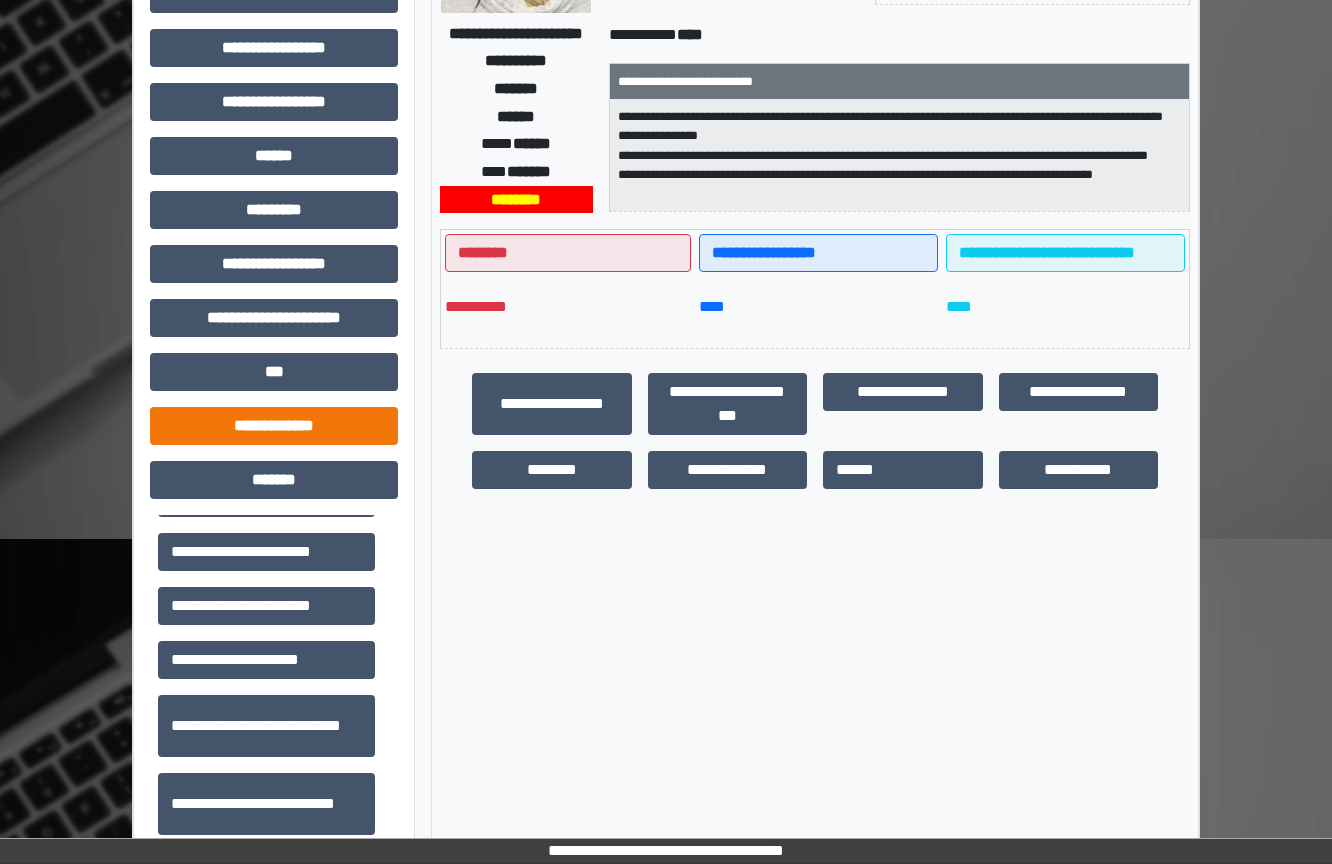 scroll, scrollTop: 314, scrollLeft: 0, axis: vertical 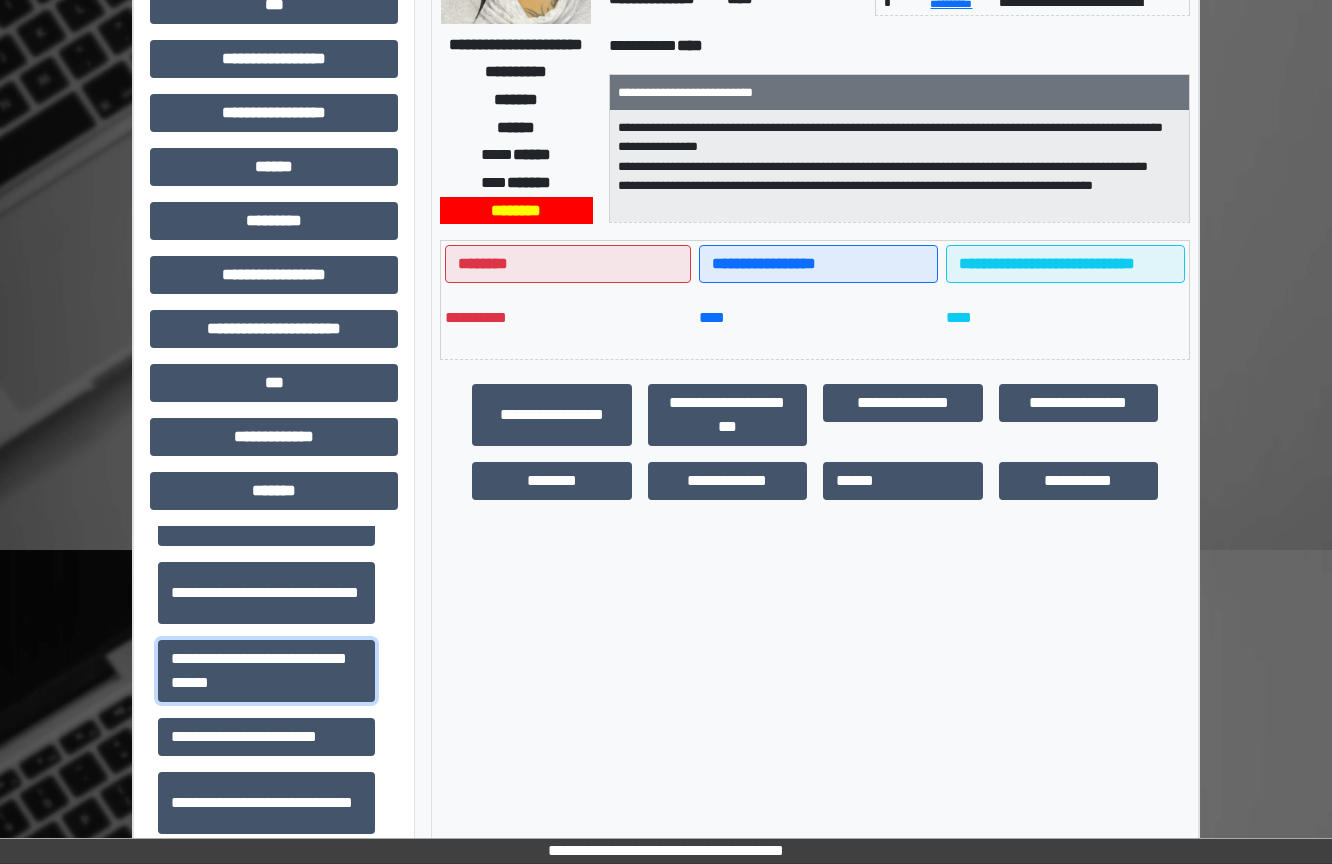 click on "**********" 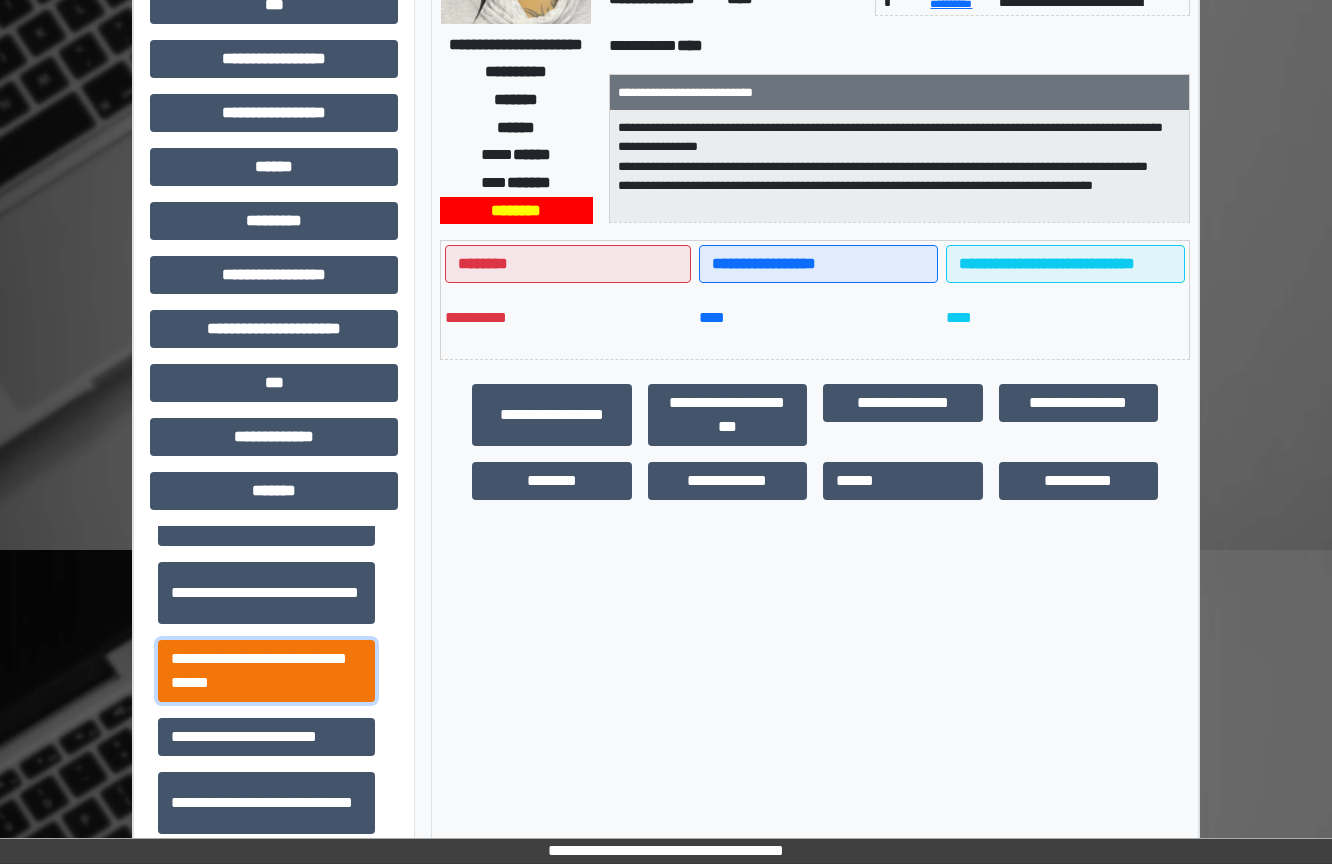 click on "**********" 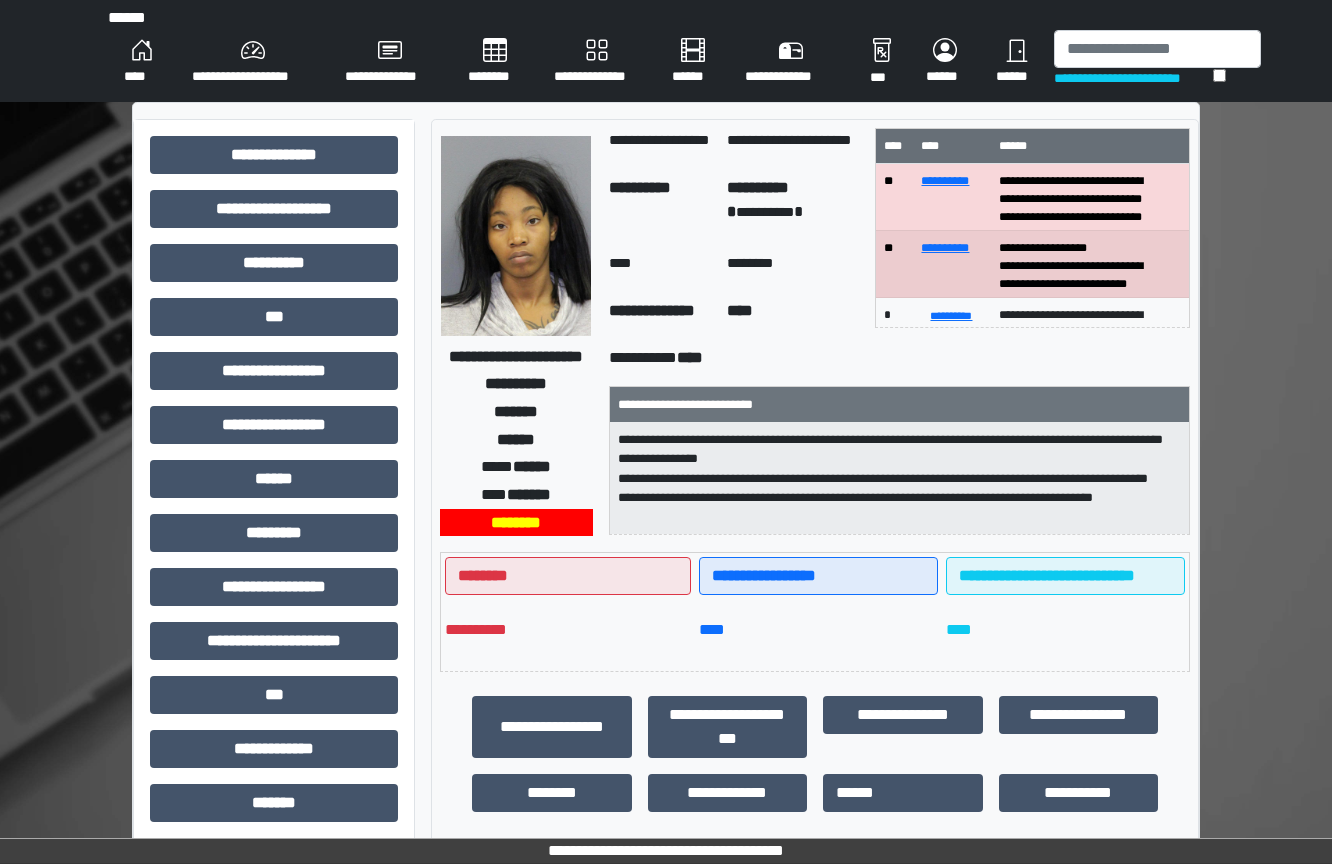 scroll, scrollTop: 0, scrollLeft: 0, axis: both 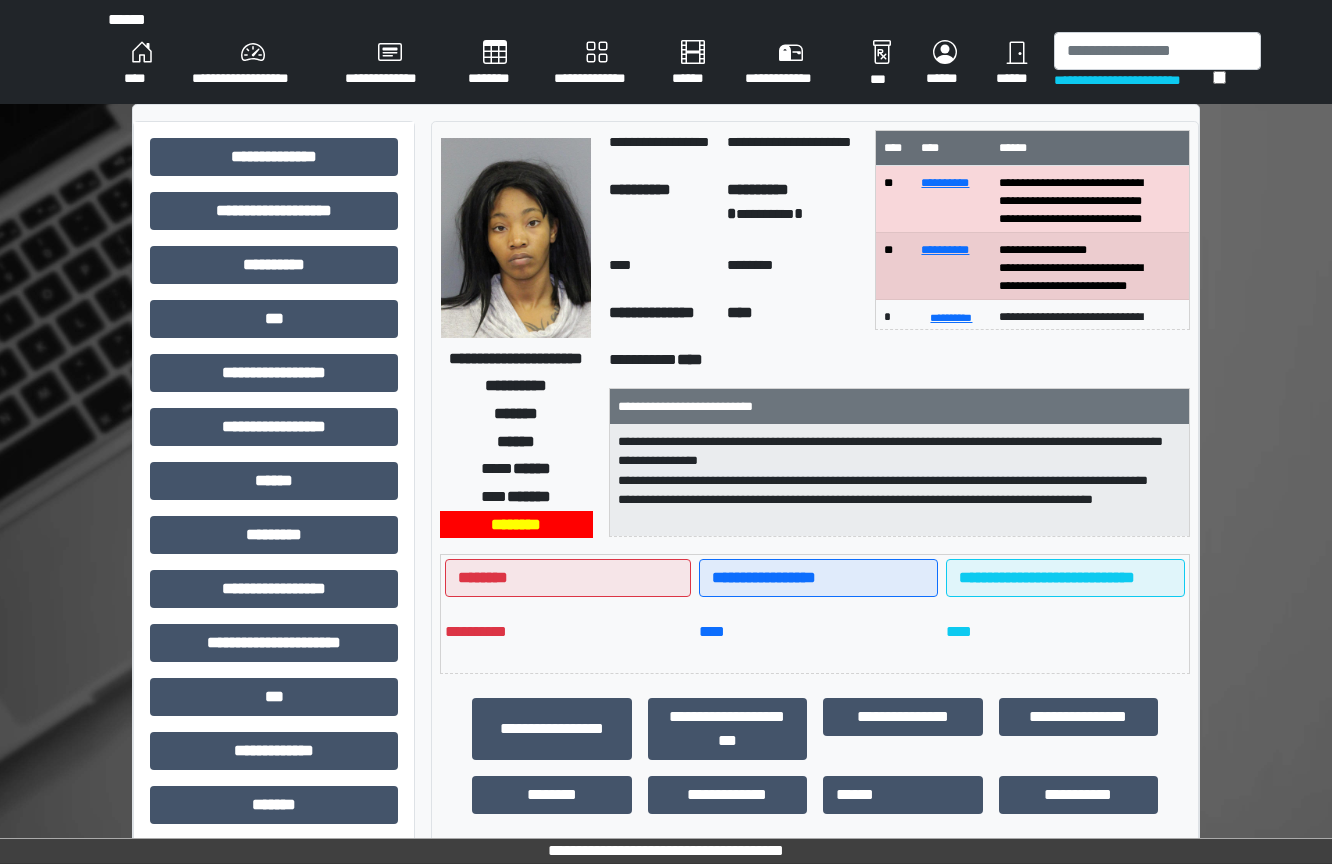 drag, startPoint x: 1181, startPoint y: 456, endPoint x: 1149, endPoint y: 474, distance: 36.71512 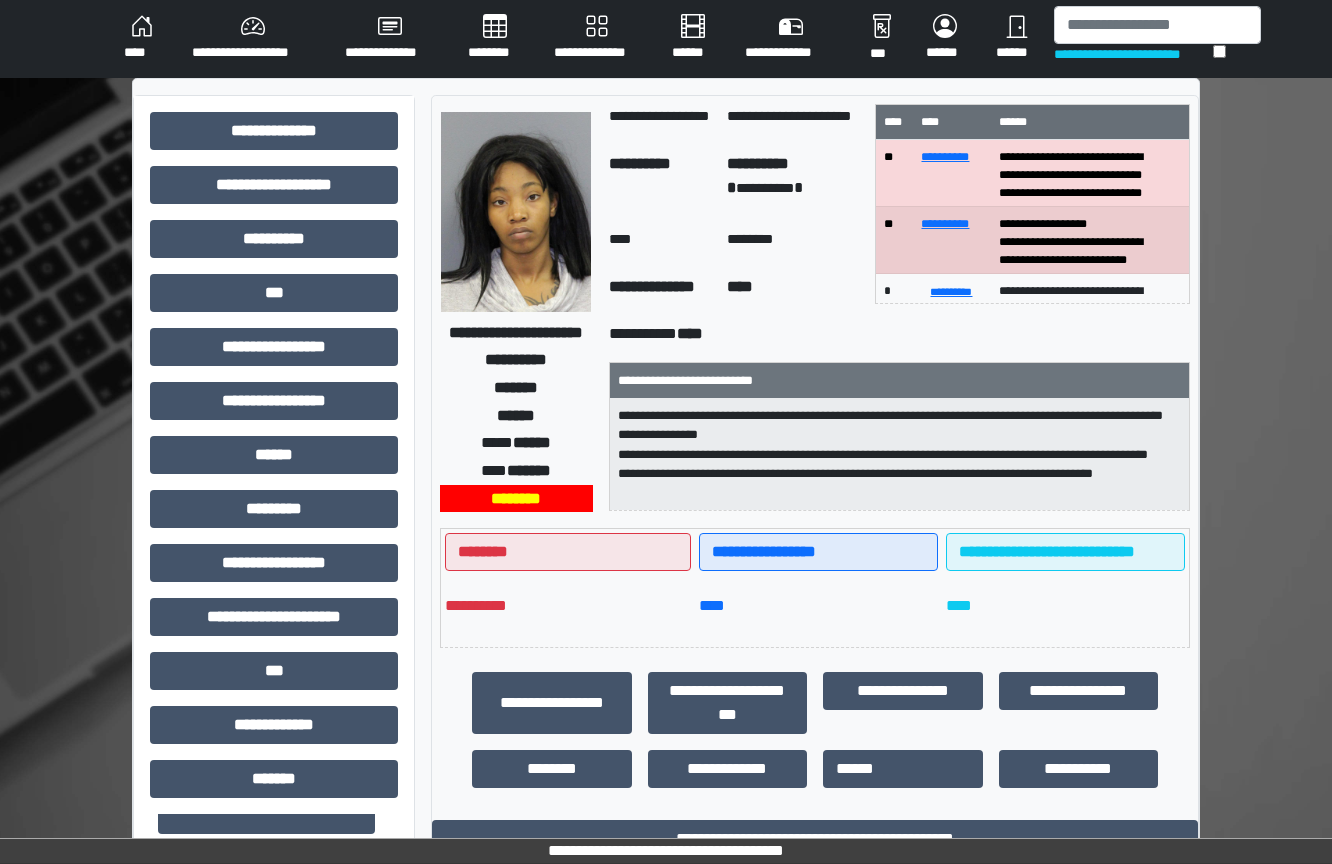 scroll, scrollTop: 400, scrollLeft: 0, axis: vertical 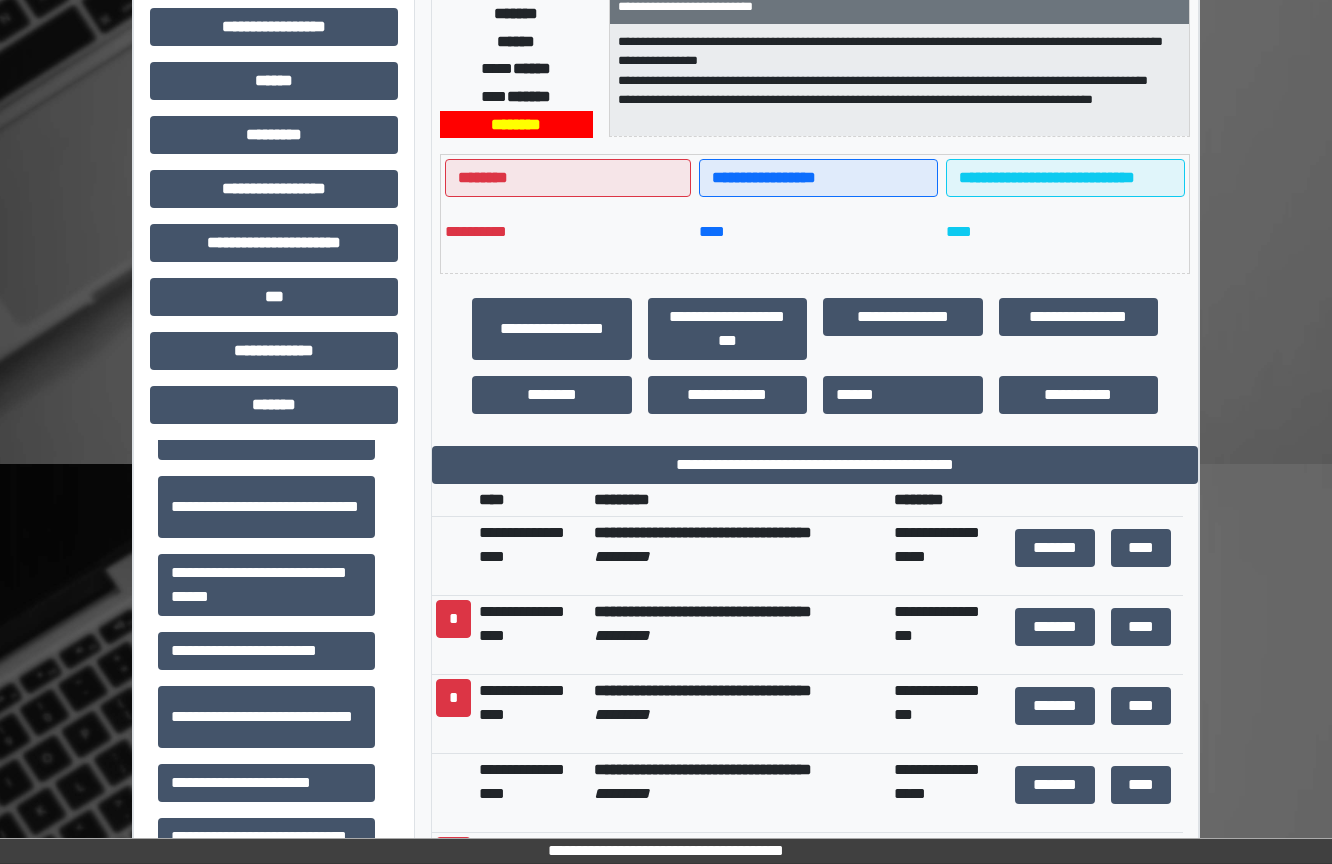 click on "**********" 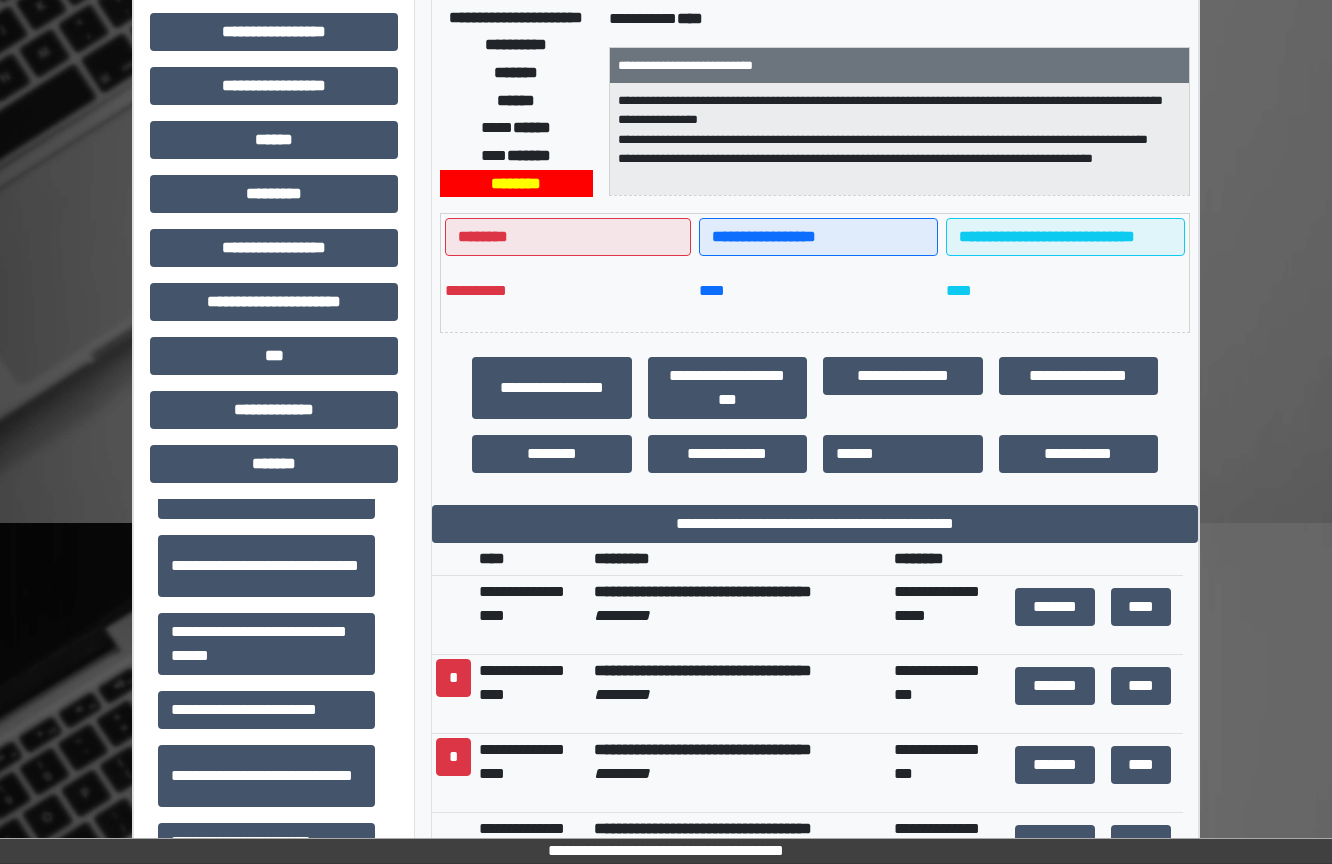 drag, startPoint x: 461, startPoint y: 150, endPoint x: 440, endPoint y: 10, distance: 141.56624 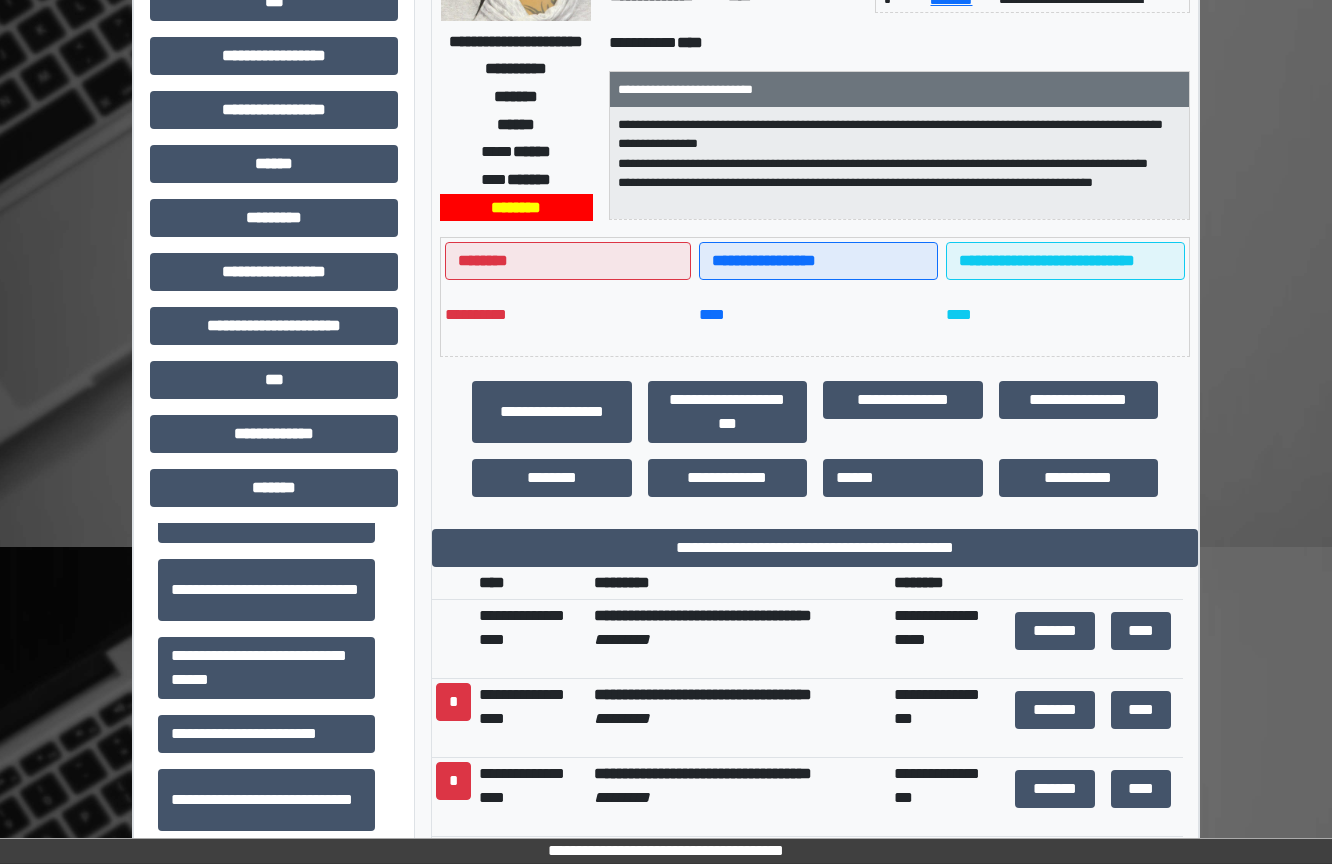 scroll, scrollTop: 517, scrollLeft: 0, axis: vertical 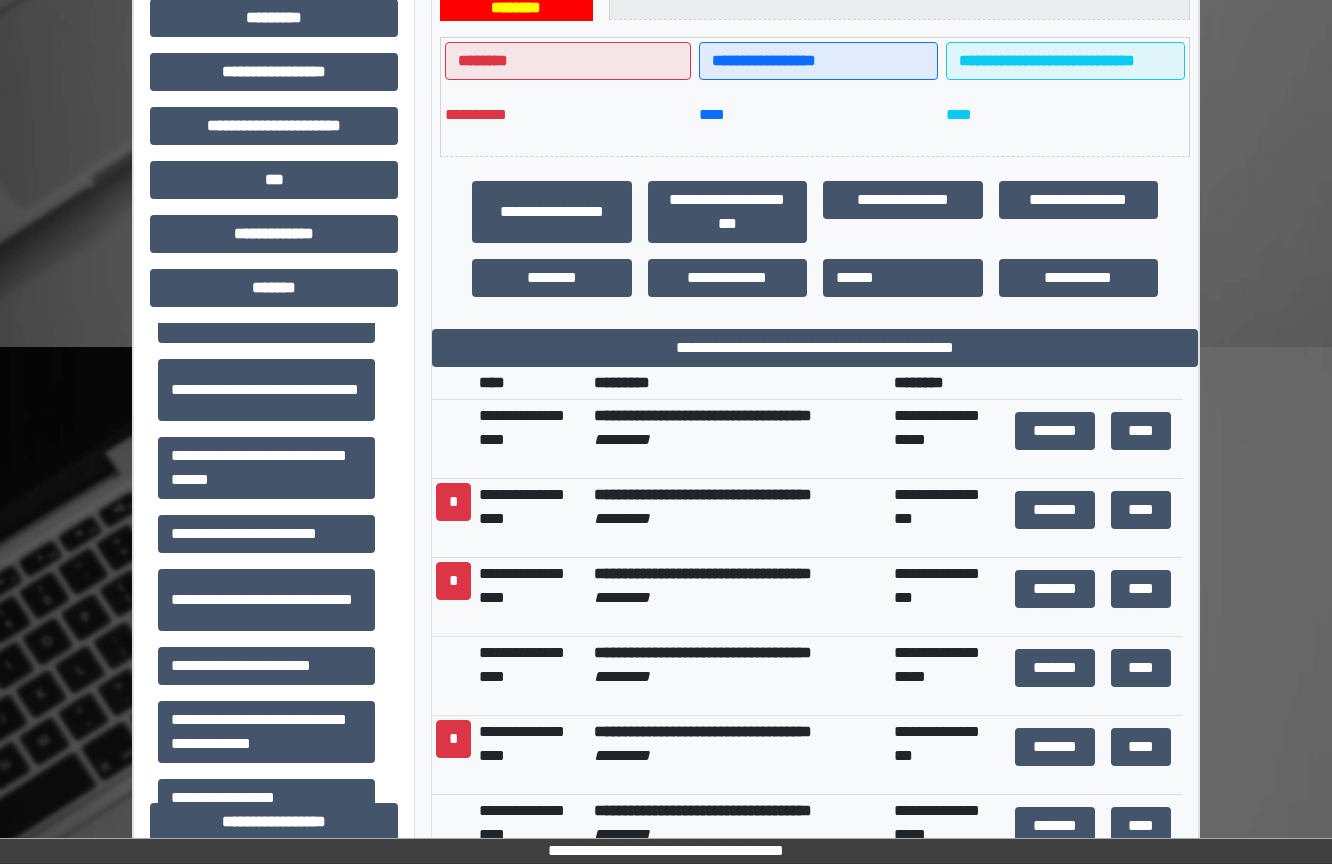 click on "**********" 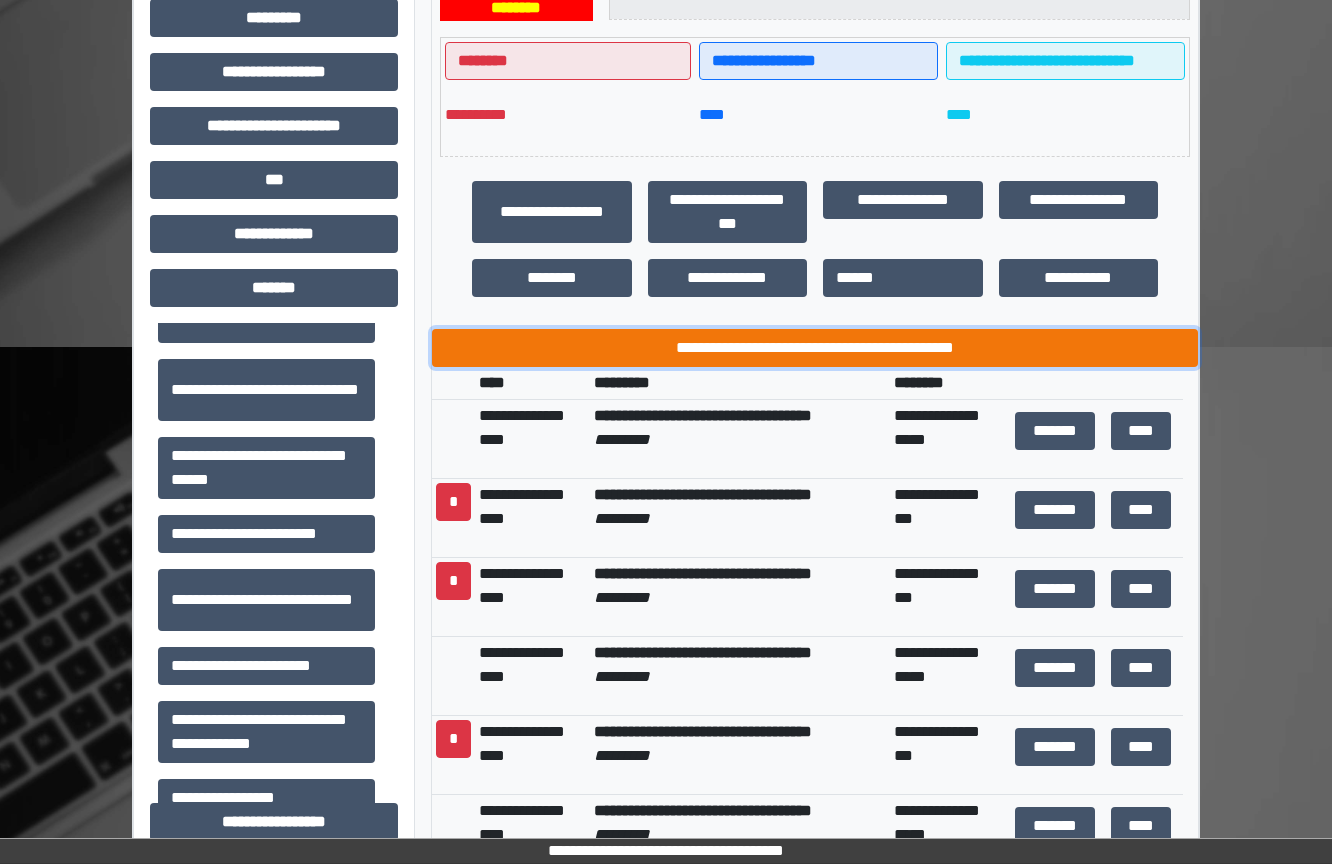 click on "**********" 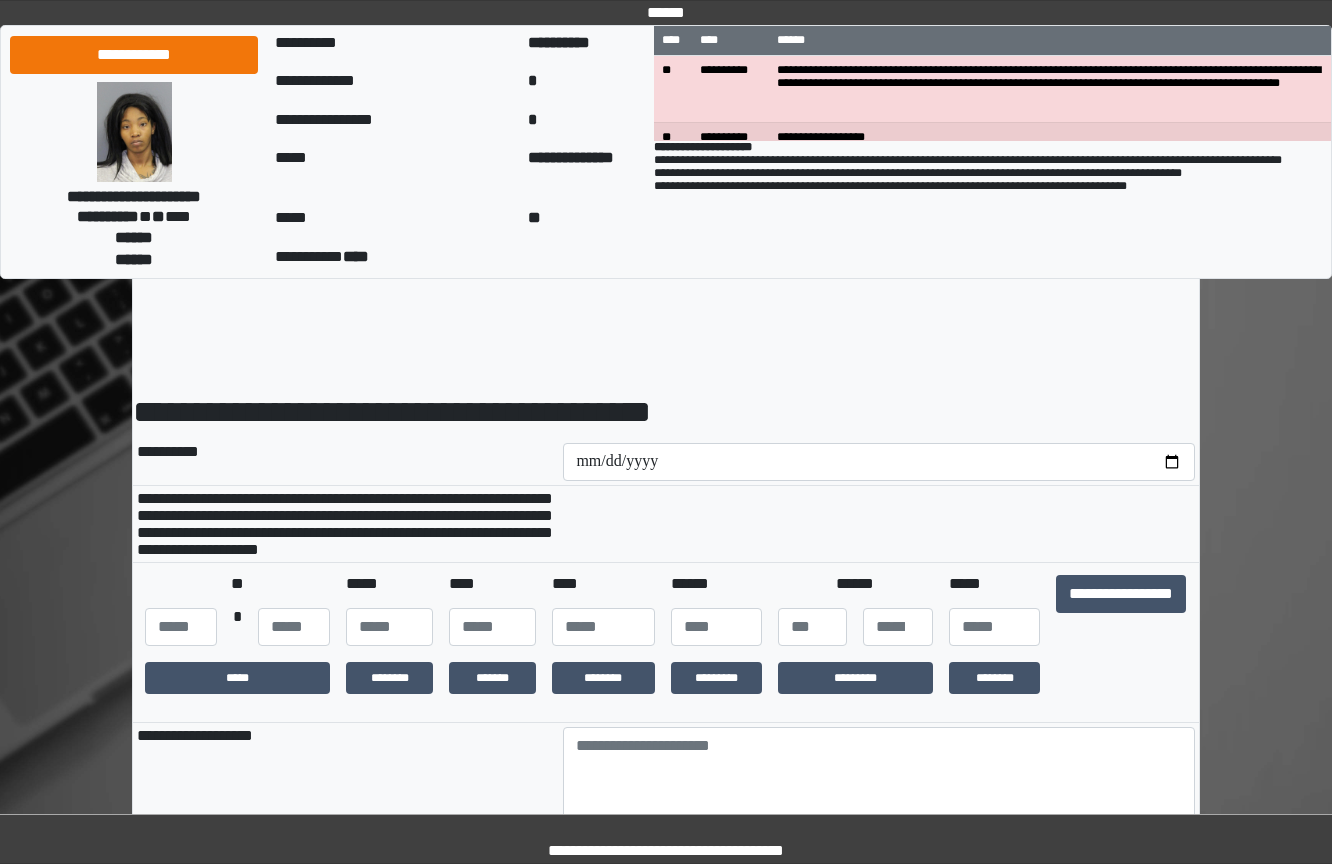 scroll, scrollTop: 0, scrollLeft: 0, axis: both 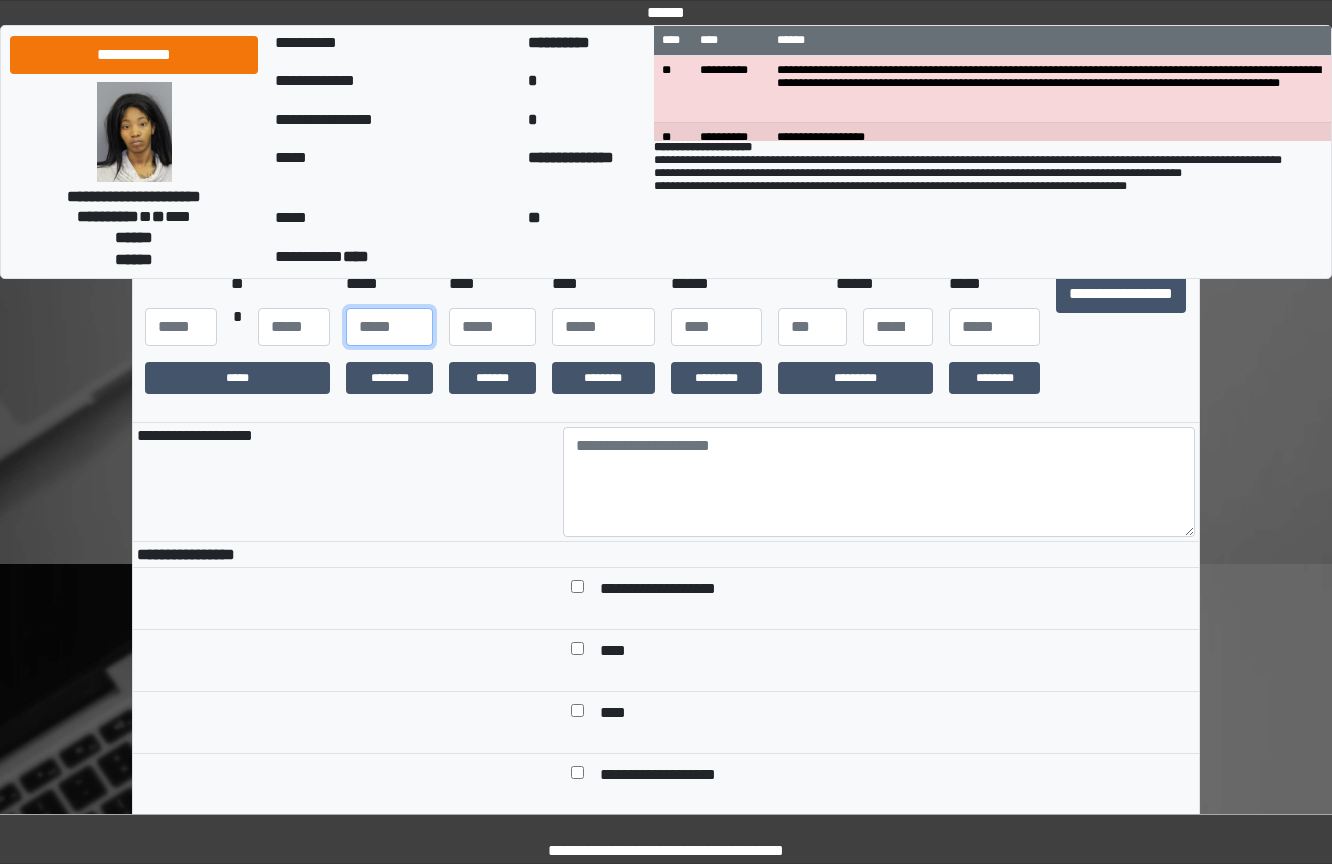 click at bounding box center (389, 327) 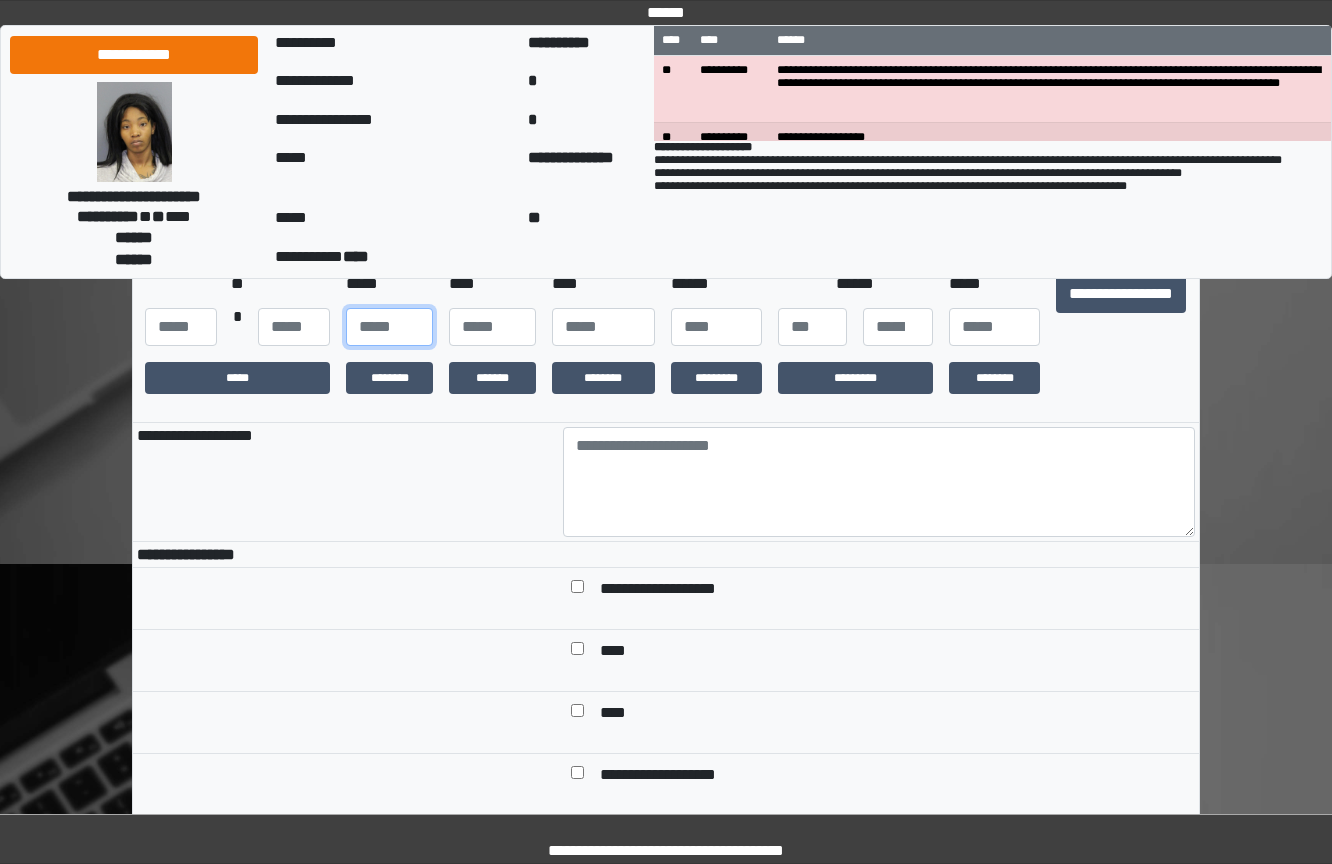 click at bounding box center (389, 327) 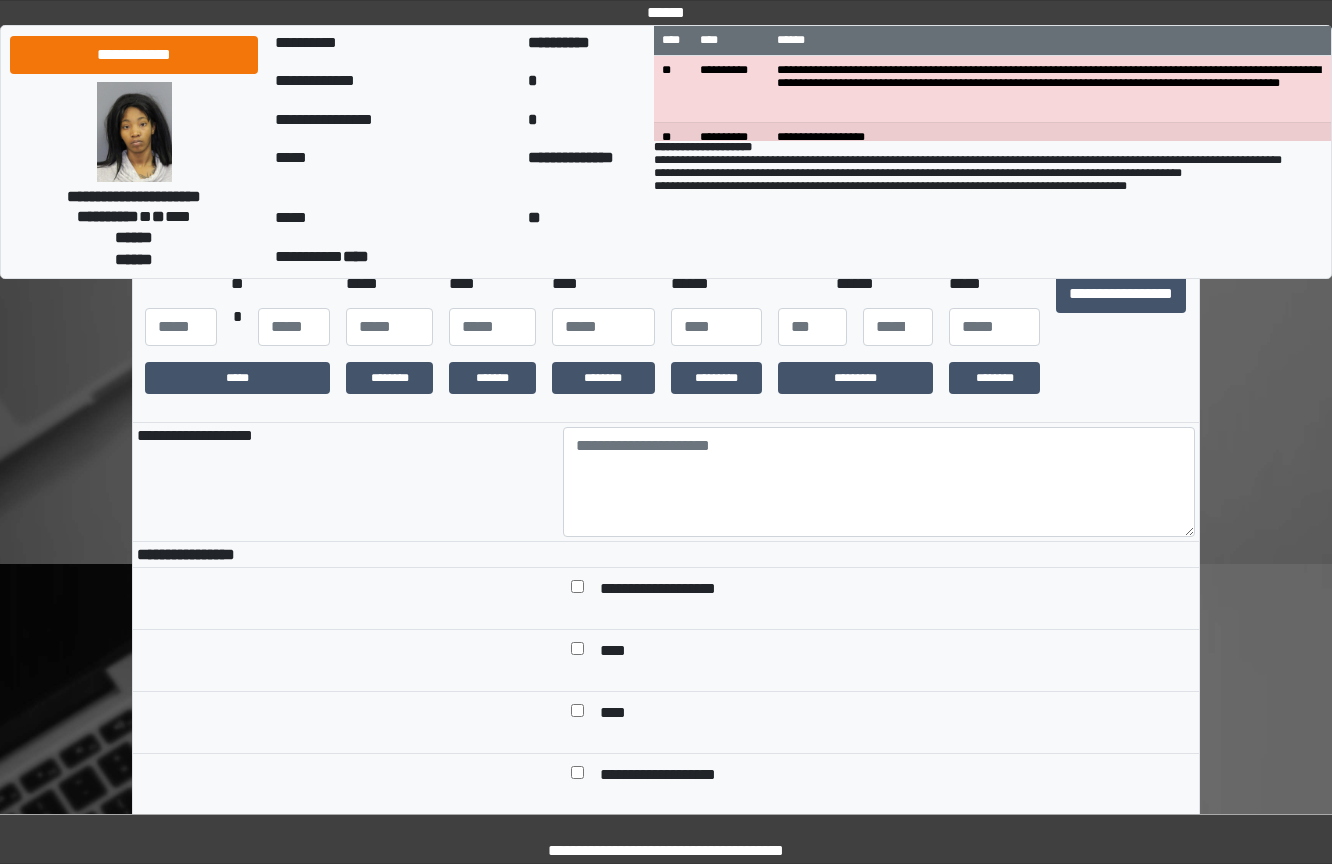 click on "**********" at bounding box center [346, 482] 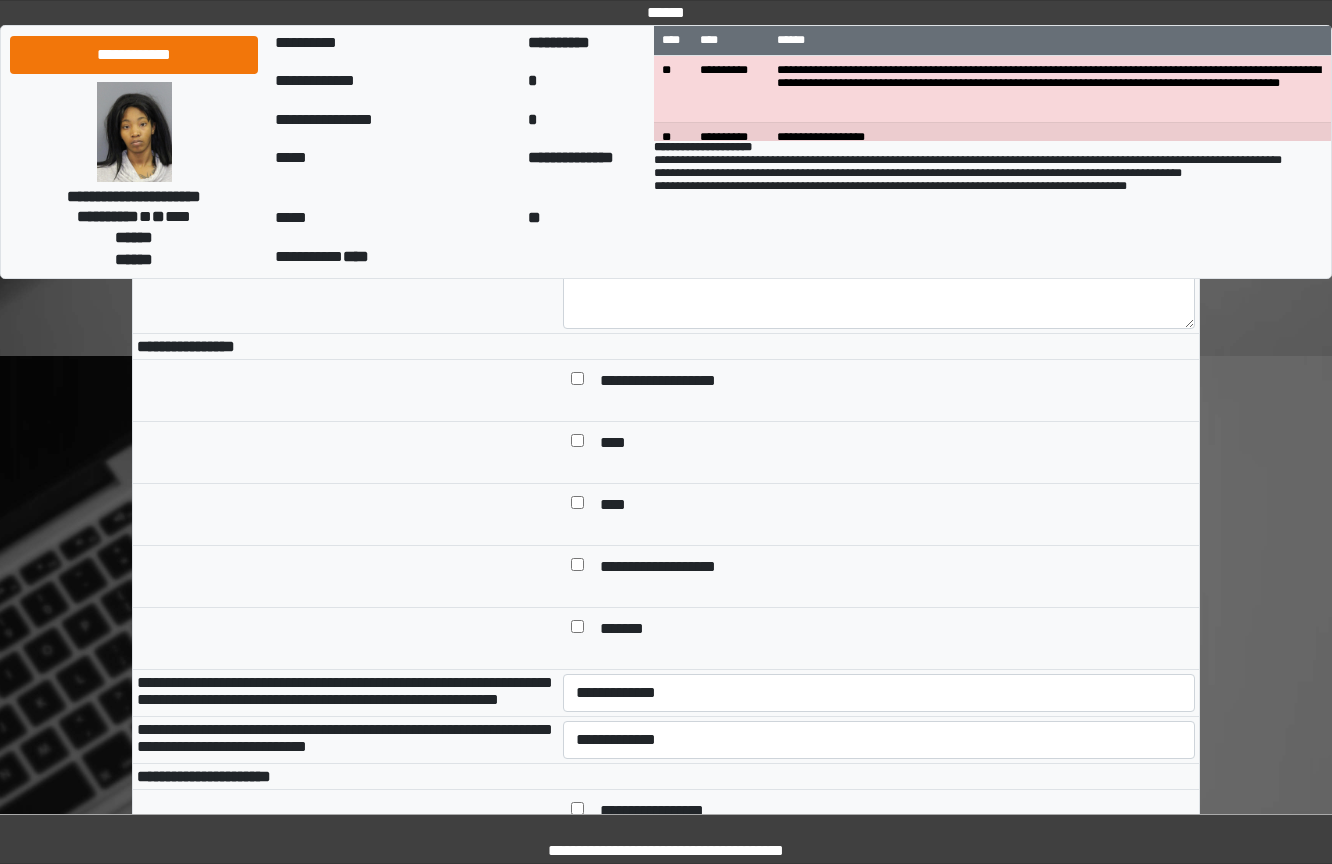 scroll, scrollTop: 300, scrollLeft: 0, axis: vertical 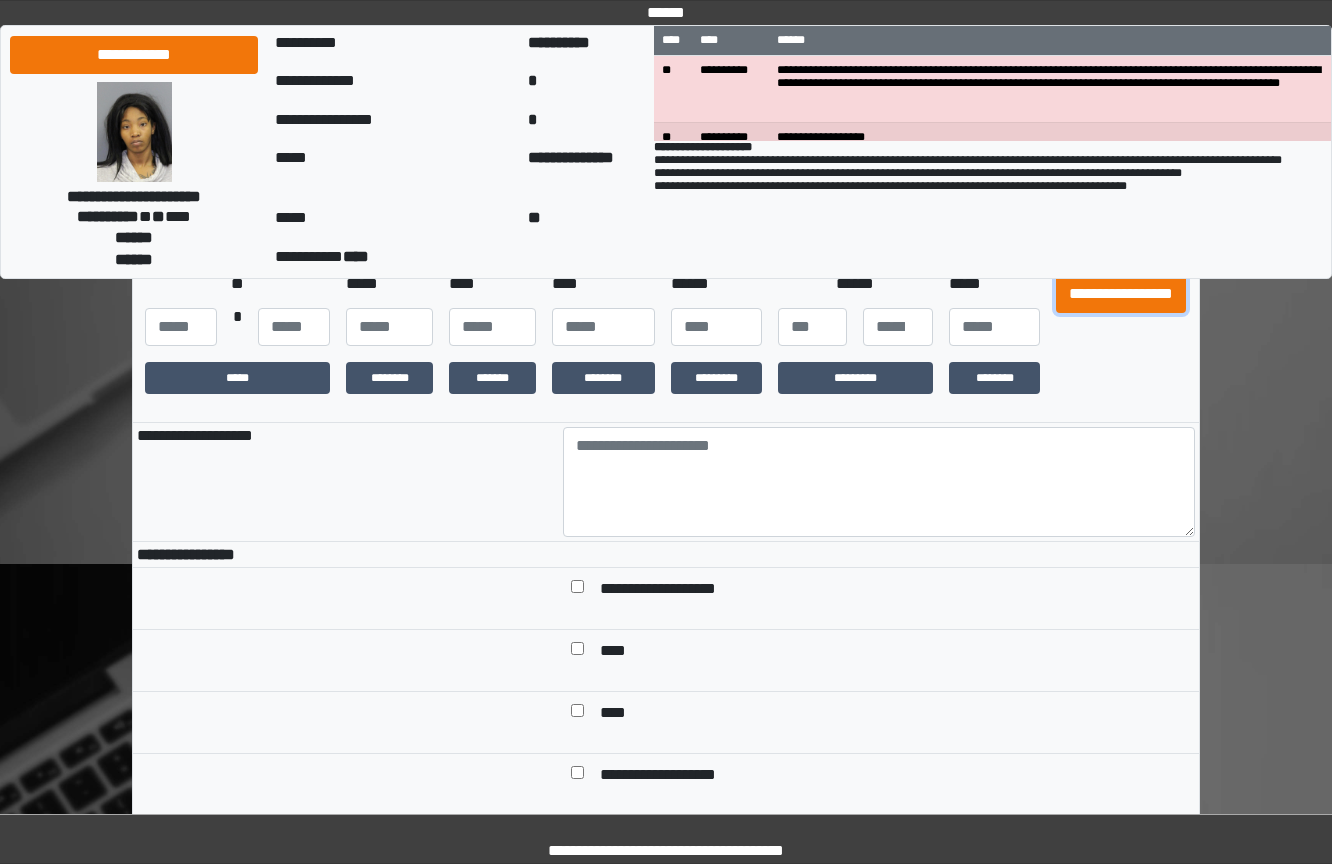 click on "**********" at bounding box center [1121, 294] 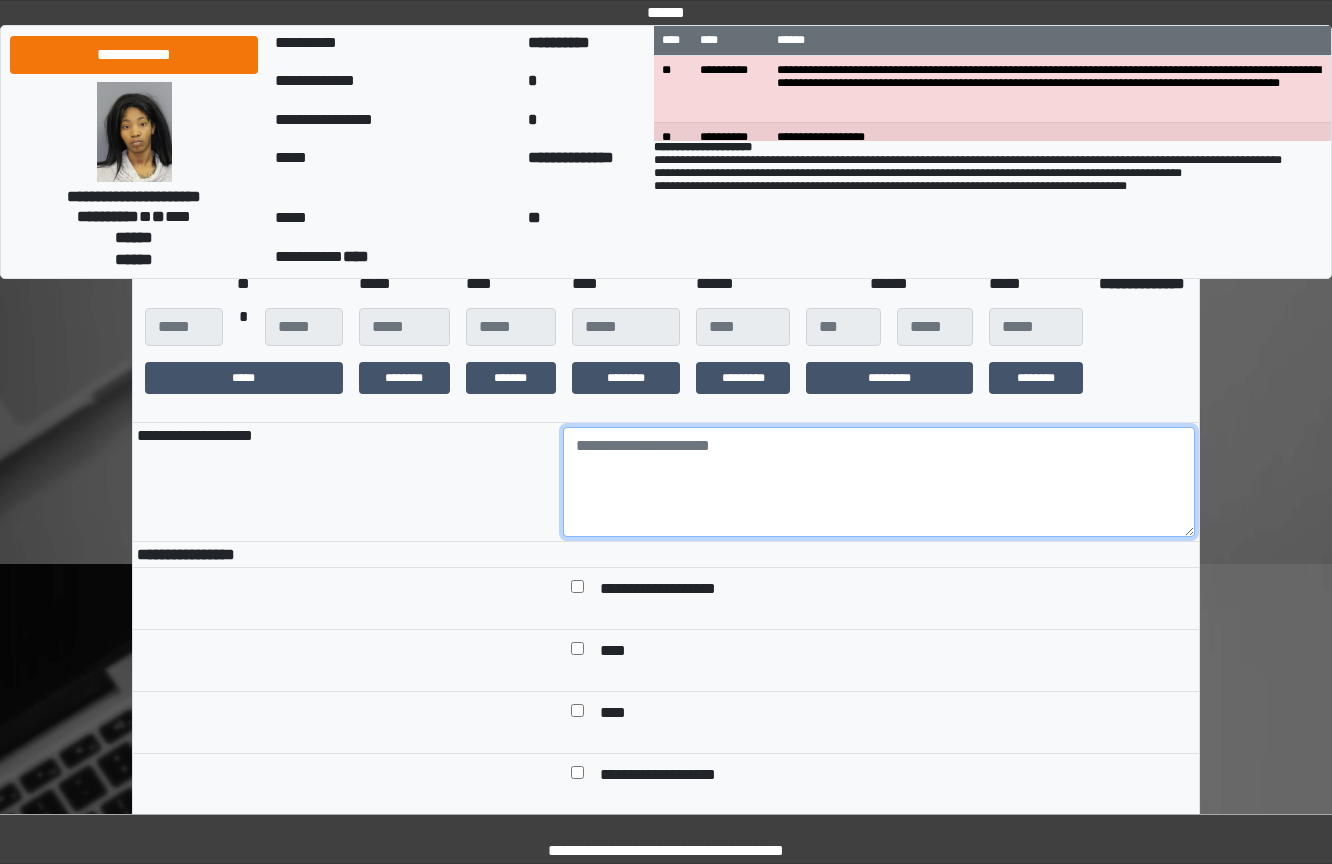 click at bounding box center (879, 482) 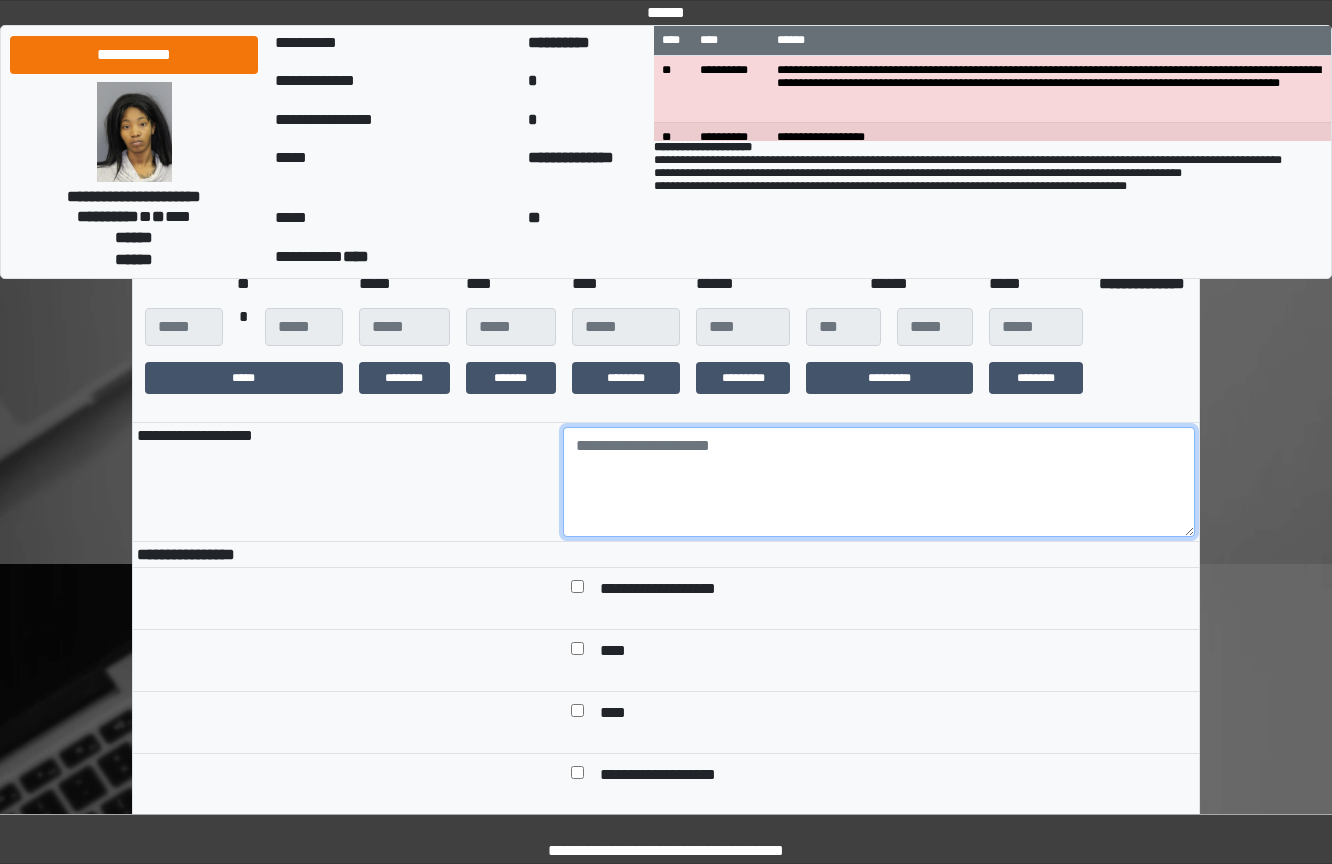 paste on "**********" 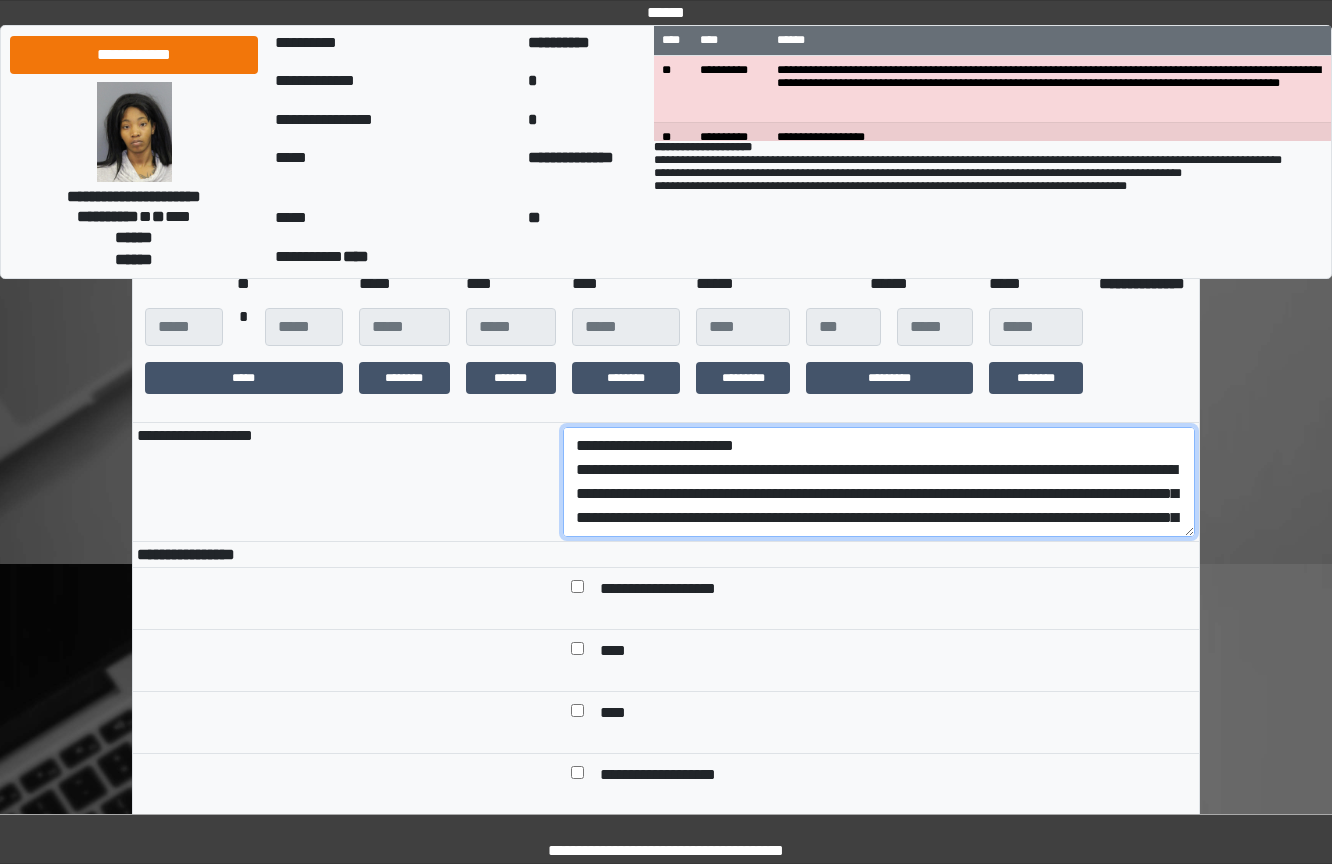 scroll, scrollTop: 161, scrollLeft: 0, axis: vertical 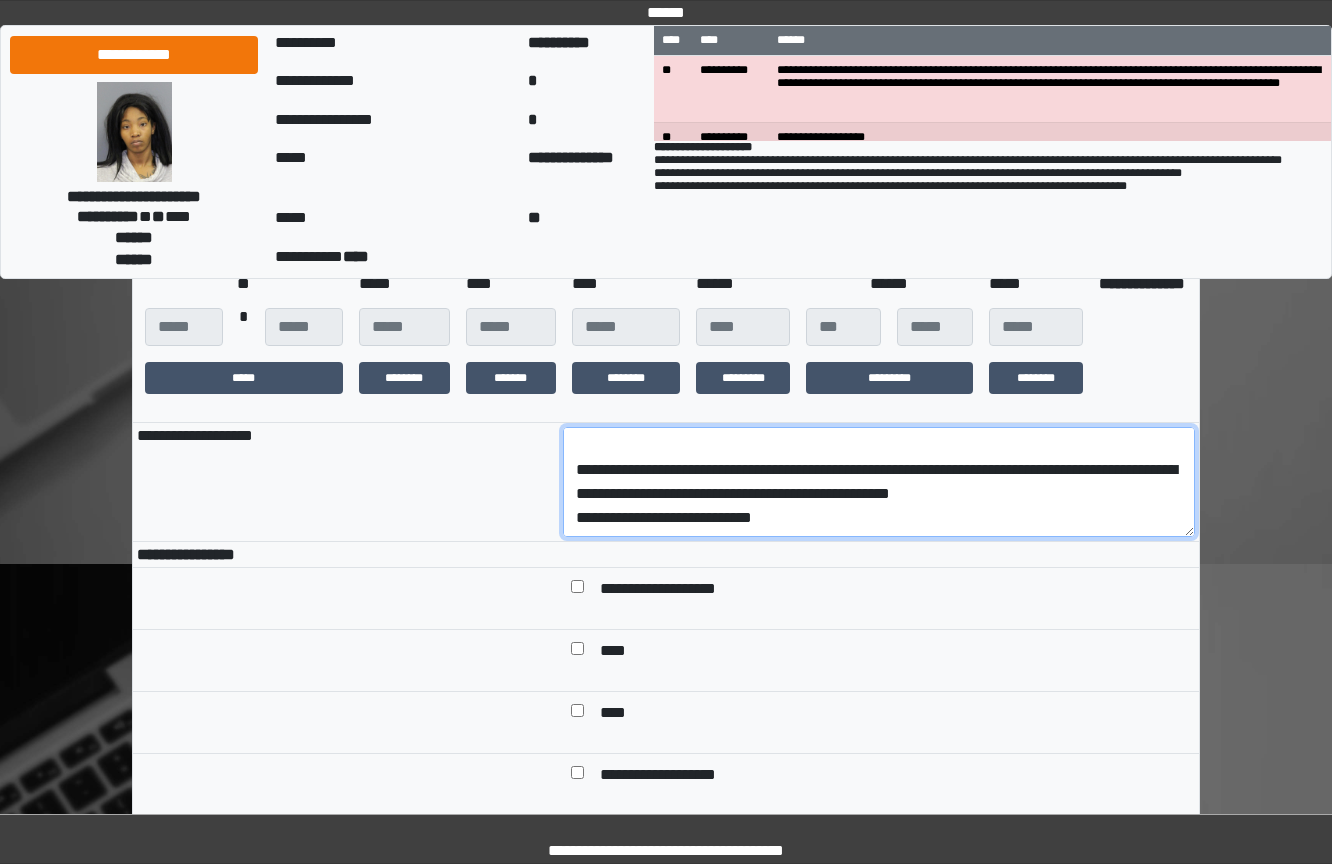 type on "**********" 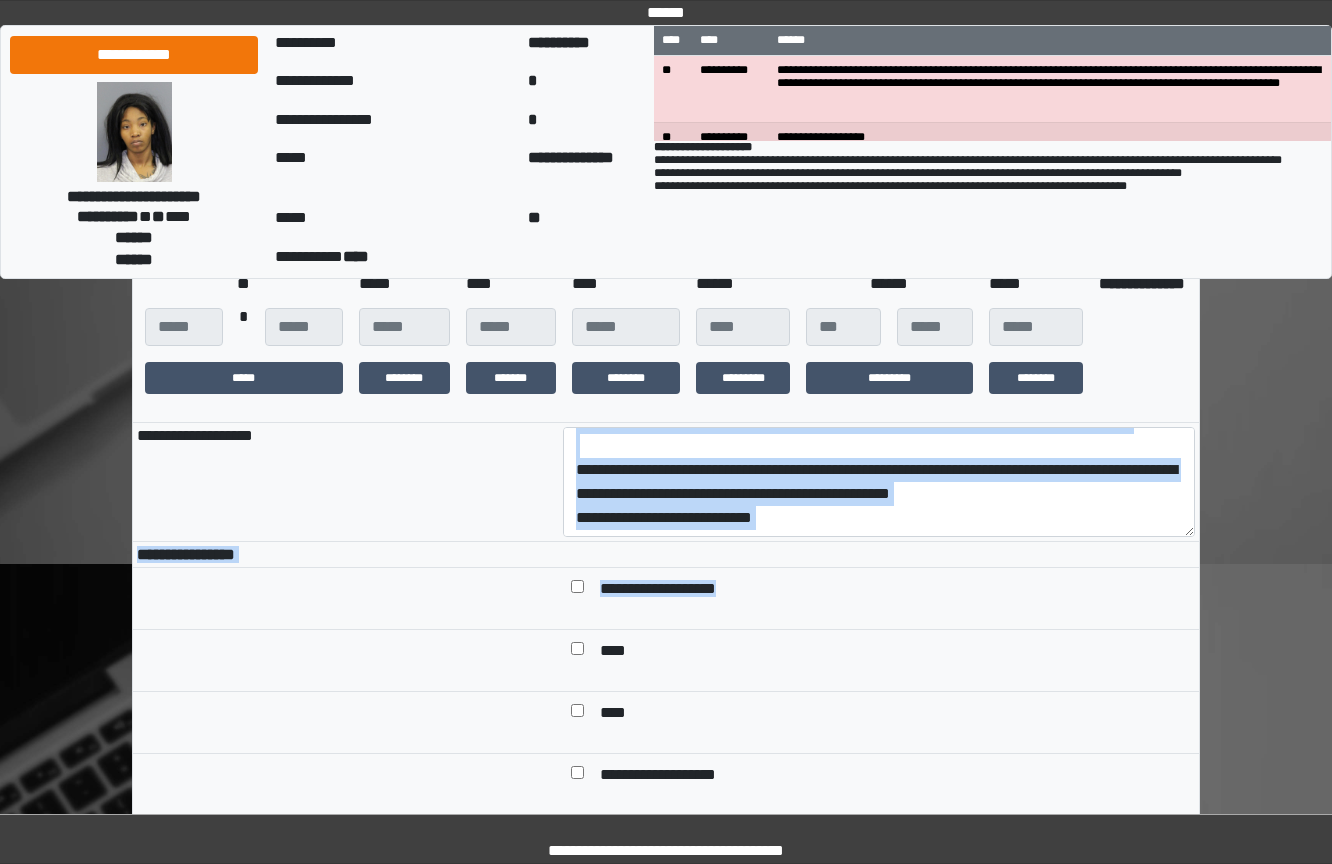 drag, startPoint x: 841, startPoint y: 621, endPoint x: 650, endPoint y: 570, distance: 197.69168 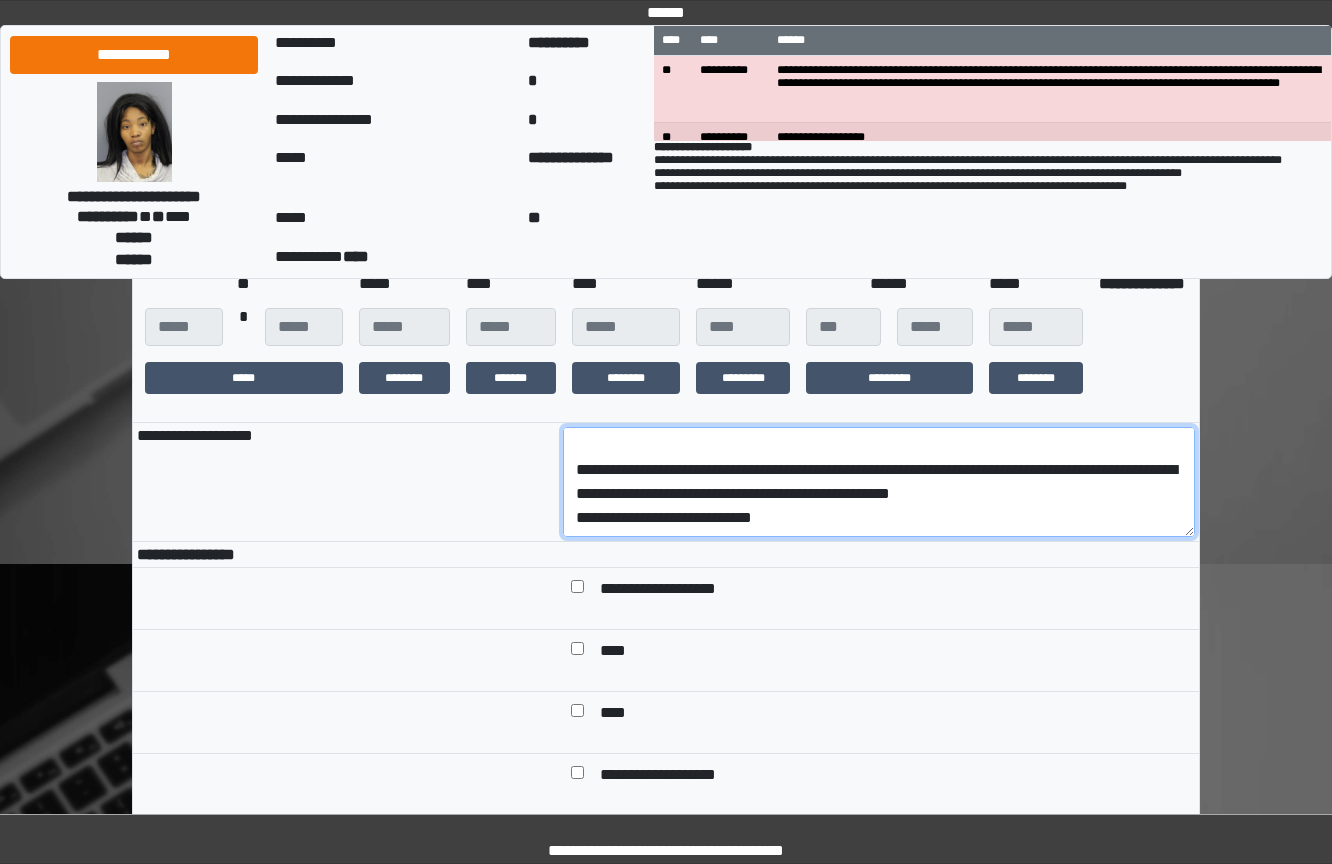 click on "**********" at bounding box center [879, 482] 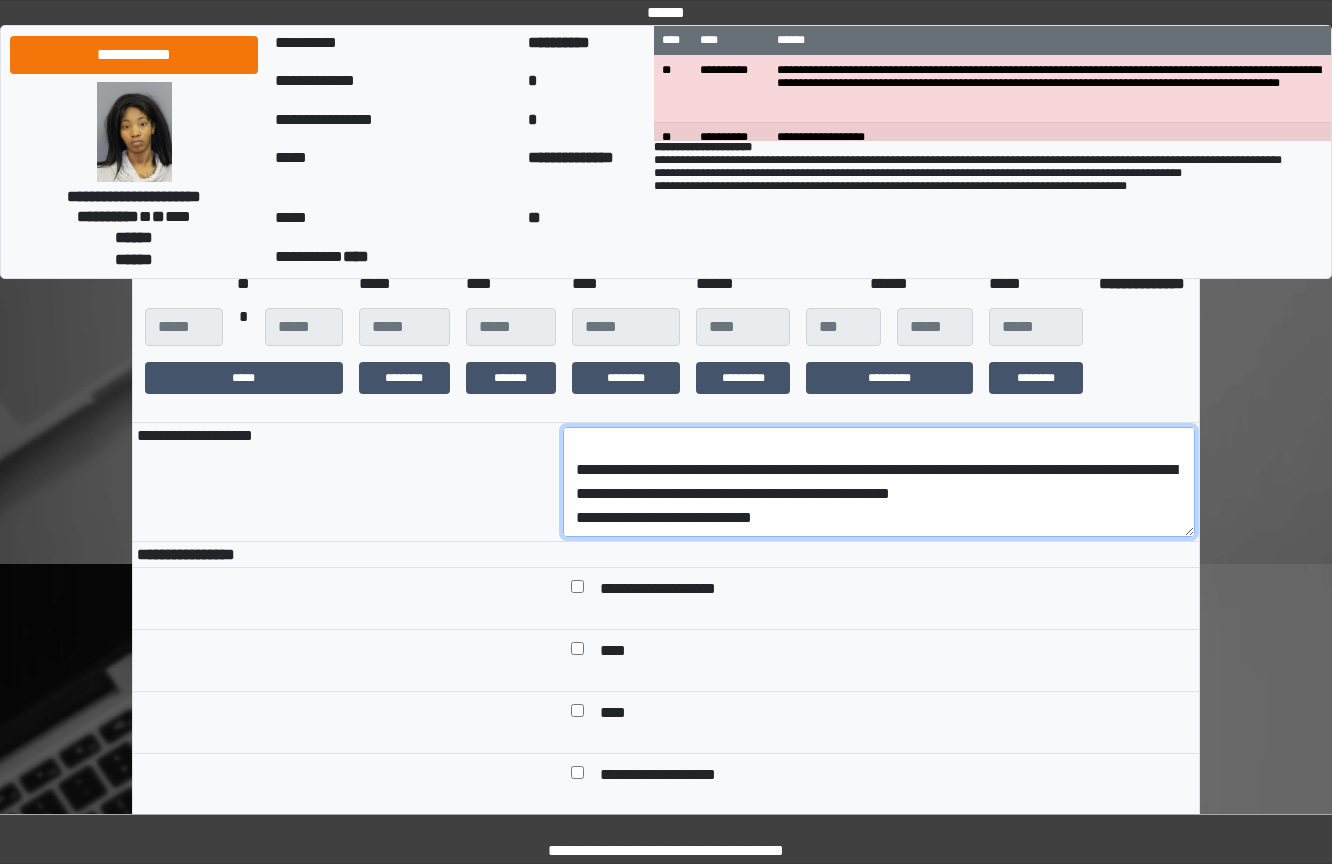 drag, startPoint x: 690, startPoint y: 573, endPoint x: 698, endPoint y: 607, distance: 34.928497 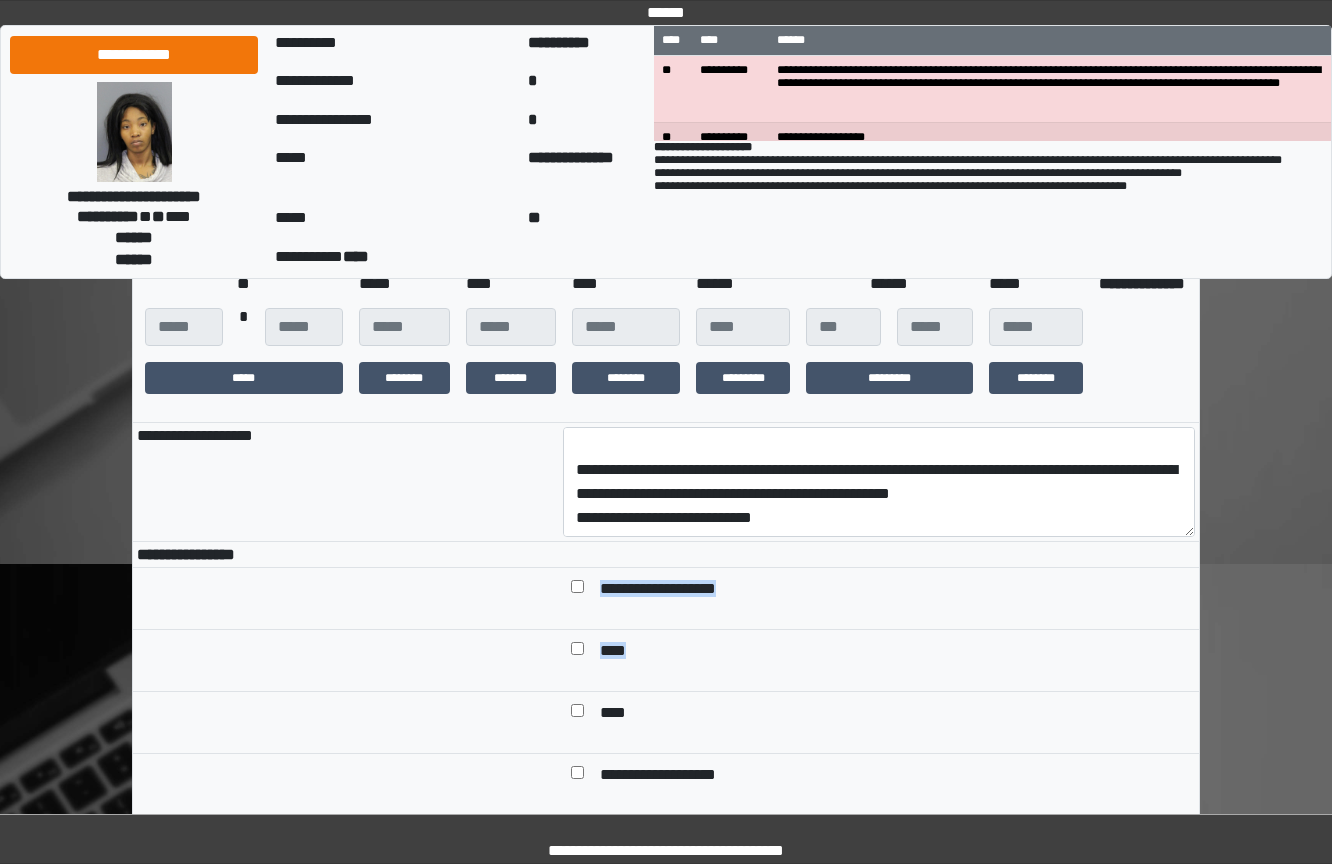 drag, startPoint x: 665, startPoint y: 629, endPoint x: 503, endPoint y: 612, distance: 162.88953 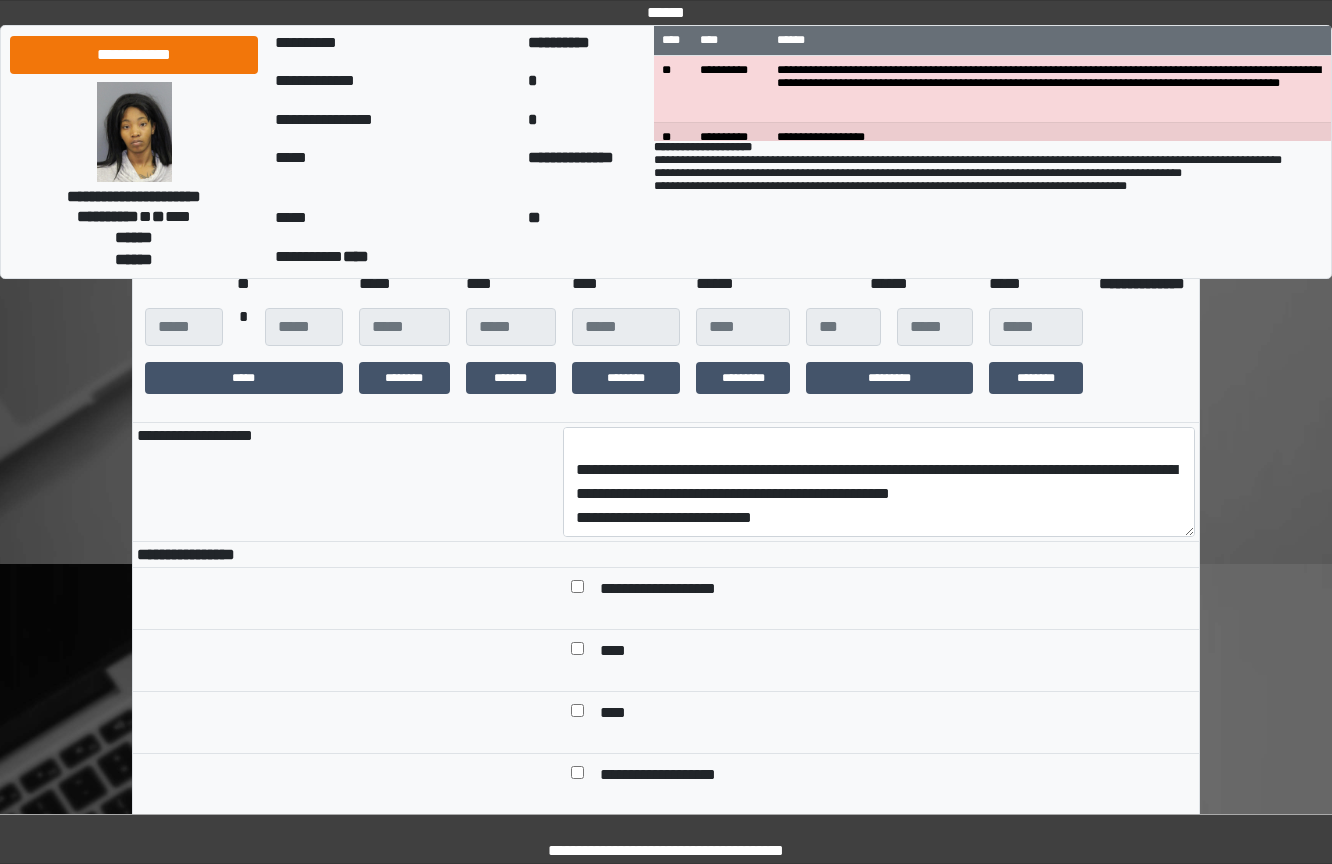 click on "**********" at bounding box center [666, 1318] 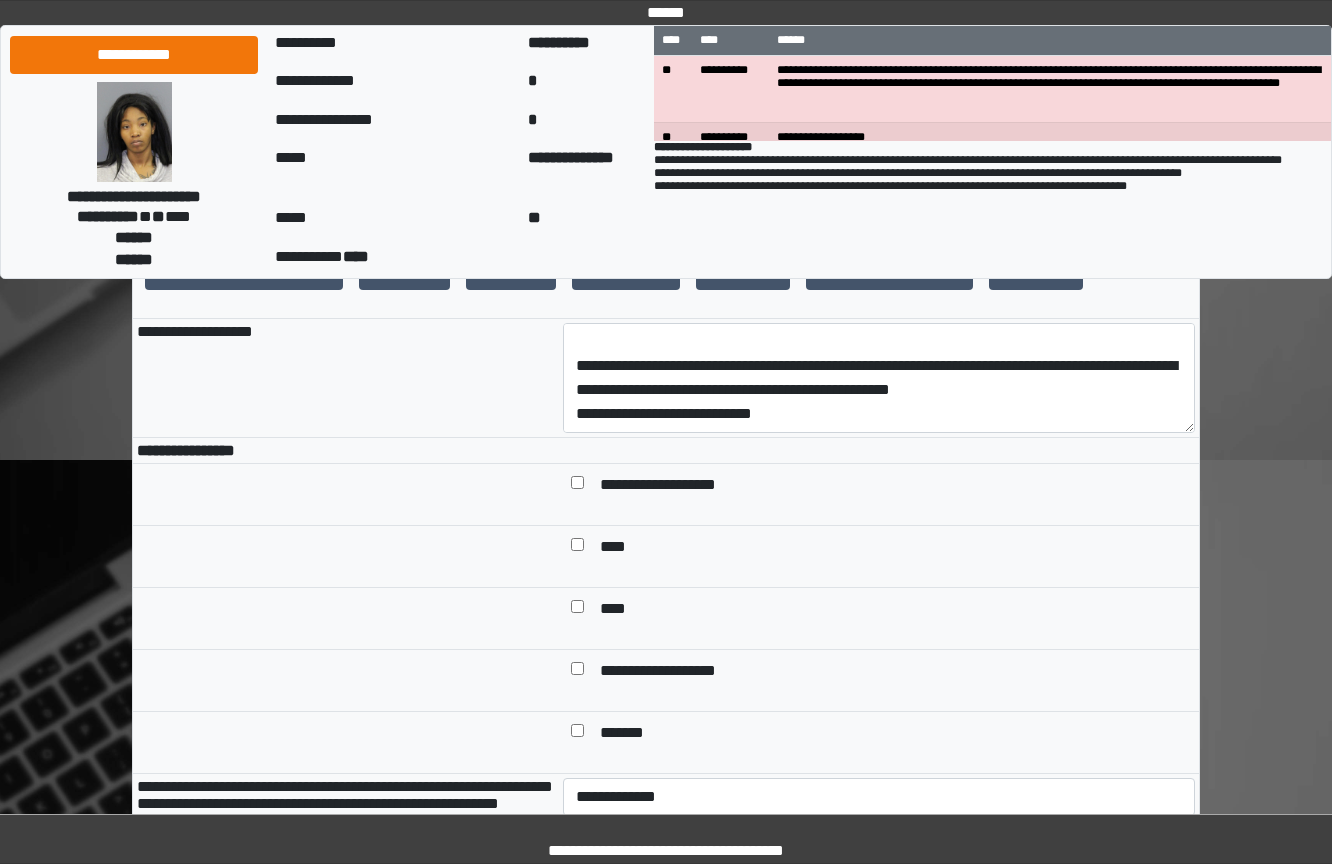 scroll, scrollTop: 400, scrollLeft: 0, axis: vertical 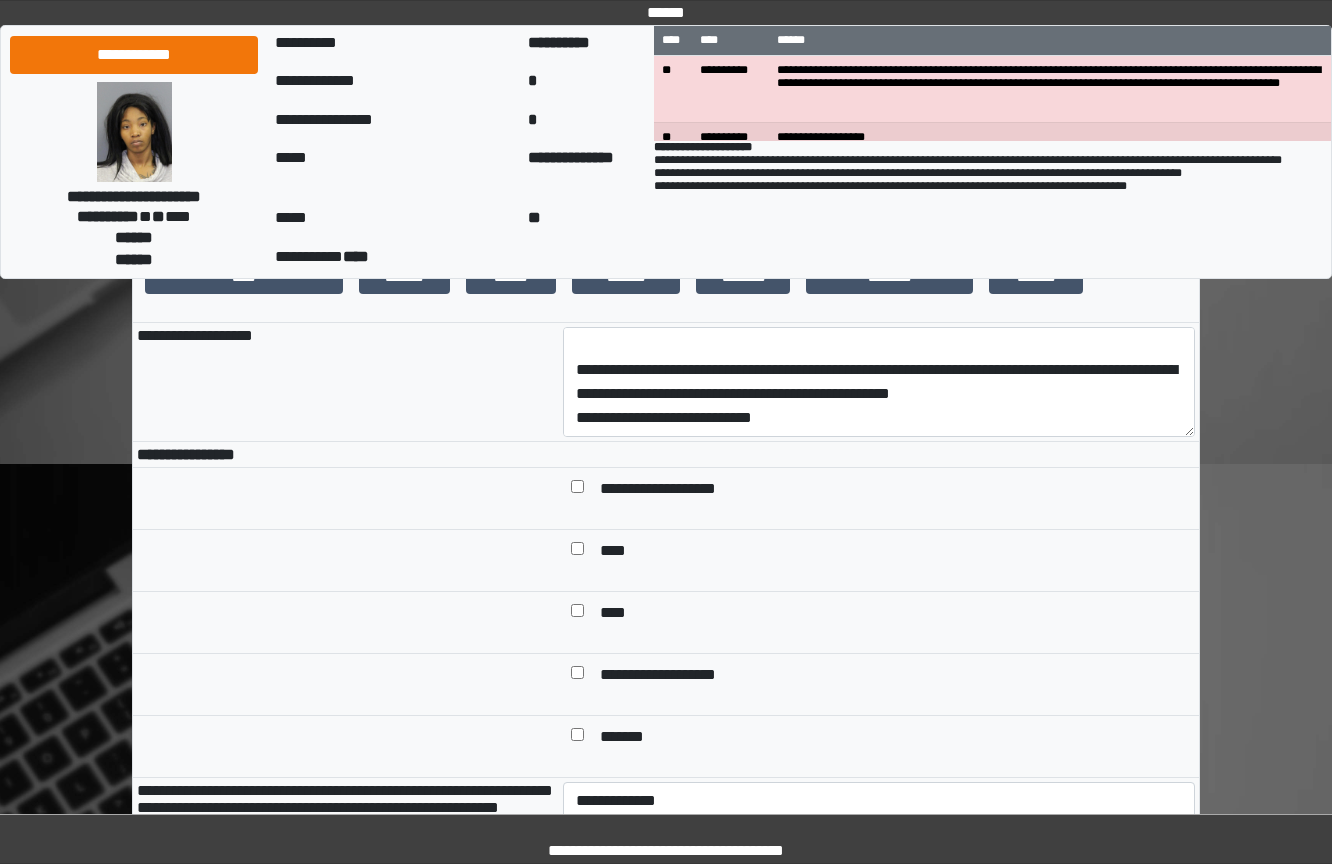 click on "**********" at bounding box center [675, 490] 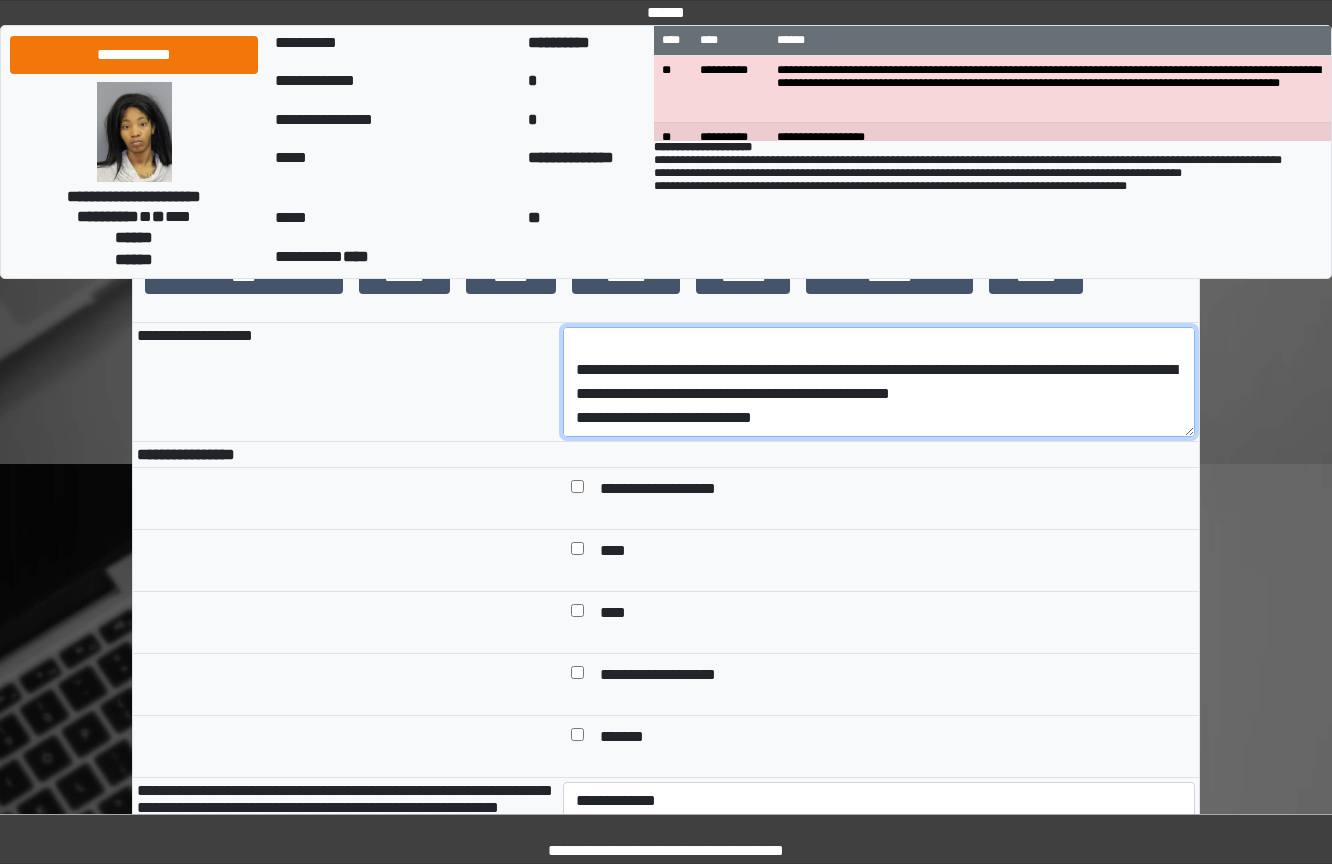 scroll, scrollTop: 0, scrollLeft: 0, axis: both 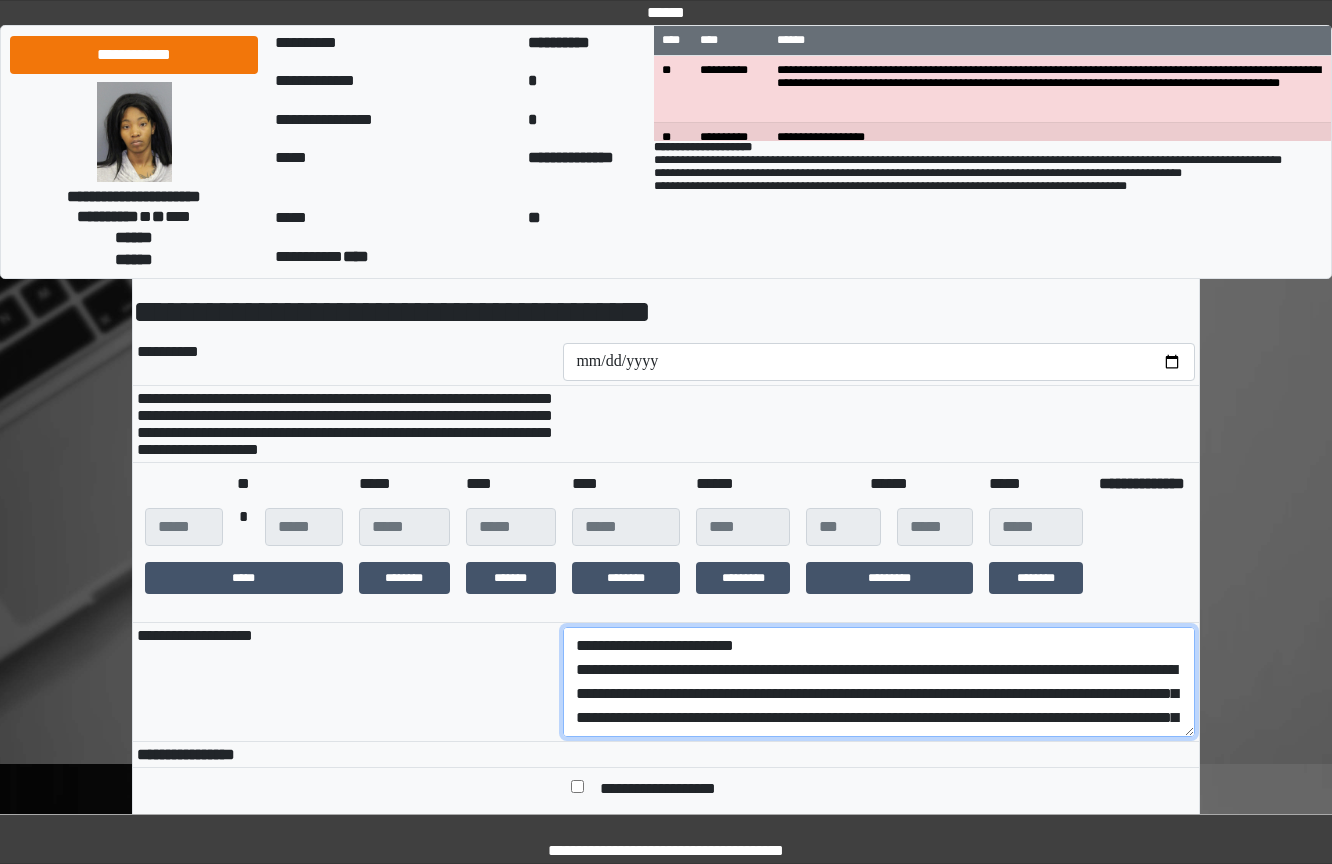 drag, startPoint x: 791, startPoint y: 452, endPoint x: 506, endPoint y: 712, distance: 385.77844 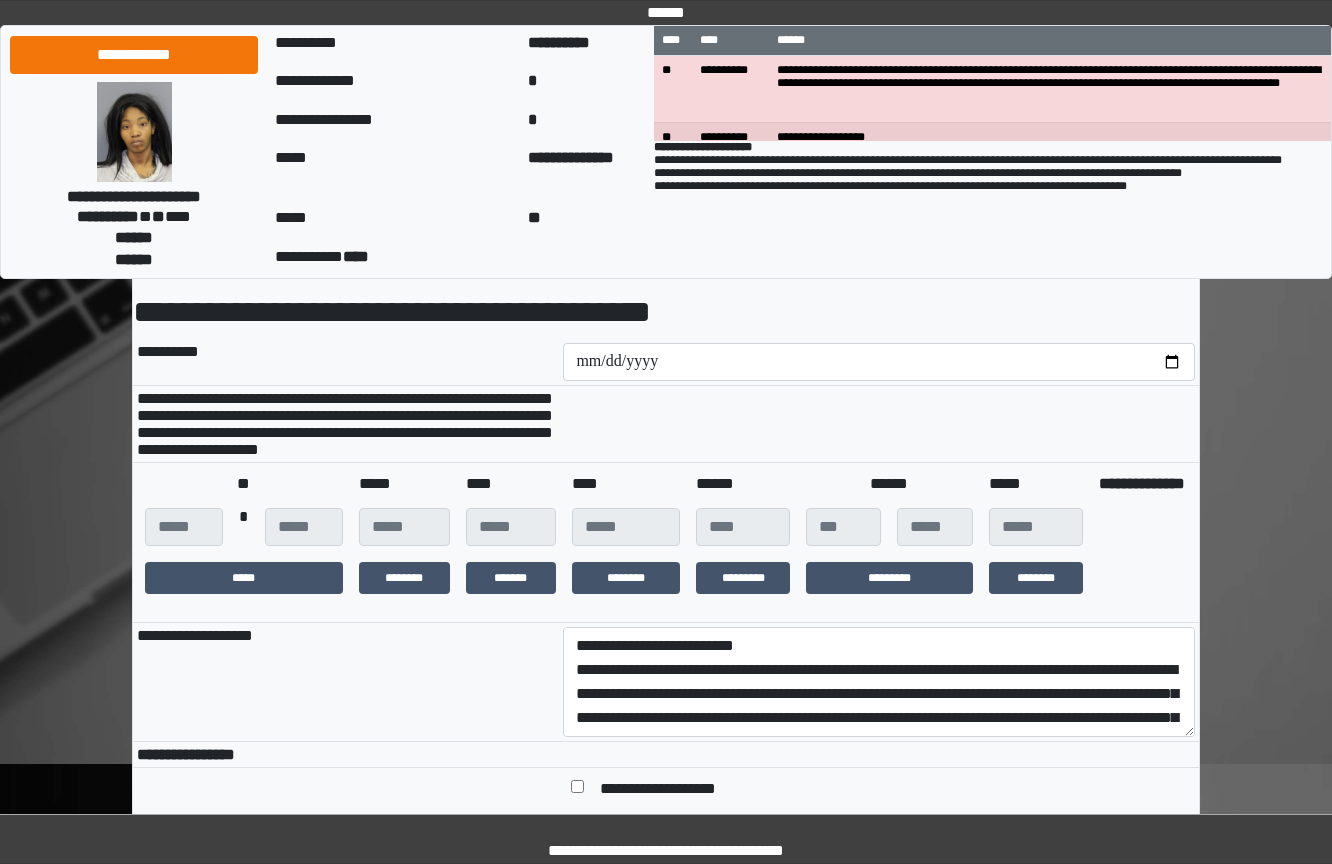 drag, startPoint x: 655, startPoint y: 719, endPoint x: 795, endPoint y: 241, distance: 498.08032 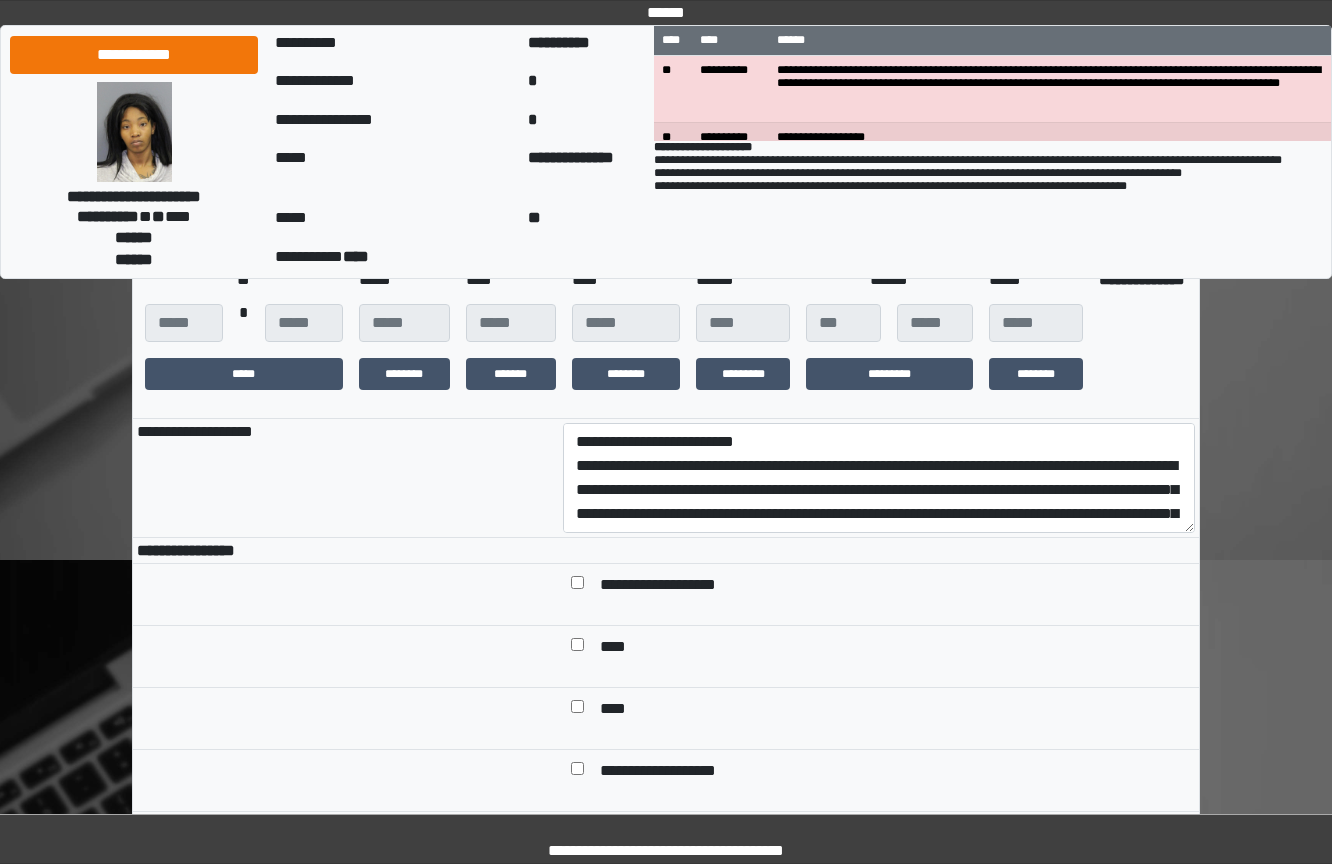 scroll, scrollTop: 300, scrollLeft: 0, axis: vertical 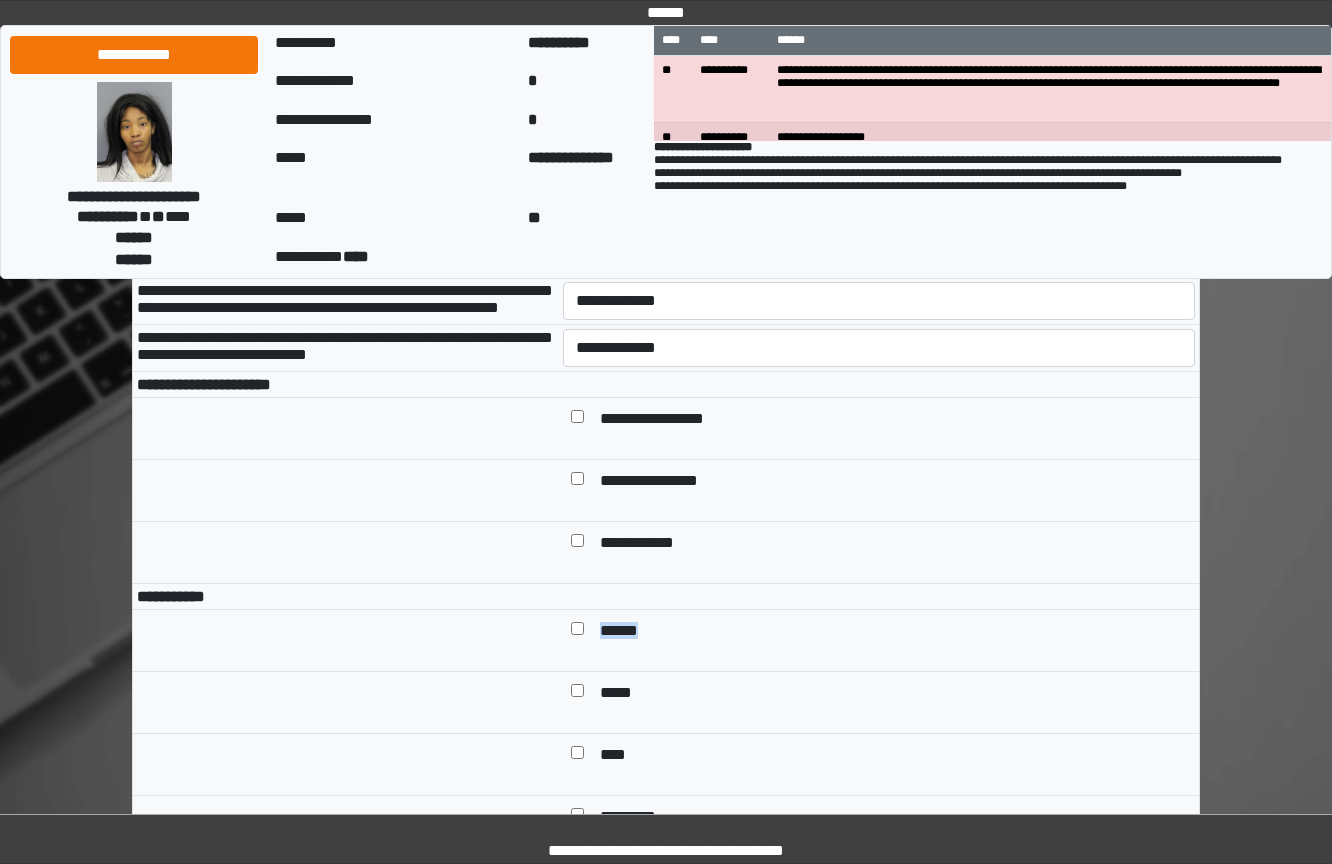 click on "**********" at bounding box center (666, 718) 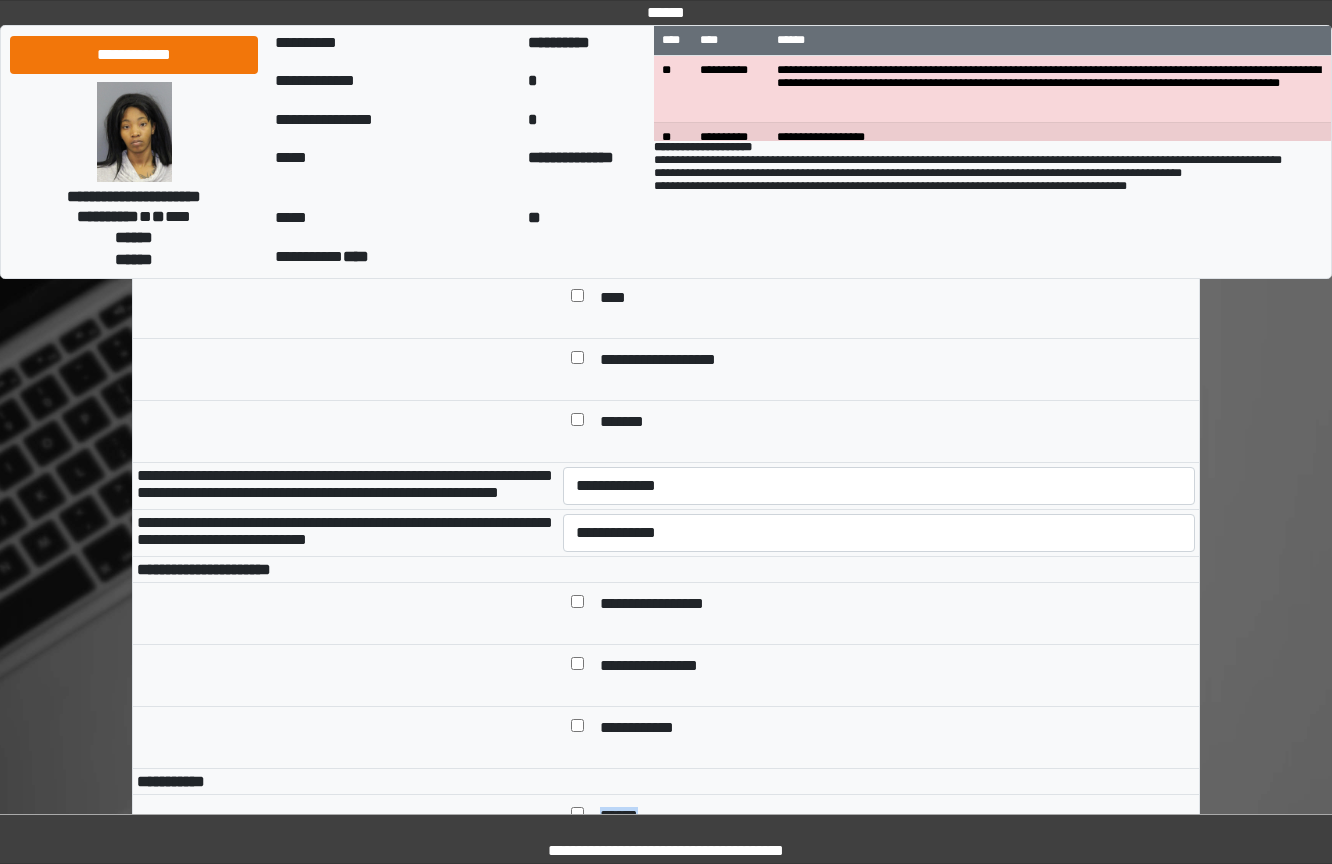 scroll, scrollTop: 600, scrollLeft: 0, axis: vertical 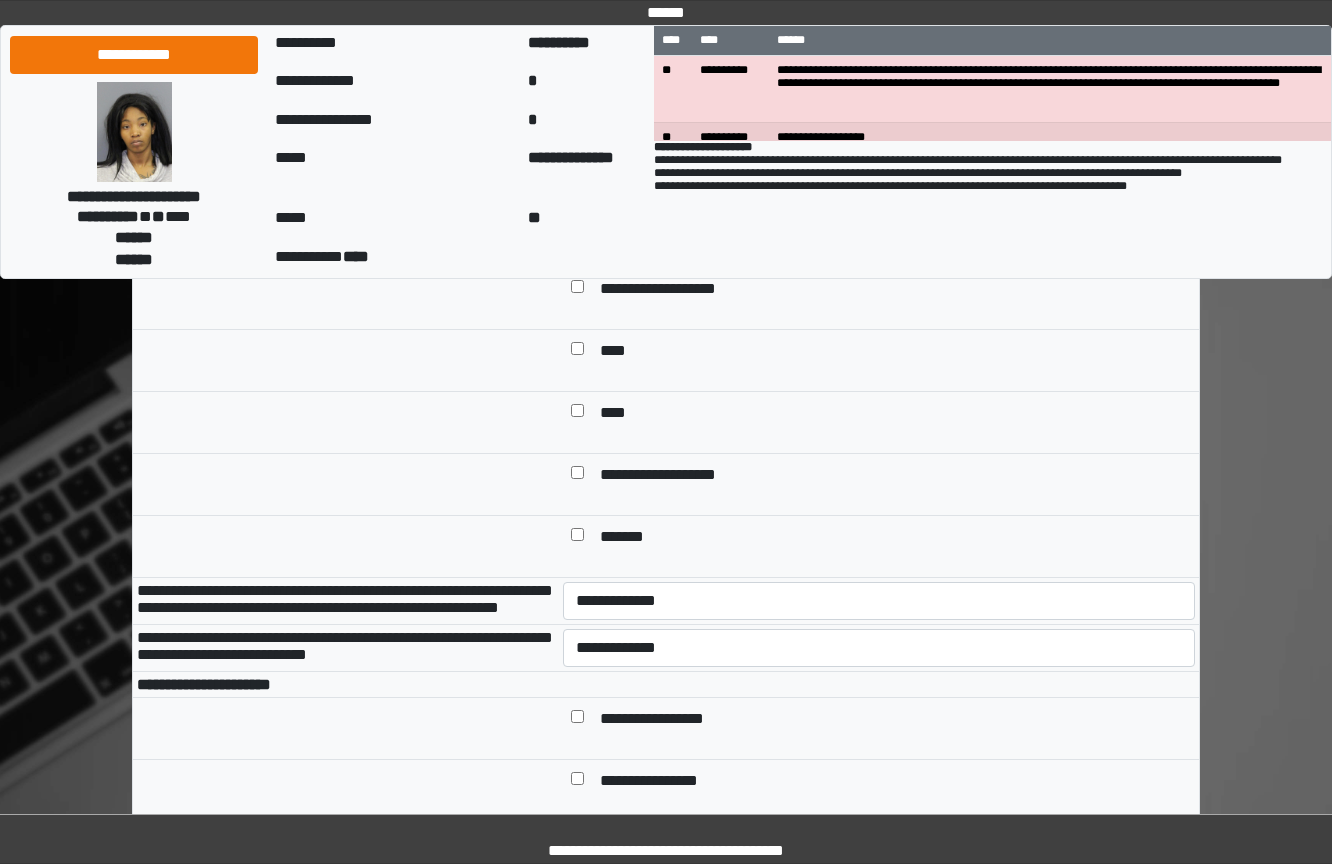 click at bounding box center (577, 538) 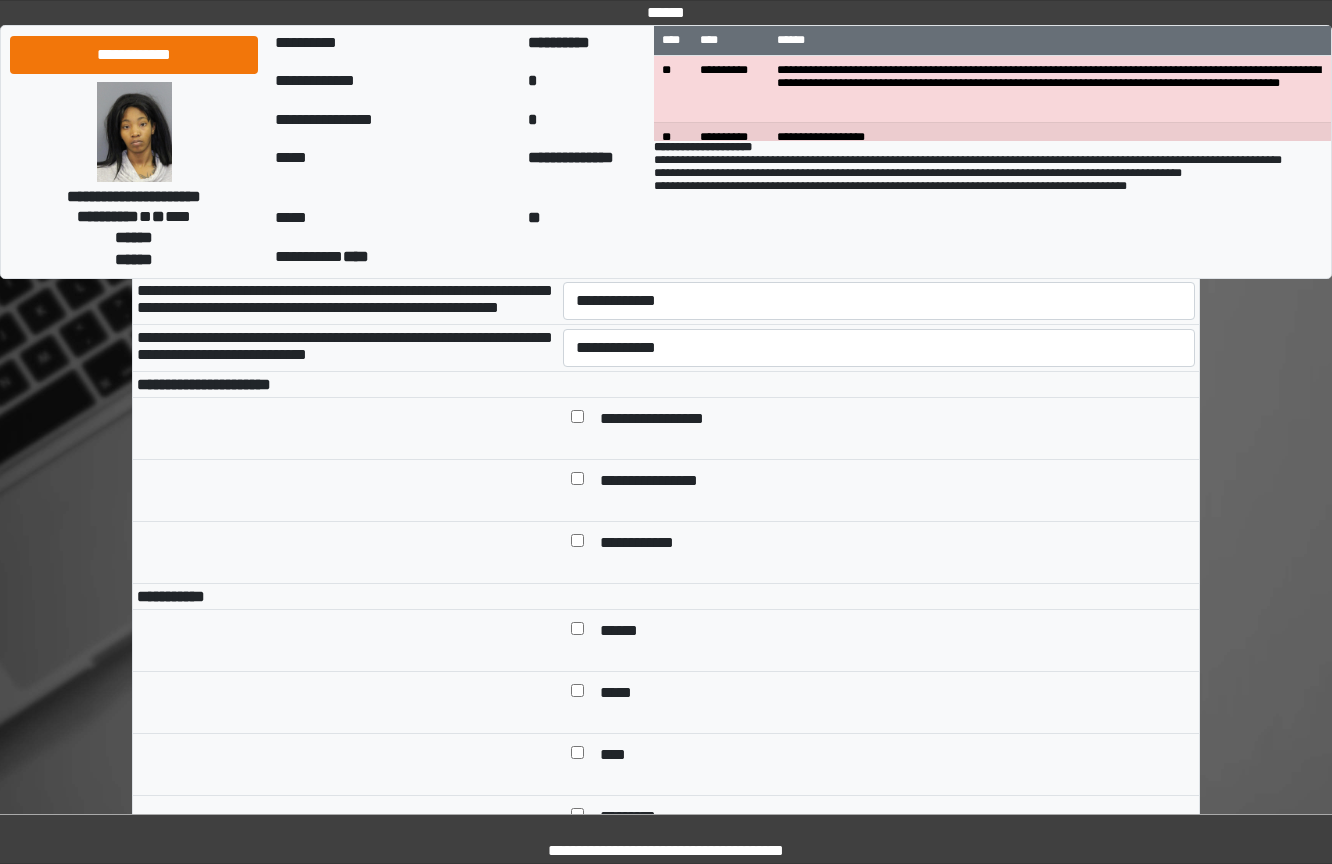 click on "**********" at bounding box center [346, 301] 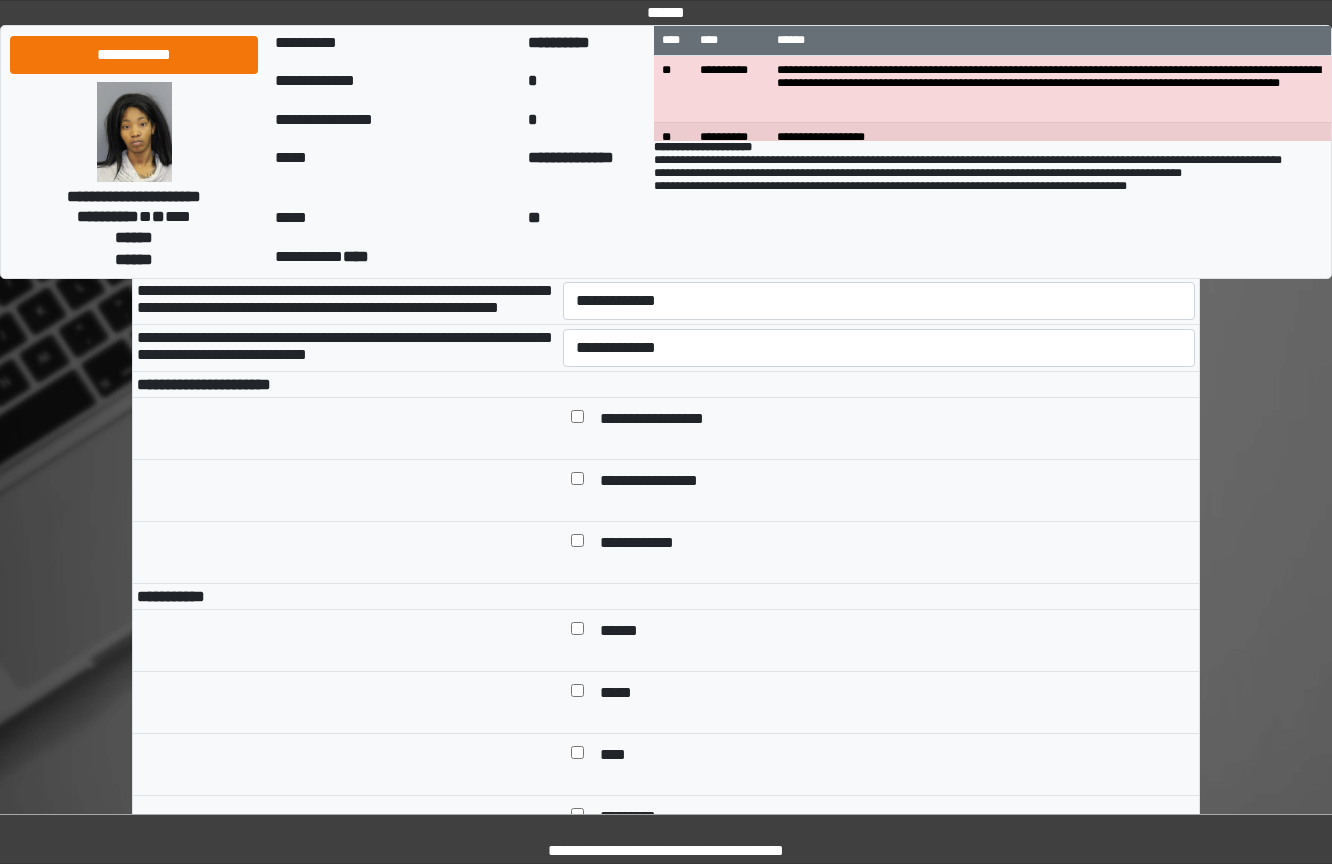 click on "**********" at bounding box center (346, 348) 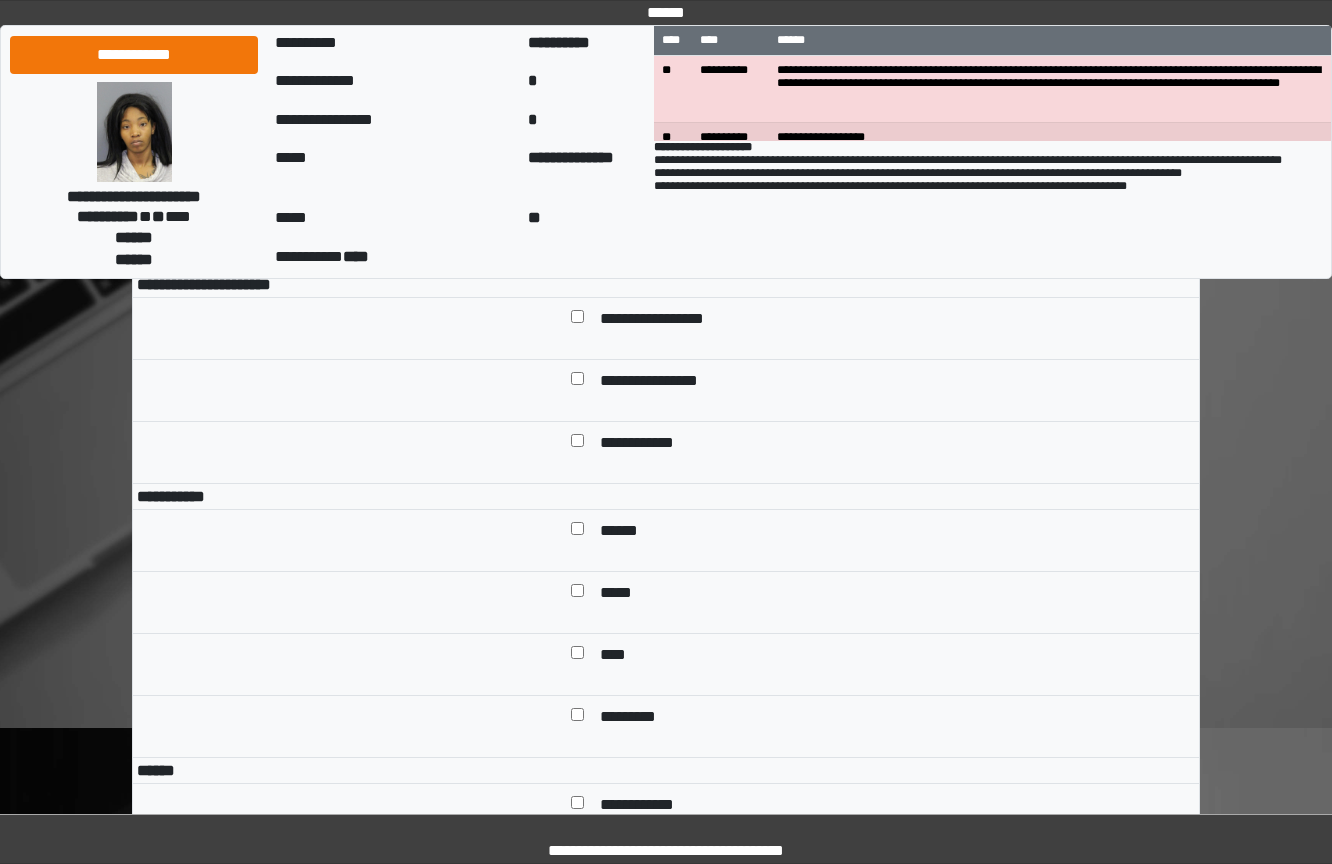 click at bounding box center (346, 541) 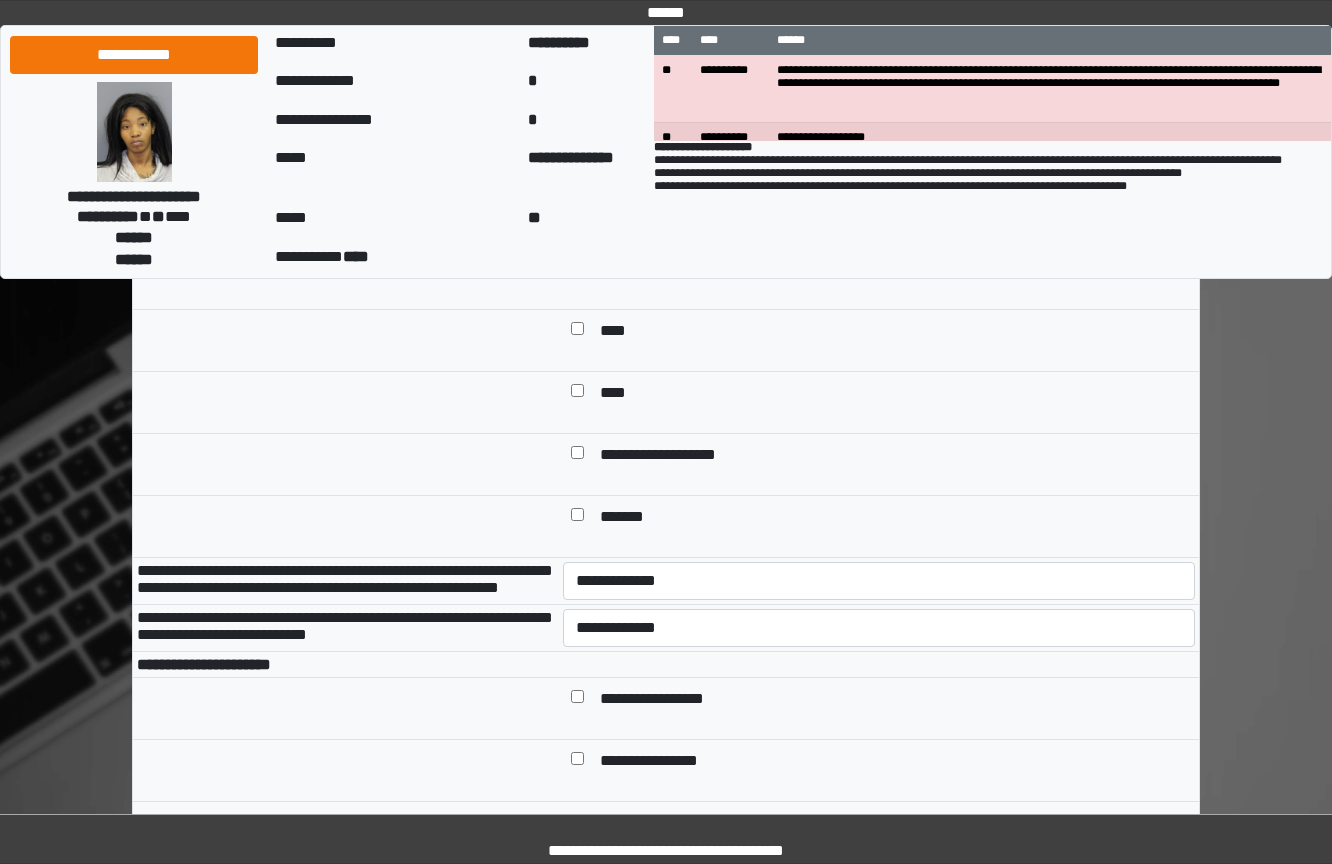 scroll, scrollTop: 800, scrollLeft: 0, axis: vertical 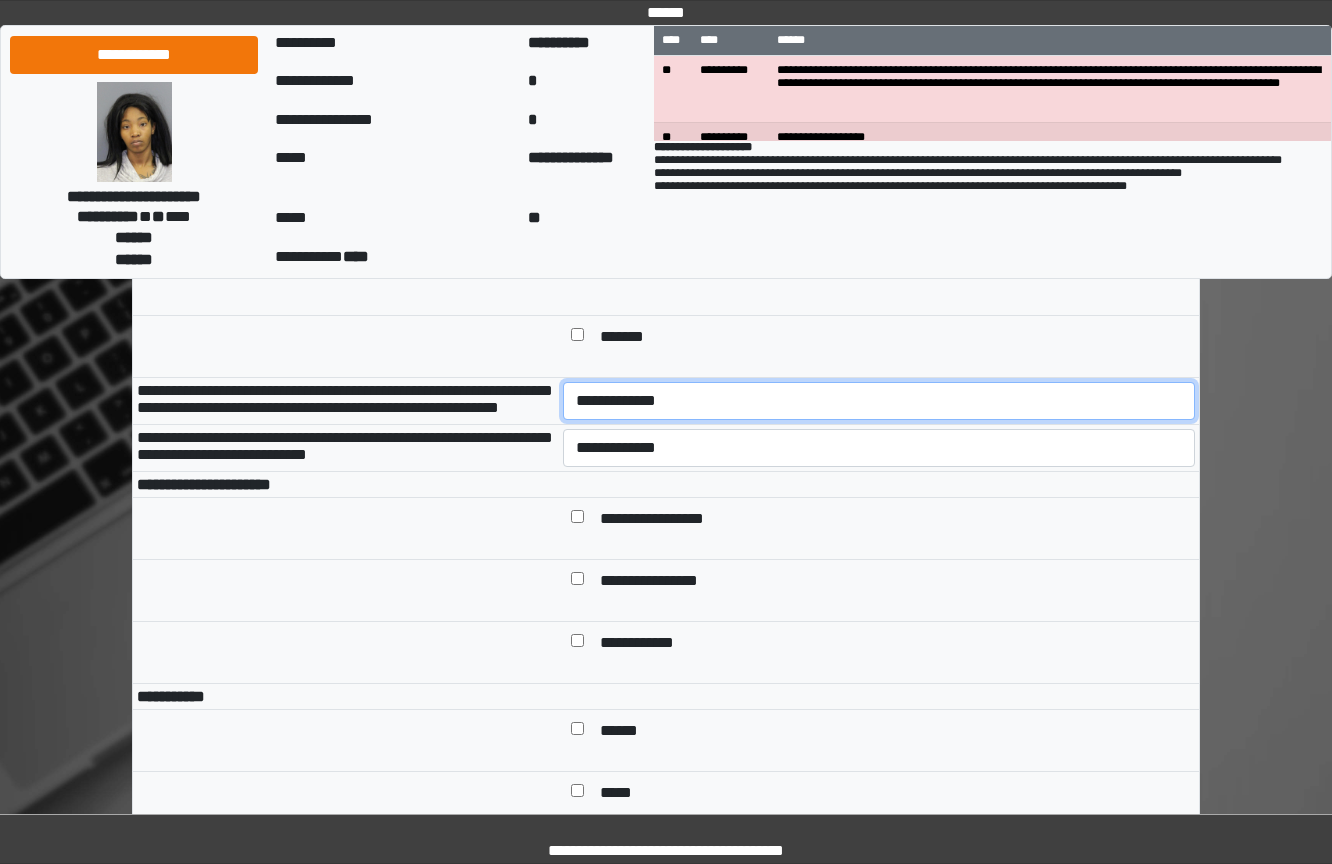 drag, startPoint x: 735, startPoint y: 446, endPoint x: 741, endPoint y: 460, distance: 15.231546 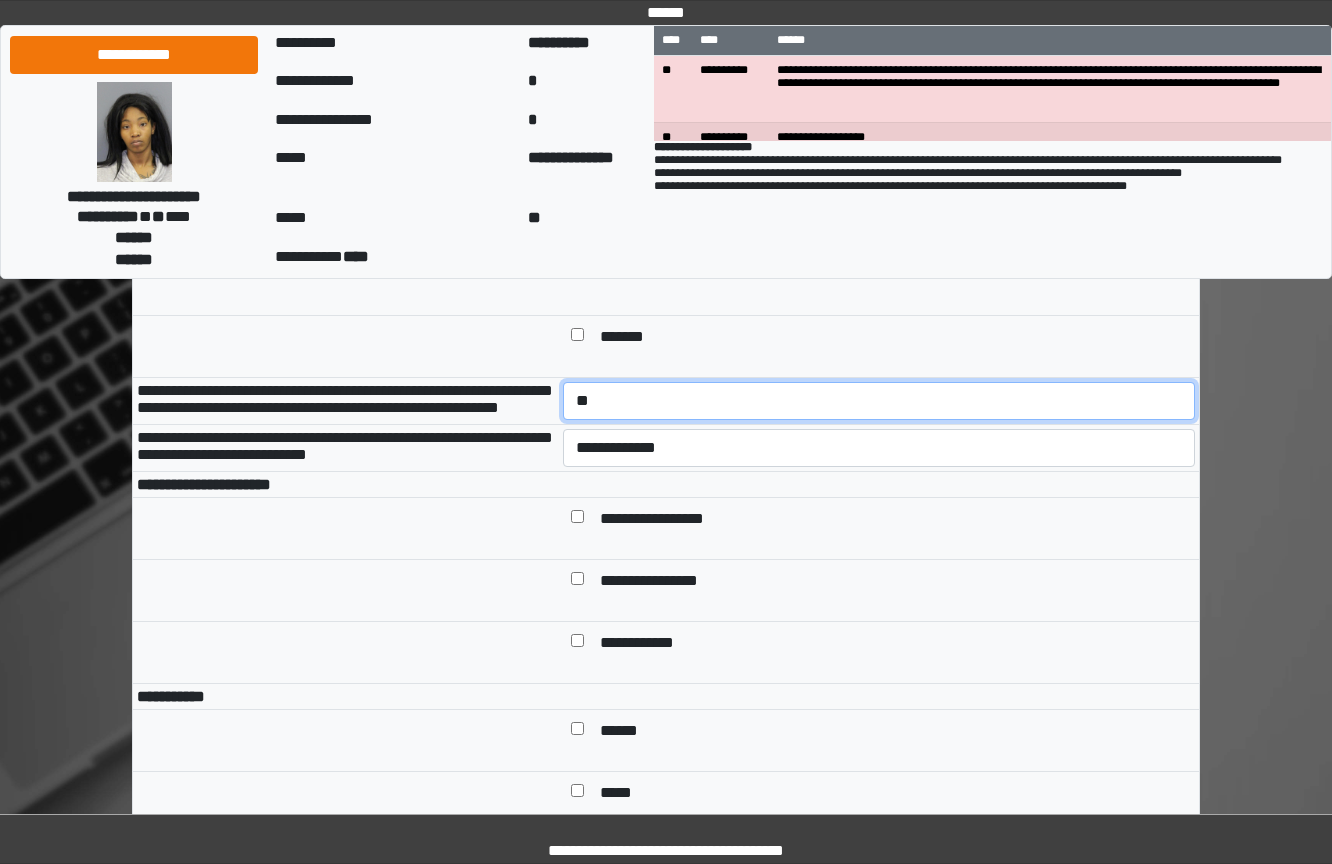 click on "**********" at bounding box center (879, 401) 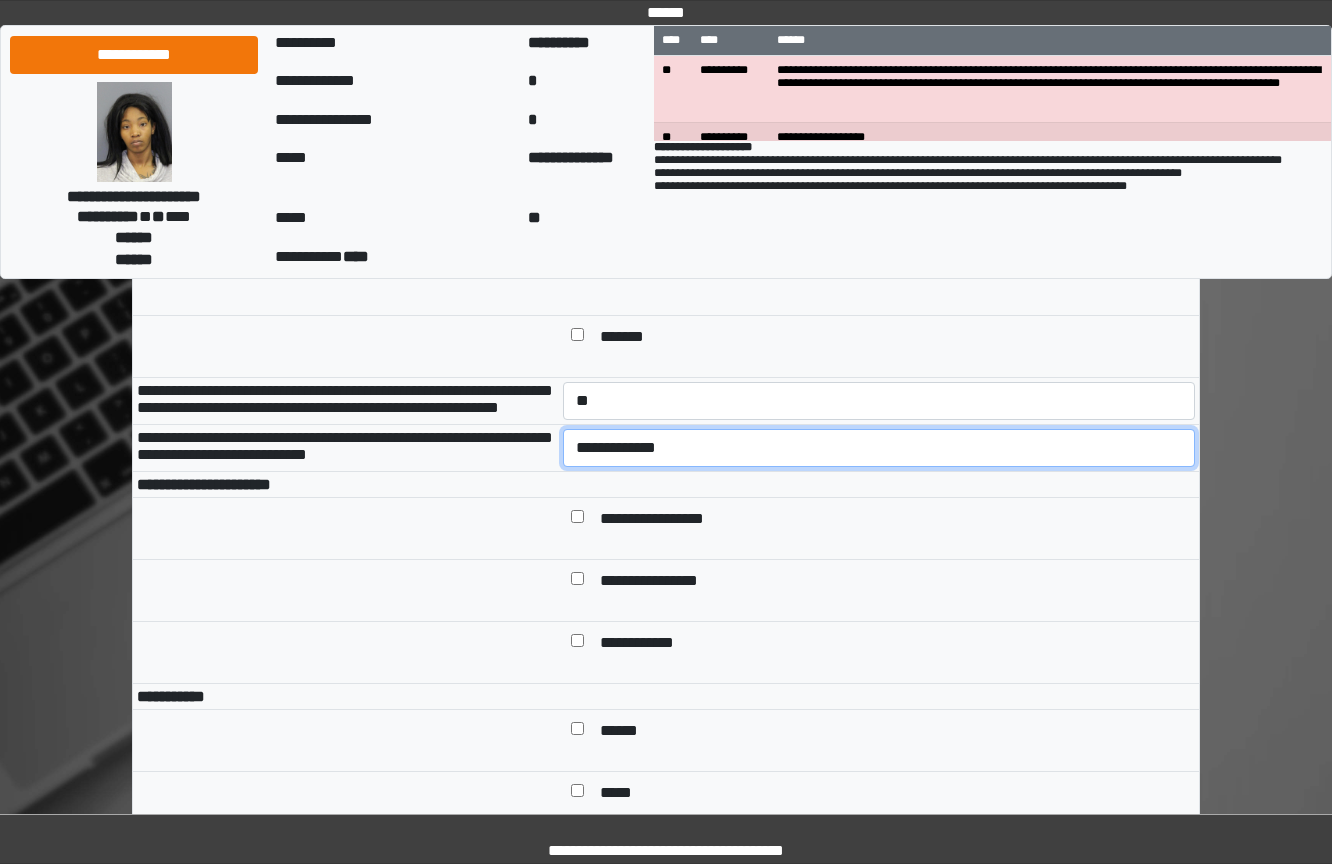drag, startPoint x: 755, startPoint y: 503, endPoint x: 755, endPoint y: 520, distance: 17 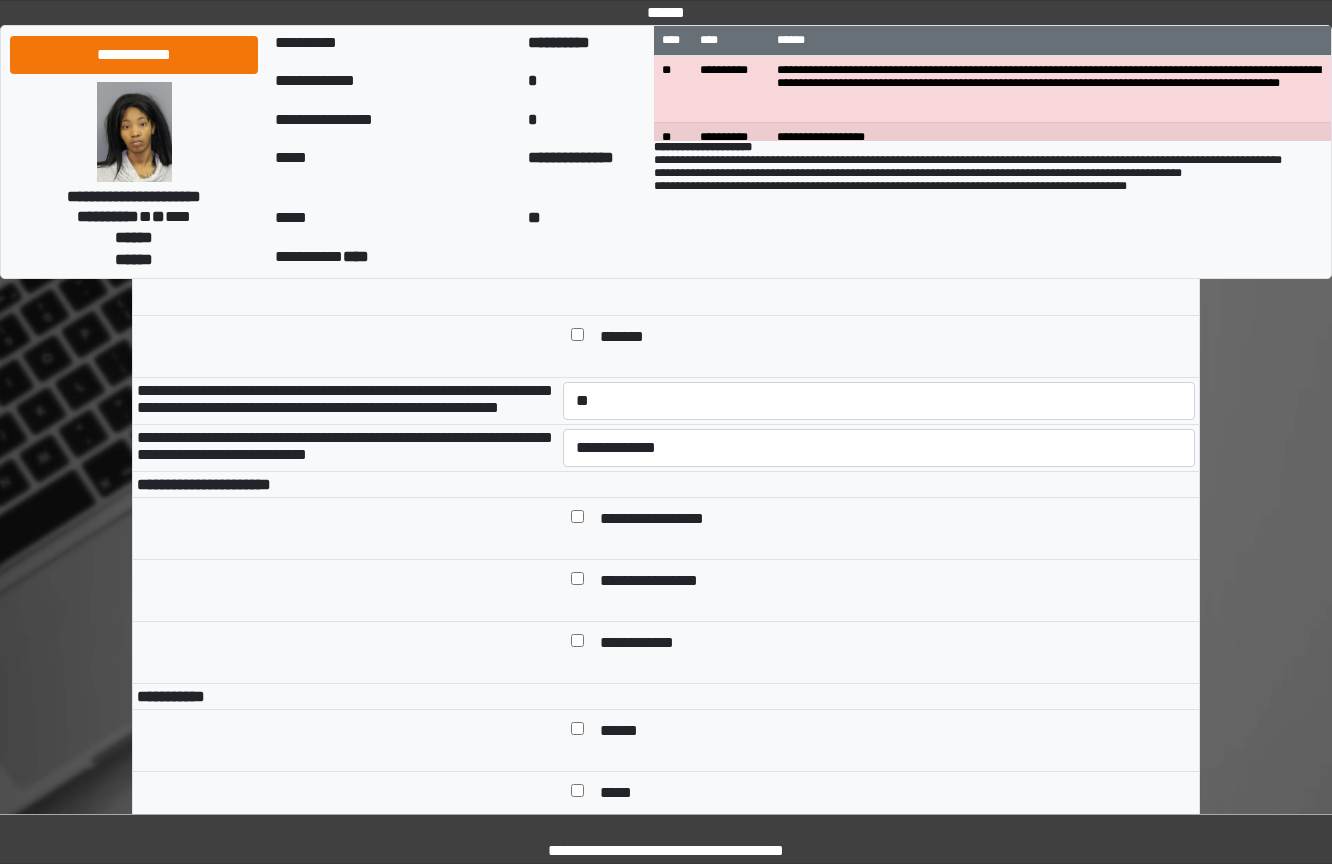 click on "**********" at bounding box center [666, 734] 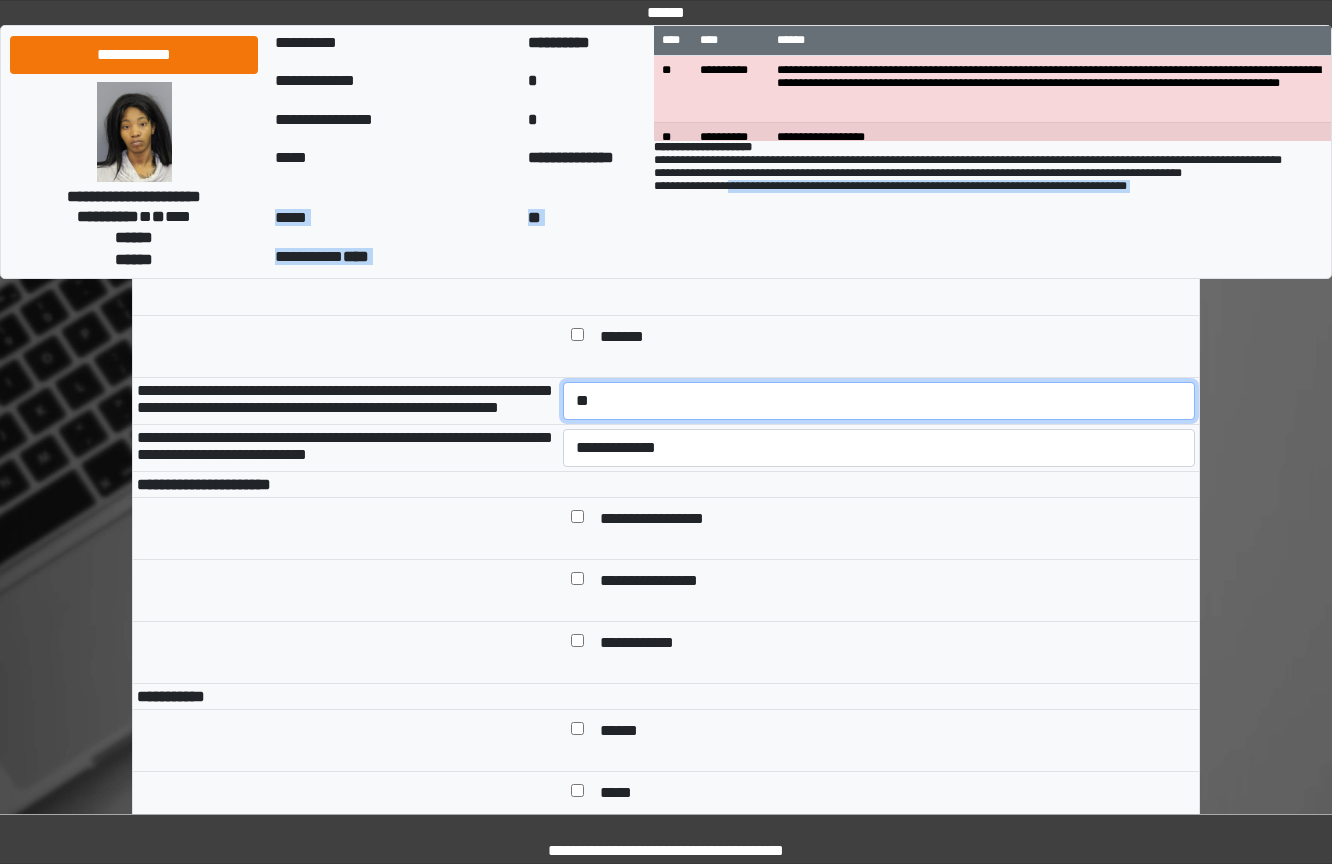 click on "**********" at bounding box center [879, 401] 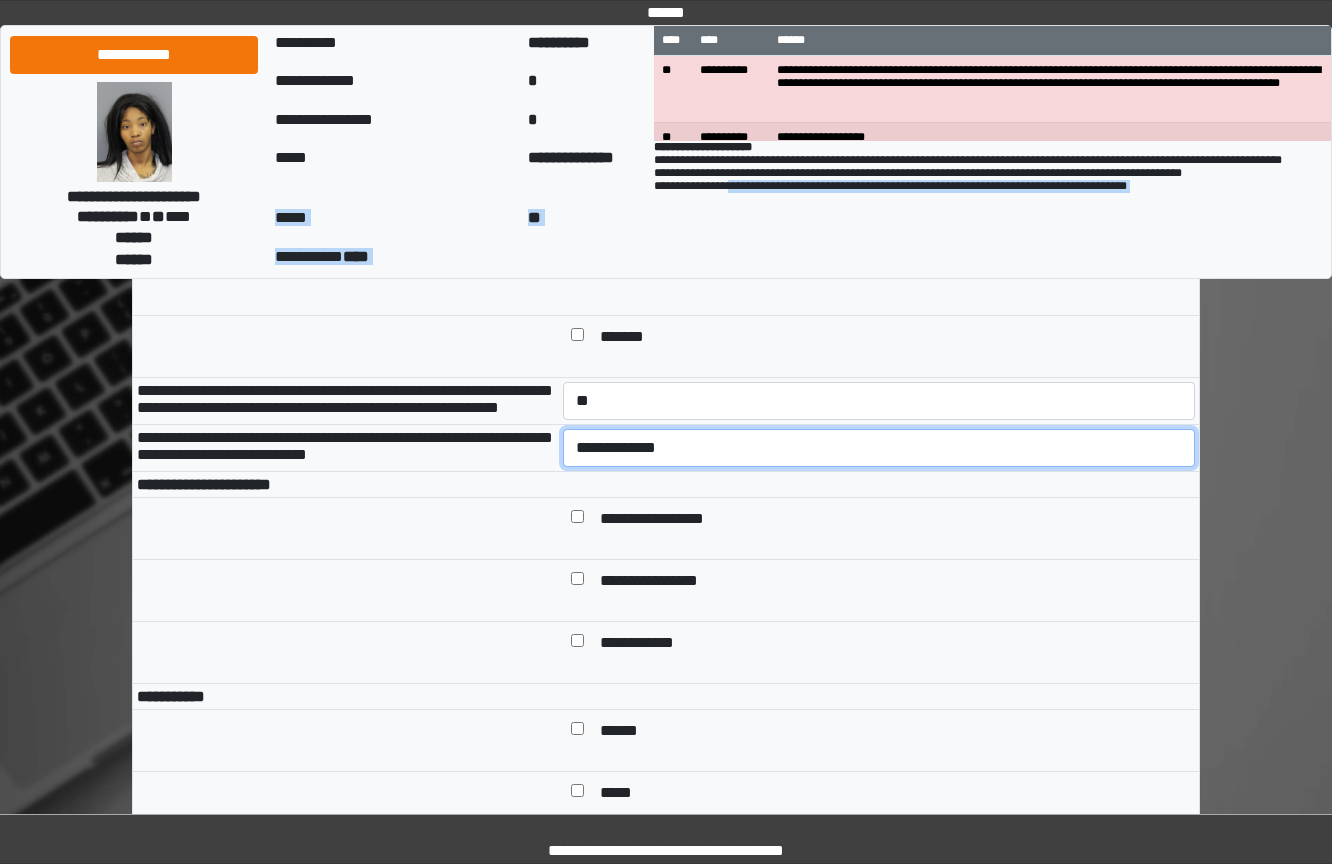 drag, startPoint x: 683, startPoint y: 510, endPoint x: 692, endPoint y: 522, distance: 15 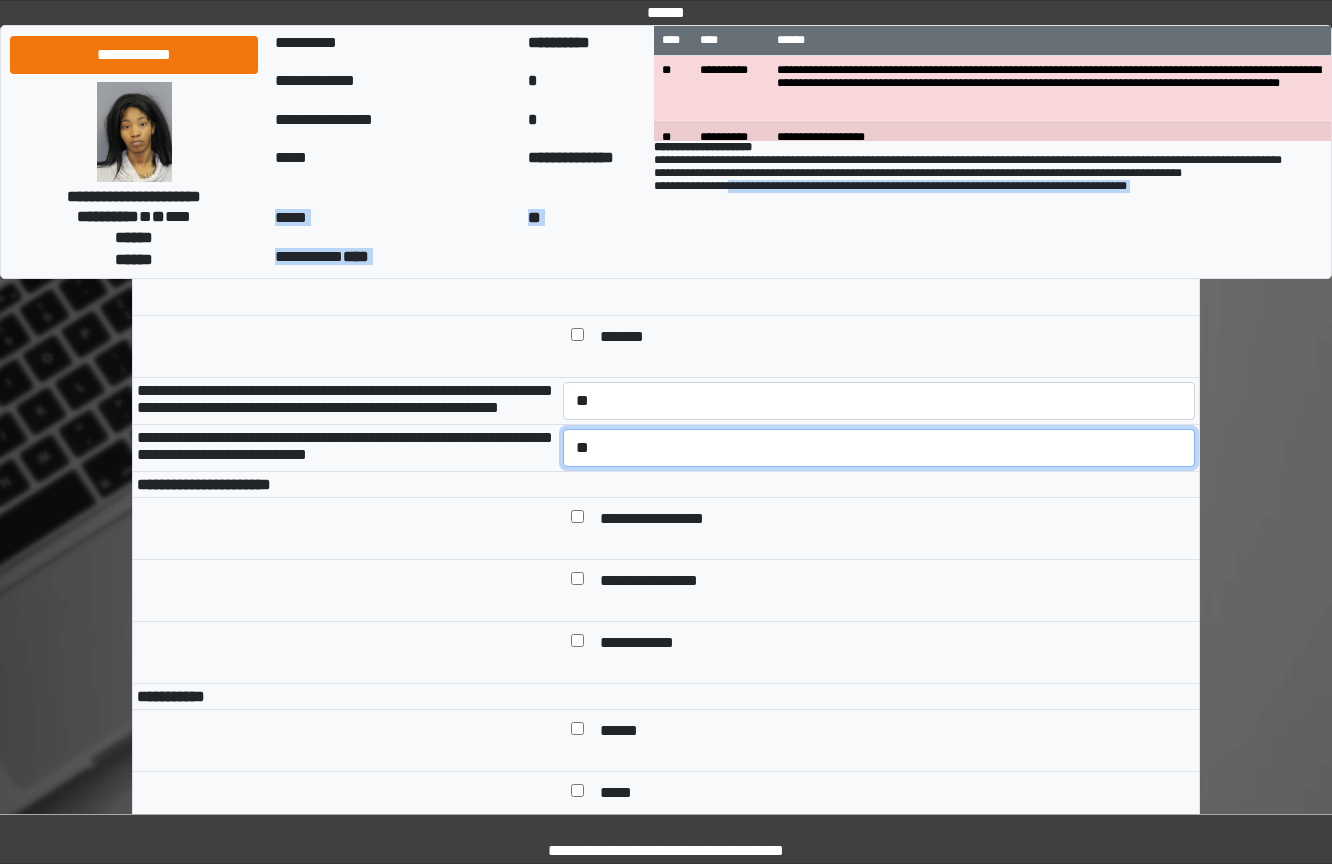 click on "**********" at bounding box center [879, 448] 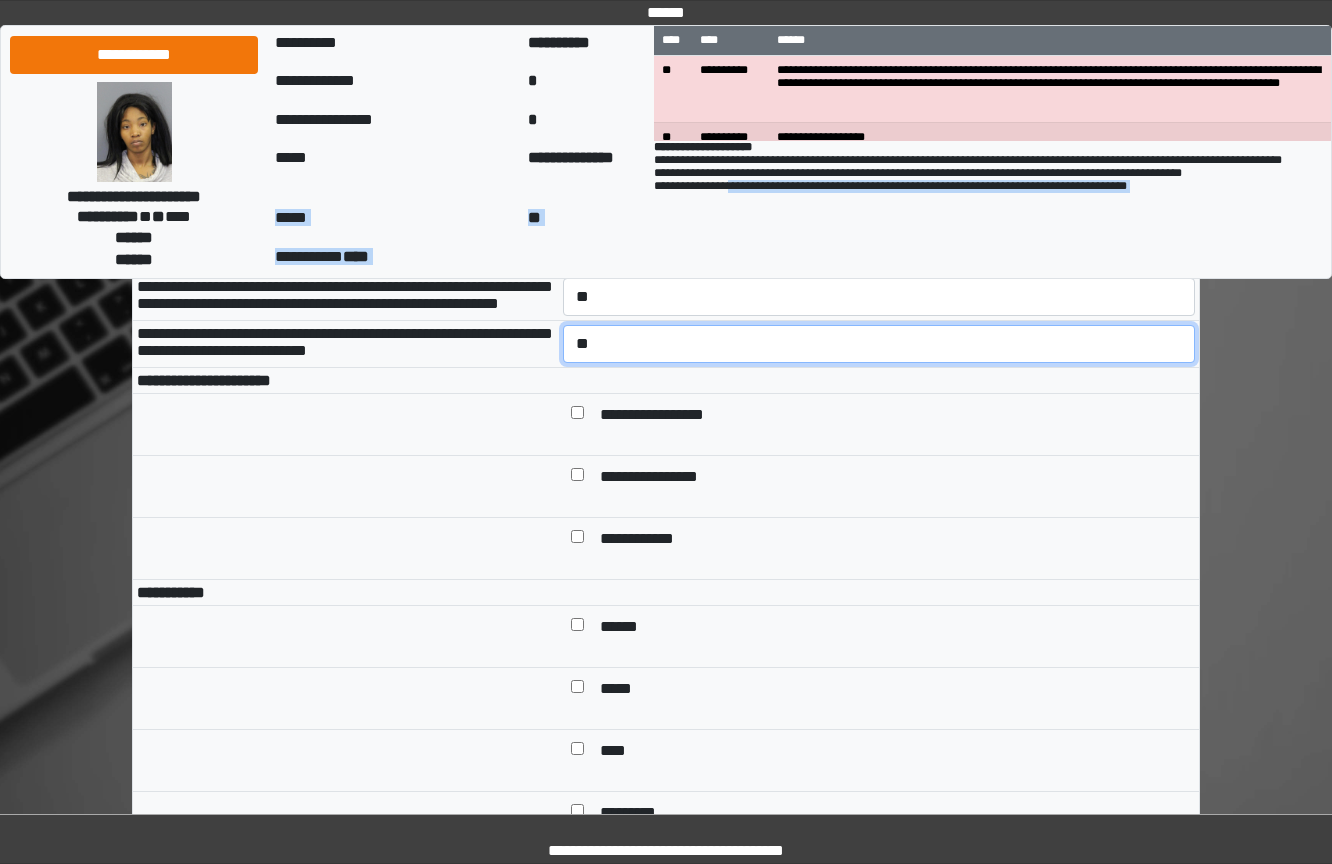 scroll, scrollTop: 1000, scrollLeft: 0, axis: vertical 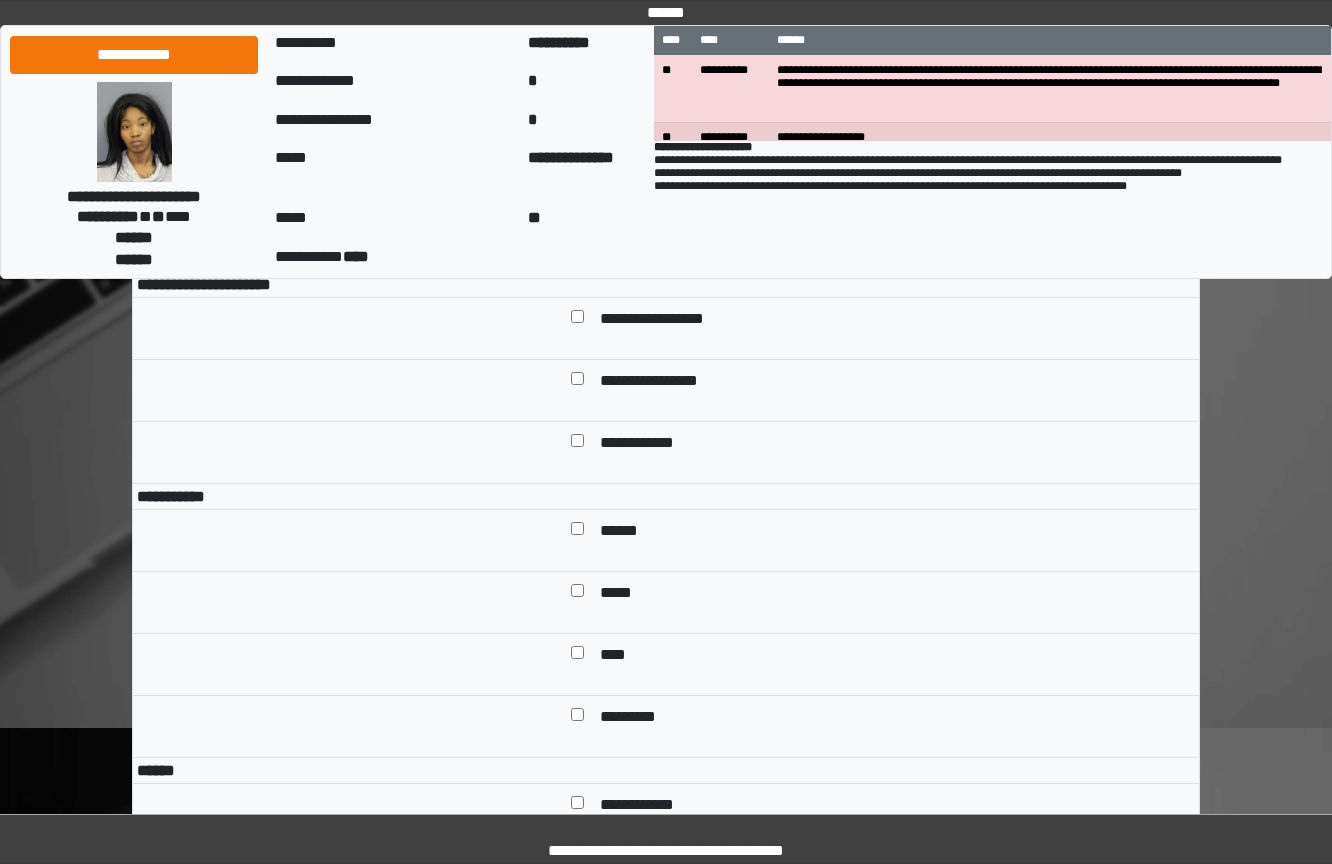 drag, startPoint x: 650, startPoint y: 387, endPoint x: 646, endPoint y: 398, distance: 11.7046995 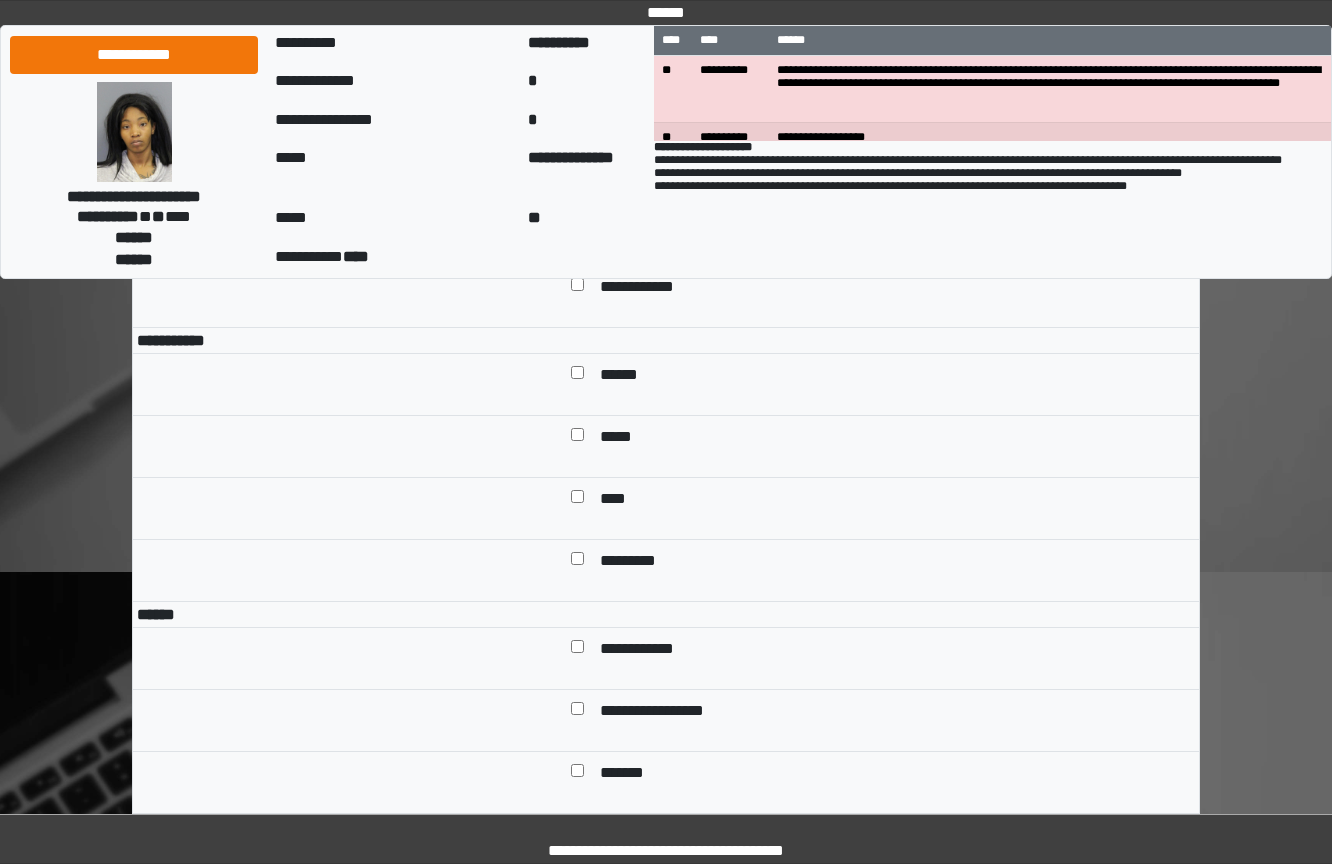 scroll, scrollTop: 1300, scrollLeft: 0, axis: vertical 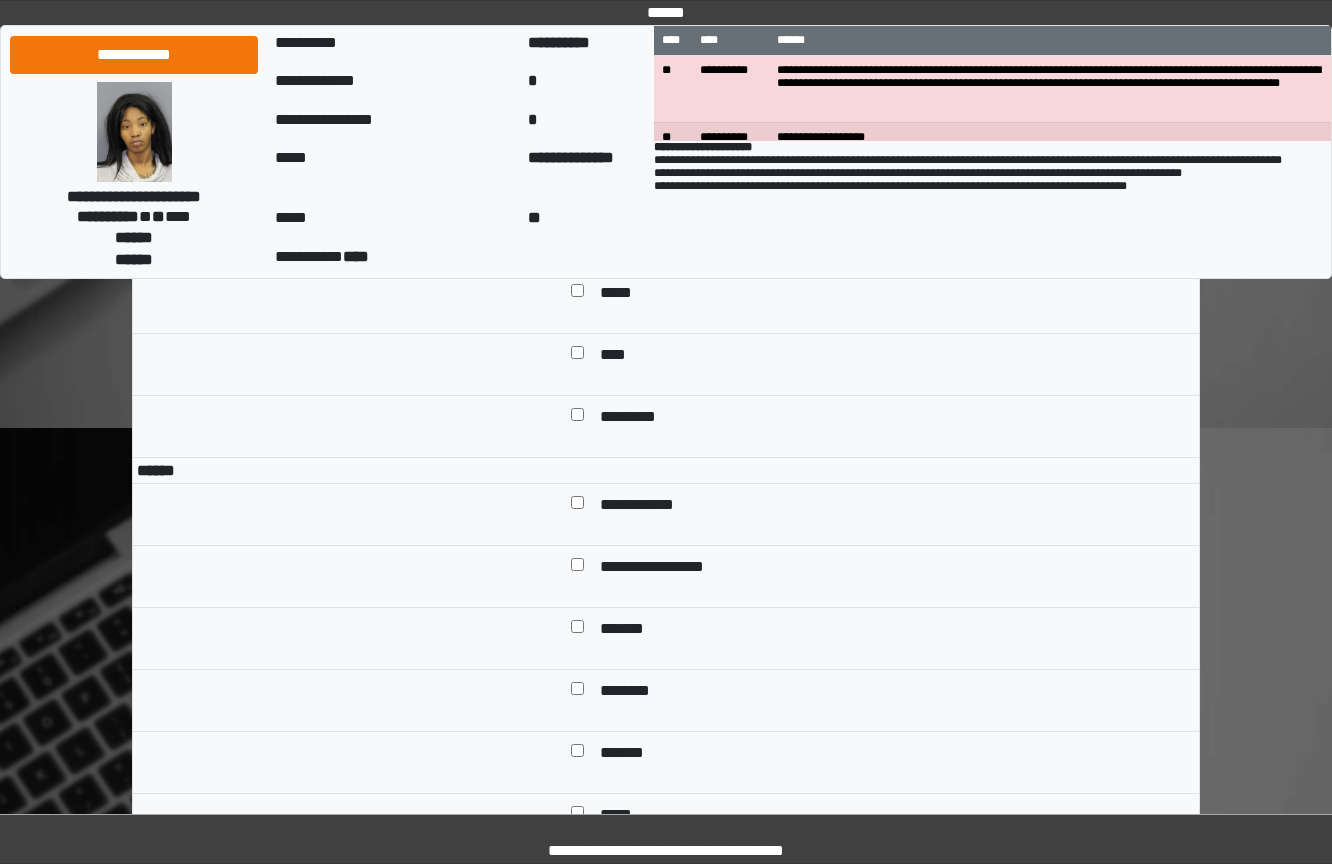 click on "******" at bounding box center [626, 232] 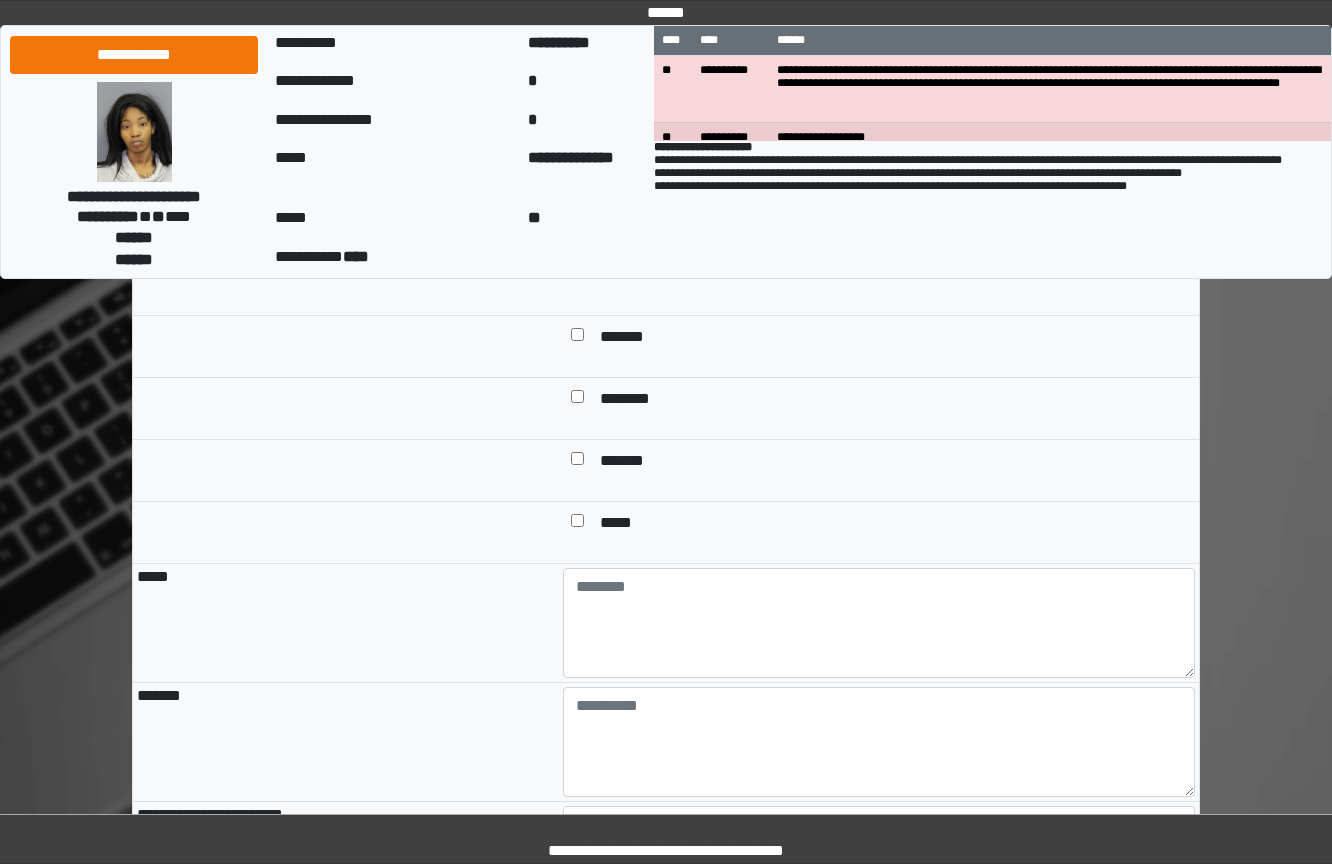 scroll, scrollTop: 1600, scrollLeft: 0, axis: vertical 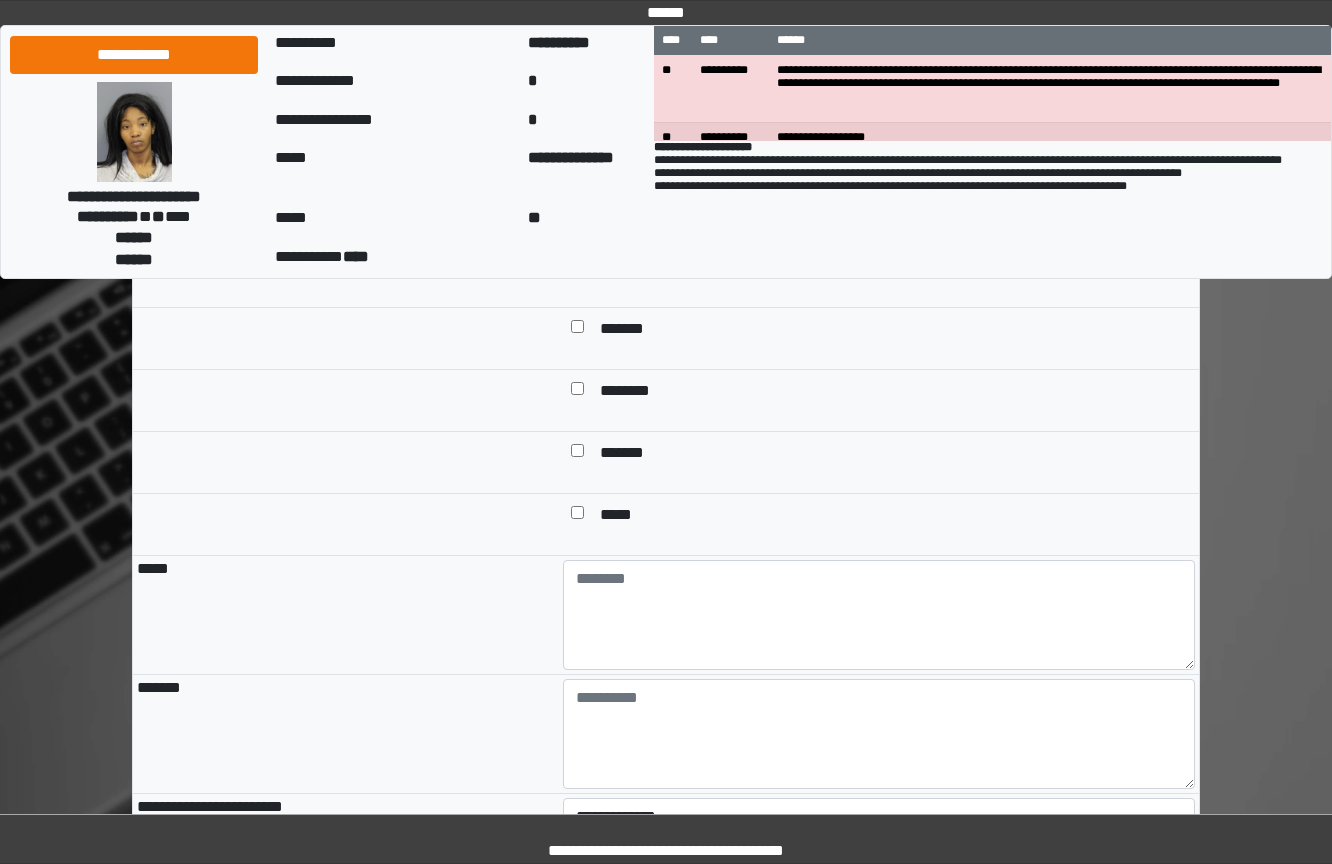 click on "********" at bounding box center [893, 392] 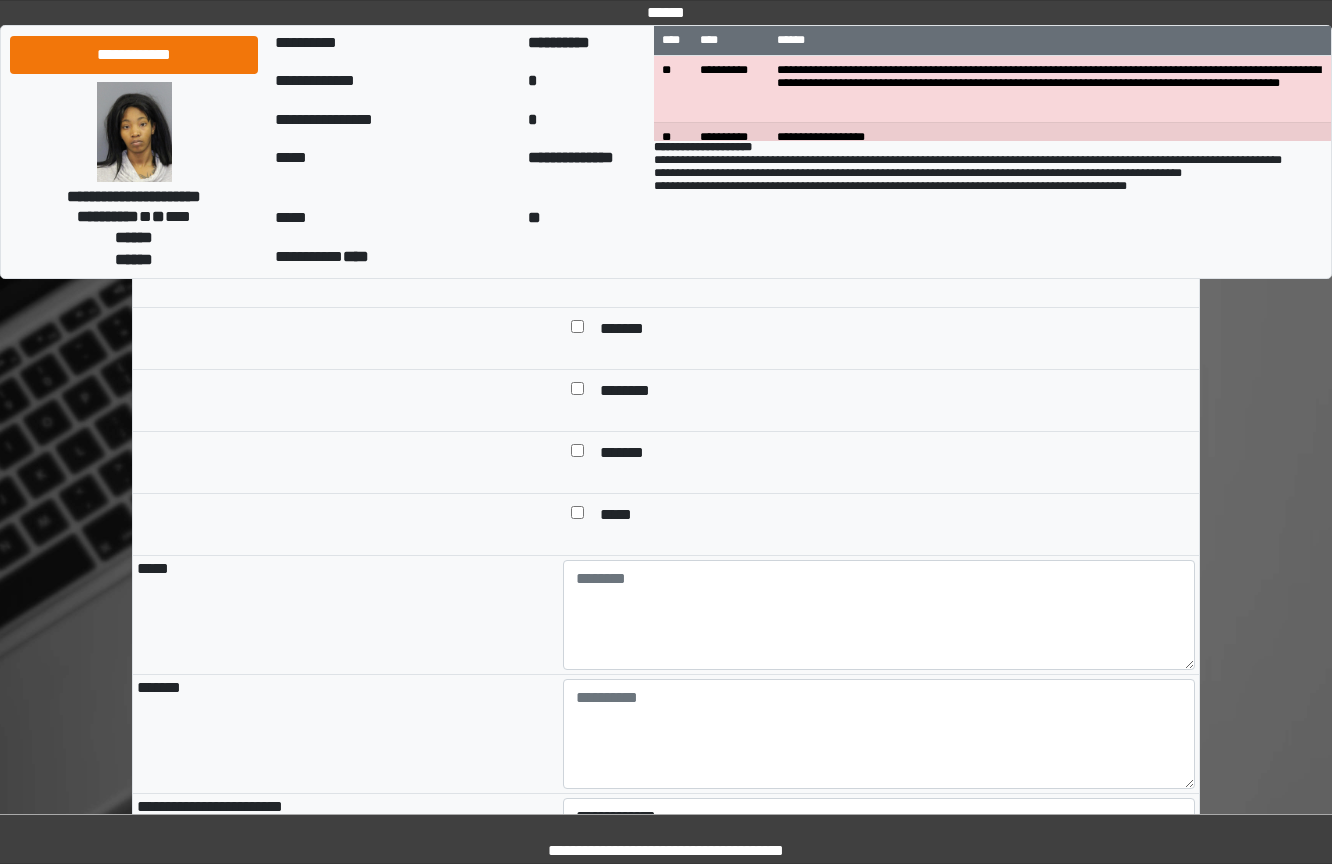 drag, startPoint x: 245, startPoint y: 367, endPoint x: -187, endPoint y: 869, distance: 662.29 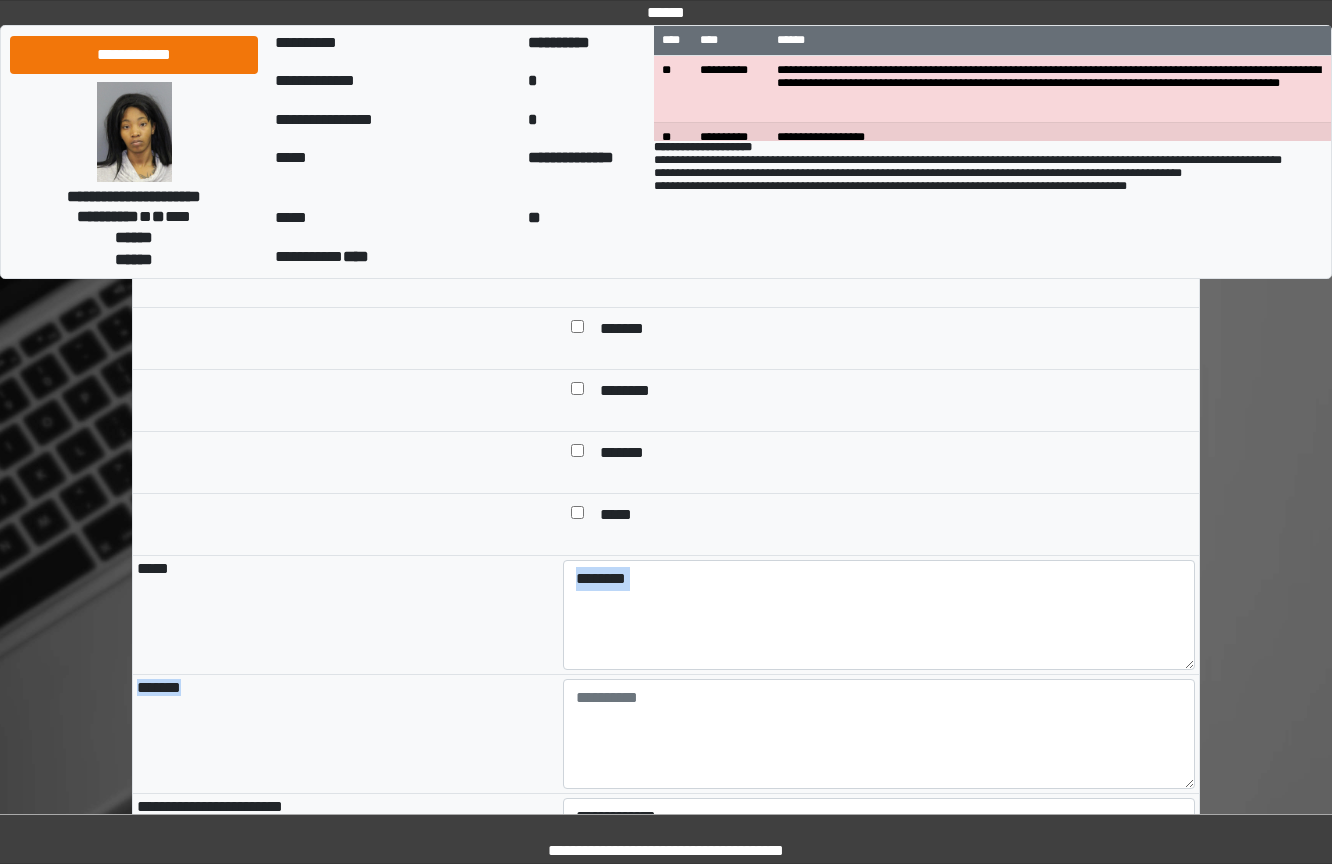 drag, startPoint x: 485, startPoint y: 758, endPoint x: 468, endPoint y: 768, distance: 19.723083 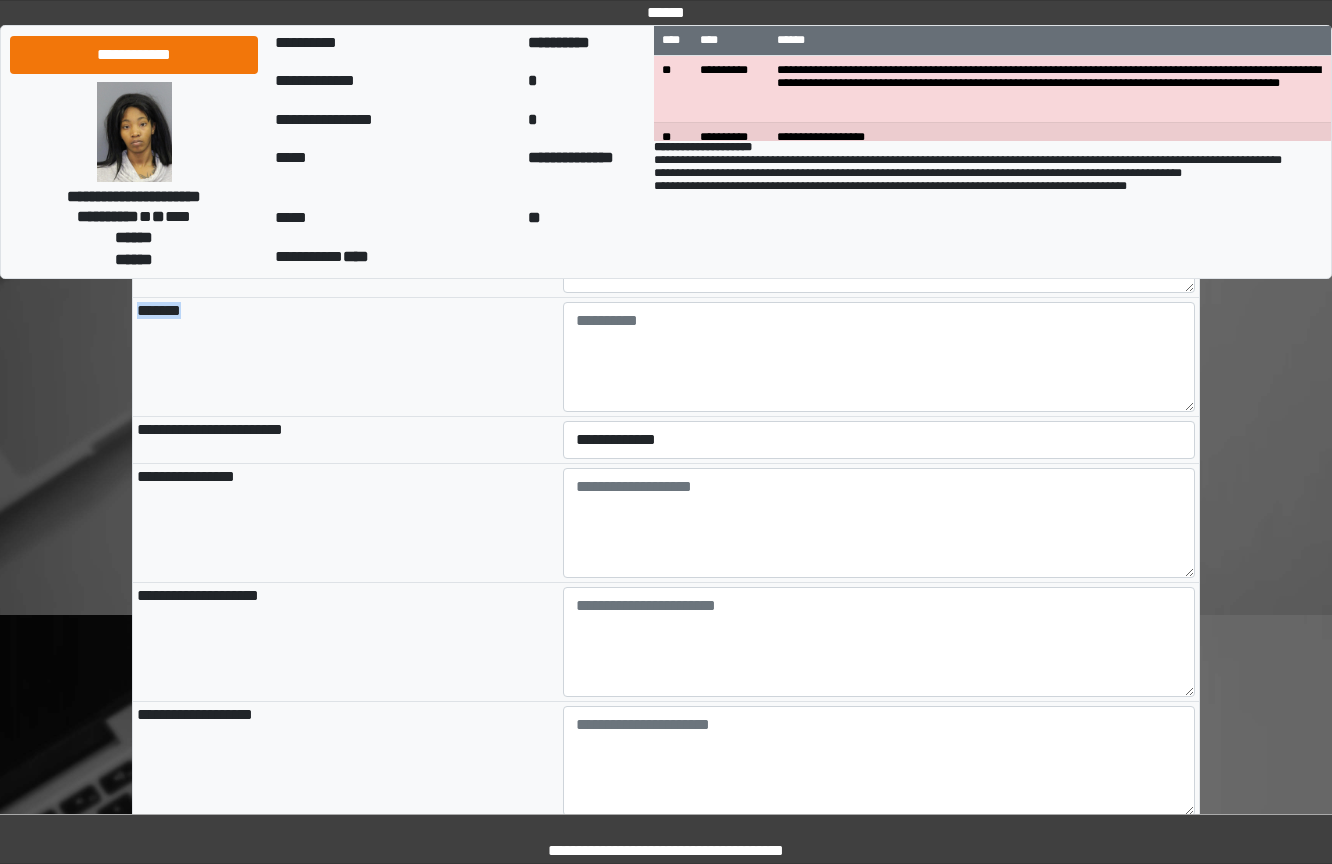 scroll, scrollTop: 1628, scrollLeft: 0, axis: vertical 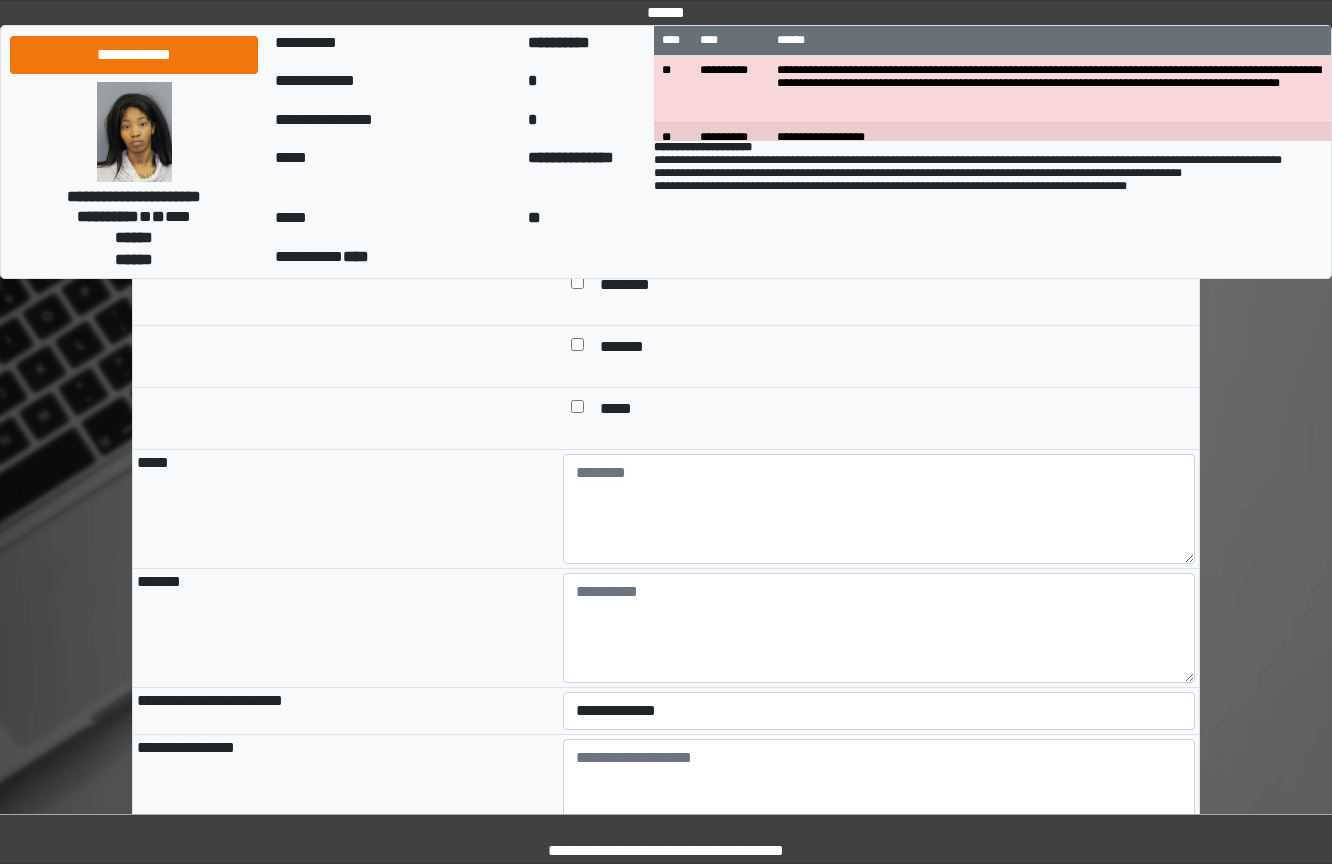 click on "**********" at bounding box center [666, -173] 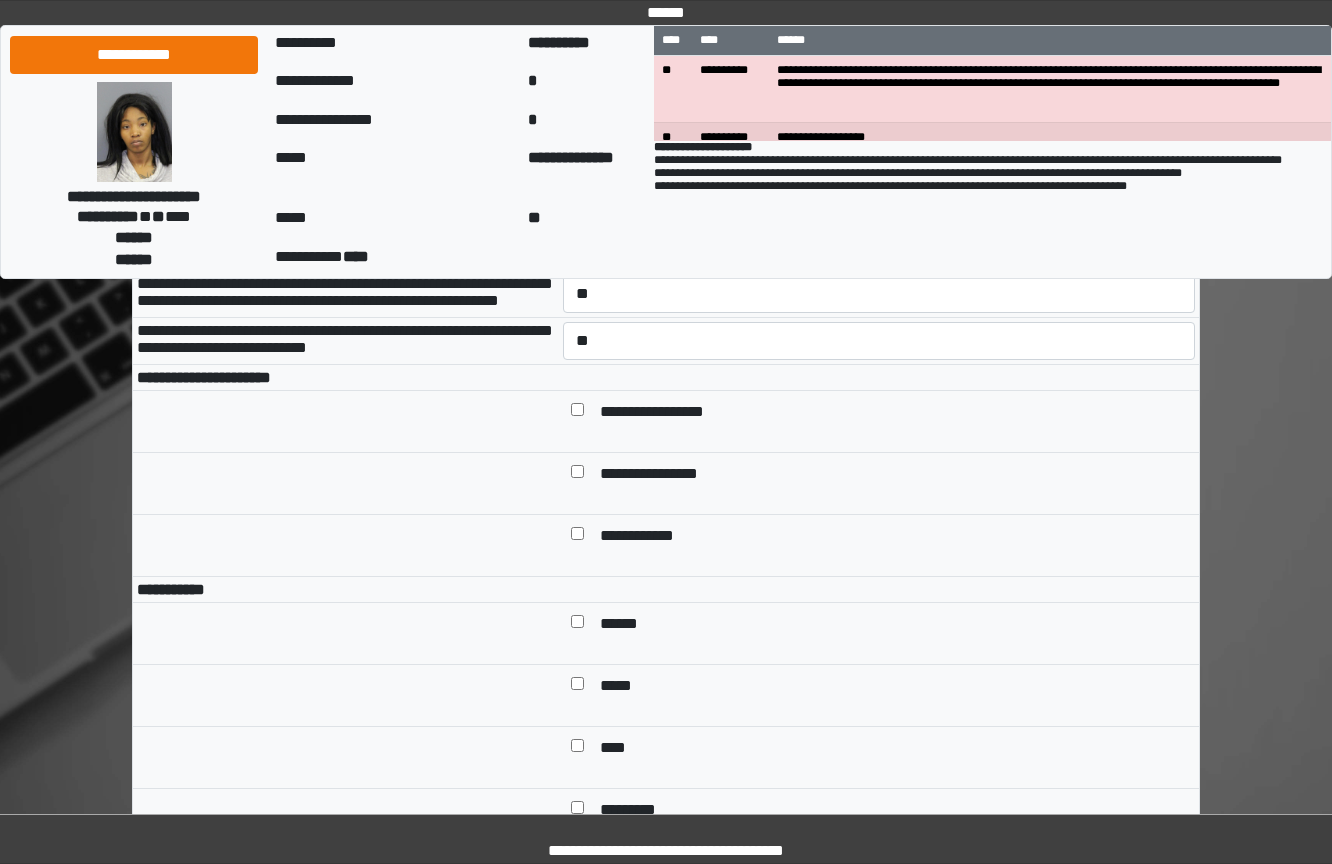 scroll, scrollTop: 906, scrollLeft: 0, axis: vertical 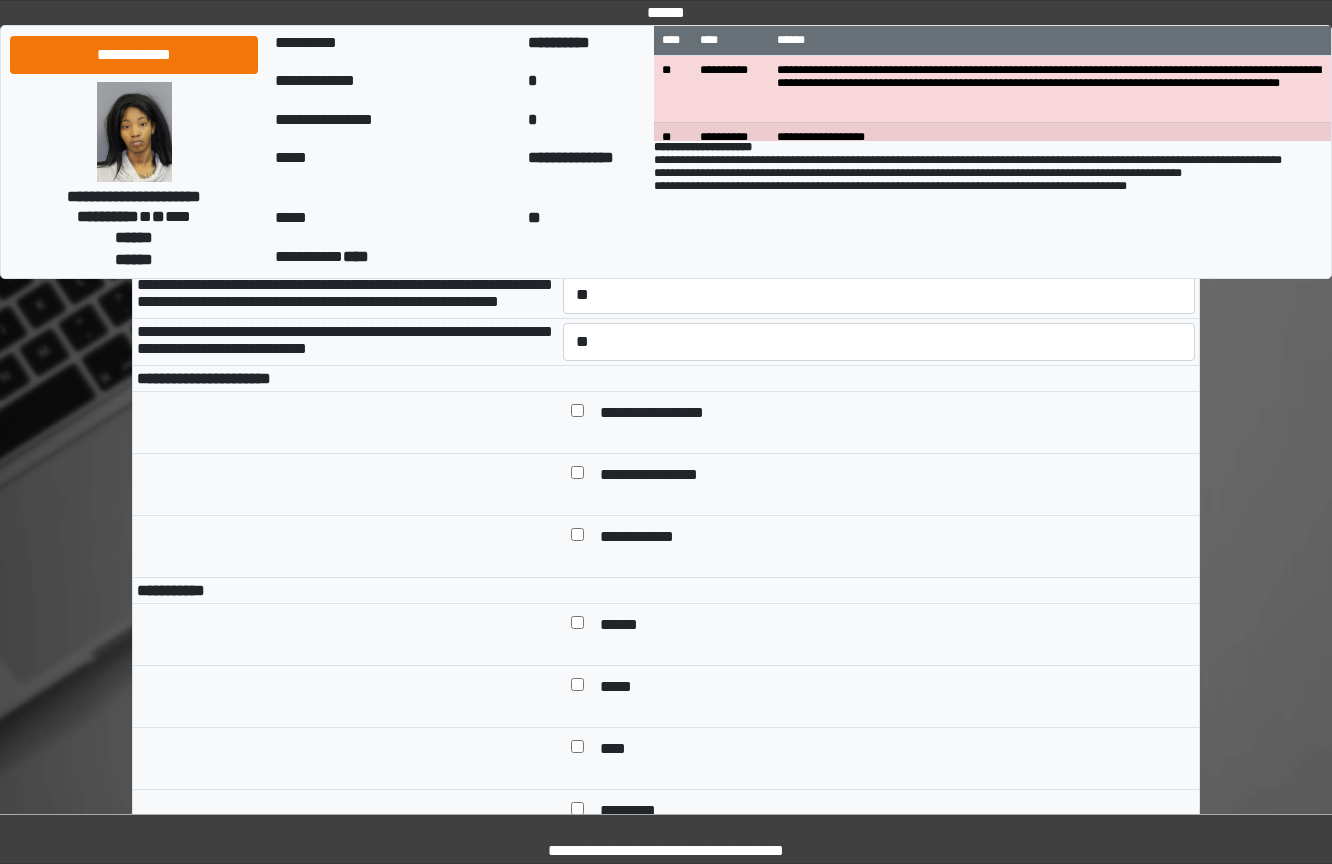 click at bounding box center [346, 697] 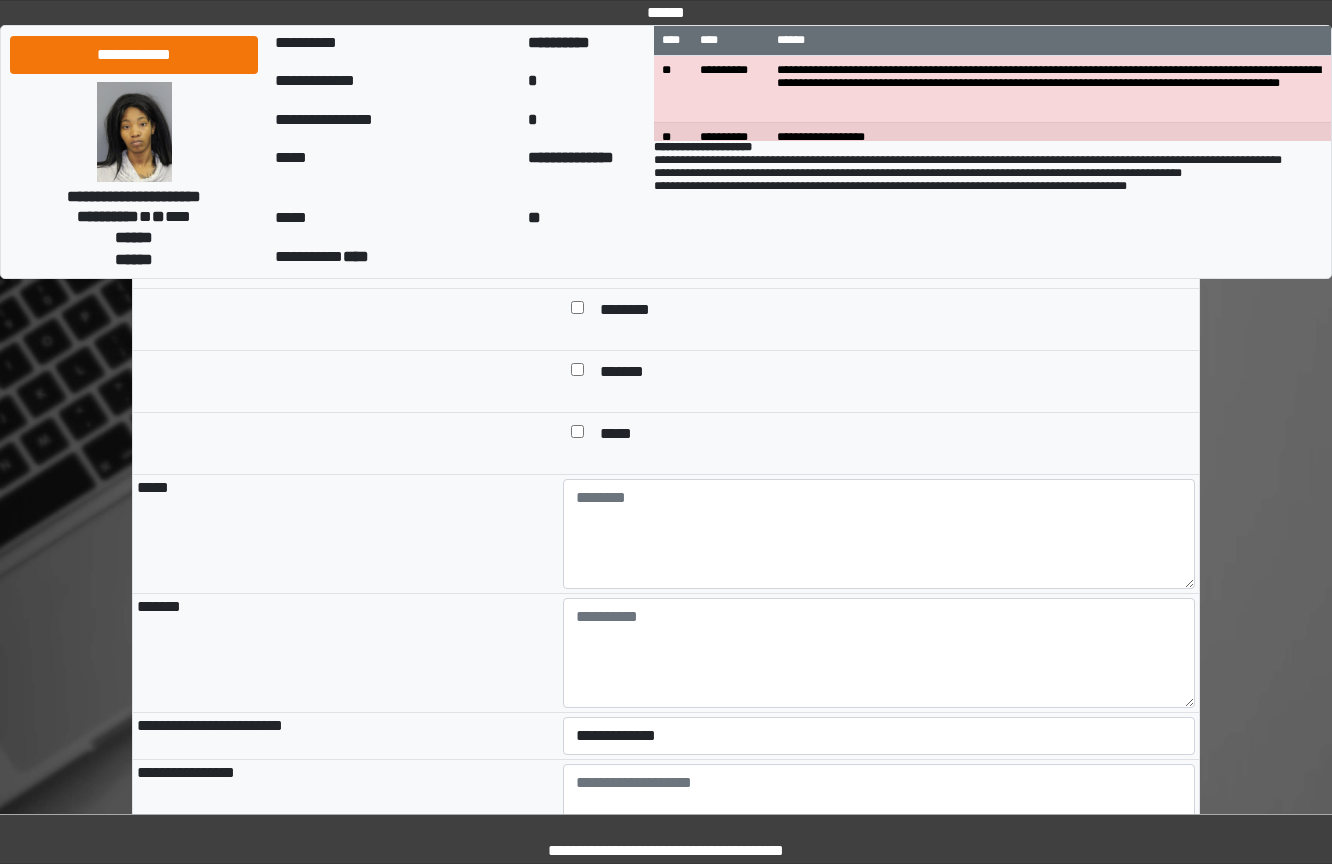 scroll, scrollTop: 1806, scrollLeft: 0, axis: vertical 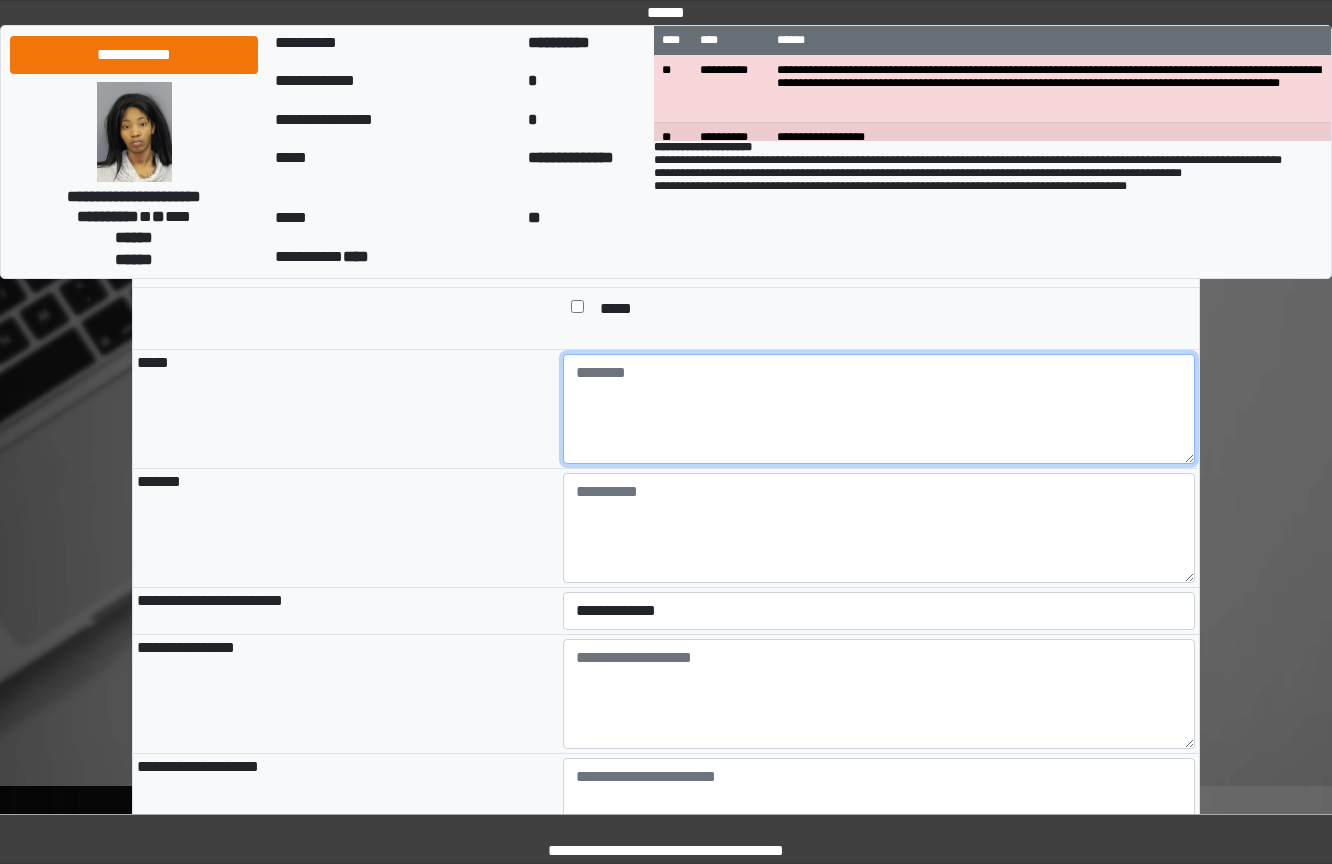 click at bounding box center [879, 409] 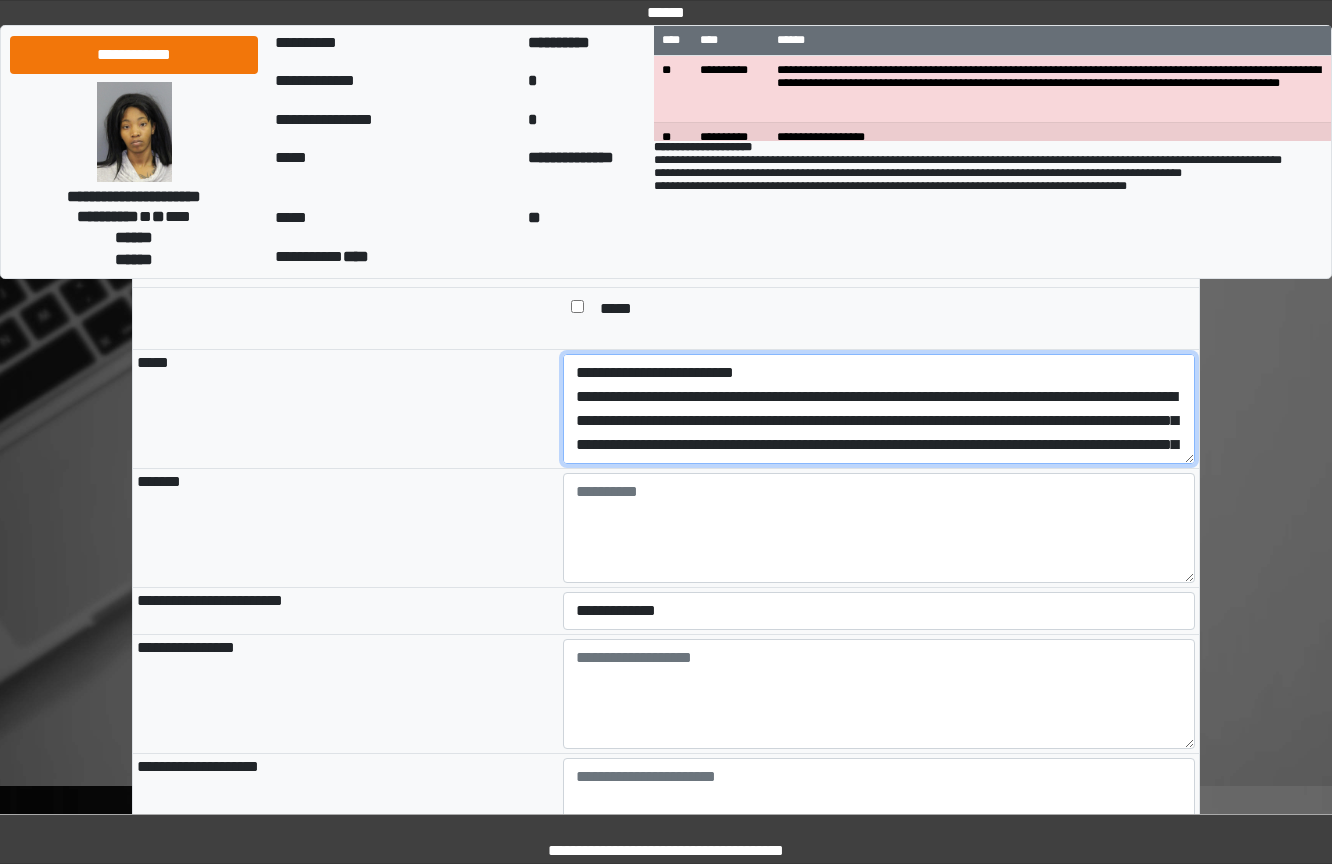 scroll, scrollTop: 161, scrollLeft: 0, axis: vertical 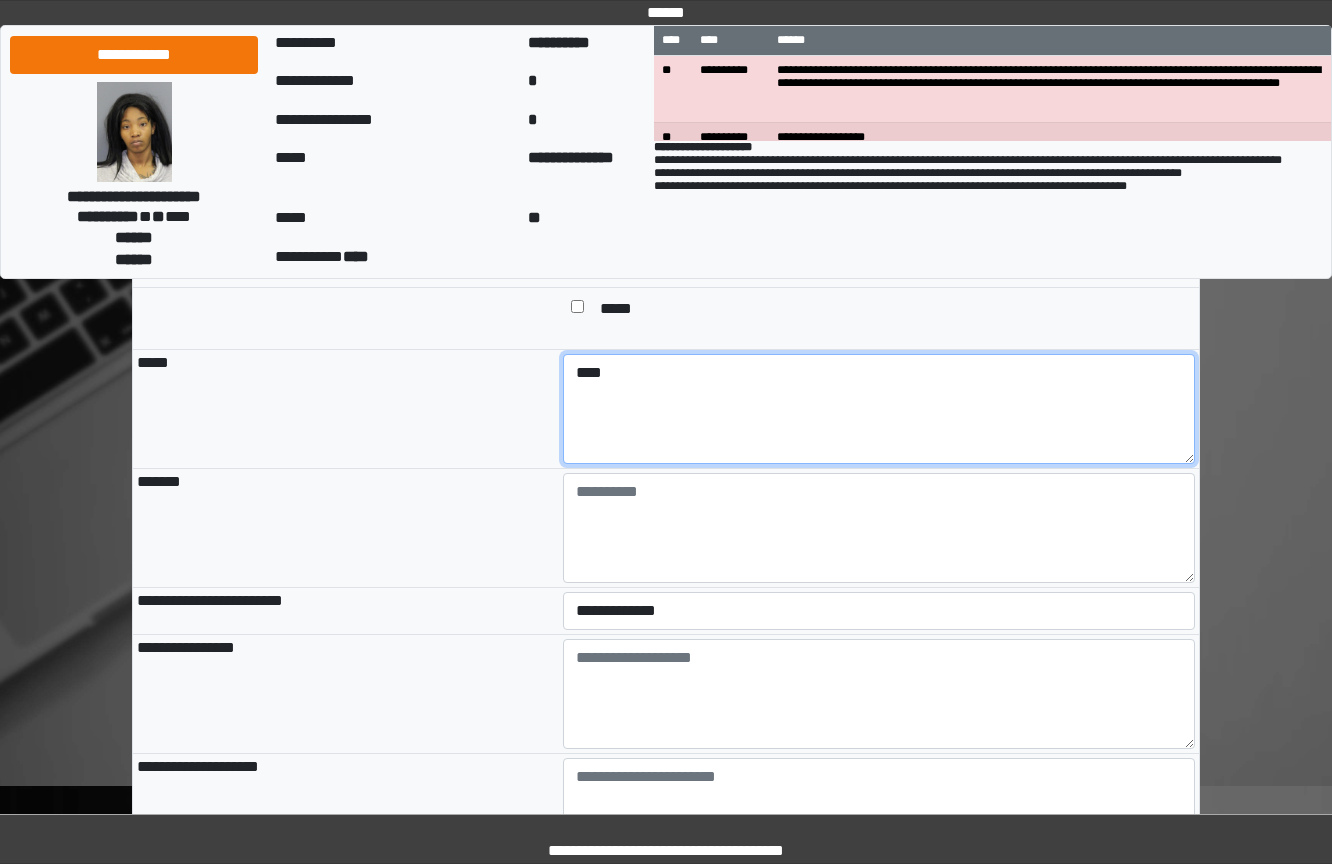 type on "***" 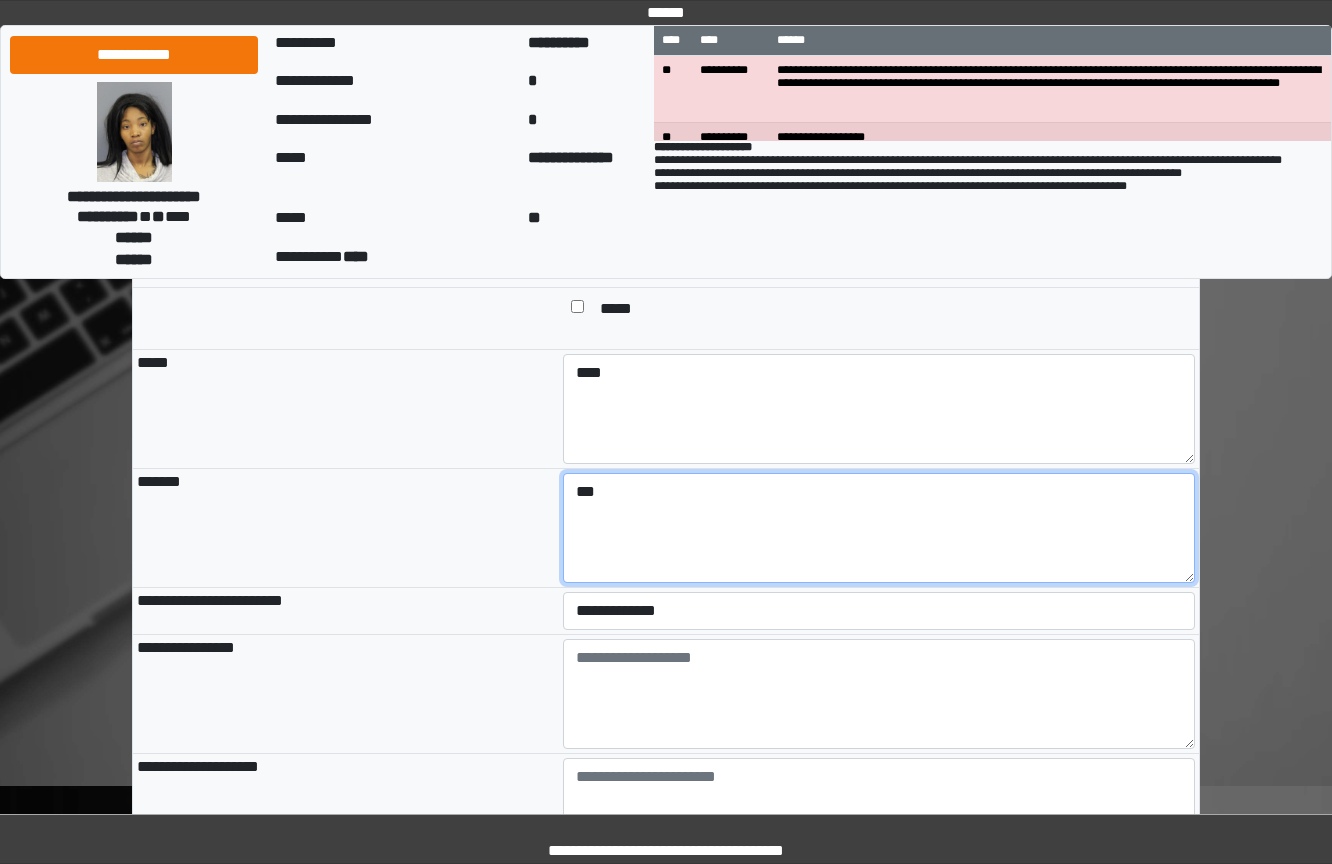 type on "****" 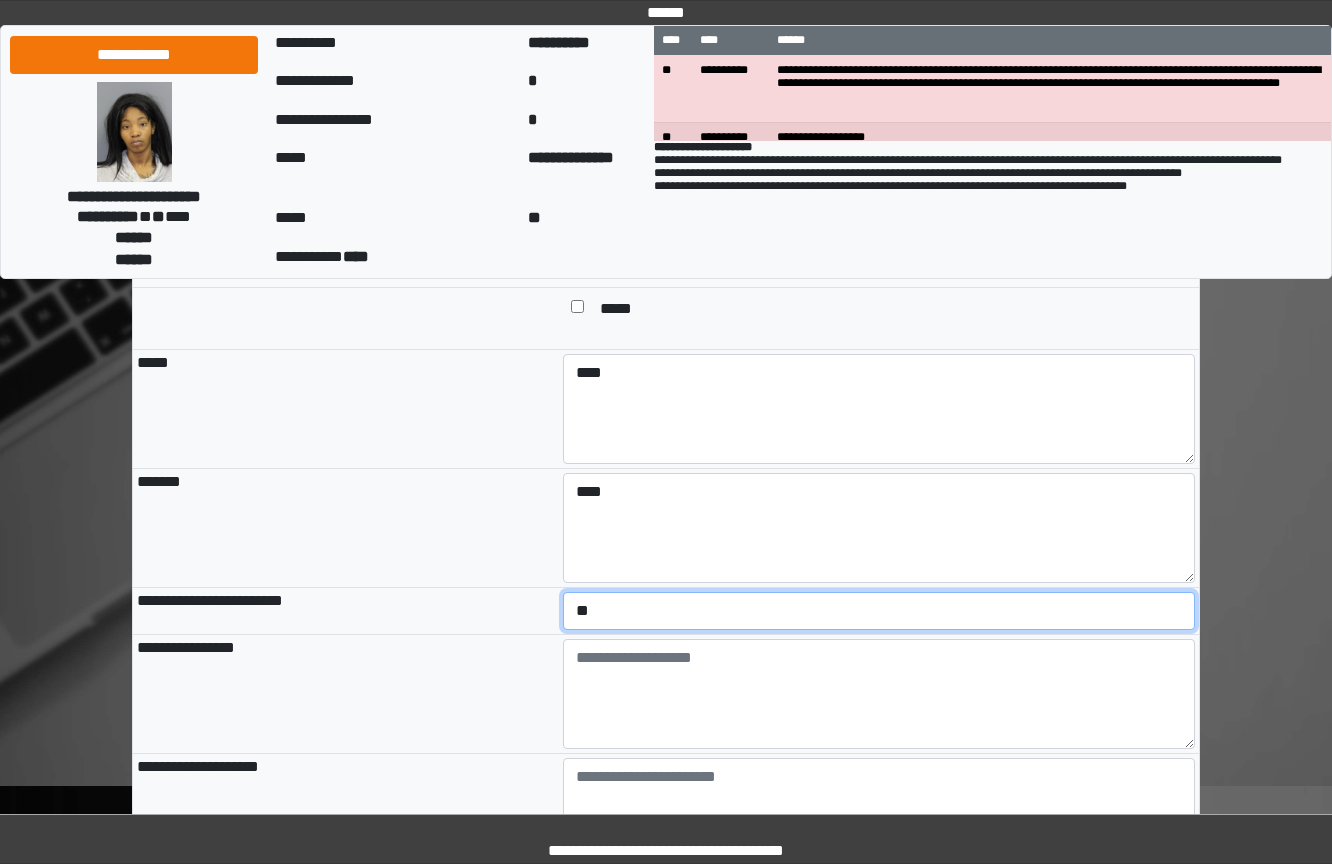 select on "*" 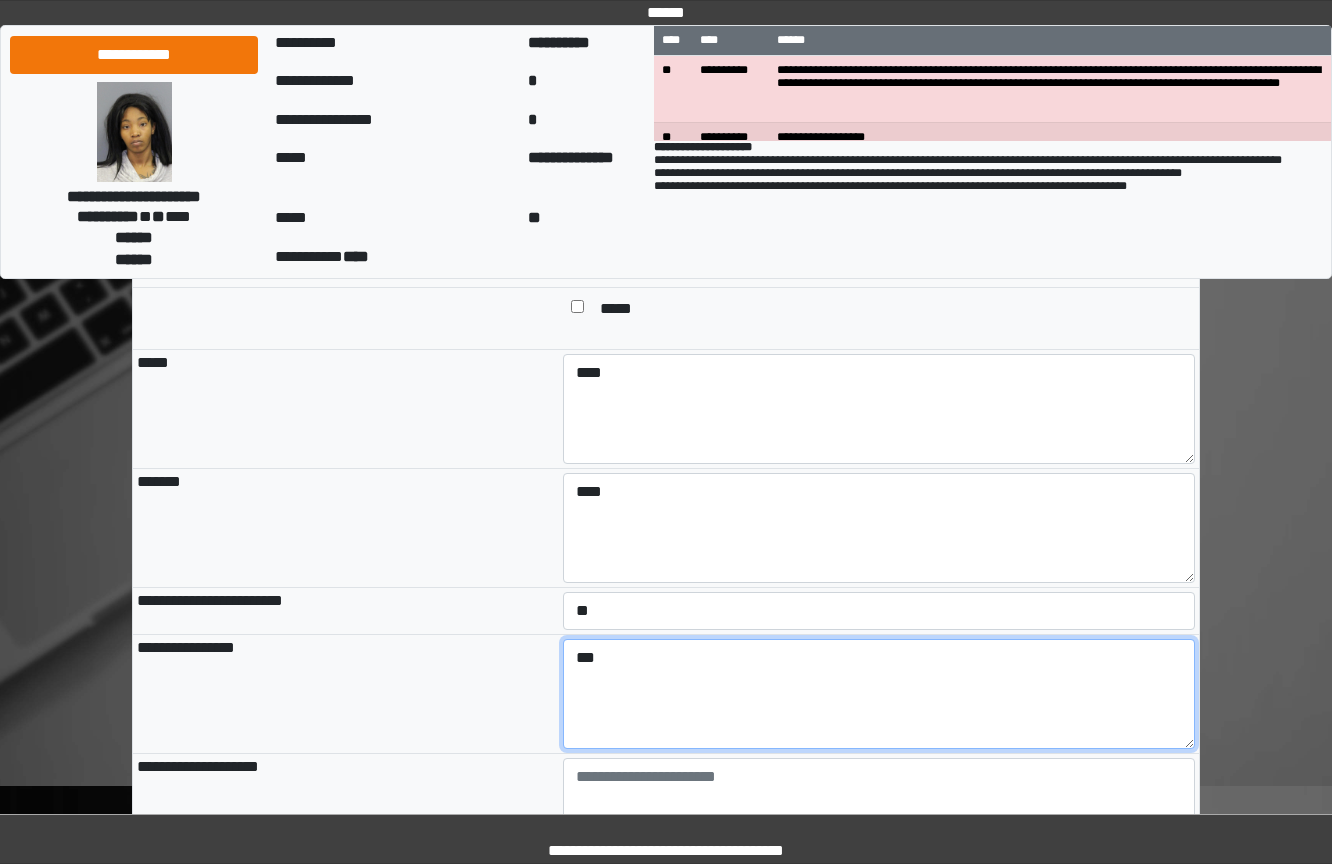 type on "***" 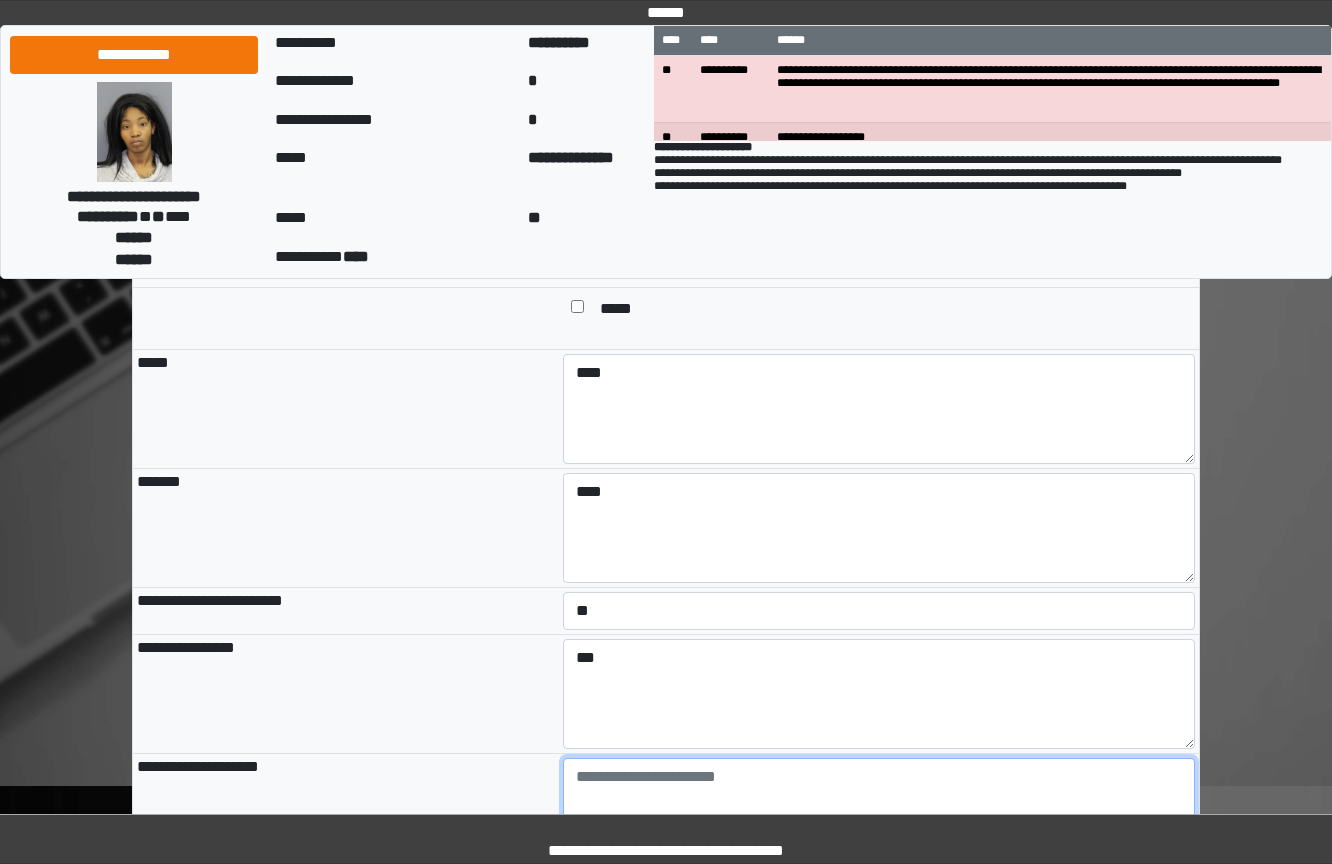 scroll, scrollTop: 1816, scrollLeft: 0, axis: vertical 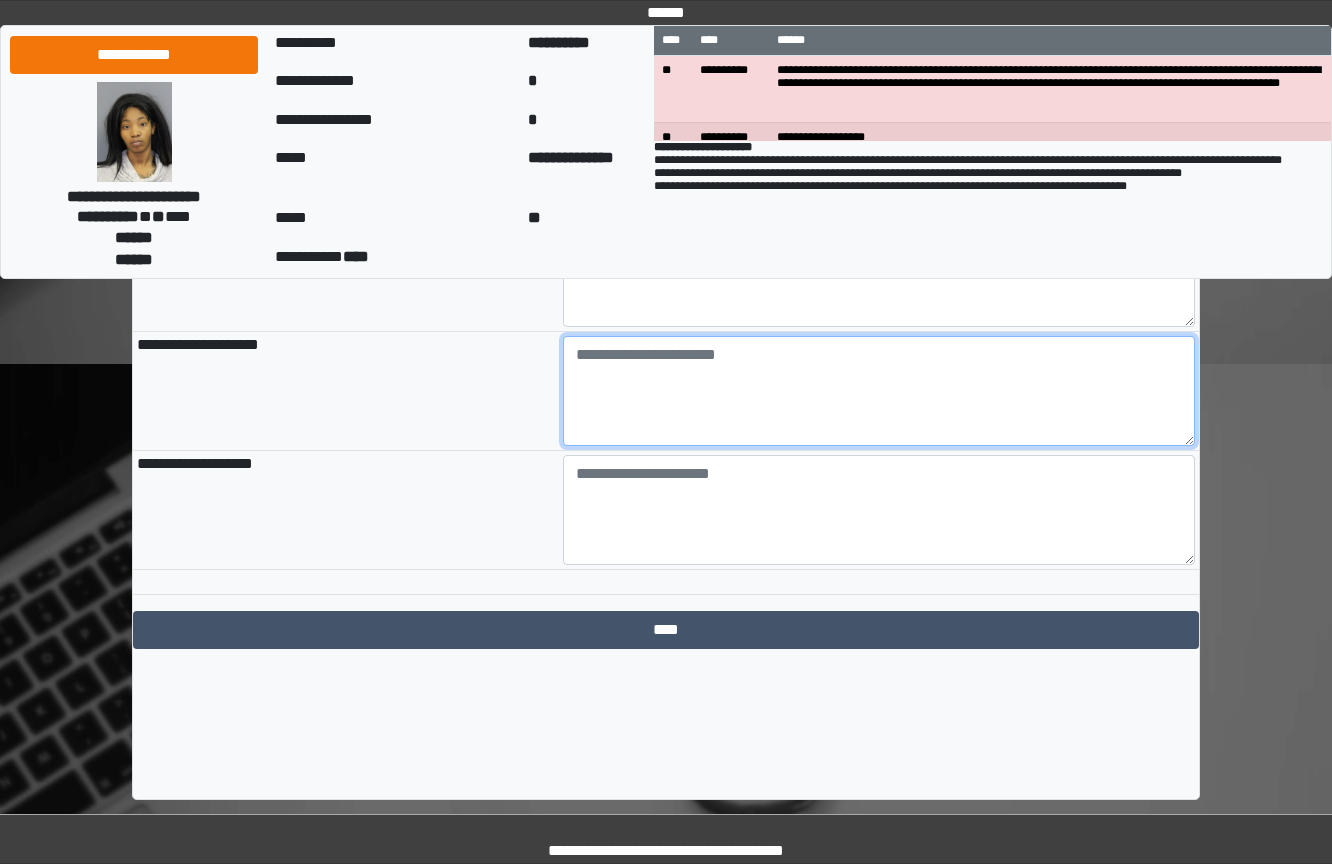 click at bounding box center [879, 391] 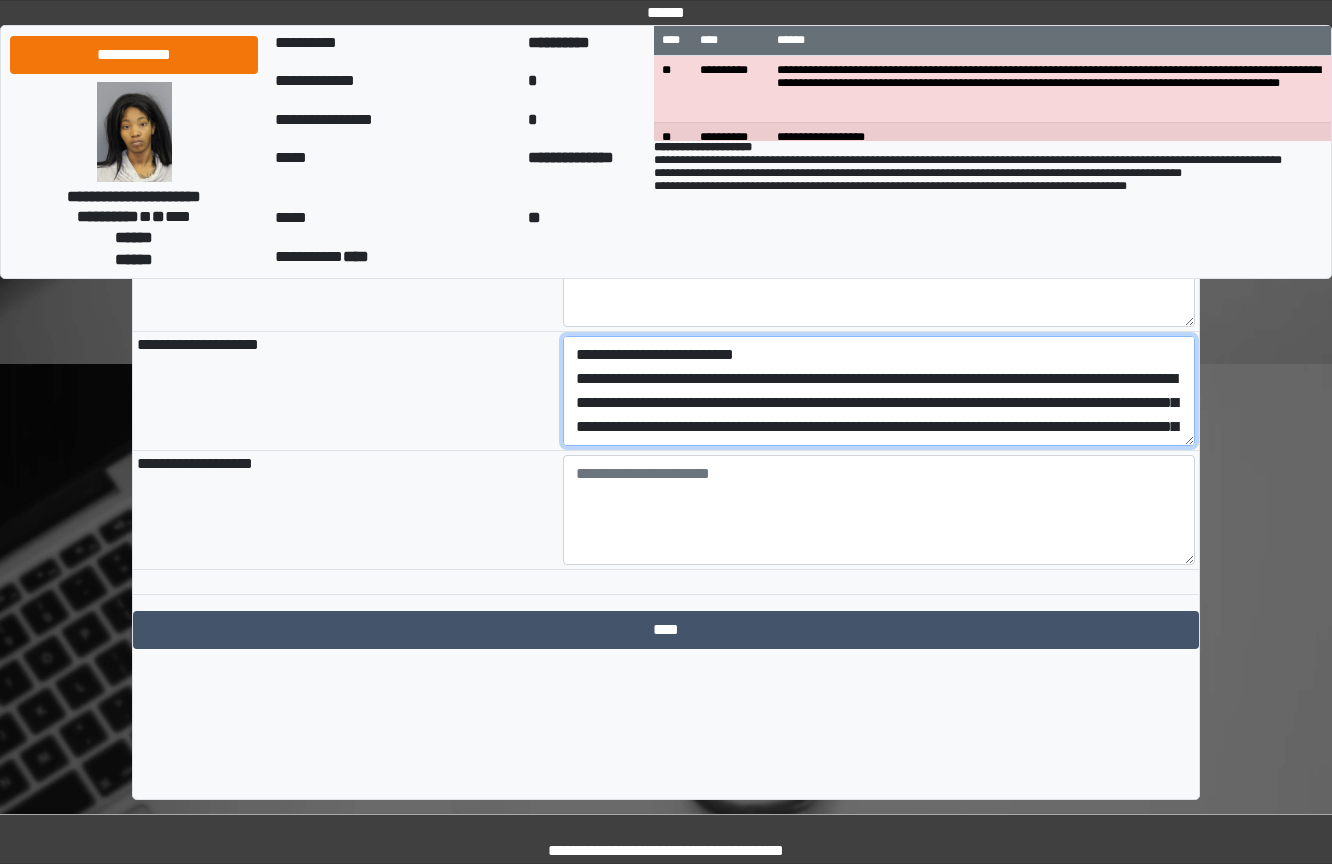 scroll, scrollTop: 137, scrollLeft: 0, axis: vertical 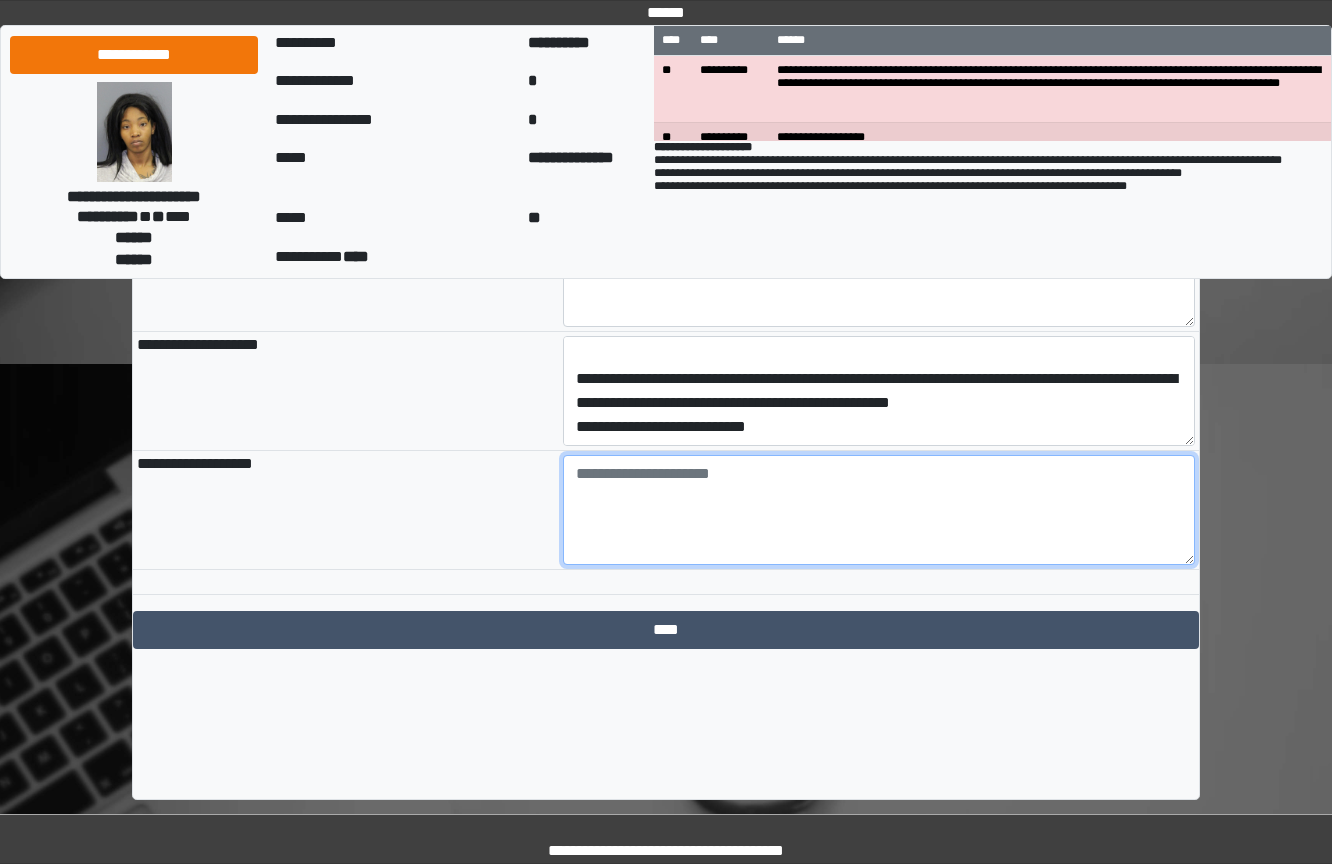 drag, startPoint x: 644, startPoint y: 555, endPoint x: 533, endPoint y: 522, distance: 115.80155 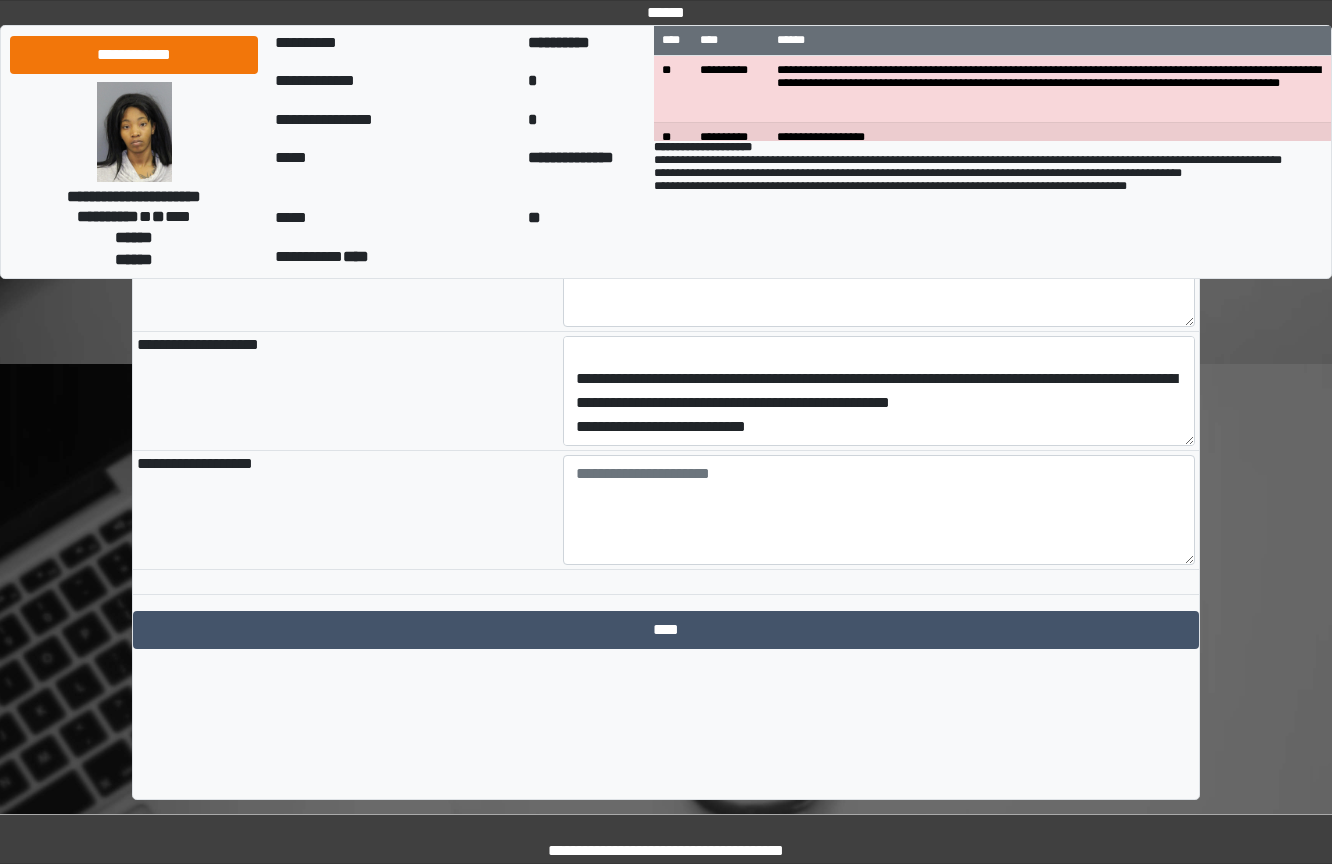 drag, startPoint x: 521, startPoint y: 510, endPoint x: 529, endPoint y: 419, distance: 91.350975 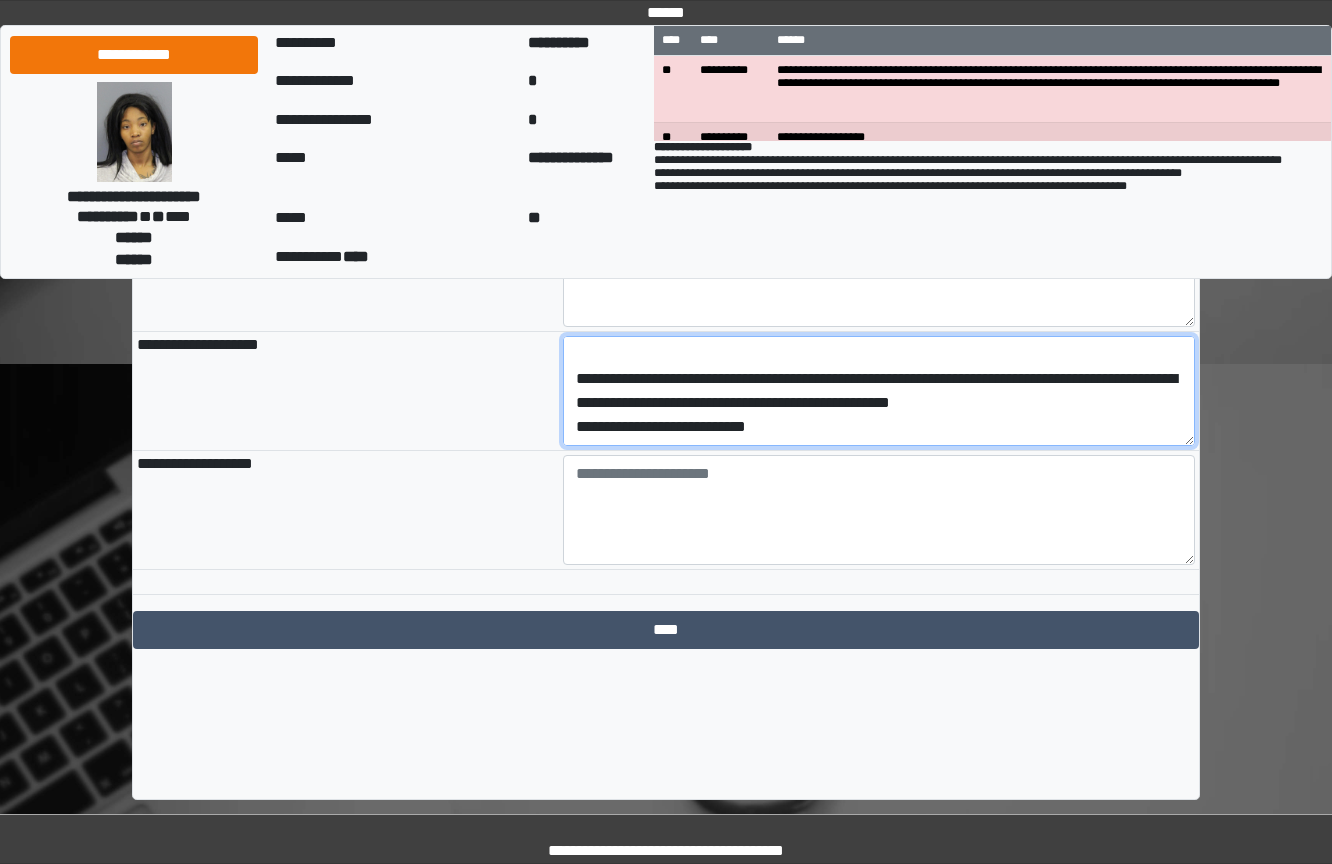 click on "**********" at bounding box center [879, 391] 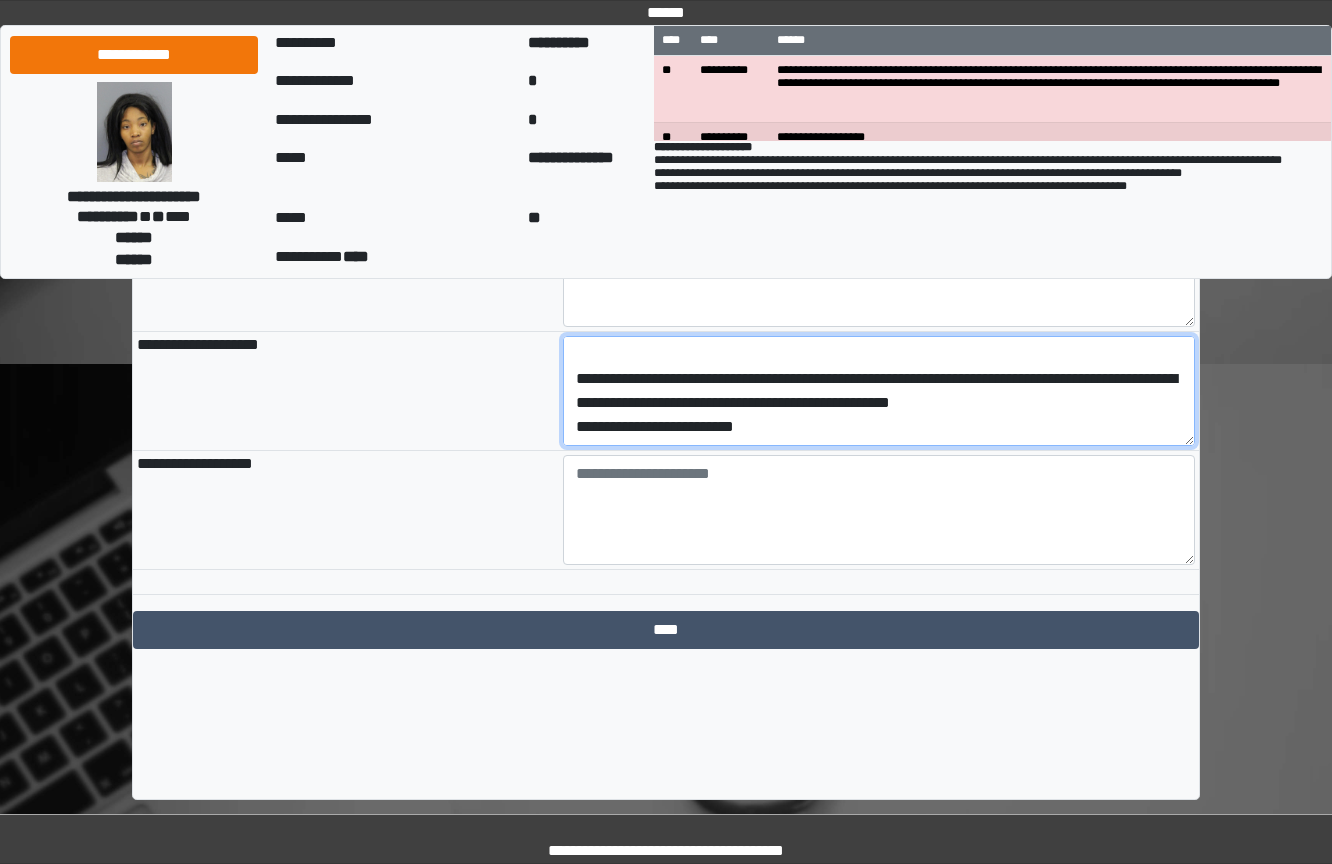 type on "**********" 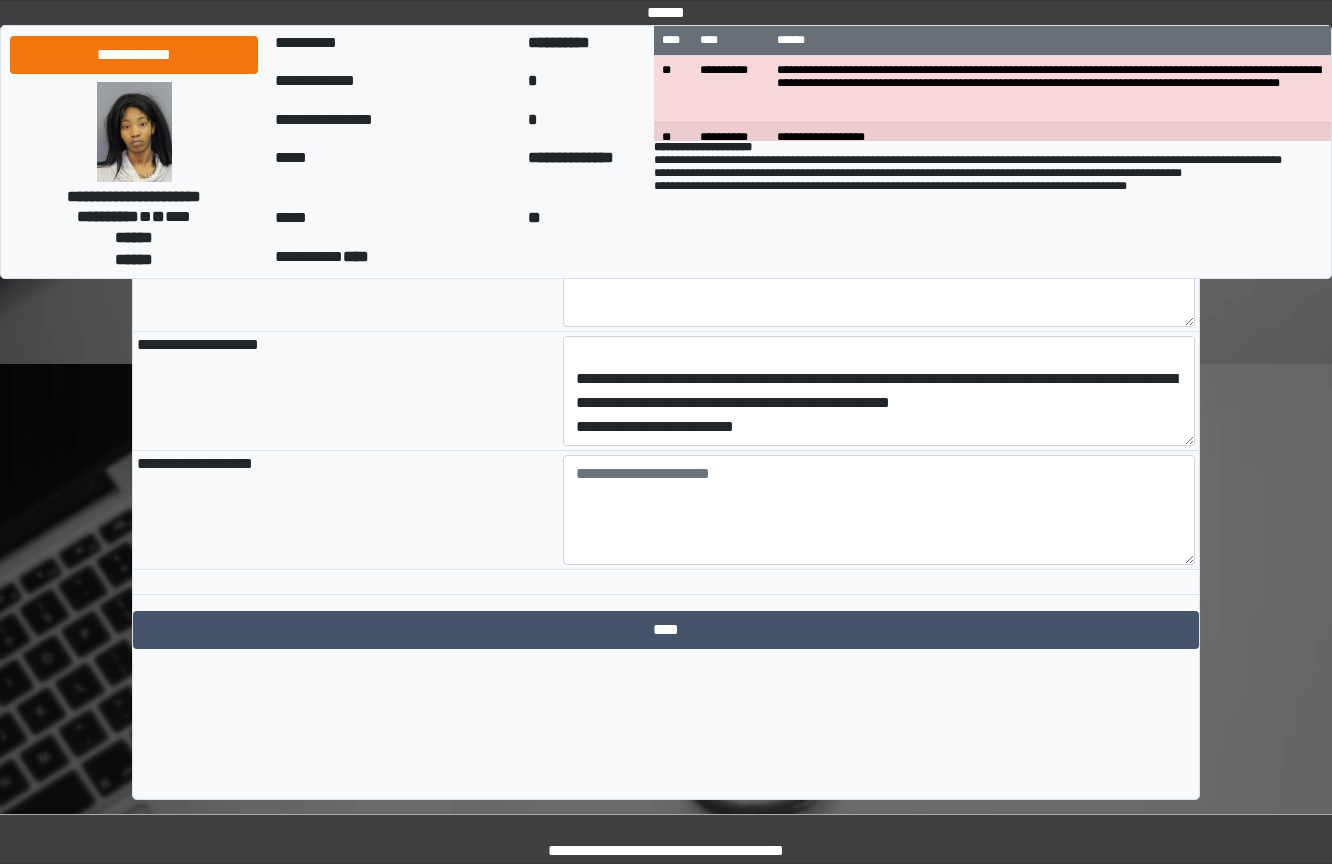 click on "**********" at bounding box center (666, -495) 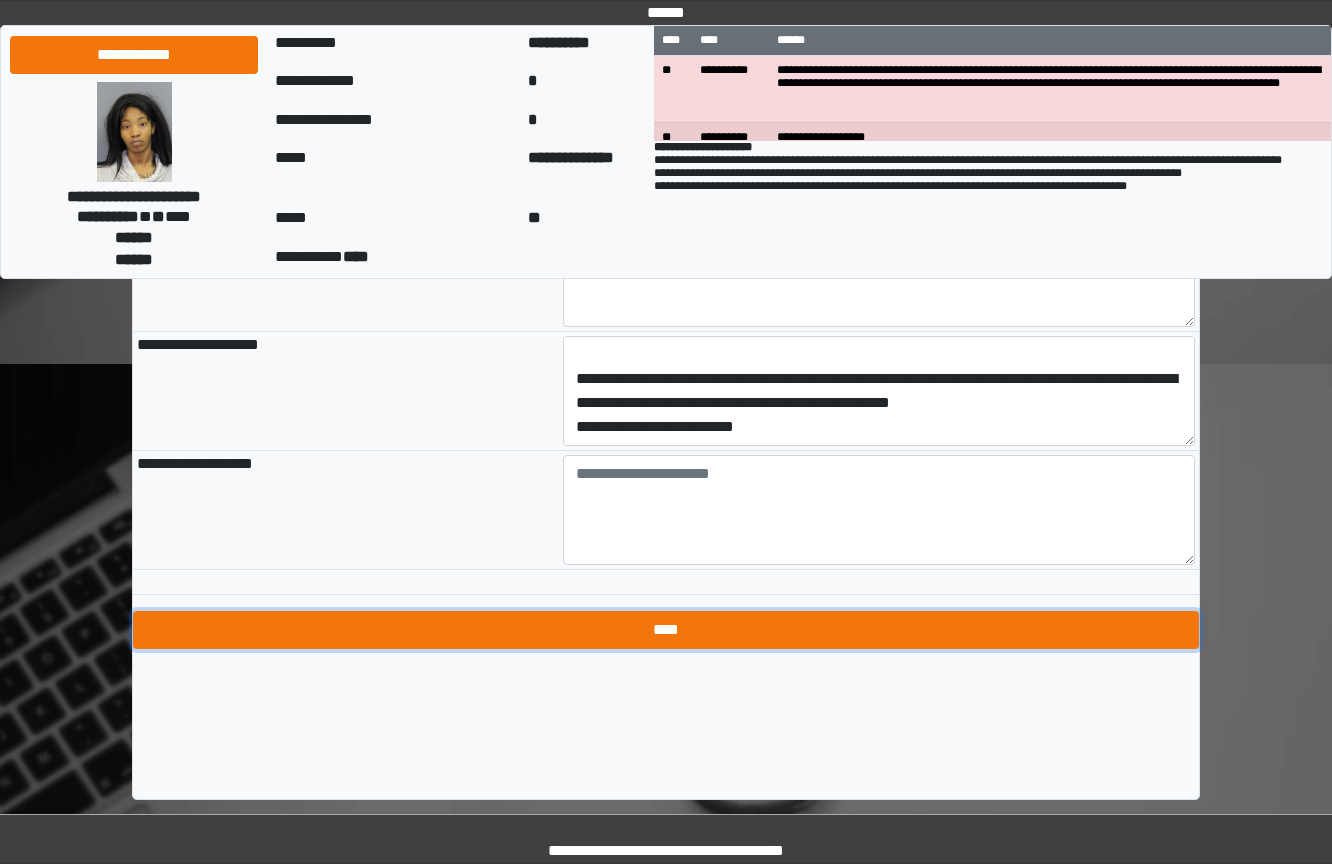 click on "****" at bounding box center (666, 630) 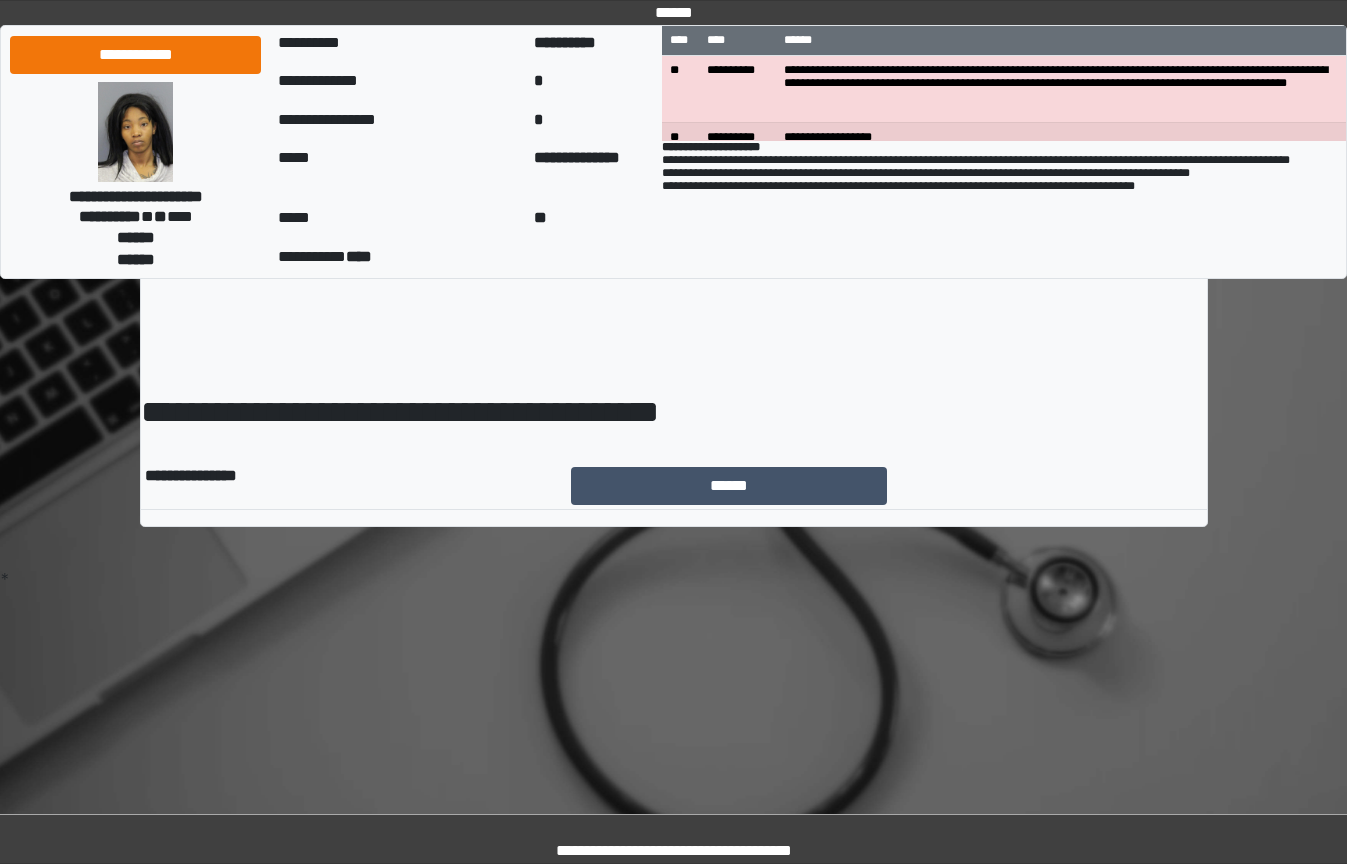 scroll, scrollTop: 0, scrollLeft: 0, axis: both 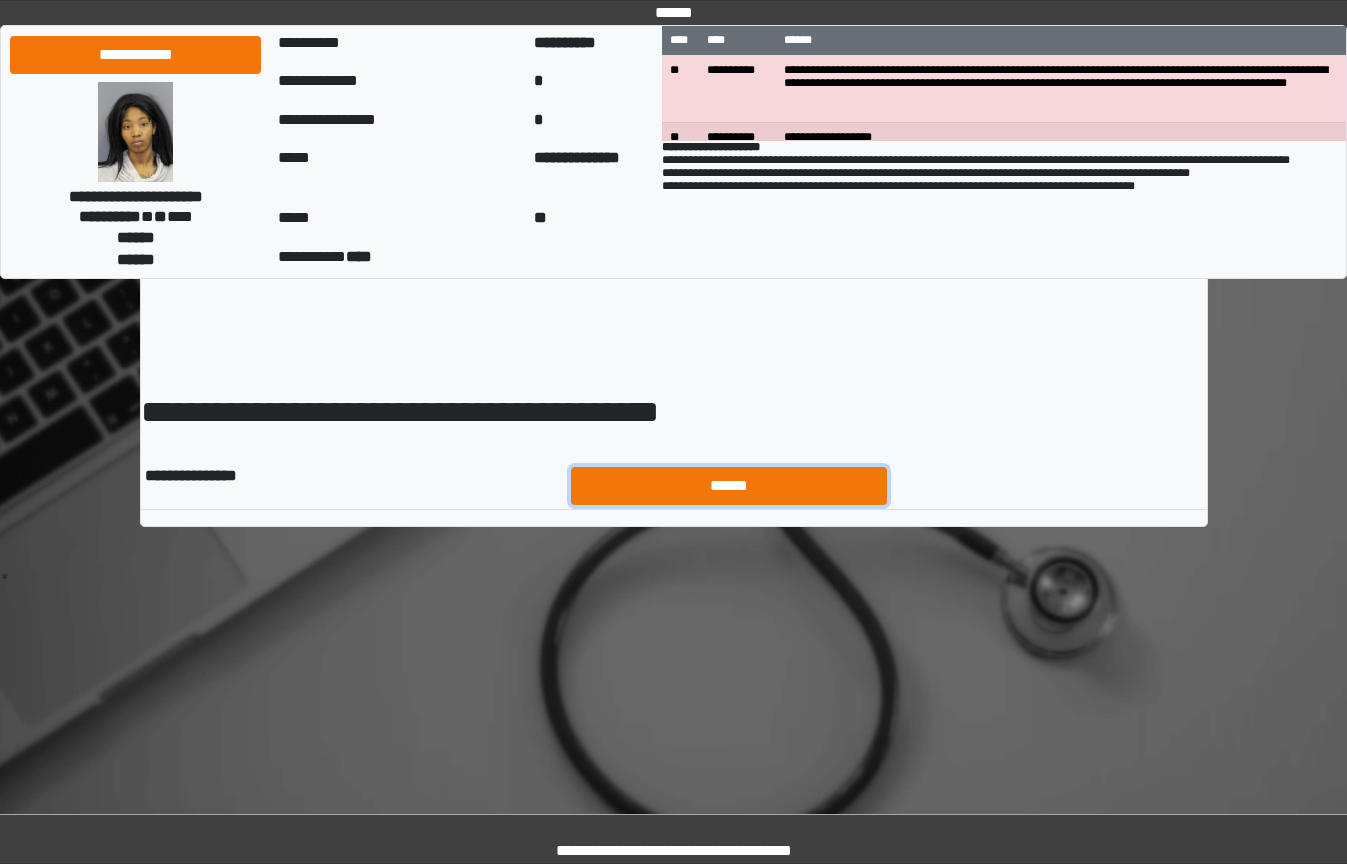 click on "******" at bounding box center (729, 486) 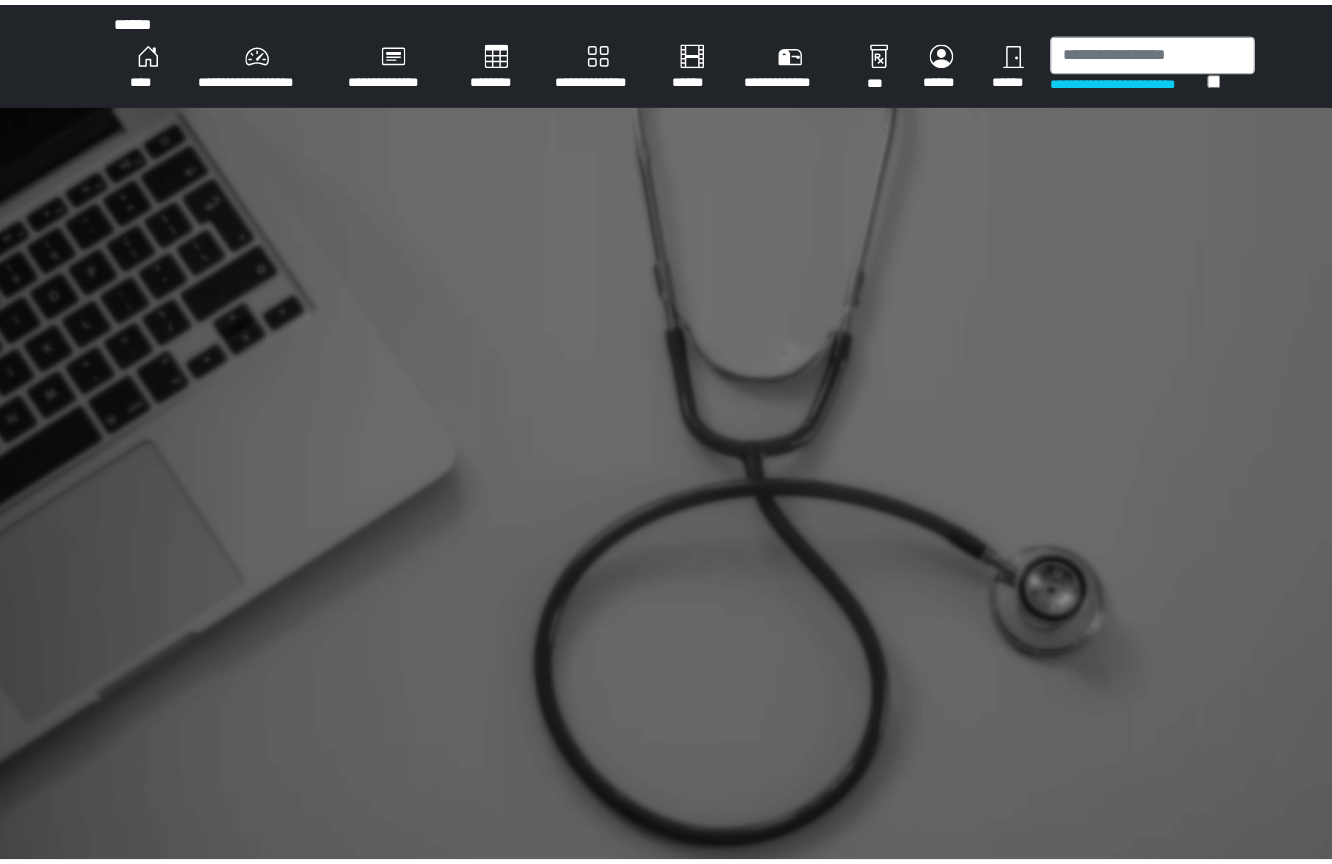 scroll, scrollTop: 0, scrollLeft: 0, axis: both 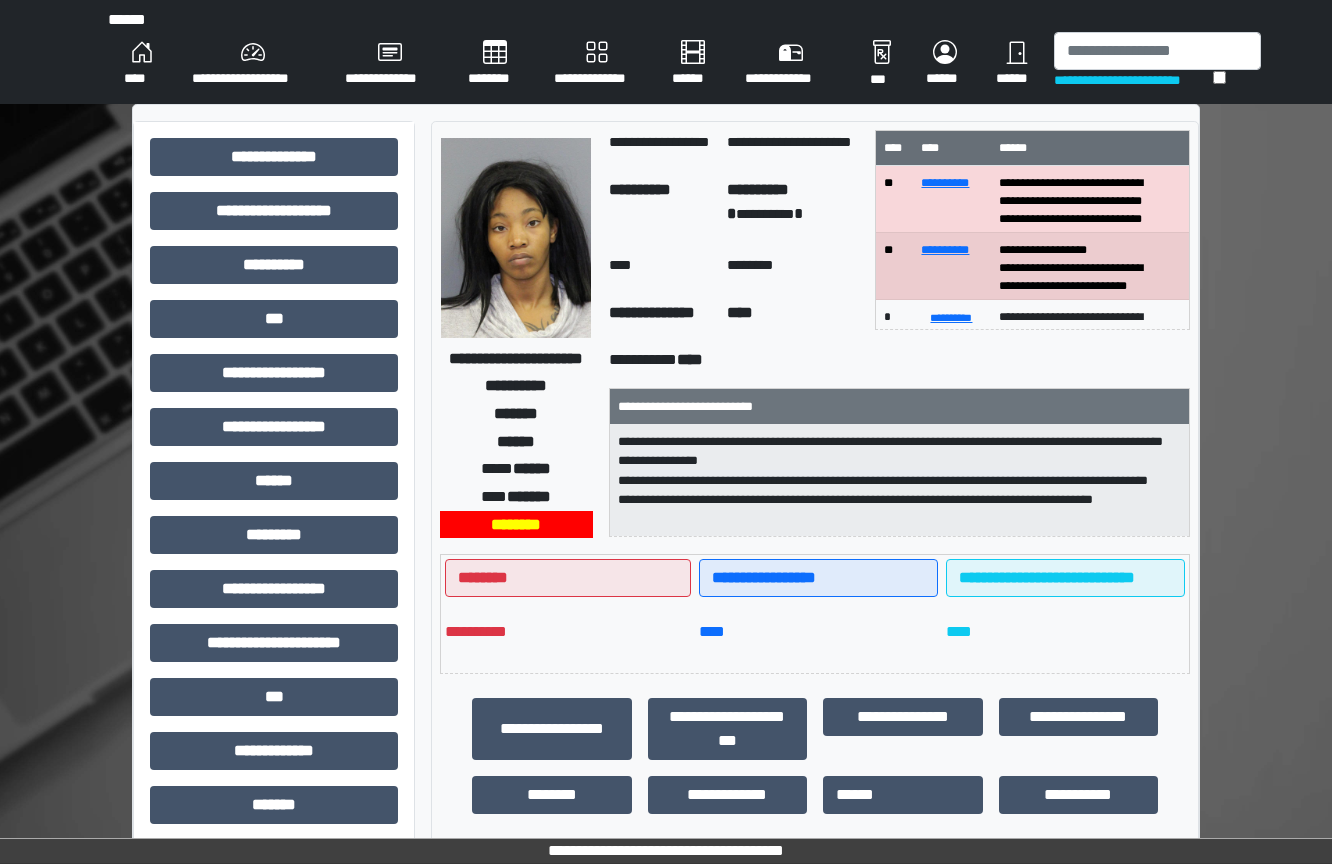 click on "**********" at bounding box center [666, 651] 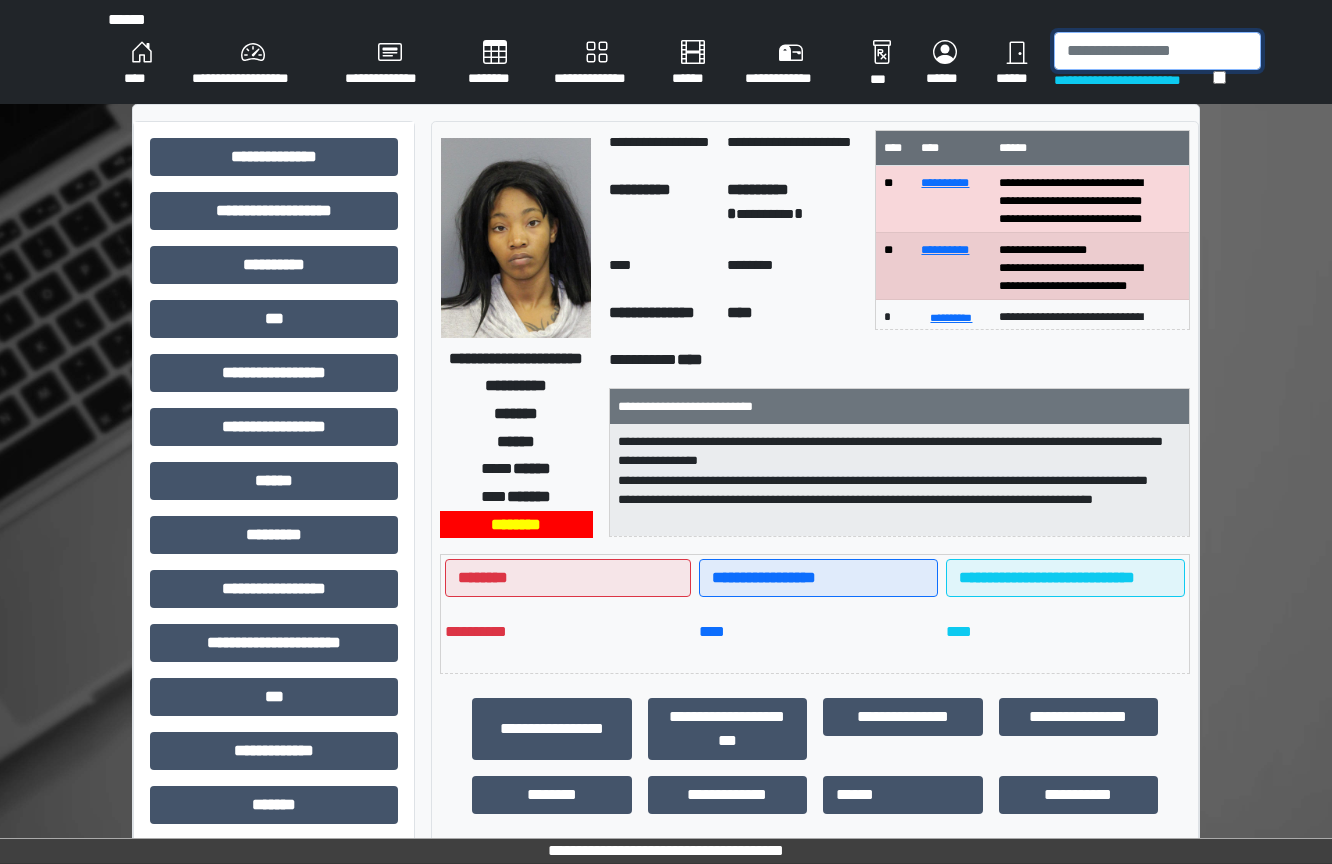 click at bounding box center (1157, 51) 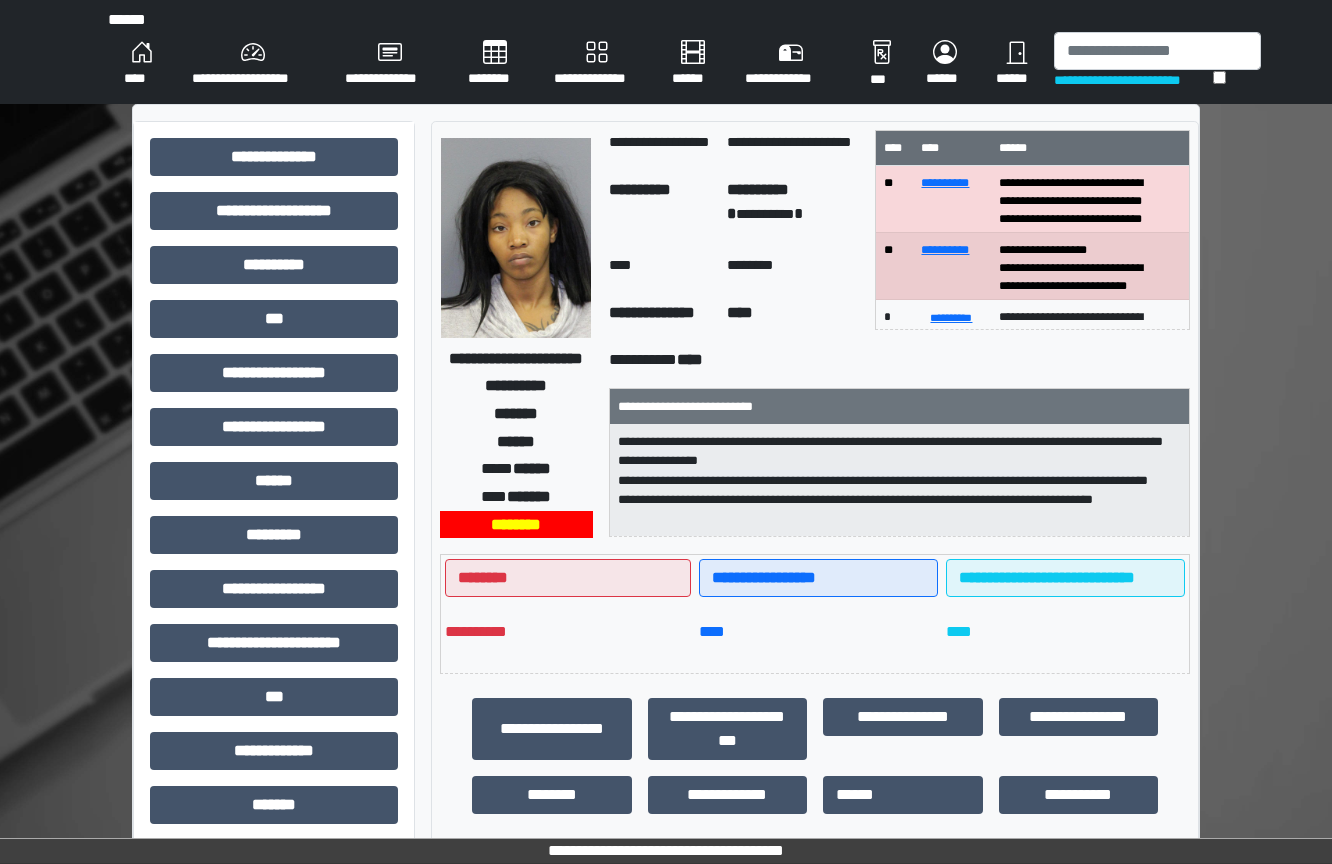 click on "**********" at bounding box center (666, 651) 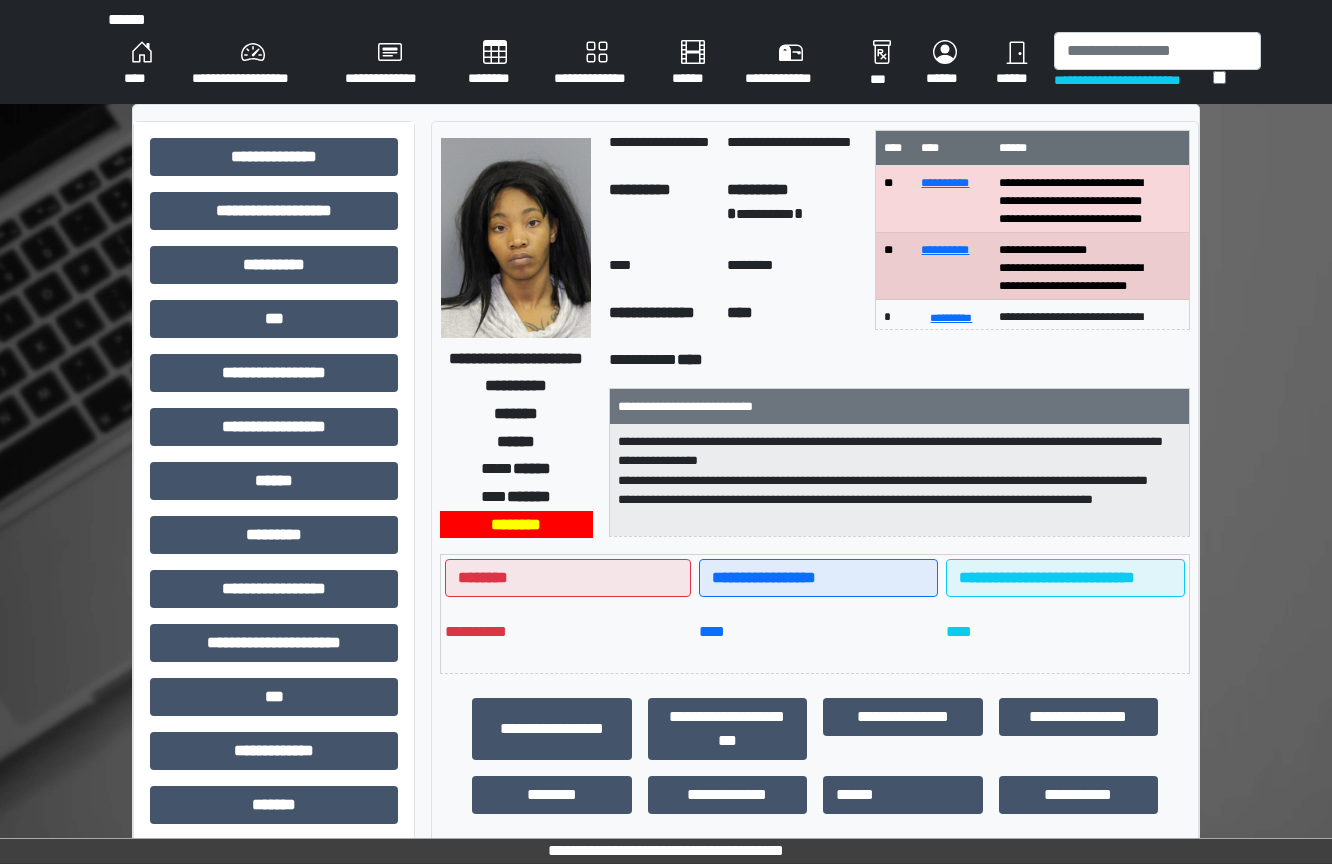 click on "**********" at bounding box center (666, 52) 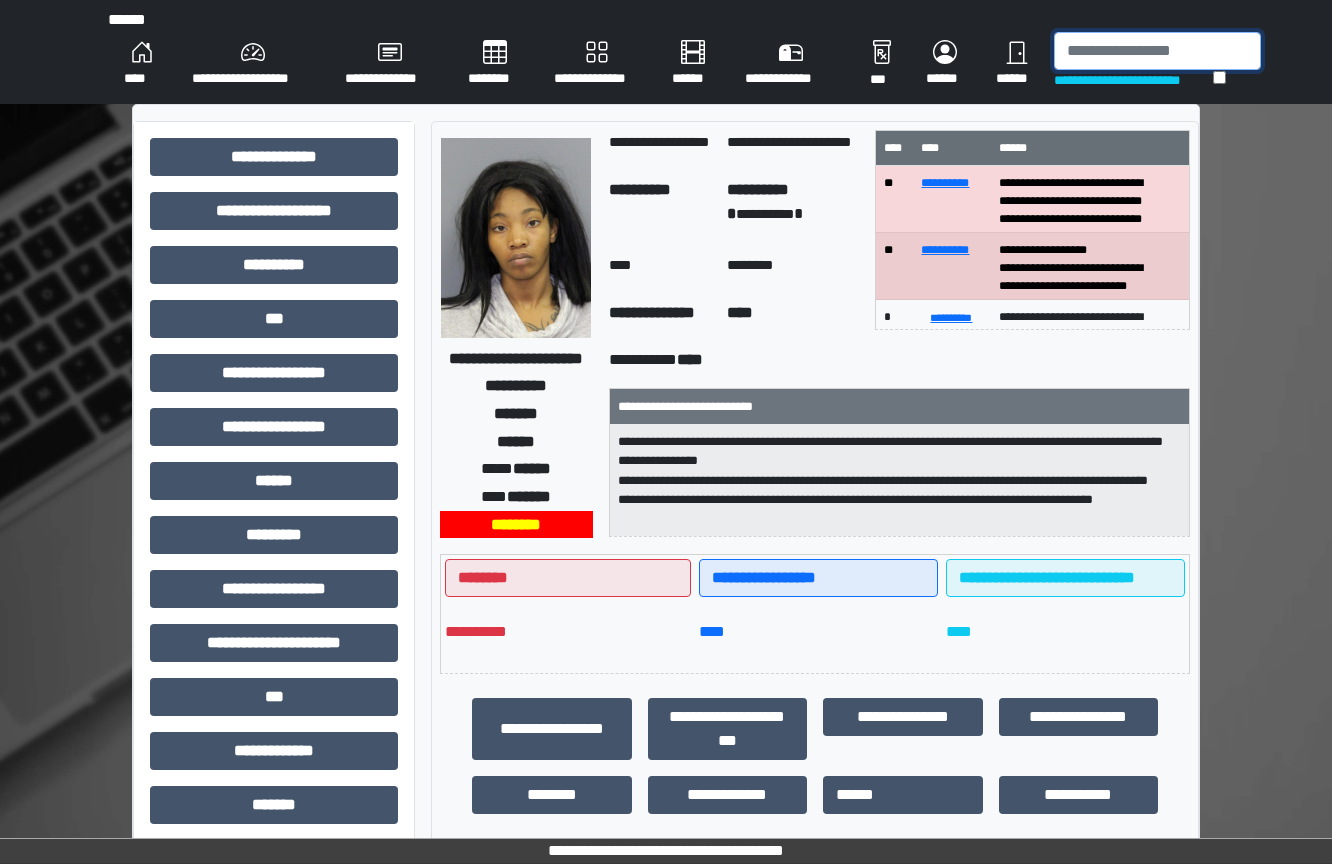 click at bounding box center (1157, 51) 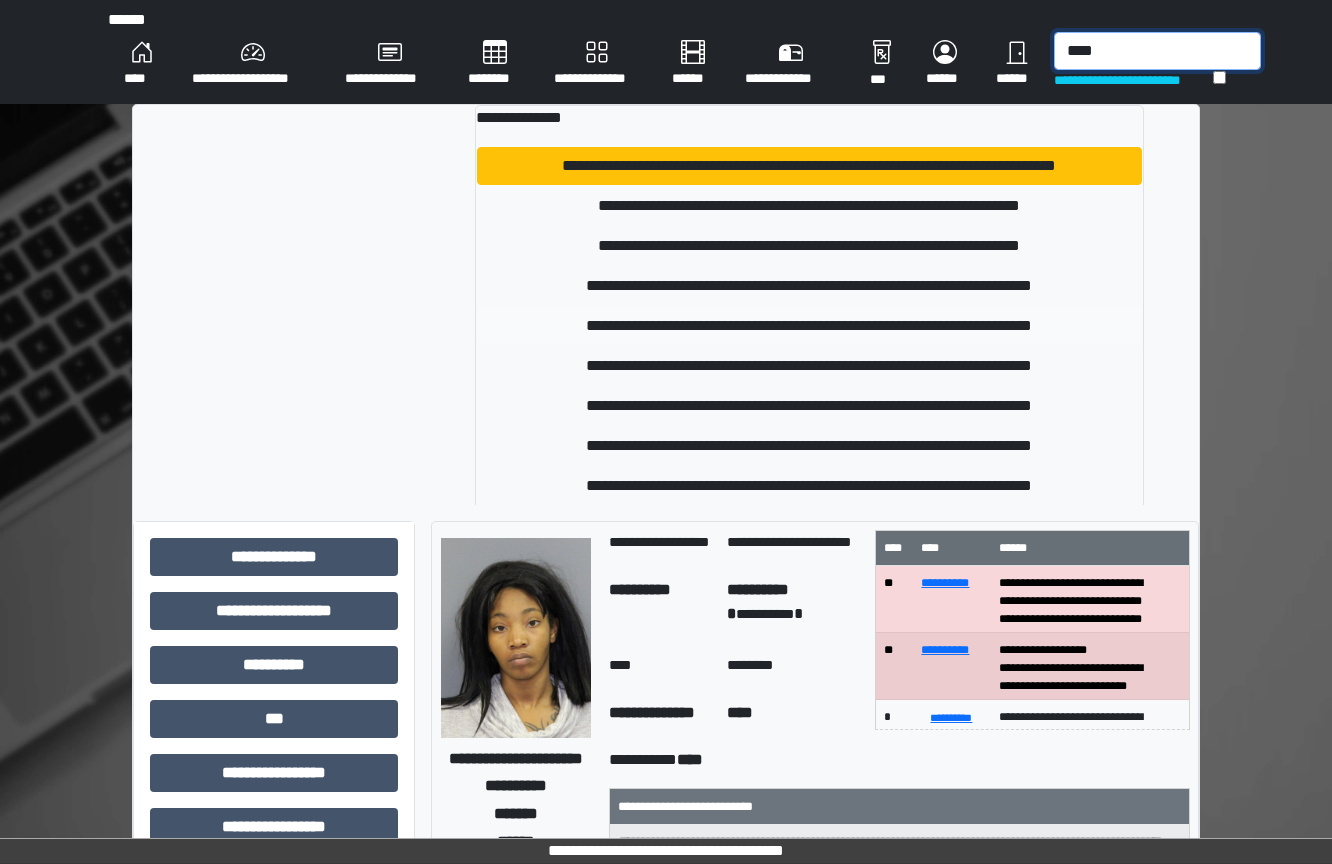 type on "****" 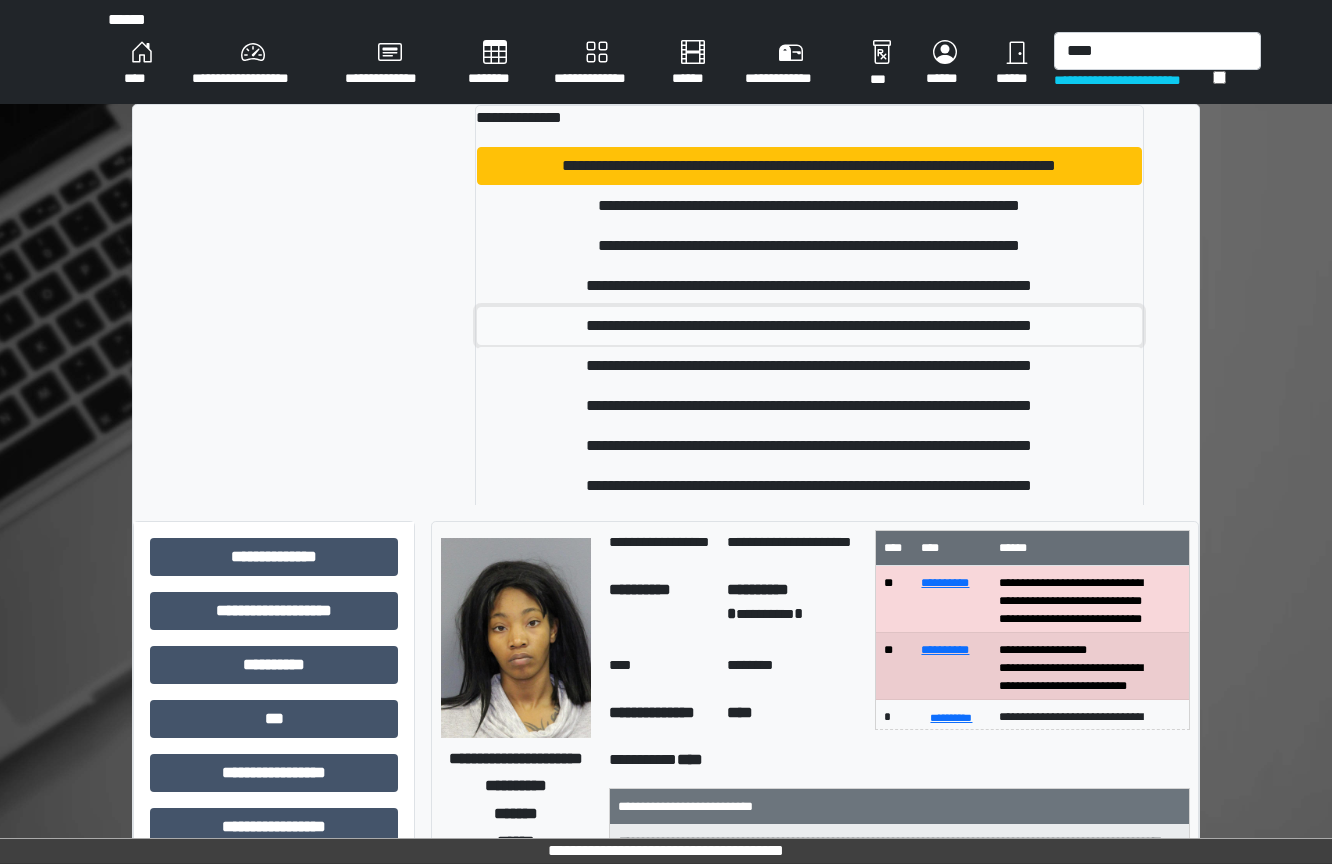 click on "**********" at bounding box center (809, 326) 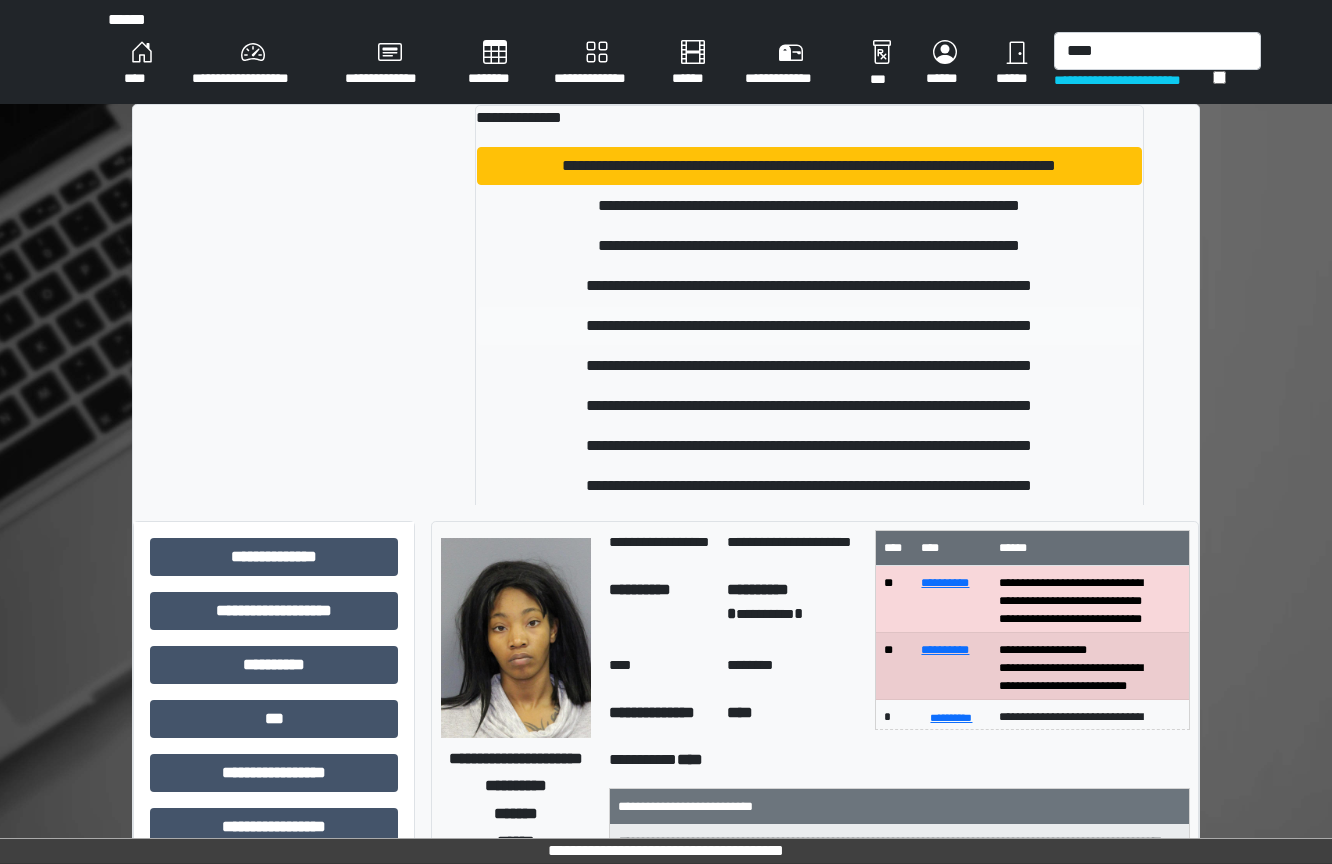 type 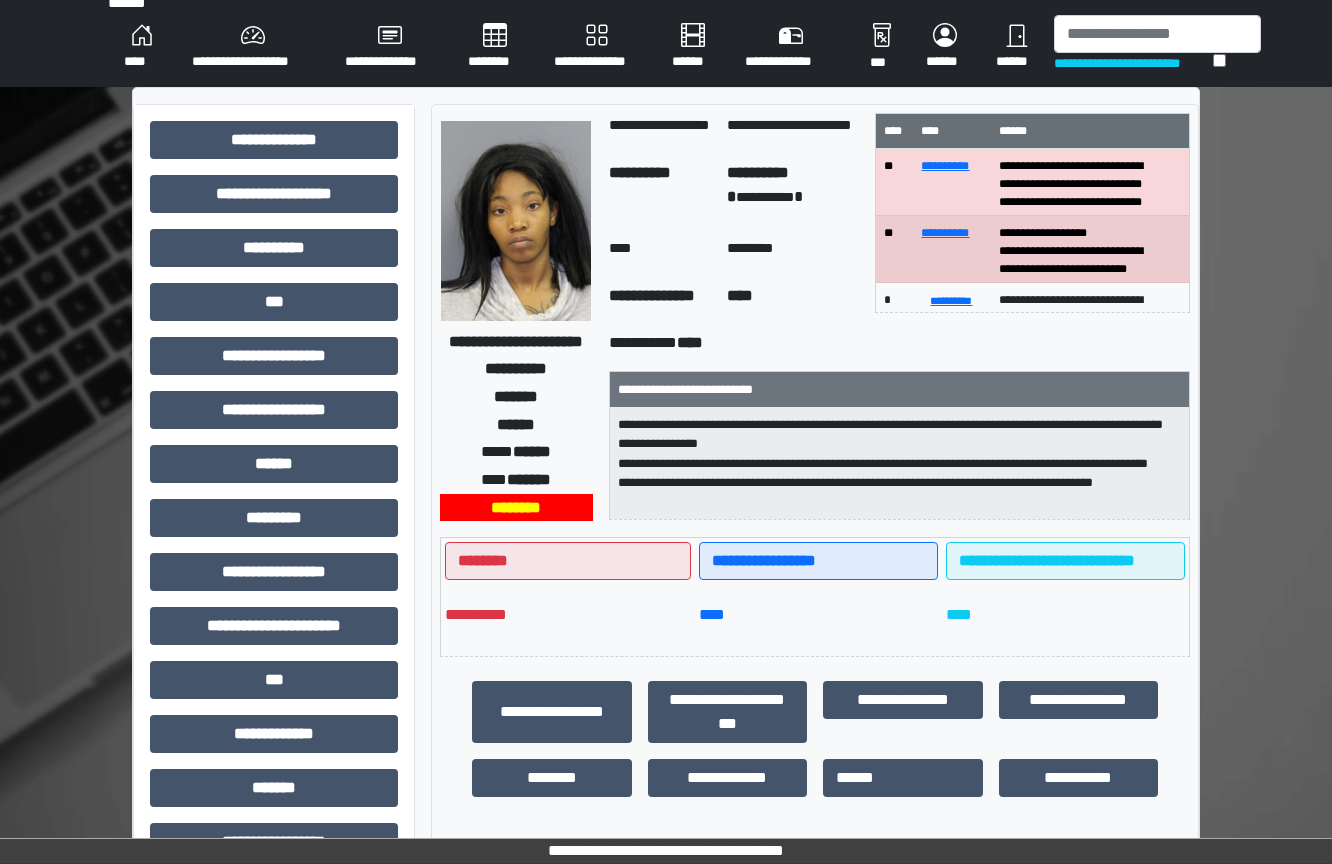 scroll, scrollTop: 300, scrollLeft: 0, axis: vertical 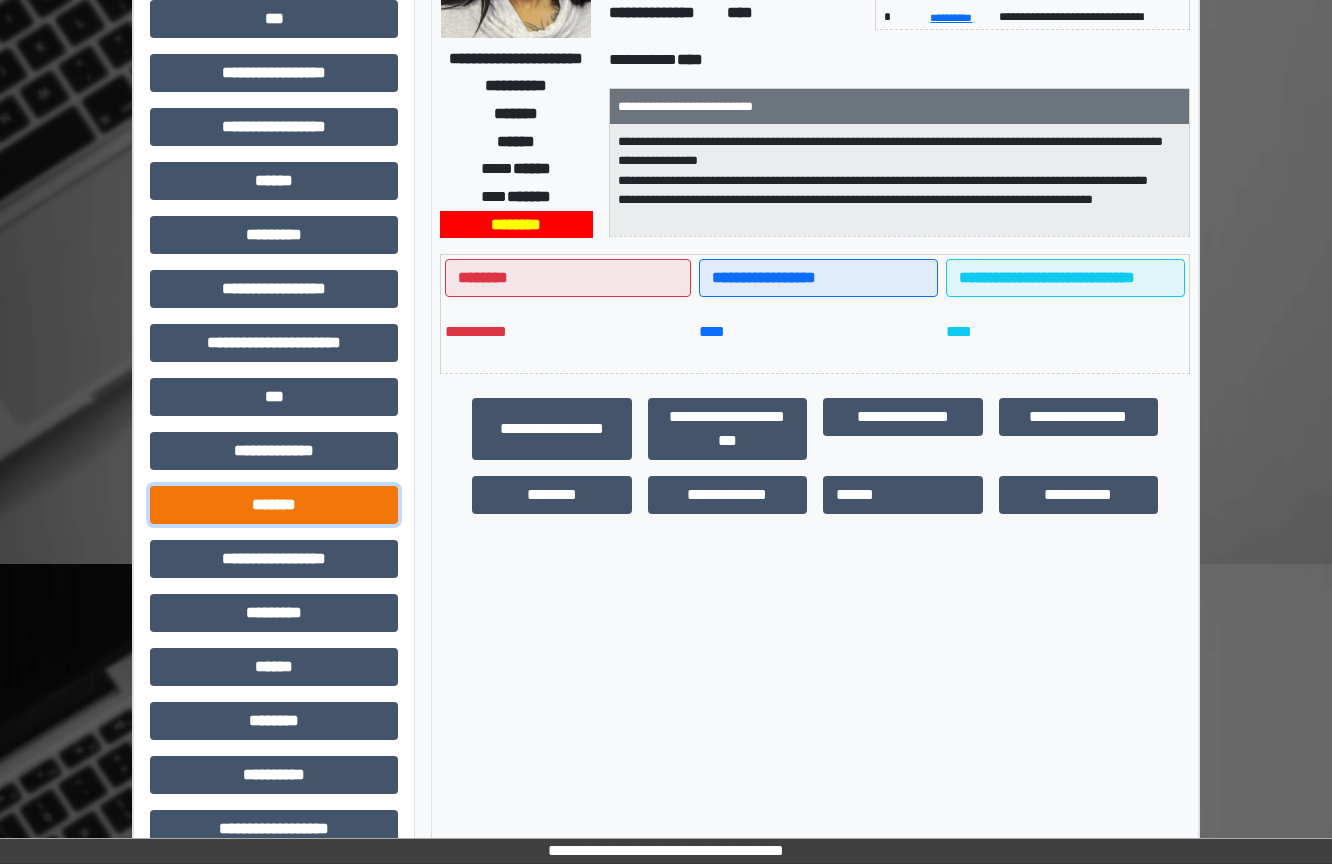 click on "*******" at bounding box center [274, 505] 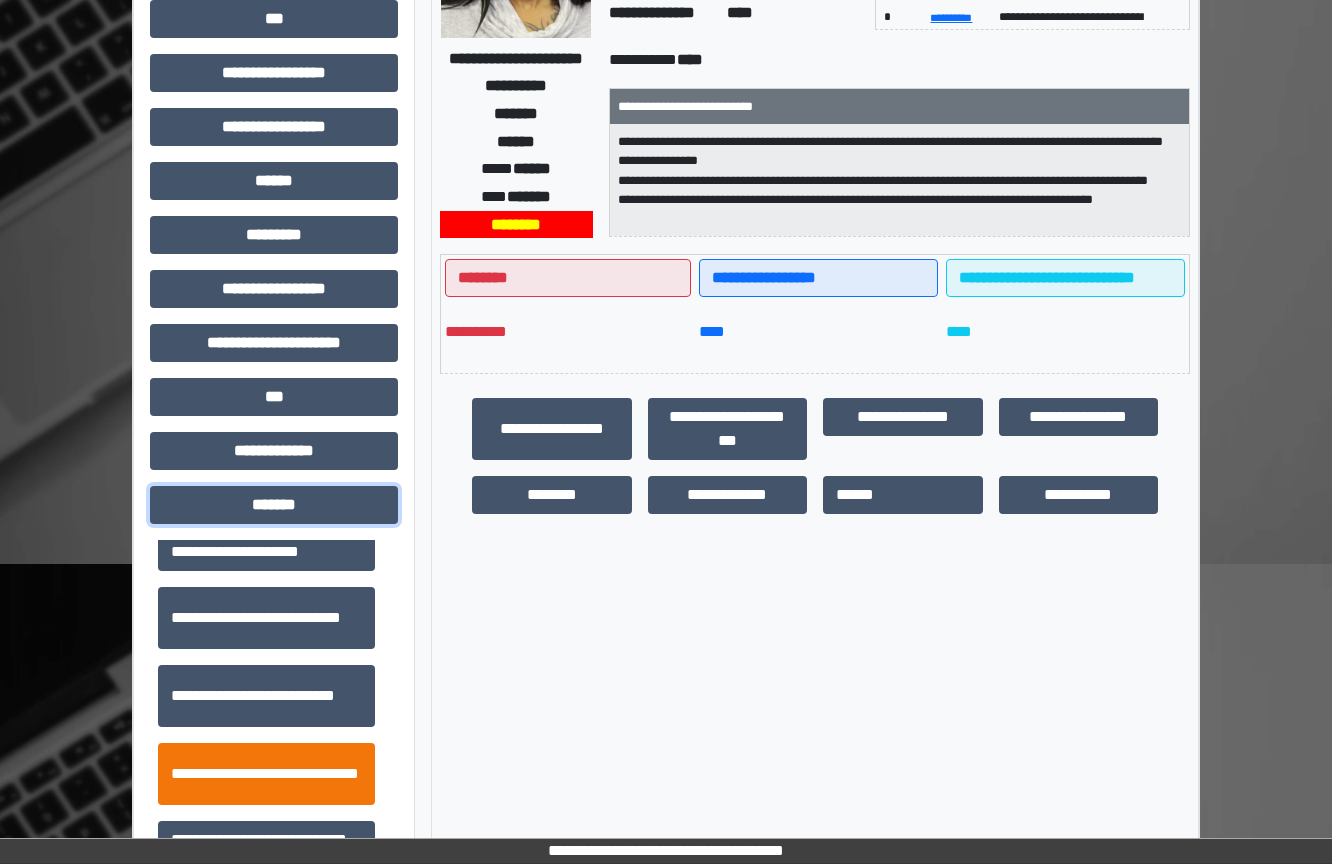 scroll, scrollTop: 600, scrollLeft: 0, axis: vertical 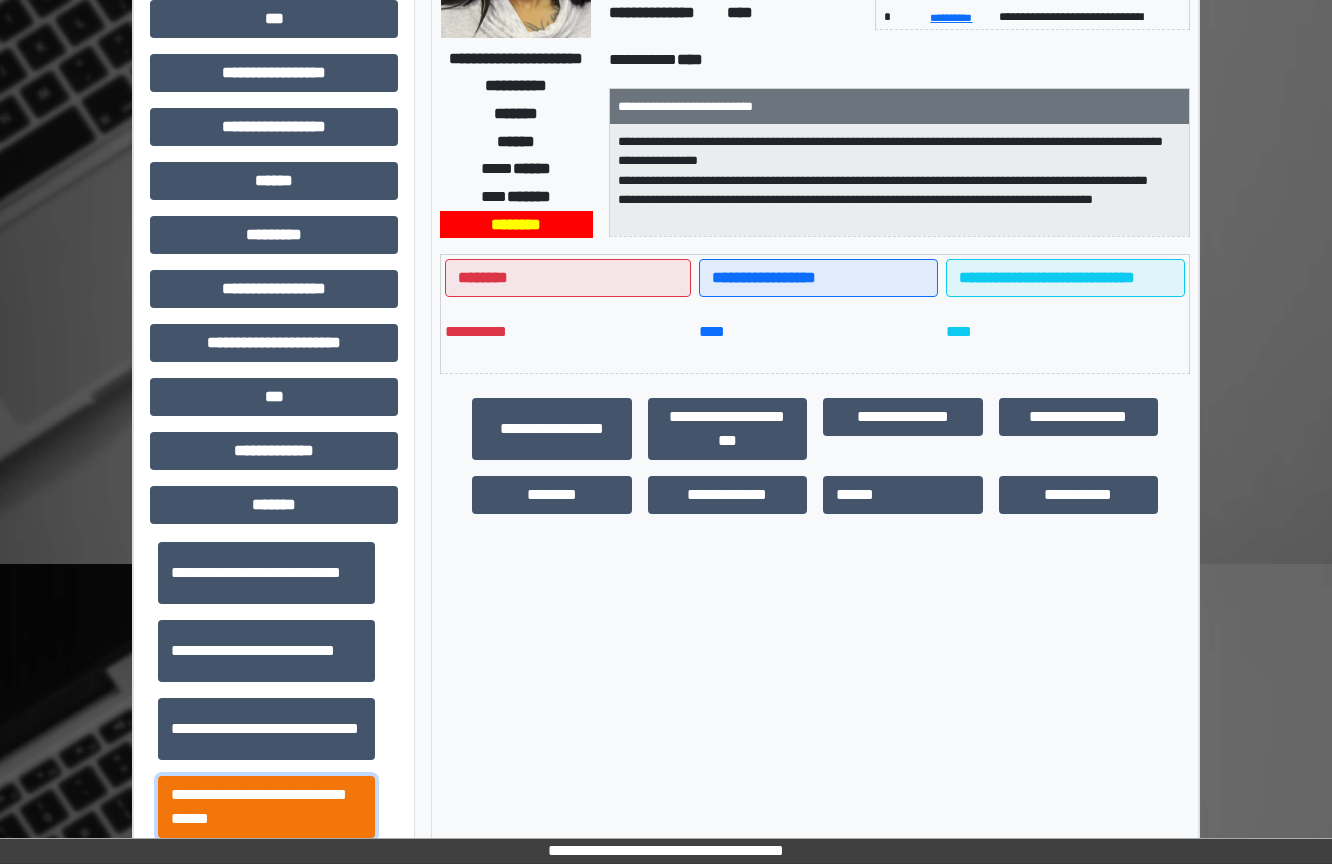 click on "**********" at bounding box center [266, 807] 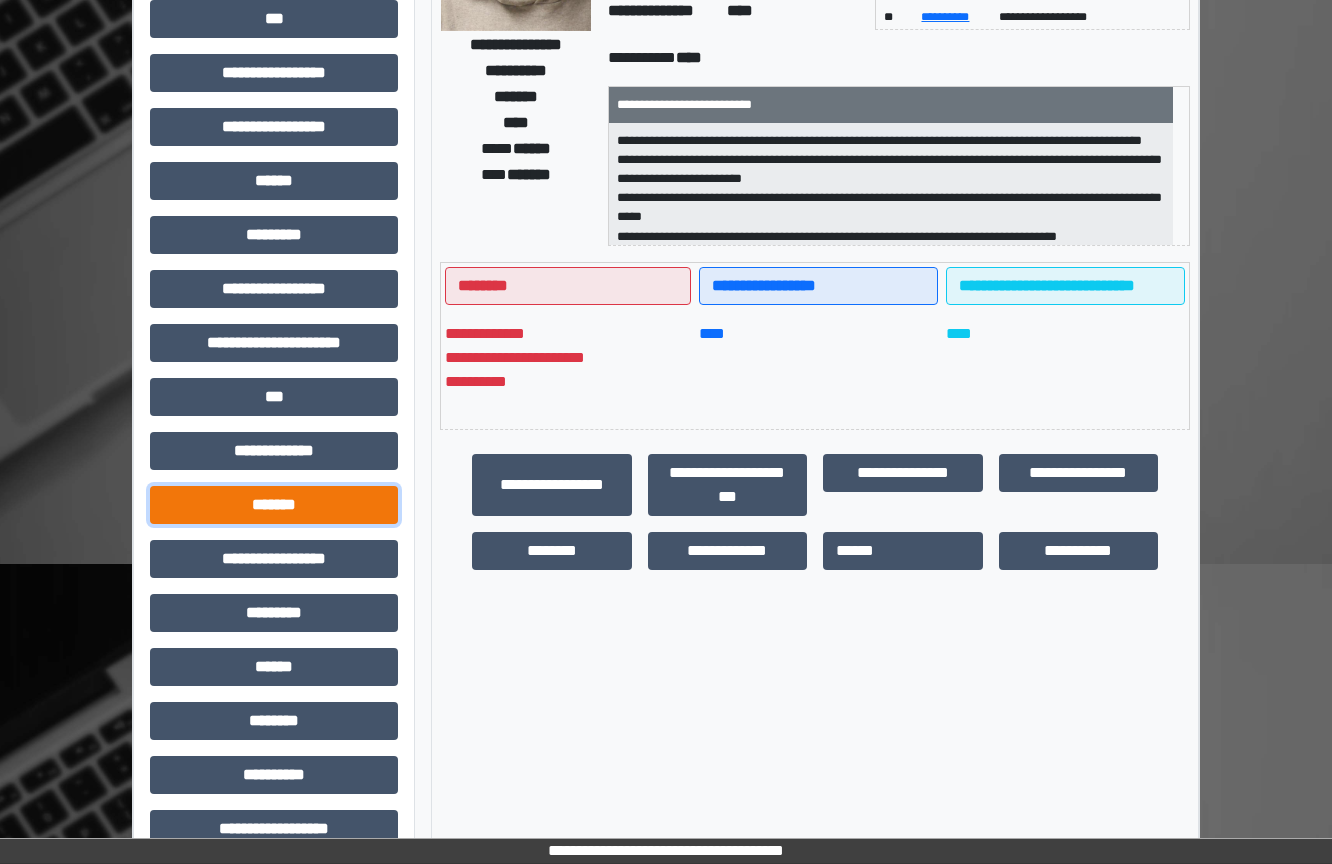 click on "*******" at bounding box center (274, 505) 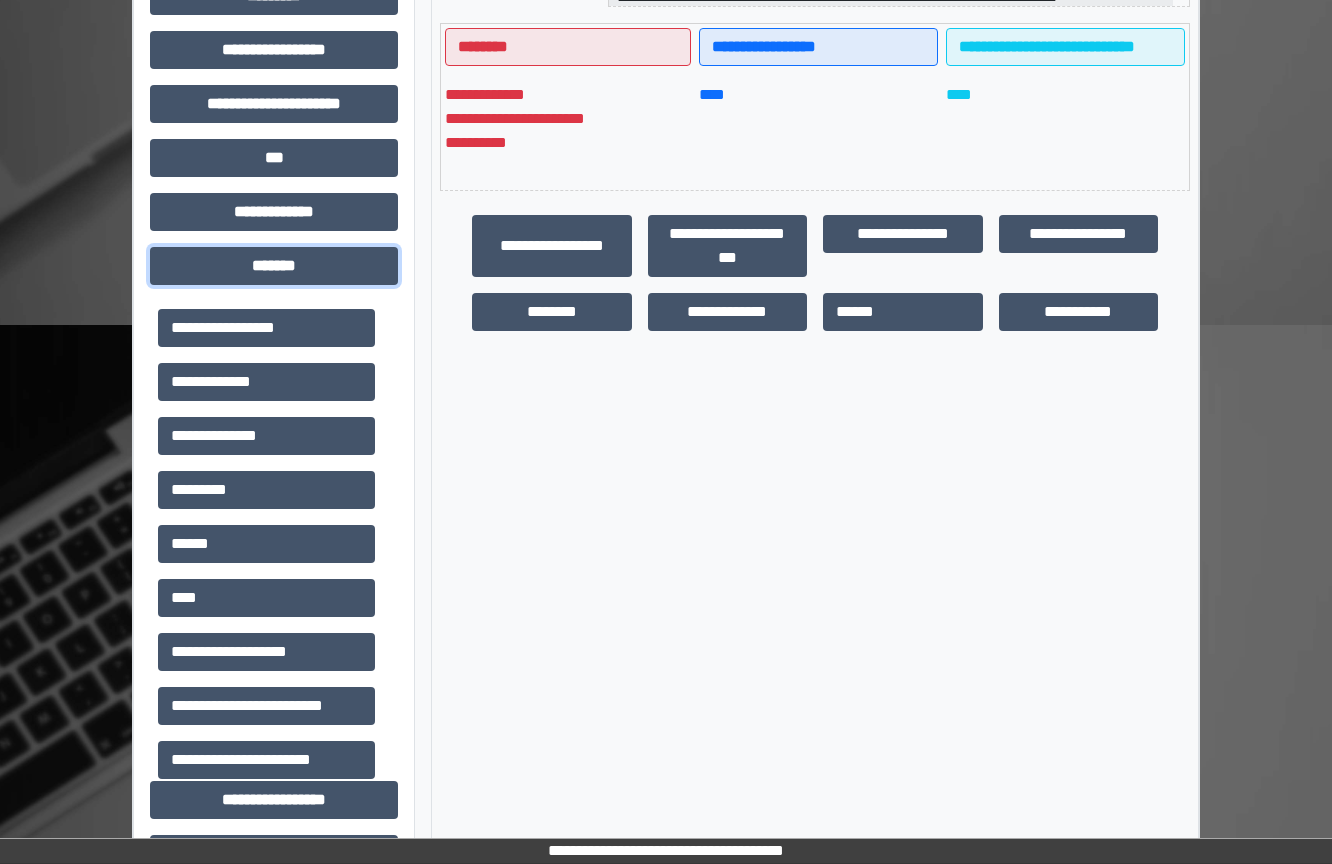 scroll, scrollTop: 600, scrollLeft: 0, axis: vertical 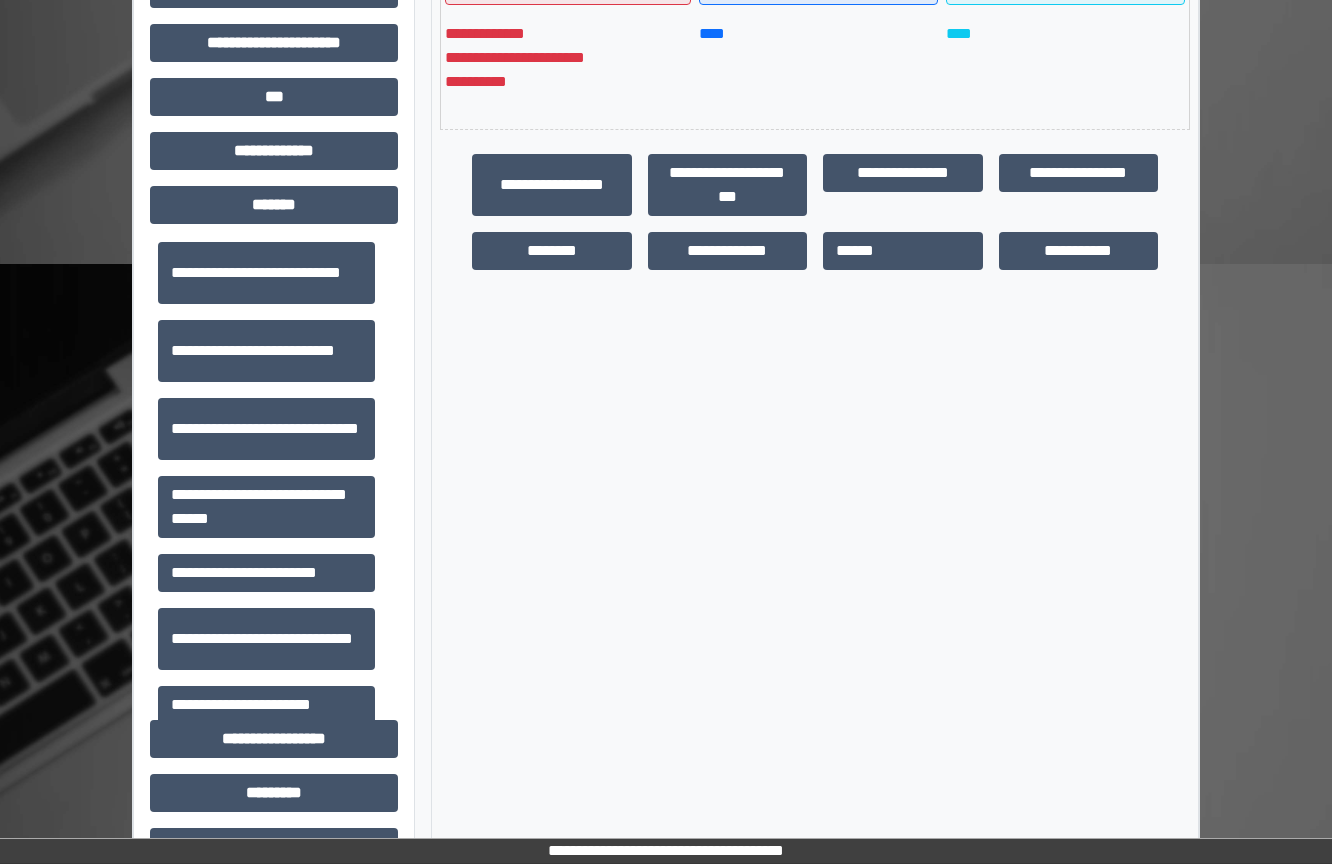 drag, startPoint x: 1023, startPoint y: 616, endPoint x: 1033, endPoint y: 613, distance: 10.440307 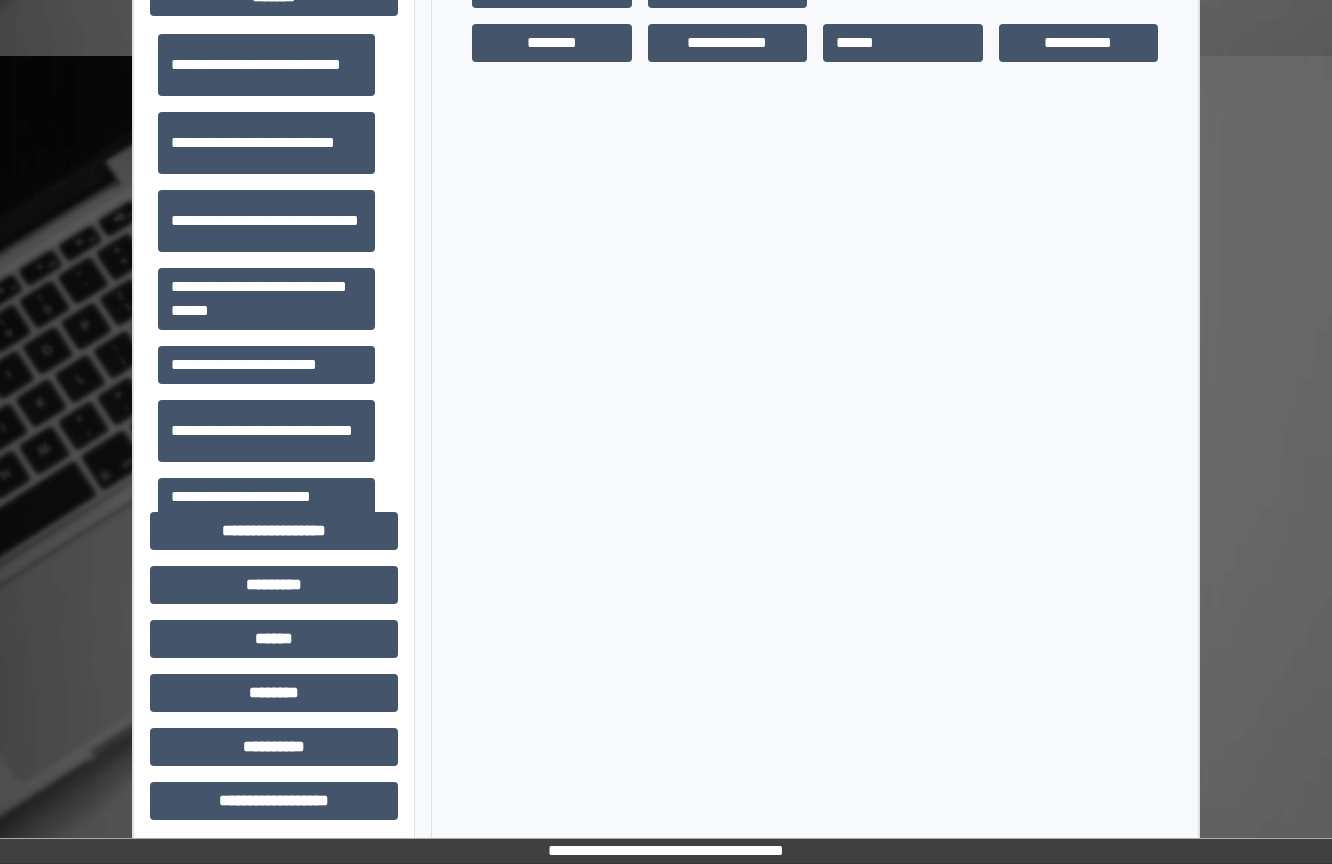 scroll, scrollTop: 814, scrollLeft: 0, axis: vertical 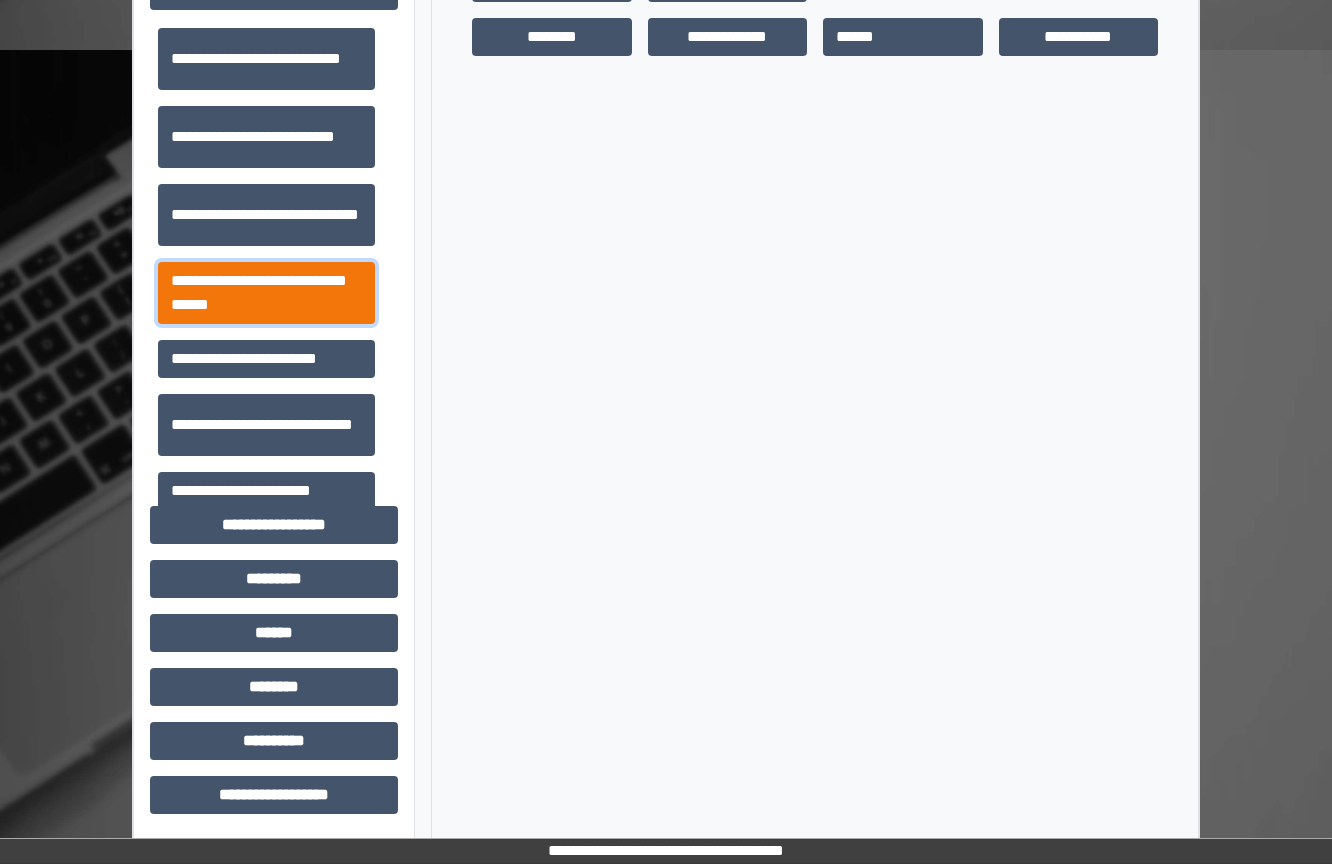 drag, startPoint x: 290, startPoint y: 299, endPoint x: 297, endPoint y: 312, distance: 14.764823 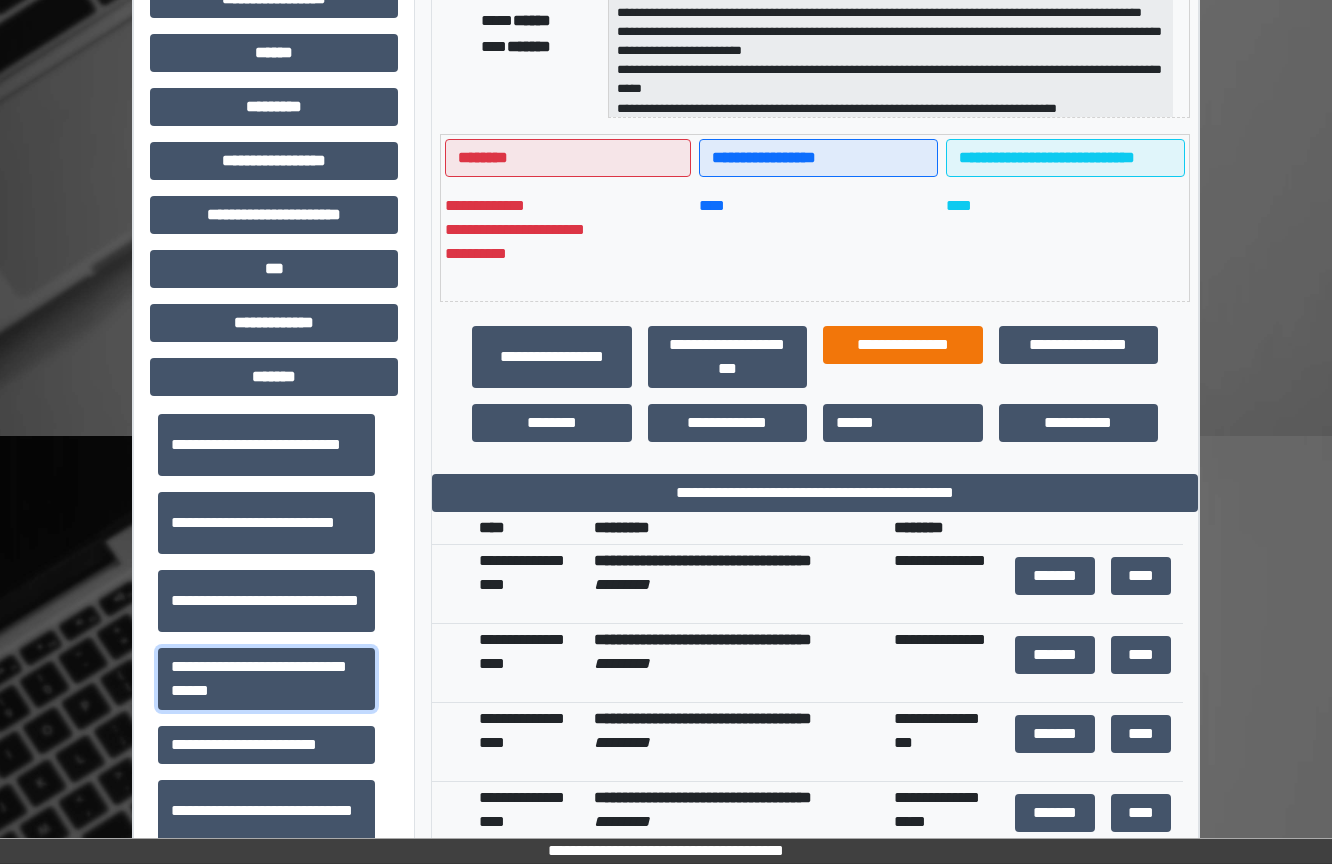 scroll, scrollTop: 614, scrollLeft: 0, axis: vertical 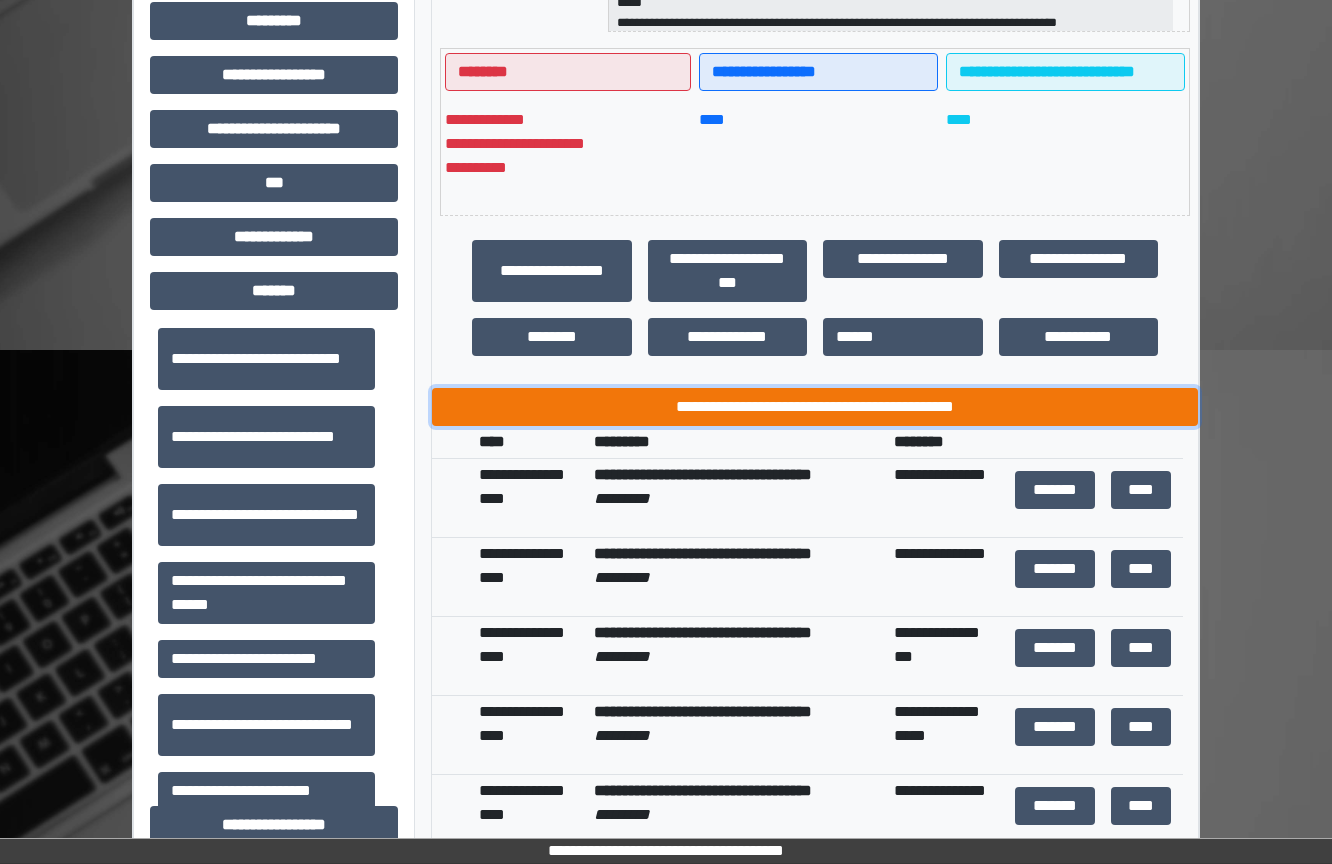 click on "**********" at bounding box center (815, 407) 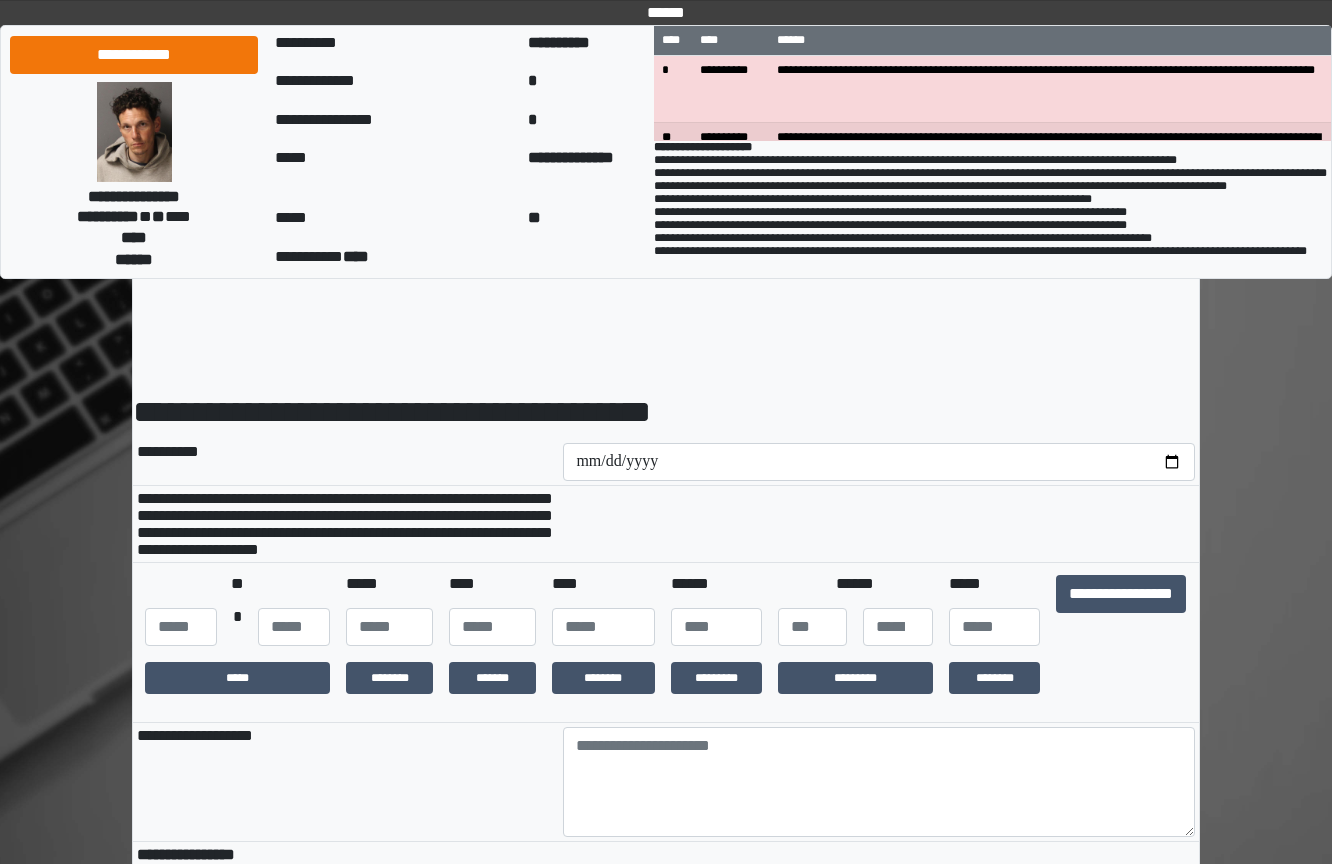 scroll, scrollTop: 0, scrollLeft: 0, axis: both 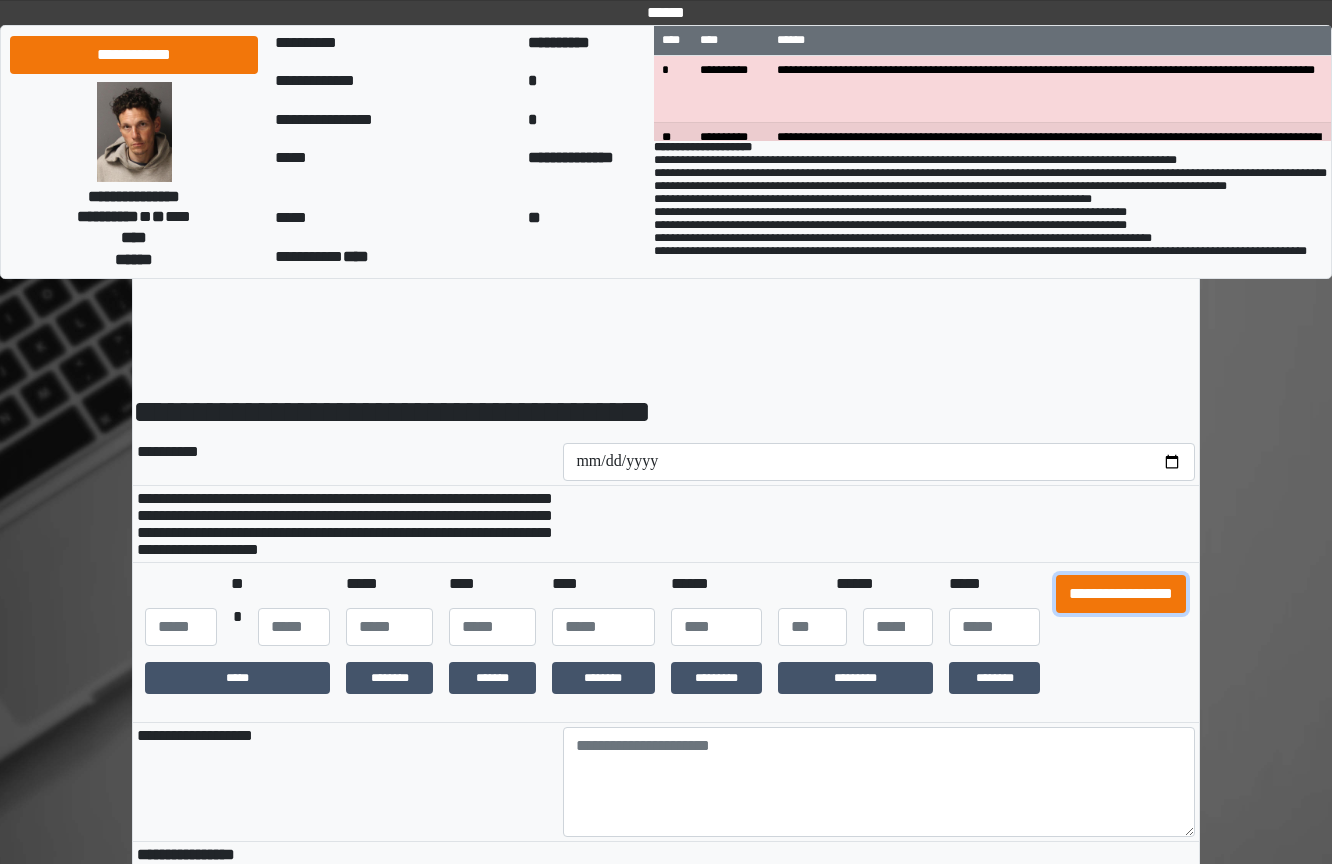 click on "**********" at bounding box center [1121, 594] 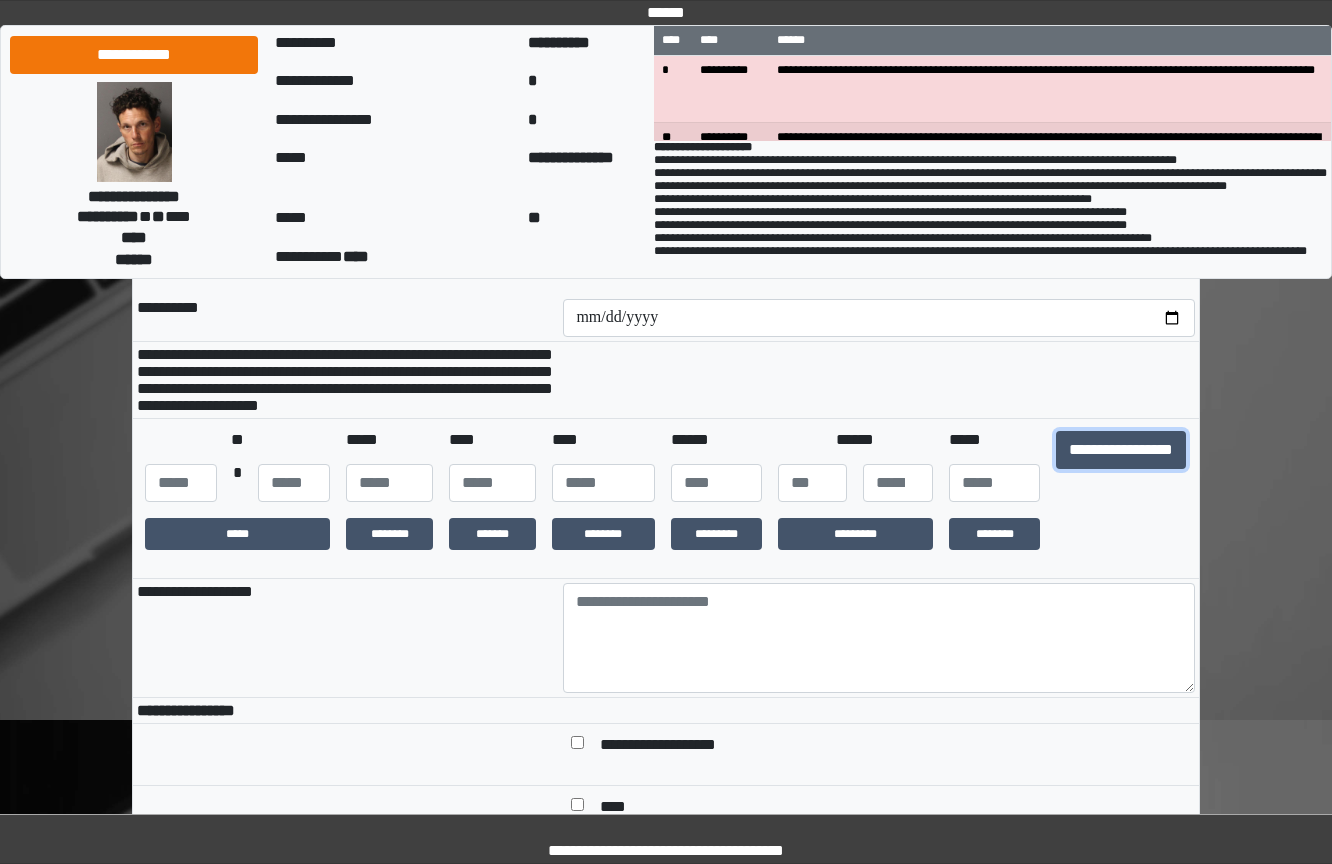 scroll, scrollTop: 301, scrollLeft: 0, axis: vertical 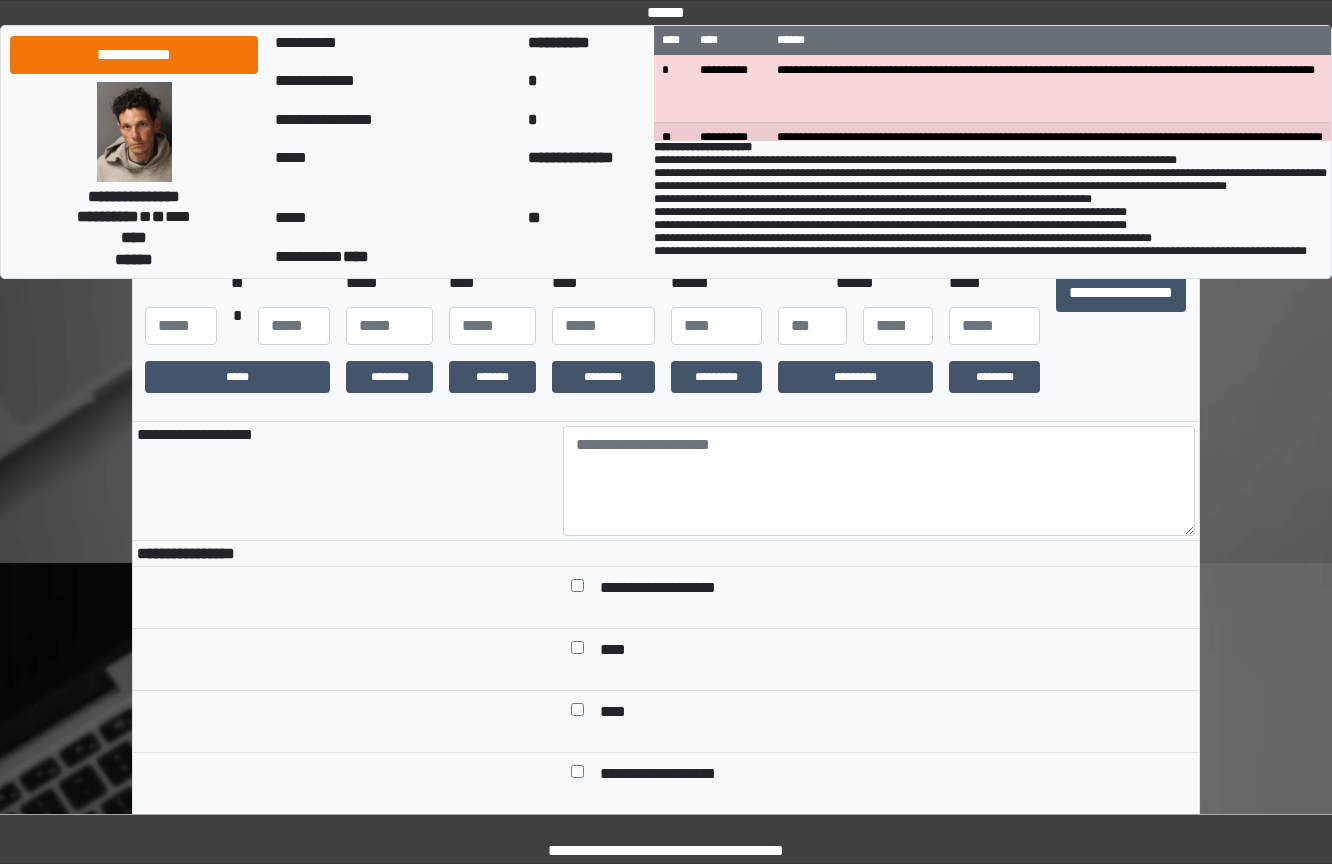 click at bounding box center (346, 598) 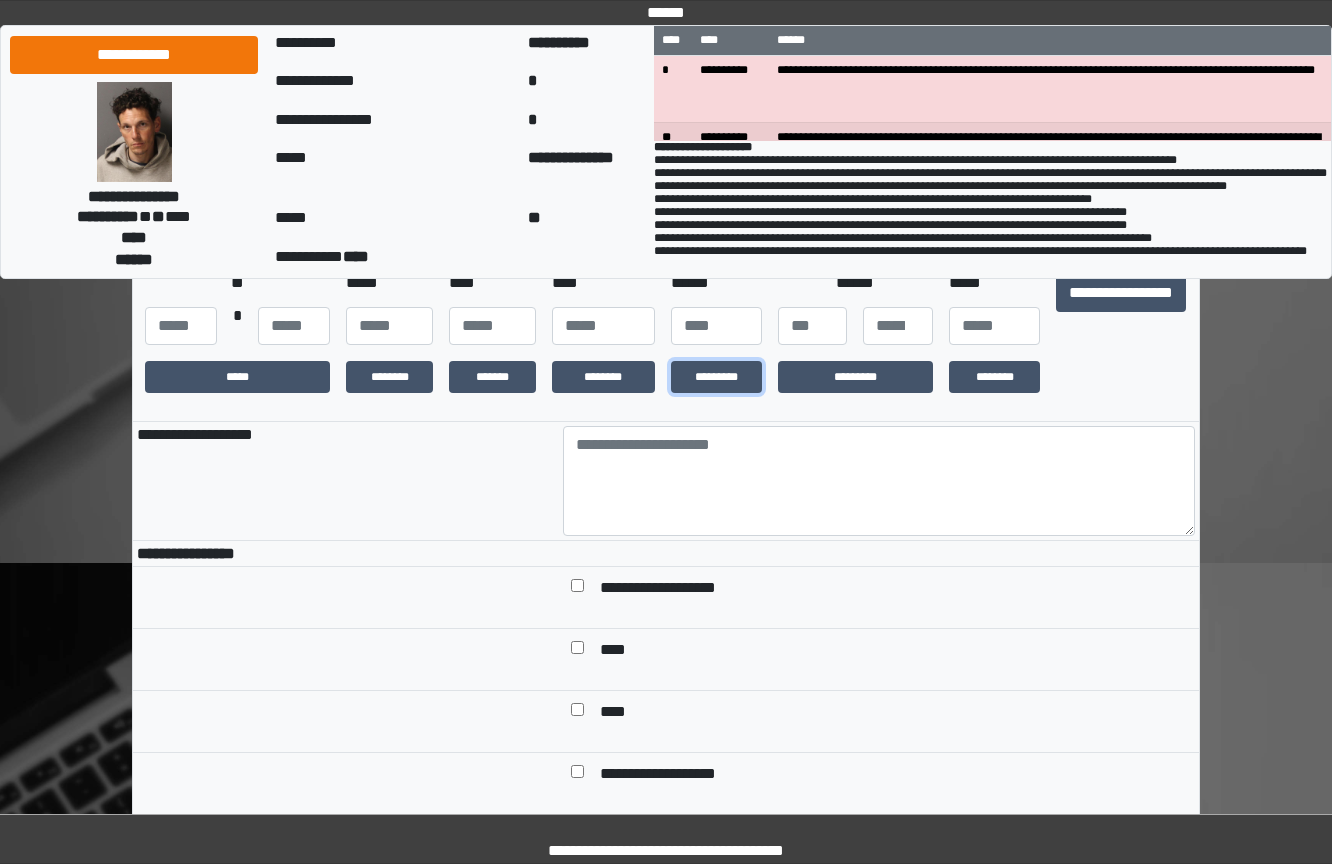 click on "*********" at bounding box center [716, 377] 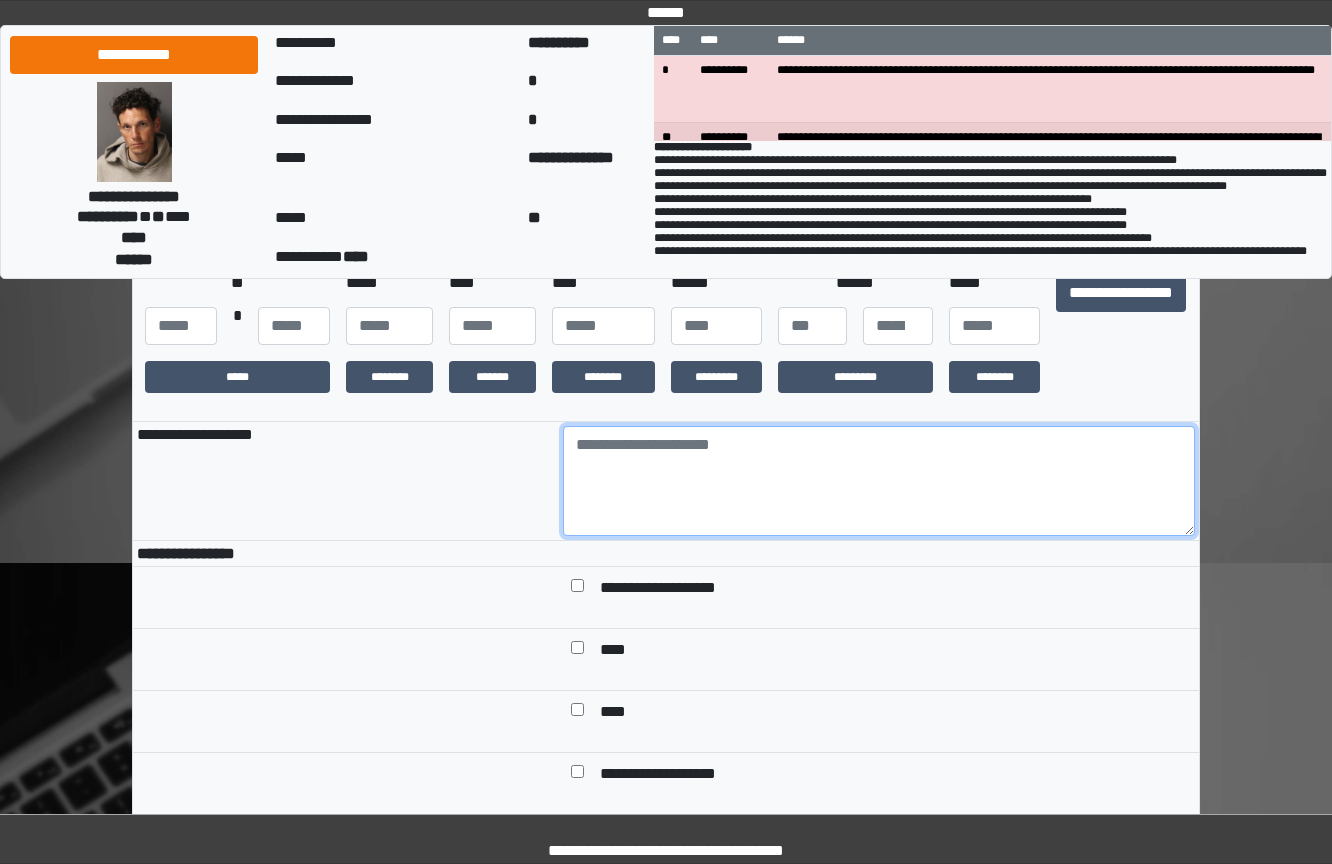 click at bounding box center (879, 481) 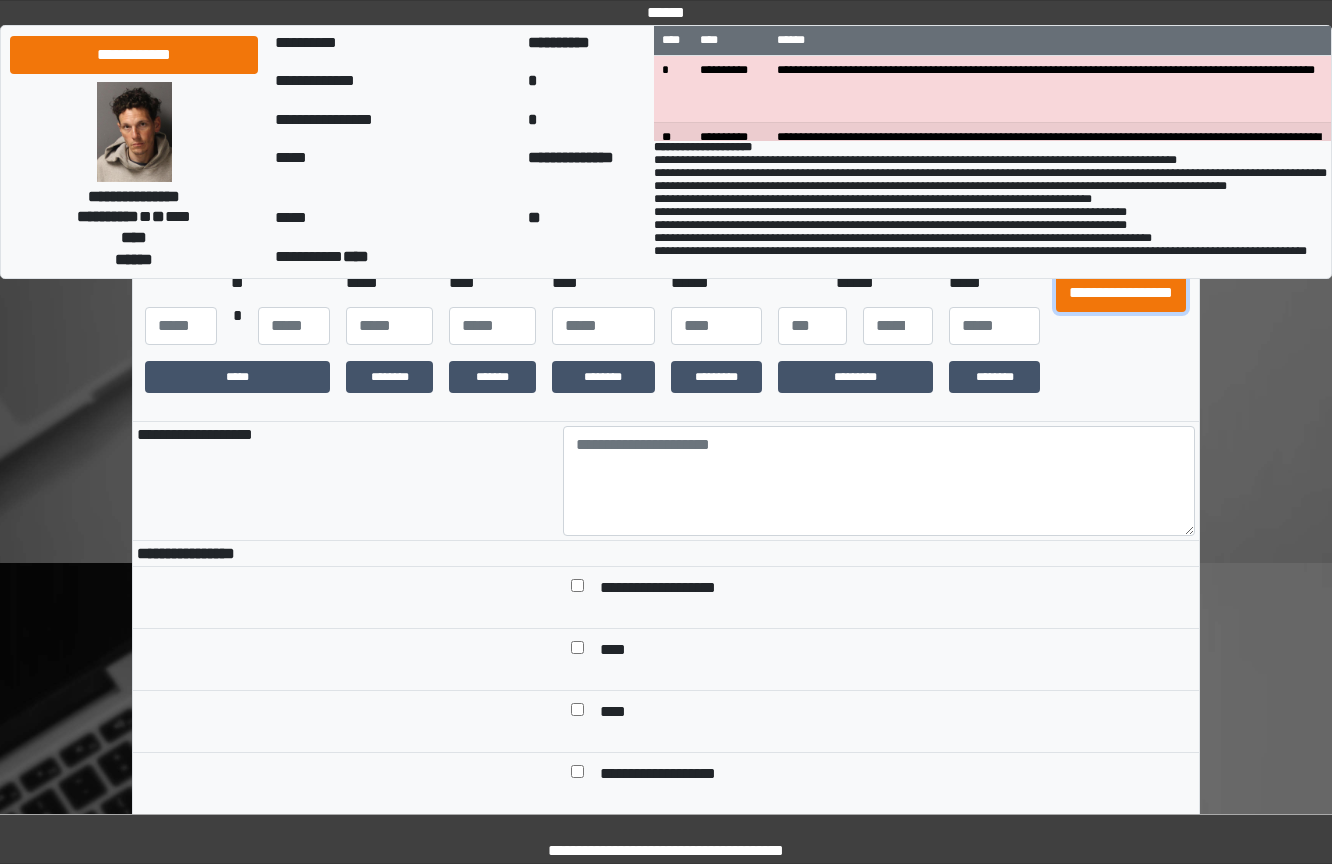 click on "**********" at bounding box center (1121, 293) 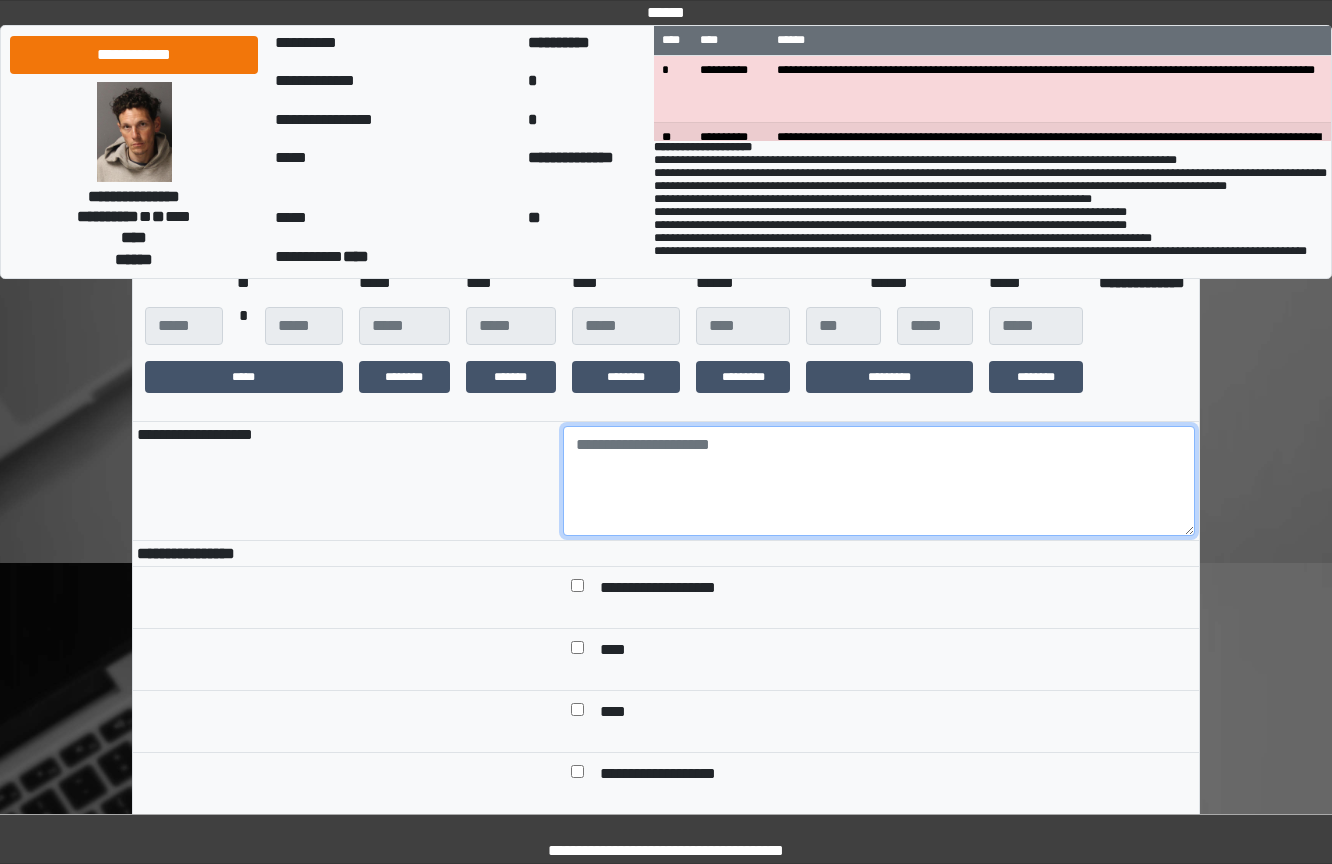 click at bounding box center [879, 481] 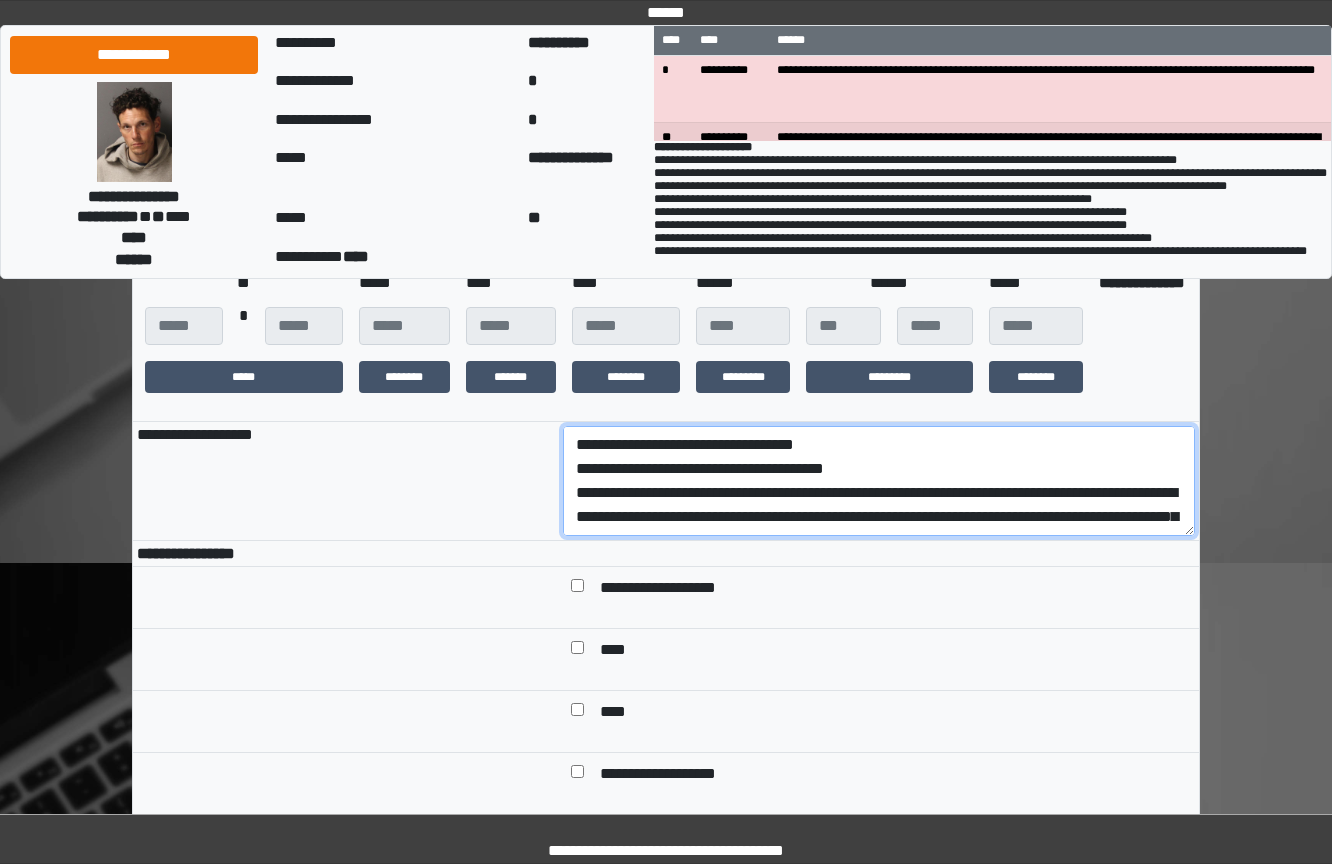 scroll, scrollTop: 305, scrollLeft: 0, axis: vertical 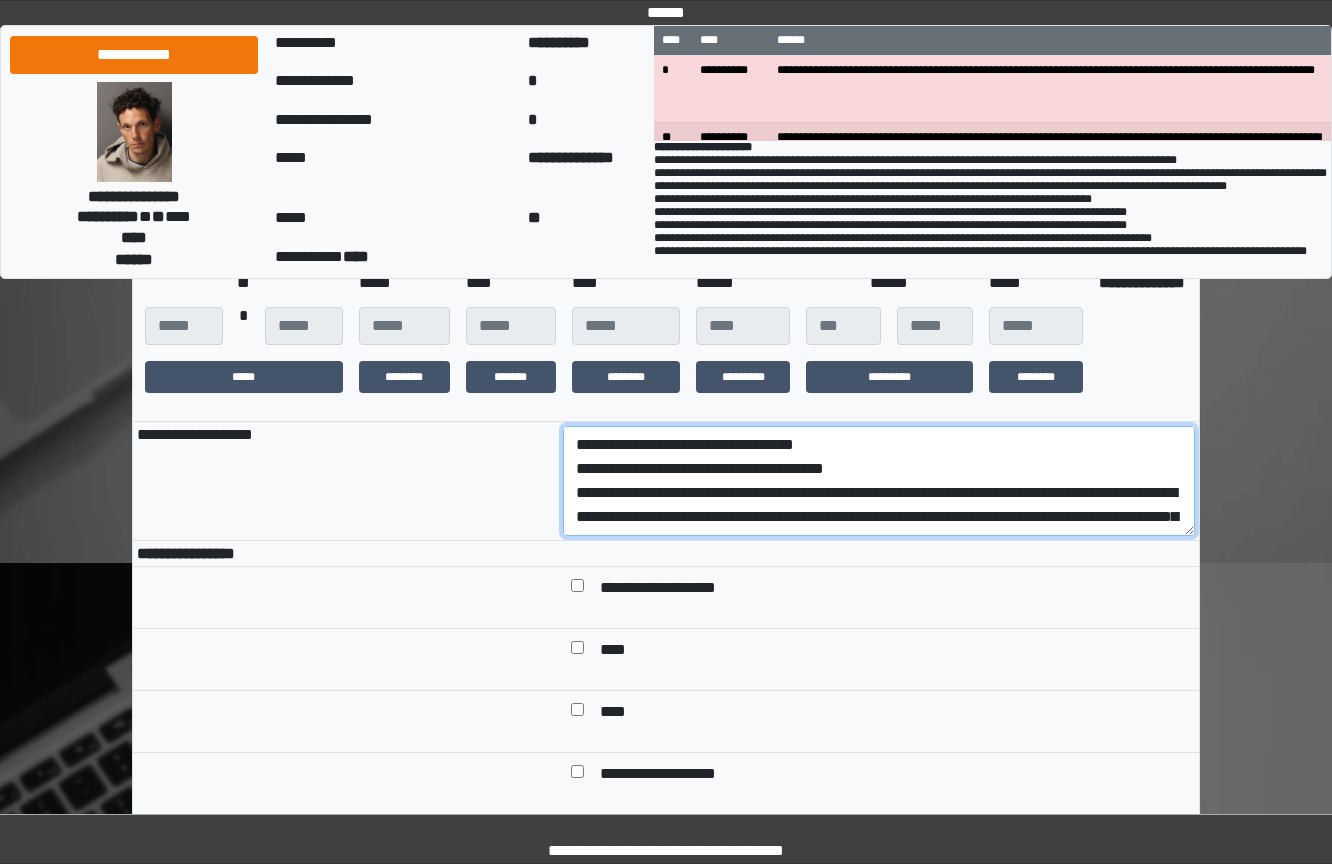 drag, startPoint x: 986, startPoint y: 558, endPoint x: 381, endPoint y: 506, distance: 607.2306 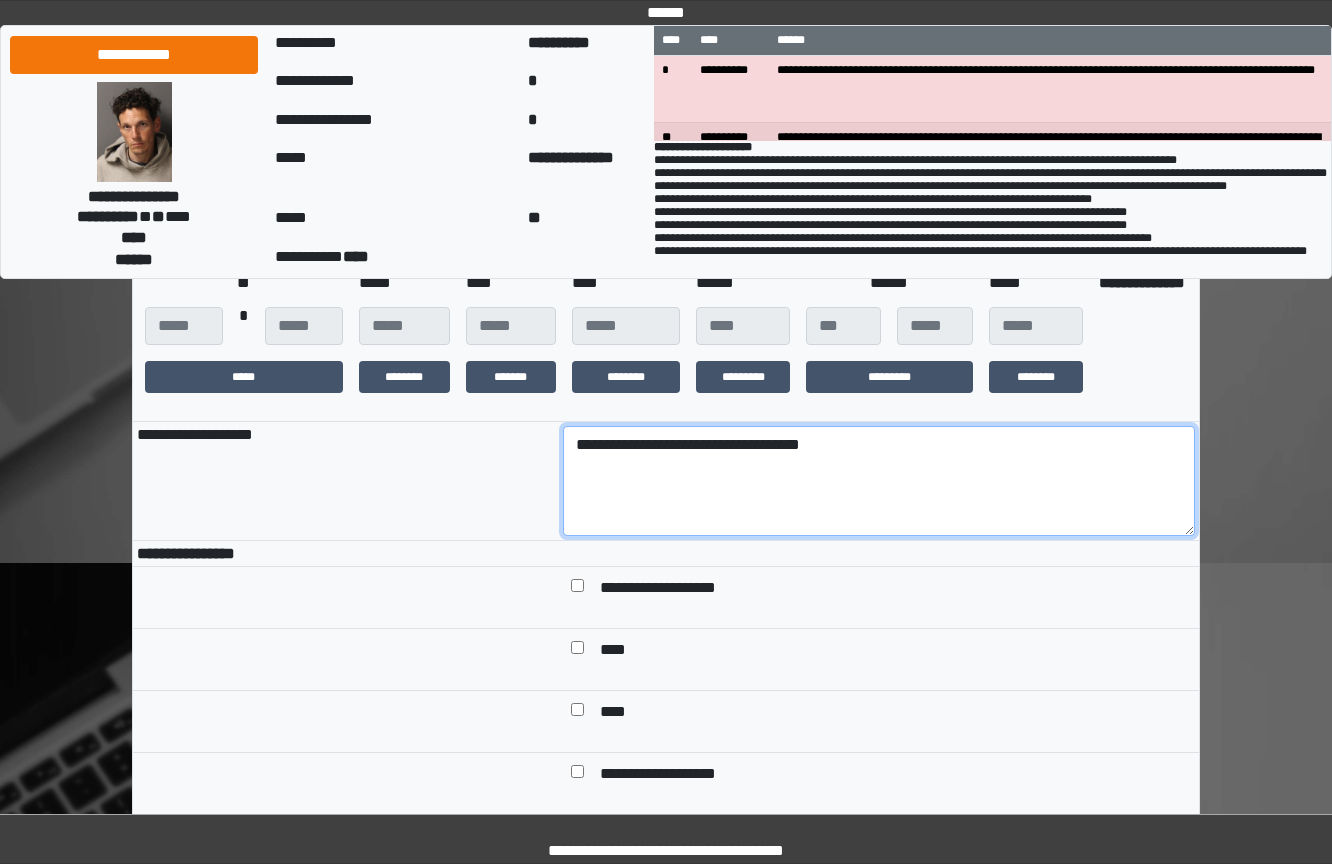 type on "**********" 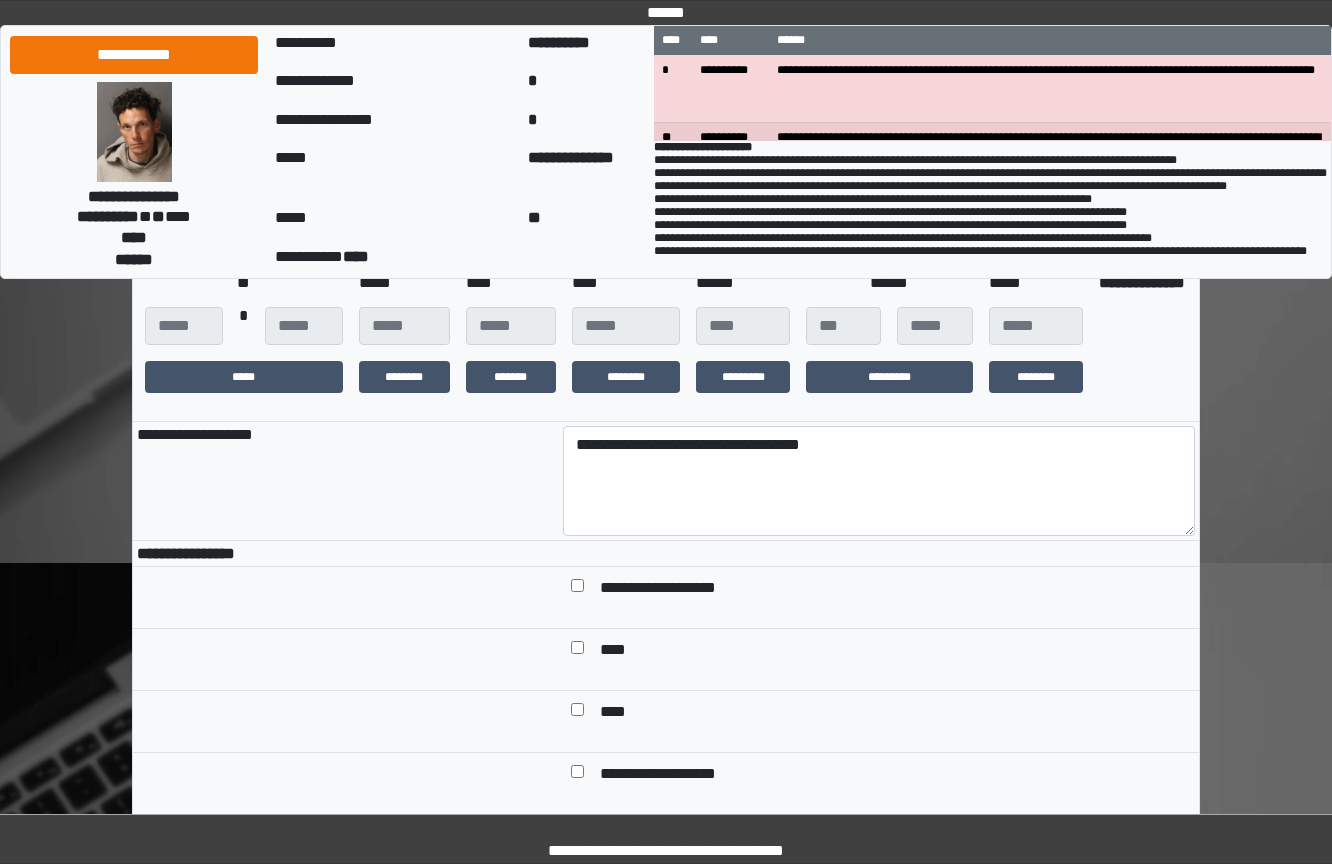 click on "****" at bounding box center [624, 651] 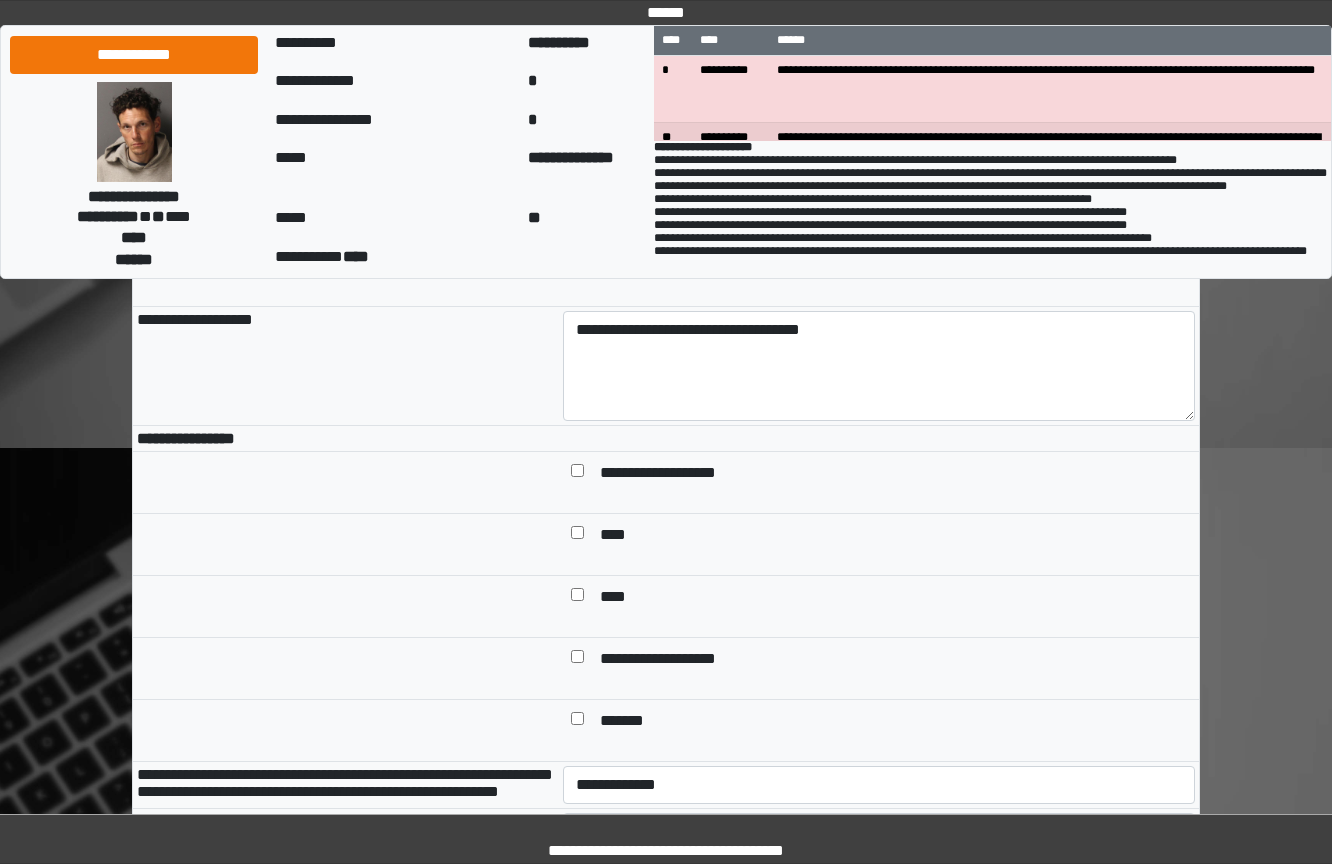 scroll, scrollTop: 601, scrollLeft: 0, axis: vertical 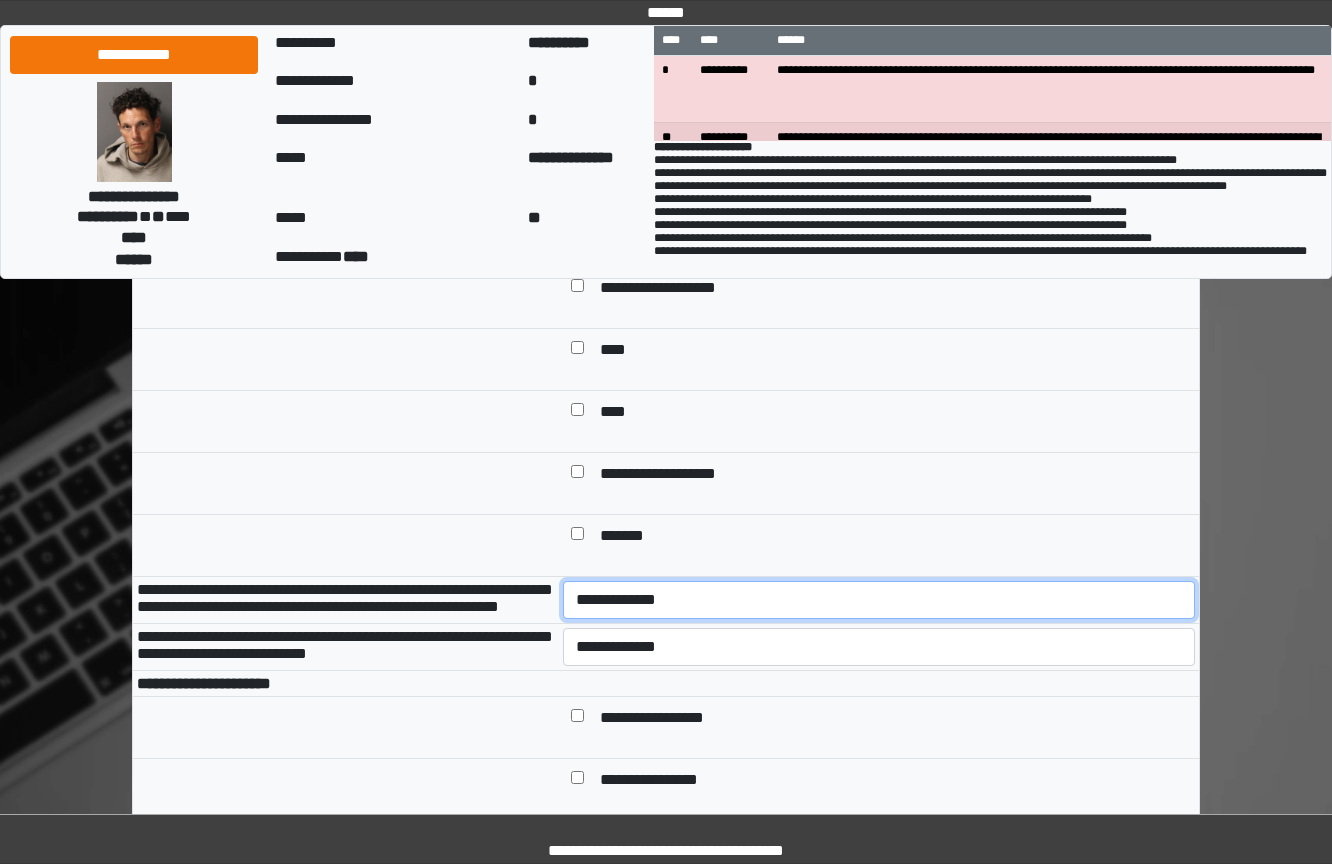 click on "**********" at bounding box center [879, 600] 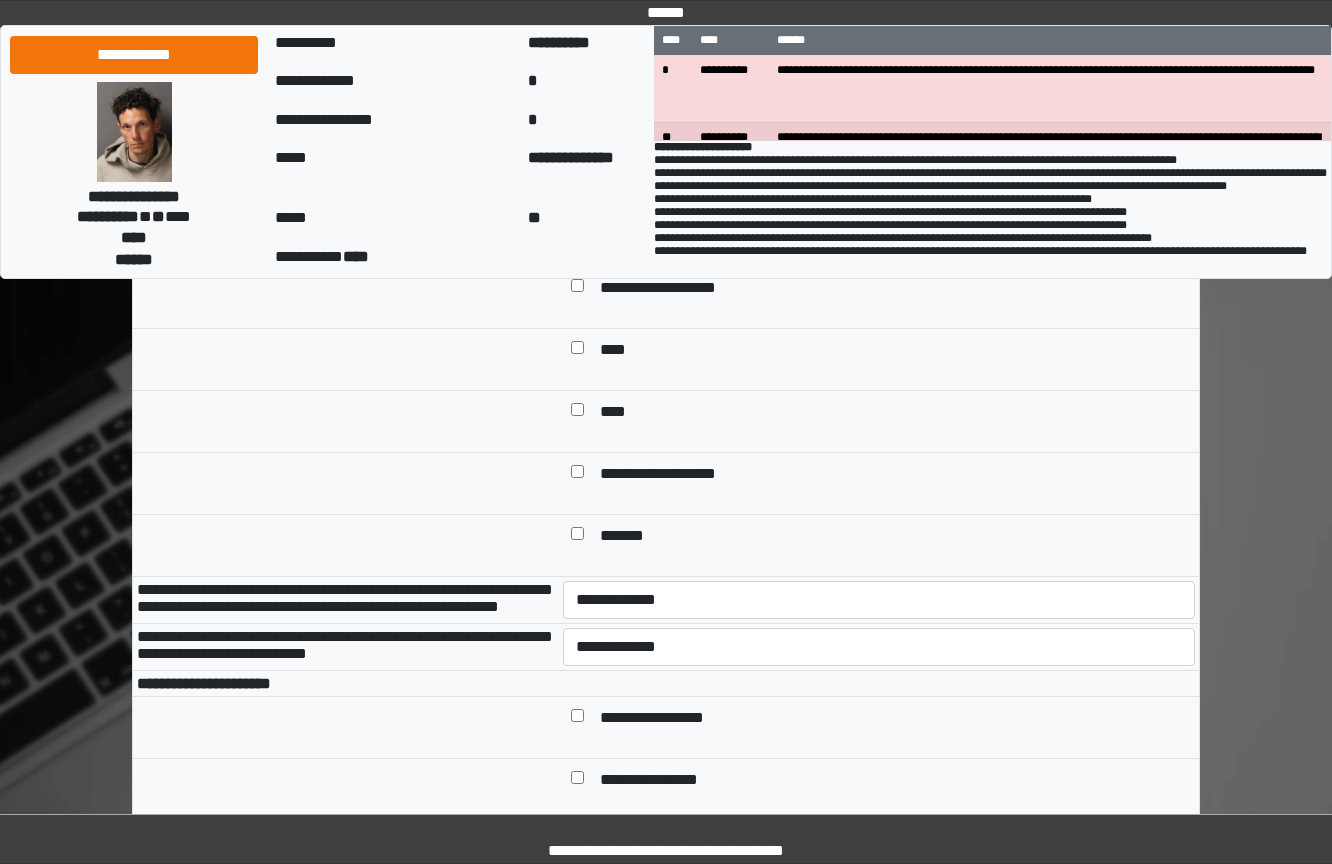 click on "**********" at bounding box center (879, 600) 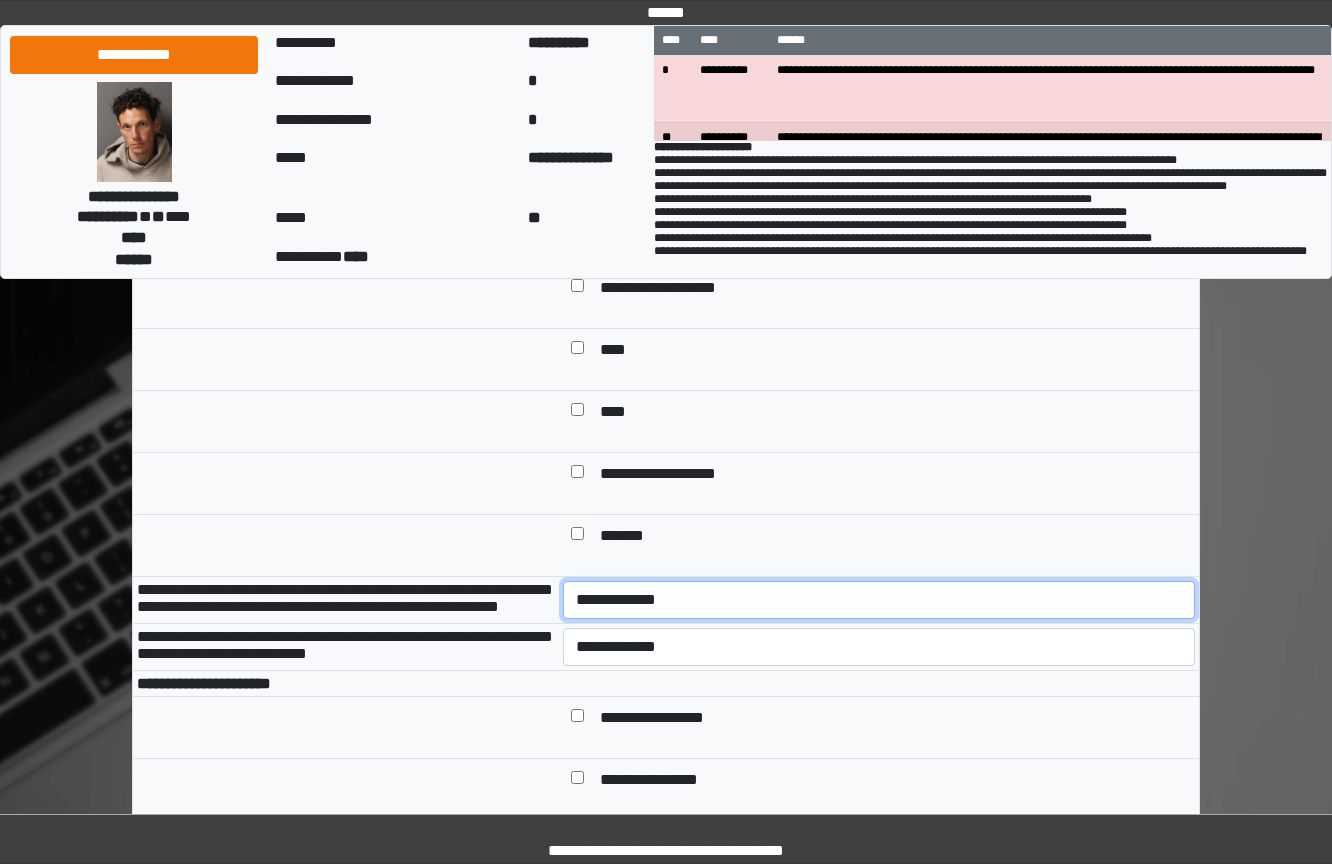 click on "**********" at bounding box center [879, 600] 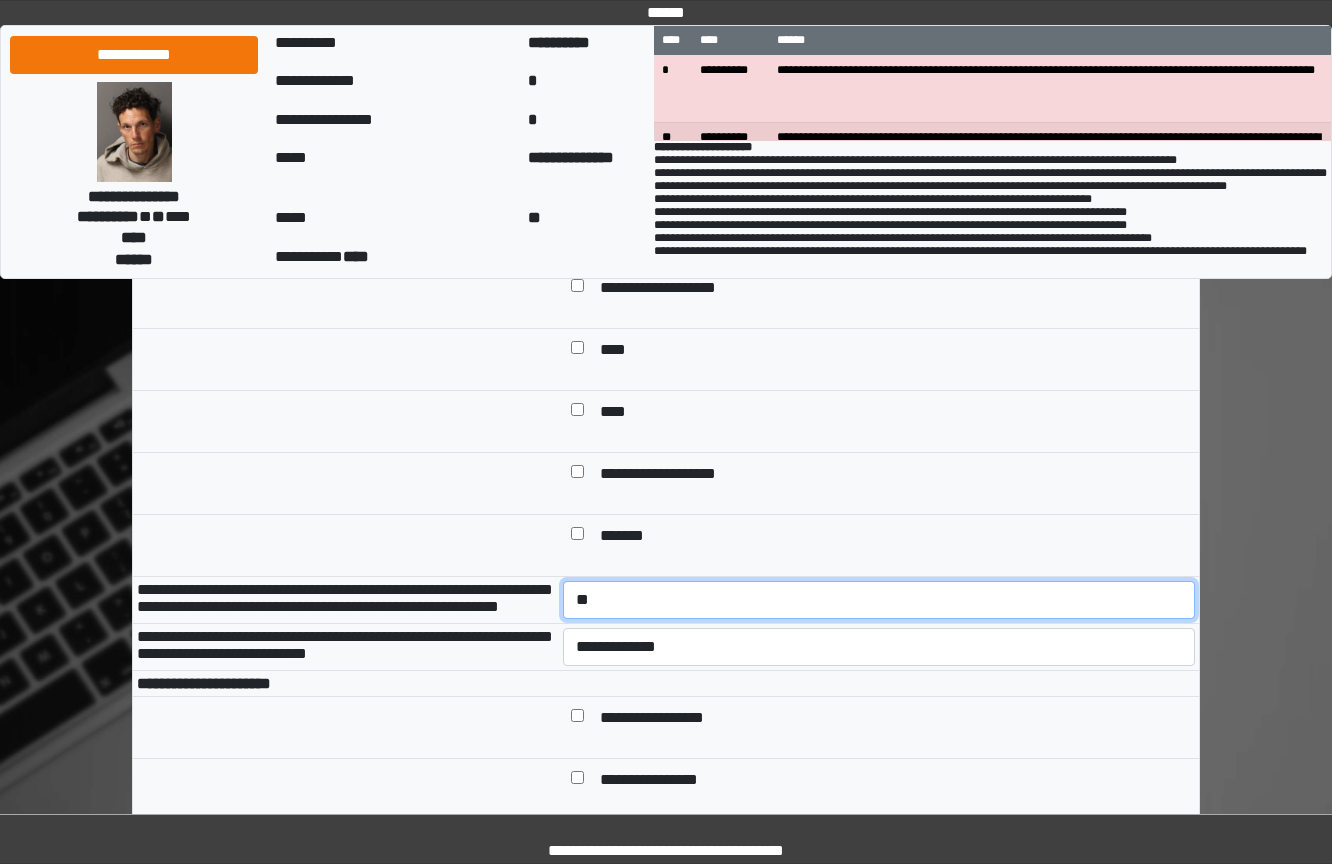 click on "**********" at bounding box center [879, 600] 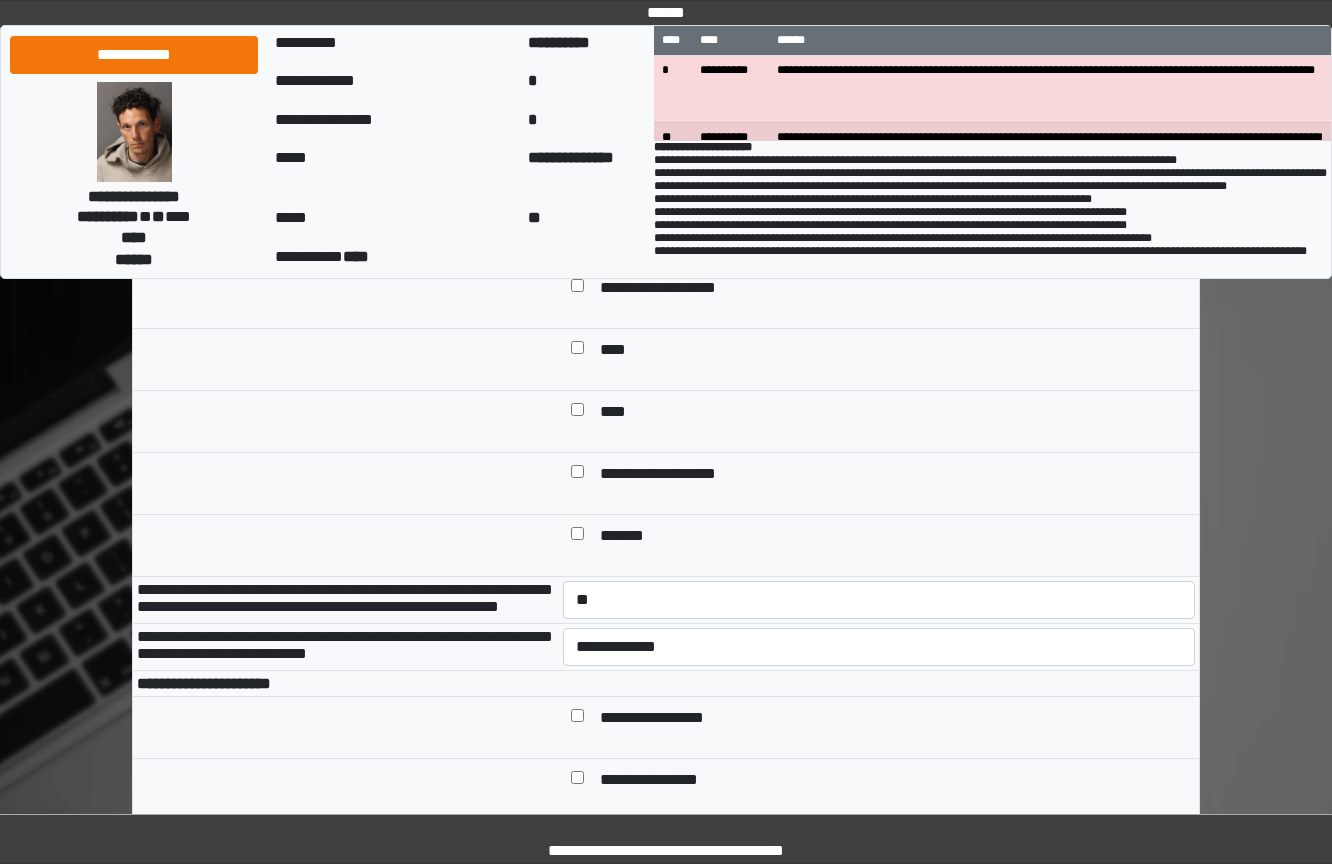 click on "**********" at bounding box center [879, 647] 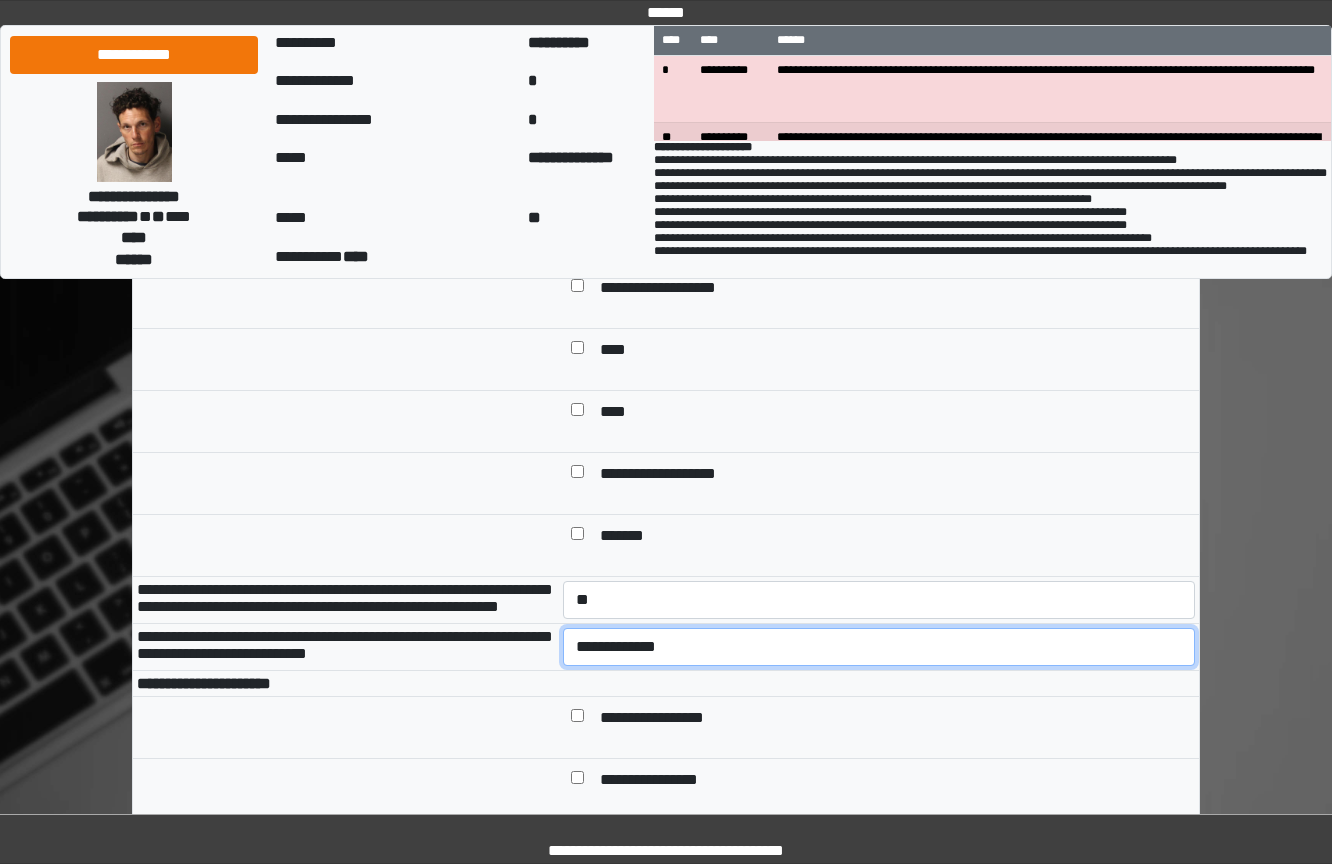 click on "**********" at bounding box center [879, 647] 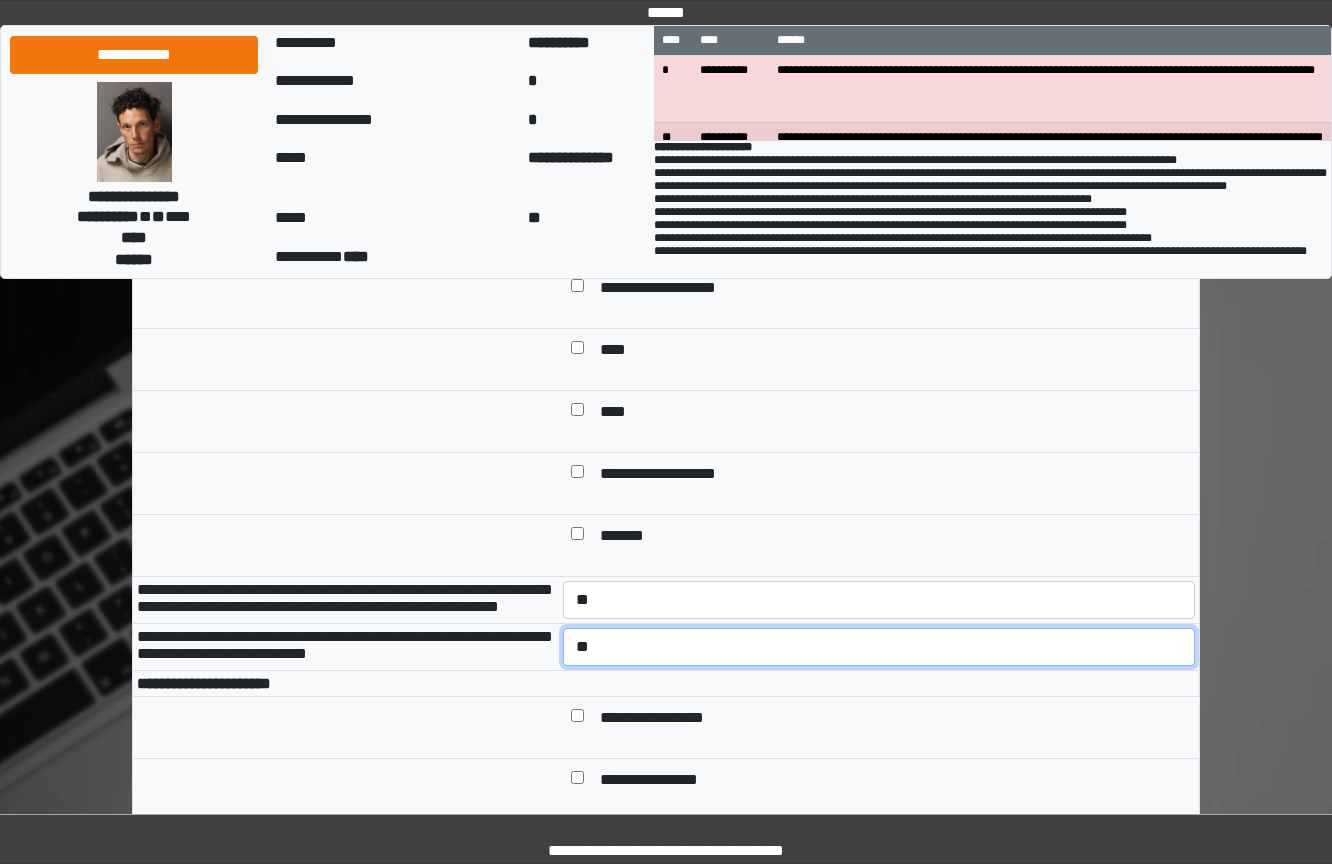 click on "**********" at bounding box center (879, 647) 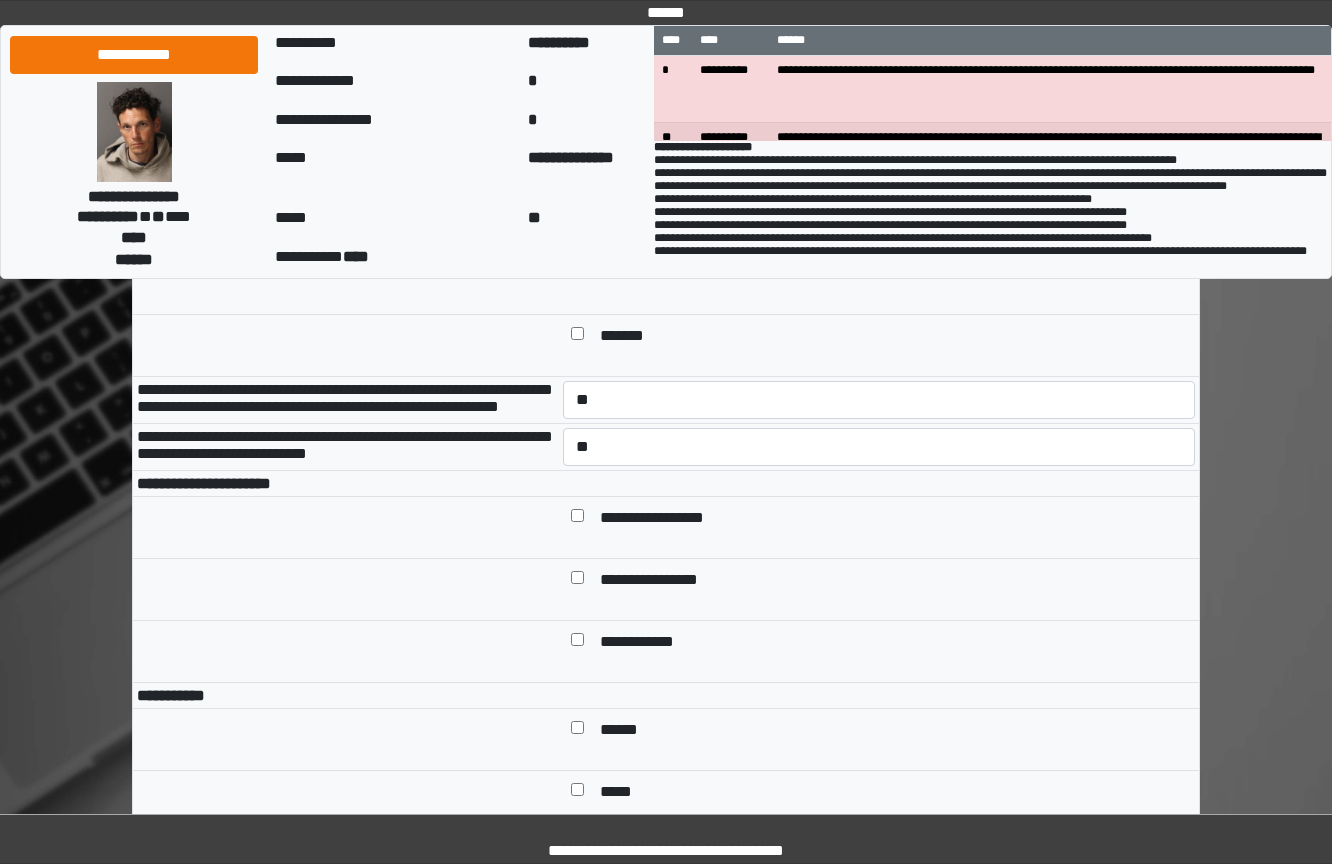 click on "**********" at bounding box center [667, 519] 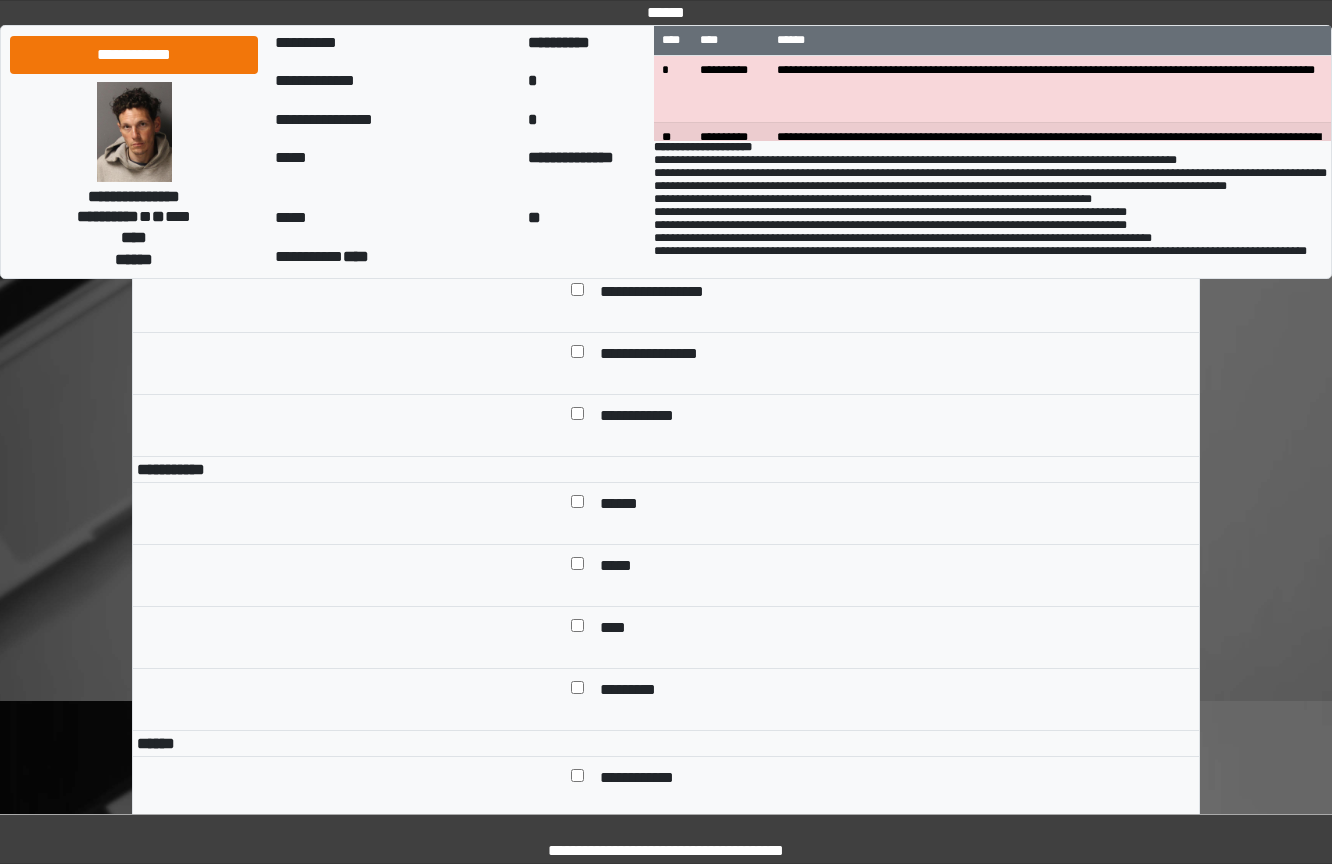 scroll, scrollTop: 1301, scrollLeft: 0, axis: vertical 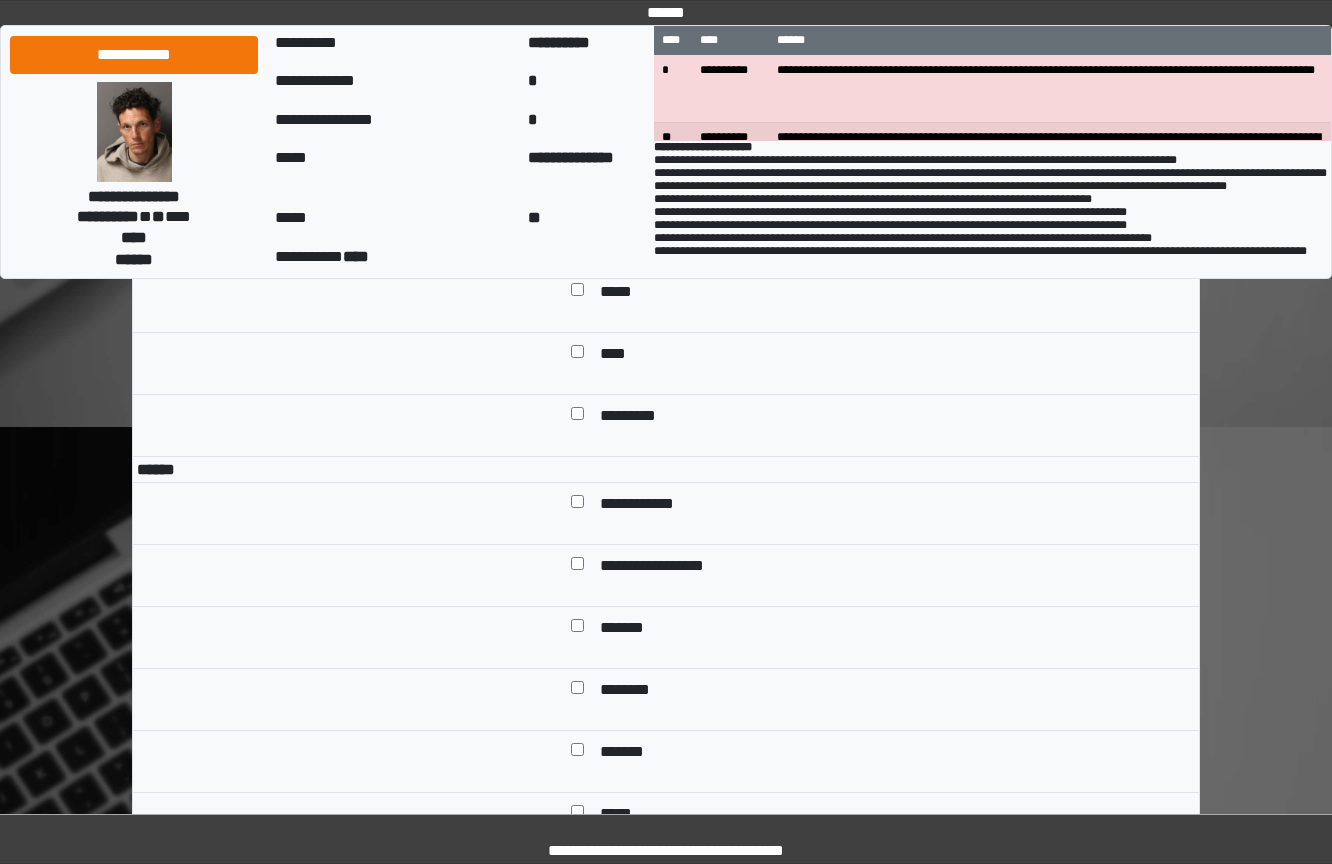 click on "******" at bounding box center [893, 231] 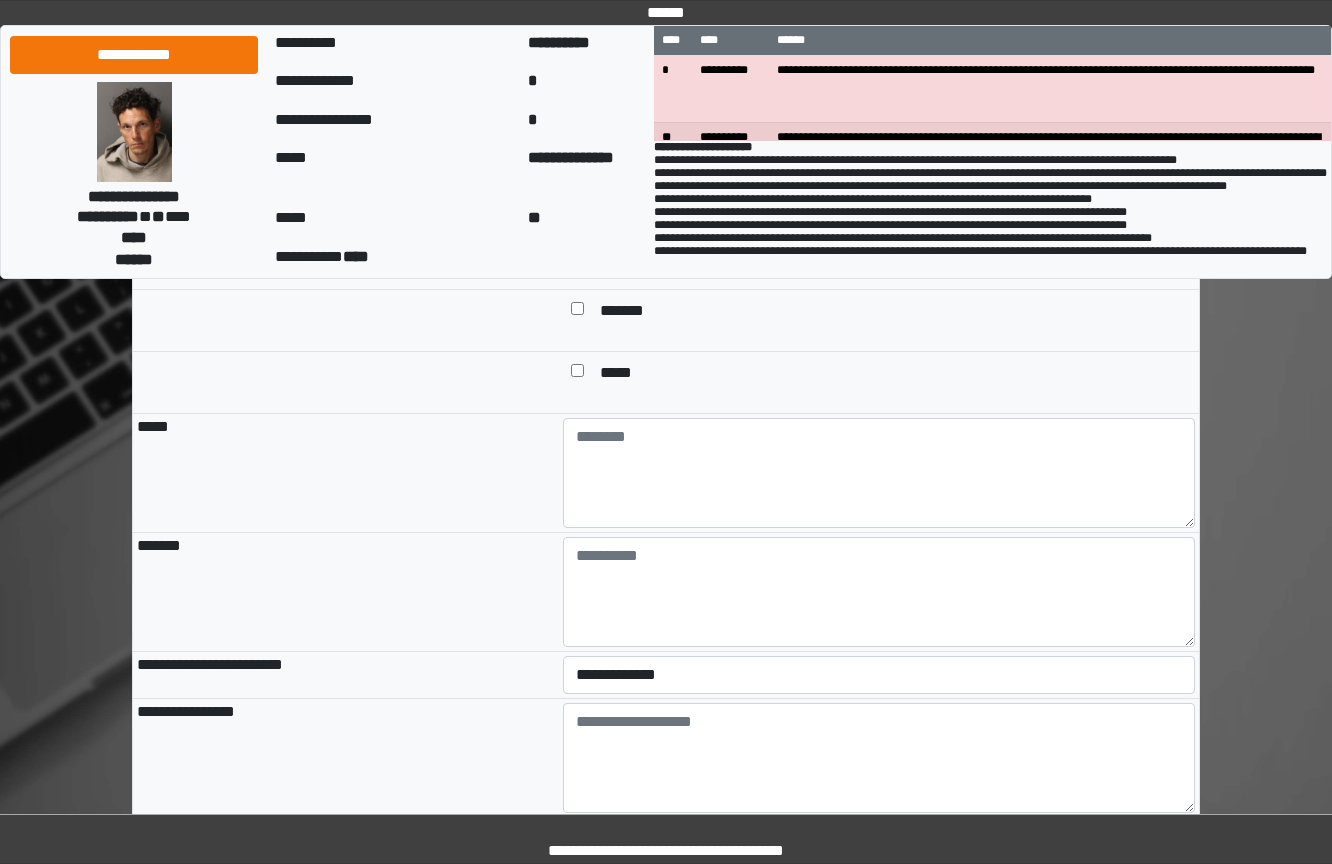 scroll, scrollTop: 1901, scrollLeft: 0, axis: vertical 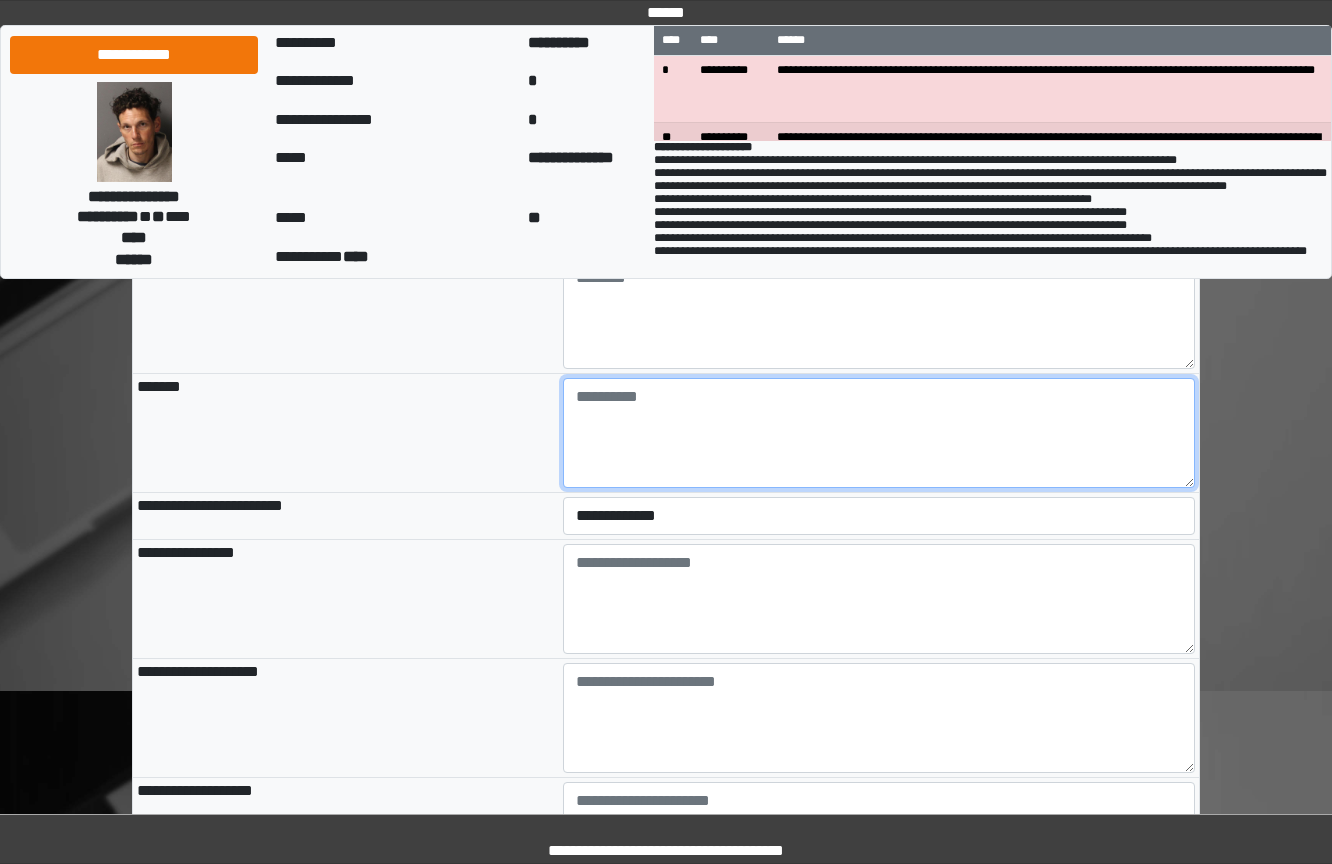 click at bounding box center [879, 433] 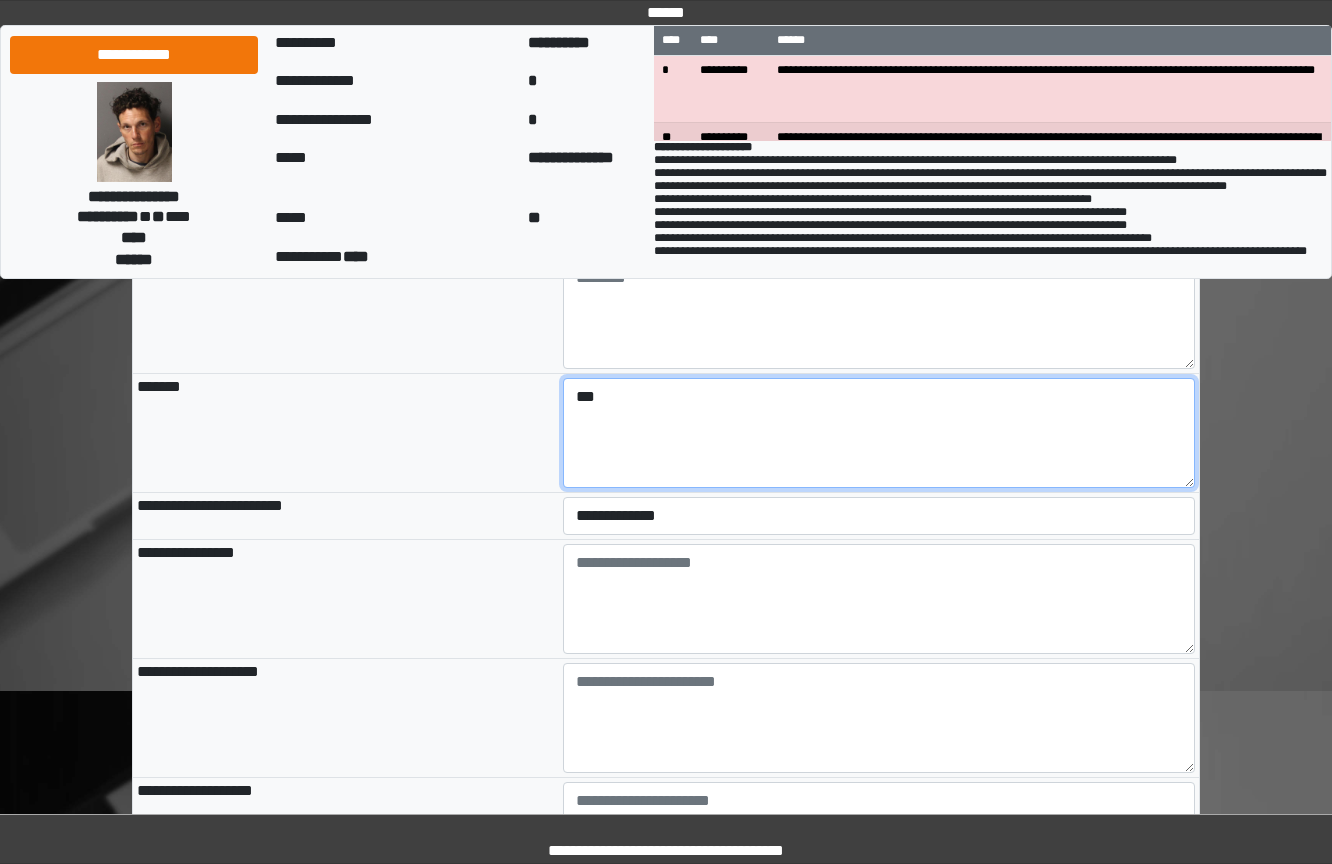 type on "***" 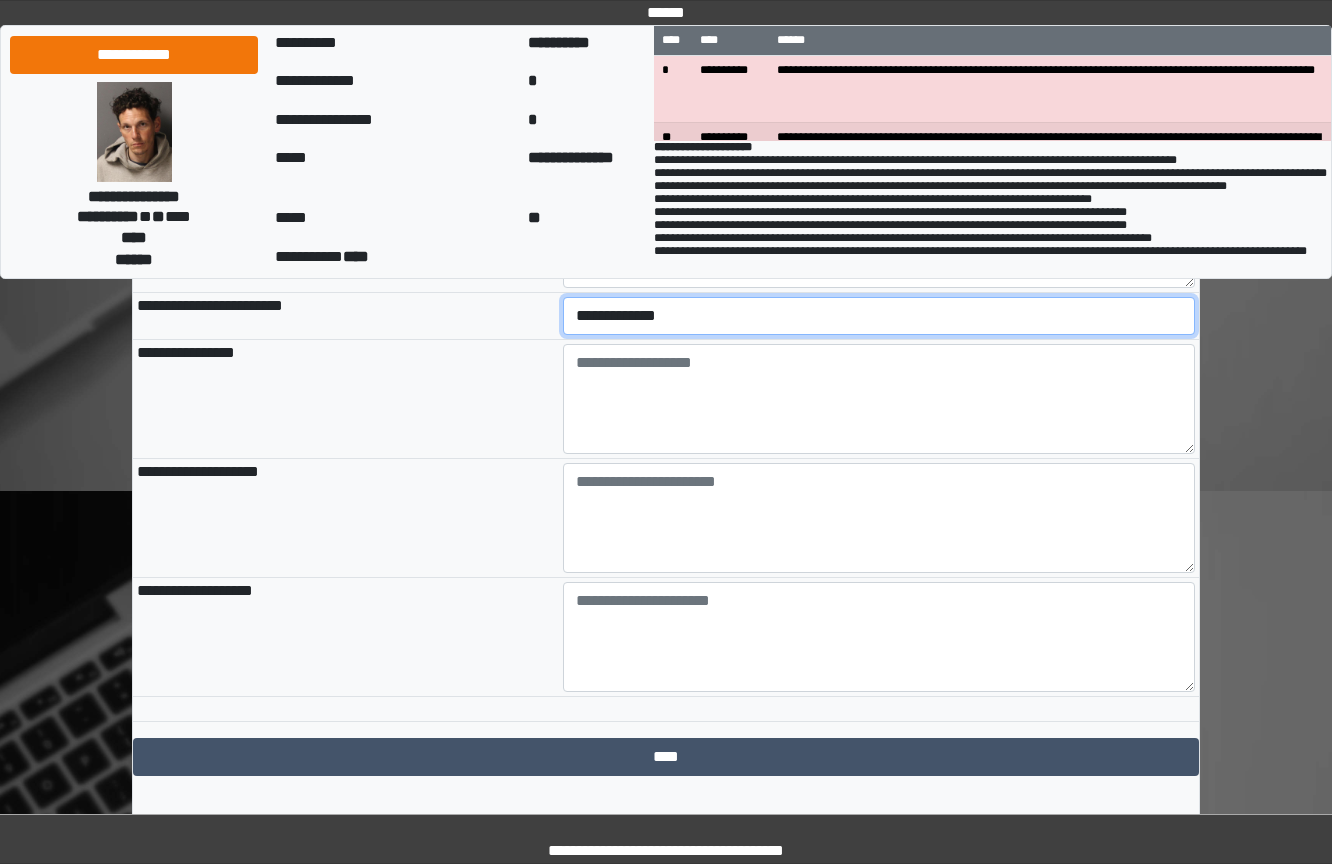 scroll, scrollTop: 1901, scrollLeft: 0, axis: vertical 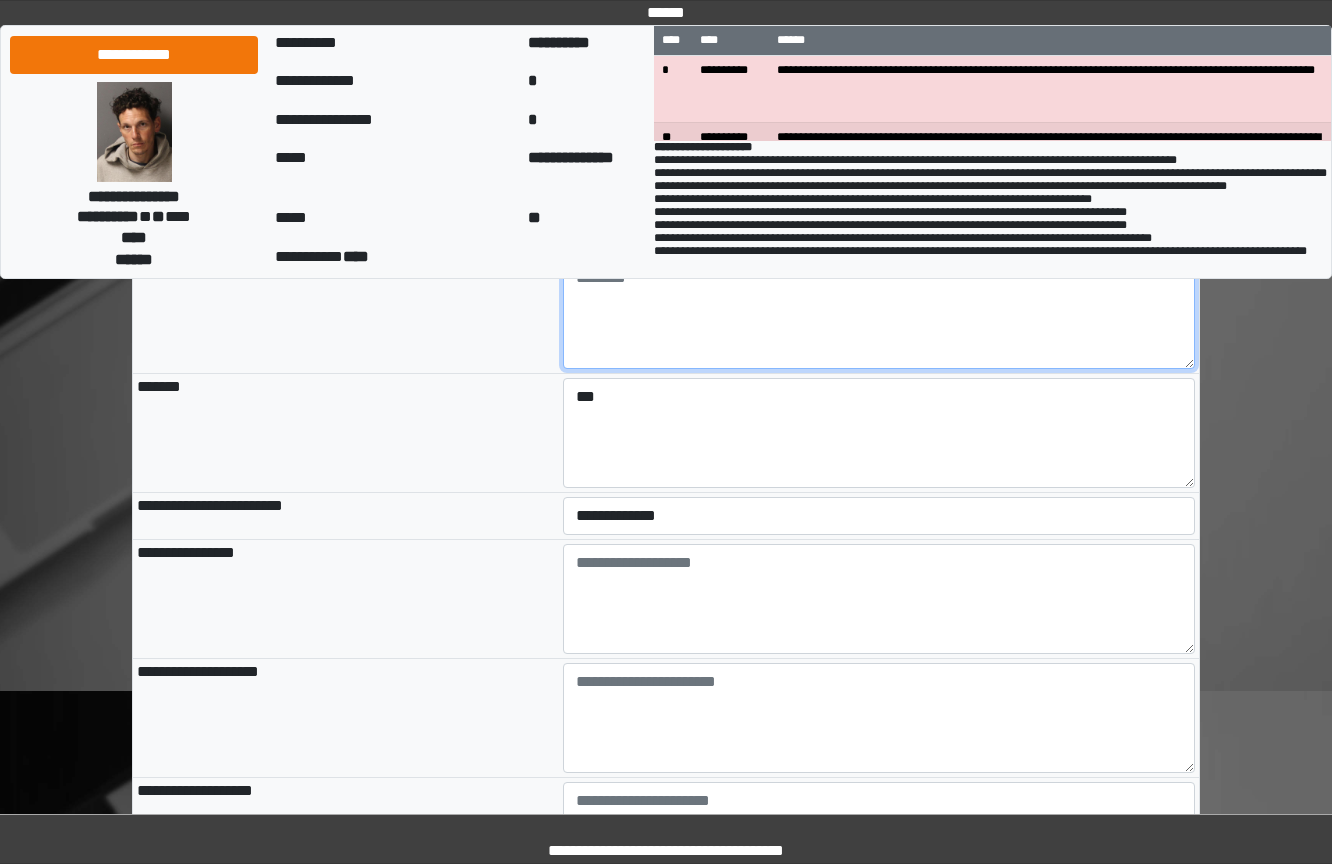 click at bounding box center (879, 314) 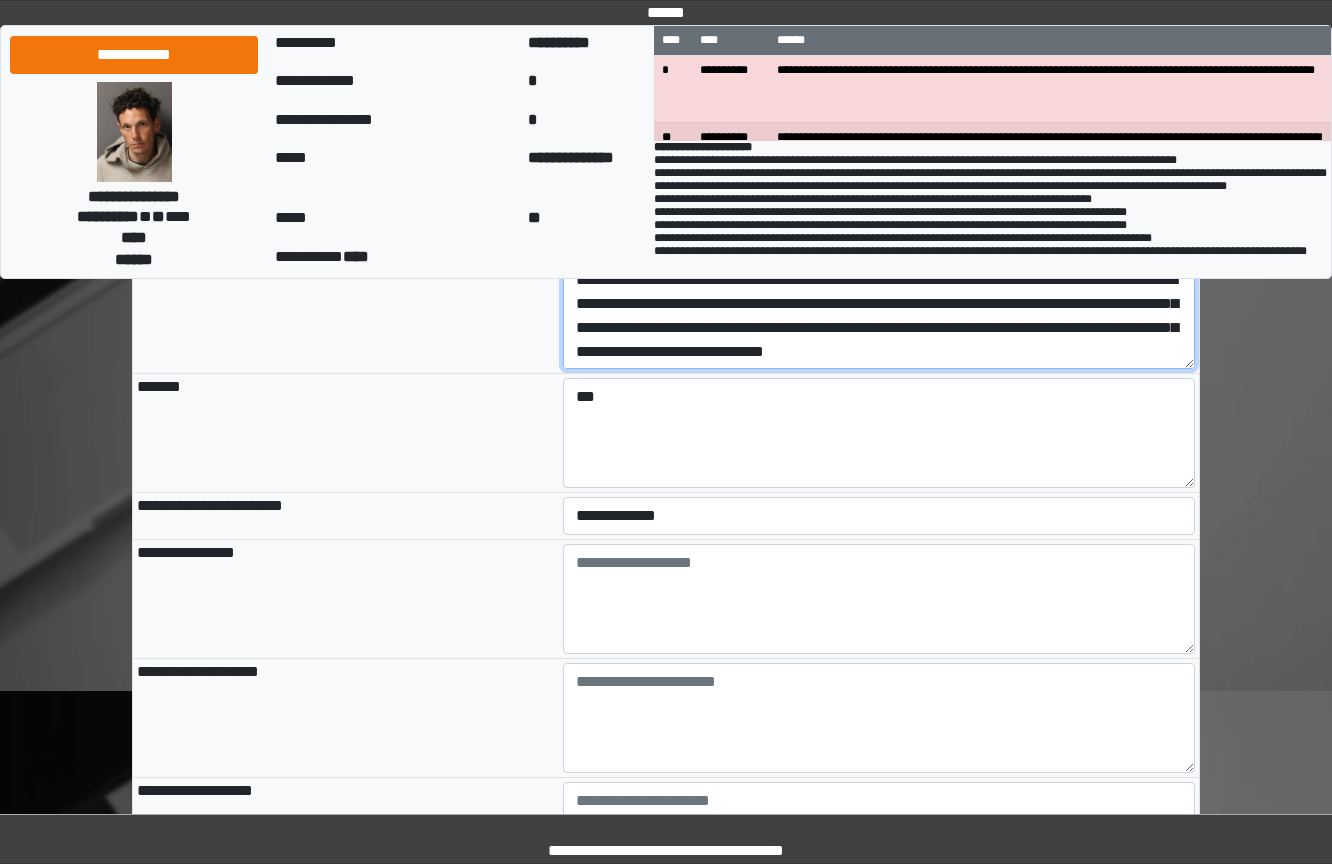 scroll, scrollTop: 0, scrollLeft: 0, axis: both 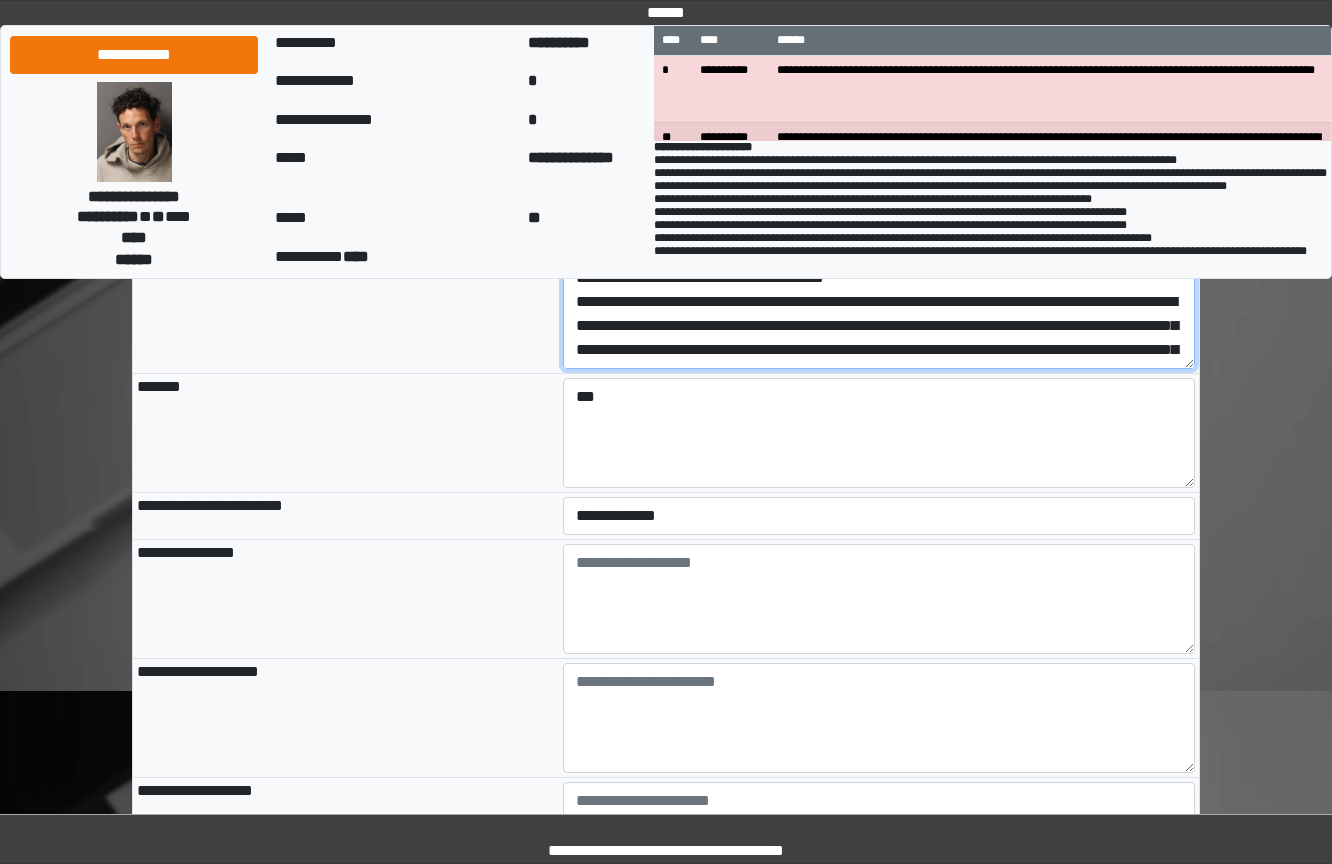 drag, startPoint x: 1011, startPoint y: 423, endPoint x: 377, endPoint y: 396, distance: 634.57465 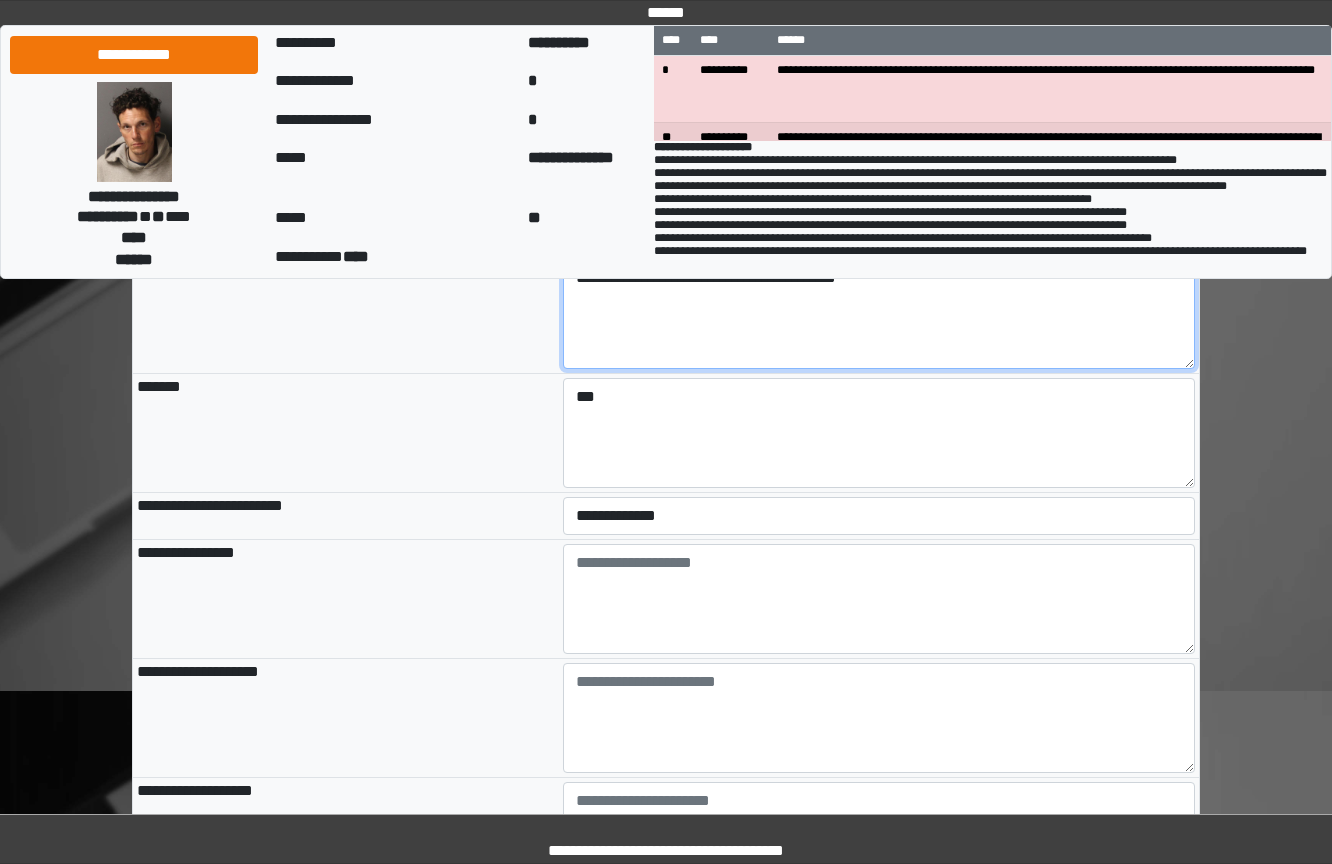type on "**********" 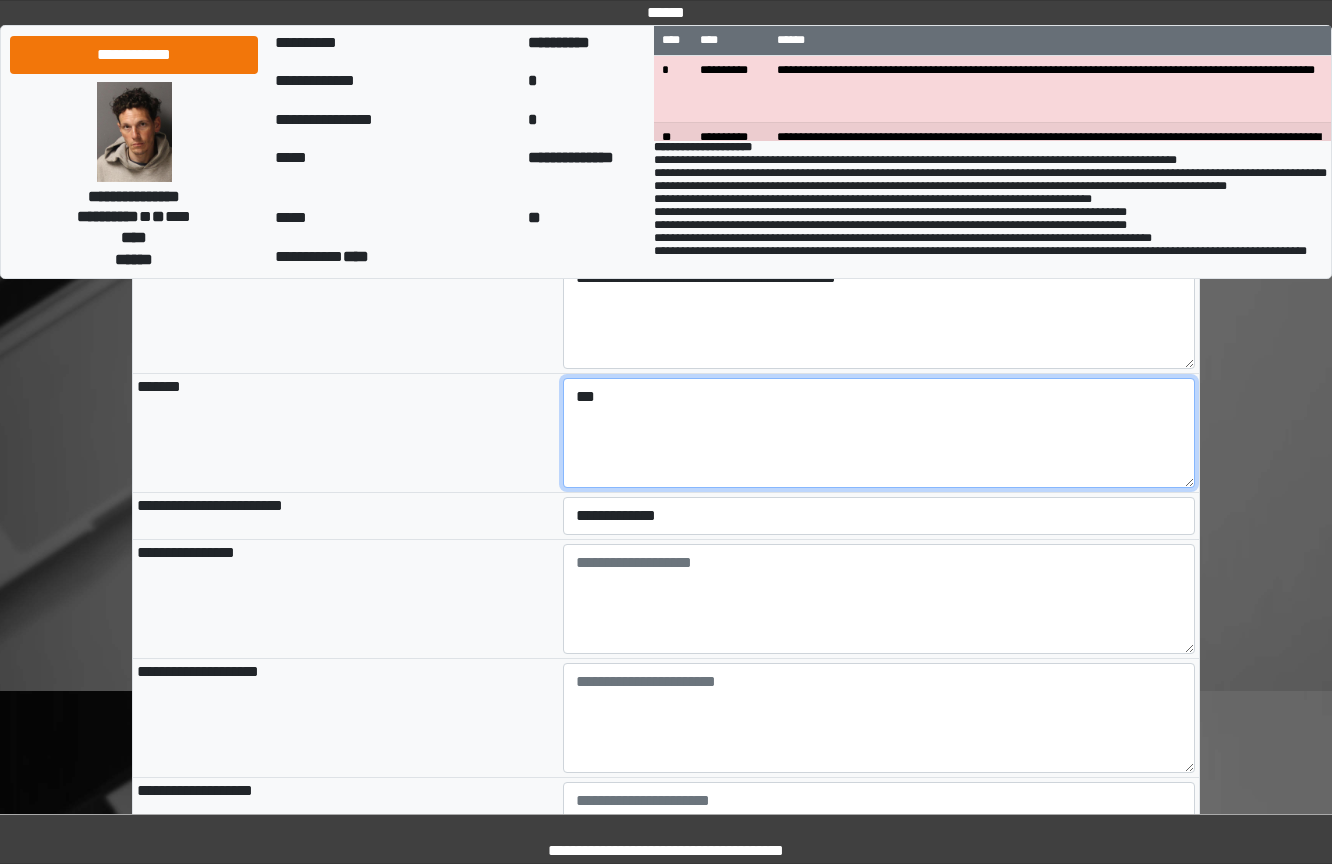 drag, startPoint x: 529, startPoint y: 485, endPoint x: 359, endPoint y: 473, distance: 170.423 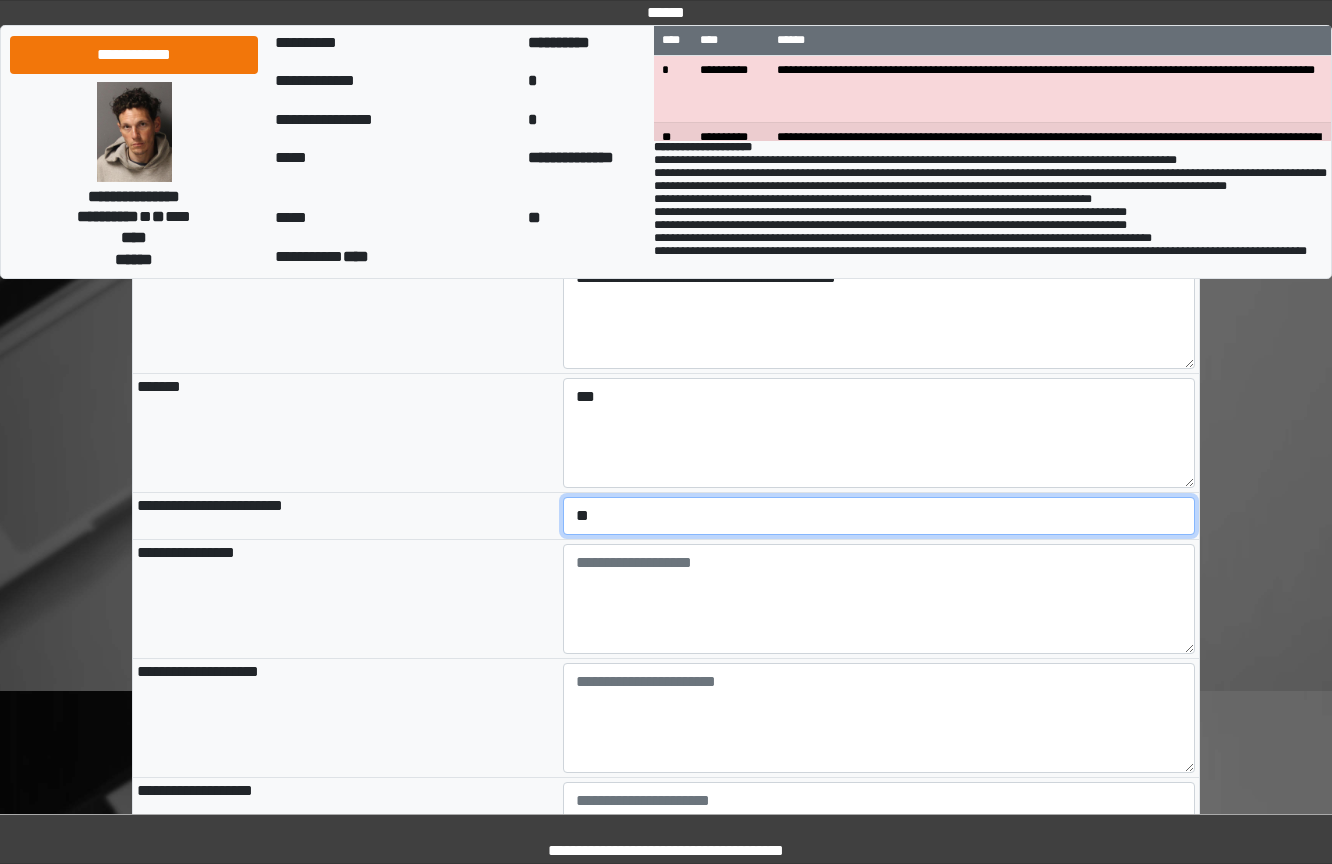 select on "*" 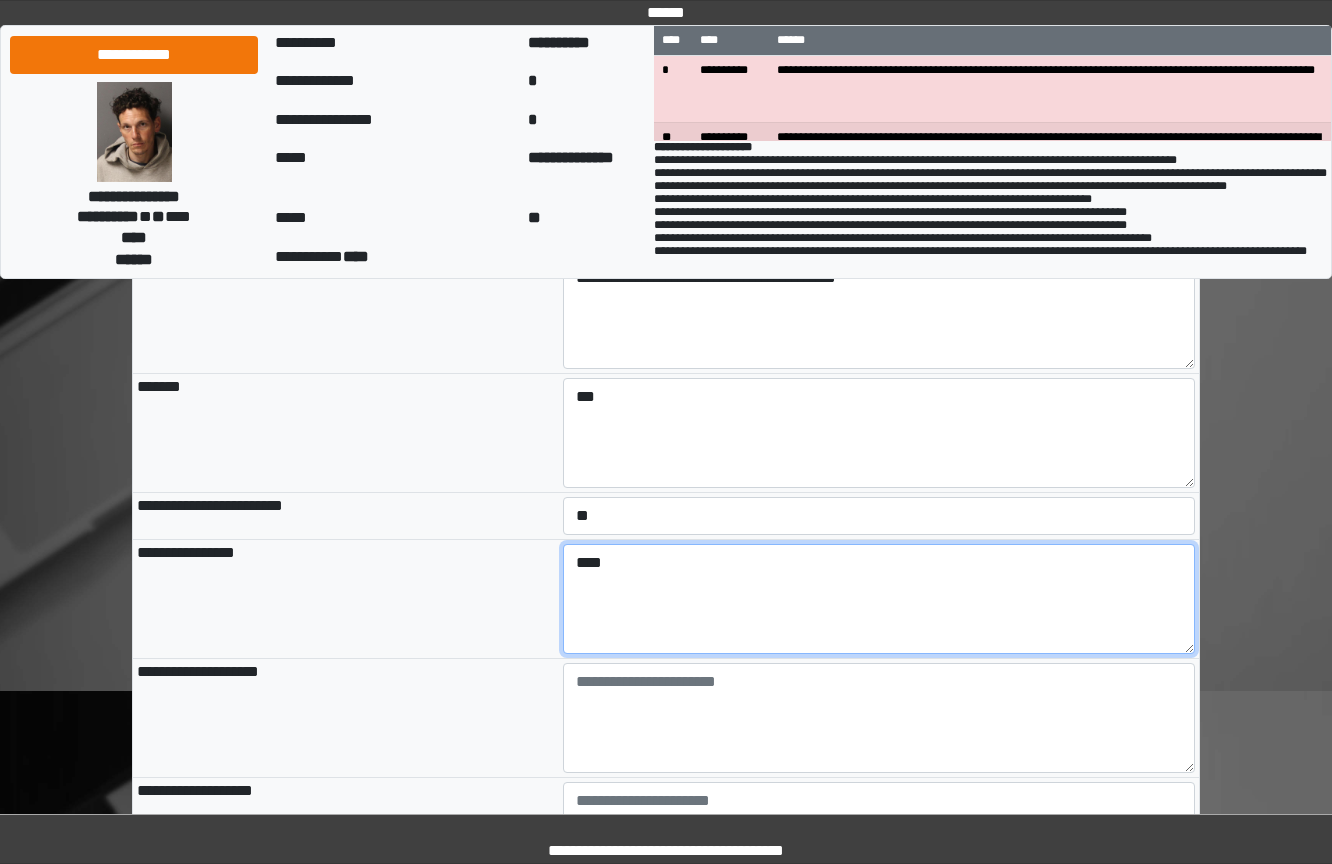type on "****" 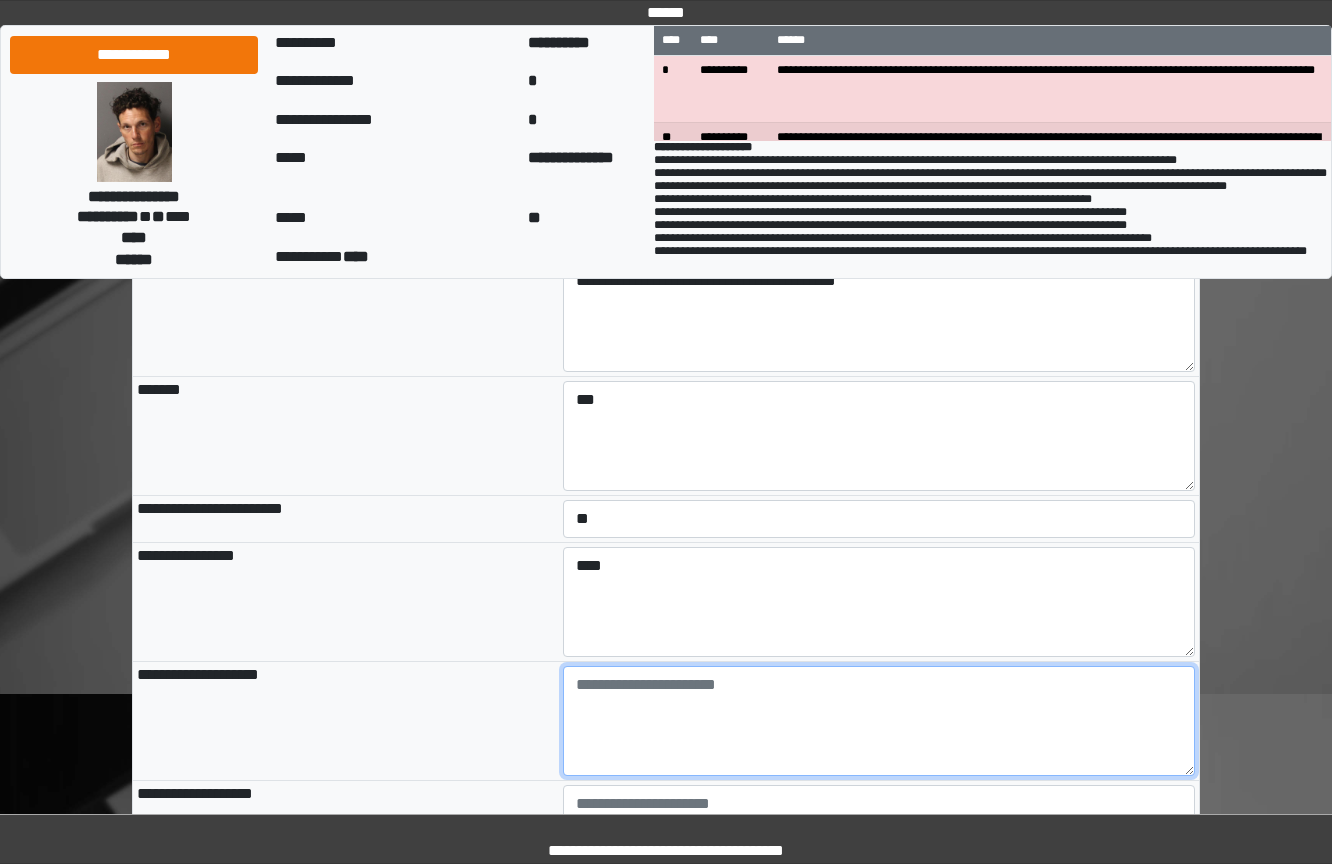 scroll, scrollTop: 1901, scrollLeft: 0, axis: vertical 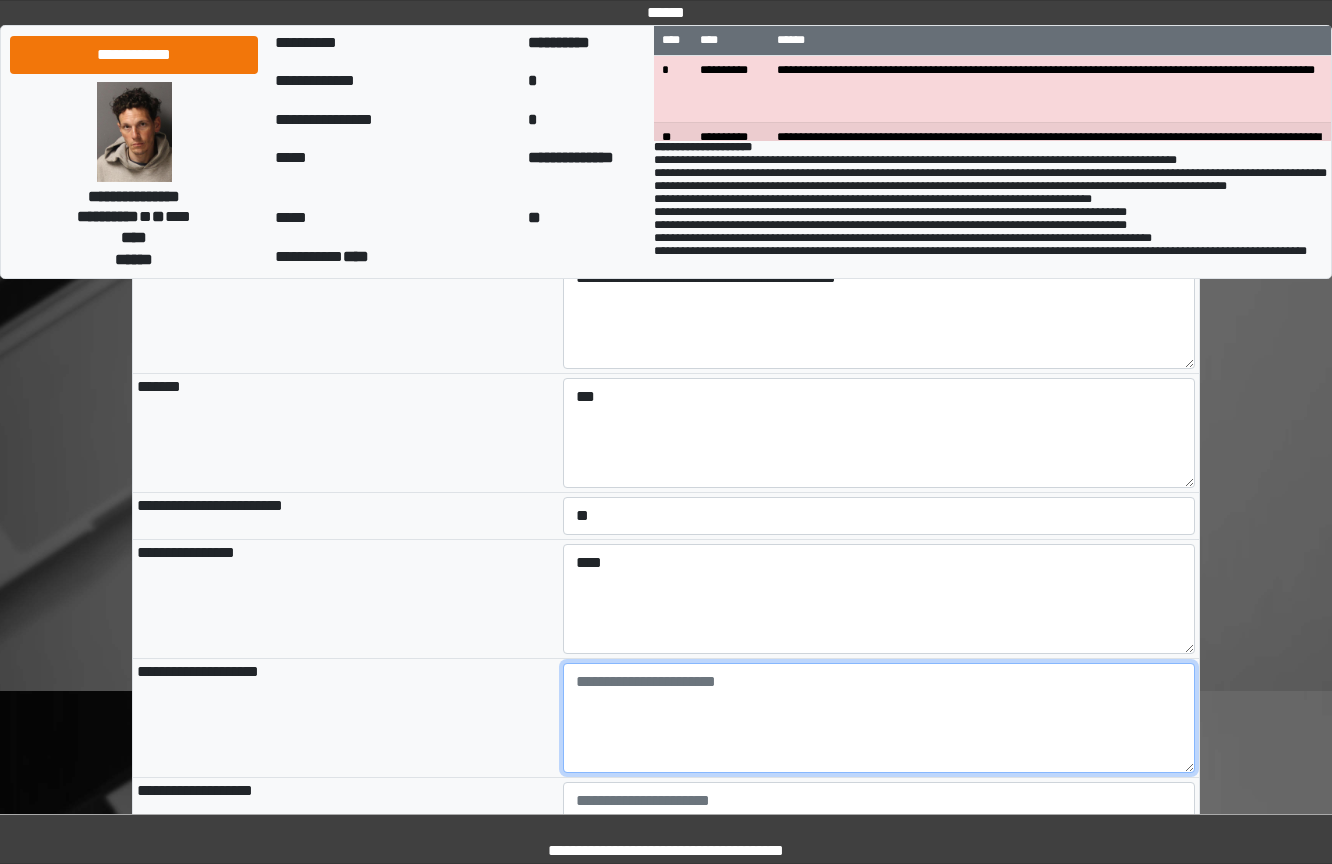 paste on "**********" 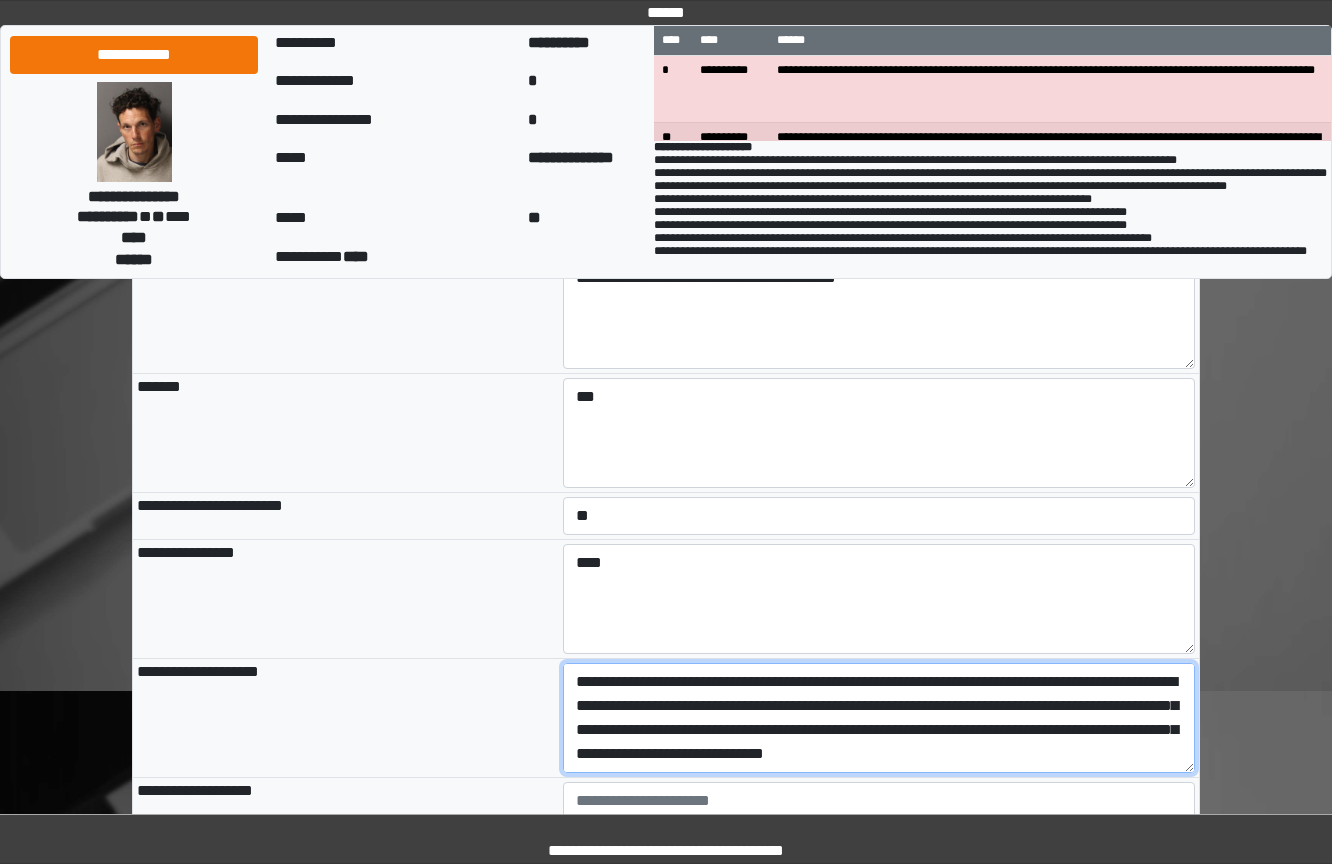 scroll, scrollTop: 233, scrollLeft: 0, axis: vertical 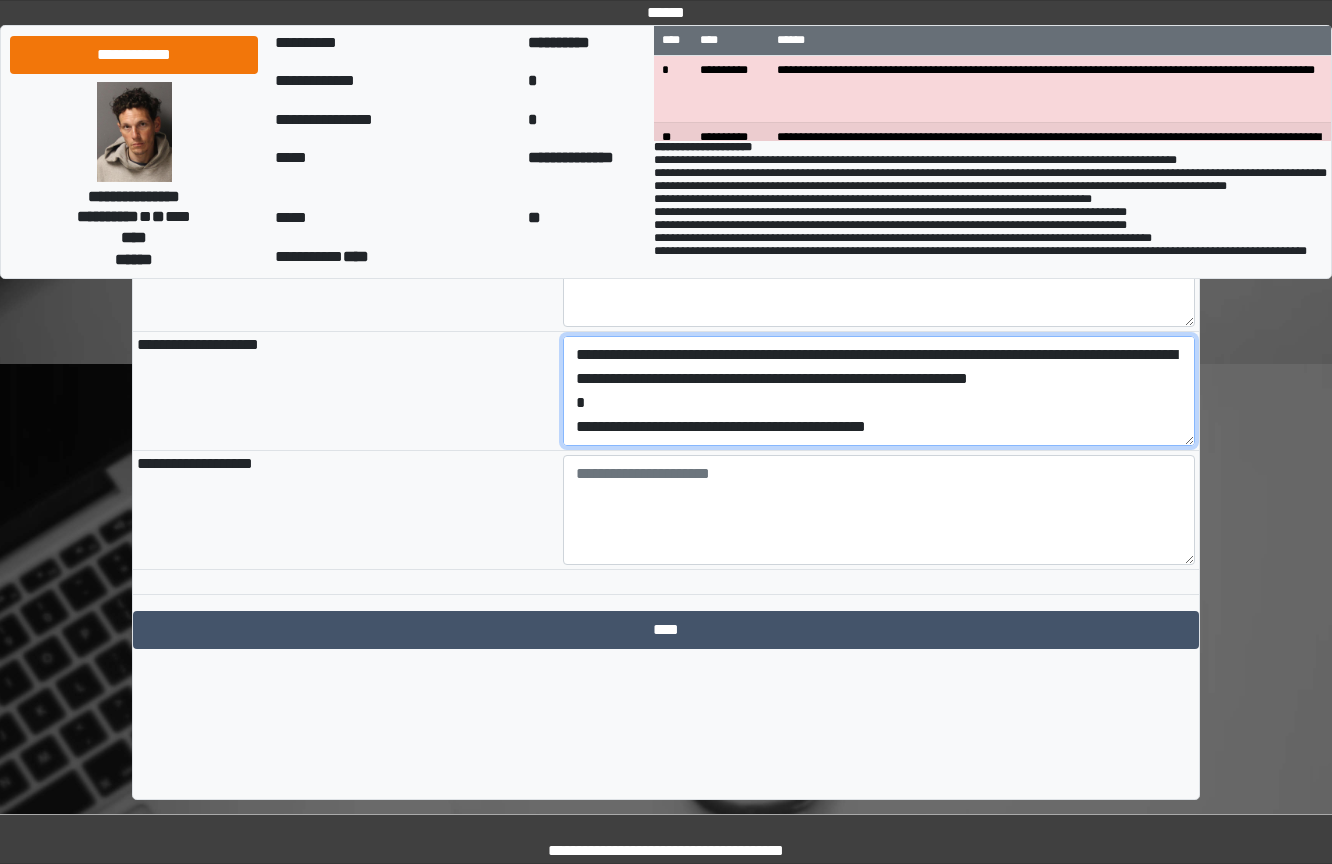 drag, startPoint x: 969, startPoint y: 520, endPoint x: 241, endPoint y: 498, distance: 728.33234 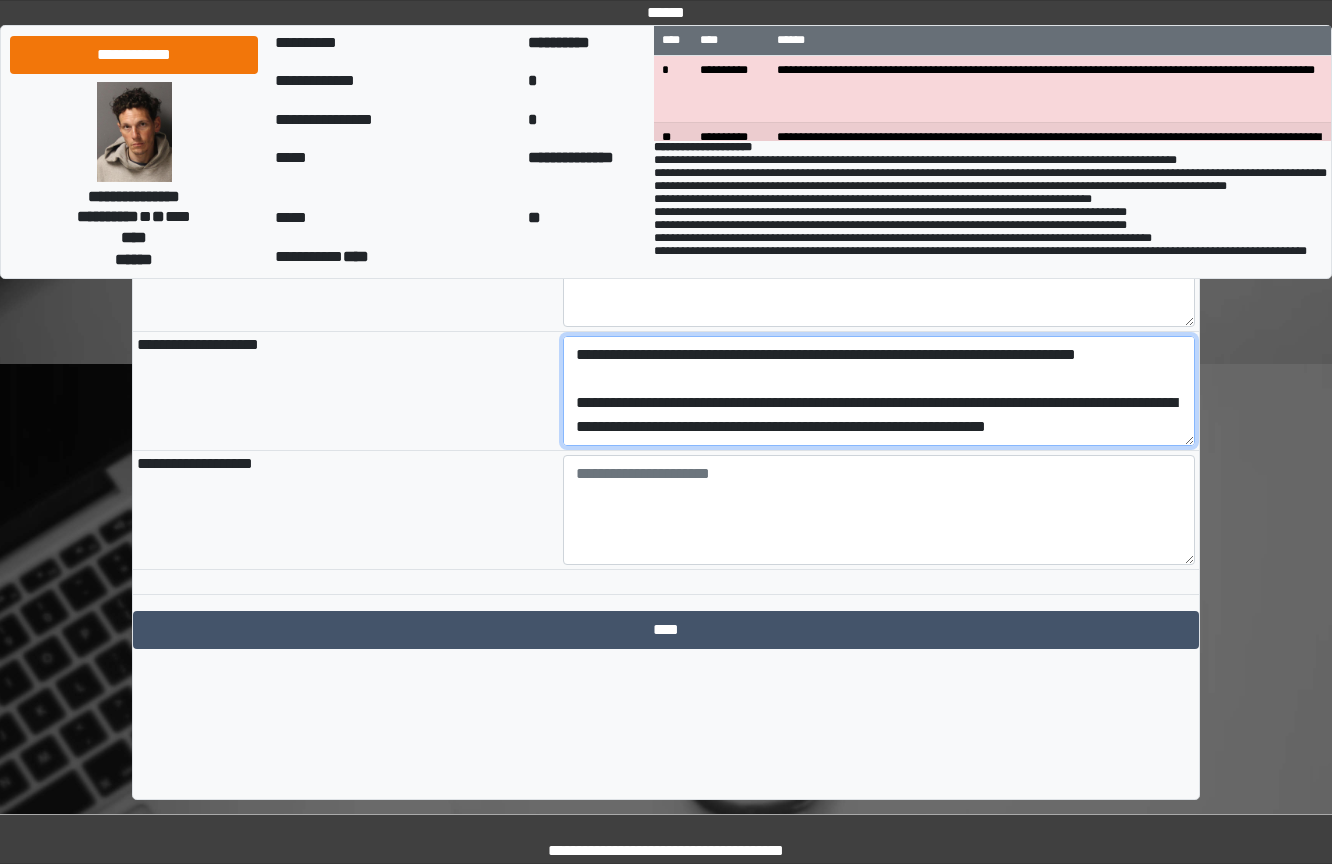 click on "**********" at bounding box center (879, 391) 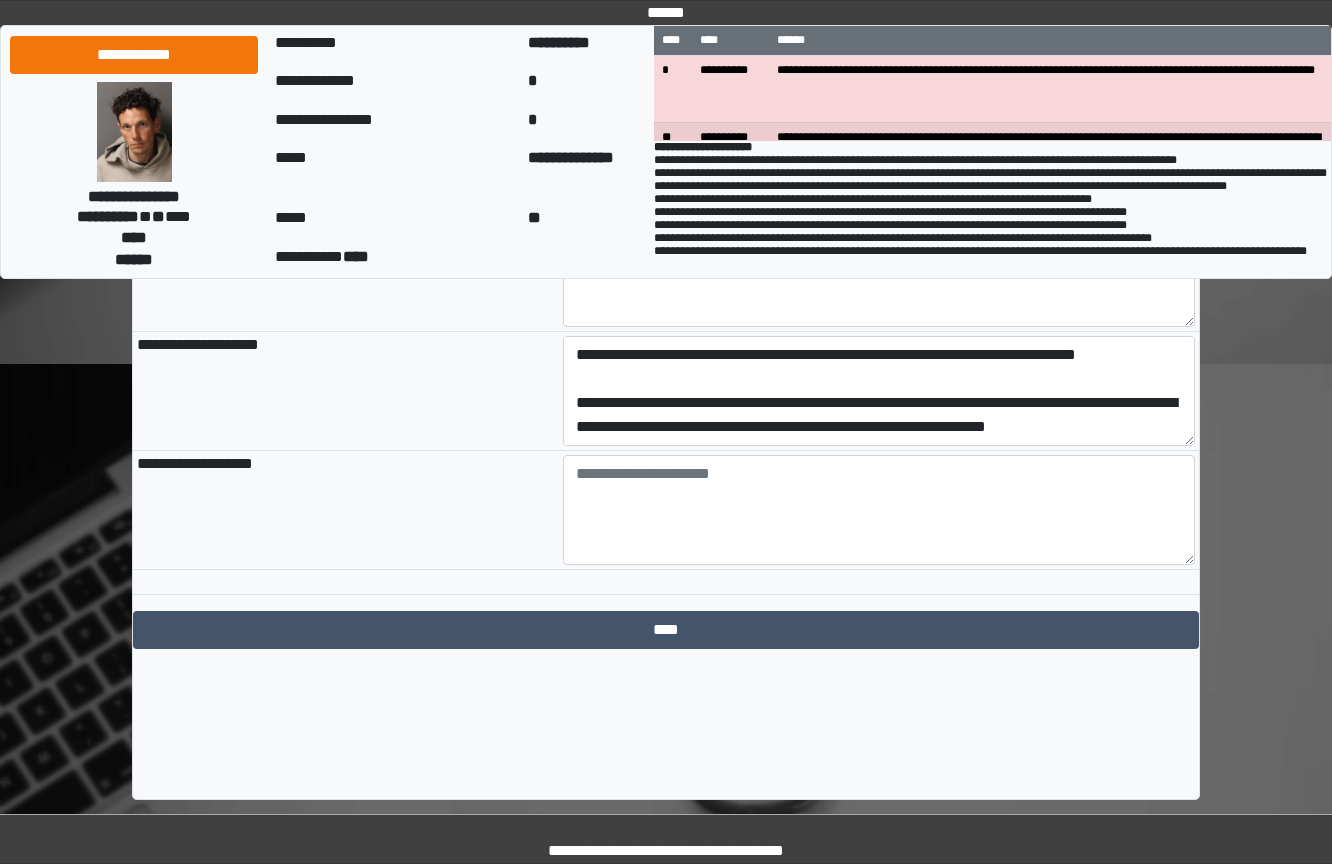 click on "**********" at bounding box center (879, 391) 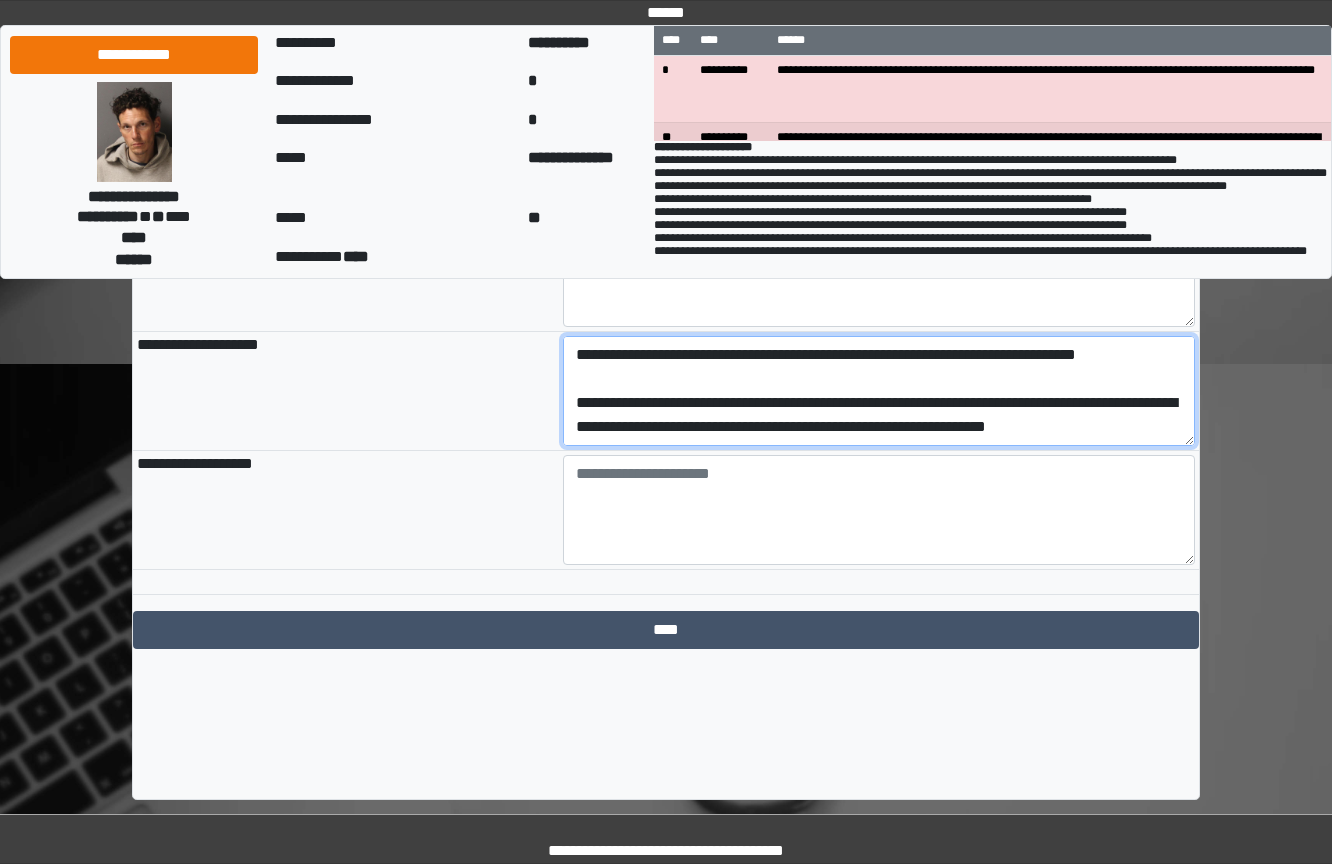 click on "**********" at bounding box center [879, 391] 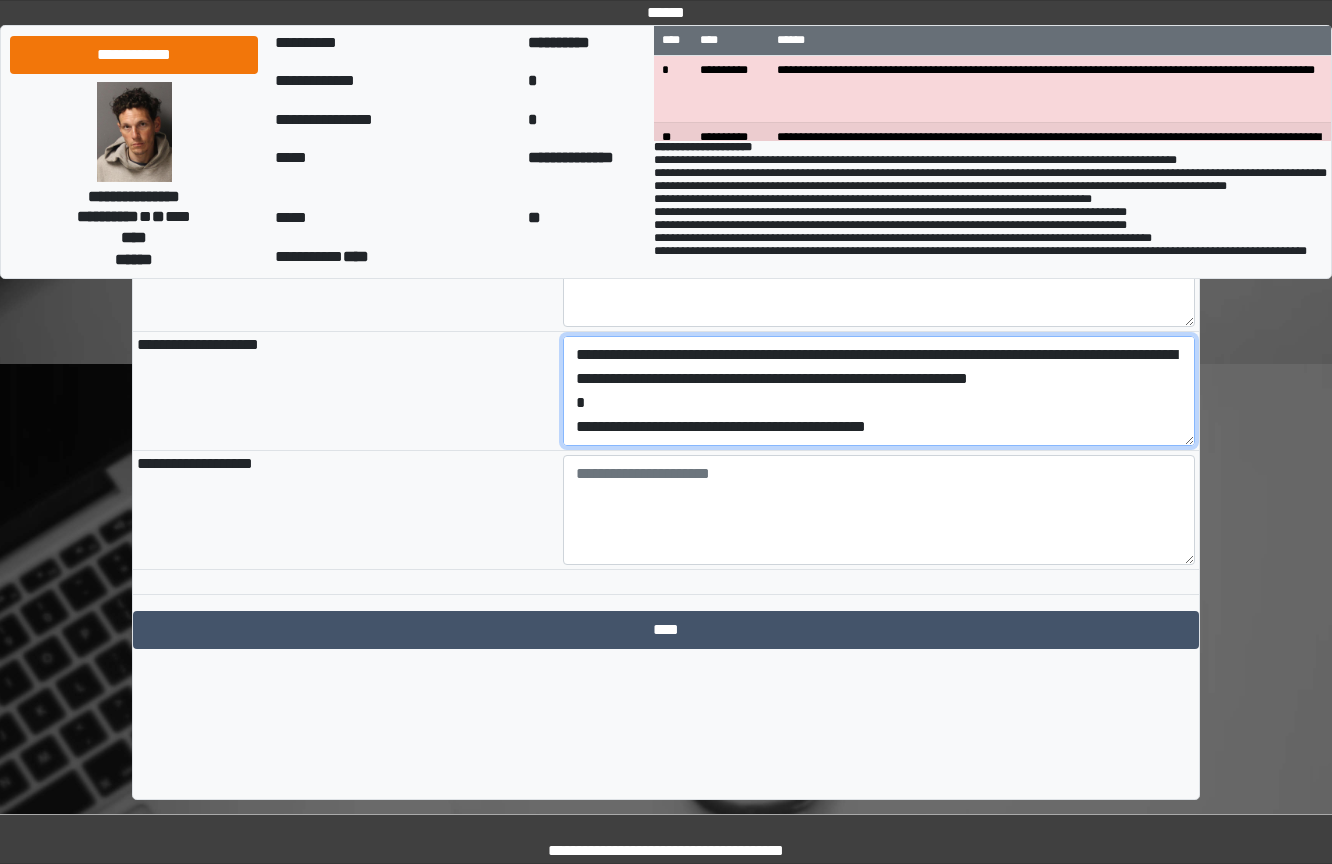 scroll, scrollTop: 233, scrollLeft: 0, axis: vertical 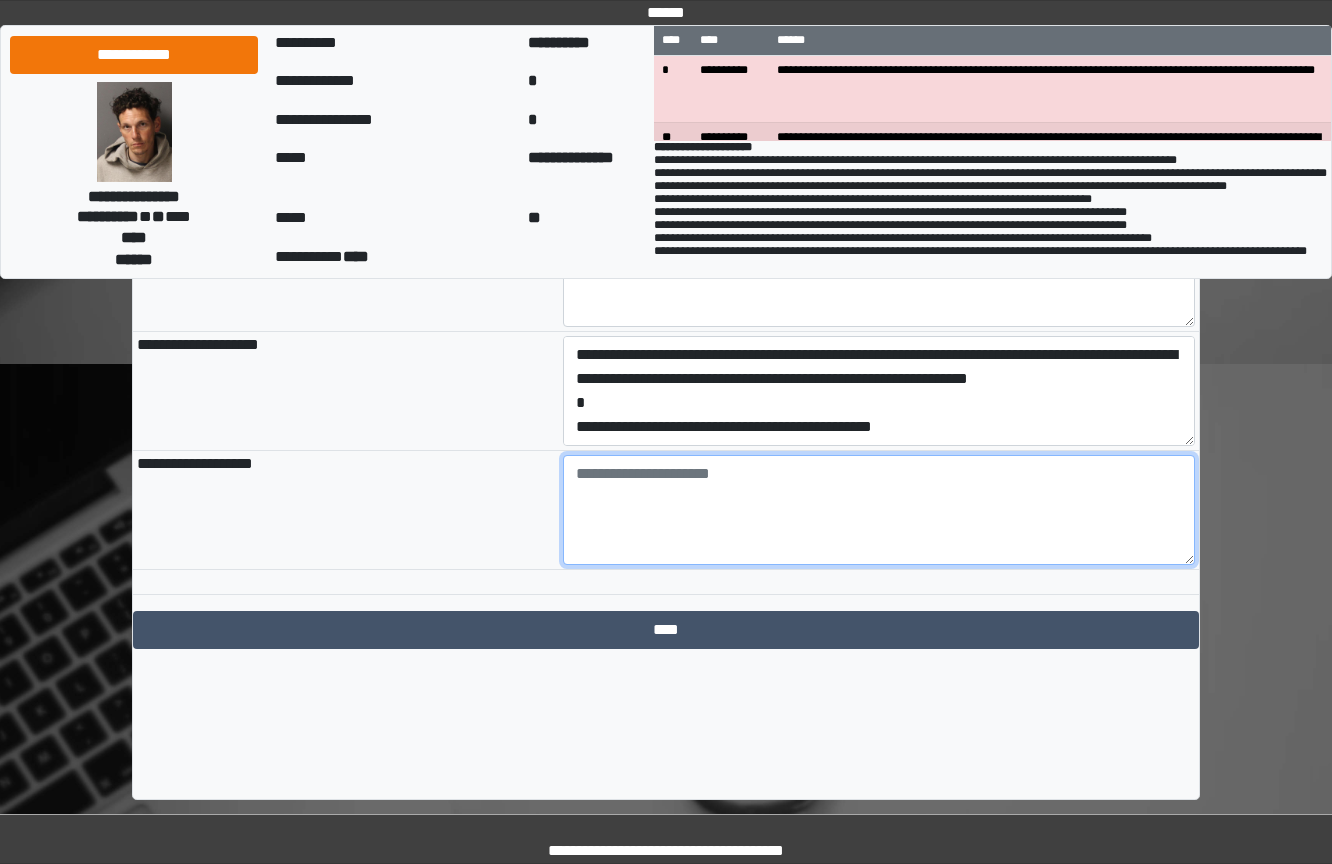 drag, startPoint x: 953, startPoint y: 562, endPoint x: 894, endPoint y: 562, distance: 59 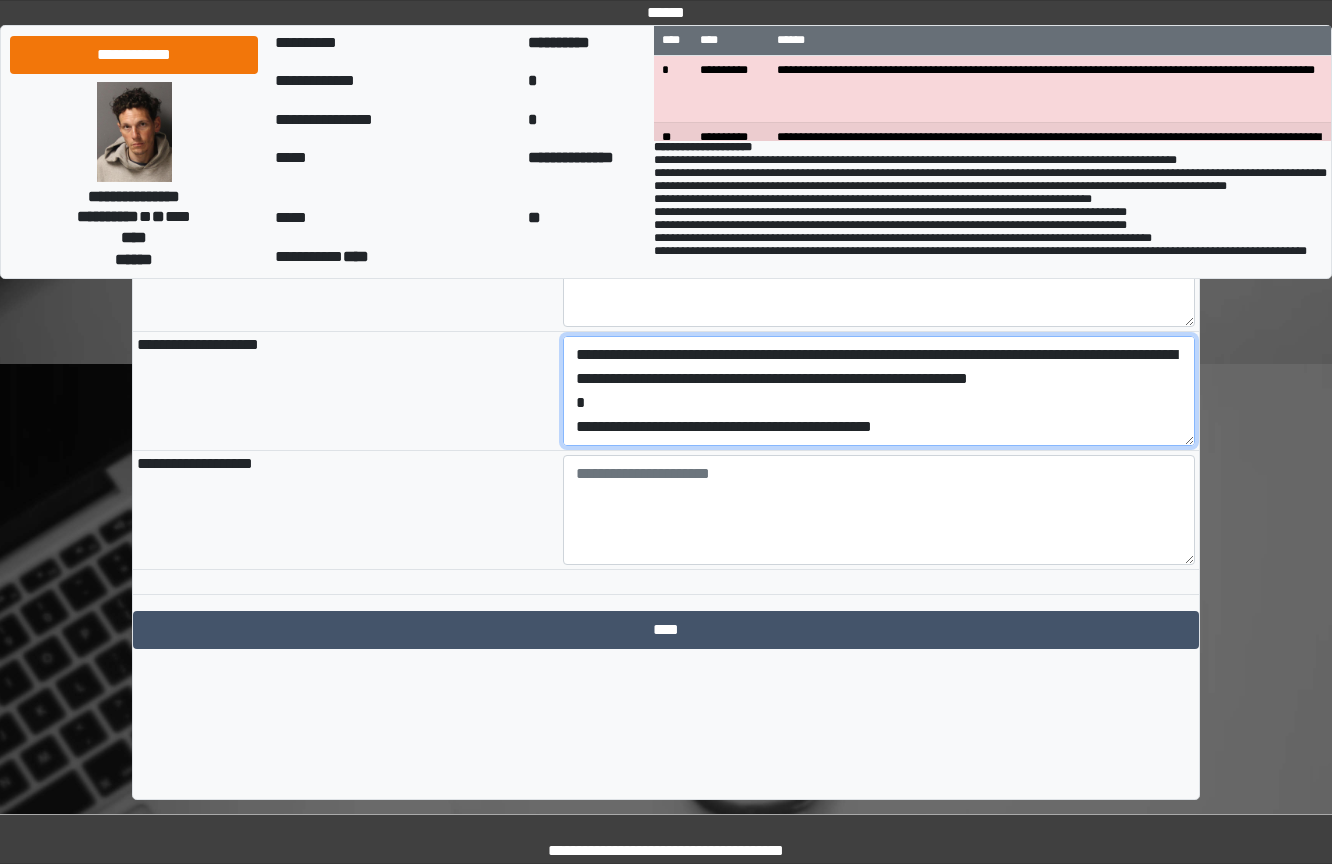 scroll, scrollTop: 240, scrollLeft: 0, axis: vertical 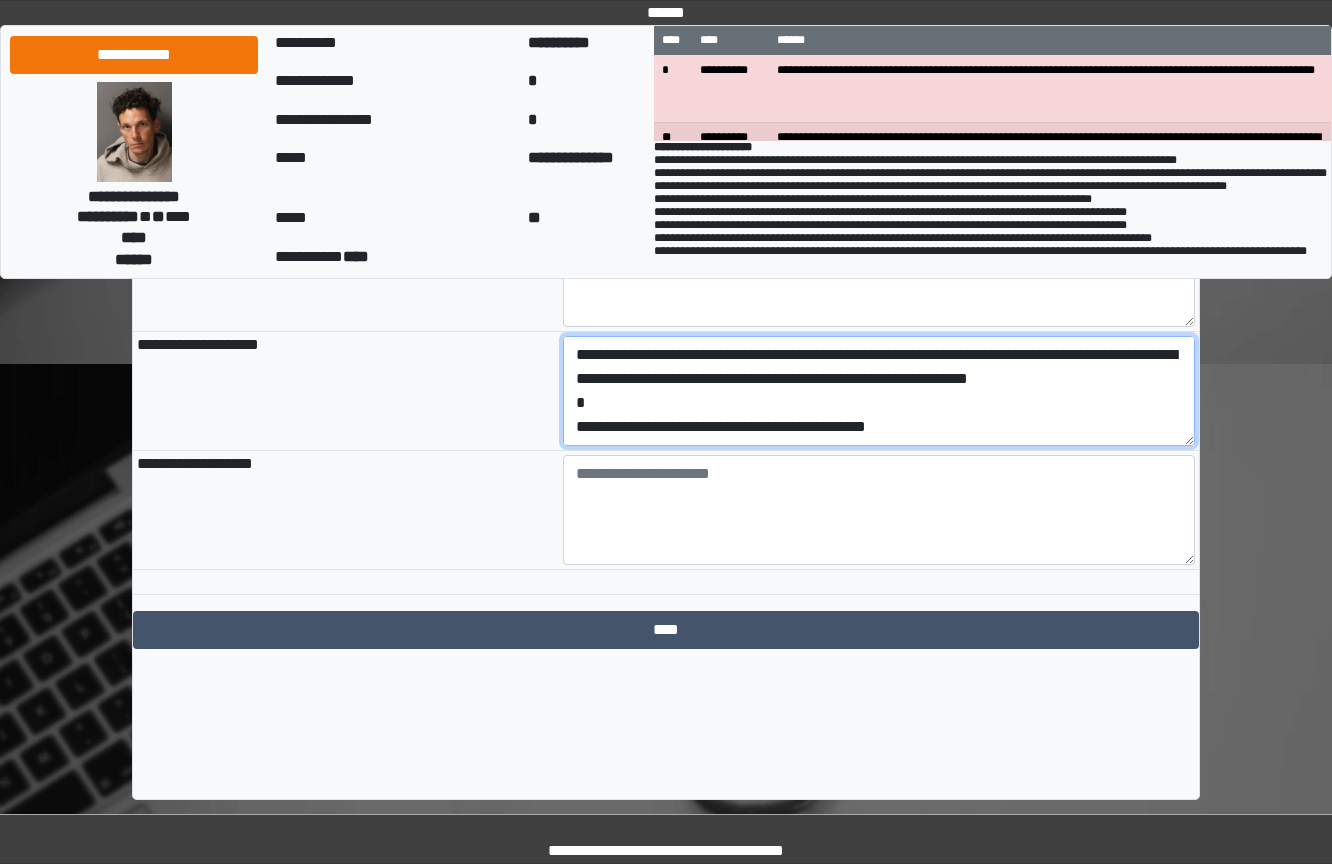 drag, startPoint x: 1063, startPoint y: 526, endPoint x: 222, endPoint y: 522, distance: 841.0095 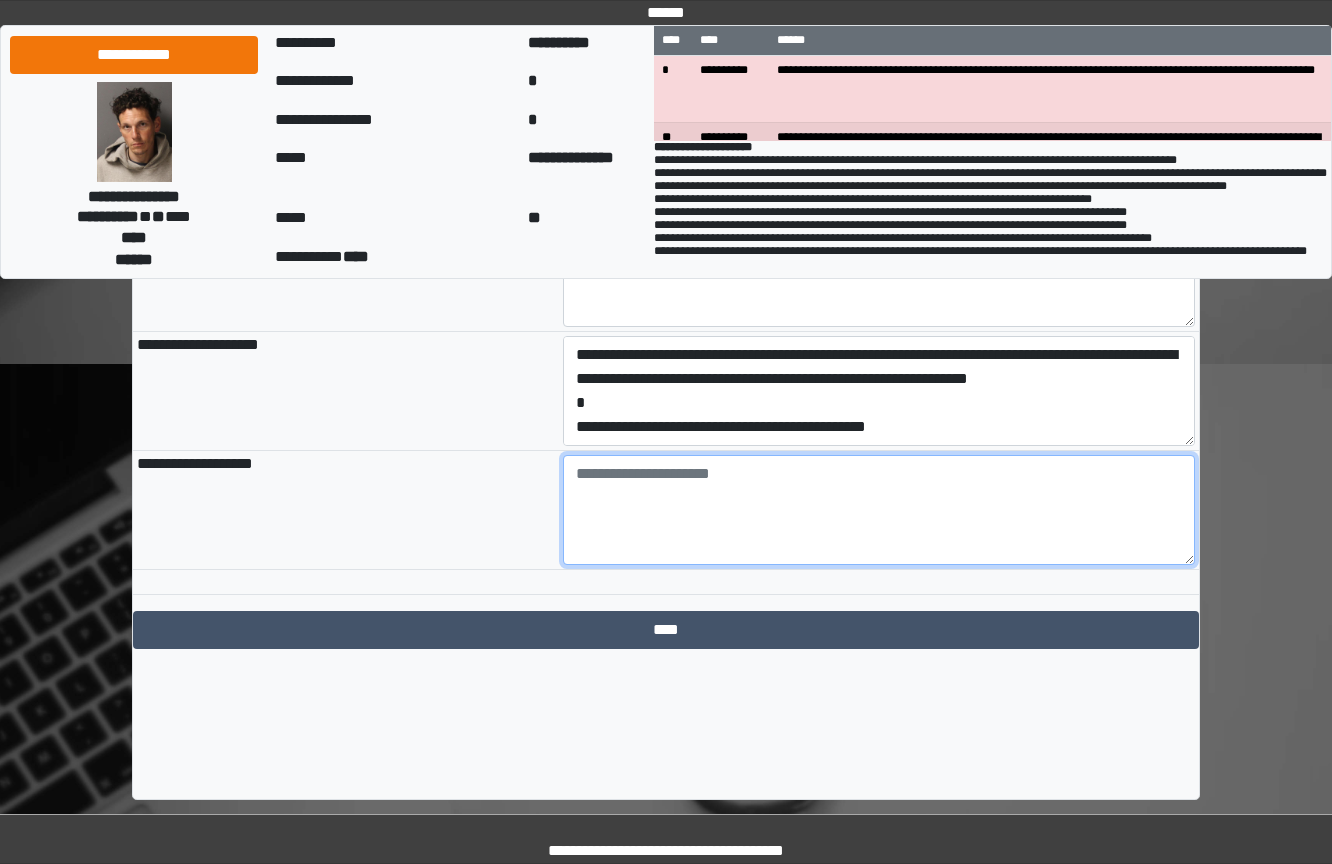 drag, startPoint x: 684, startPoint y: 533, endPoint x: 1099, endPoint y: 549, distance: 415.30832 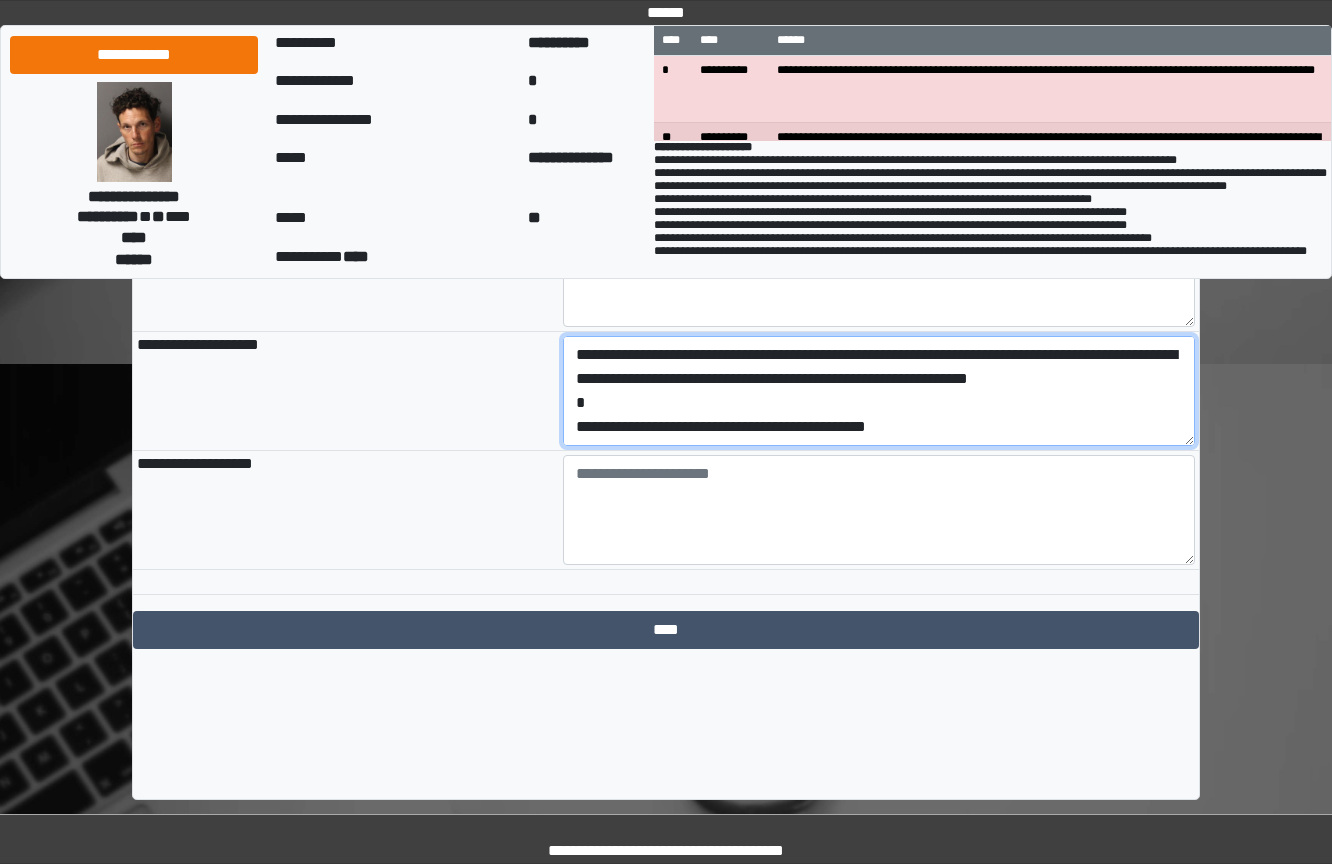 drag, startPoint x: 1065, startPoint y: 523, endPoint x: 154, endPoint y: 514, distance: 911.04443 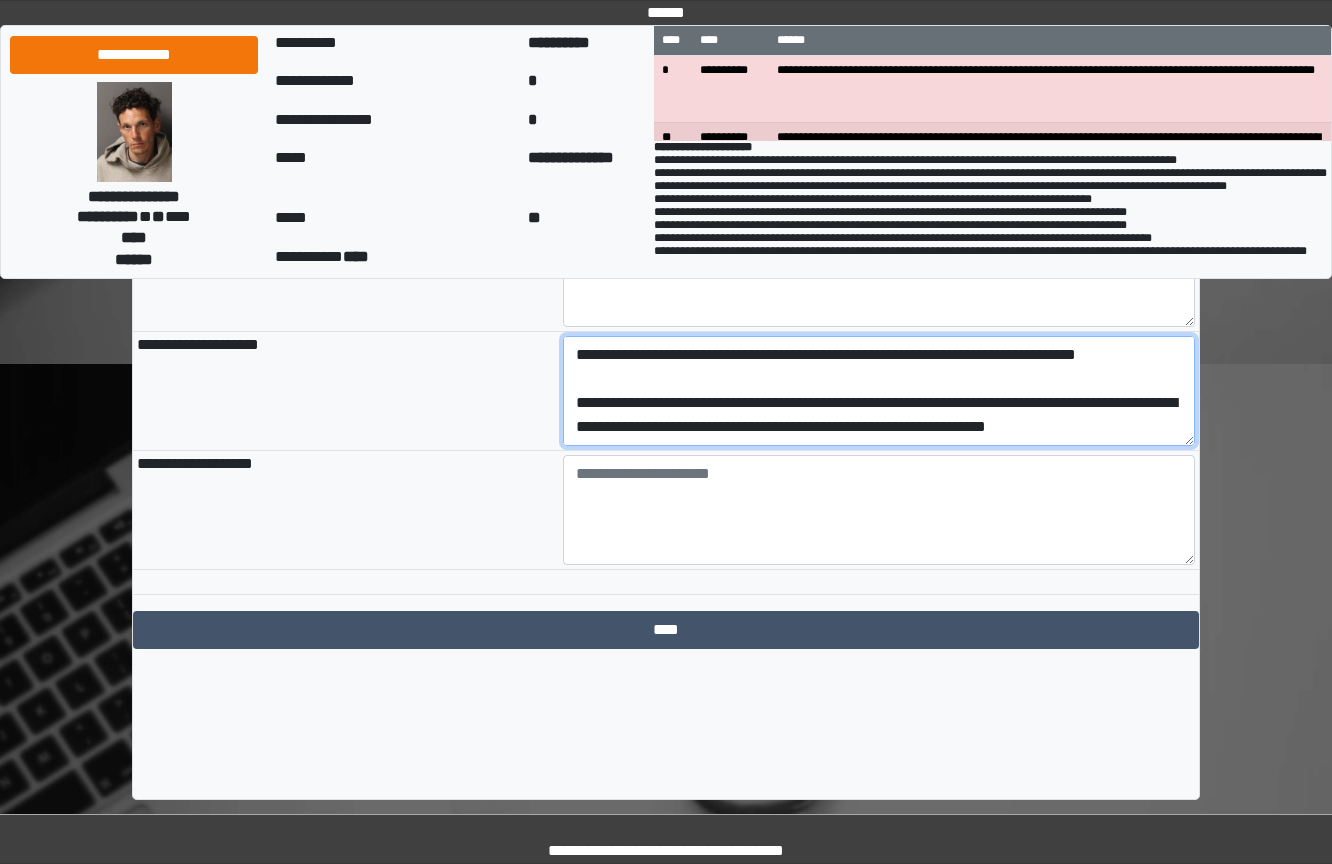 type on "**********" 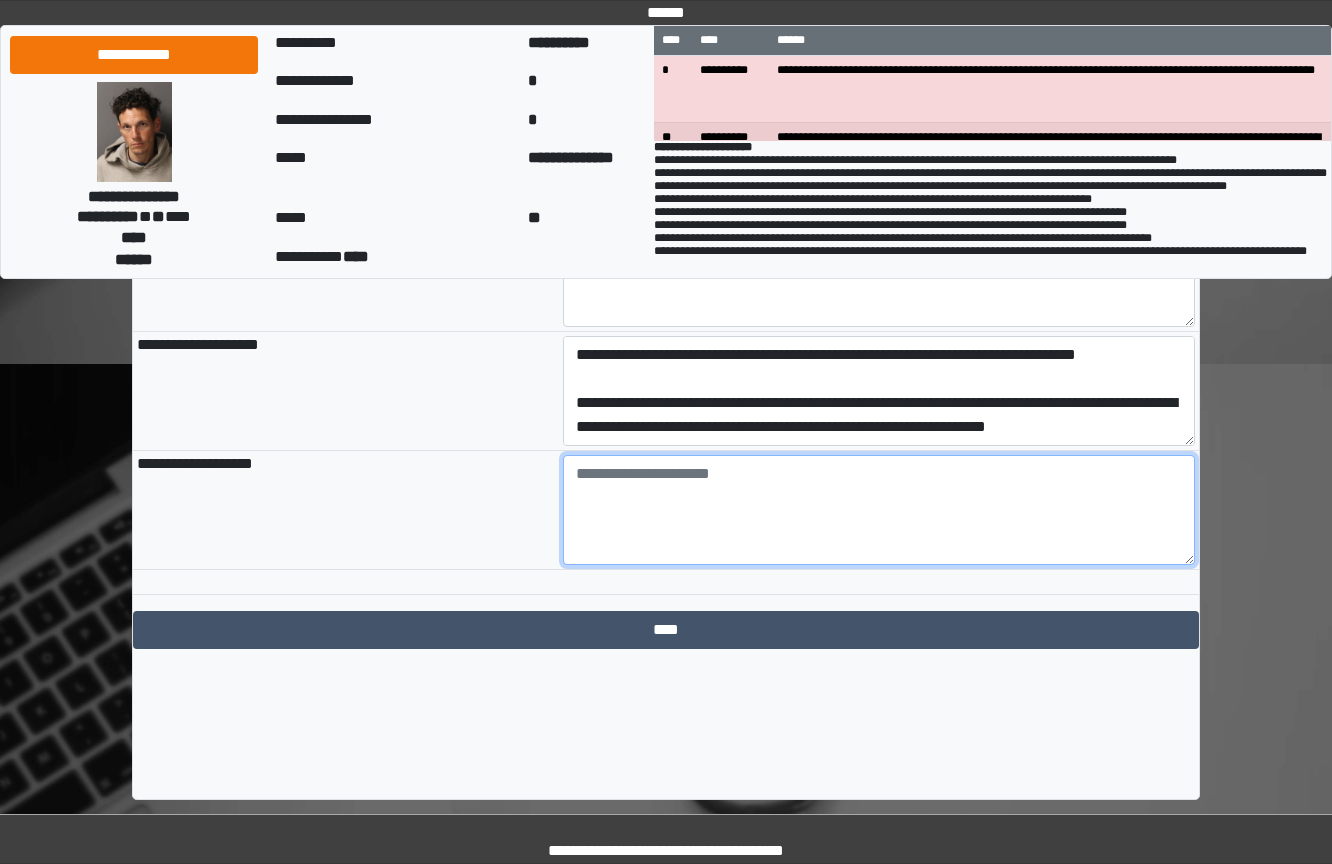 click at bounding box center [879, 510] 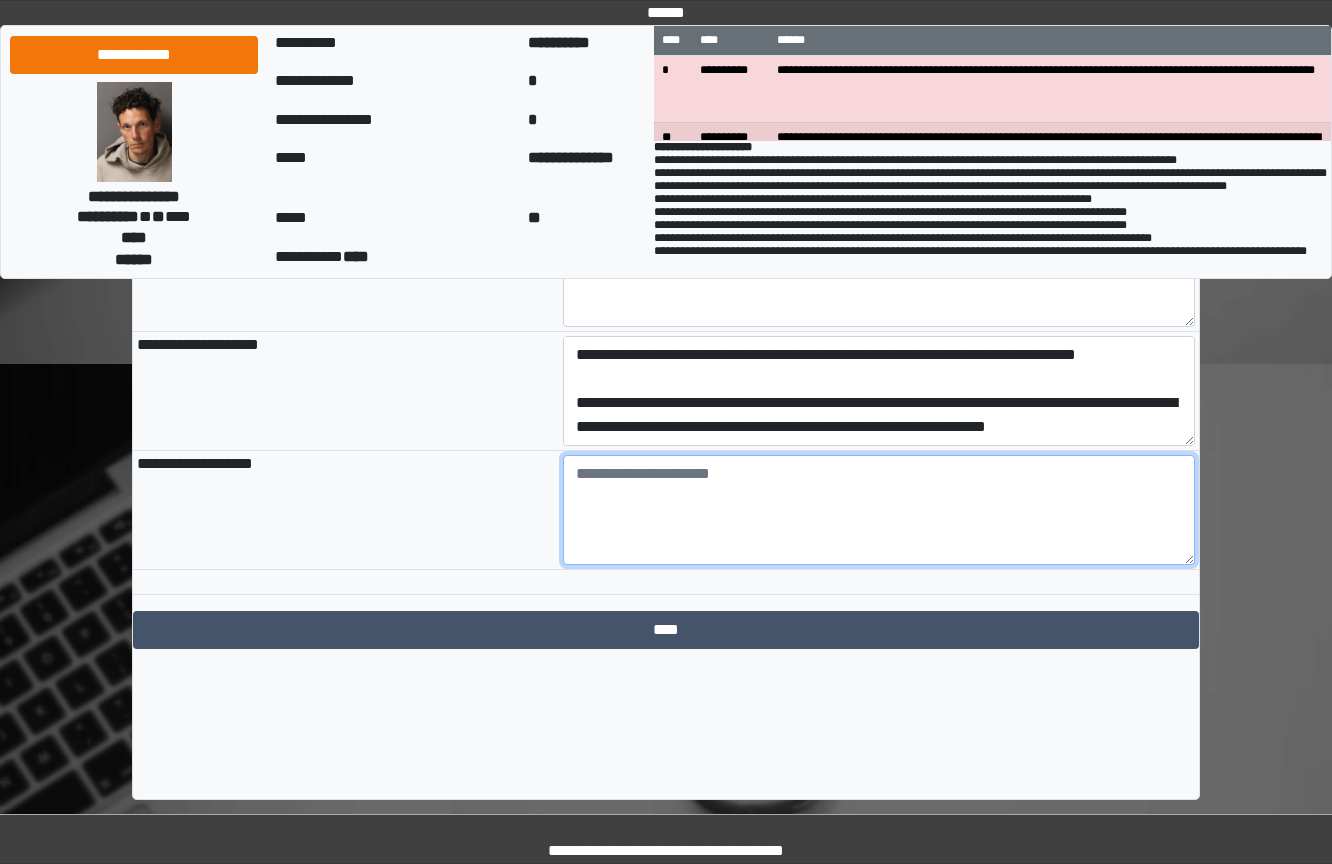 paste on "**********" 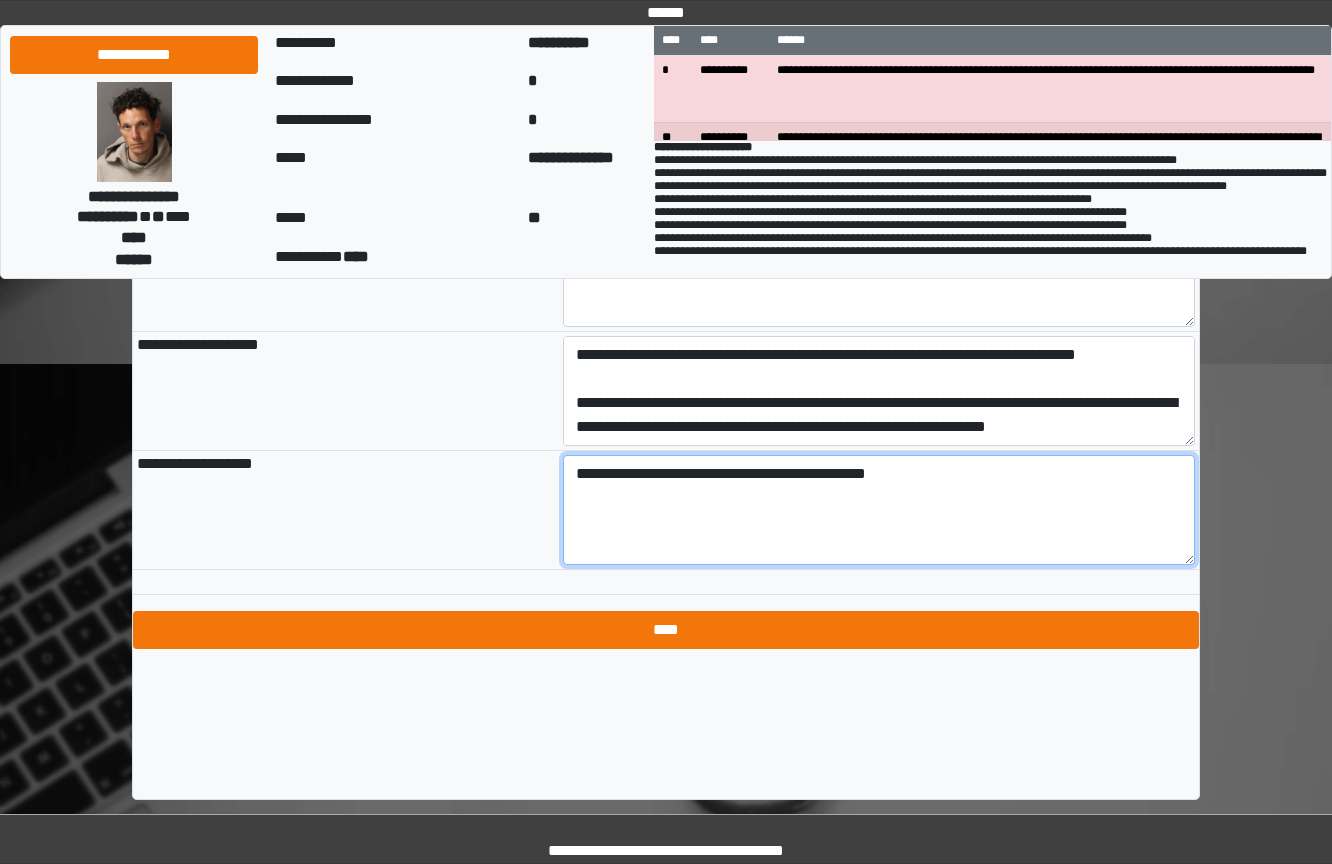 type on "**********" 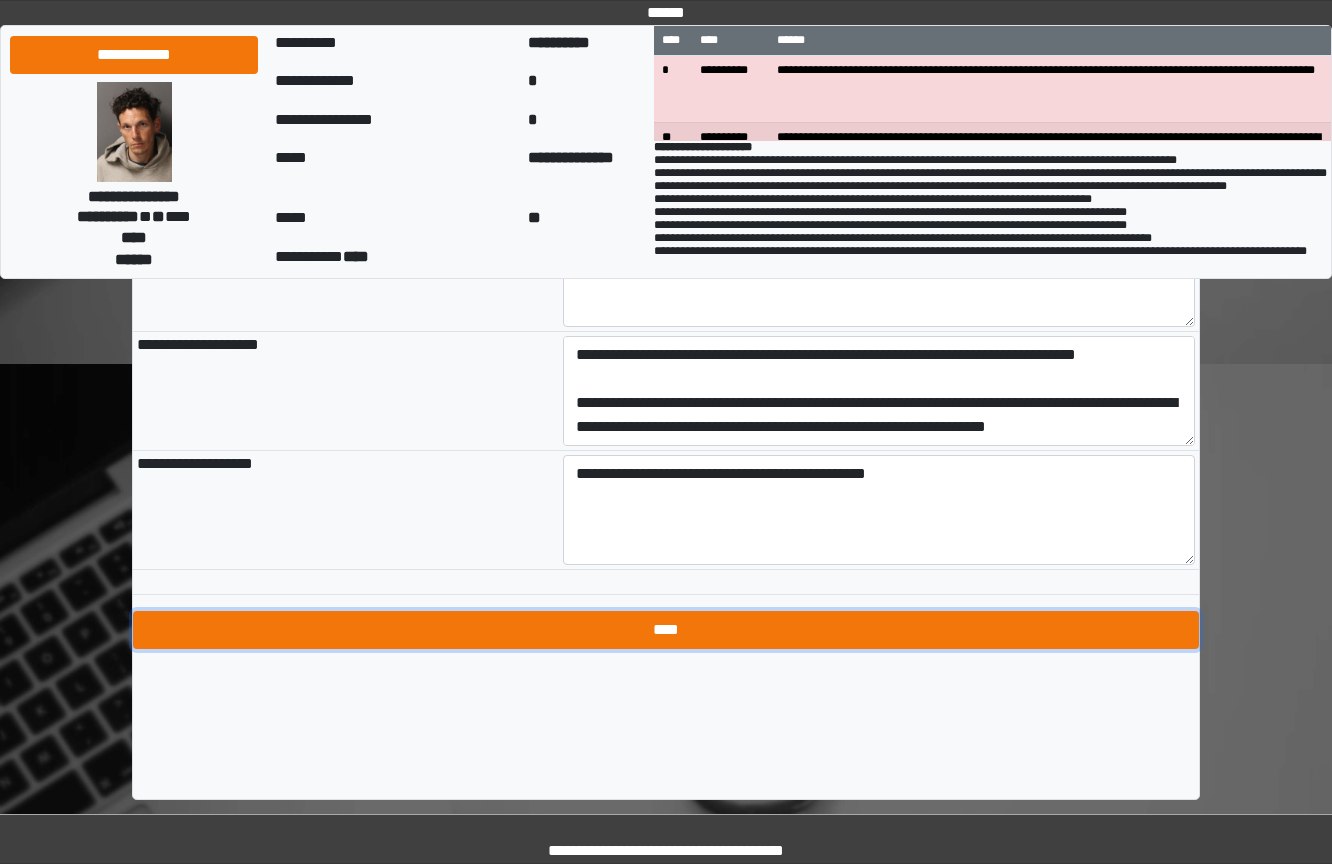 click on "****" at bounding box center [666, 630] 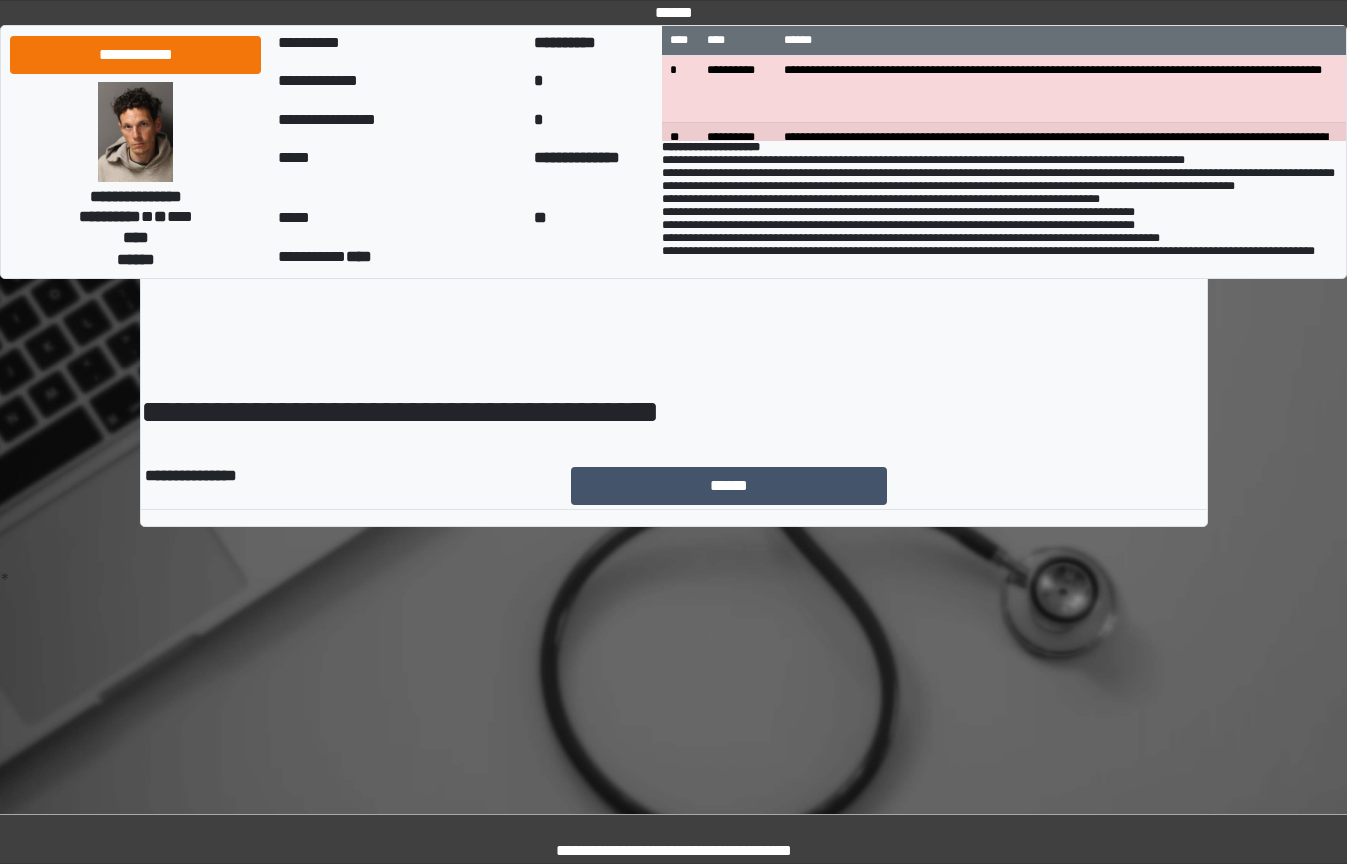 scroll, scrollTop: 0, scrollLeft: 0, axis: both 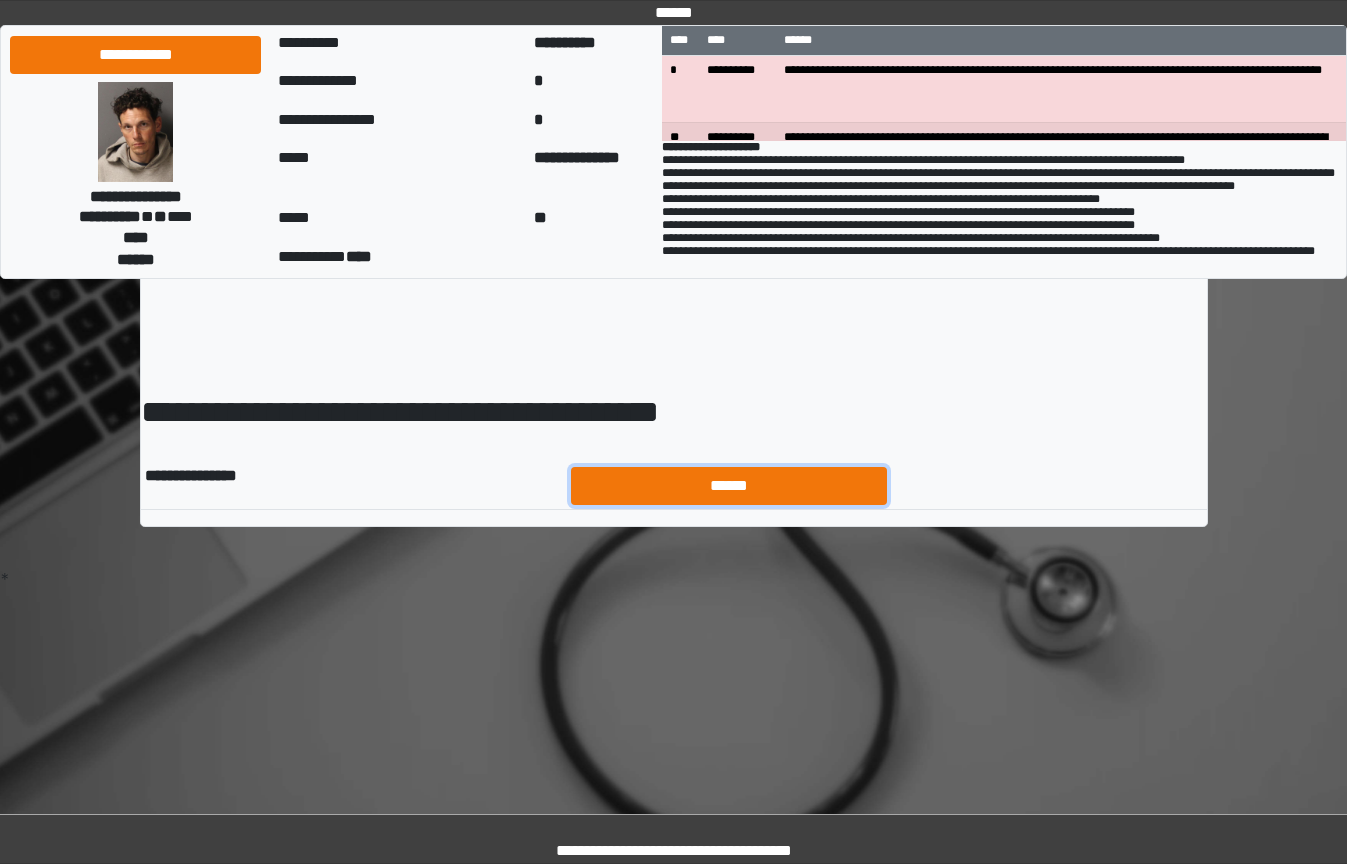 click on "******" at bounding box center (729, 486) 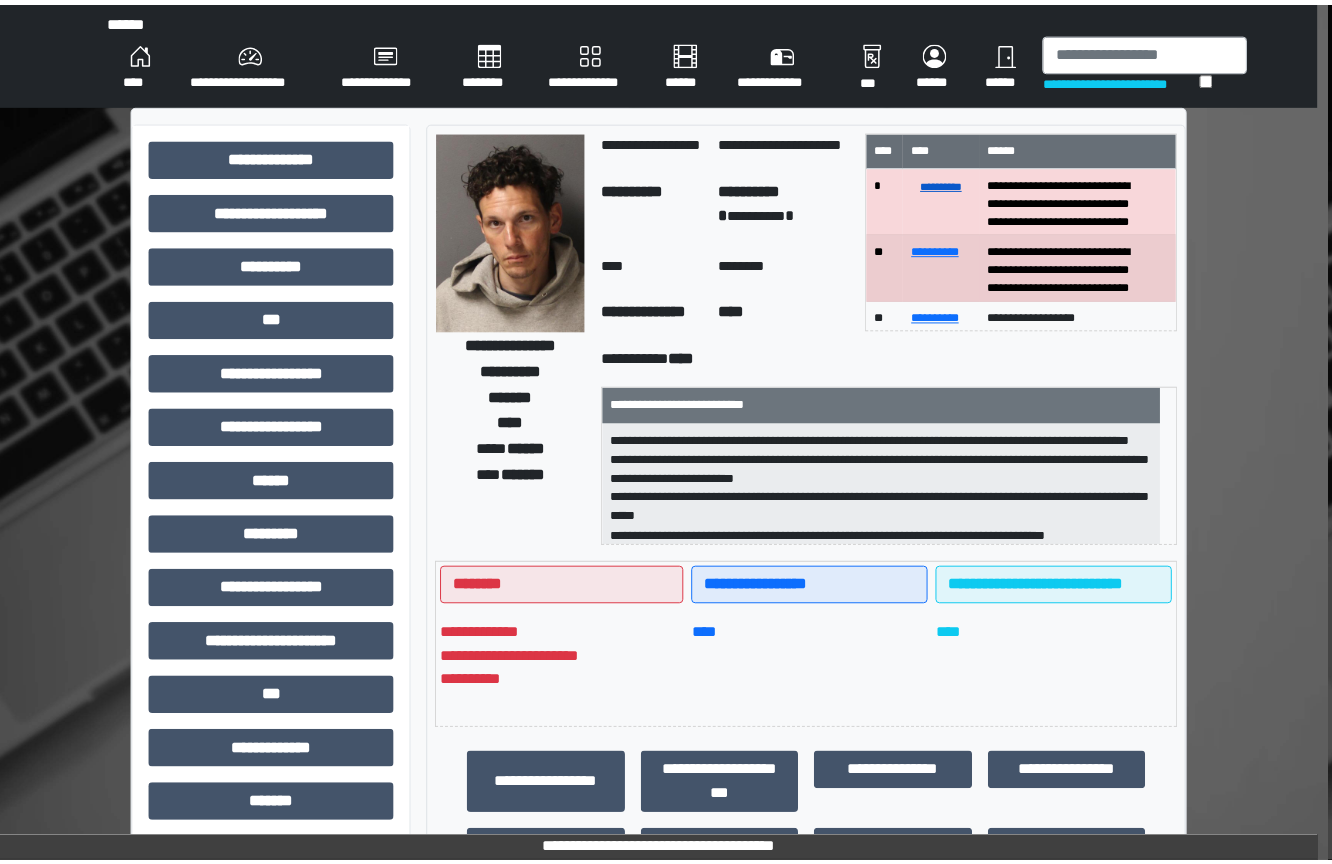 scroll, scrollTop: 0, scrollLeft: 0, axis: both 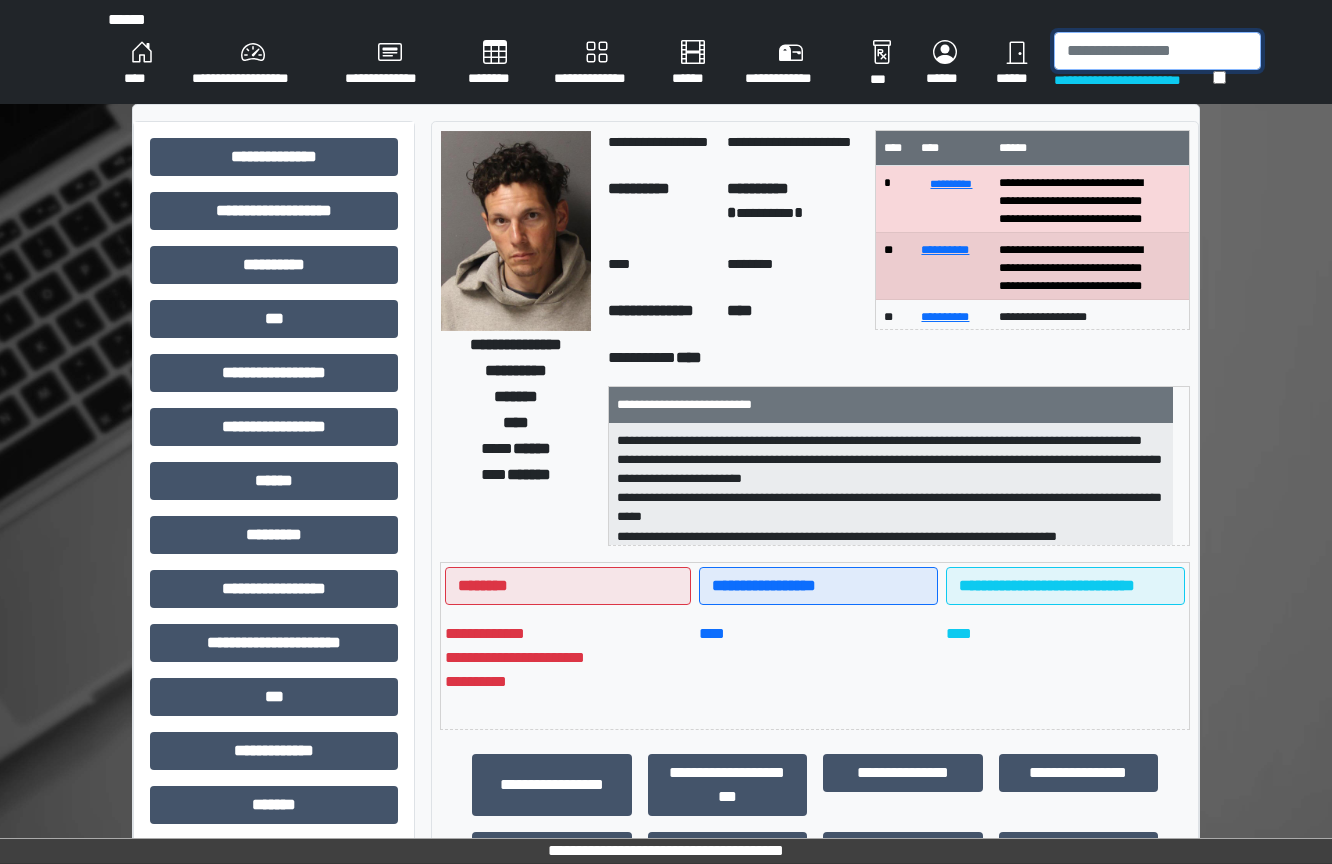 click at bounding box center [1157, 51] 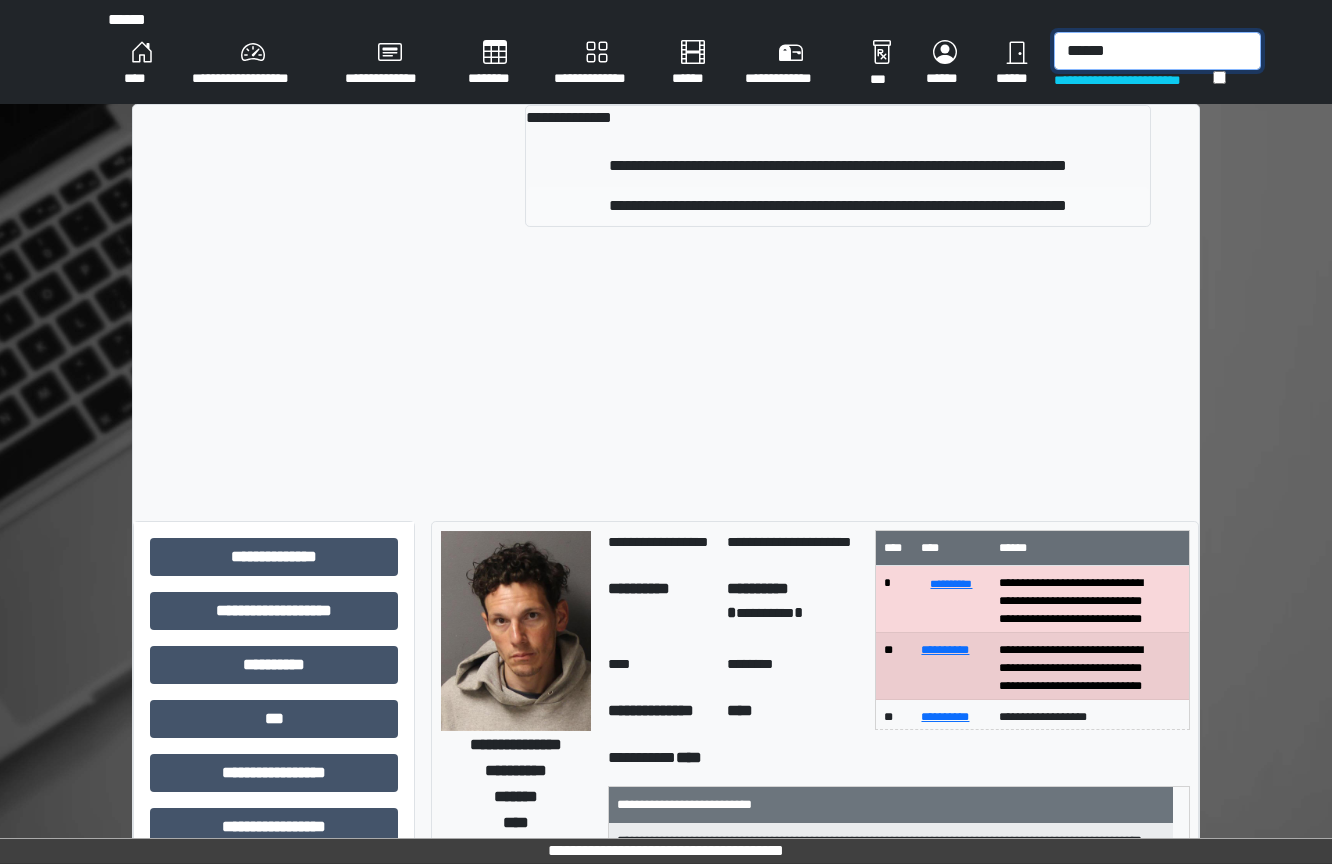 type on "******" 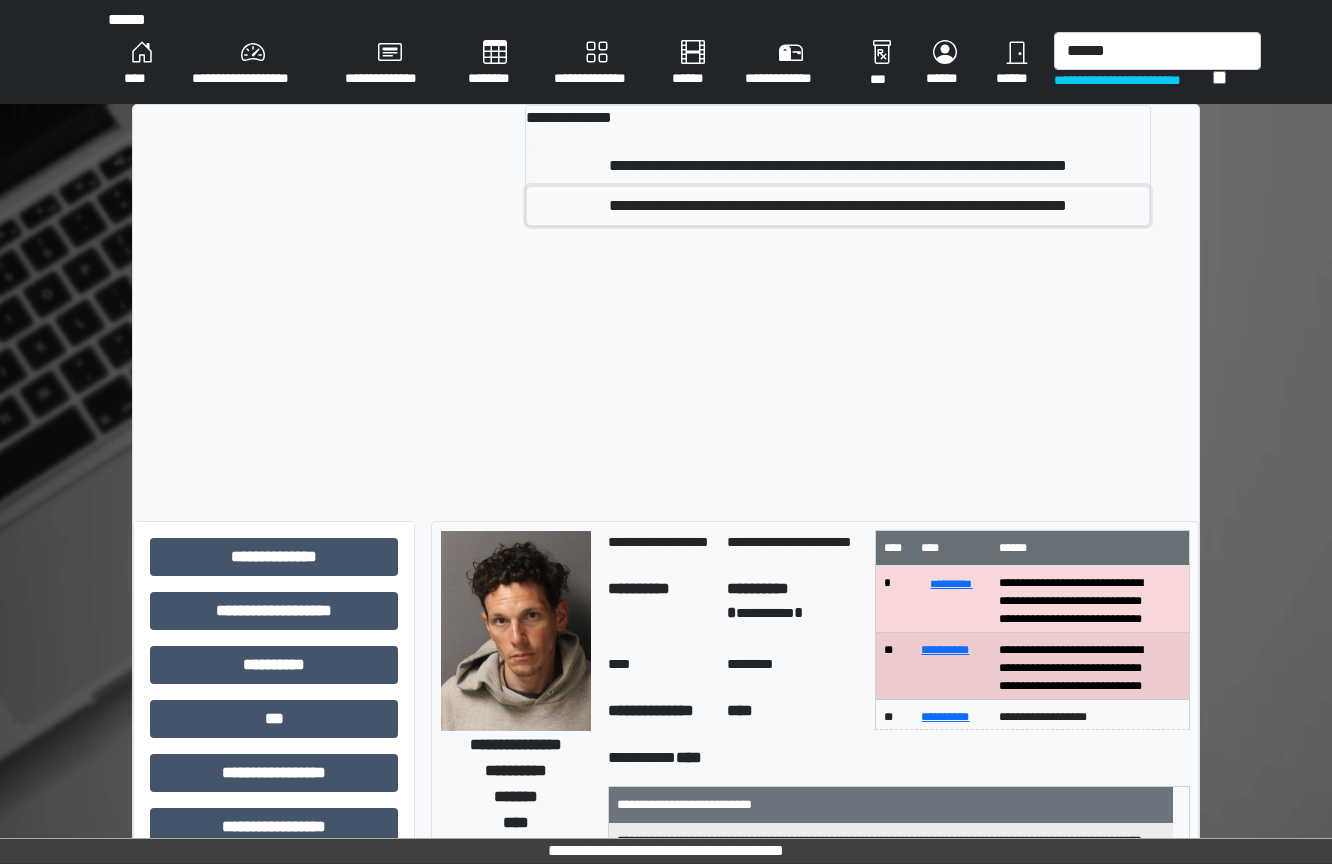 click on "**********" at bounding box center [838, 206] 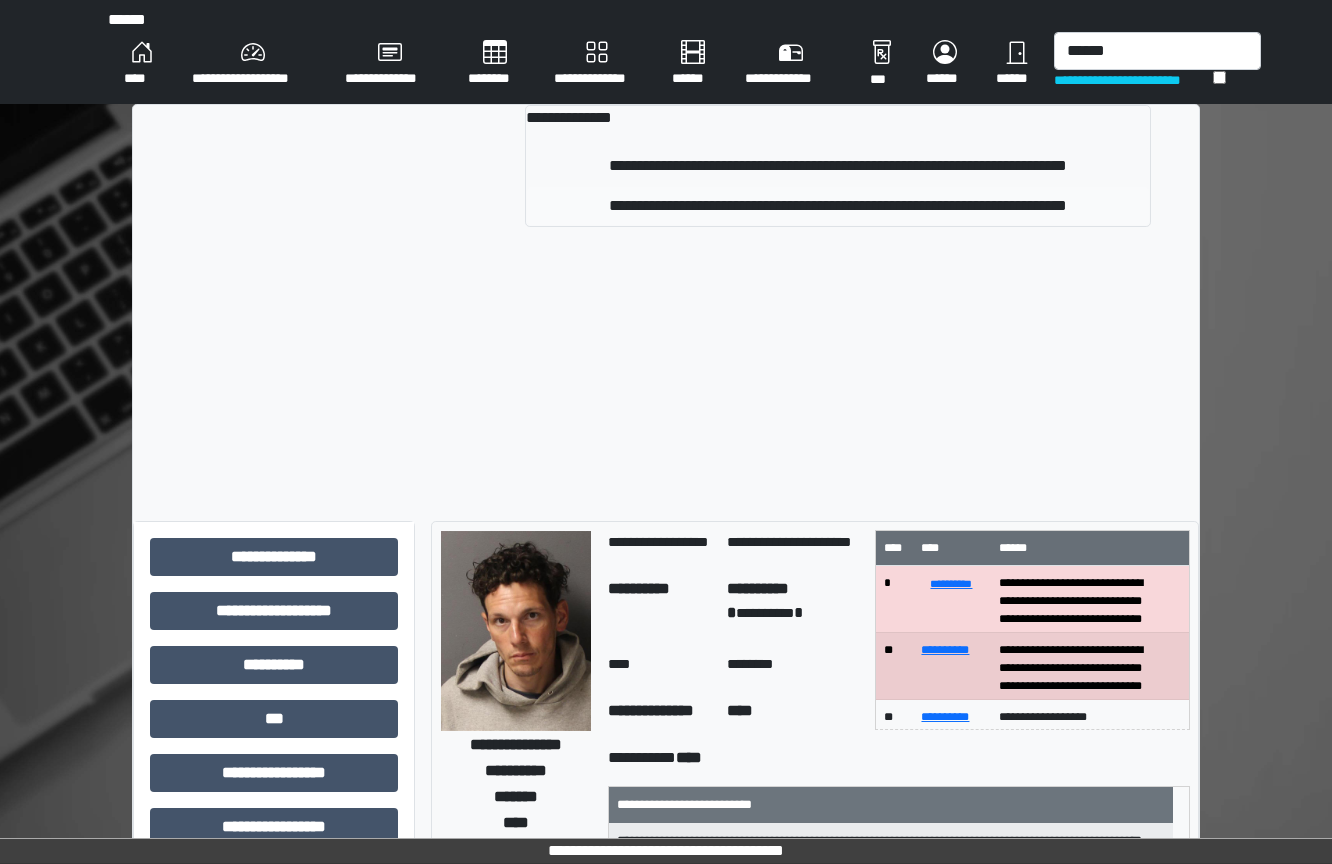 type 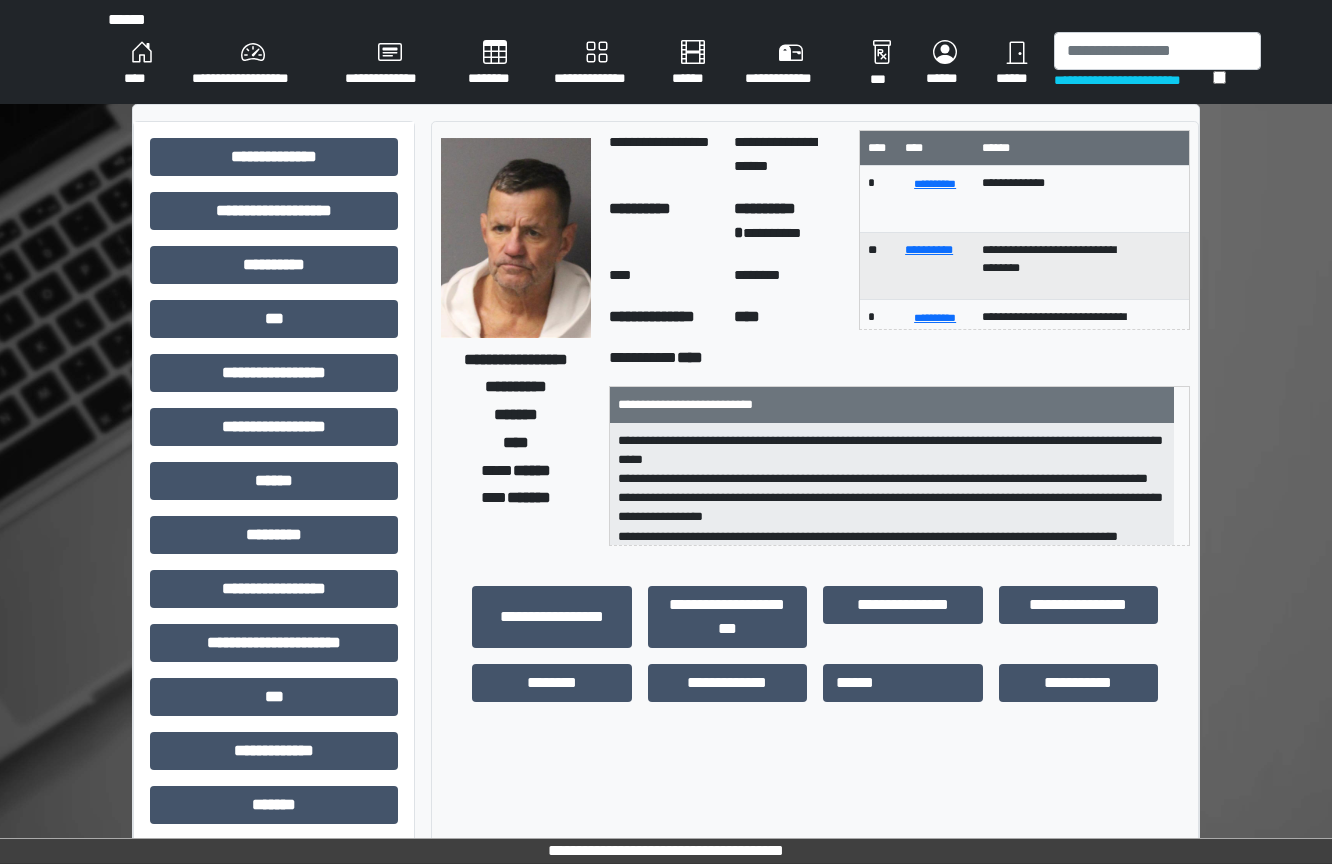 click on "**********" at bounding box center (815, 651) 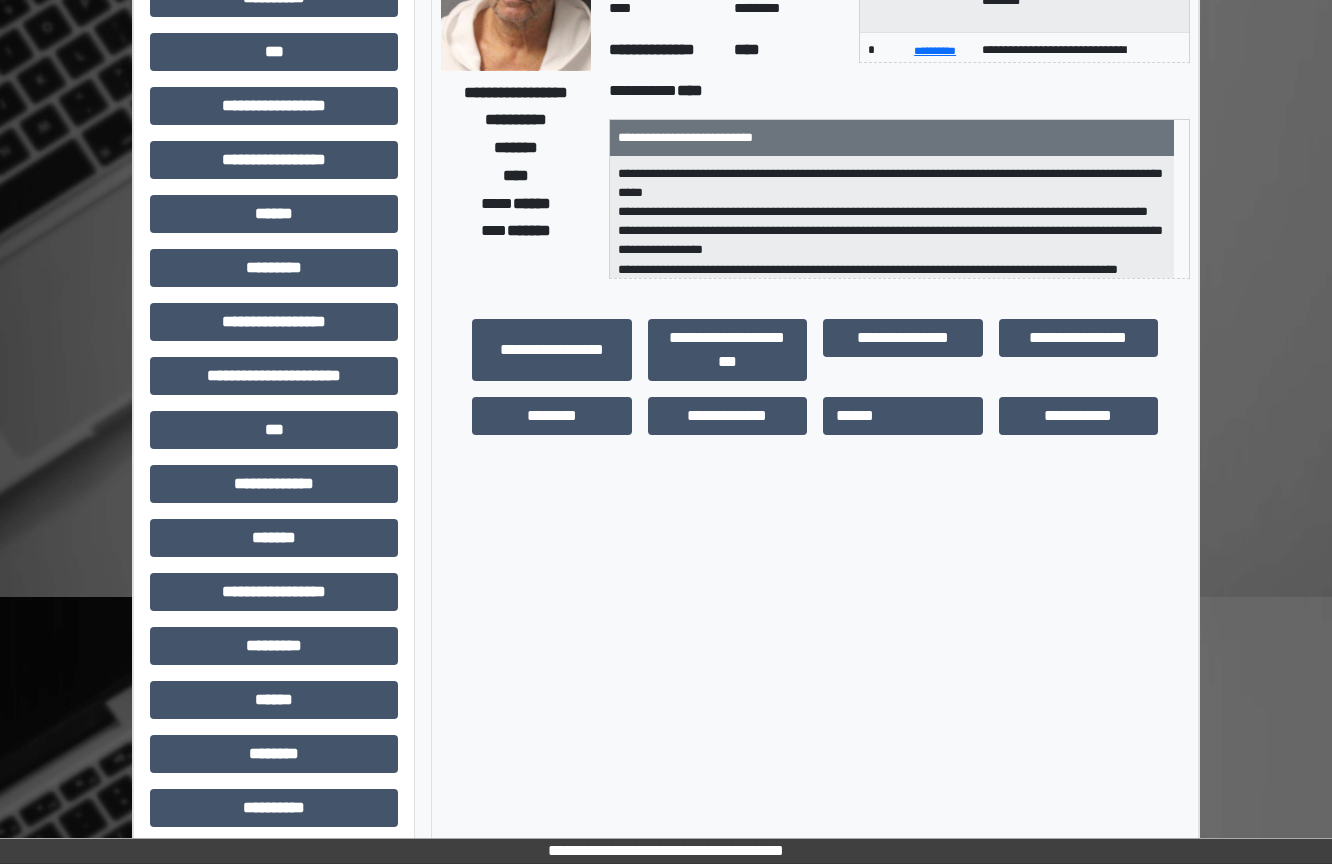 scroll, scrollTop: 334, scrollLeft: 0, axis: vertical 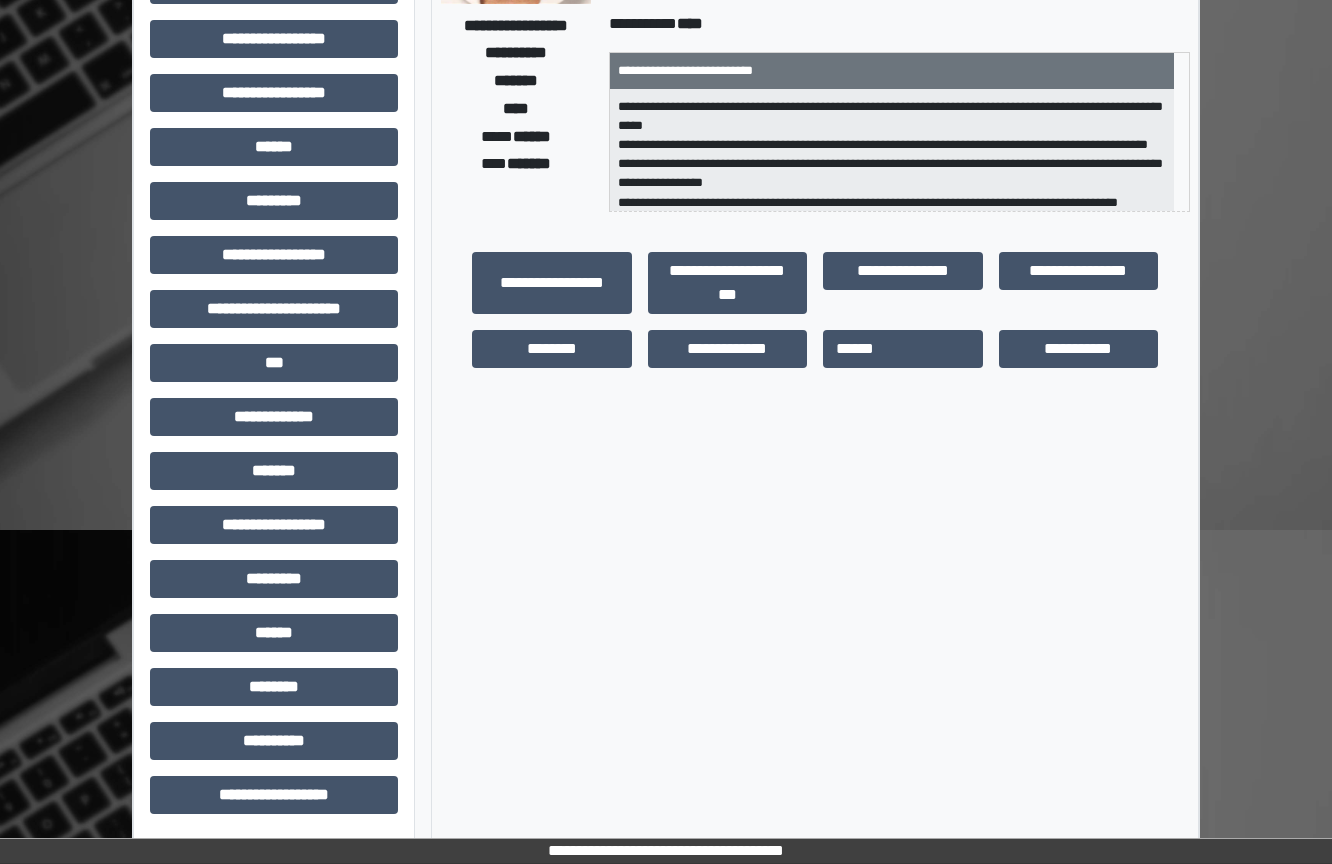 click on "**********" at bounding box center [274, 317] 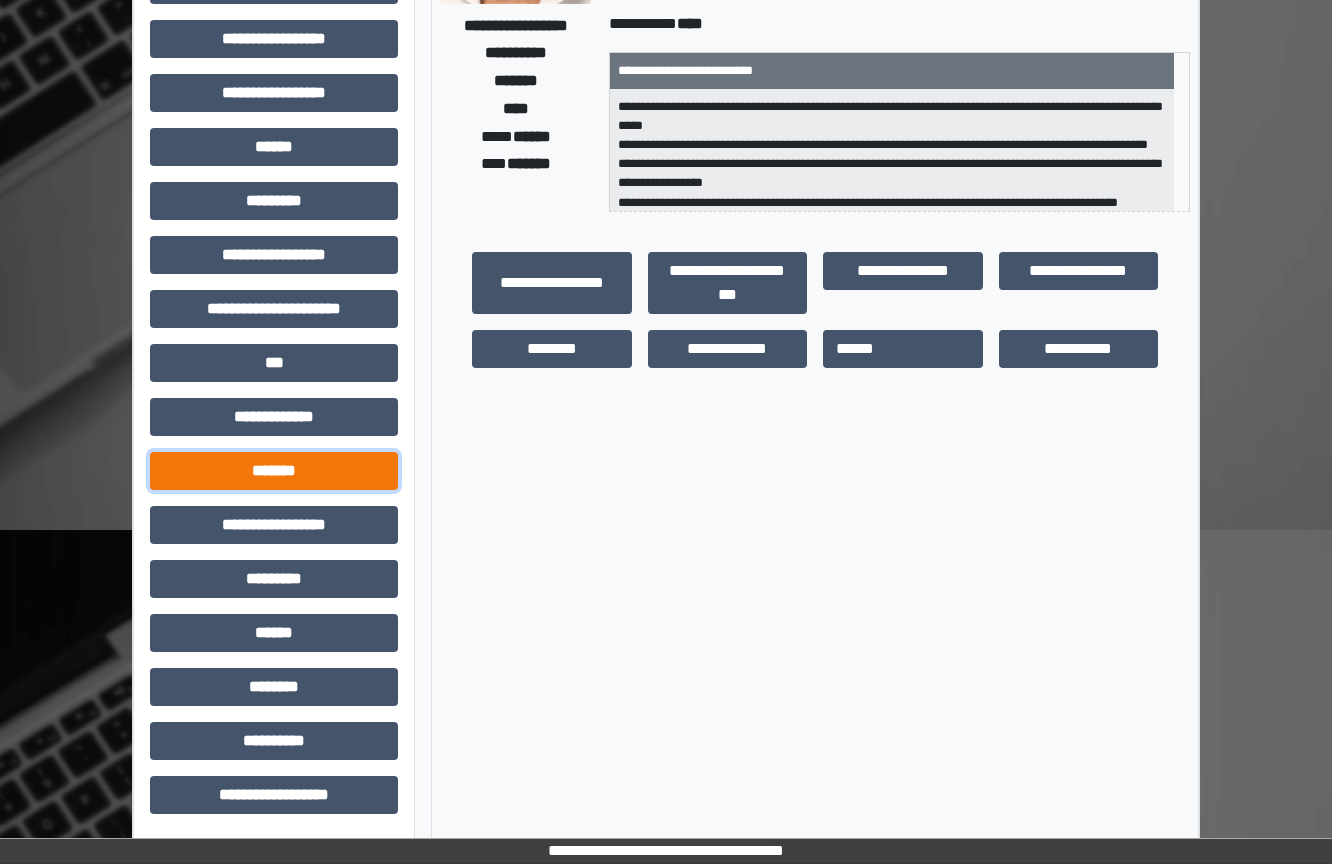 click on "*******" at bounding box center (274, 471) 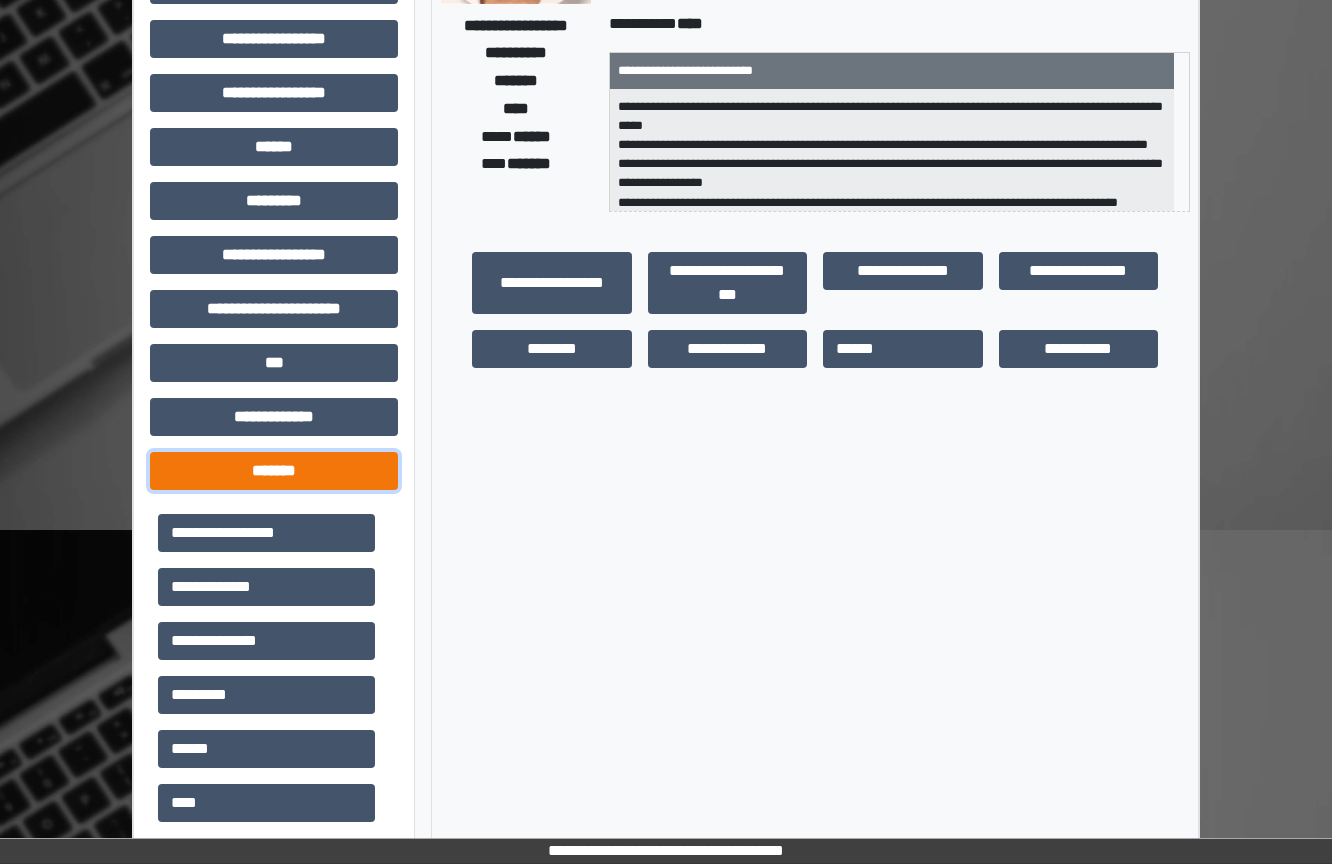 drag, startPoint x: 273, startPoint y: 473, endPoint x: 268, endPoint y: 483, distance: 11.18034 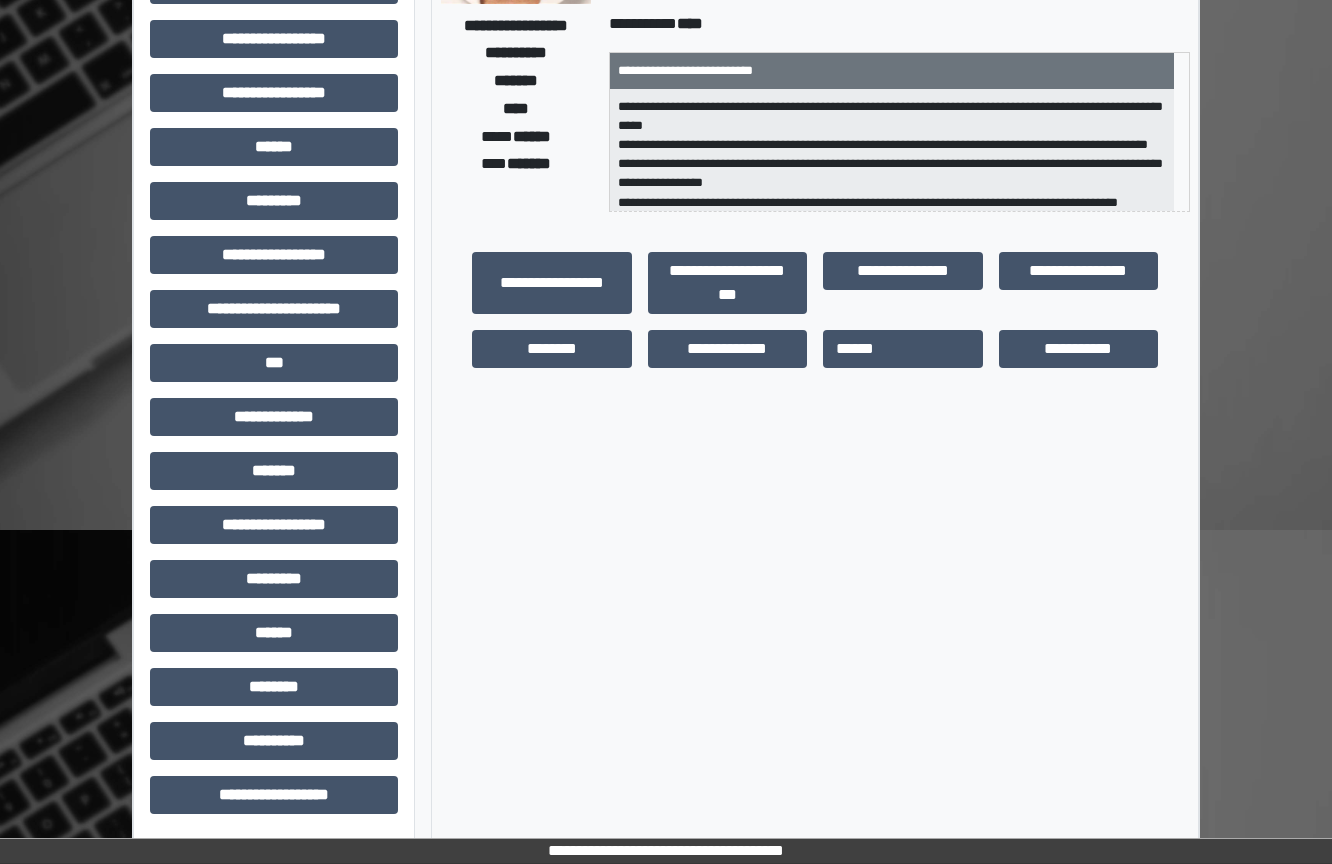 click on "**********" at bounding box center [274, 317] 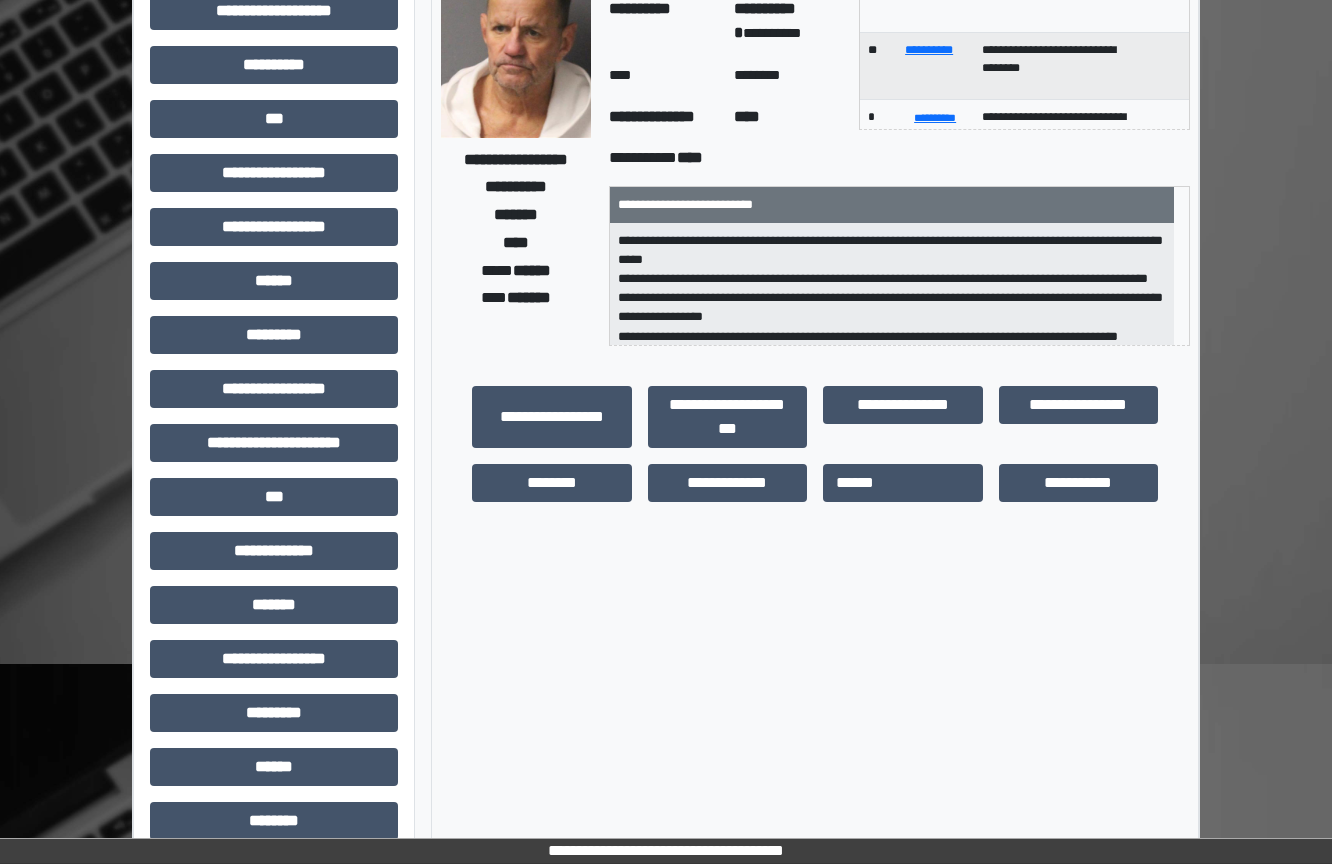 scroll, scrollTop: 334, scrollLeft: 0, axis: vertical 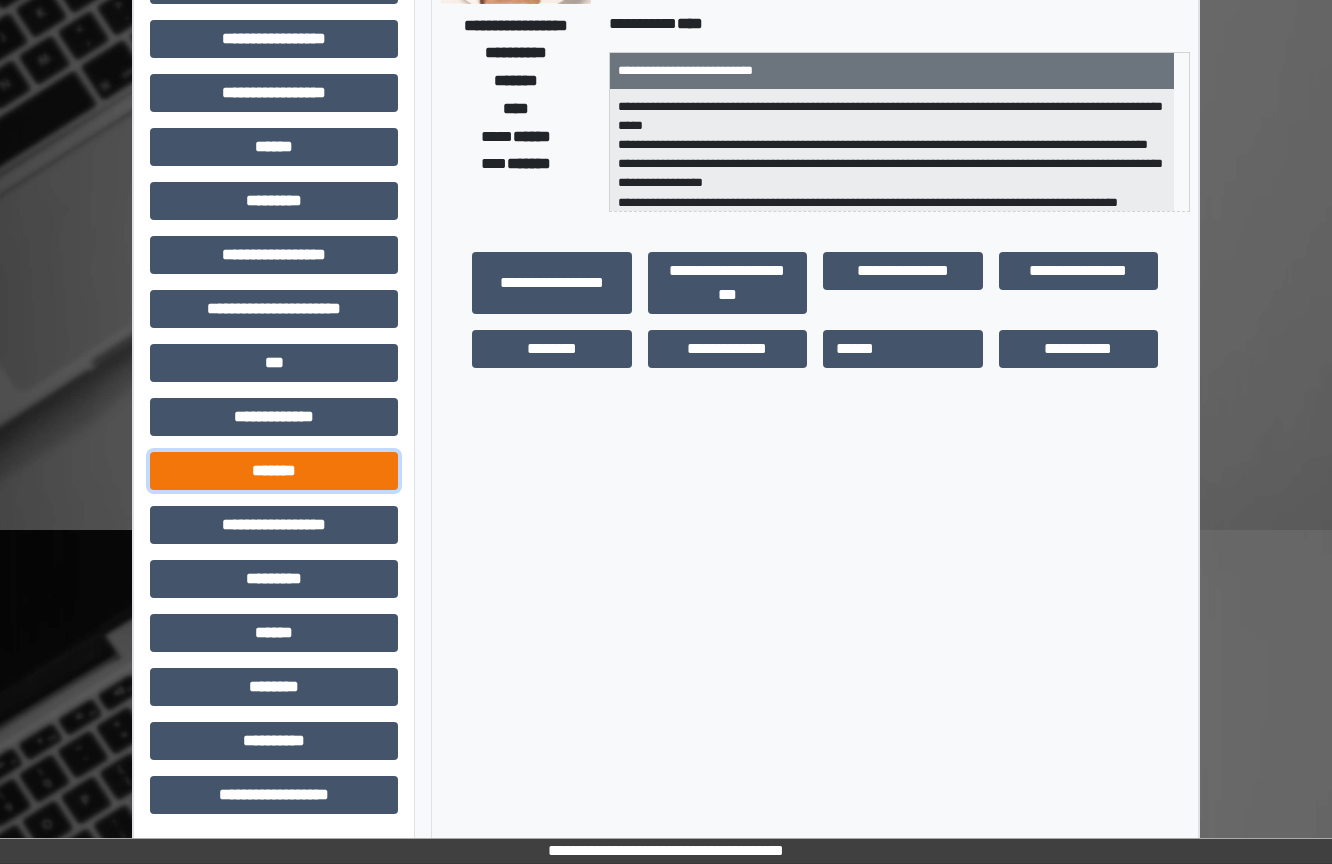 click on "*******" at bounding box center (274, 471) 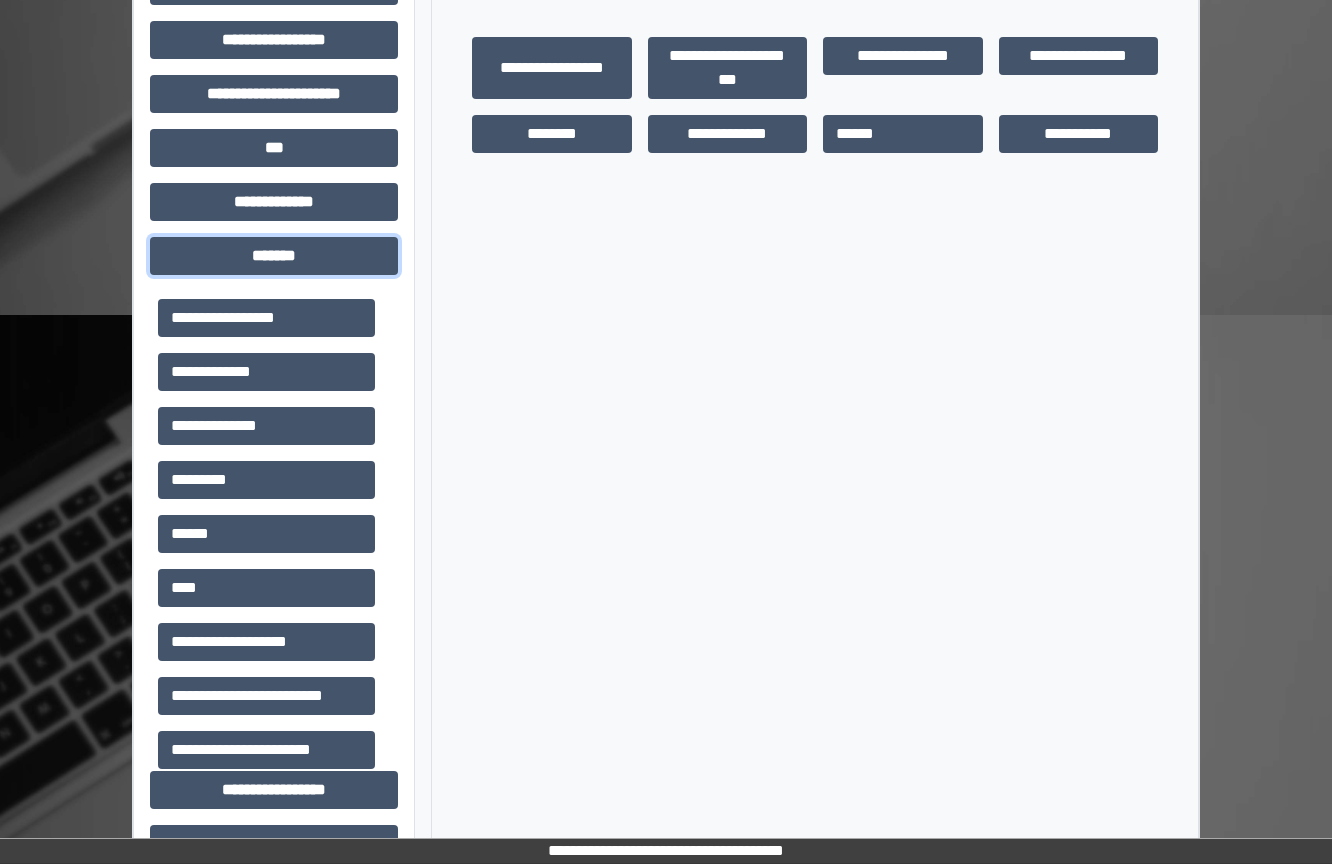 scroll, scrollTop: 734, scrollLeft: 0, axis: vertical 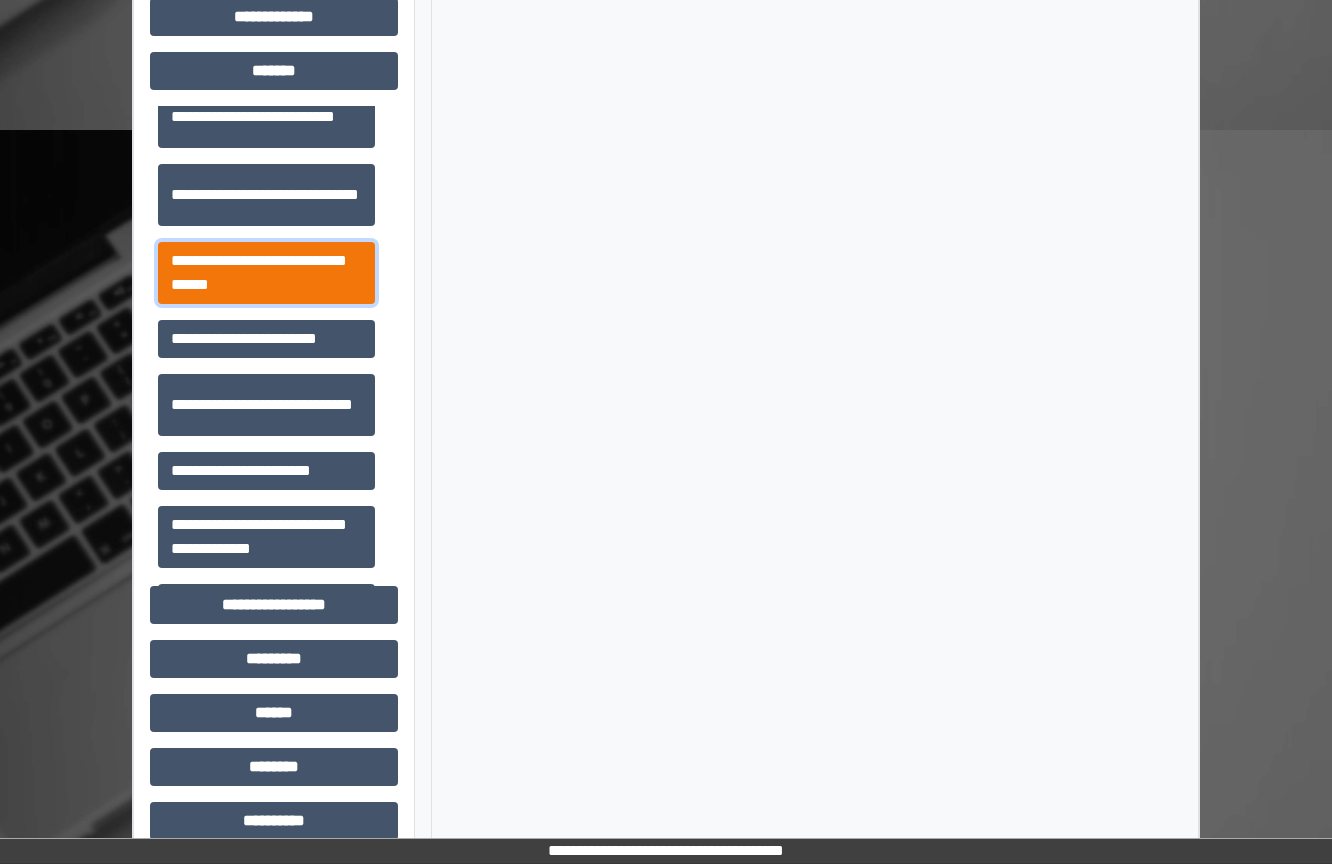 click on "**********" at bounding box center [266, 273] 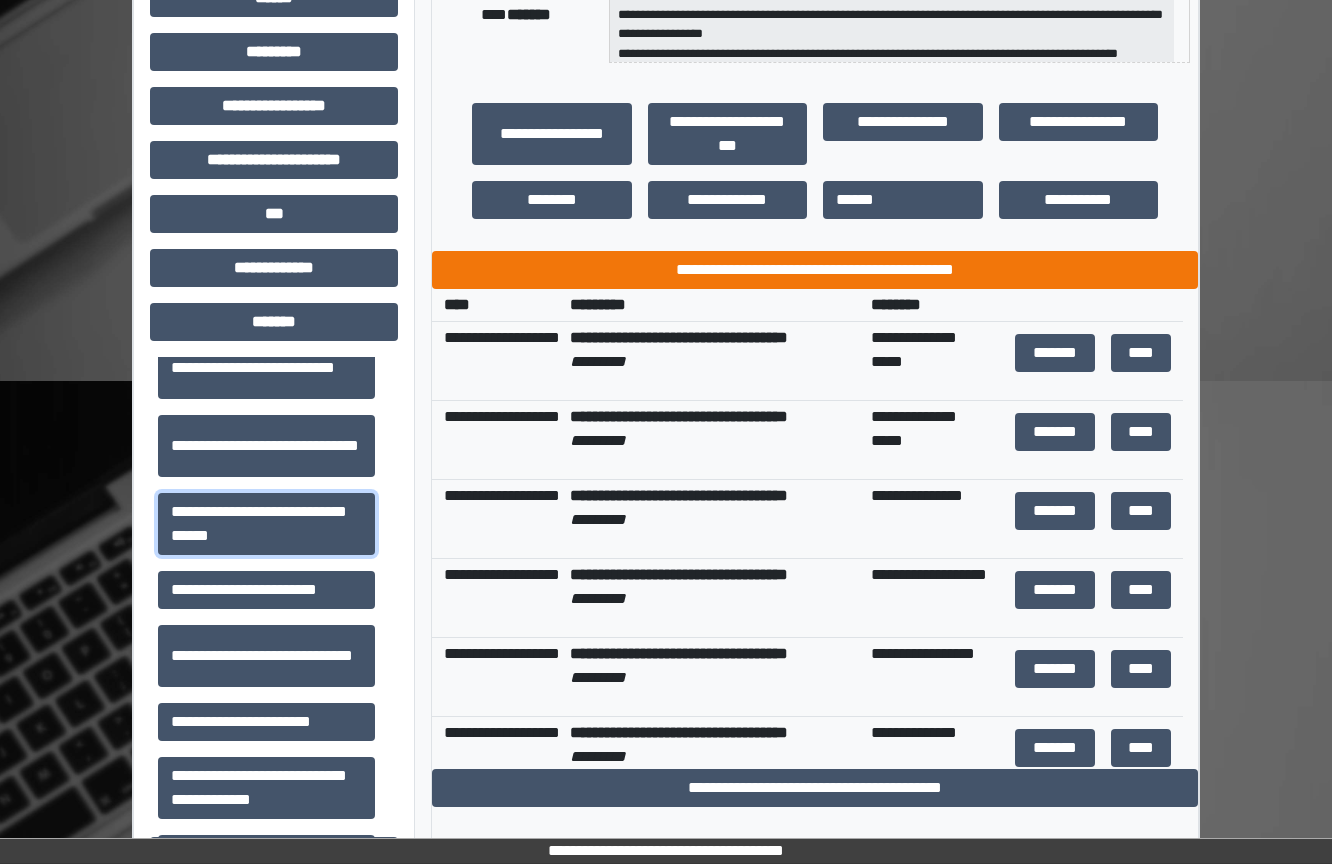 scroll, scrollTop: 434, scrollLeft: 0, axis: vertical 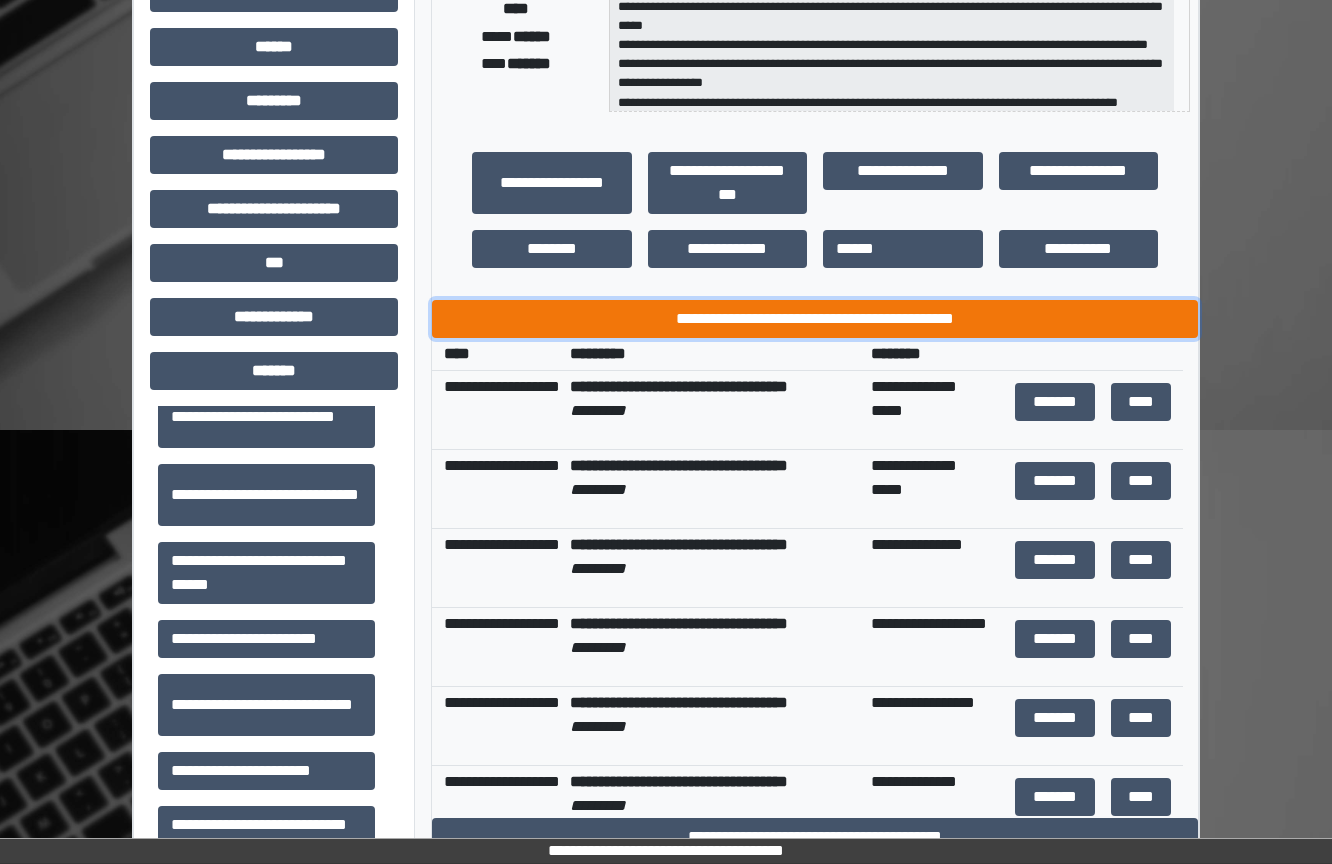 click on "**********" at bounding box center [815, 319] 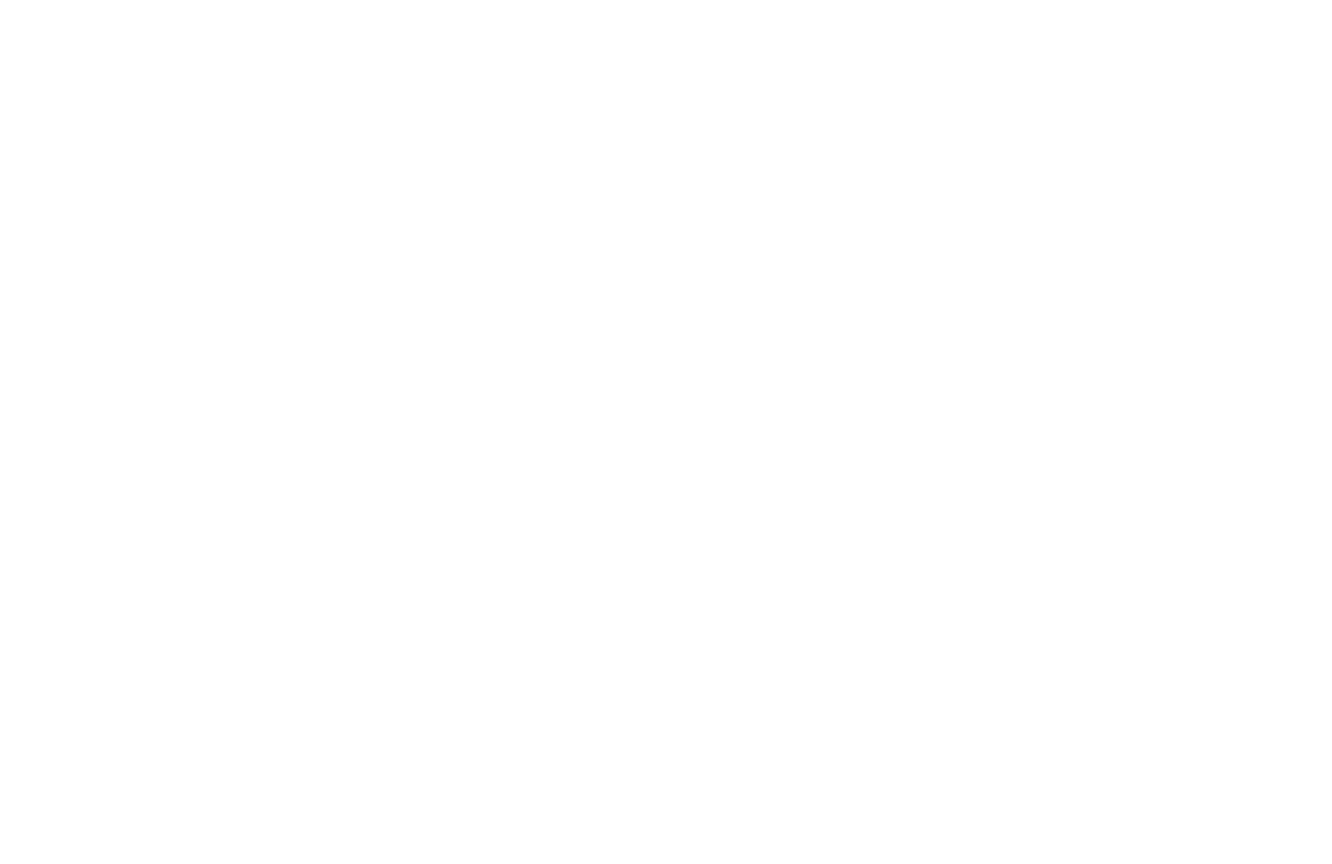 scroll, scrollTop: 0, scrollLeft: 0, axis: both 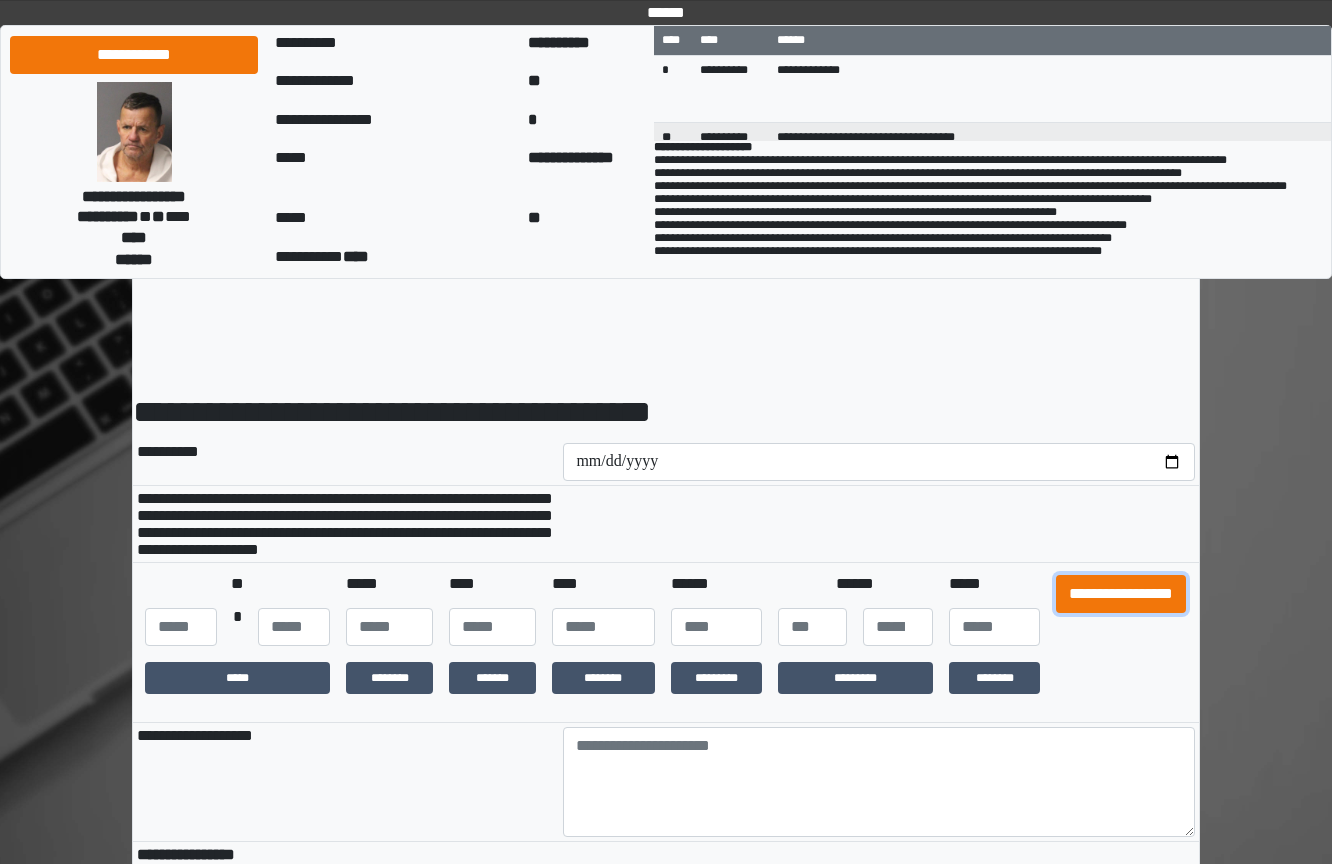 click on "**********" at bounding box center (1121, 594) 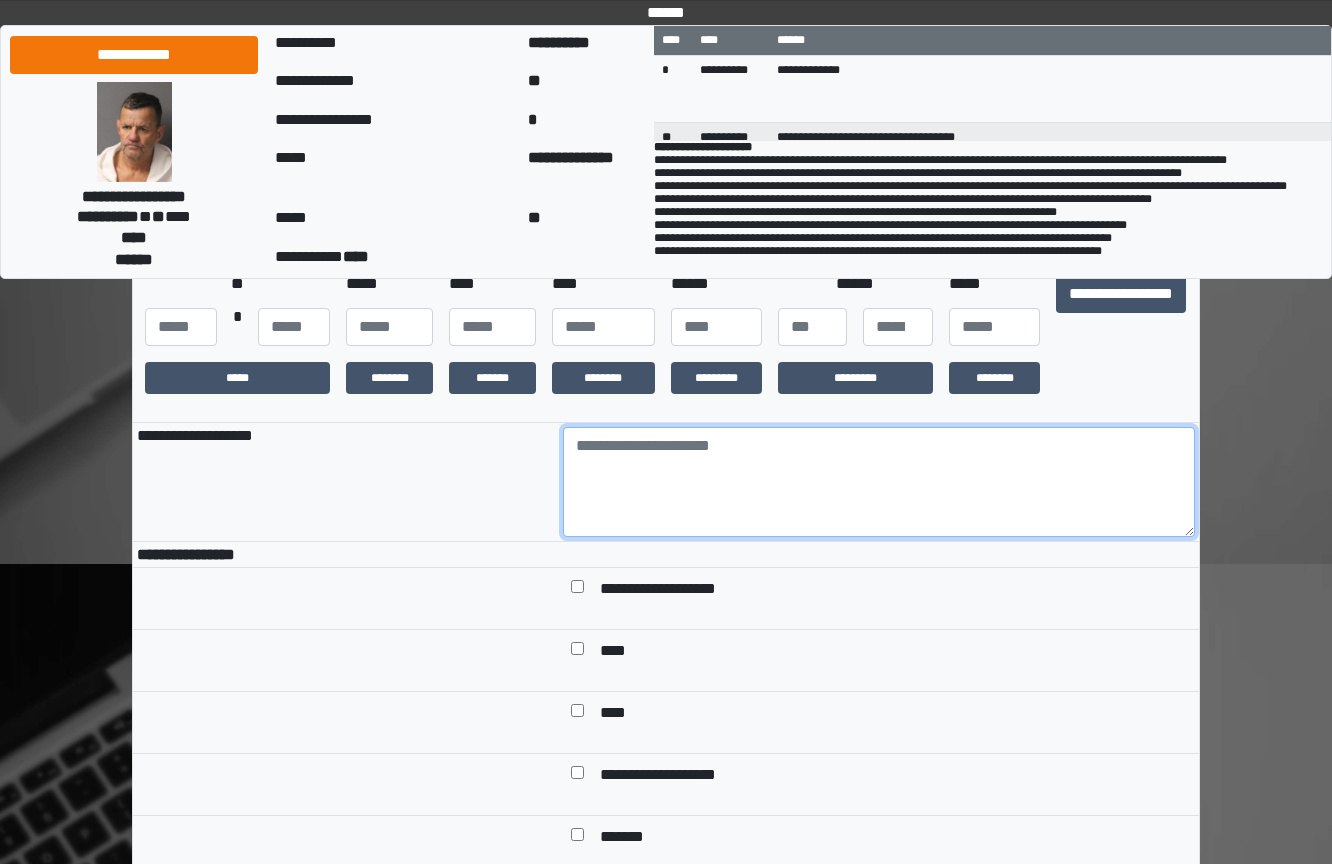 click at bounding box center [879, 482] 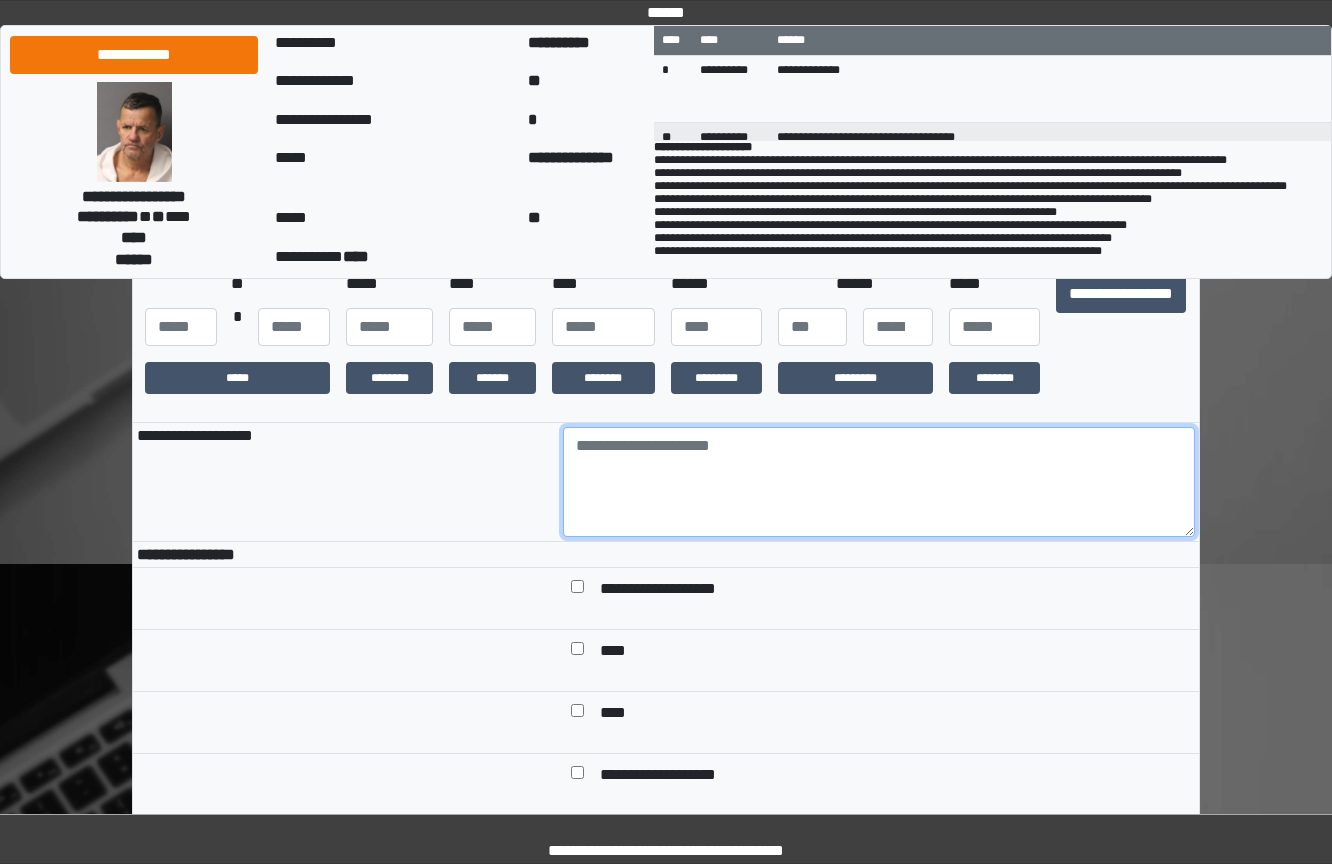scroll, scrollTop: 301, scrollLeft: 0, axis: vertical 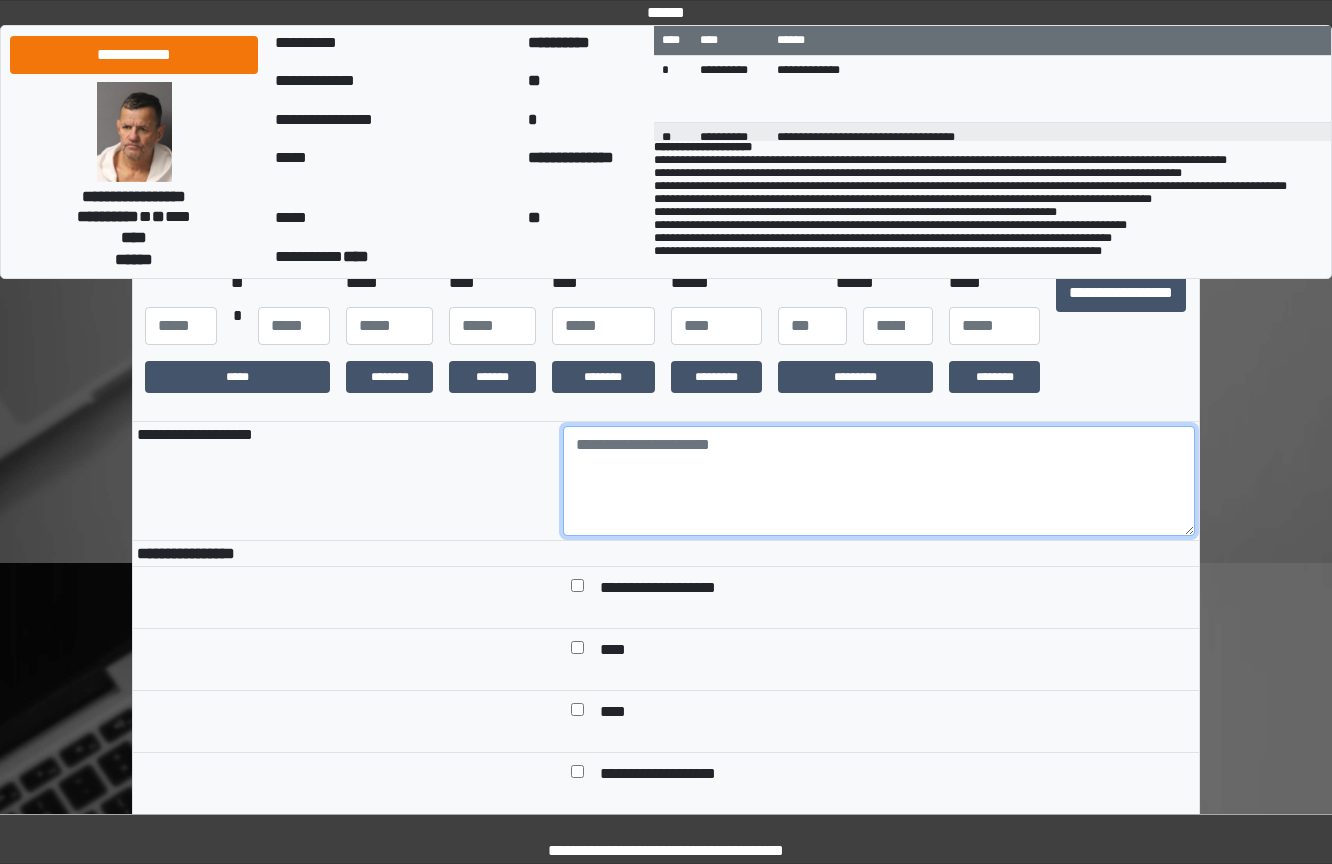 paste on "**********" 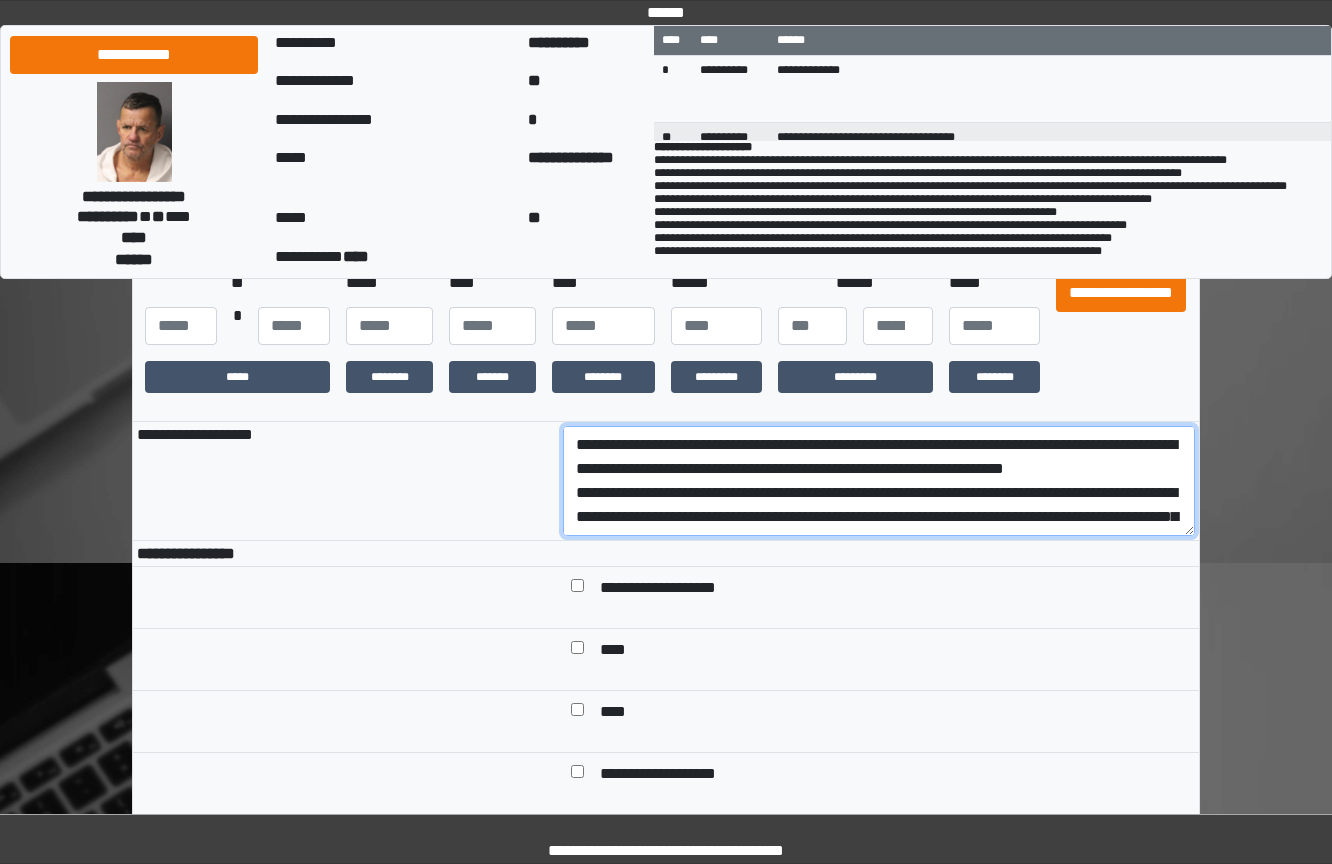 scroll, scrollTop: 161, scrollLeft: 0, axis: vertical 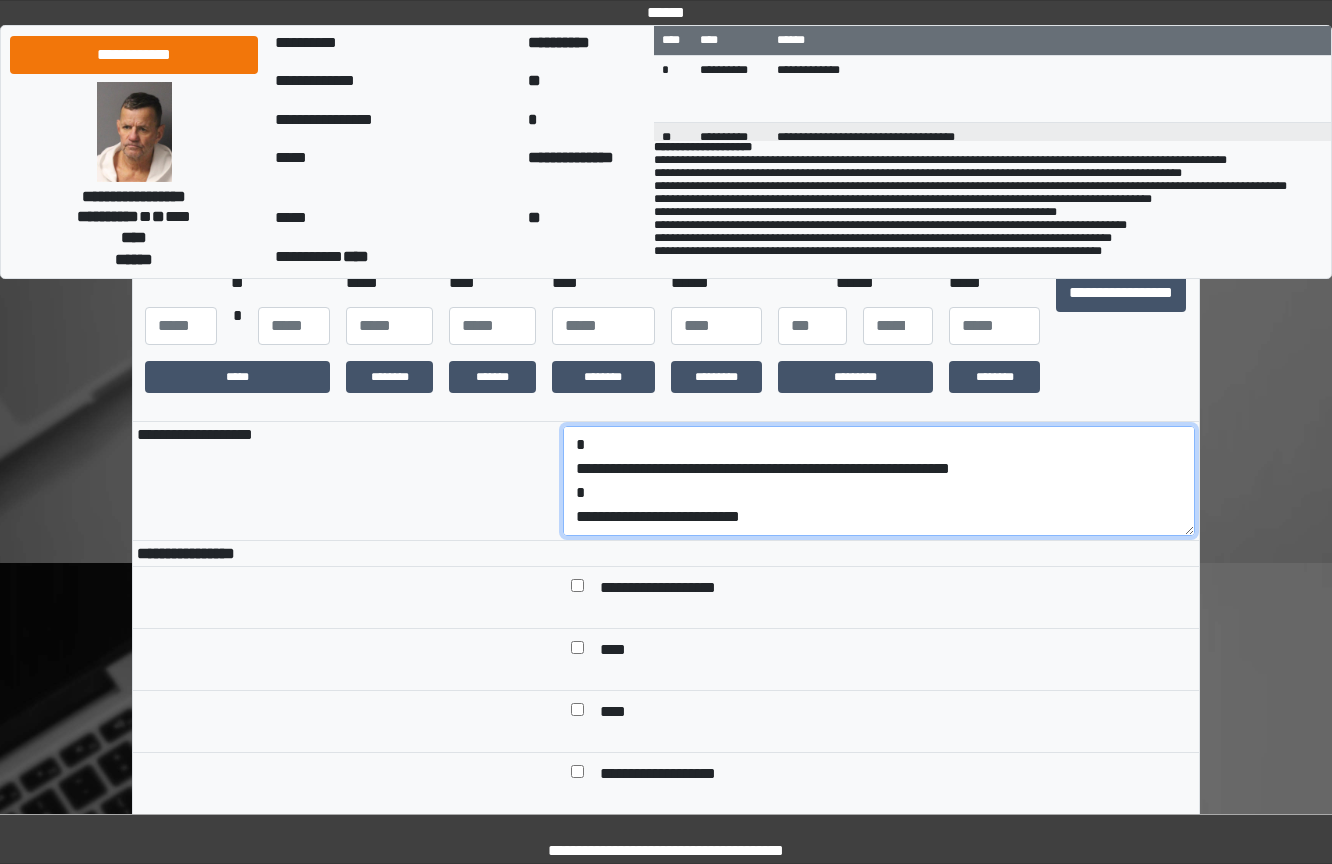 drag, startPoint x: 826, startPoint y: 541, endPoint x: 806, endPoint y: 541, distance: 20 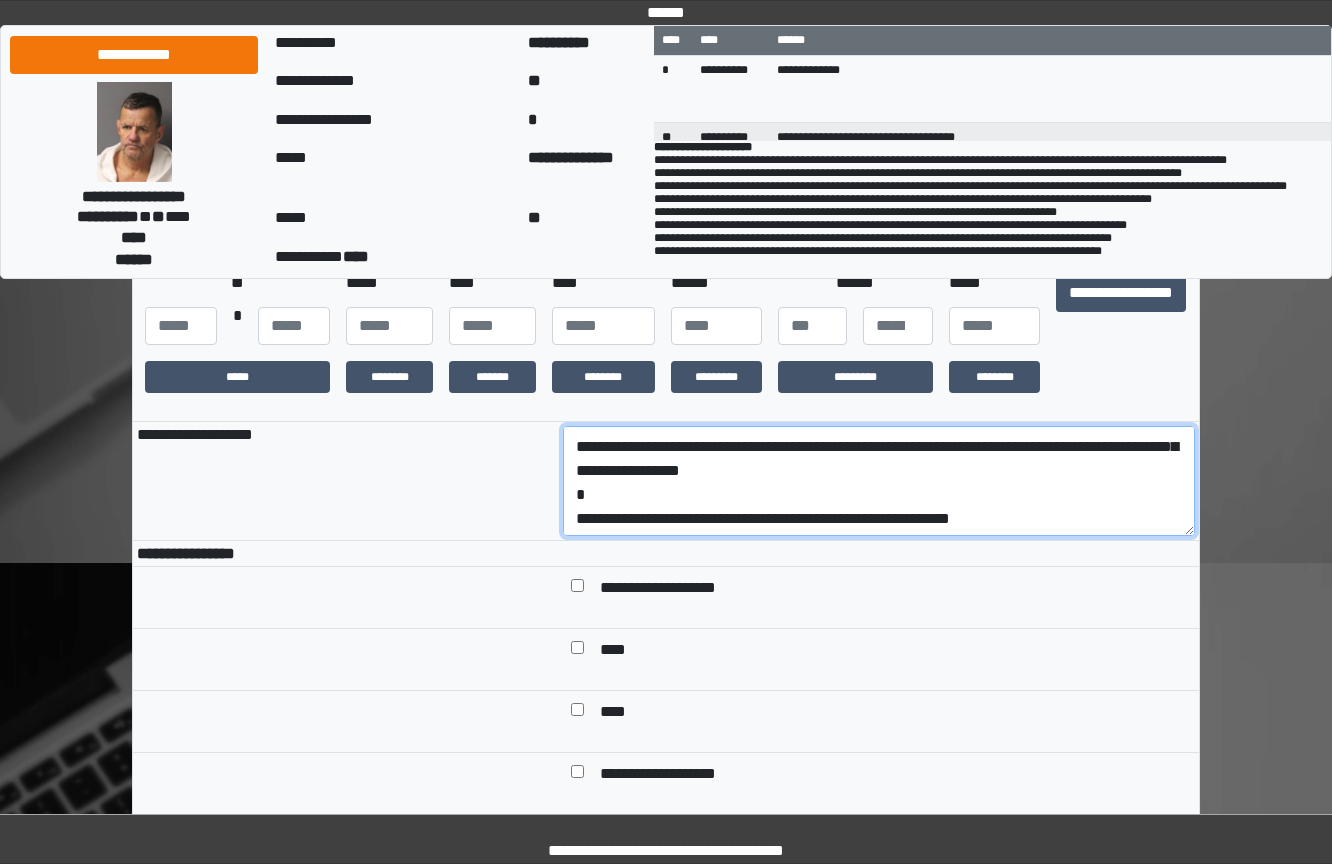 scroll, scrollTop: 57, scrollLeft: 0, axis: vertical 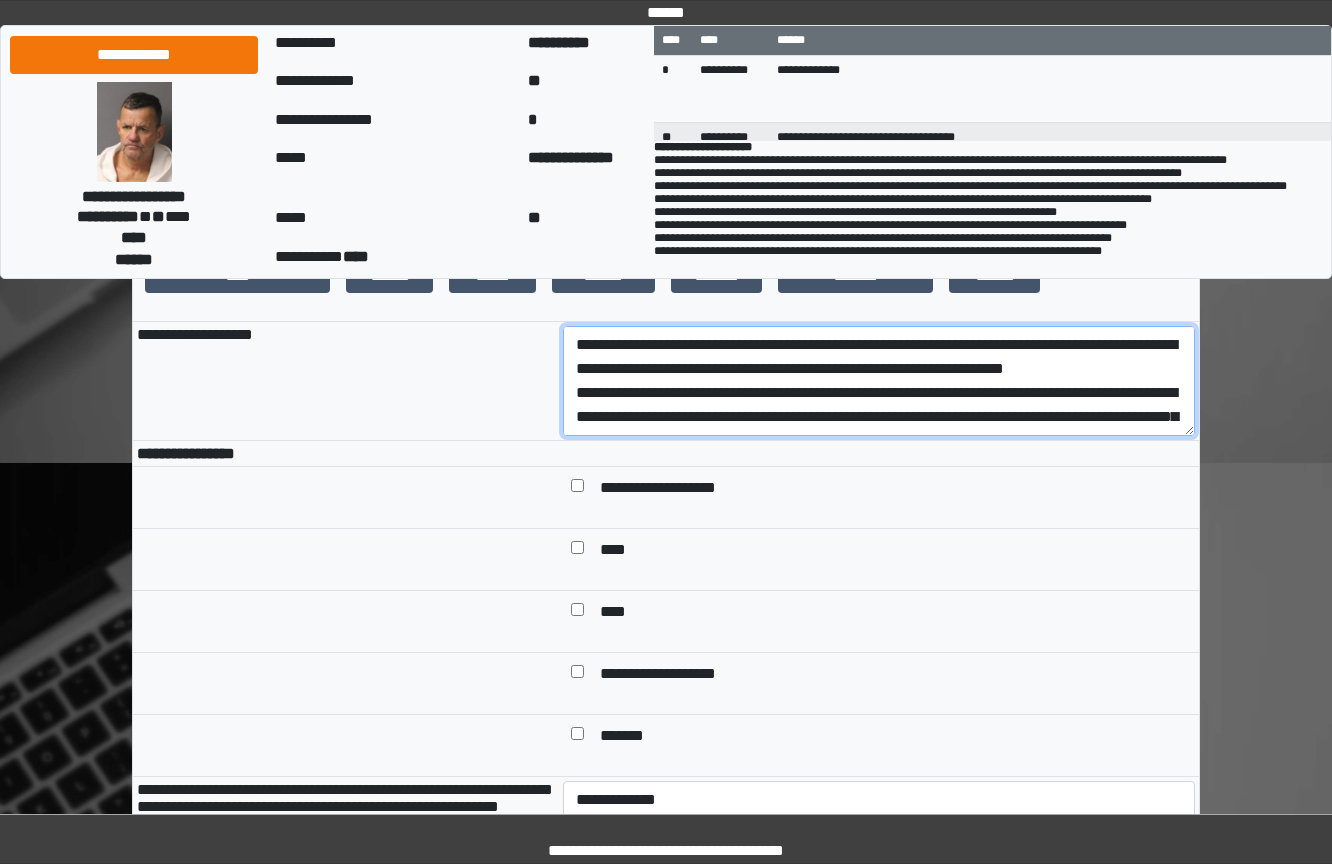 drag, startPoint x: 826, startPoint y: 547, endPoint x: 409, endPoint y: 458, distance: 426.39185 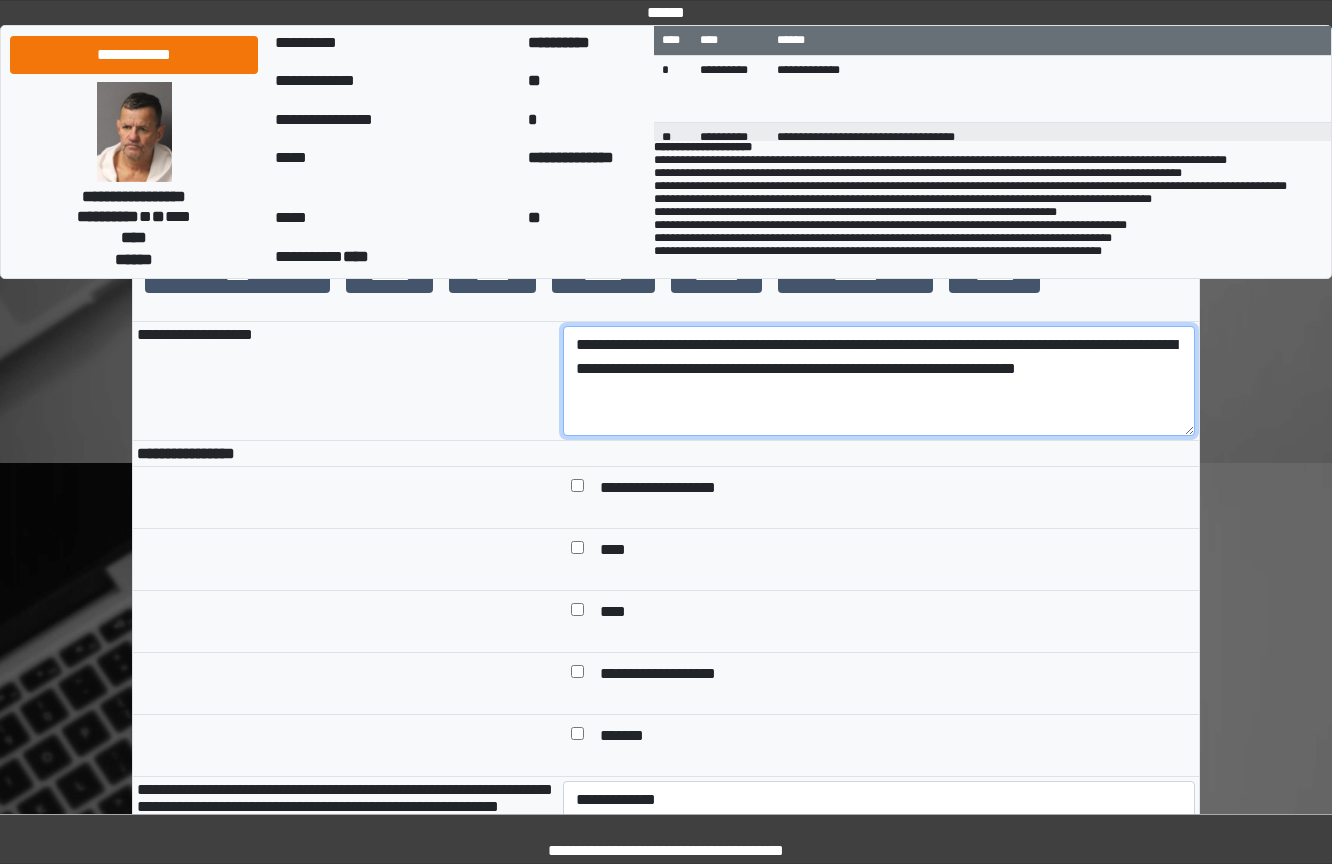 type on "**********" 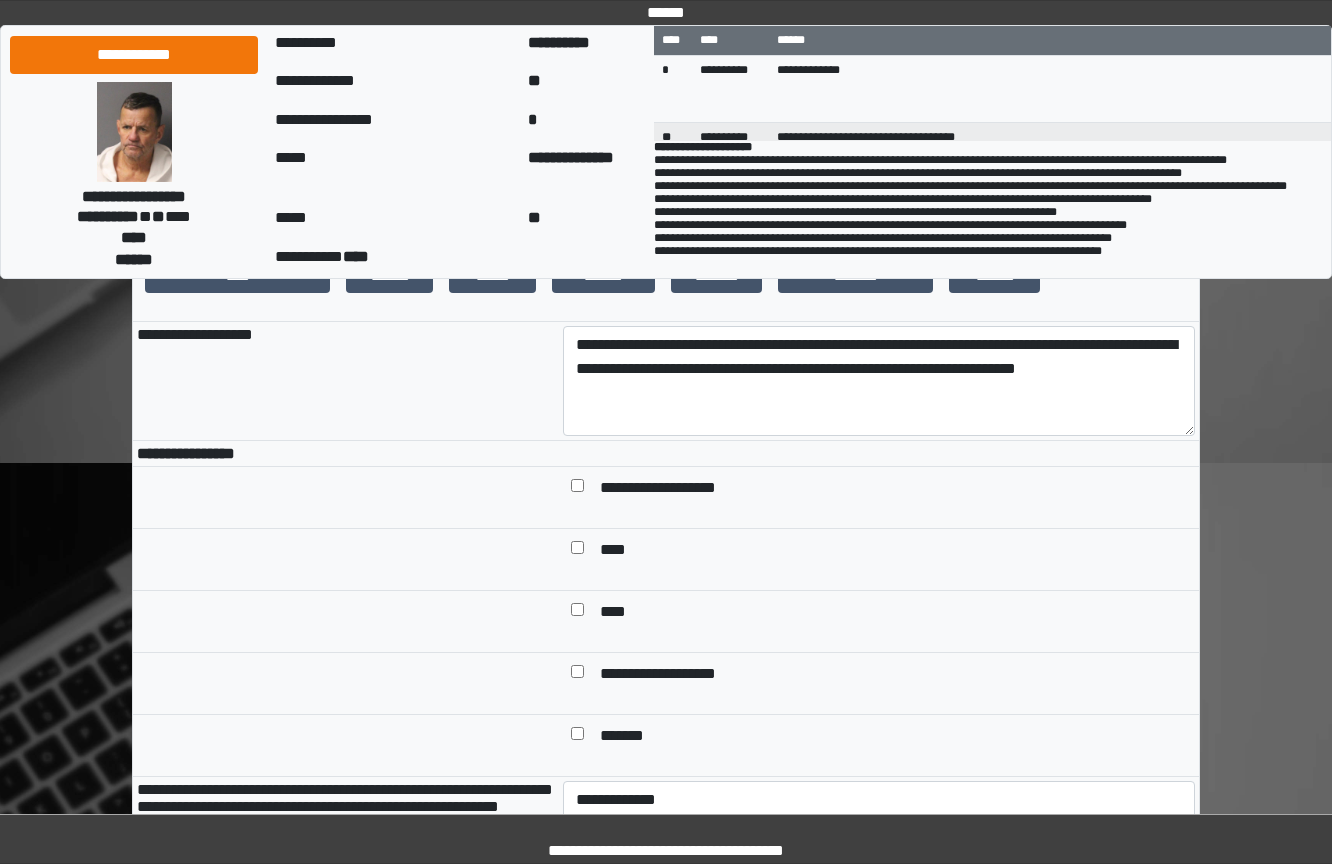 click on "**********" at bounding box center [879, 498] 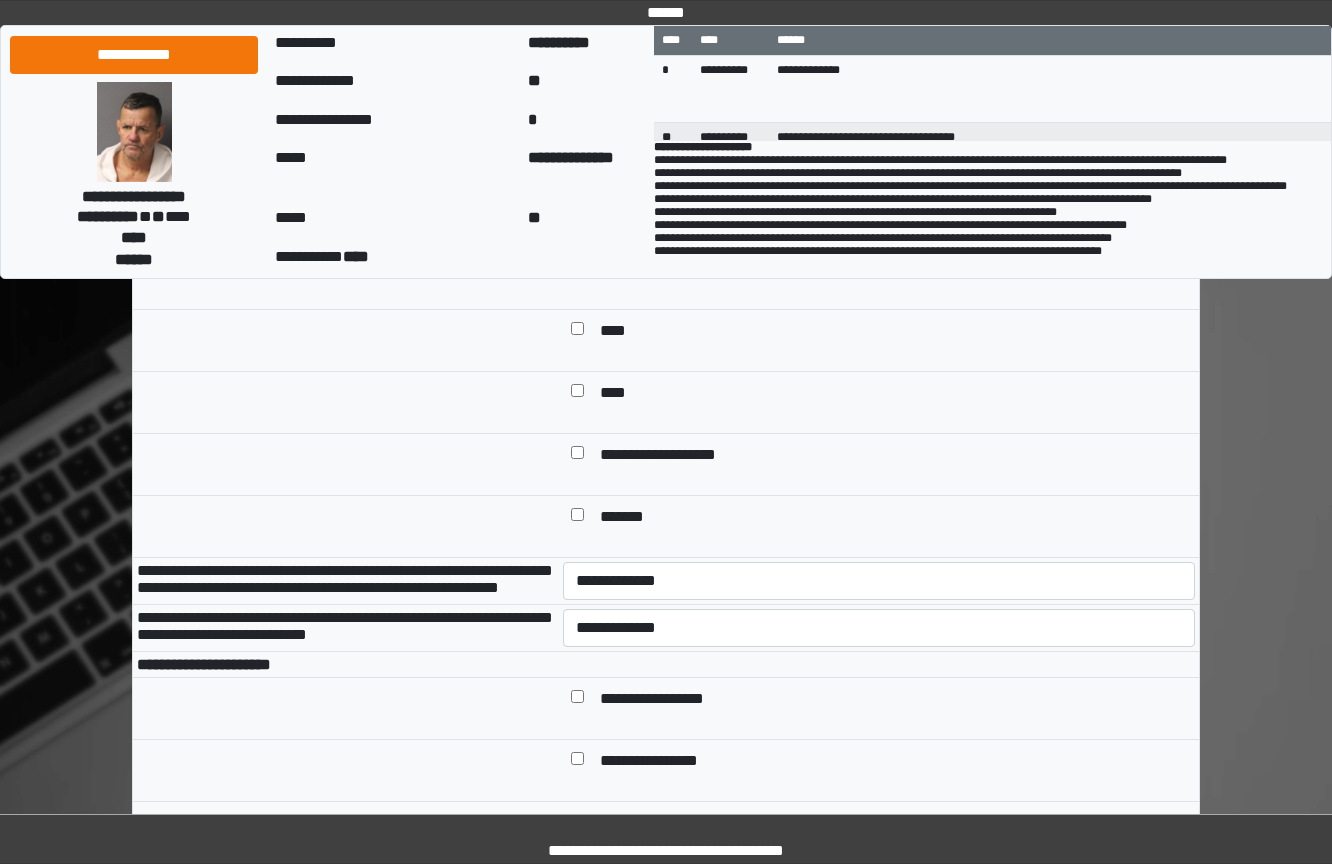 scroll, scrollTop: 501, scrollLeft: 0, axis: vertical 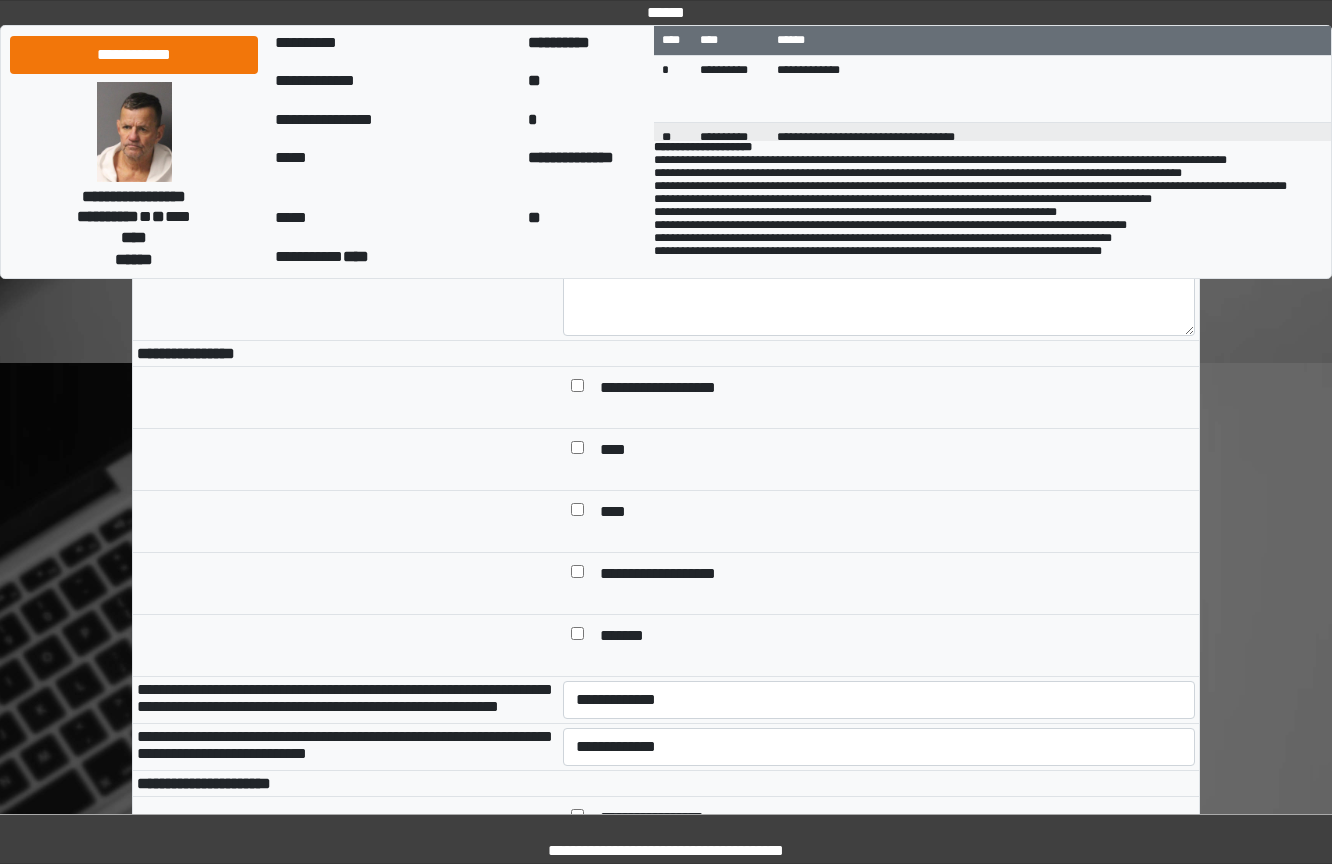 click on "**********" at bounding box center (675, 389) 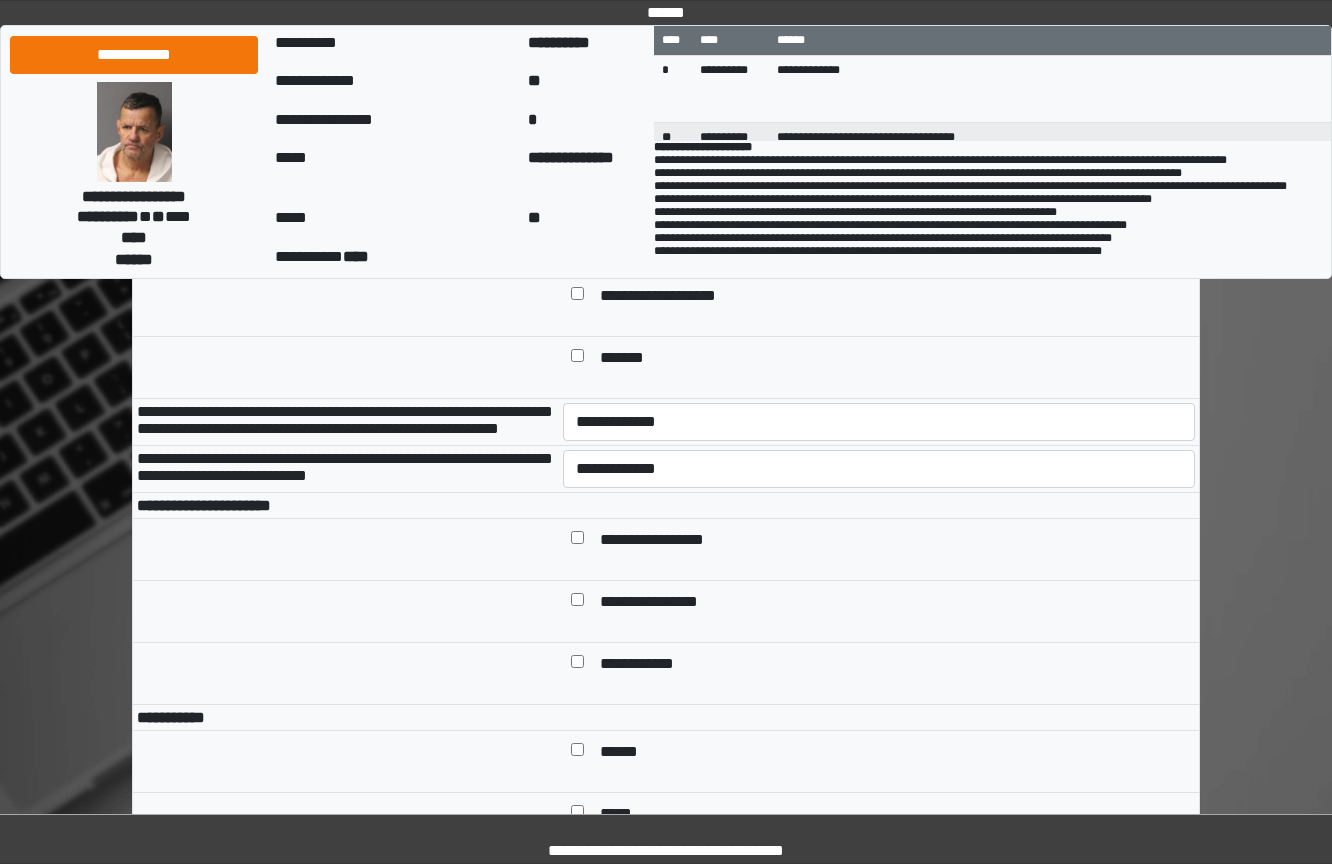 scroll, scrollTop: 801, scrollLeft: 0, axis: vertical 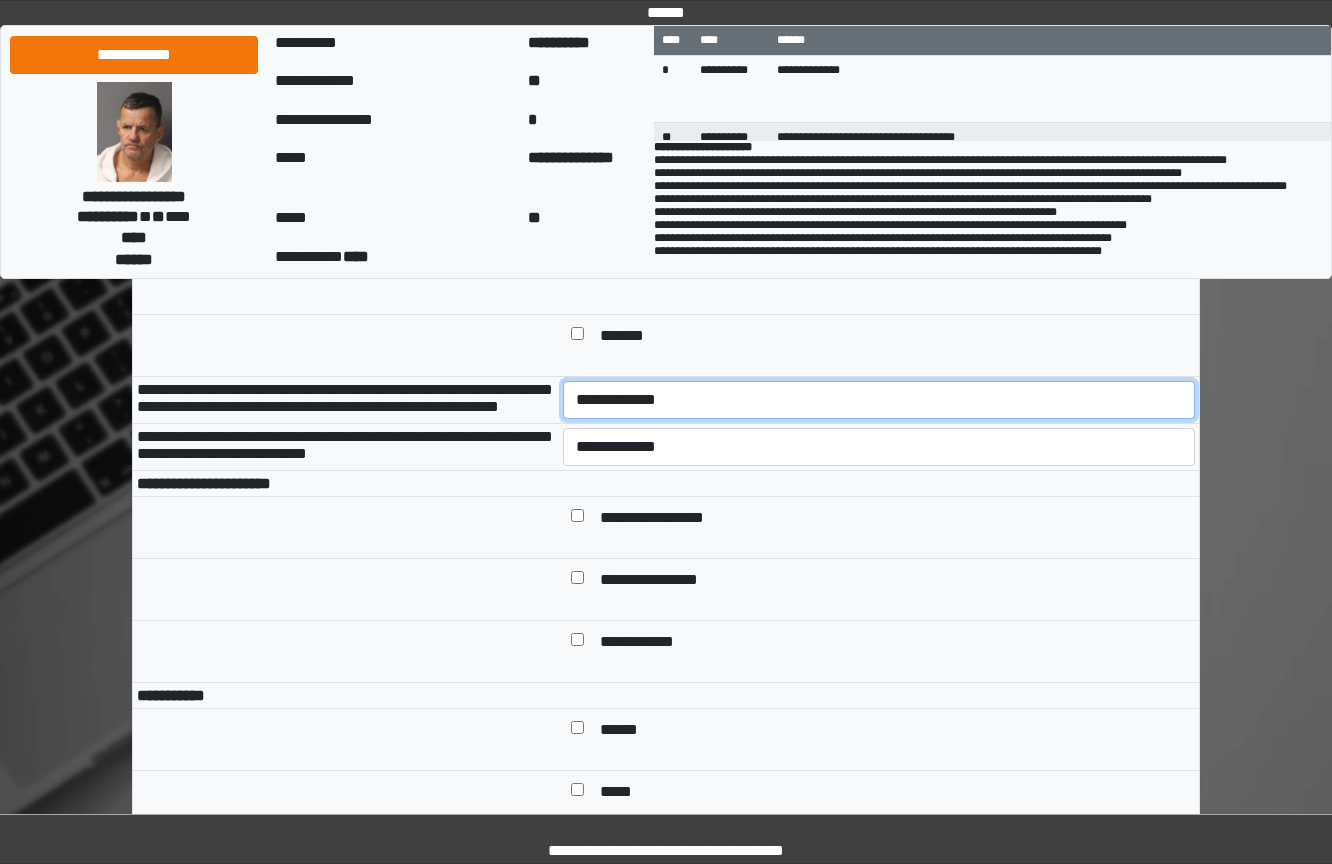 click on "**********" at bounding box center (879, 400) 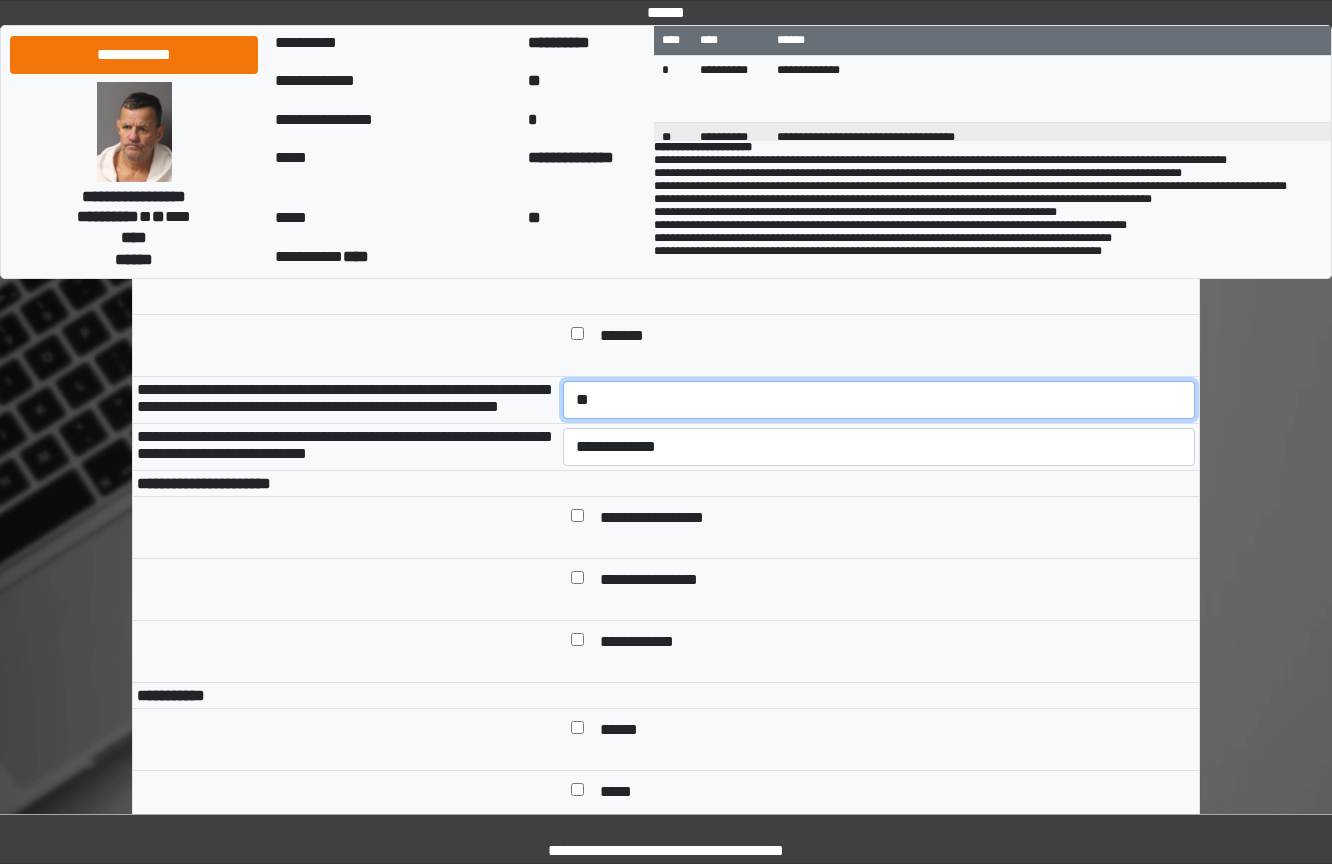 click on "**********" at bounding box center [879, 400] 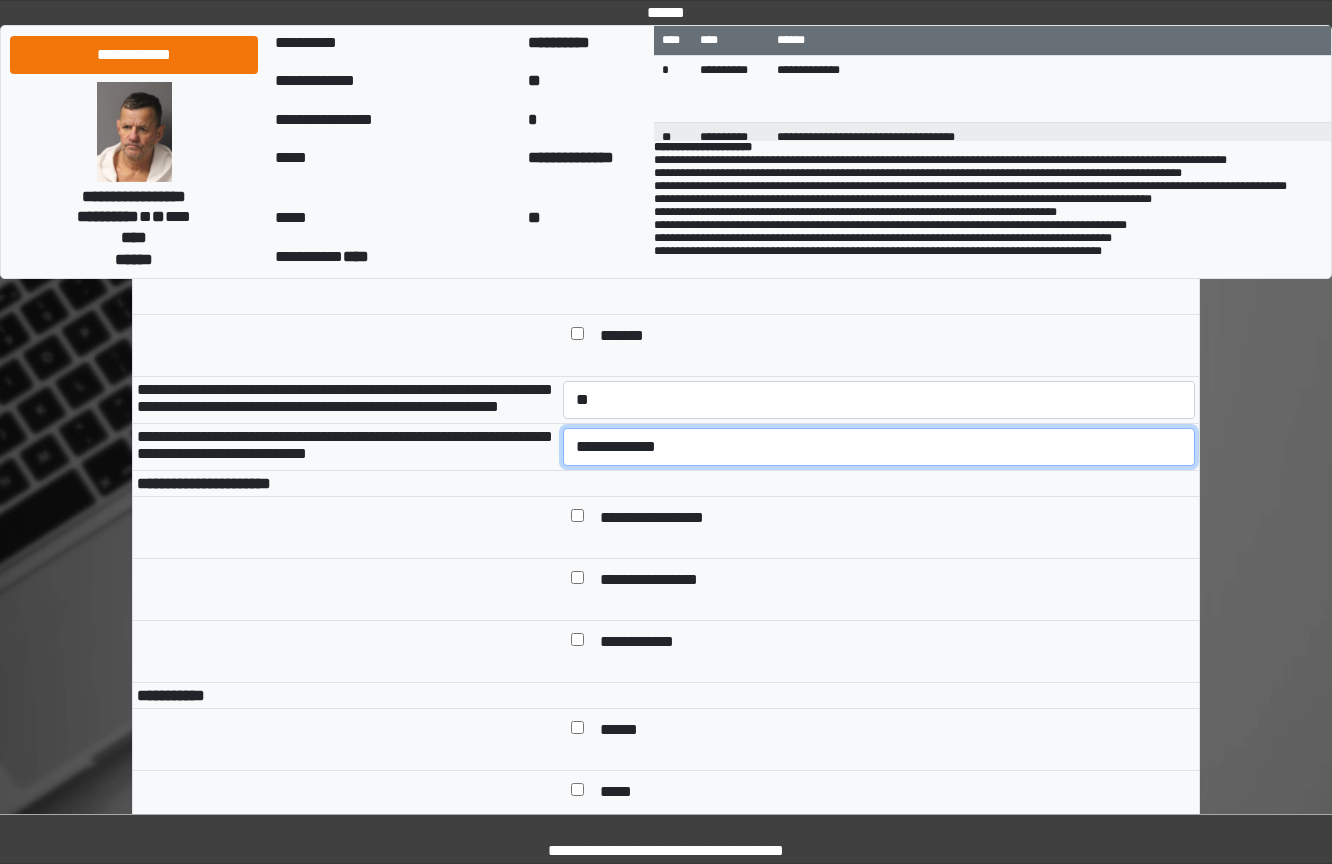 drag, startPoint x: 659, startPoint y: 498, endPoint x: 648, endPoint y: 531, distance: 34.785053 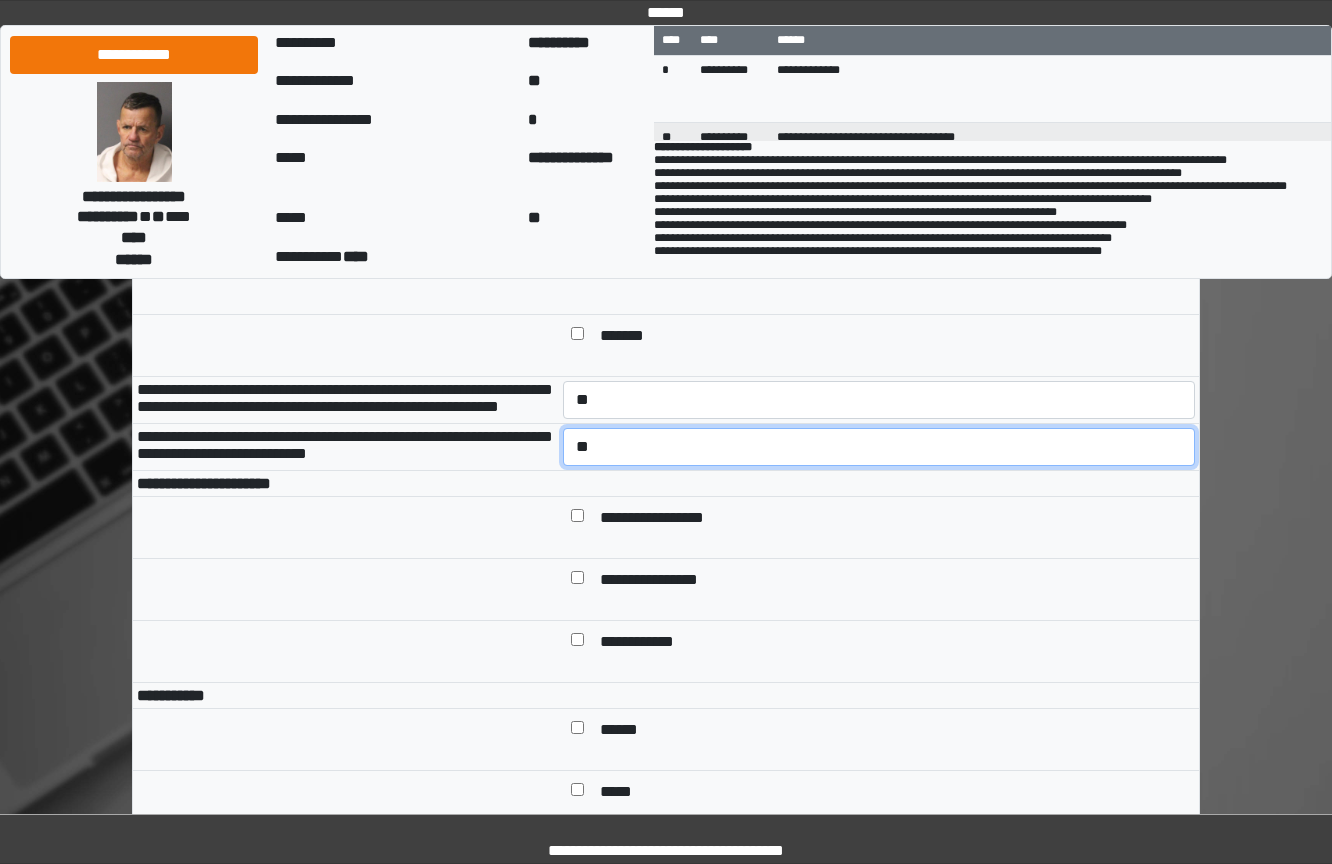 click on "**********" at bounding box center (879, 447) 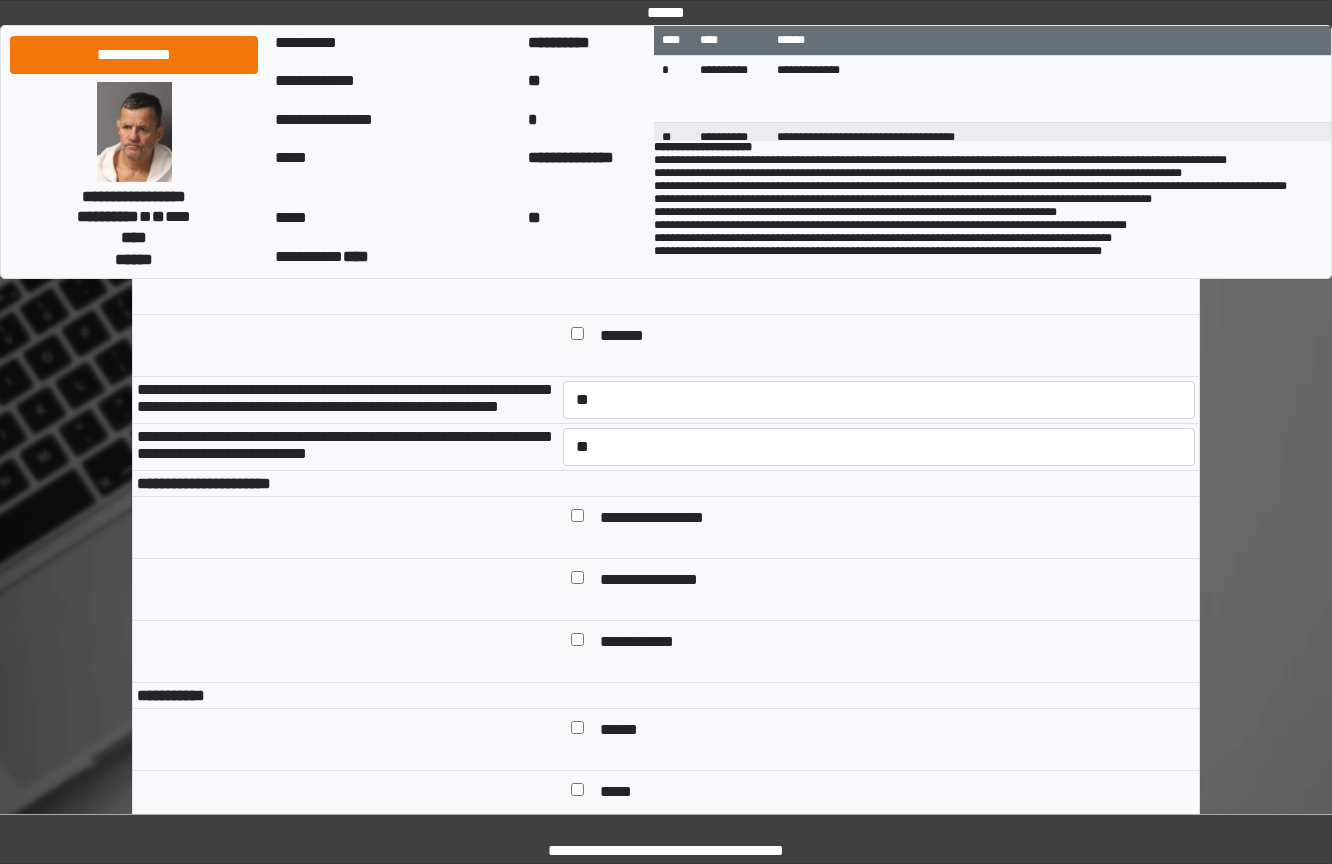 click on "**********" at bounding box center (893, 519) 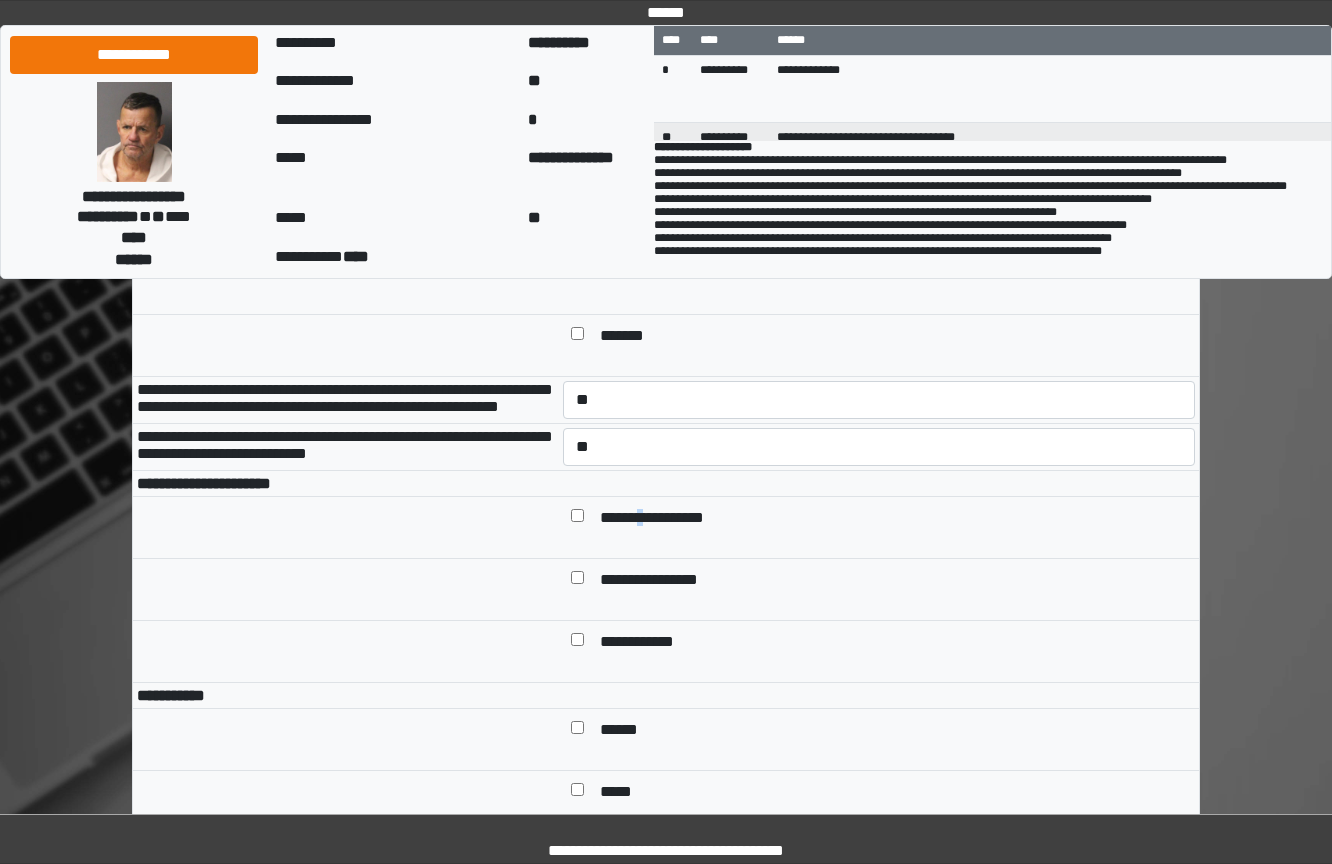 click on "**********" at bounding box center (667, 519) 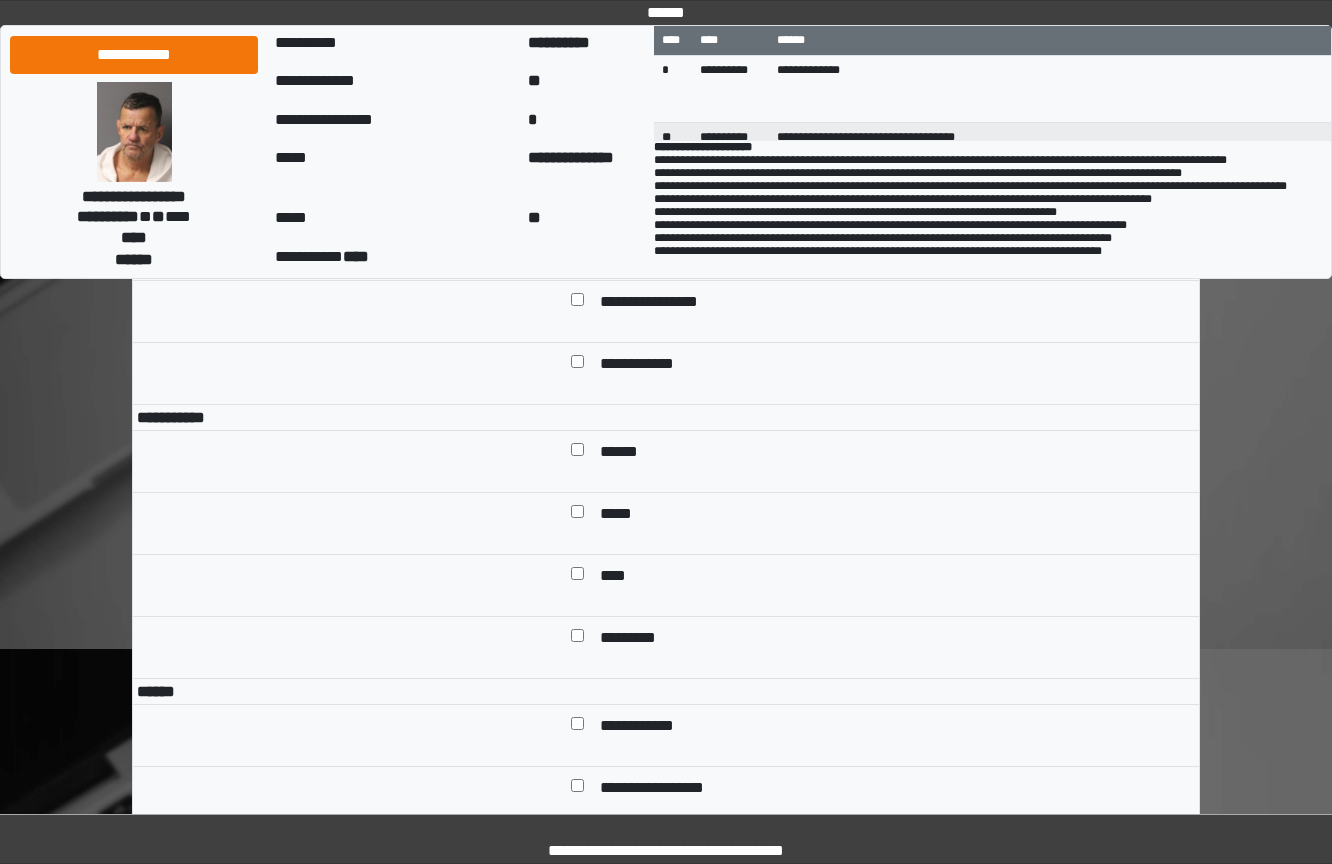 scroll, scrollTop: 901, scrollLeft: 0, axis: vertical 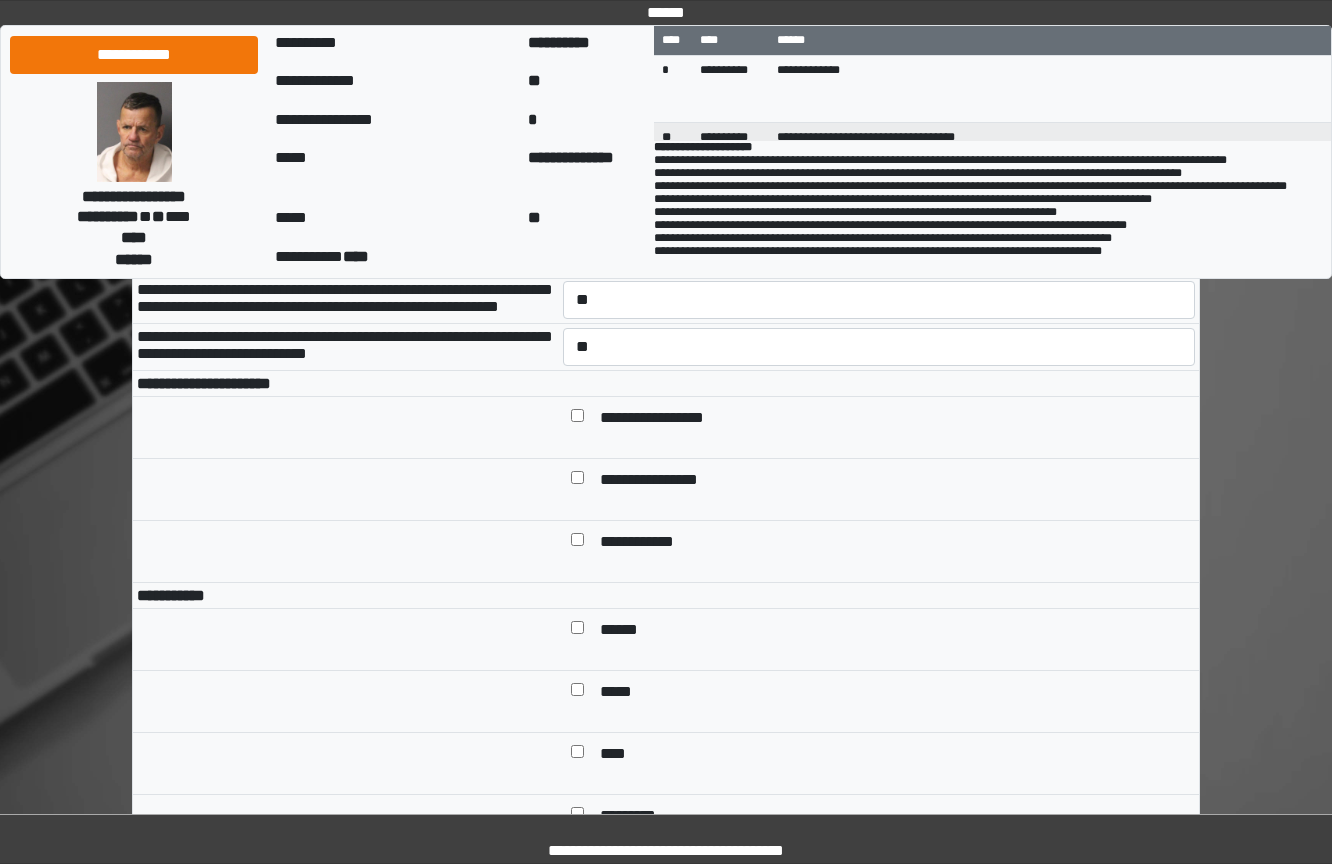 click on "**********" at bounding box center [667, 419] 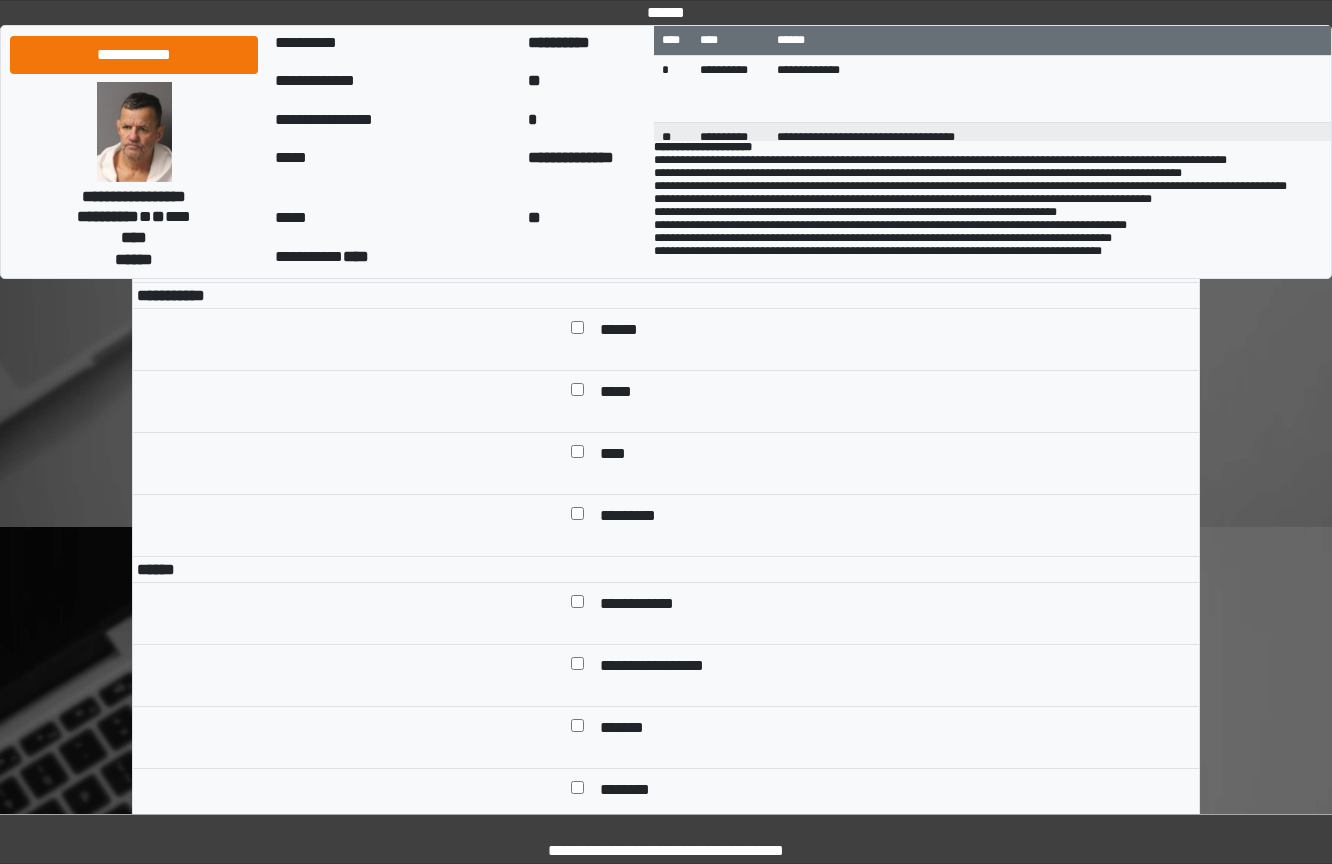 click on "******" at bounding box center (626, 331) 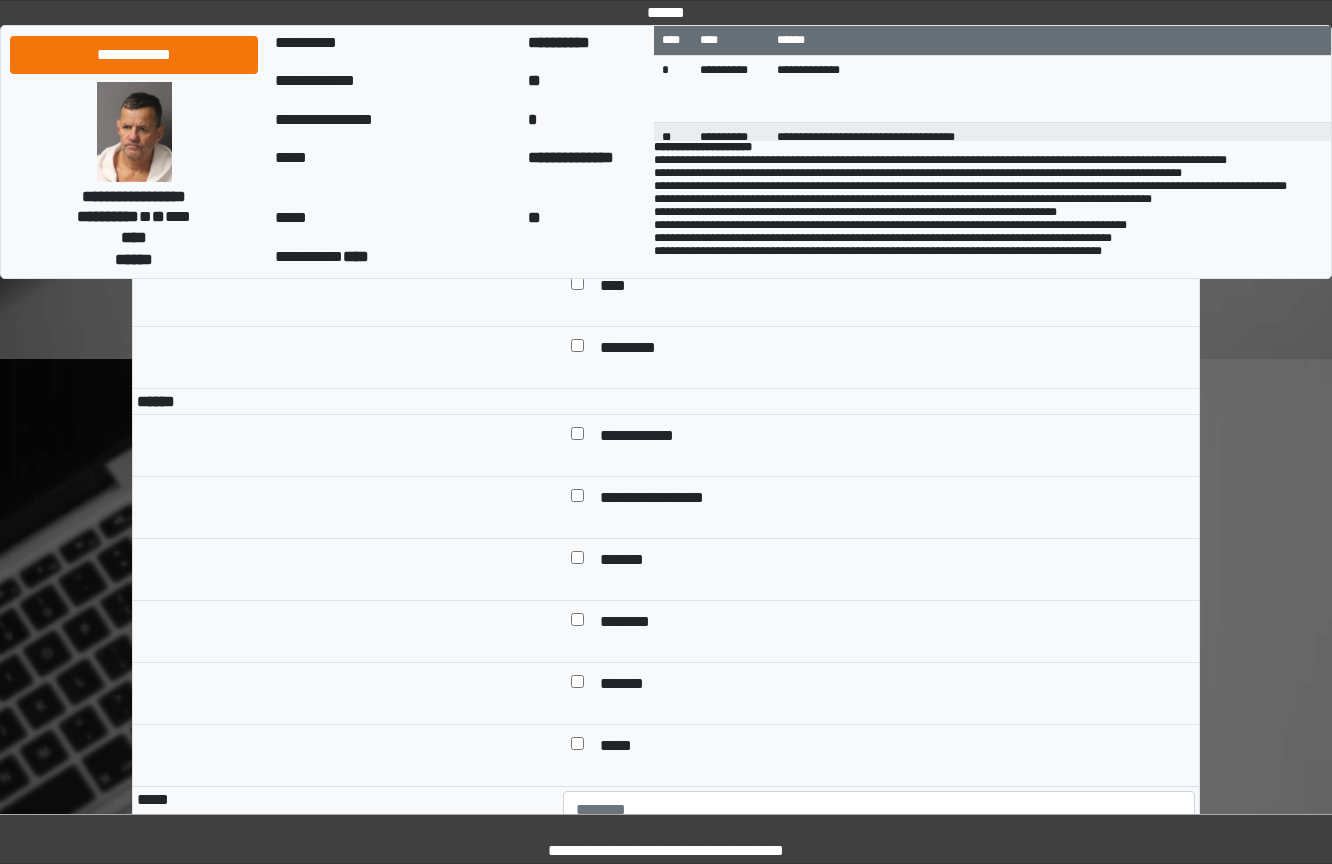 scroll, scrollTop: 1201, scrollLeft: 0, axis: vertical 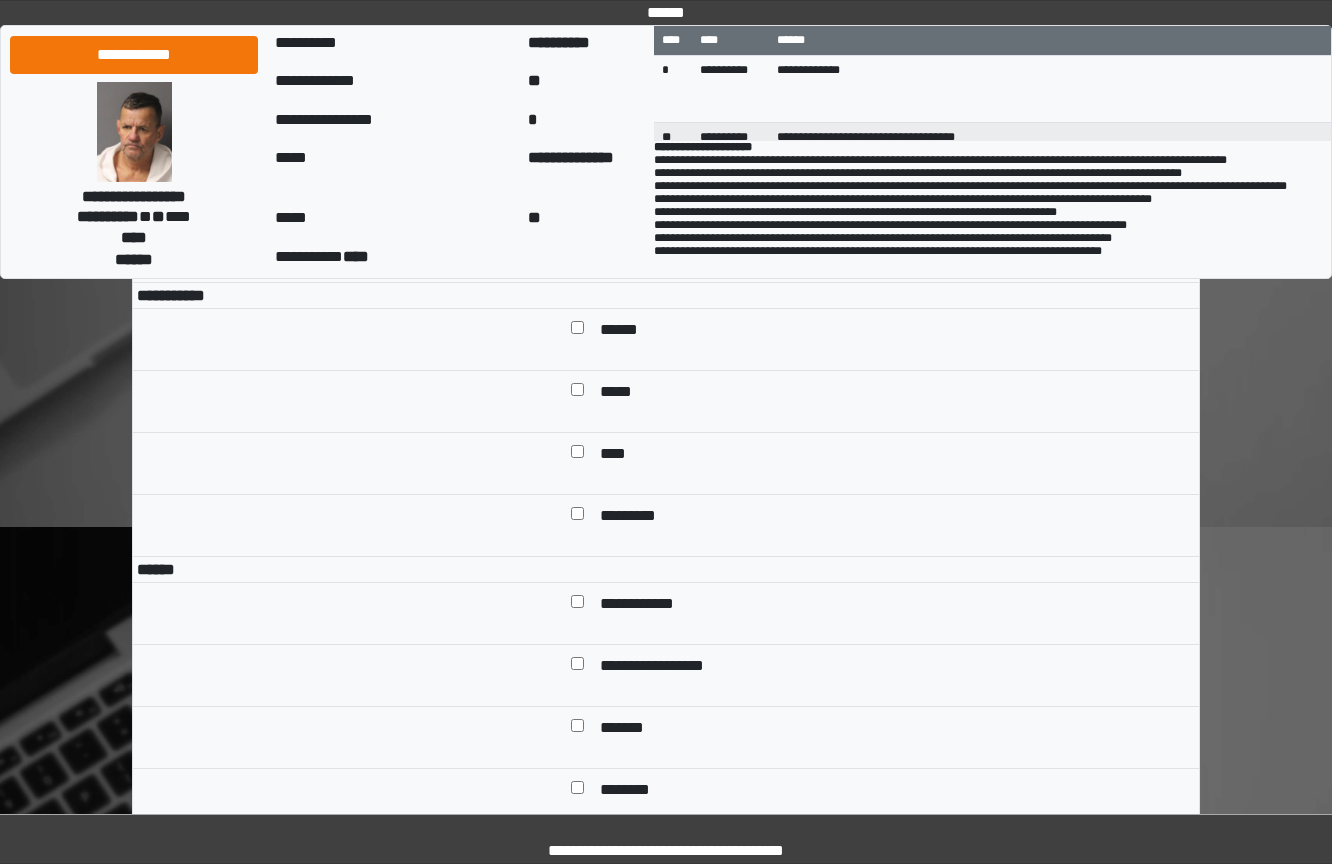 click at bounding box center [577, 331] 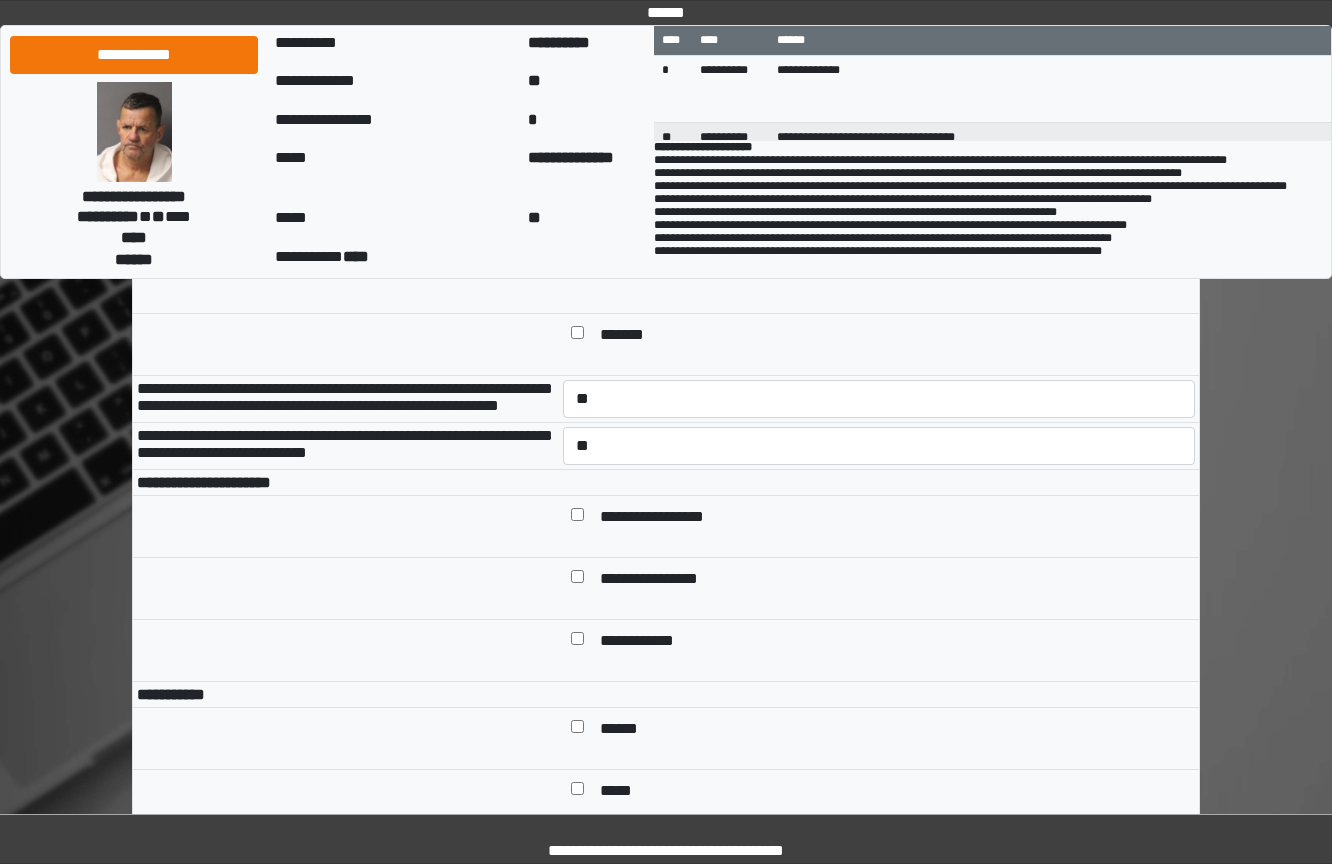 scroll, scrollTop: 801, scrollLeft: 0, axis: vertical 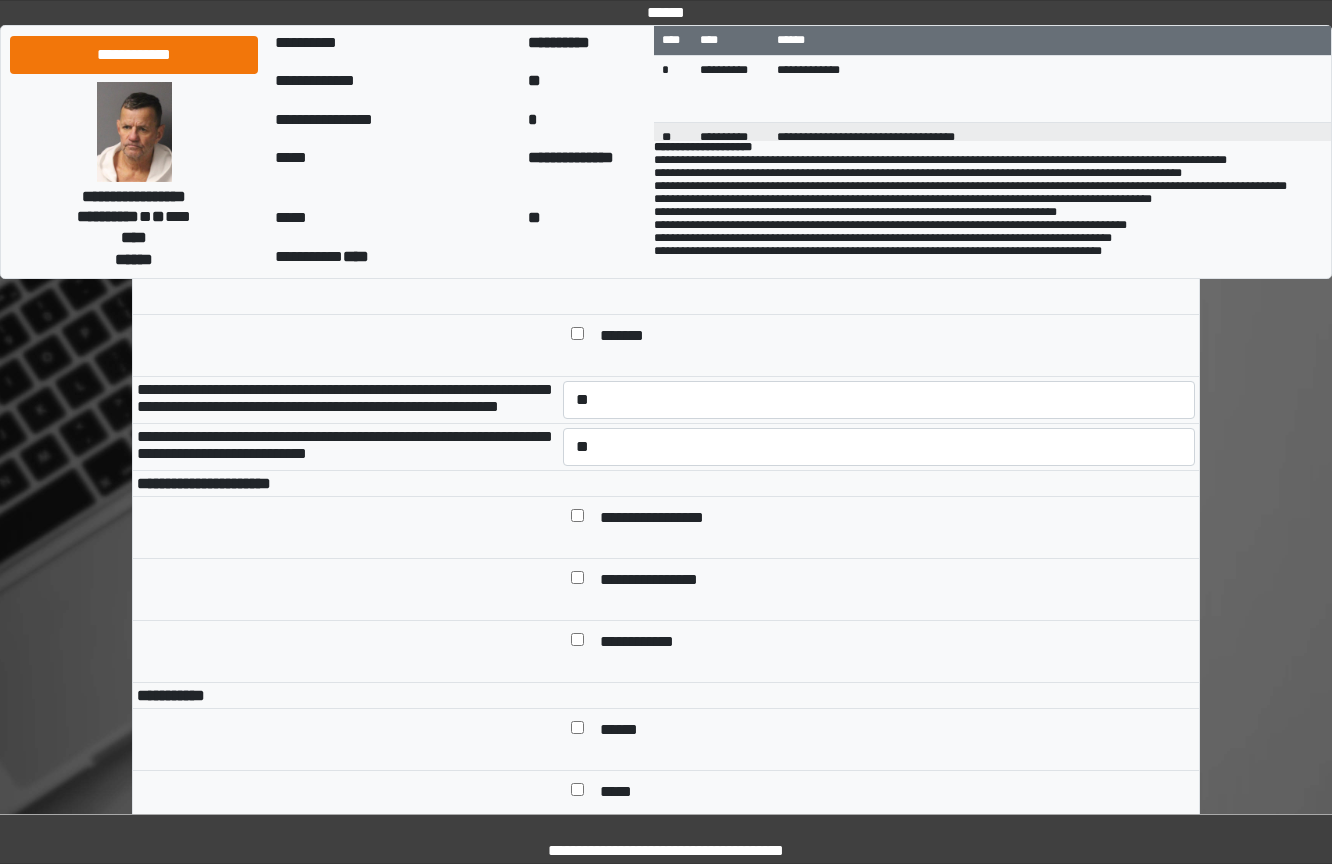 click at bounding box center (577, 519) 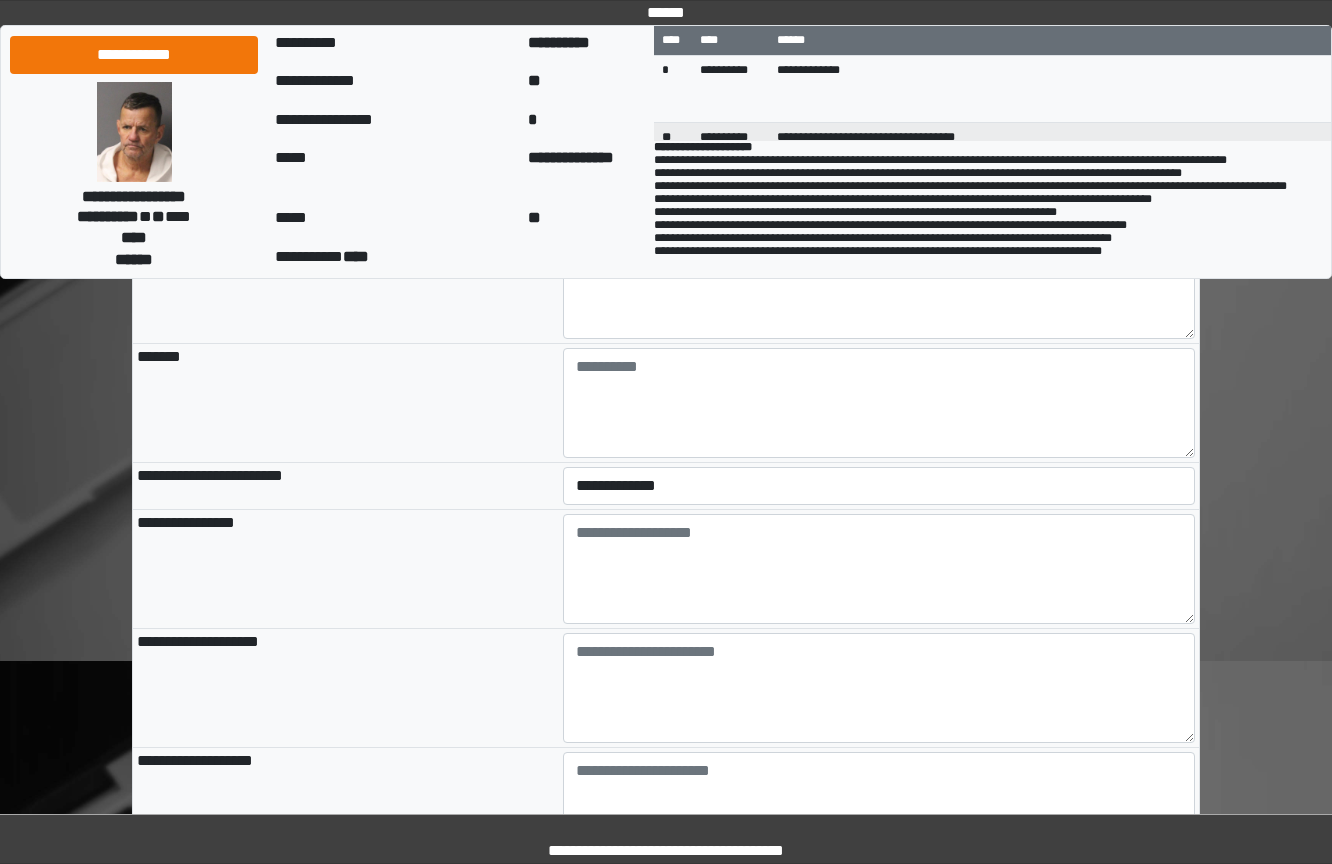 scroll, scrollTop: 1801, scrollLeft: 0, axis: vertical 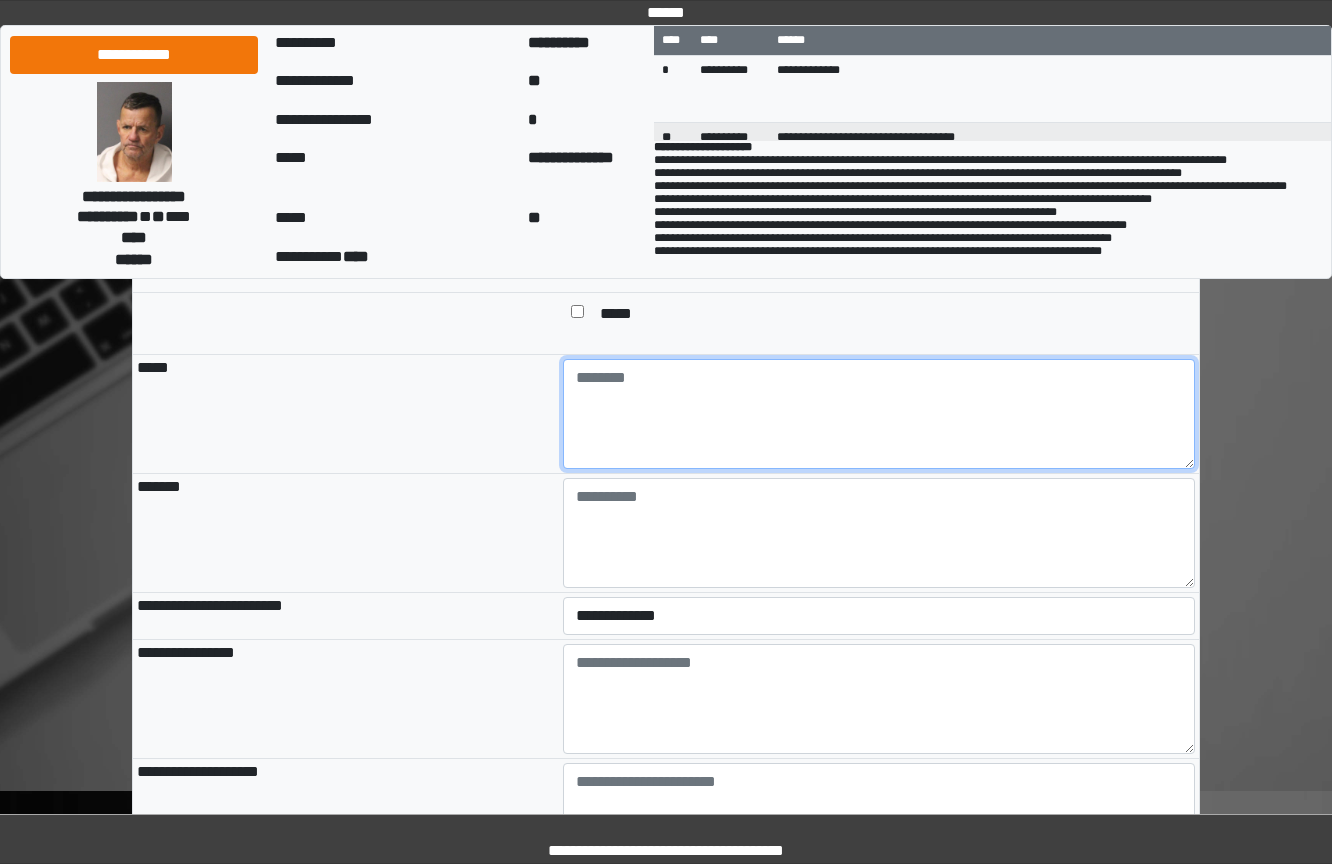 click at bounding box center [879, 414] 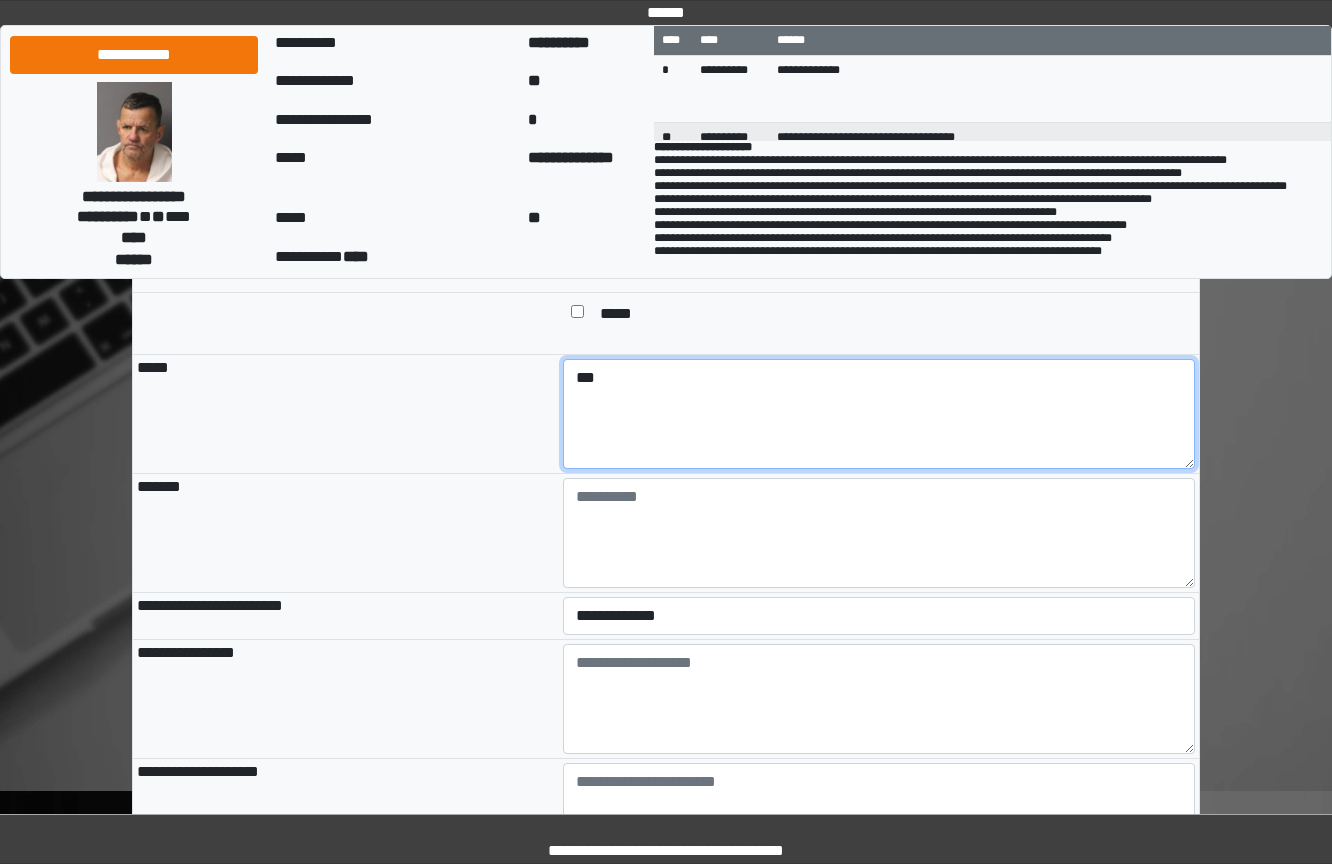 type on "***" 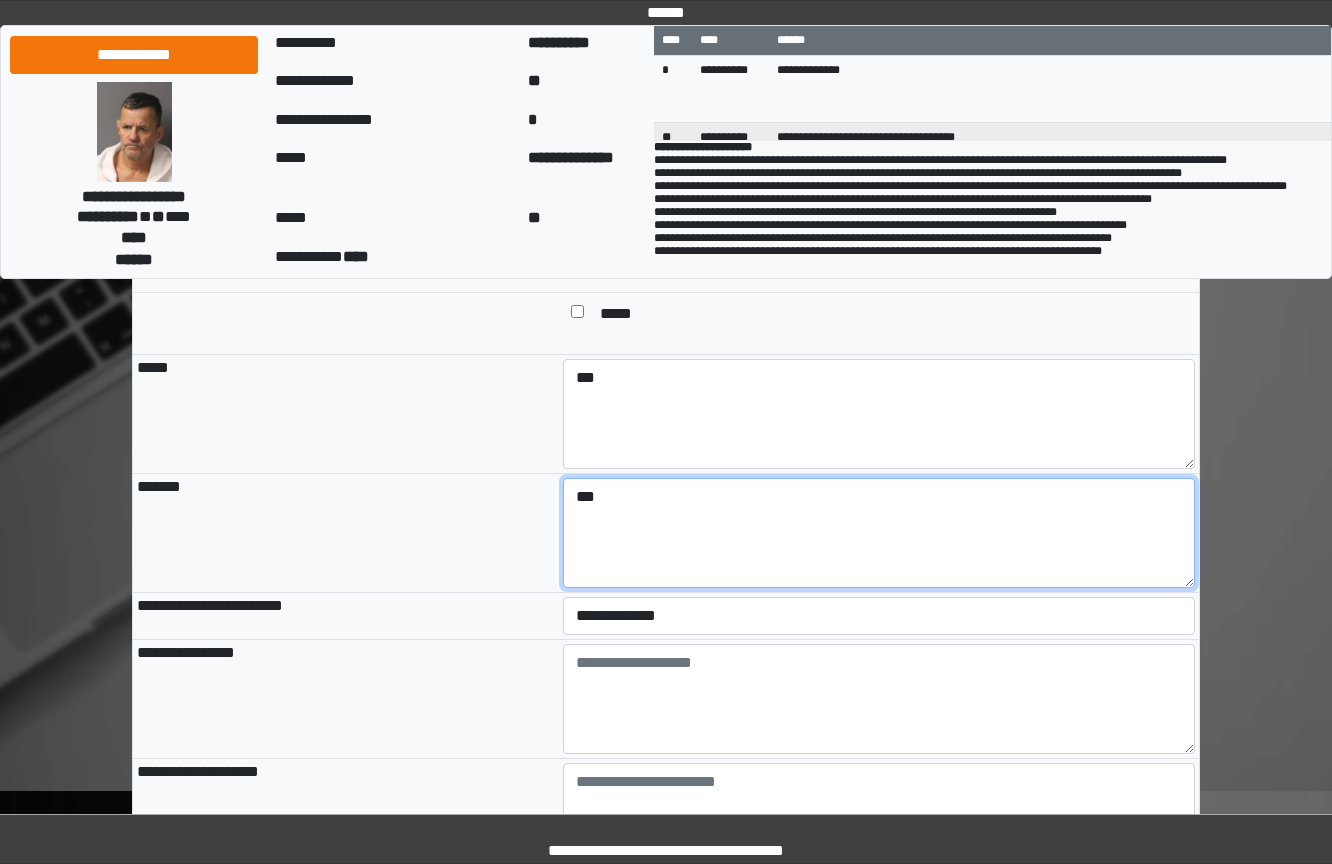 type on "***" 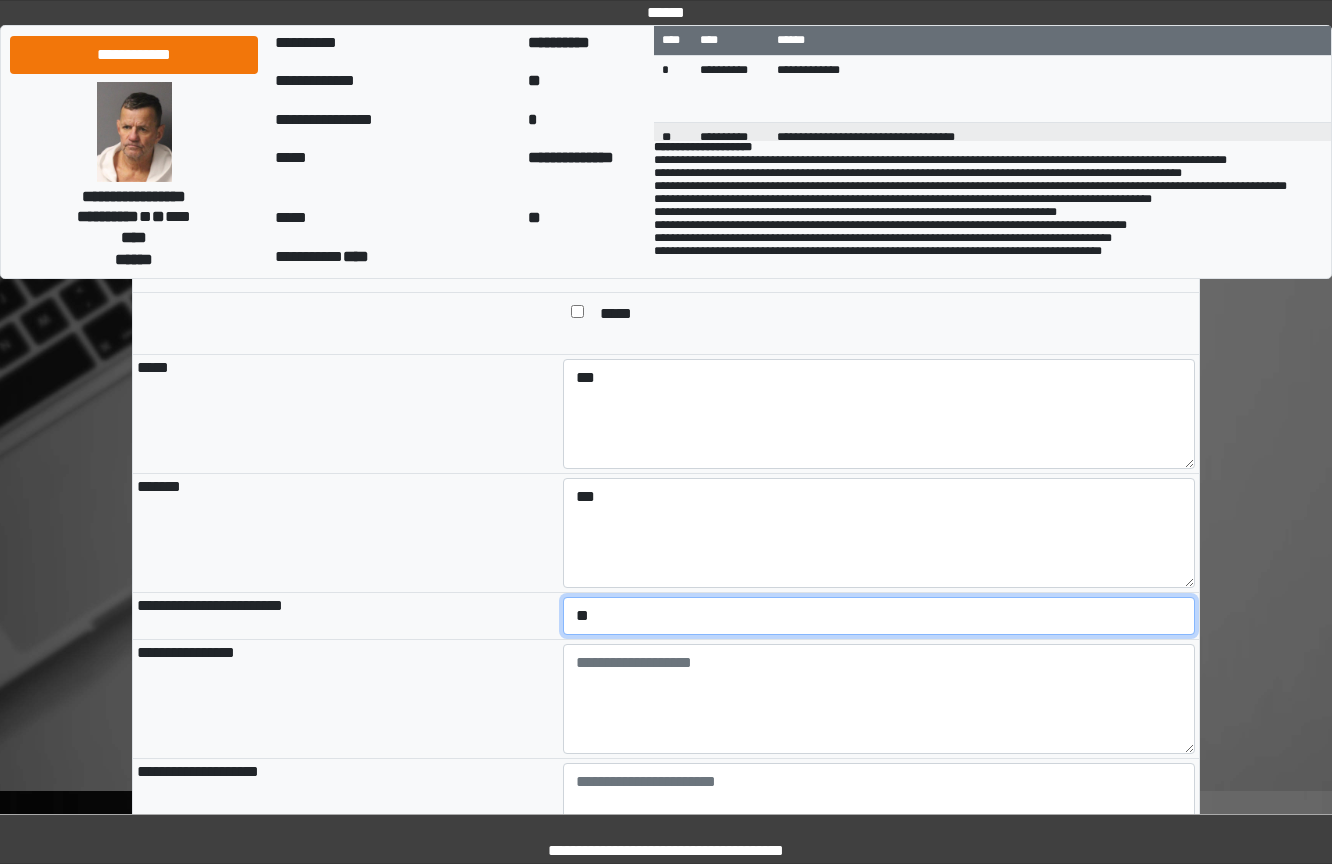 select on "*" 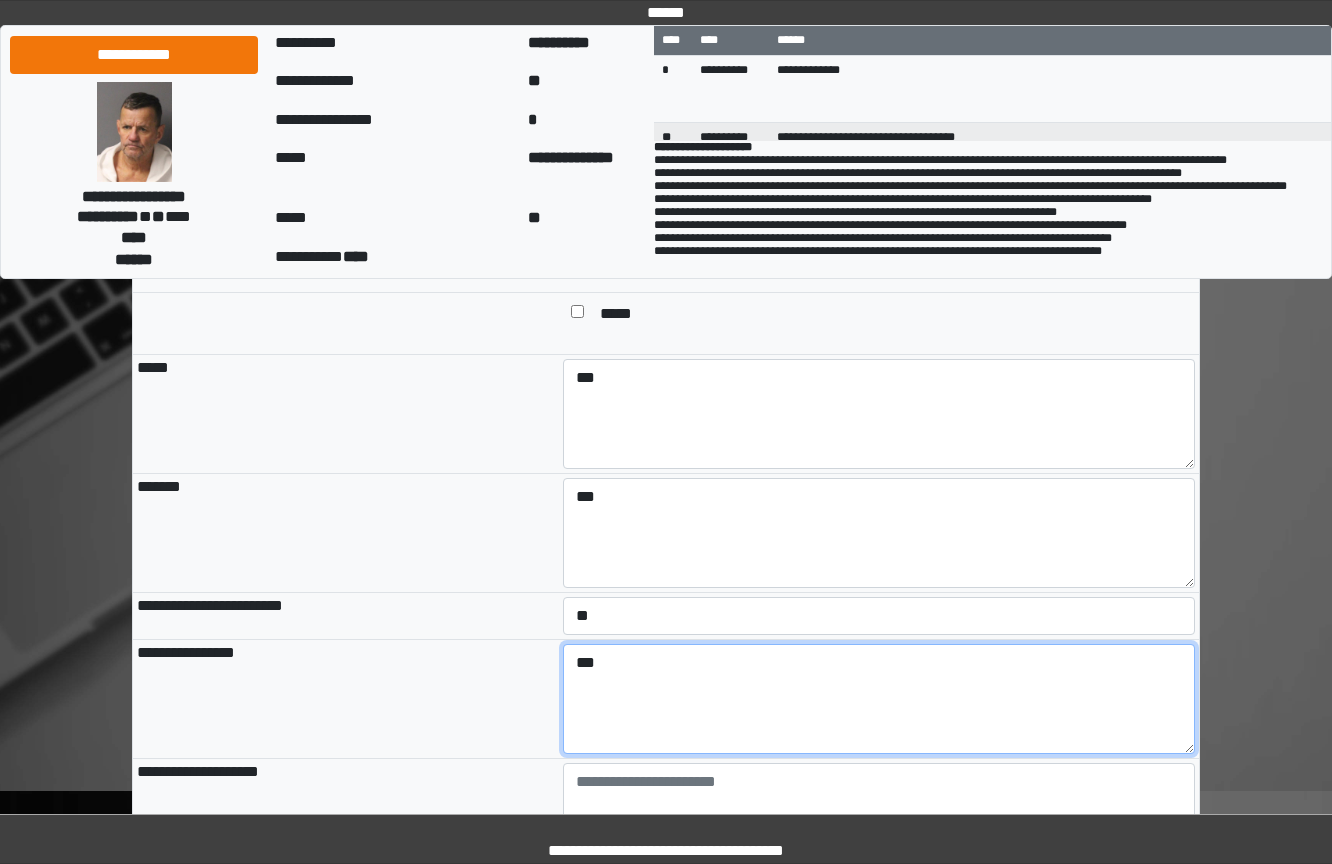 type on "***" 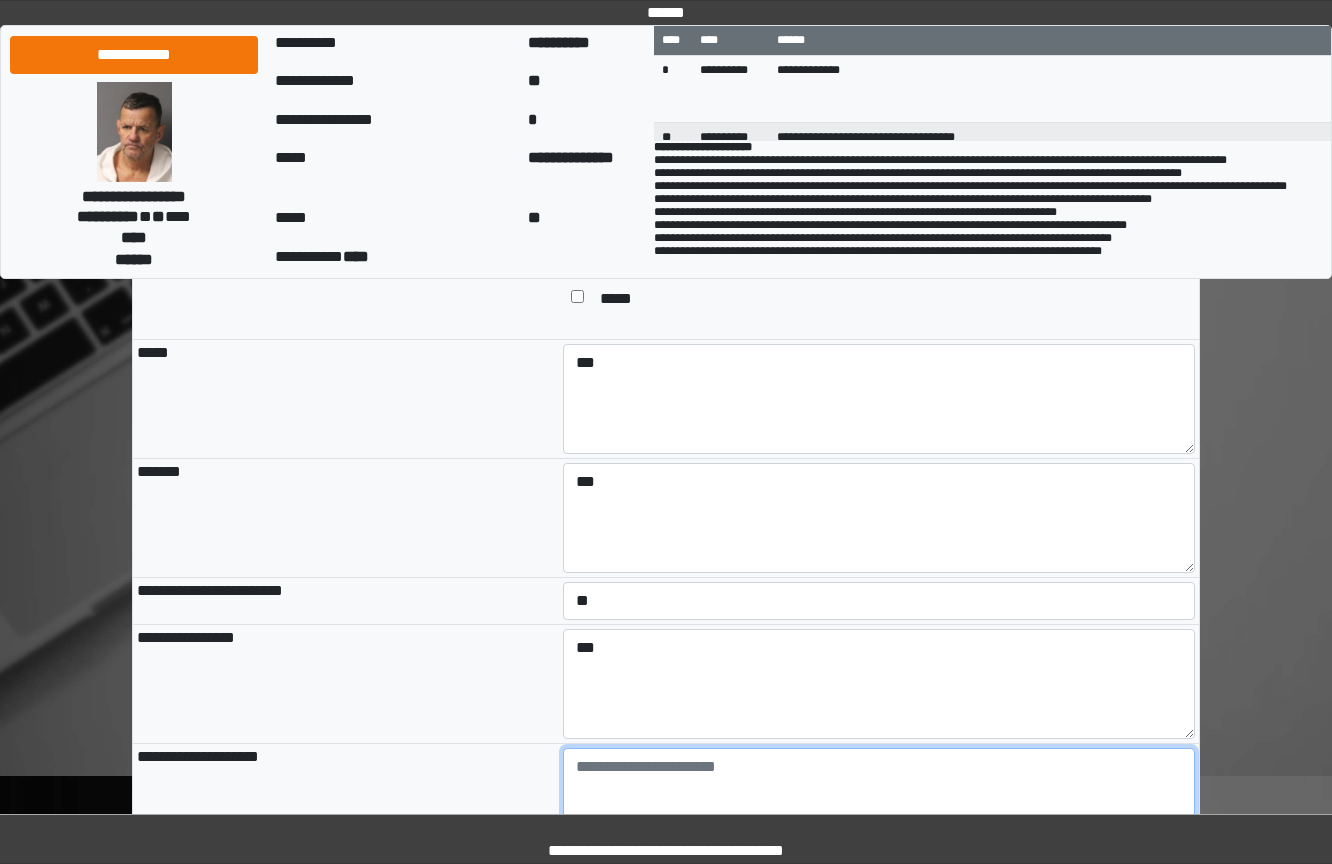 paste on "**********" 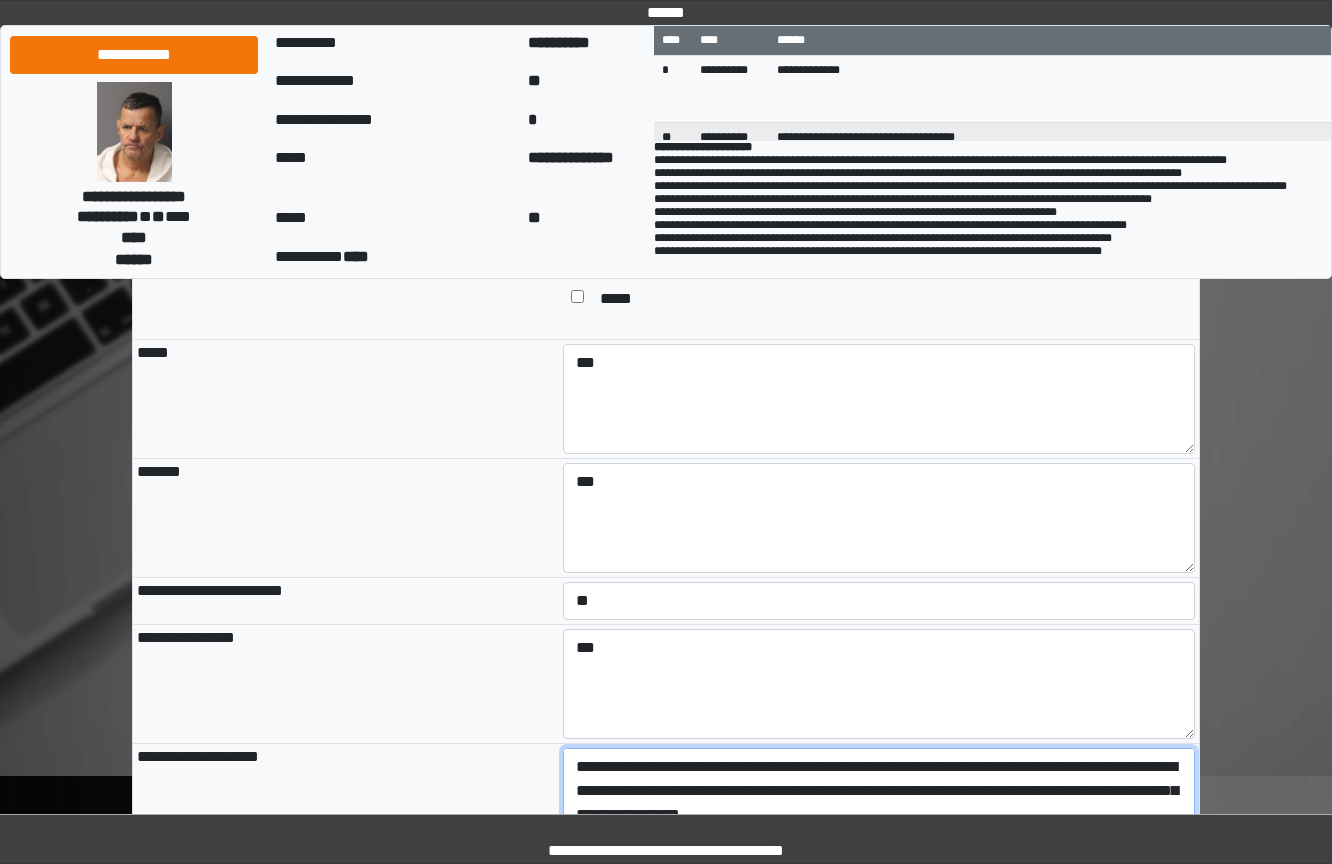 scroll, scrollTop: 1895, scrollLeft: 0, axis: vertical 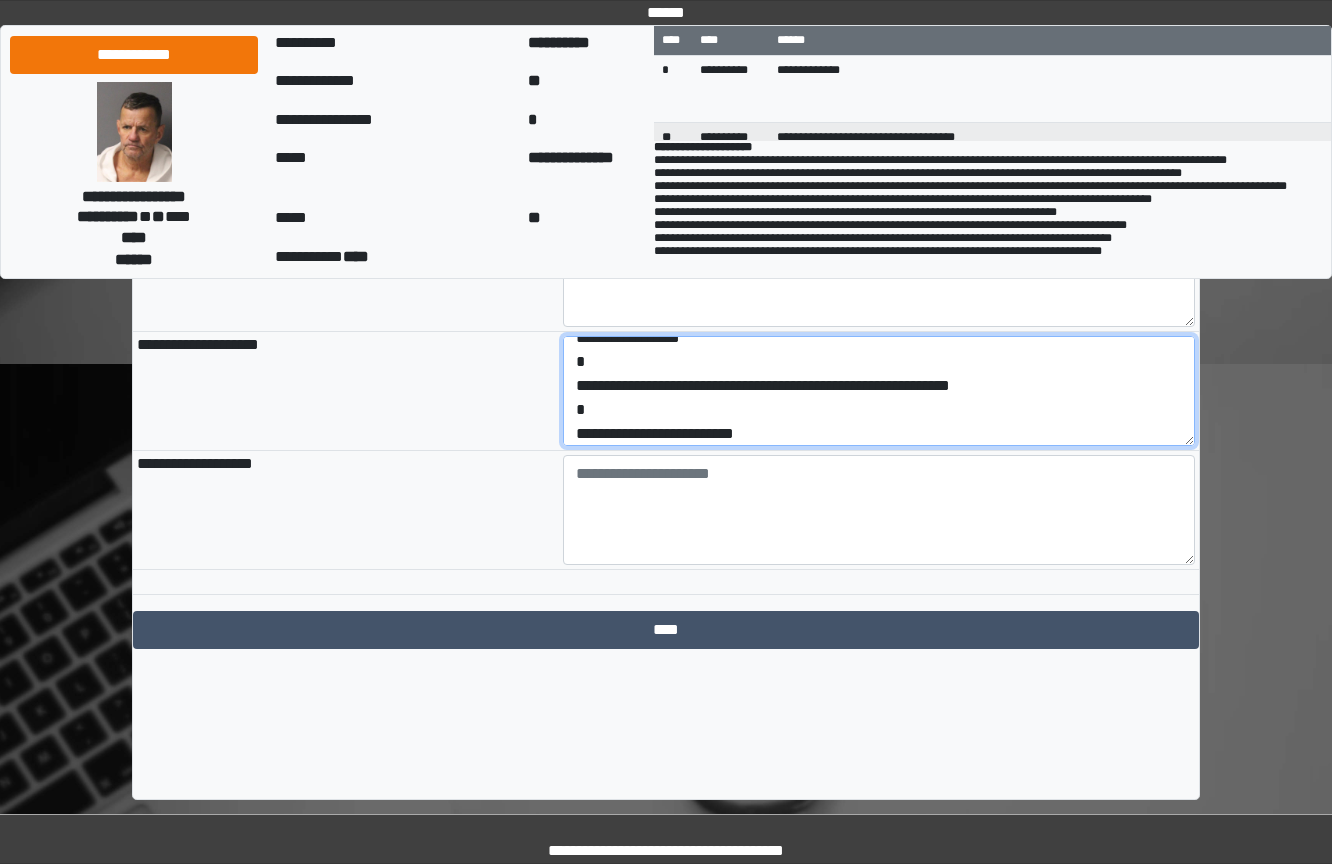 click on "**********" at bounding box center [666, -610] 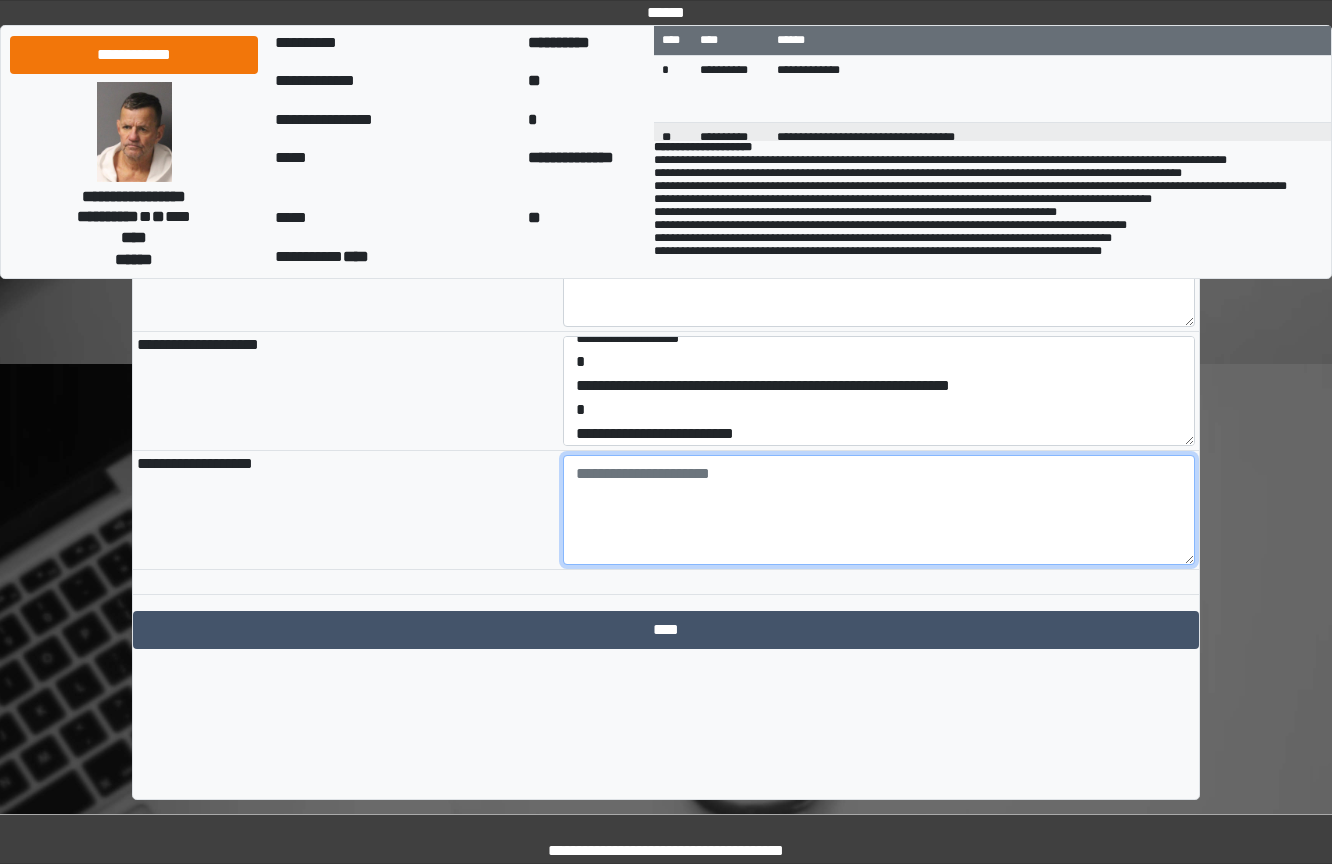 drag, startPoint x: 795, startPoint y: 562, endPoint x: 792, endPoint y: 516, distance: 46.09772 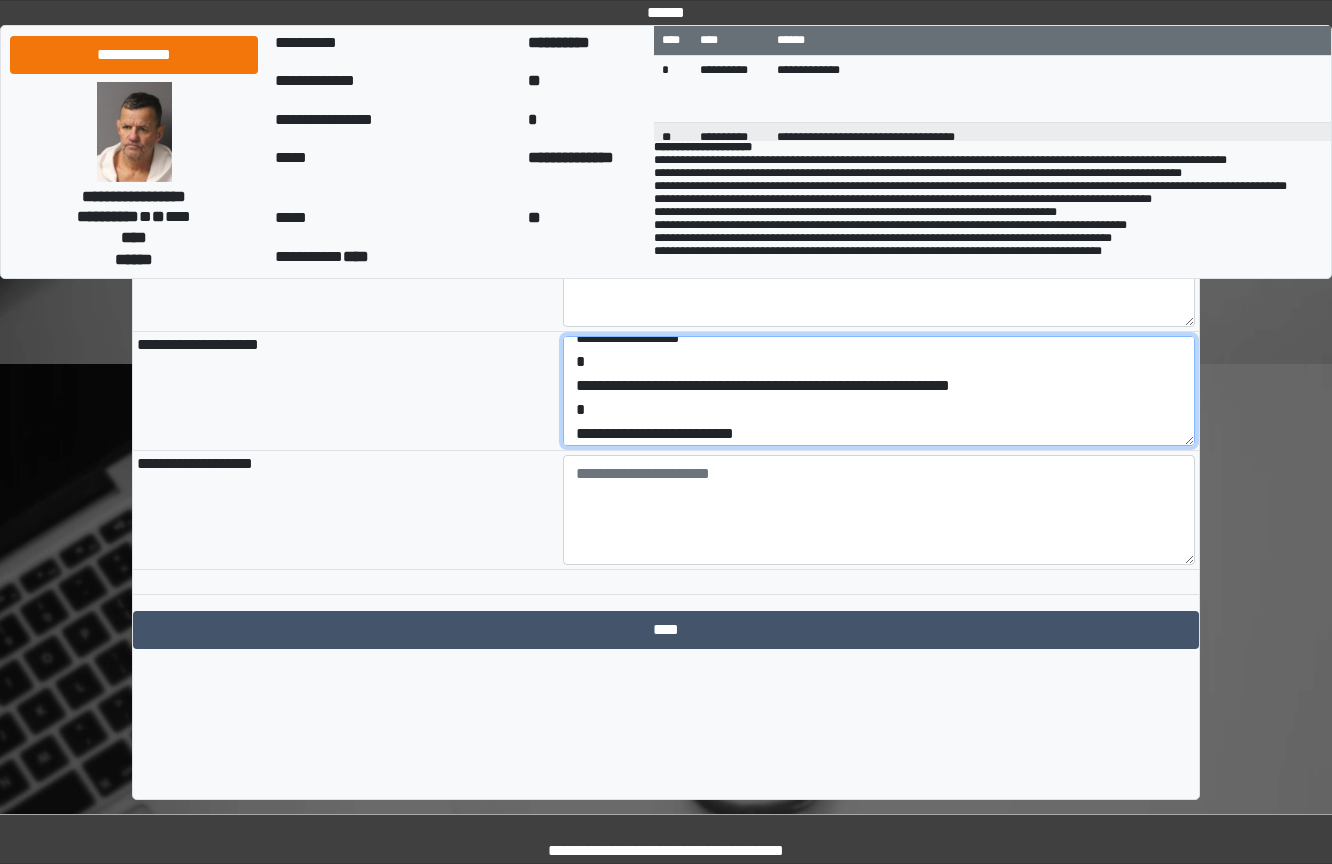 scroll, scrollTop: 72, scrollLeft: 0, axis: vertical 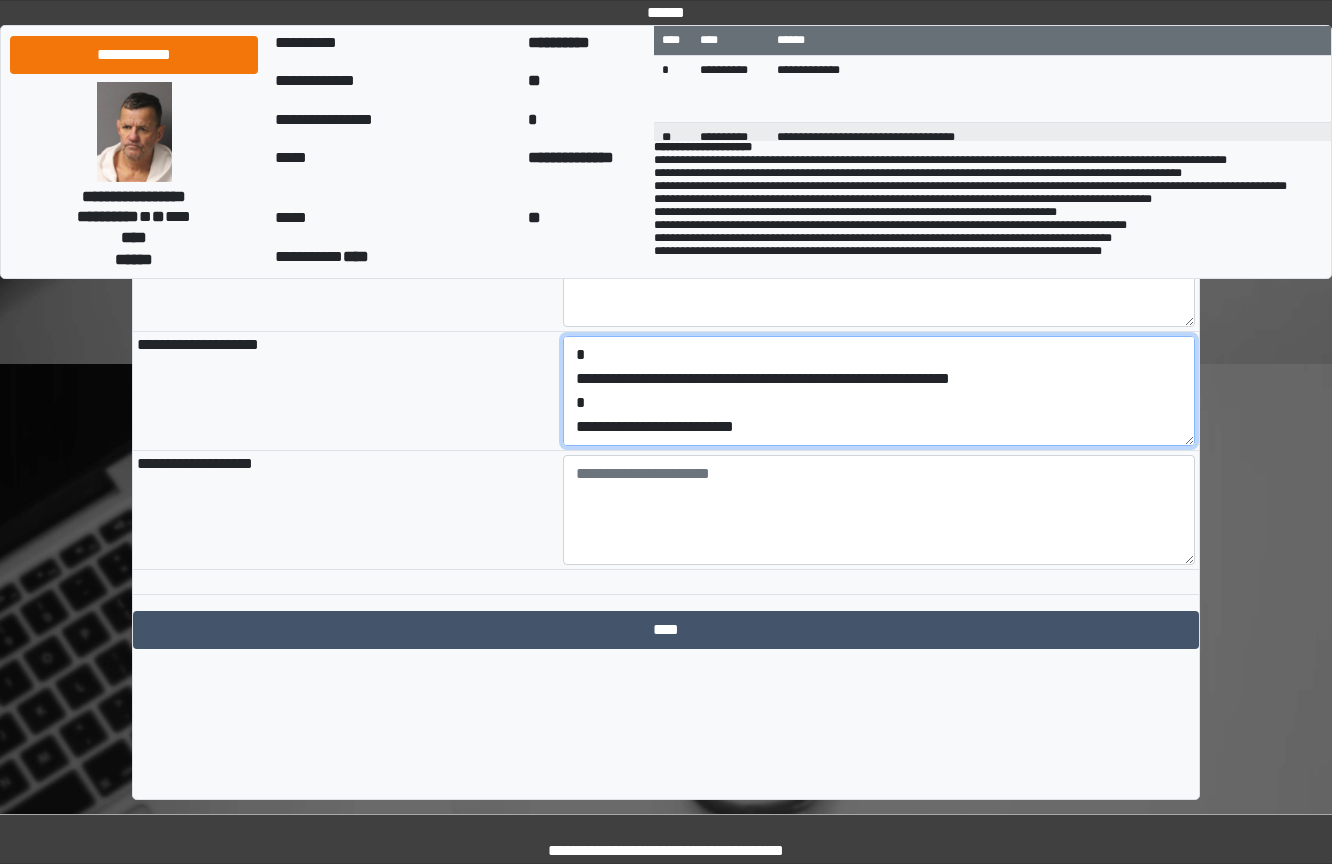 drag, startPoint x: 794, startPoint y: 518, endPoint x: 159, endPoint y: 561, distance: 636.4542 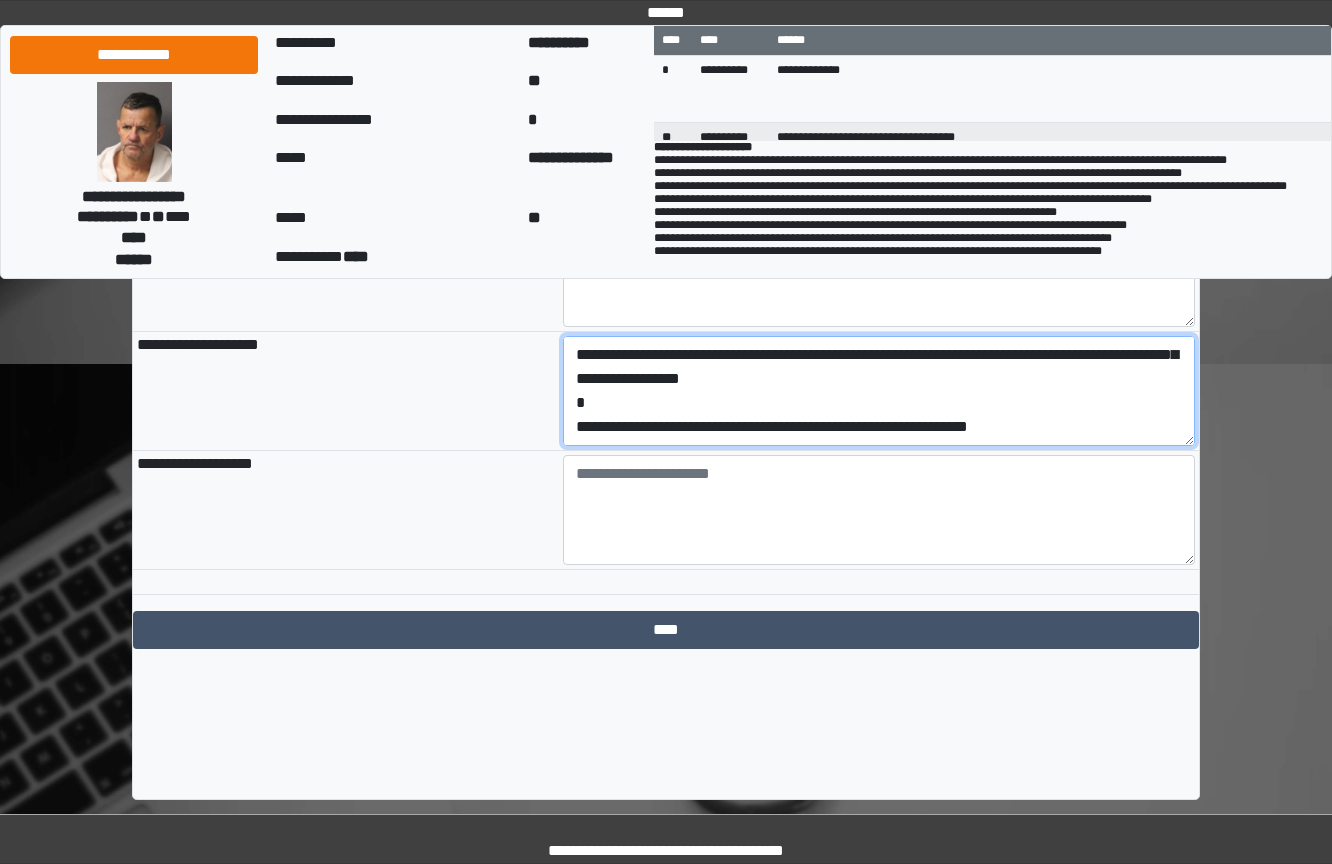 type on "**********" 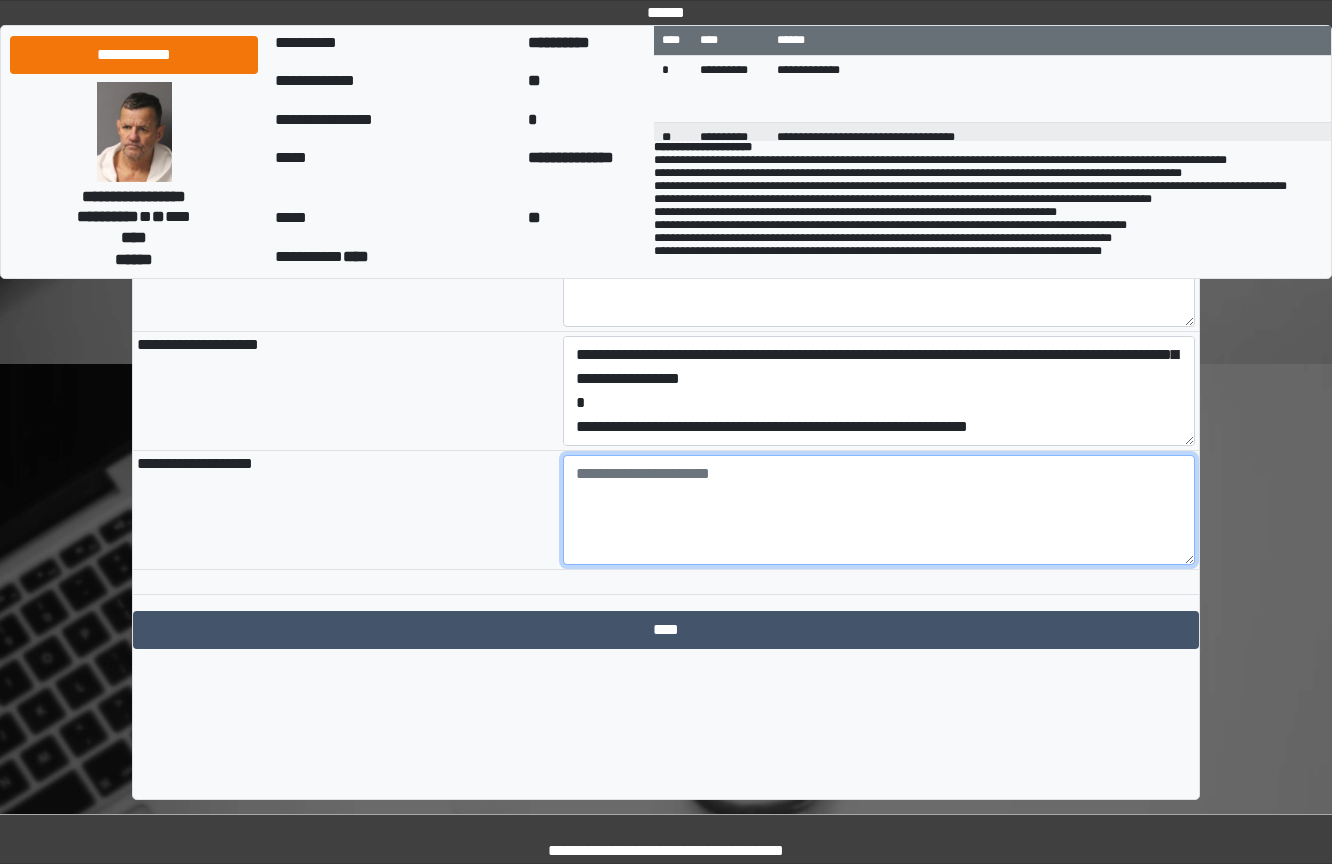 click at bounding box center [879, 510] 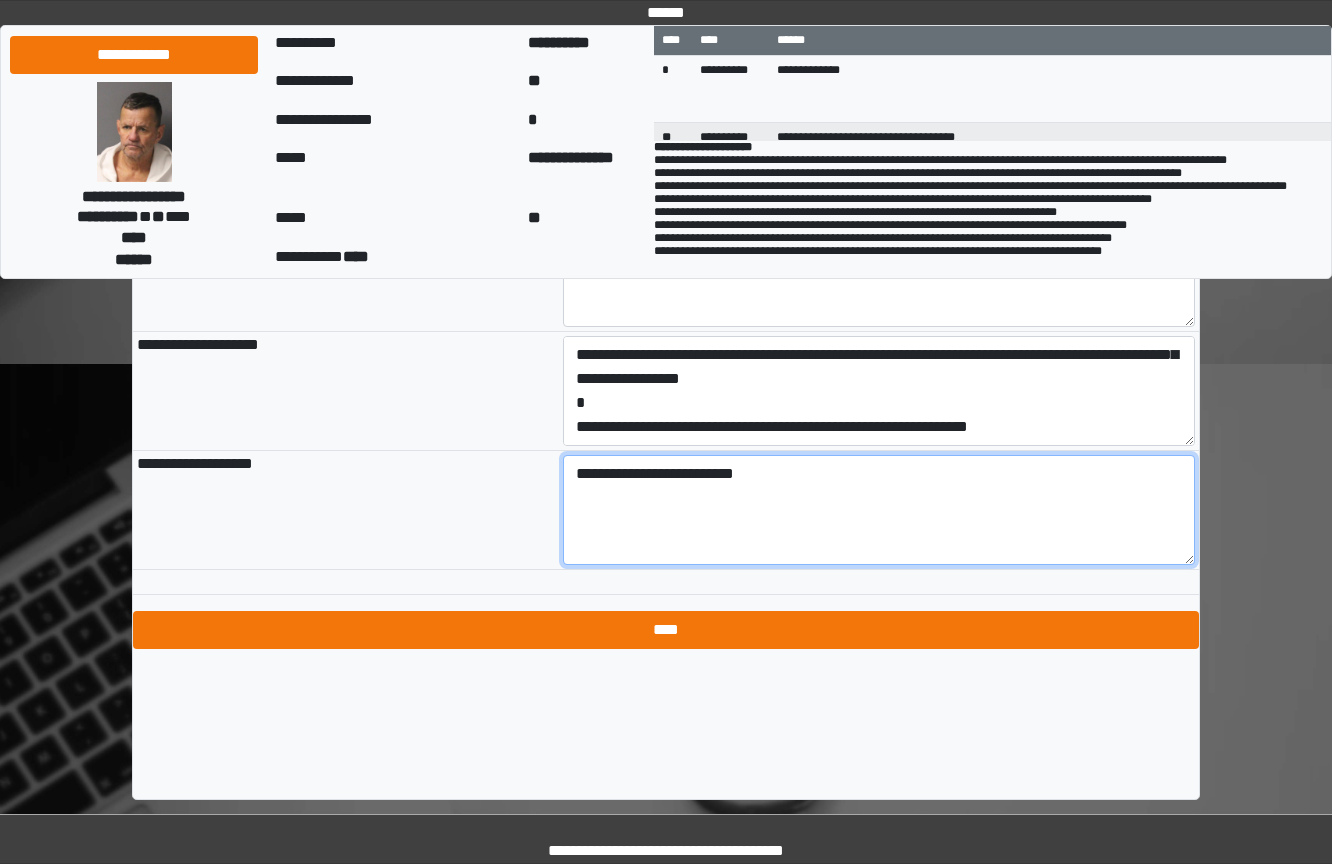 type on "**********" 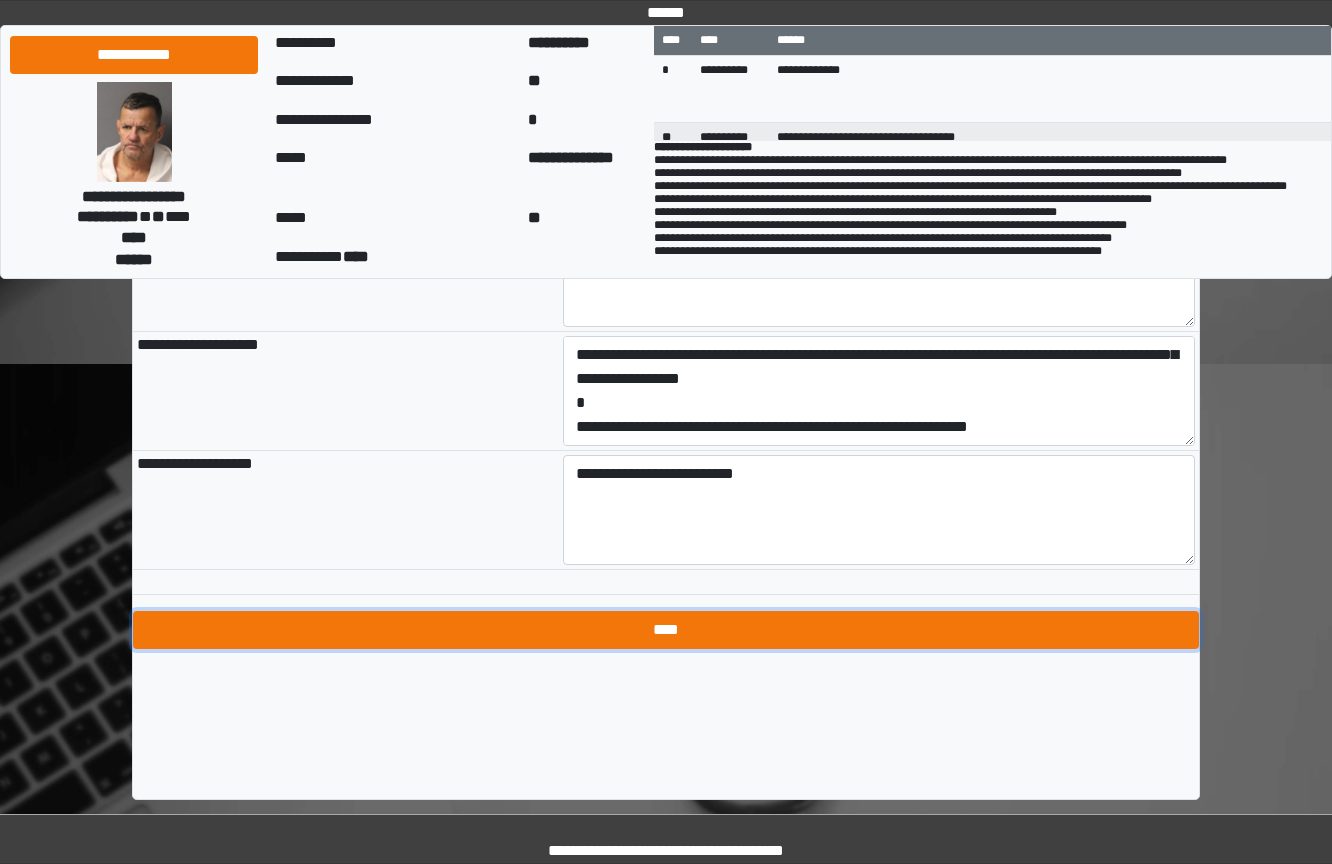 click on "****" at bounding box center [666, 630] 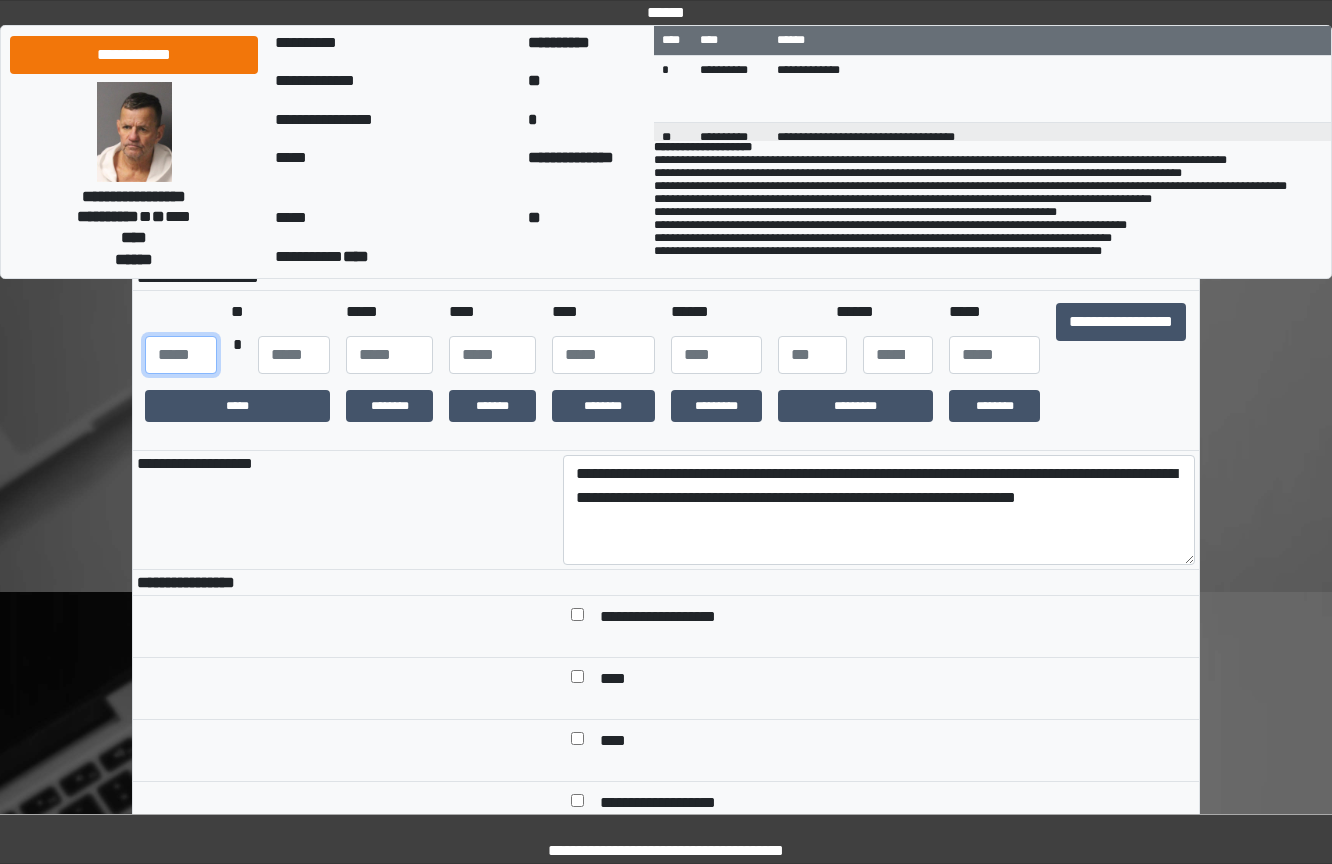 scroll, scrollTop: 236, scrollLeft: 0, axis: vertical 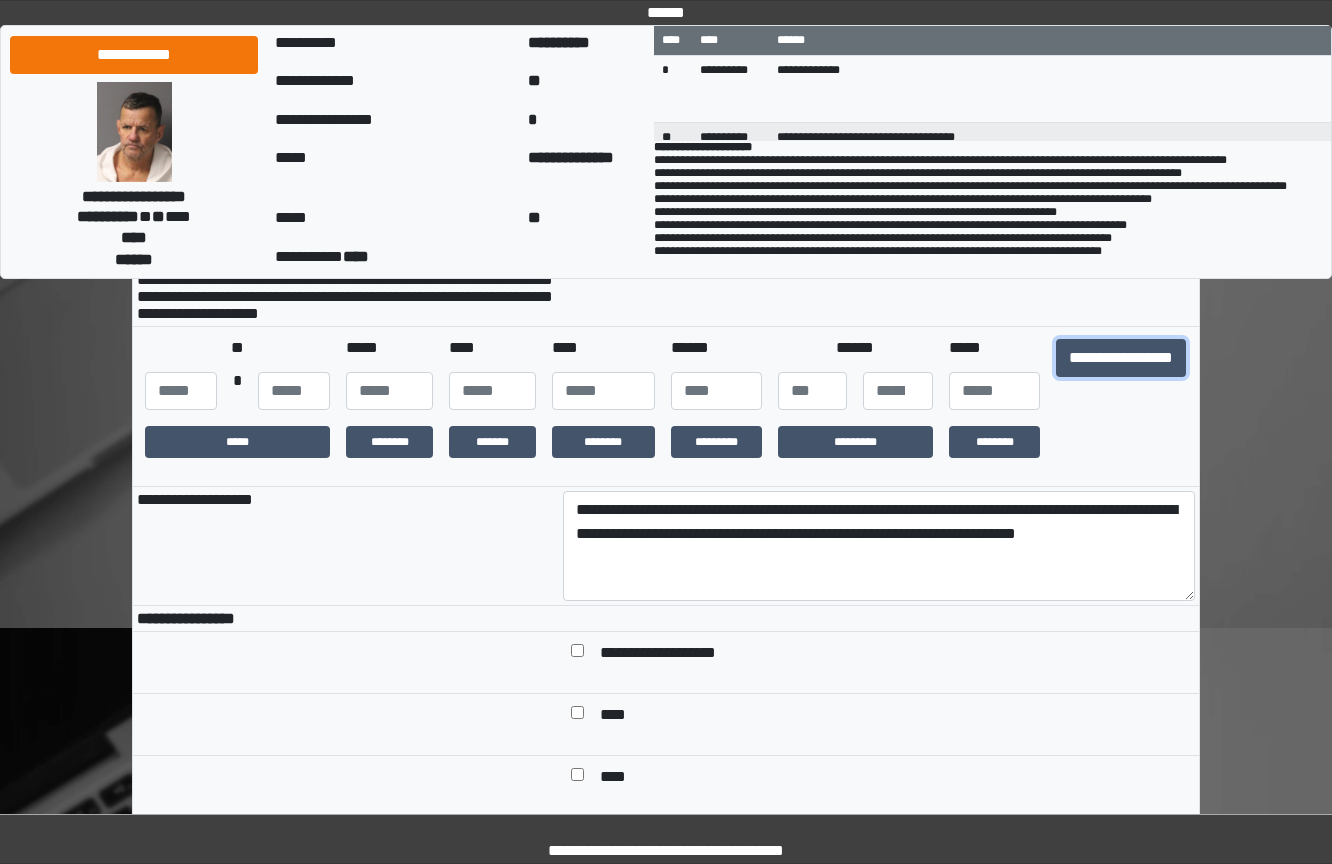 click on "**********" at bounding box center (1121, 358) 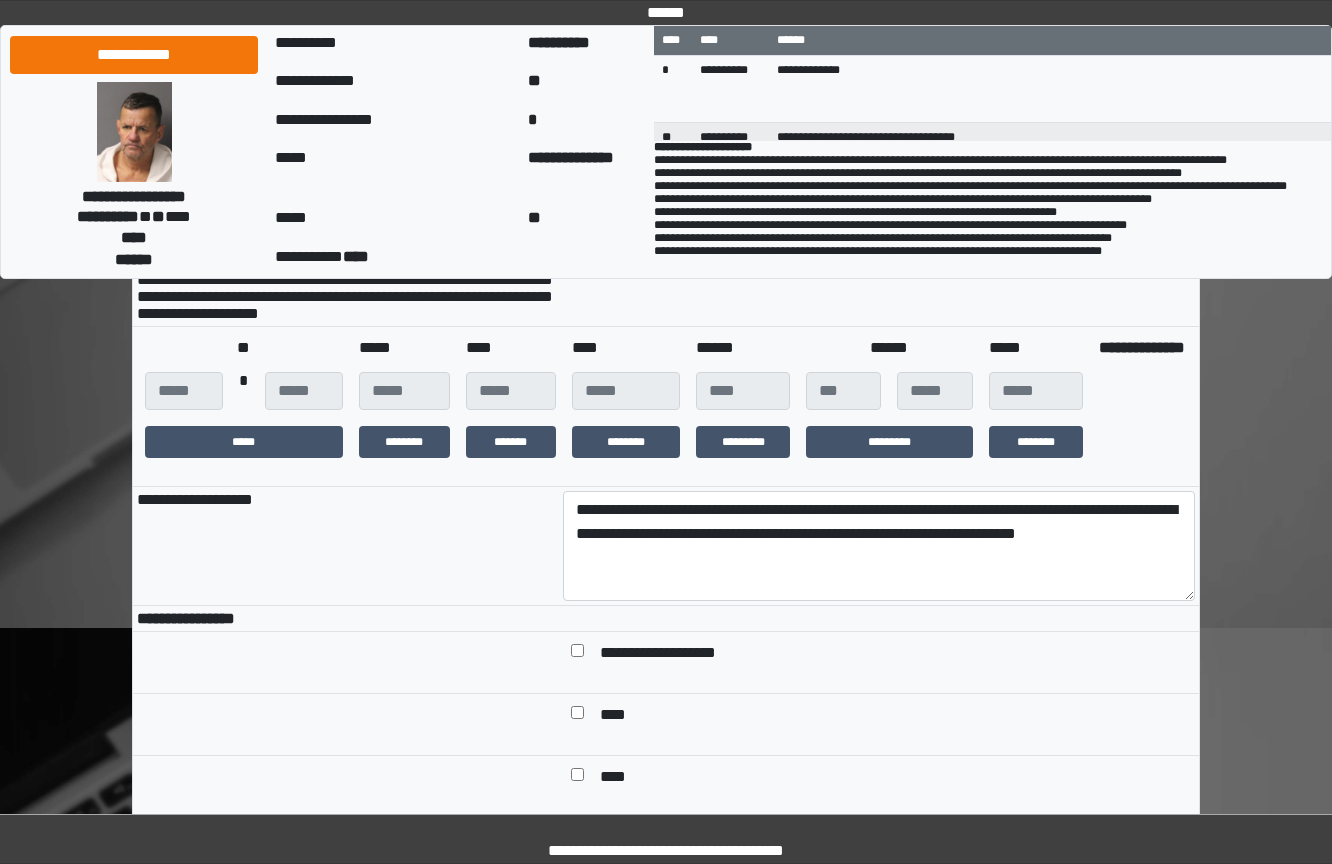 scroll, scrollTop: 77, scrollLeft: 0, axis: vertical 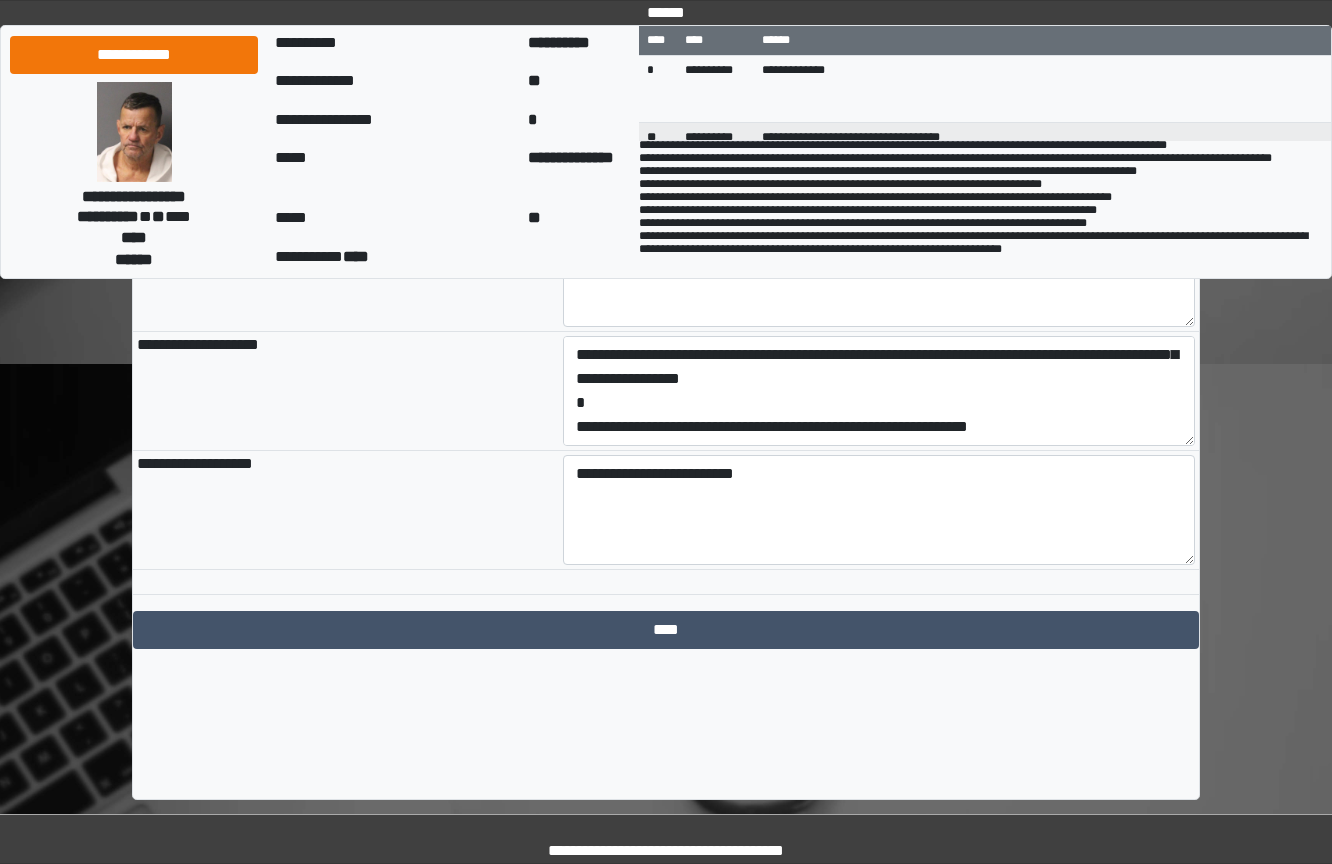 click on "**********" at bounding box center [666, -495] 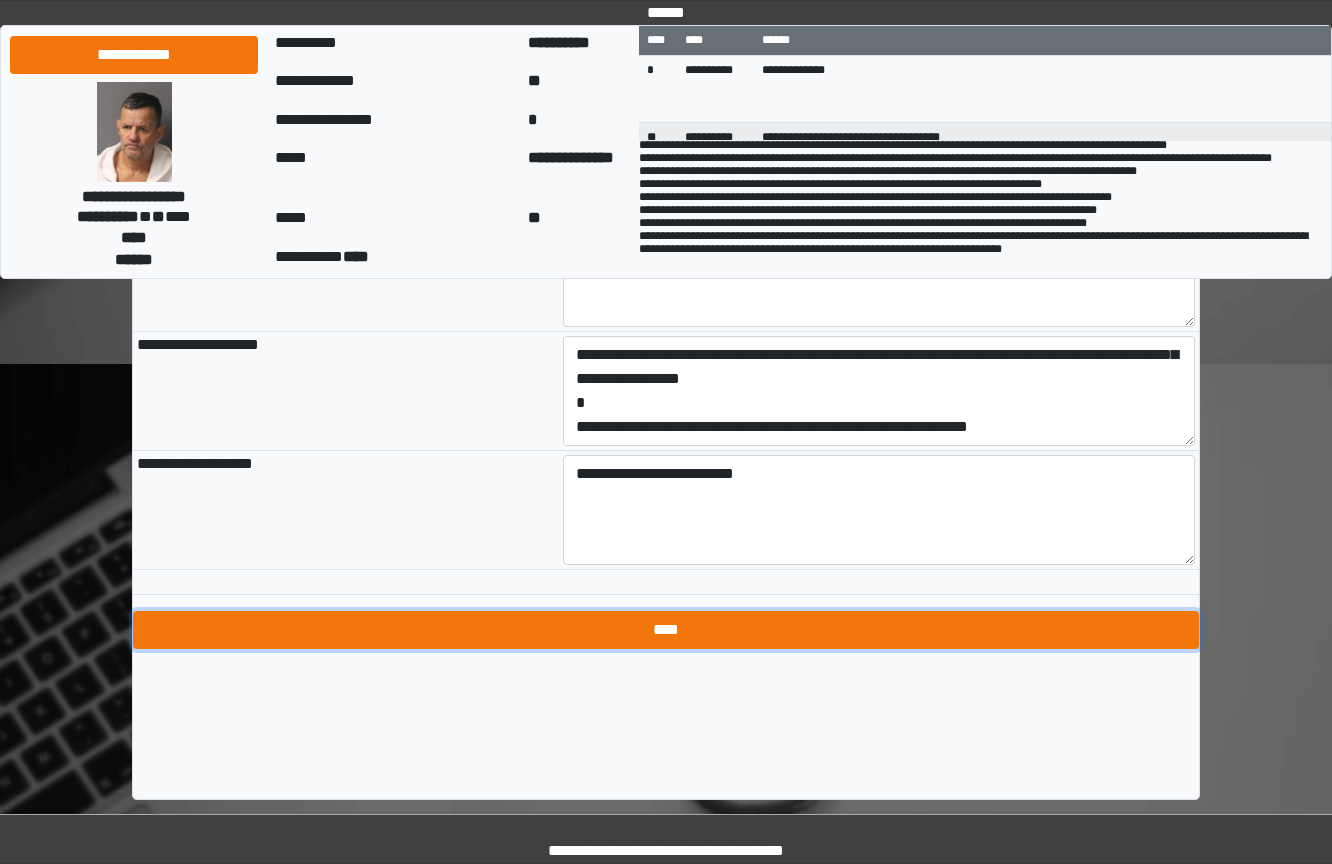 click on "****" at bounding box center (666, 630) 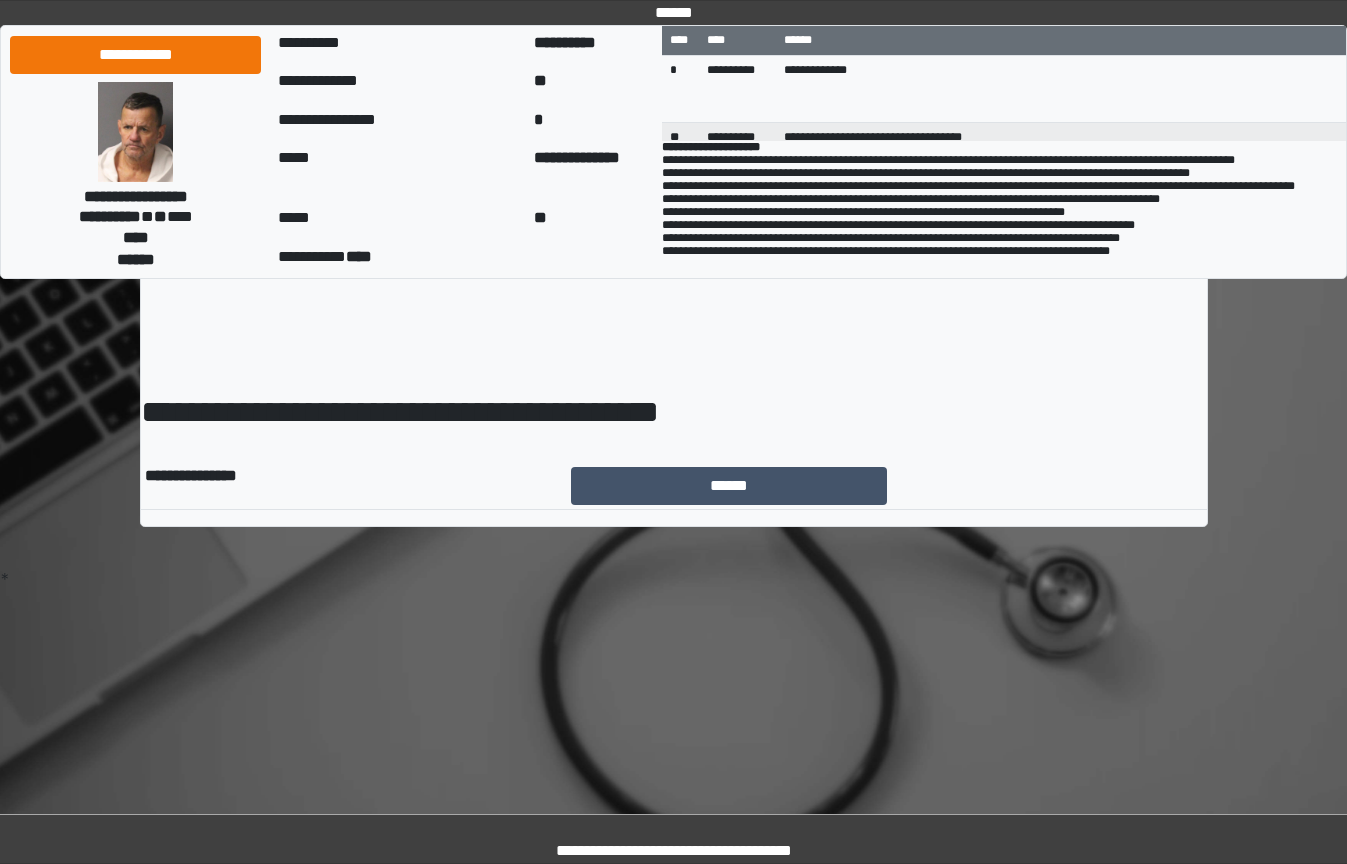 scroll, scrollTop: 0, scrollLeft: 0, axis: both 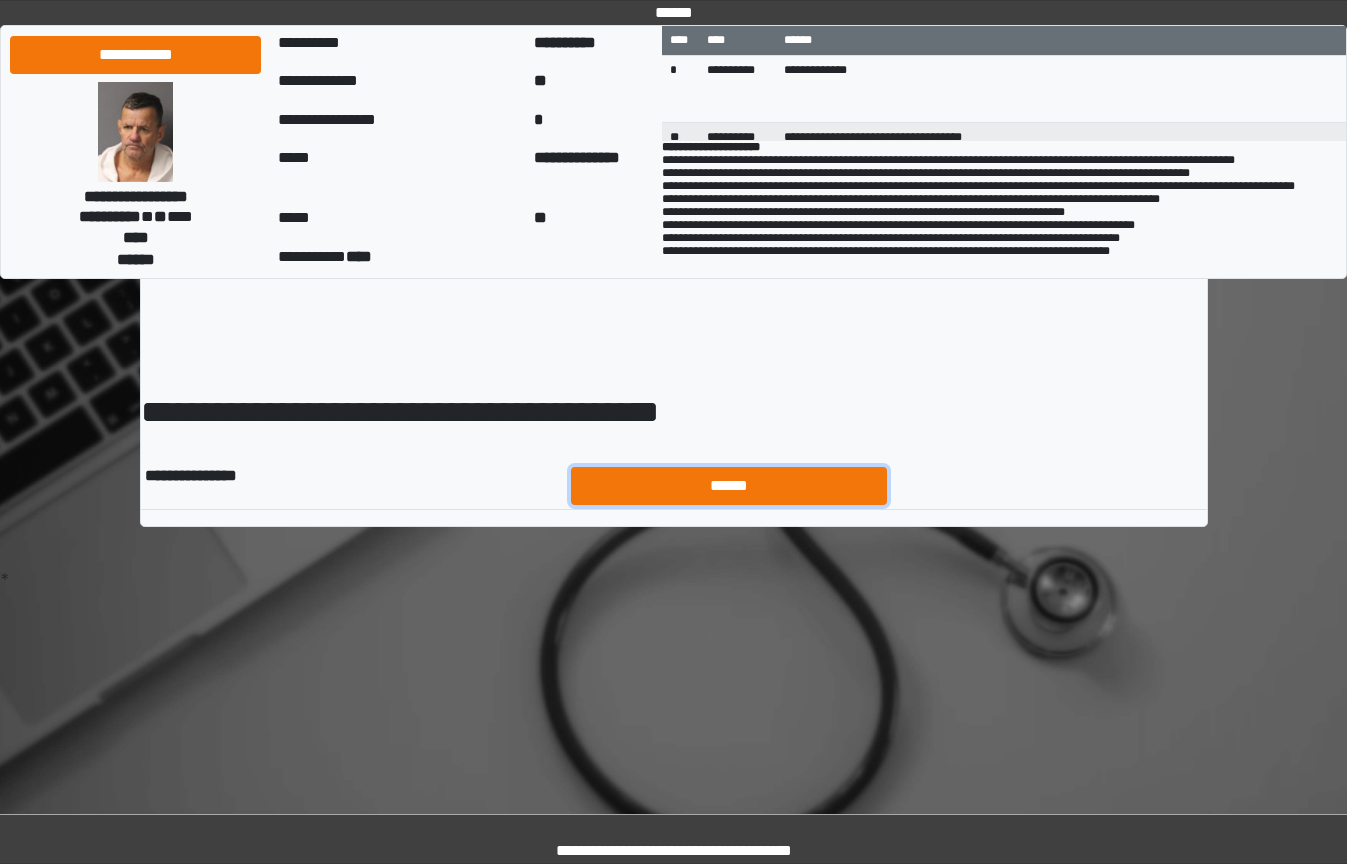 click on "******" at bounding box center (729, 486) 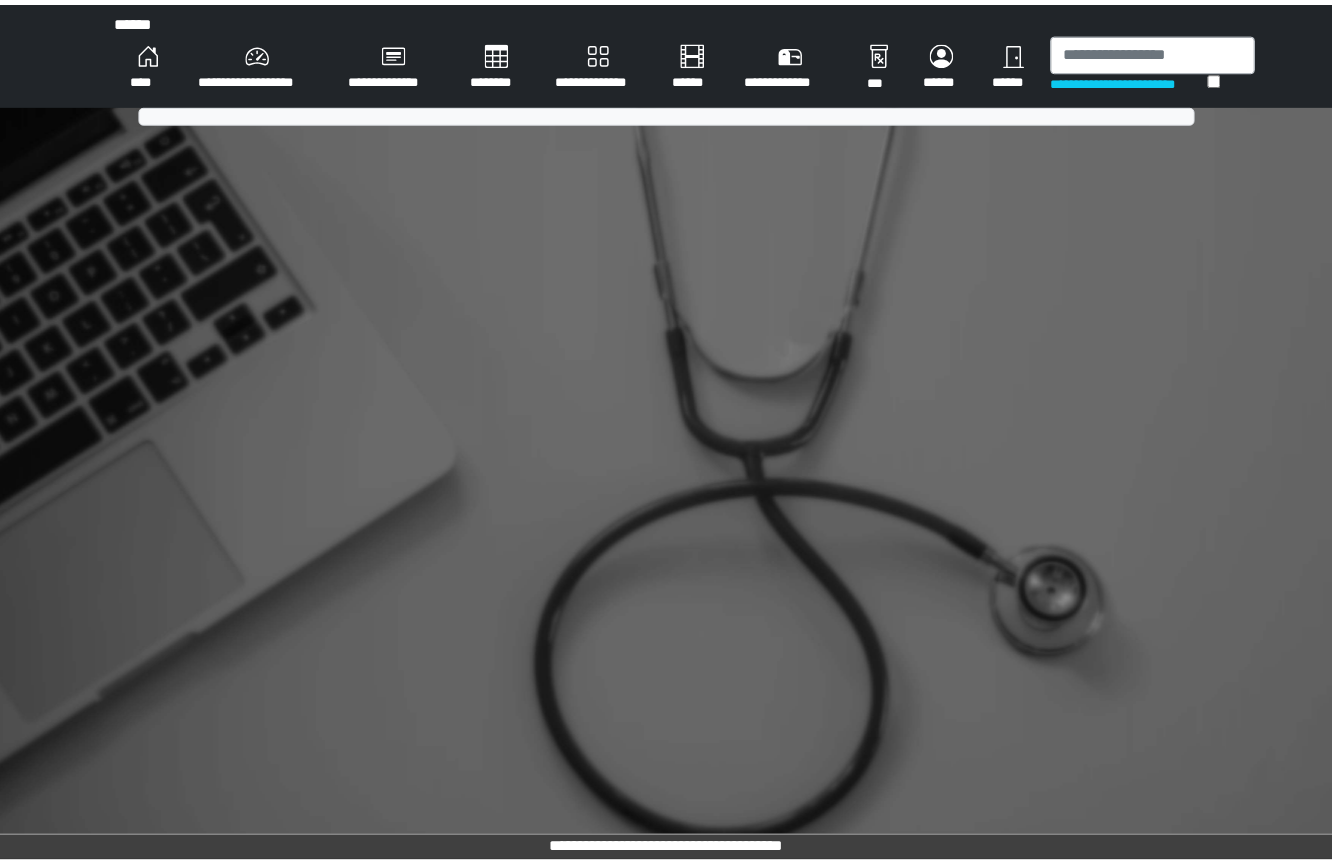 scroll, scrollTop: 0, scrollLeft: 0, axis: both 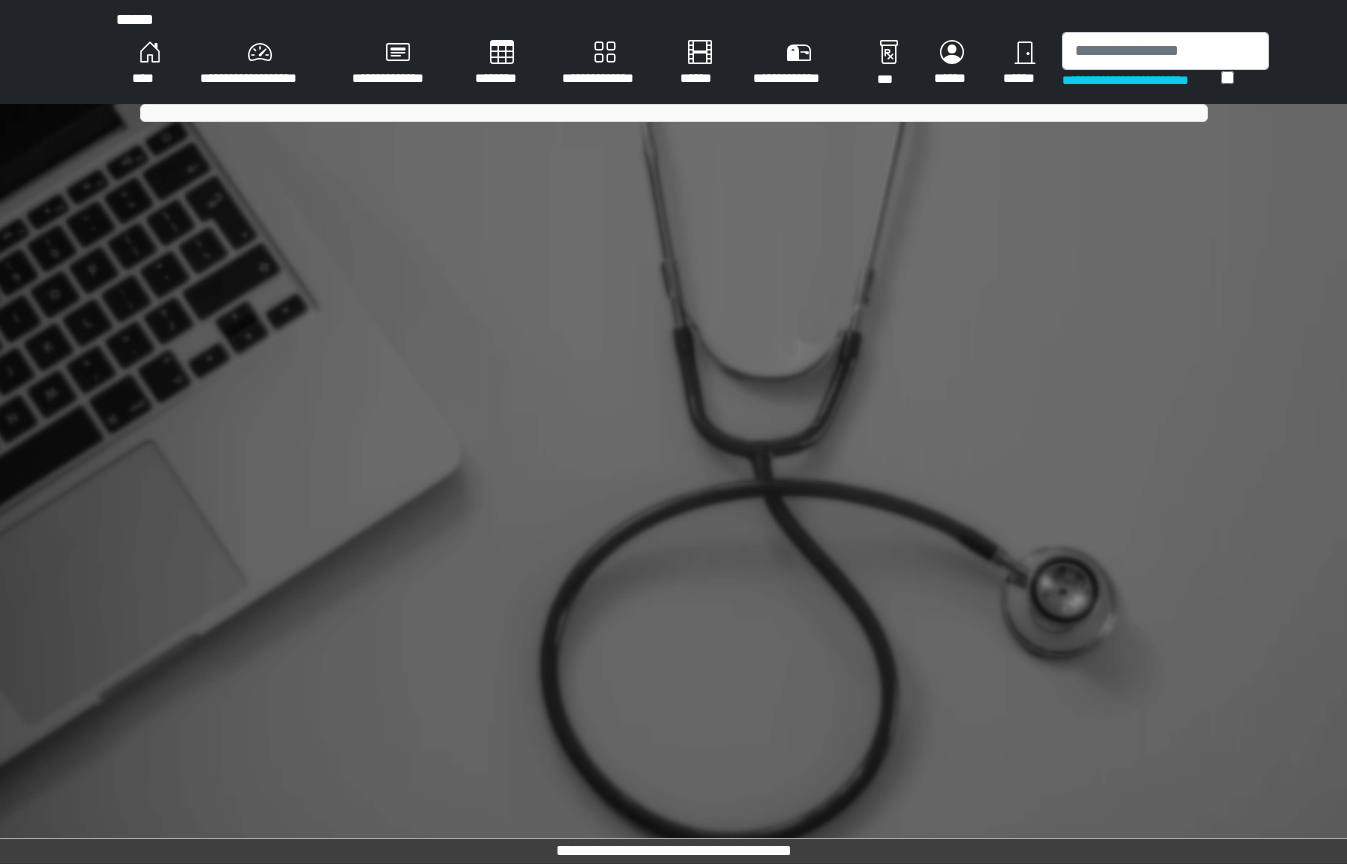 click on "**********" at bounding box center [673, 432] 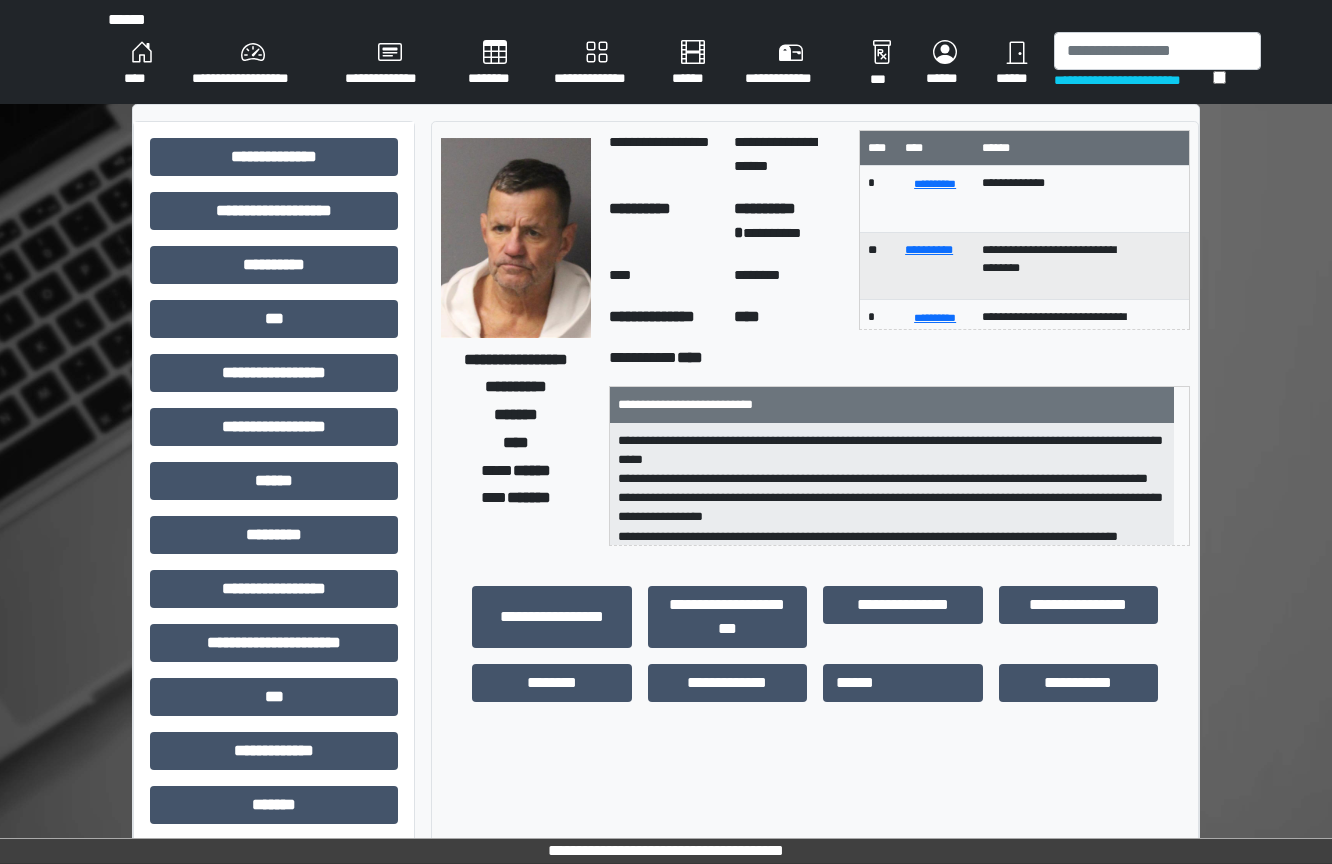 drag, startPoint x: 1145, startPoint y: 38, endPoint x: 1148, endPoint y: 48, distance: 10.440307 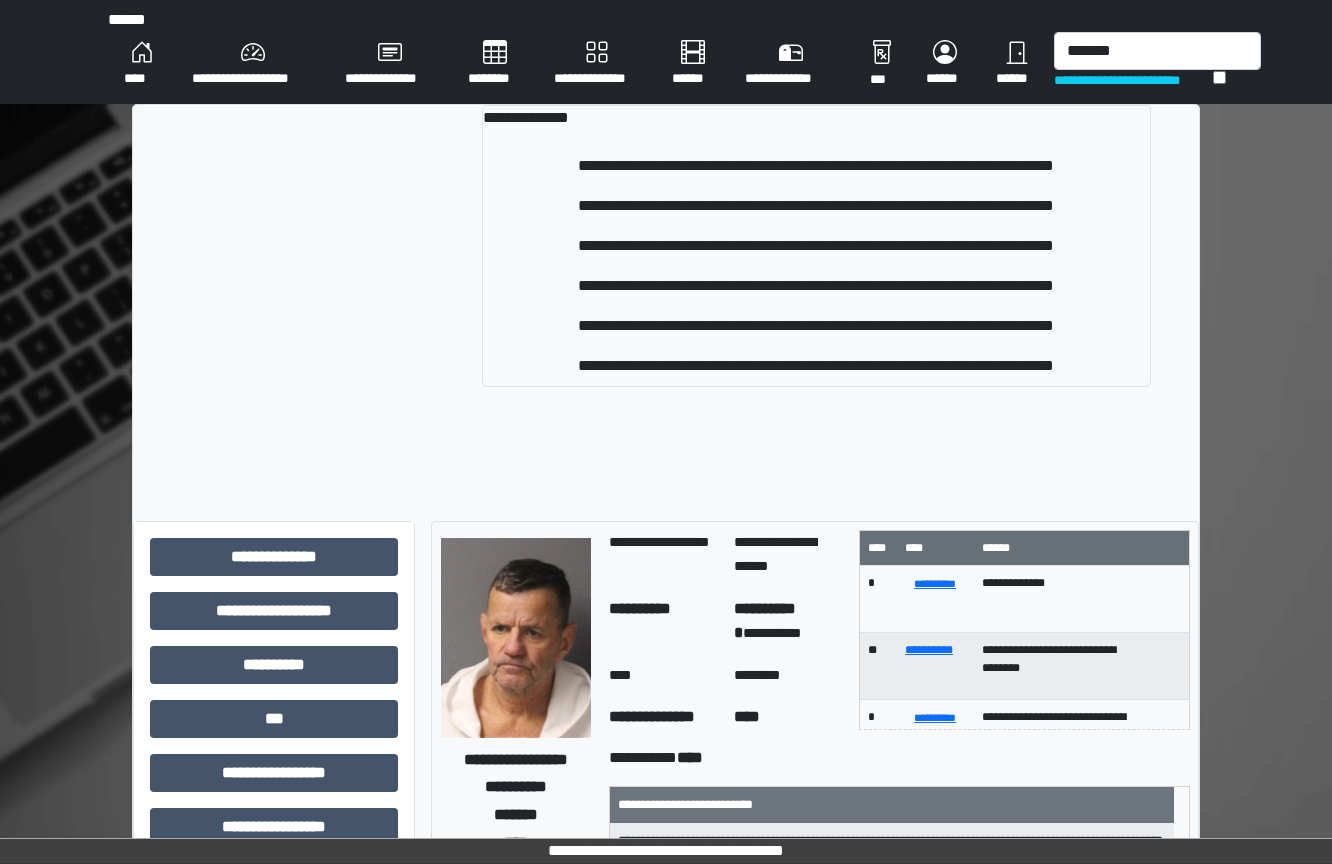 type on "*******" 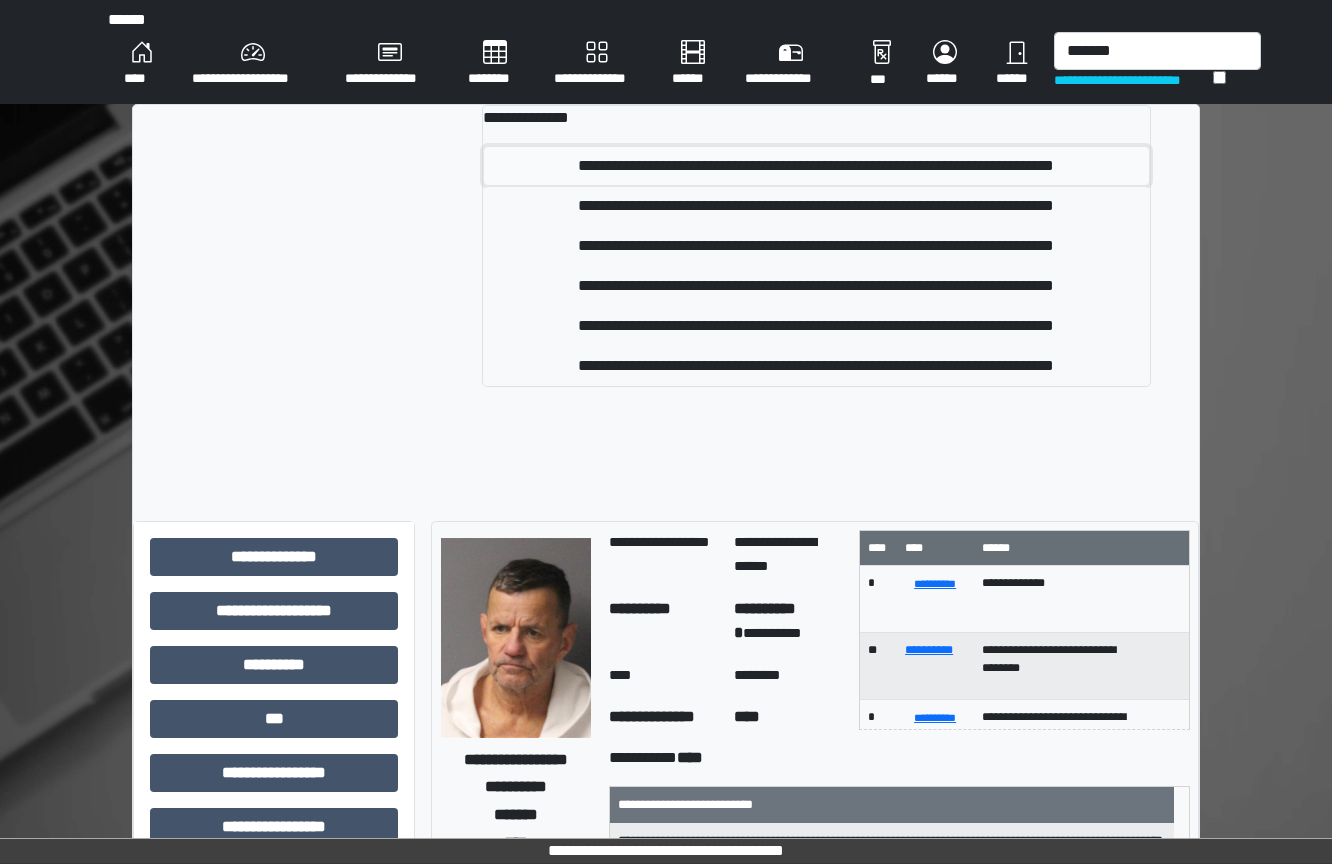 click on "**********" at bounding box center [816, 166] 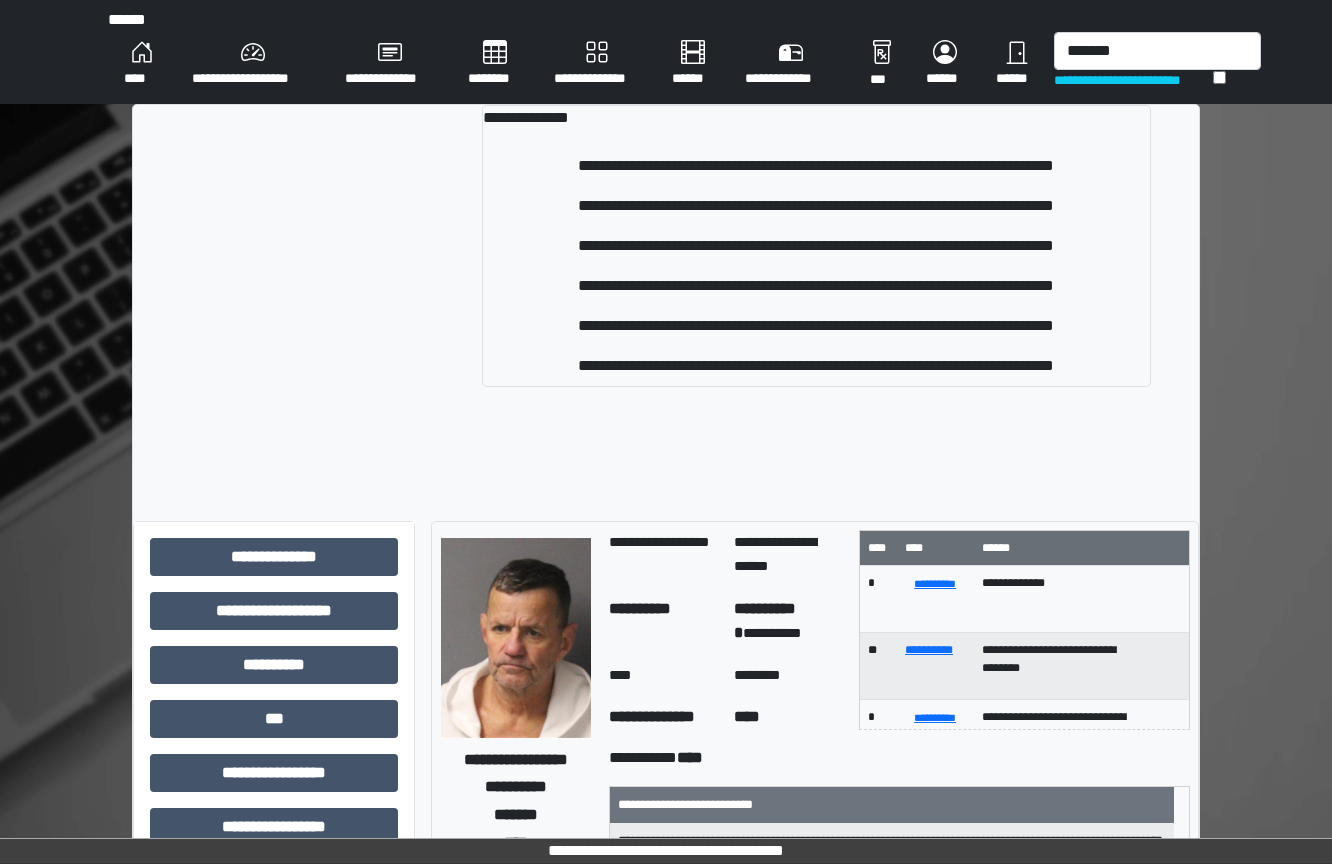 type 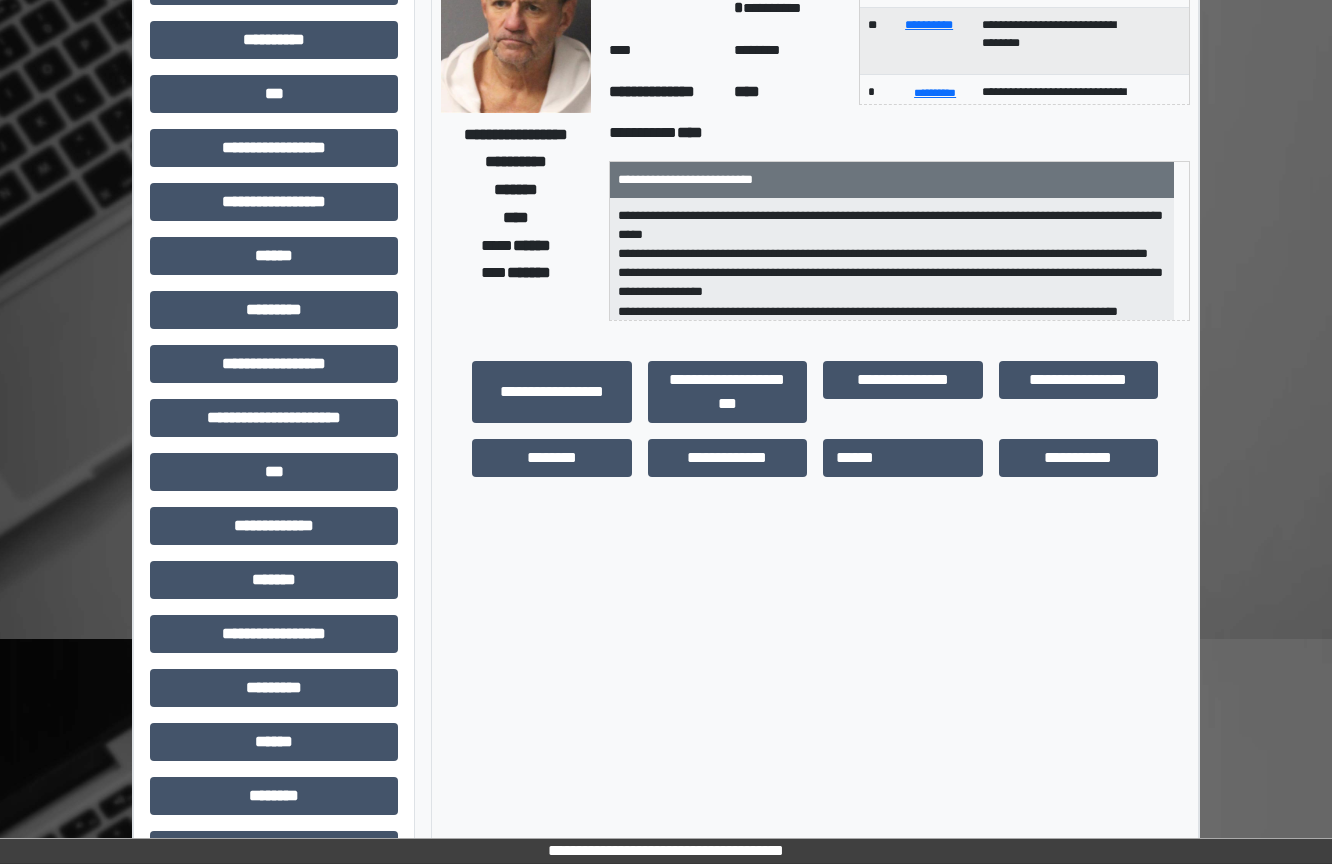 scroll, scrollTop: 334, scrollLeft: 0, axis: vertical 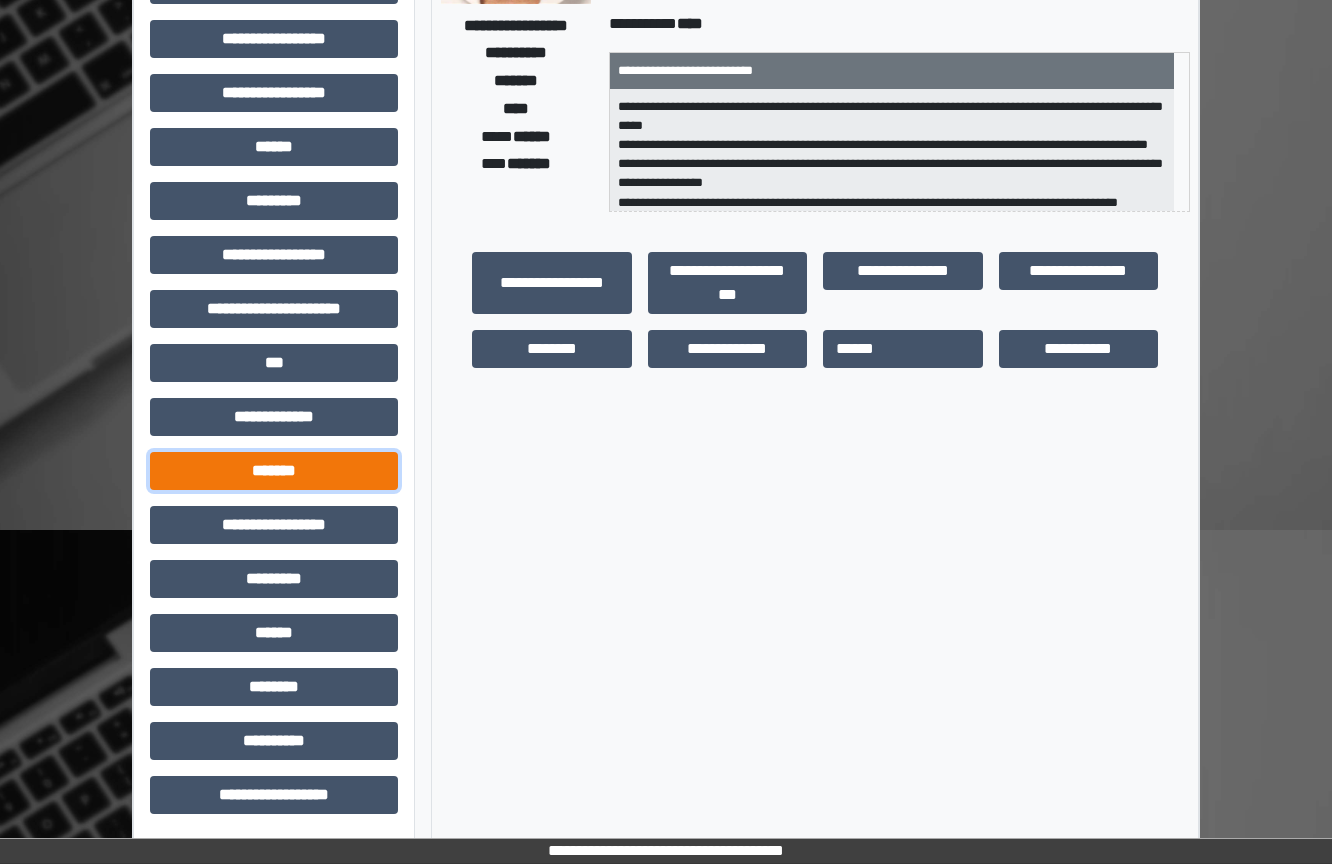 click on "*******" at bounding box center [274, 471] 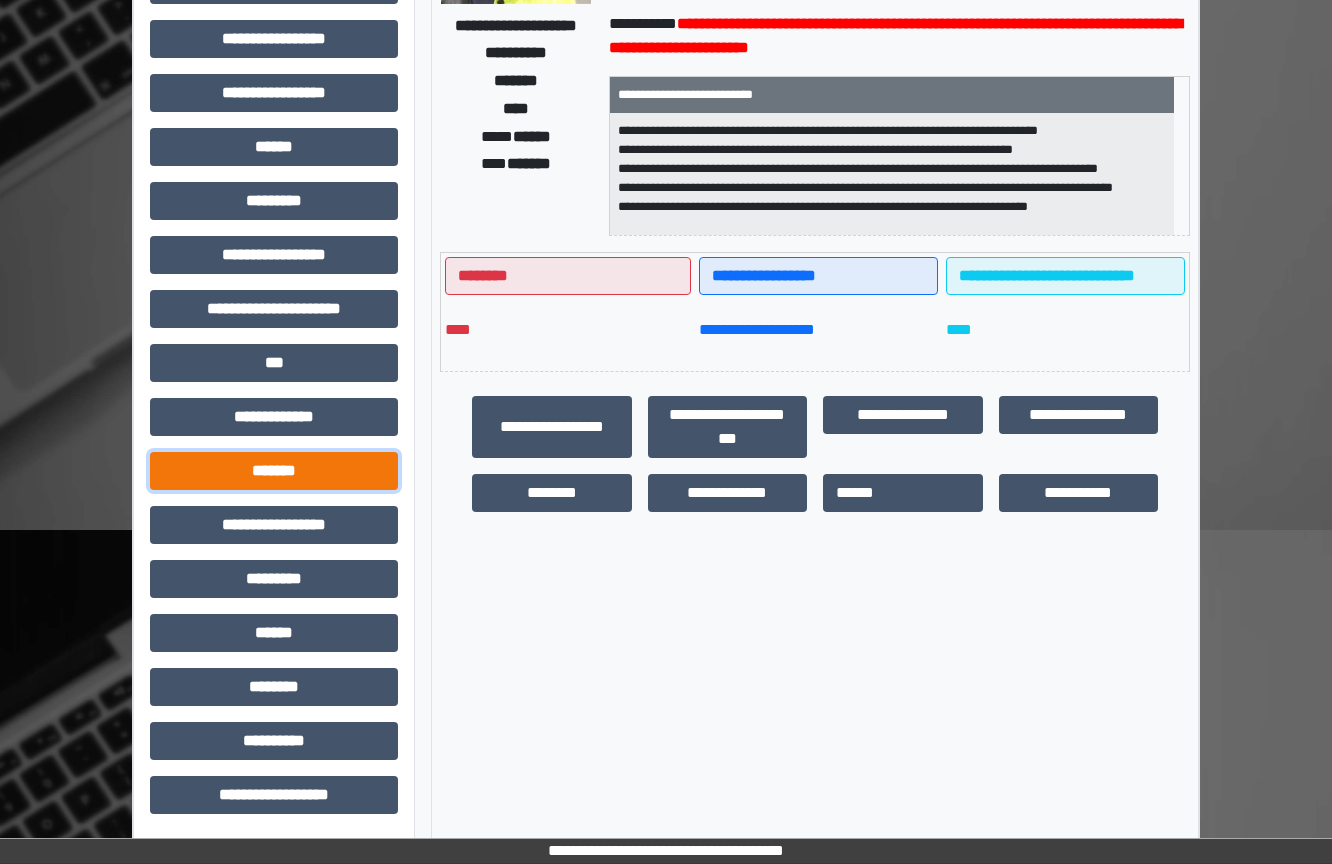 drag, startPoint x: 303, startPoint y: 482, endPoint x: 306, endPoint y: 469, distance: 13.341664 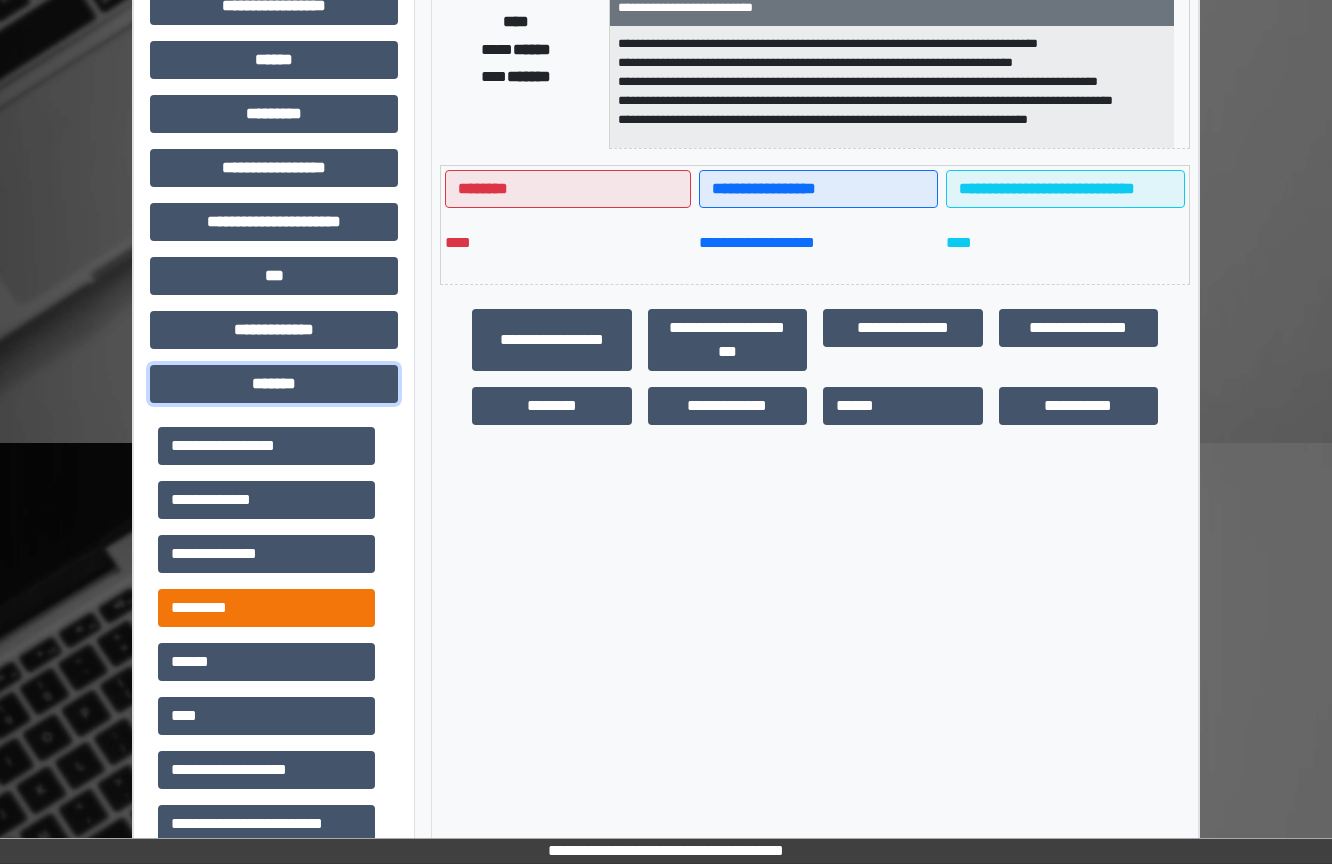 scroll, scrollTop: 534, scrollLeft: 0, axis: vertical 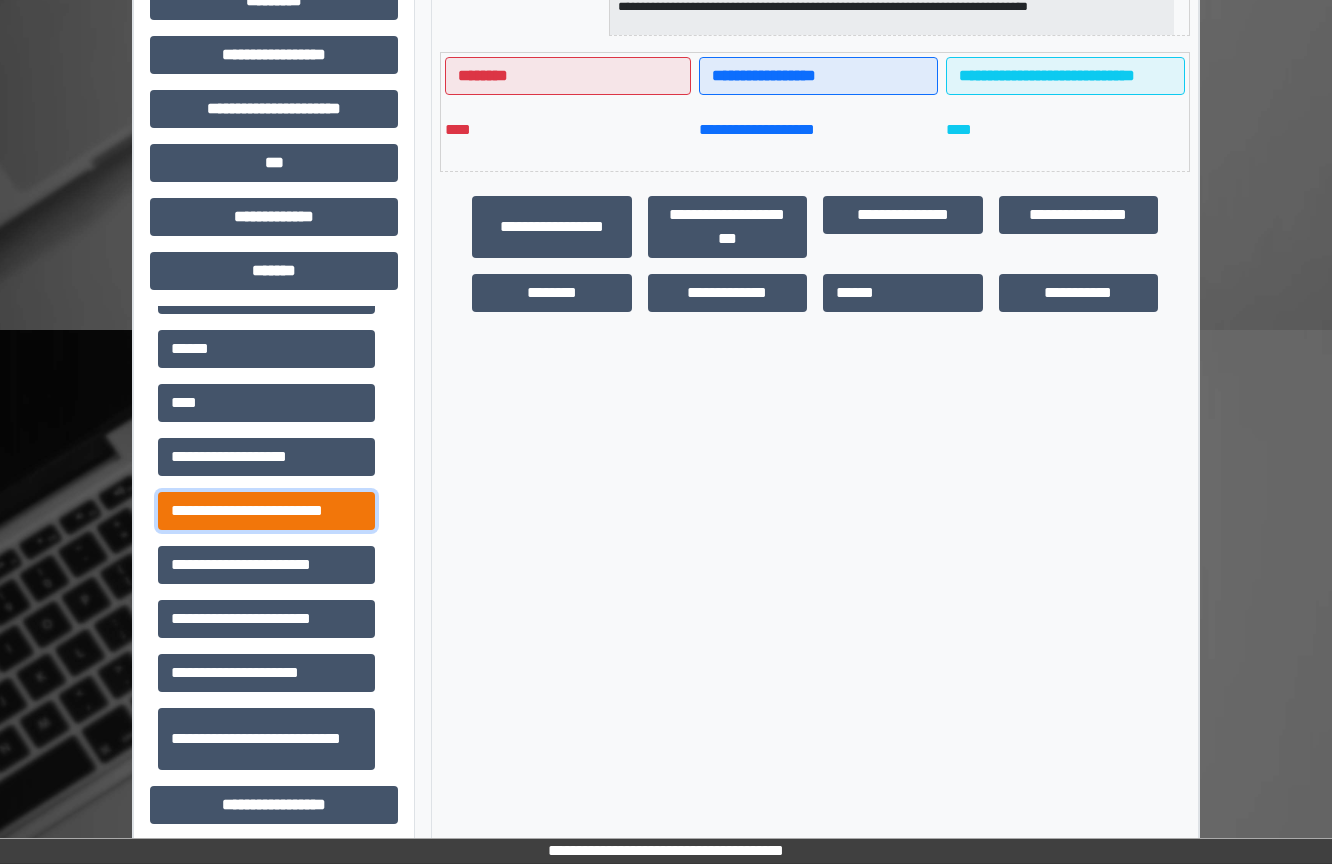 click on "**********" at bounding box center (266, 511) 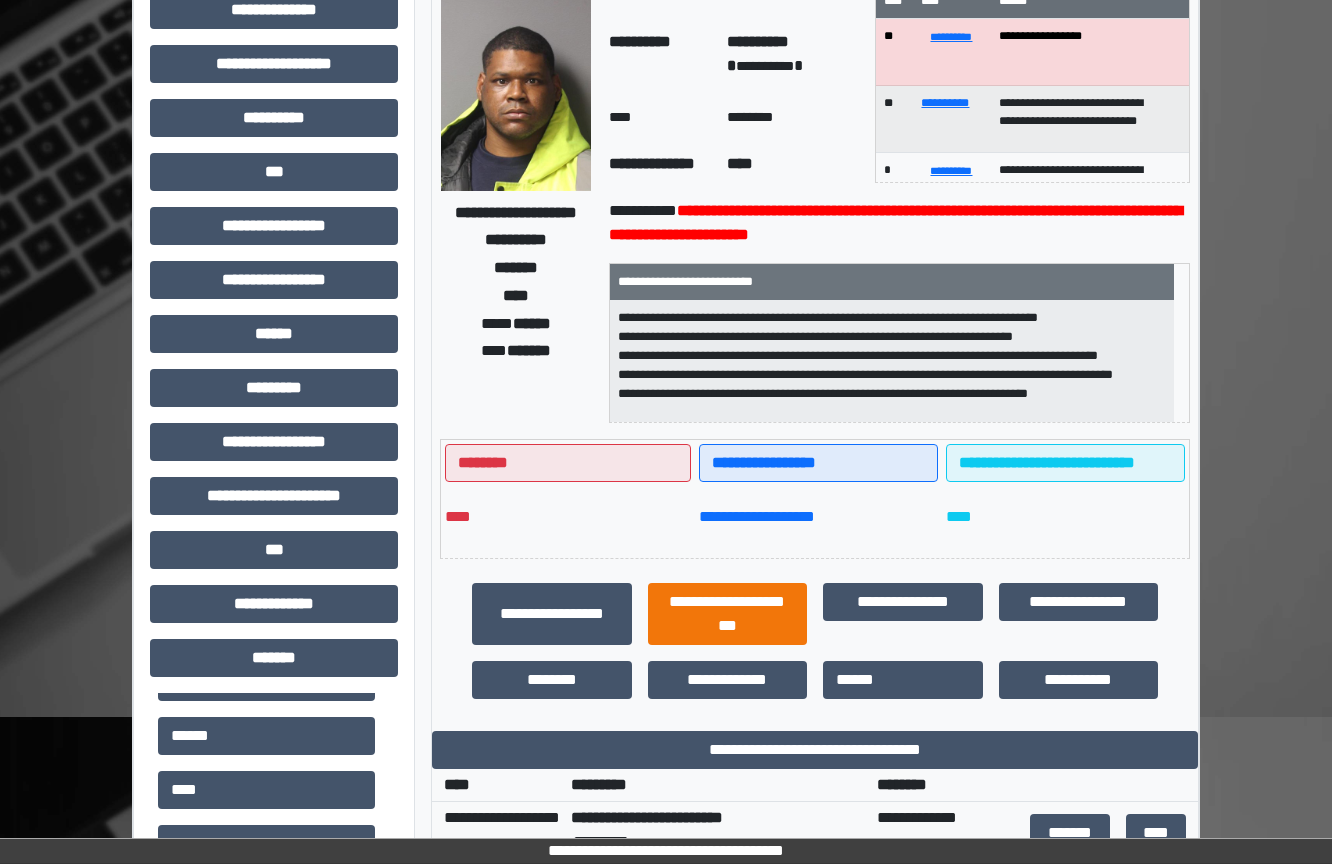 scroll, scrollTop: 134, scrollLeft: 0, axis: vertical 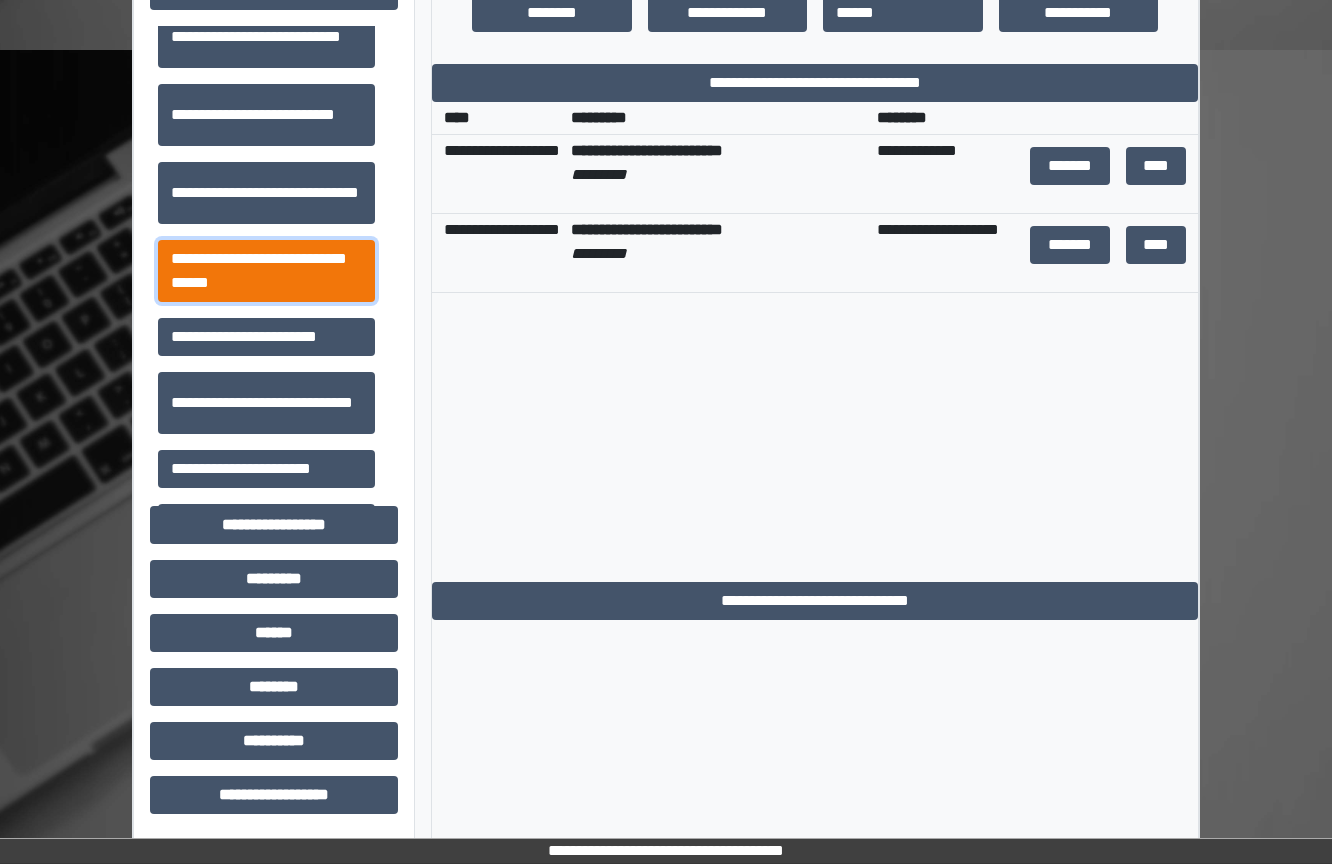 click on "**********" at bounding box center (266, 271) 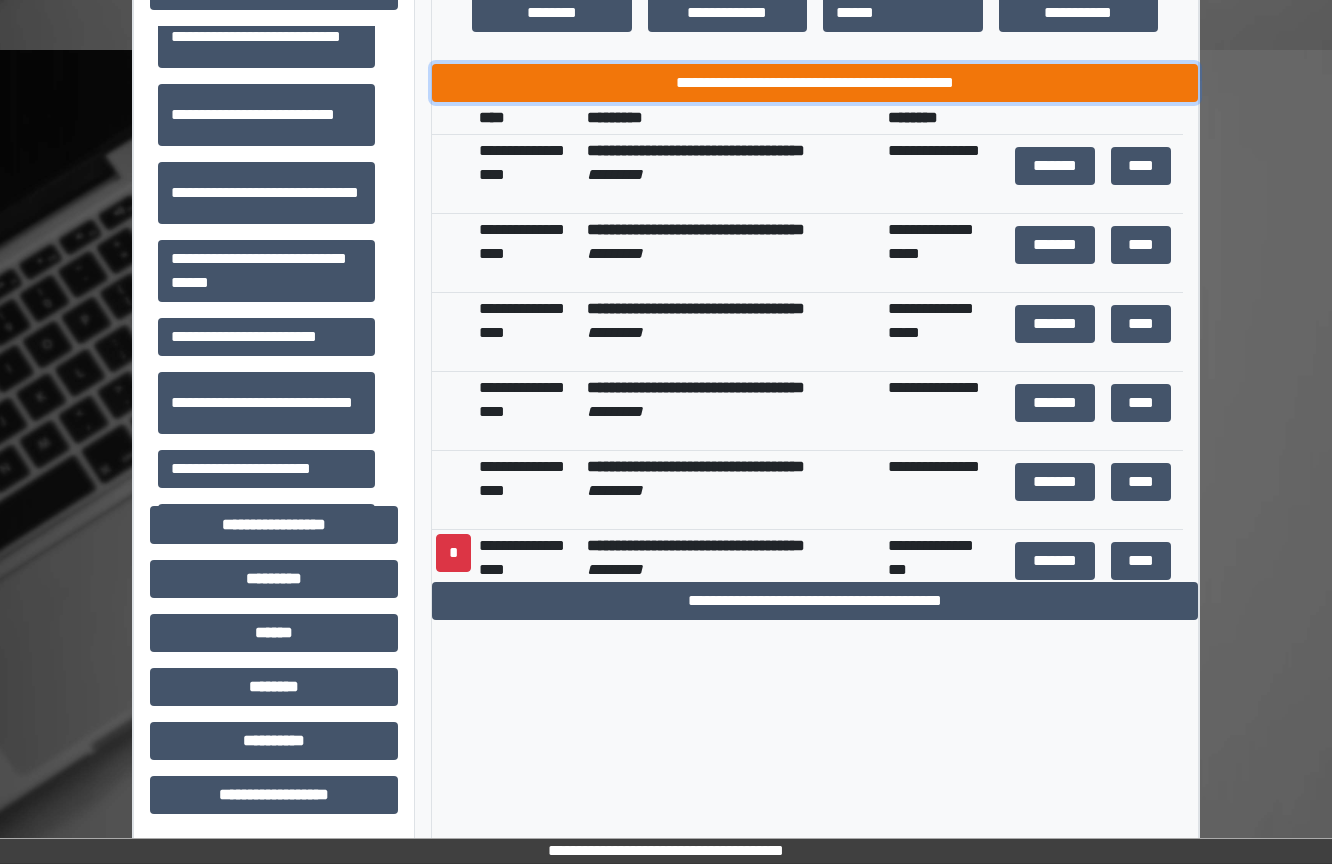 click on "**********" at bounding box center (815, 83) 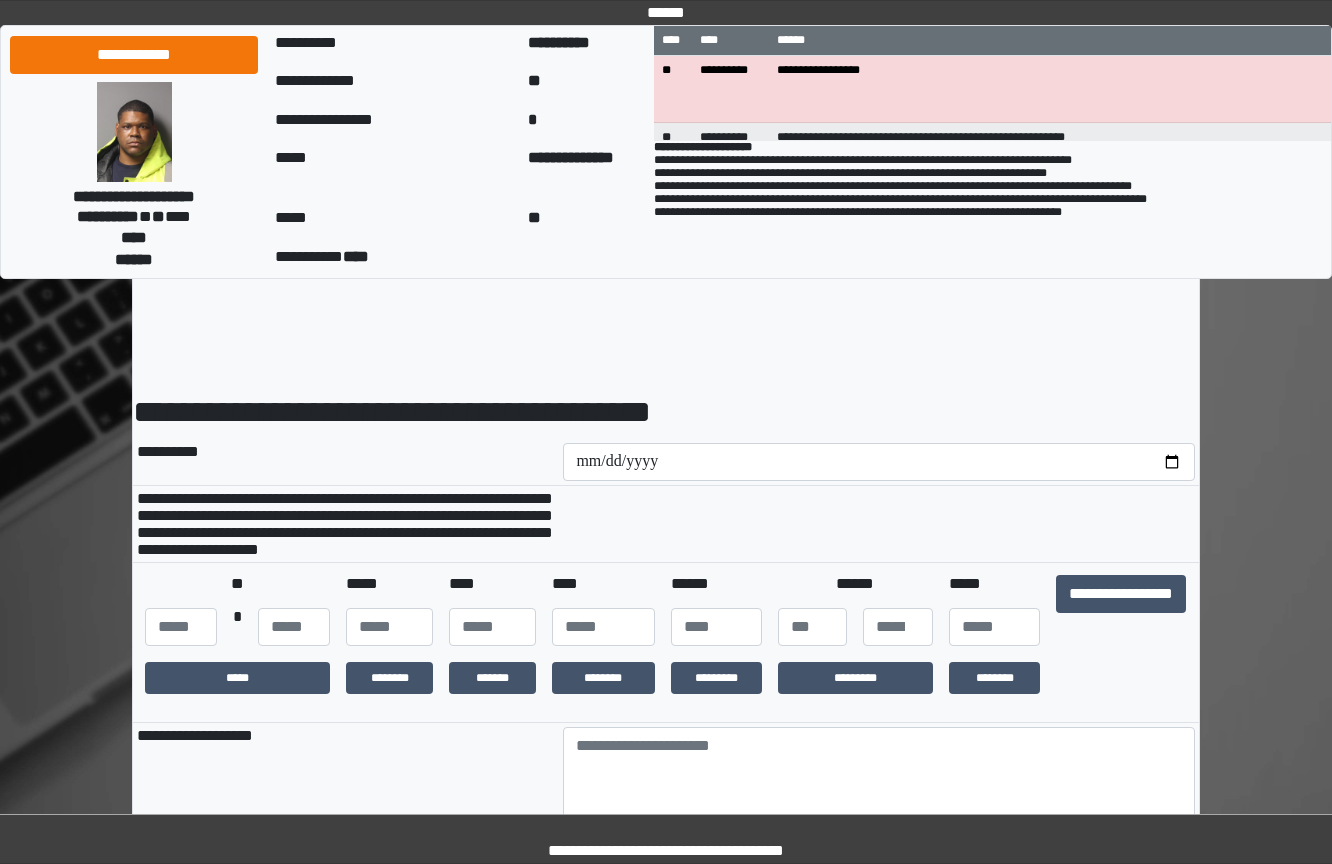 scroll, scrollTop: 0, scrollLeft: 0, axis: both 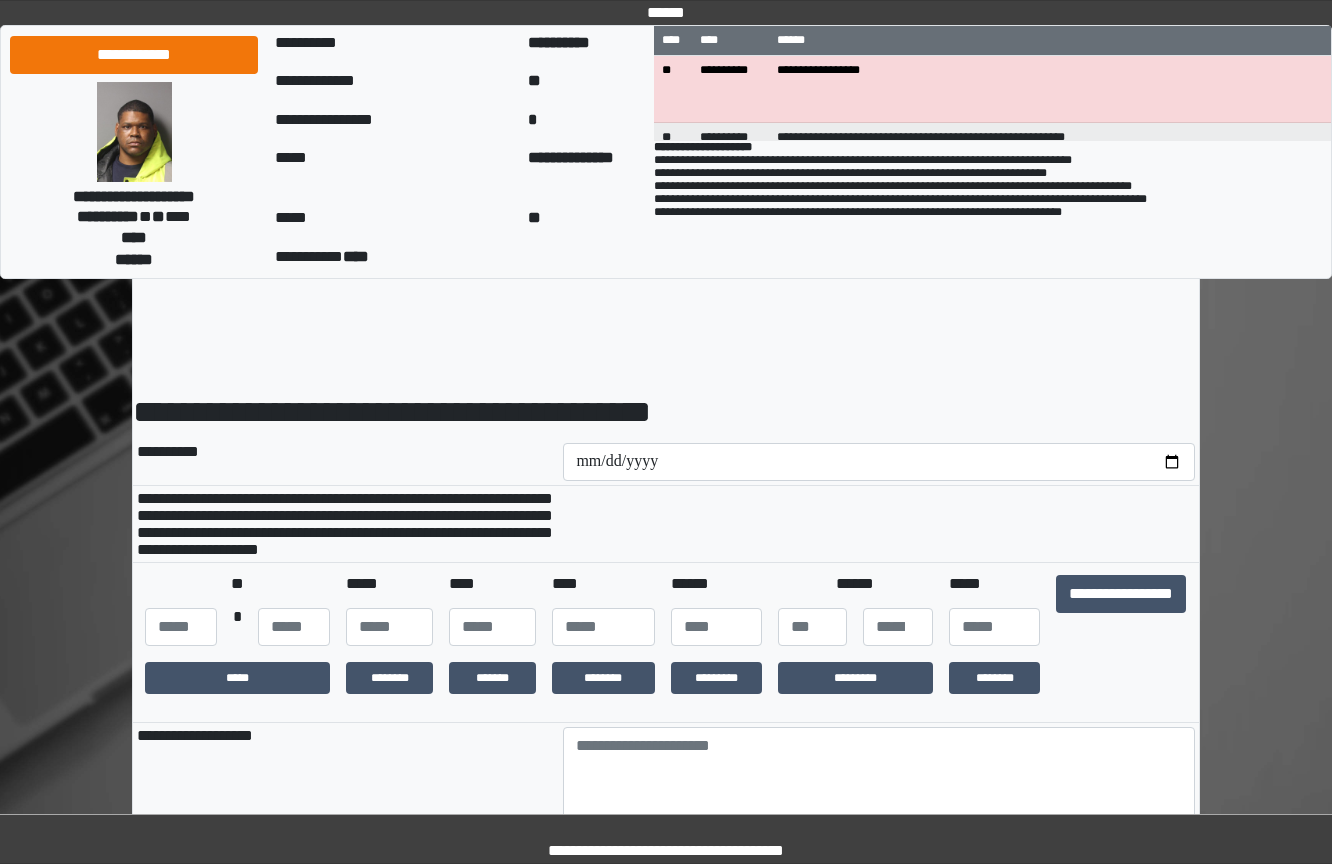 click on "**********" at bounding box center (666, 1558) 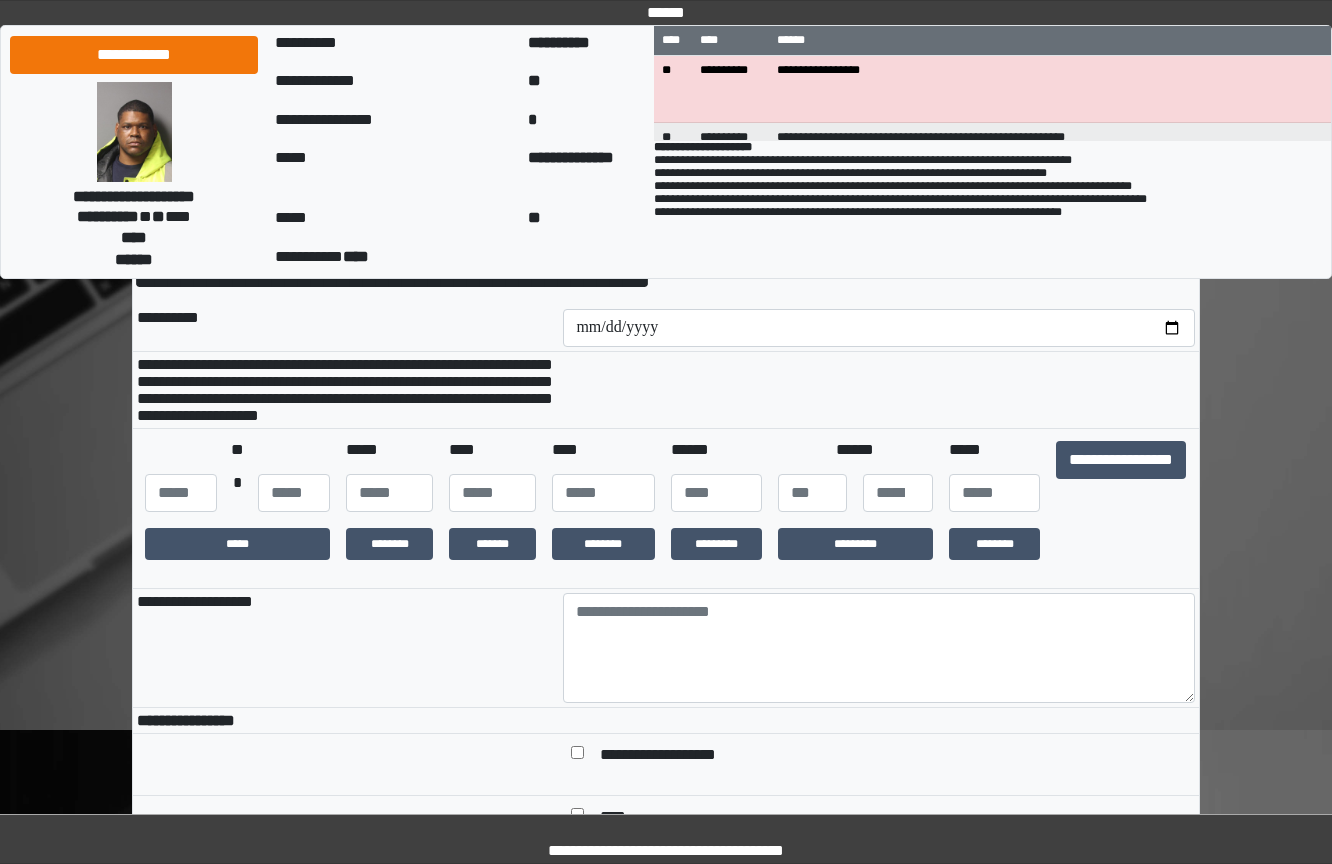 scroll, scrollTop: 100, scrollLeft: 0, axis: vertical 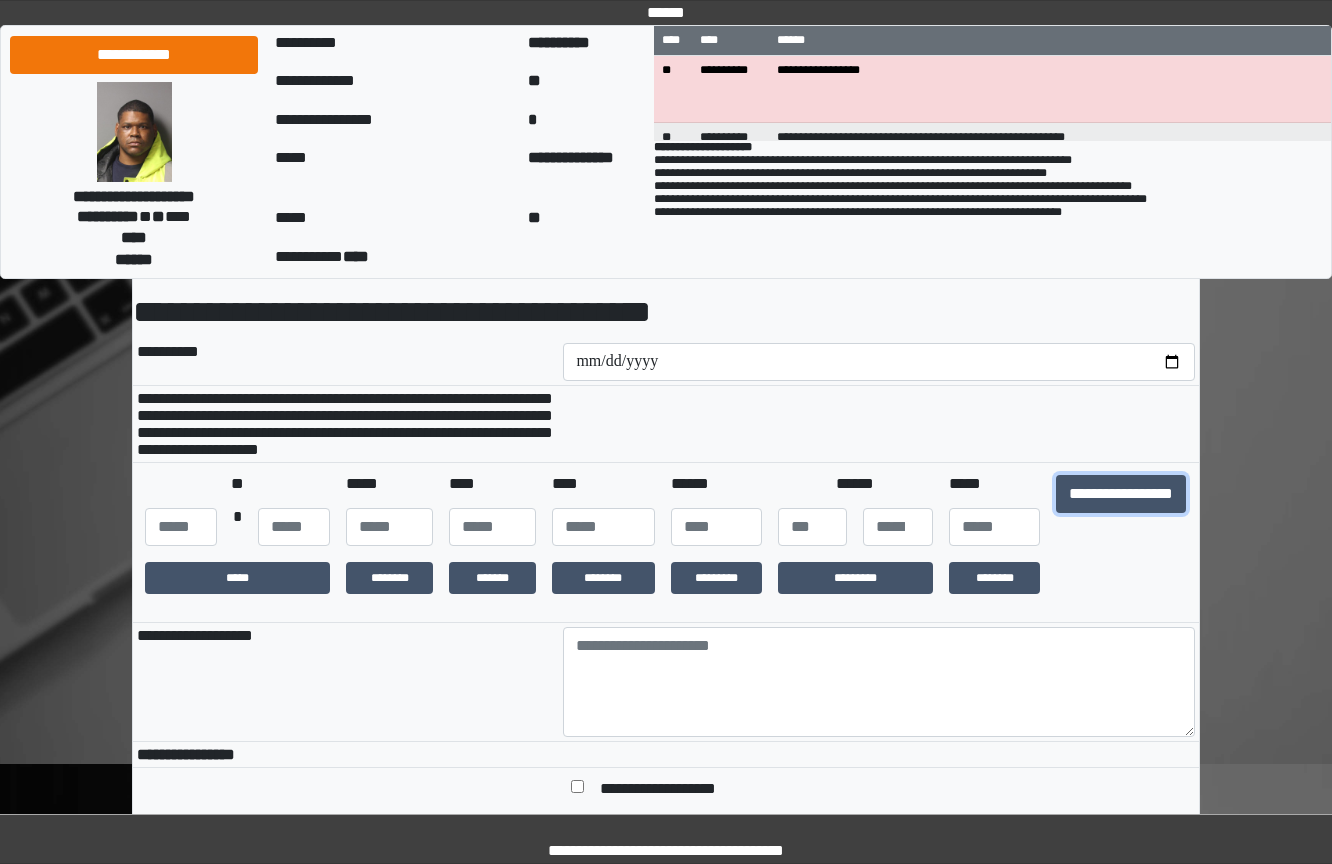 click on "**********" at bounding box center [1121, 494] 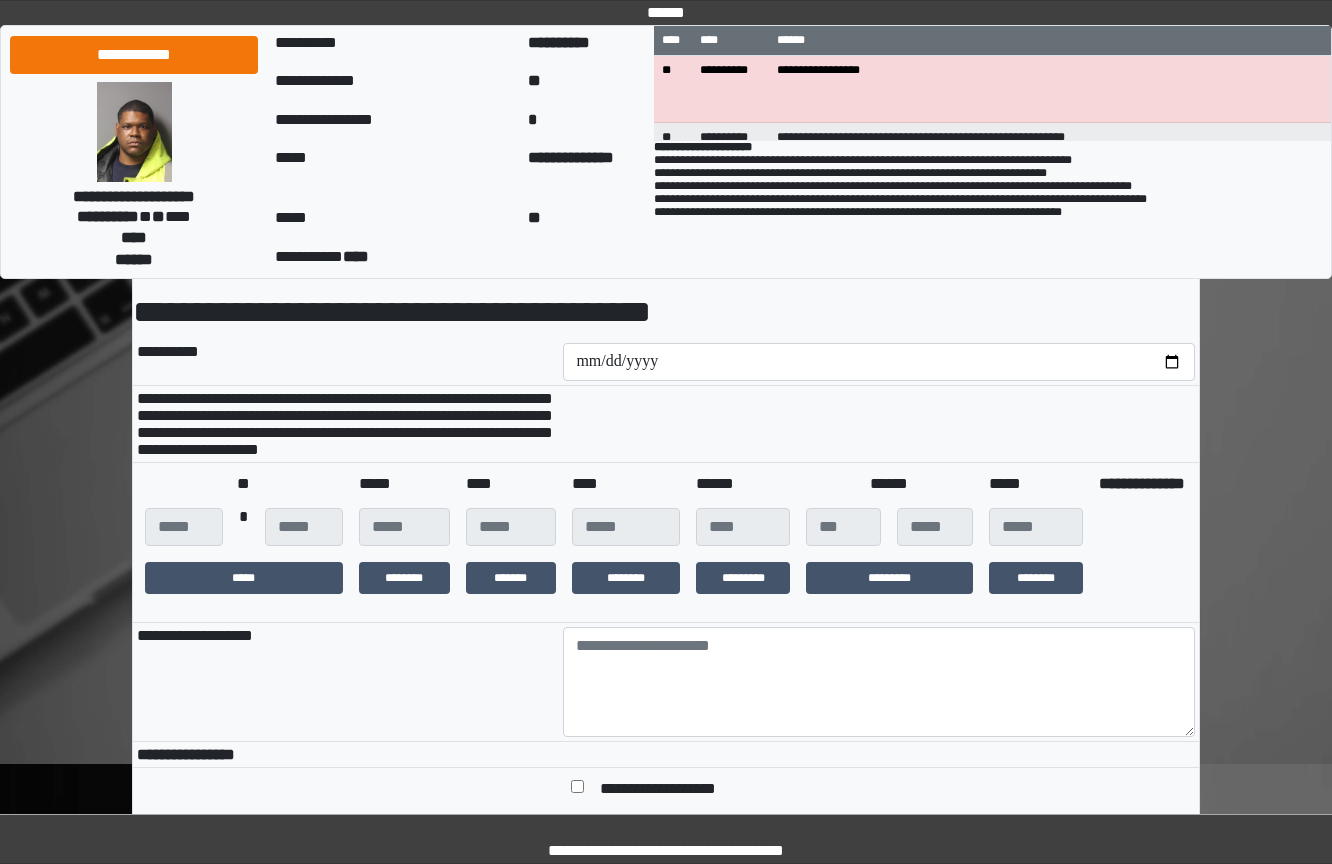 click on "********" at bounding box center [404, 578] 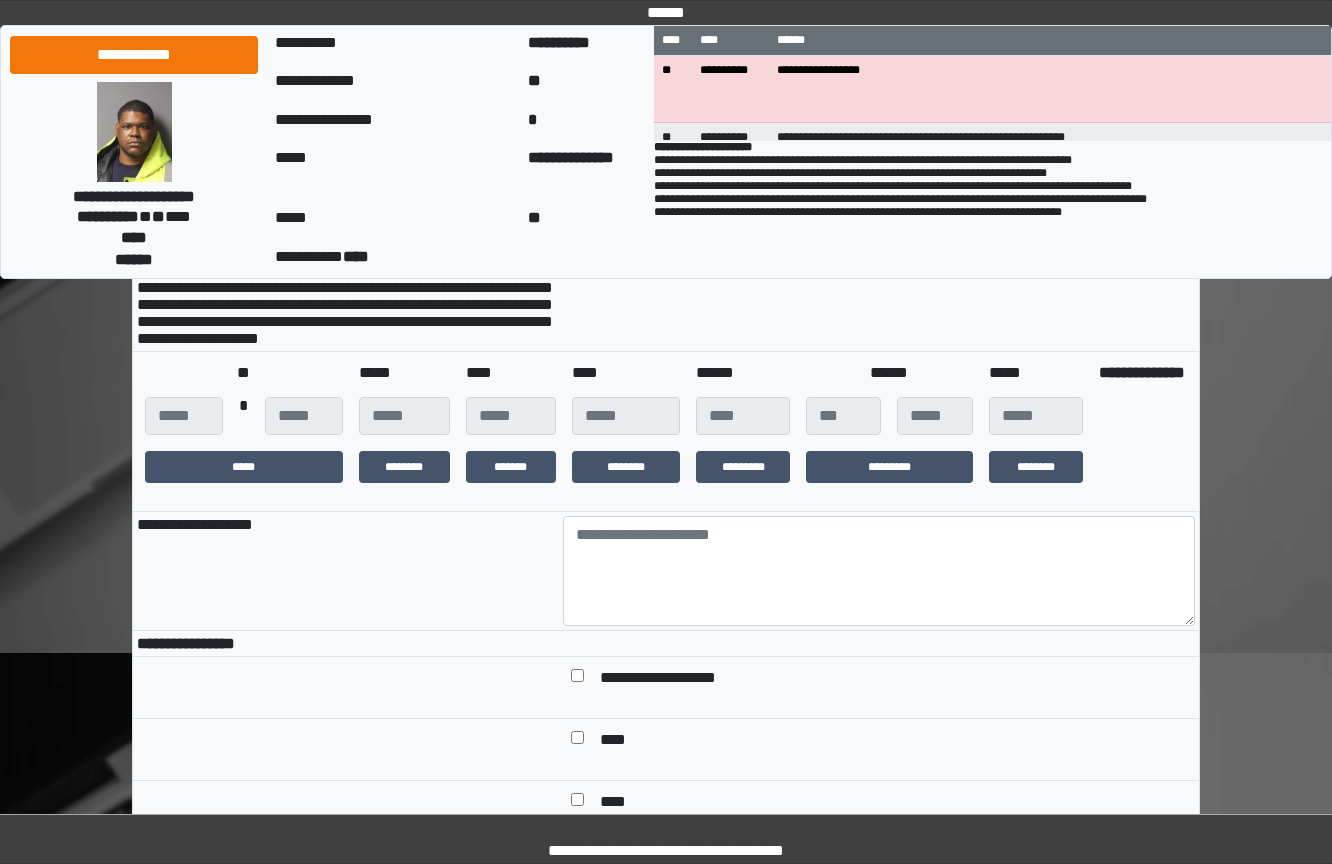 scroll, scrollTop: 400, scrollLeft: 0, axis: vertical 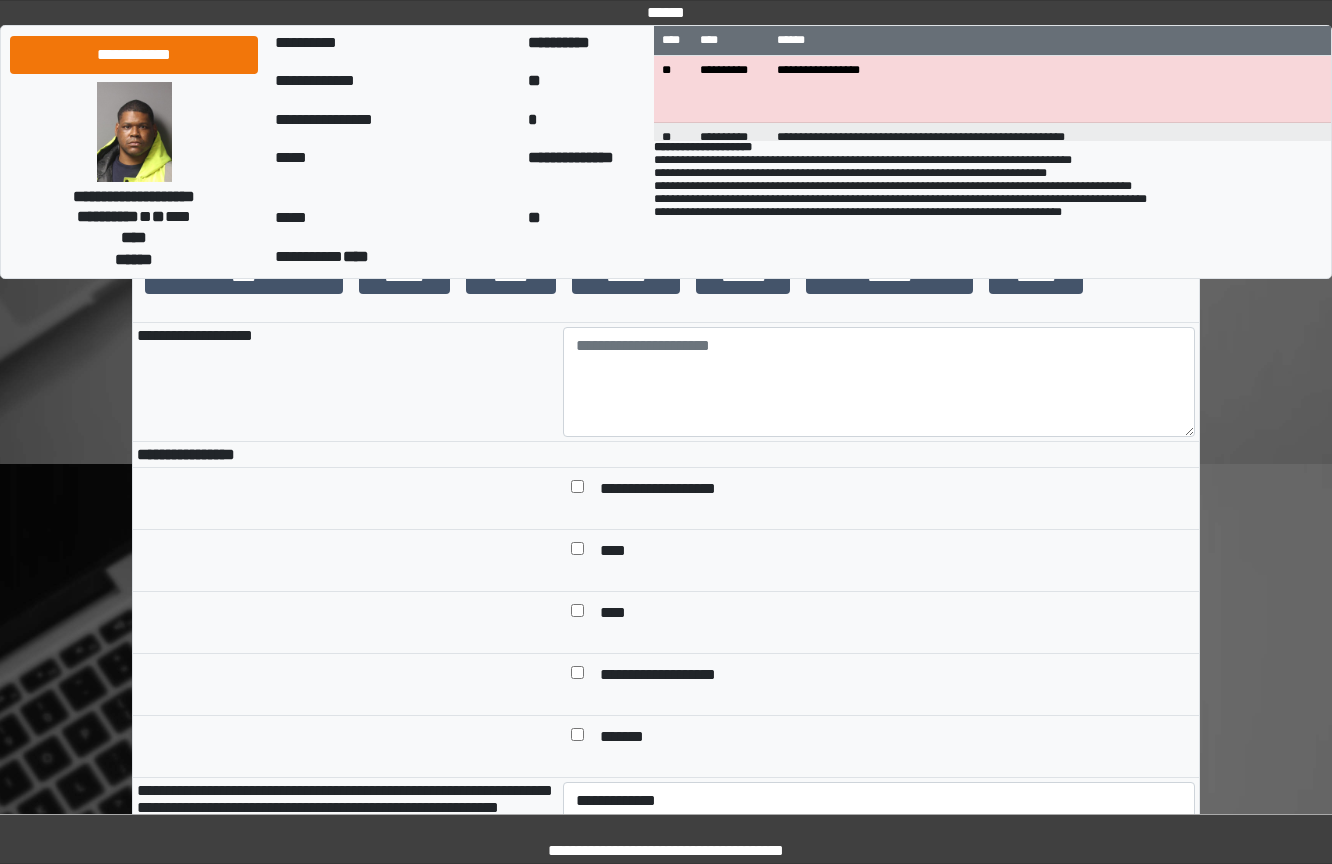 click at bounding box center [879, 455] 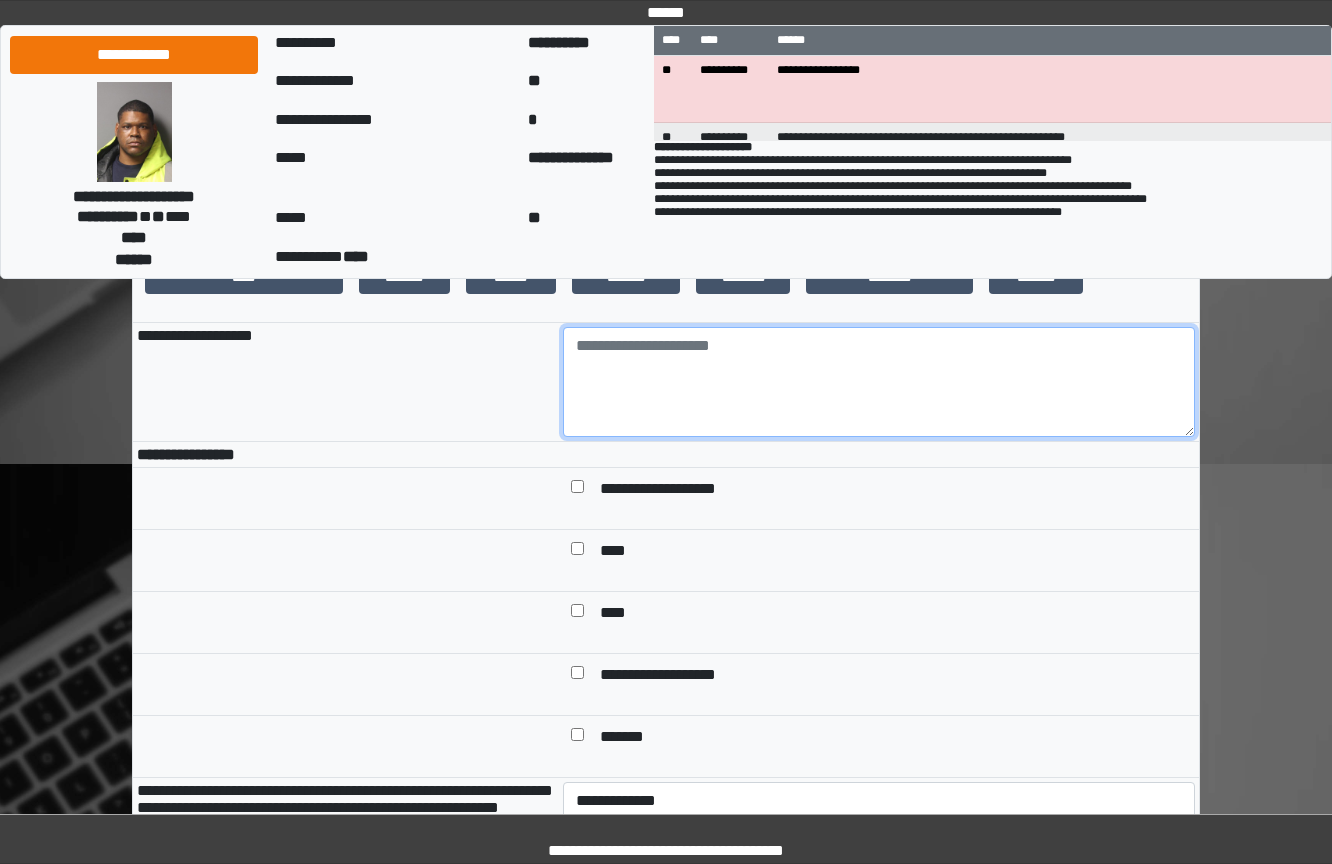 click at bounding box center (879, 382) 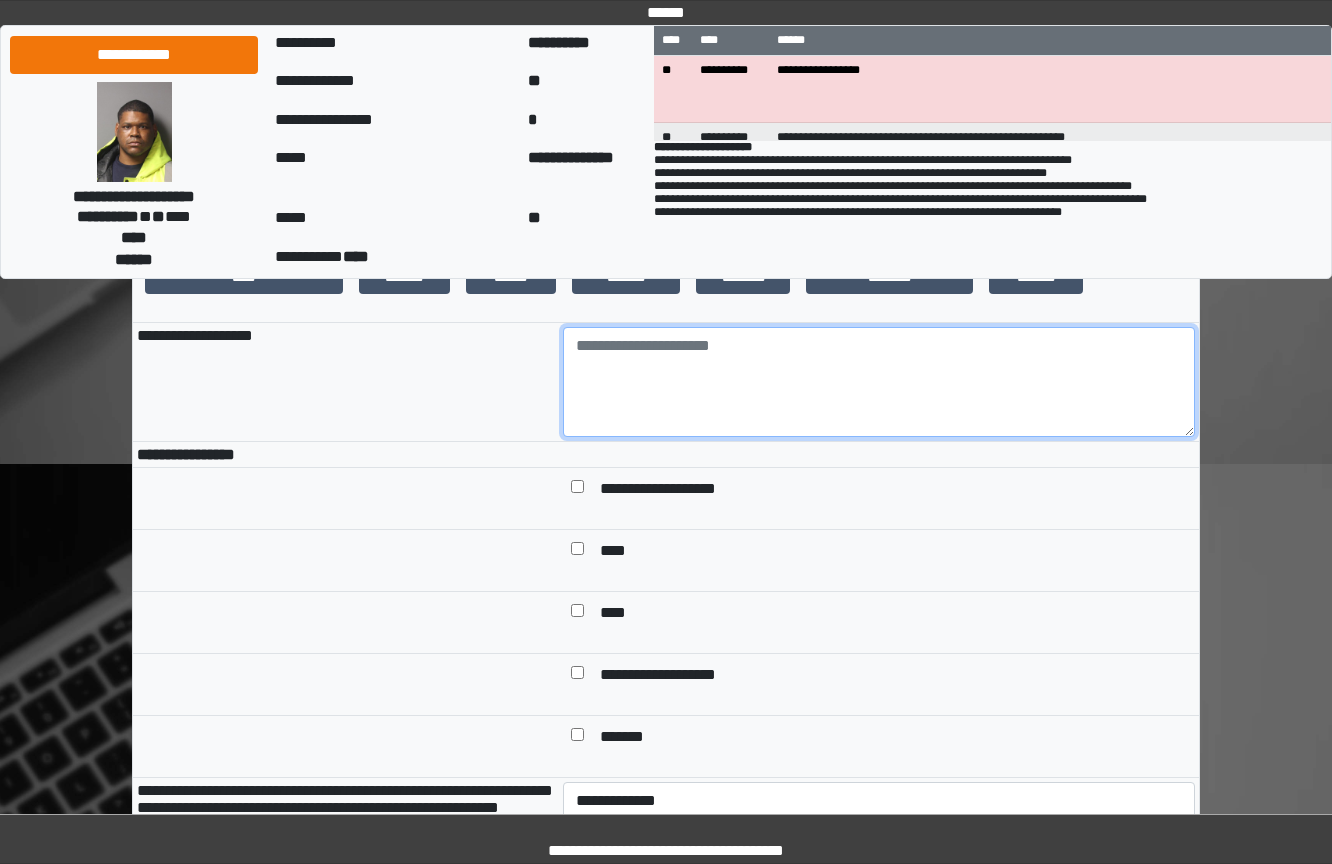paste on "**********" 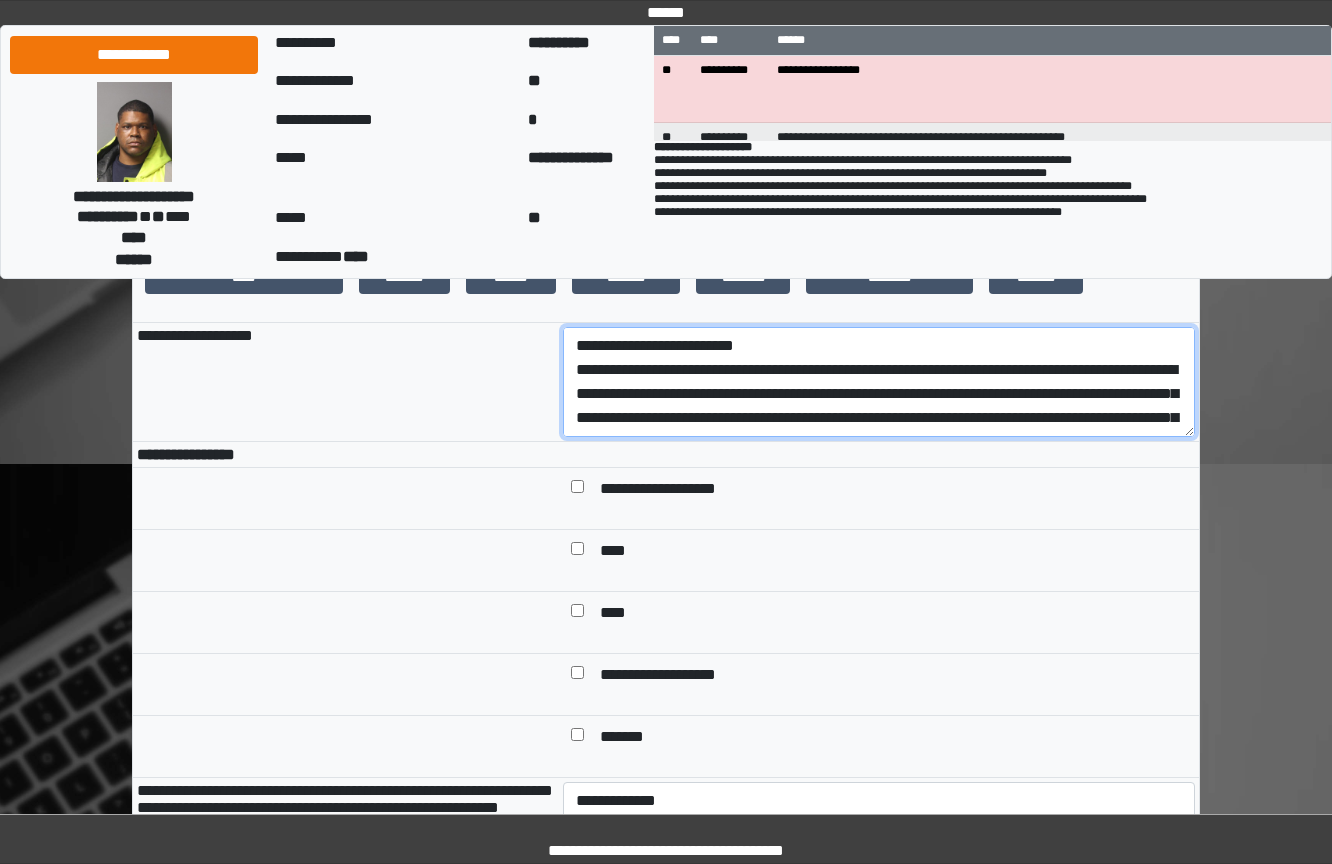 scroll, scrollTop: 113, scrollLeft: 0, axis: vertical 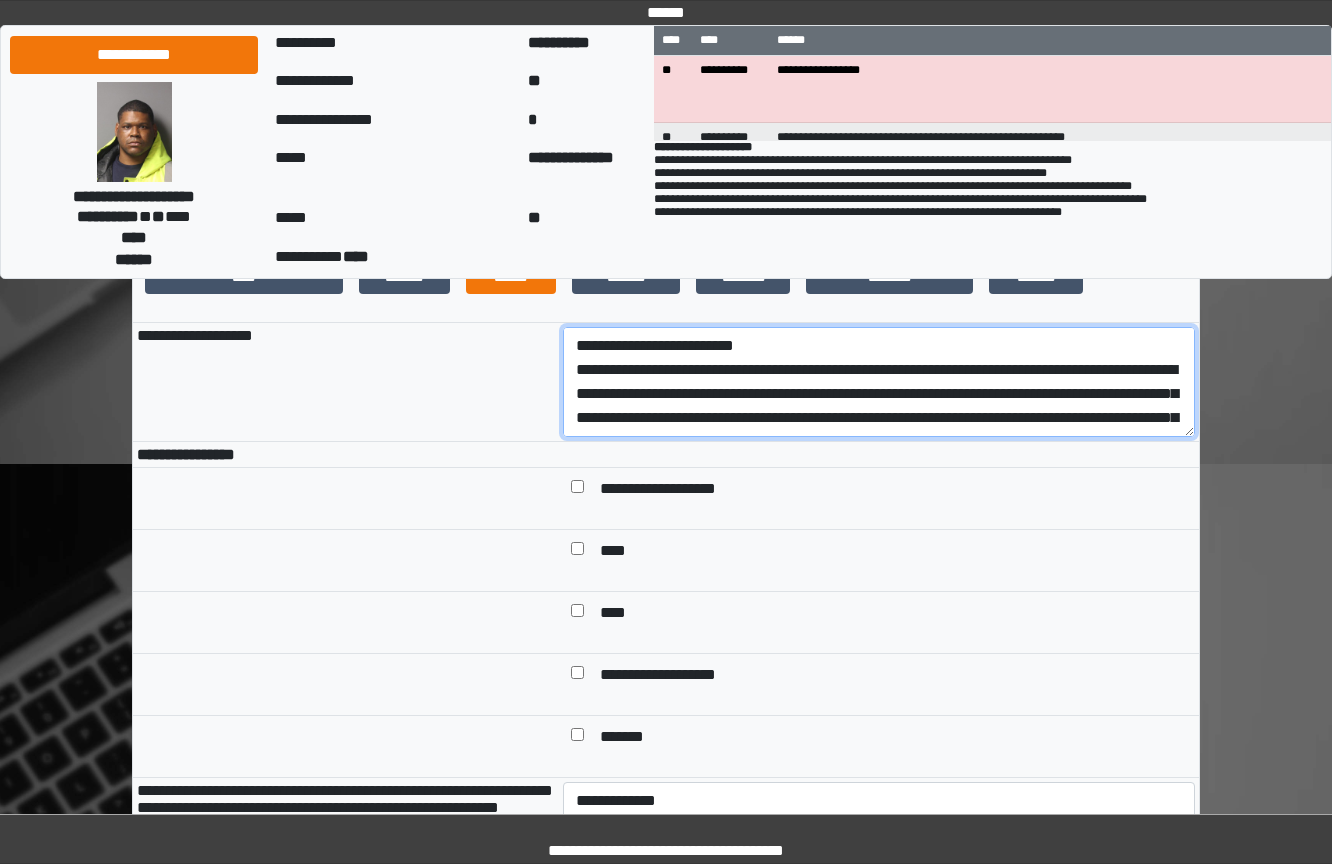 drag, startPoint x: 1050, startPoint y: 428, endPoint x: 523, endPoint y: 321, distance: 537.75275 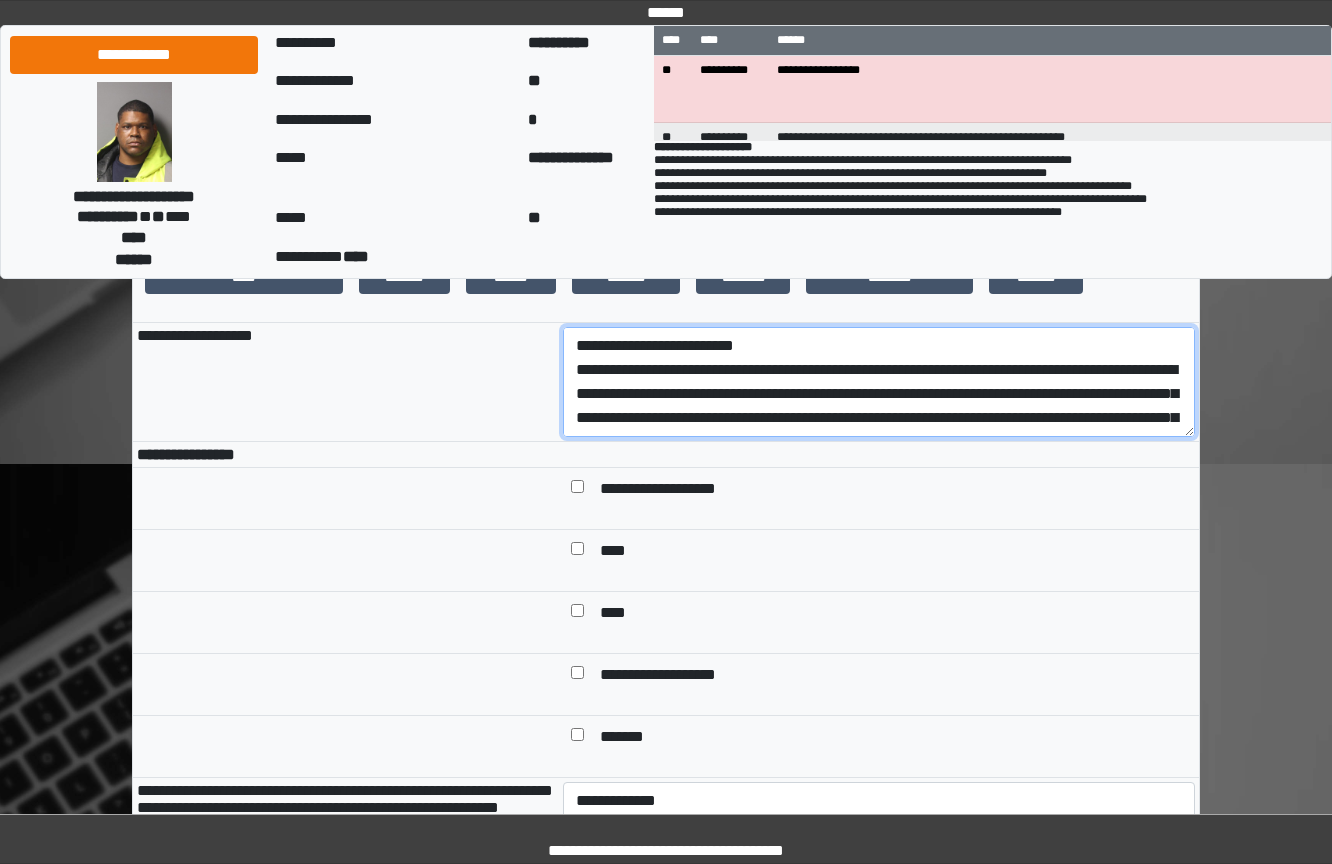 click on "**********" at bounding box center [879, 382] 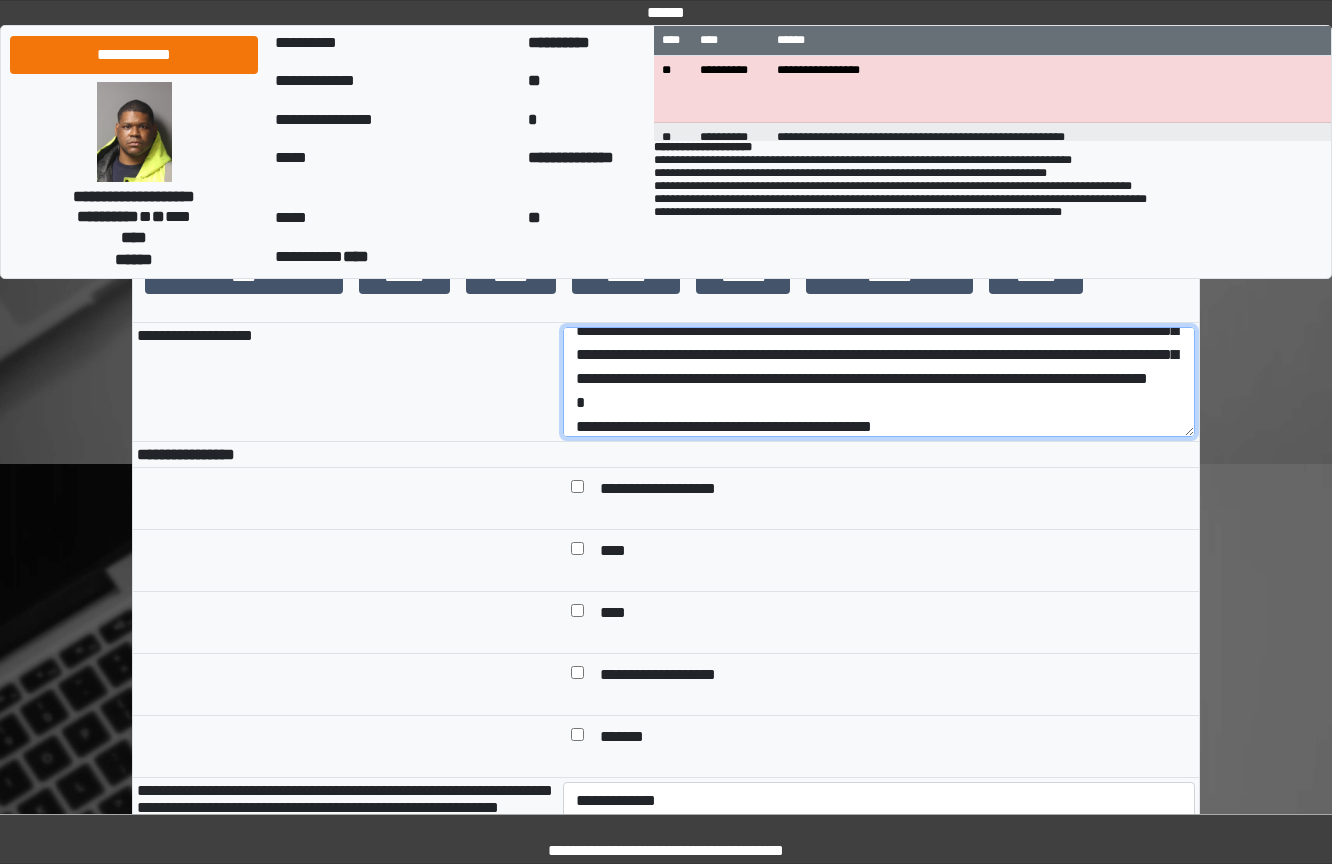 scroll, scrollTop: 120, scrollLeft: 0, axis: vertical 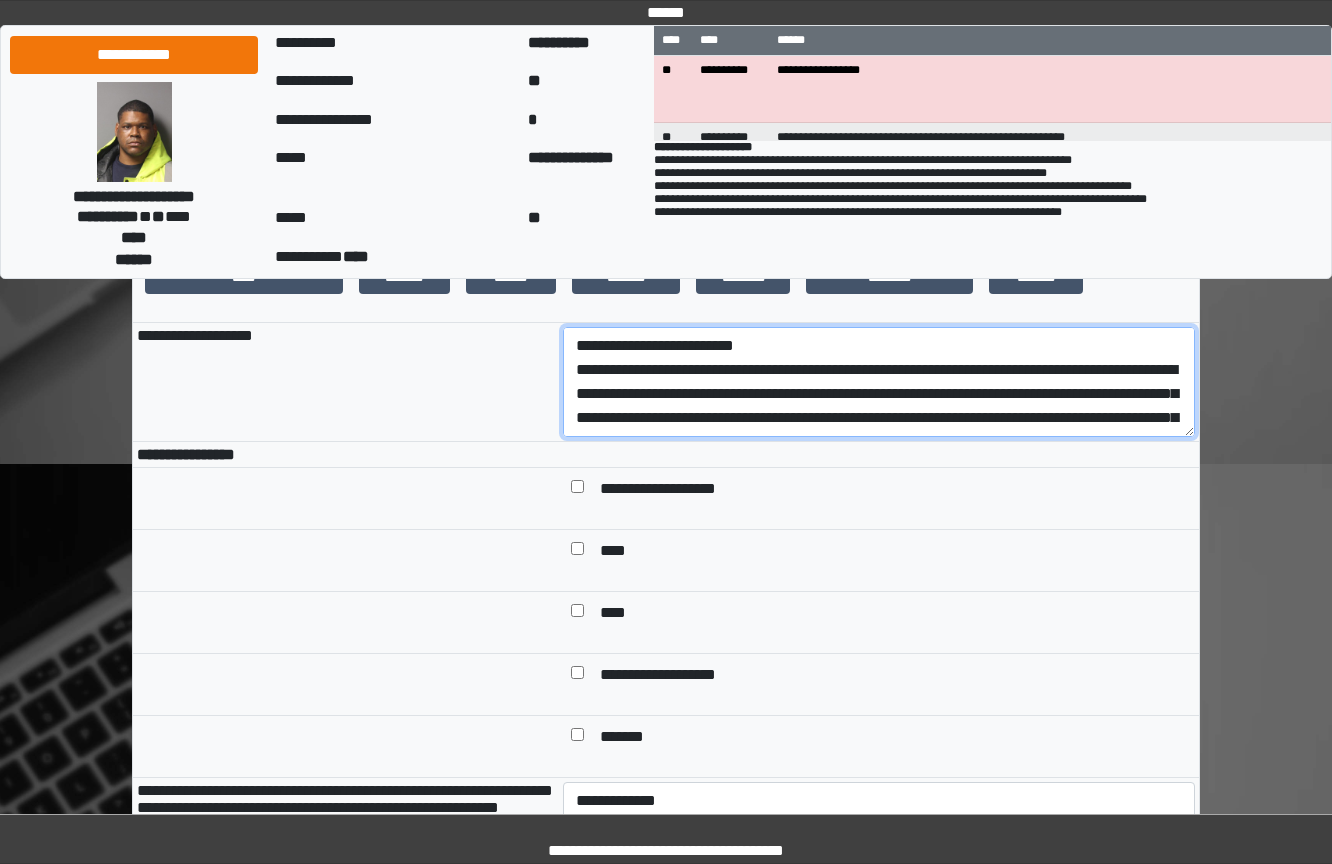 drag, startPoint x: 796, startPoint y: 455, endPoint x: 476, endPoint y: 408, distance: 323.43314 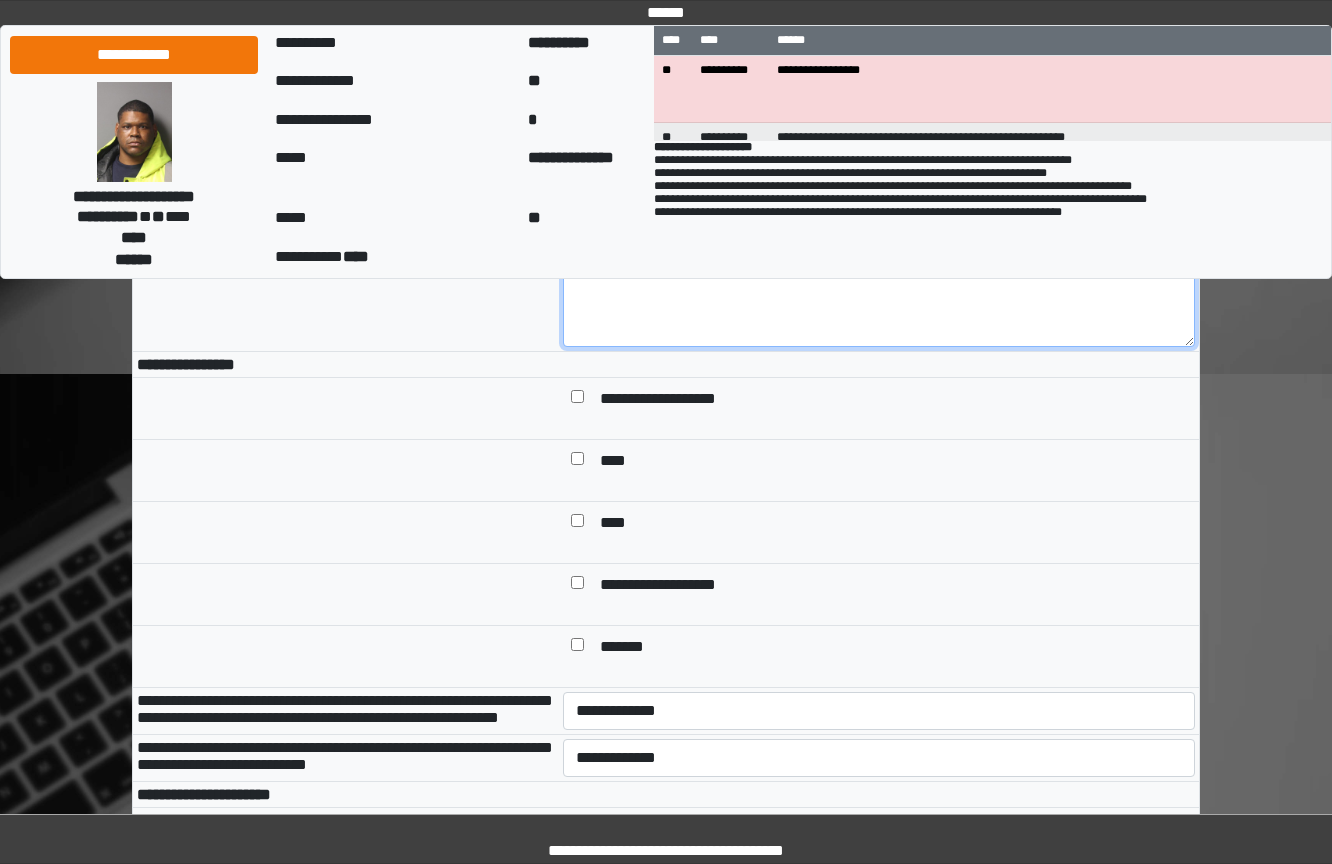 scroll, scrollTop: 600, scrollLeft: 0, axis: vertical 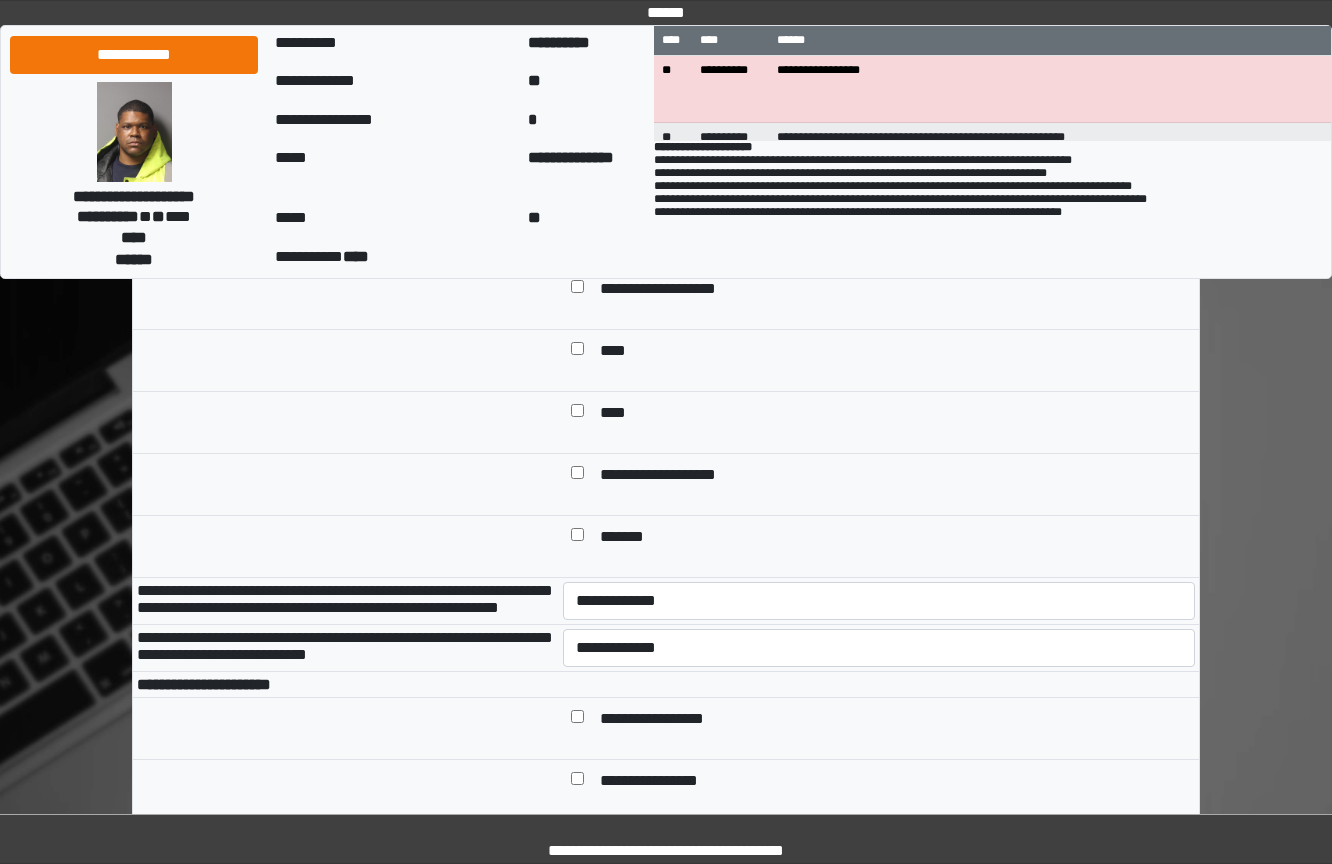type on "**********" 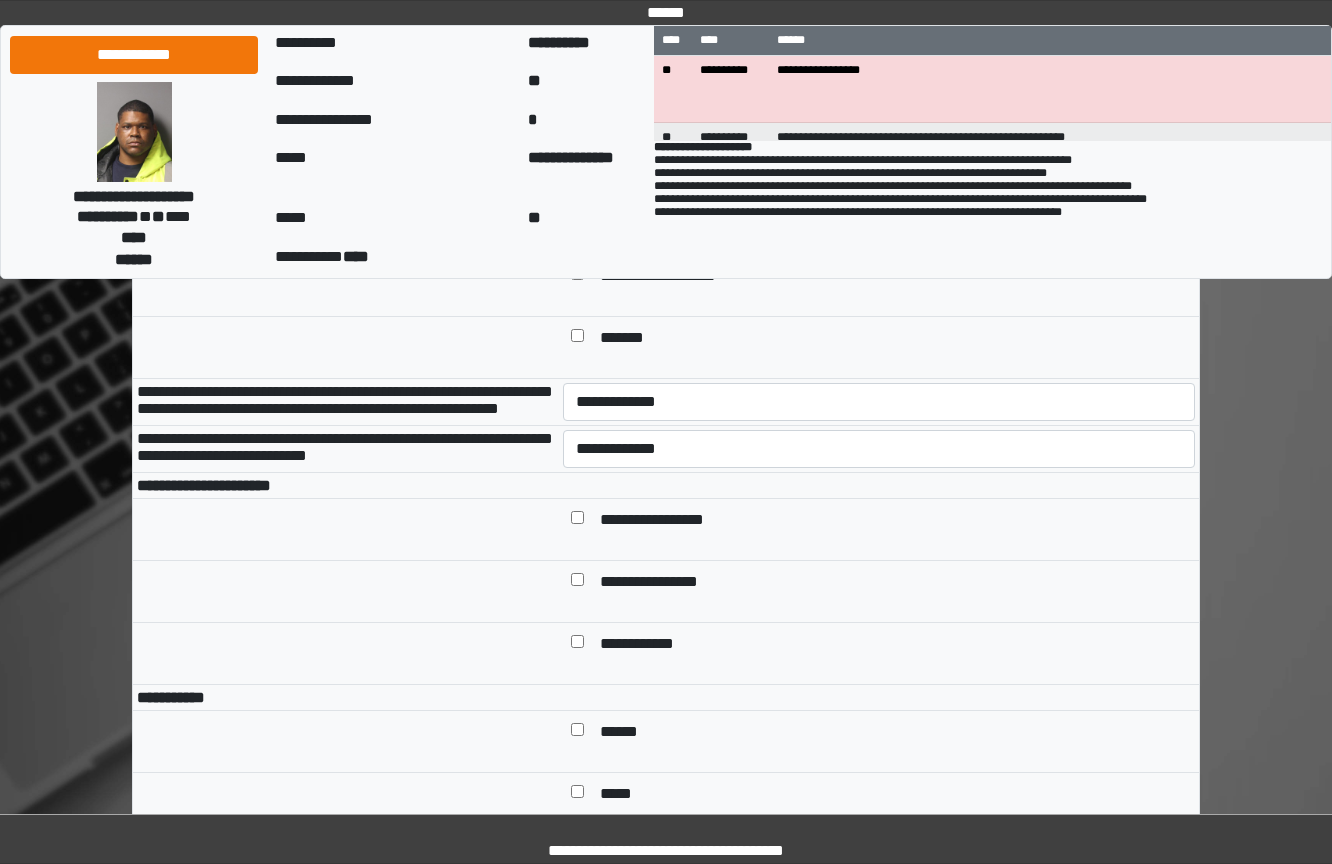 scroll, scrollTop: 800, scrollLeft: 0, axis: vertical 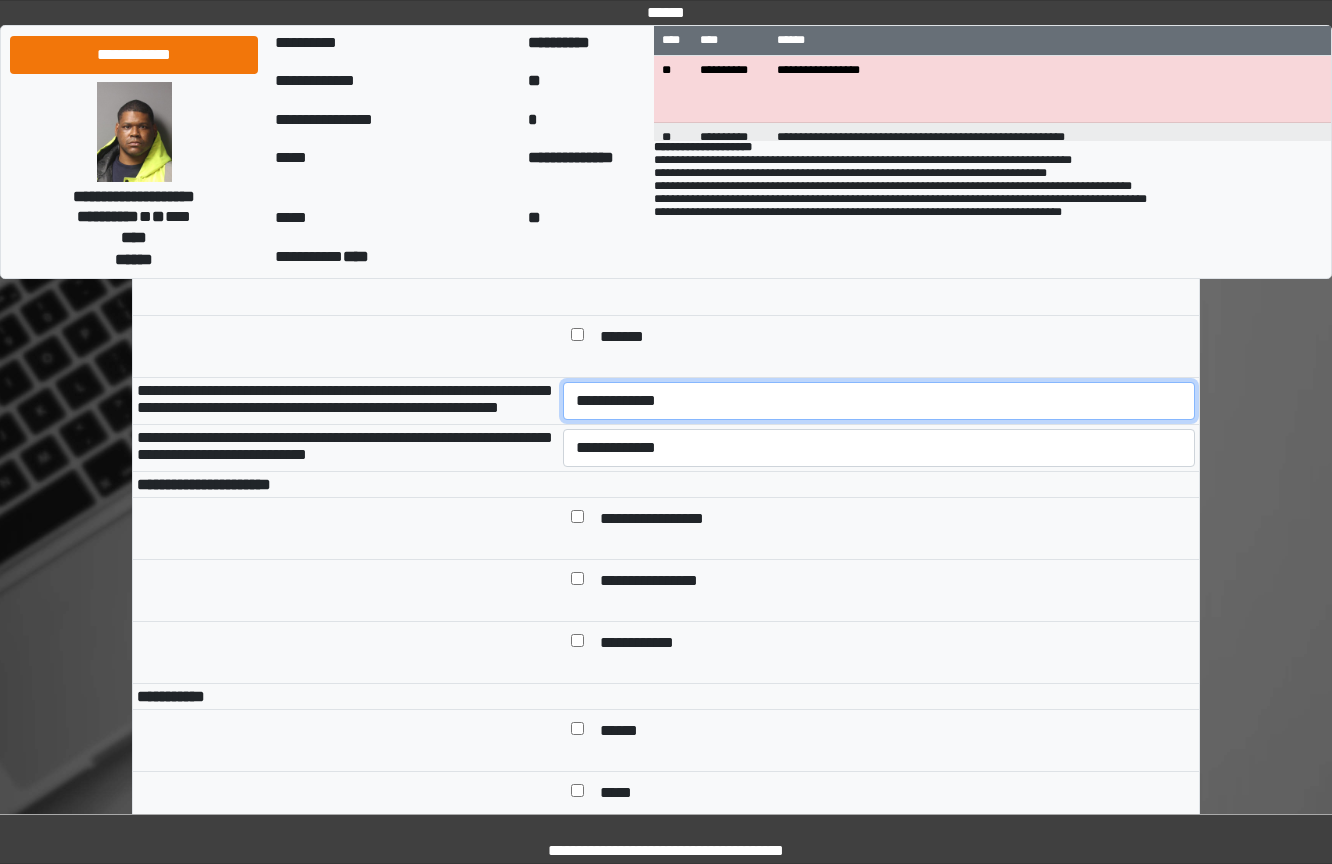 click on "**********" at bounding box center (879, 401) 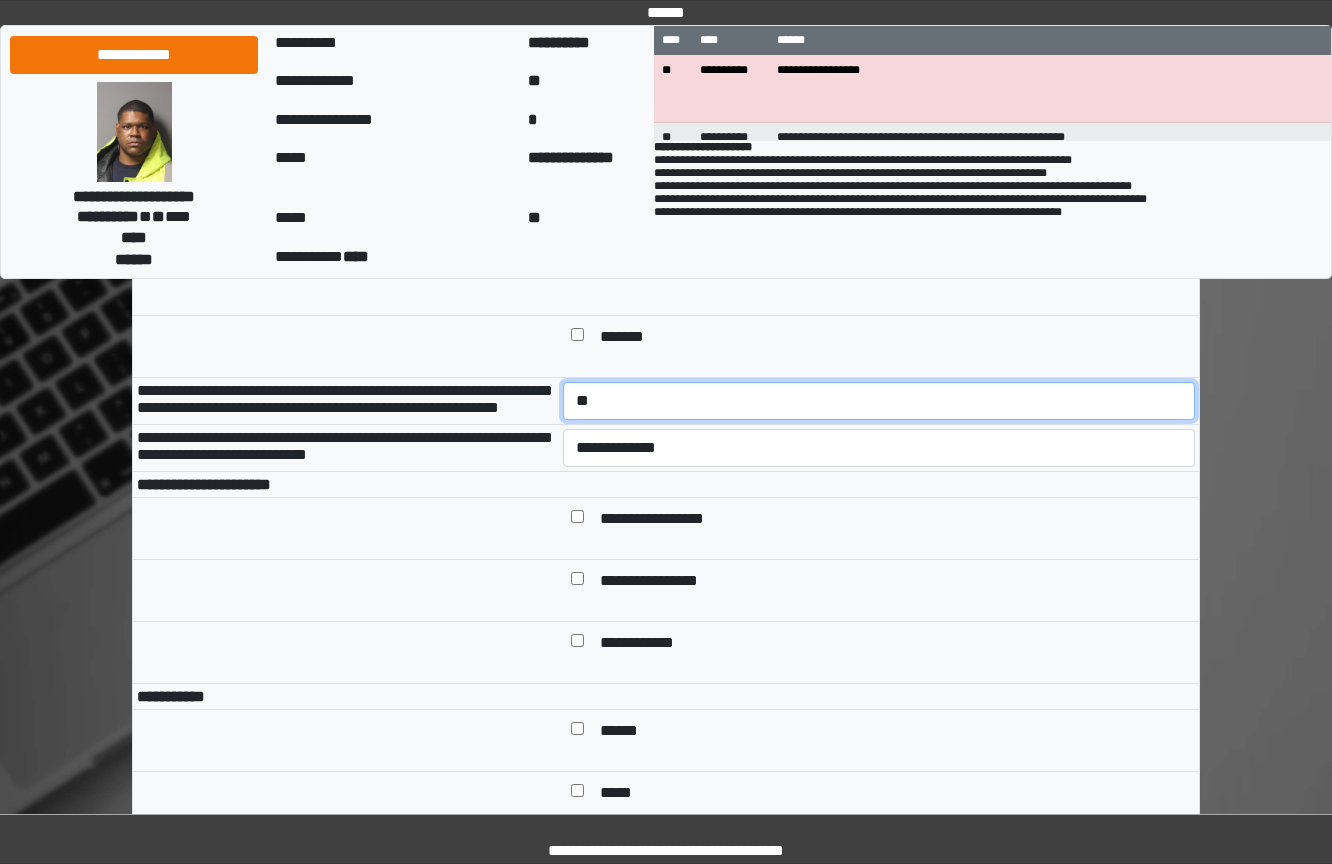 click on "**********" at bounding box center [879, 401] 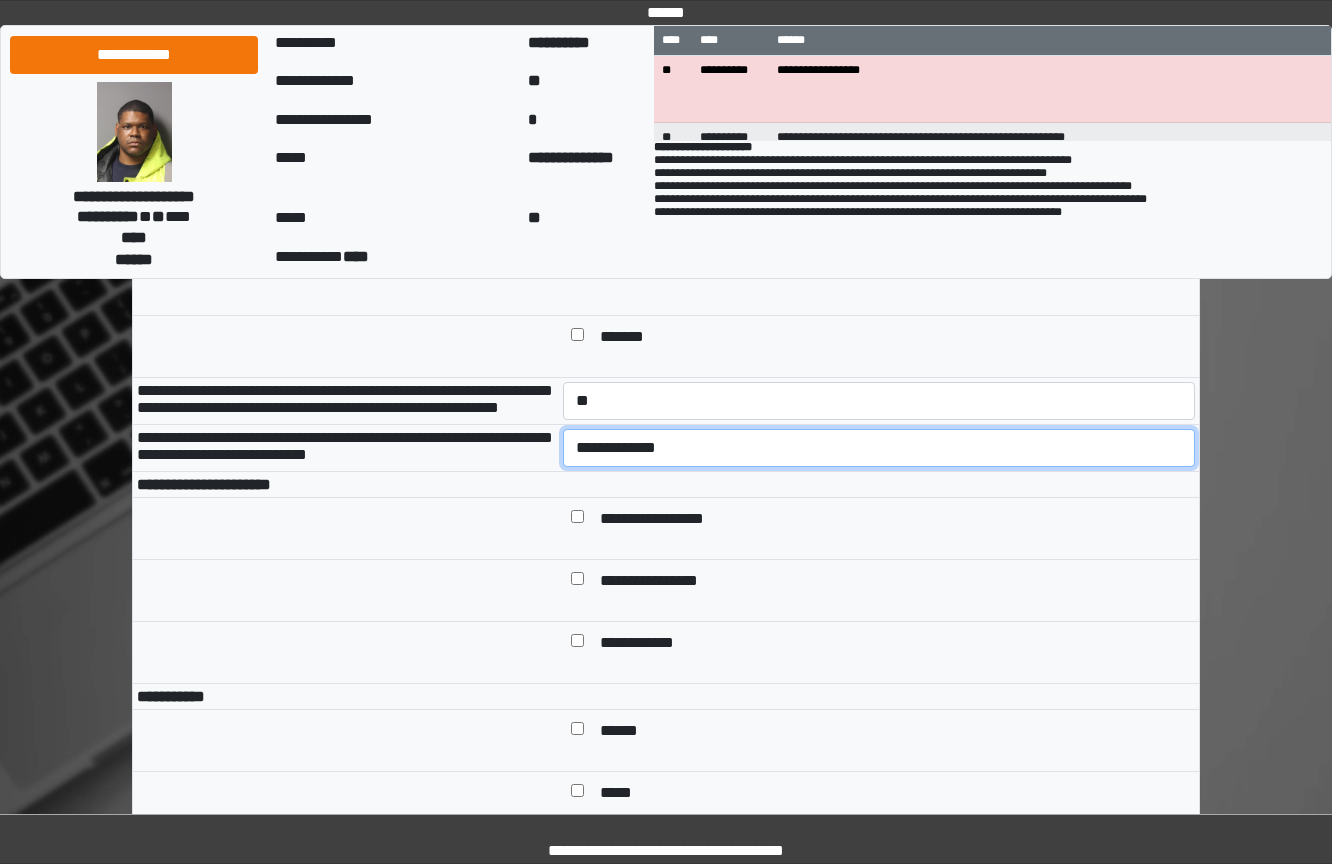 drag, startPoint x: 805, startPoint y: 508, endPoint x: 805, endPoint y: 525, distance: 17 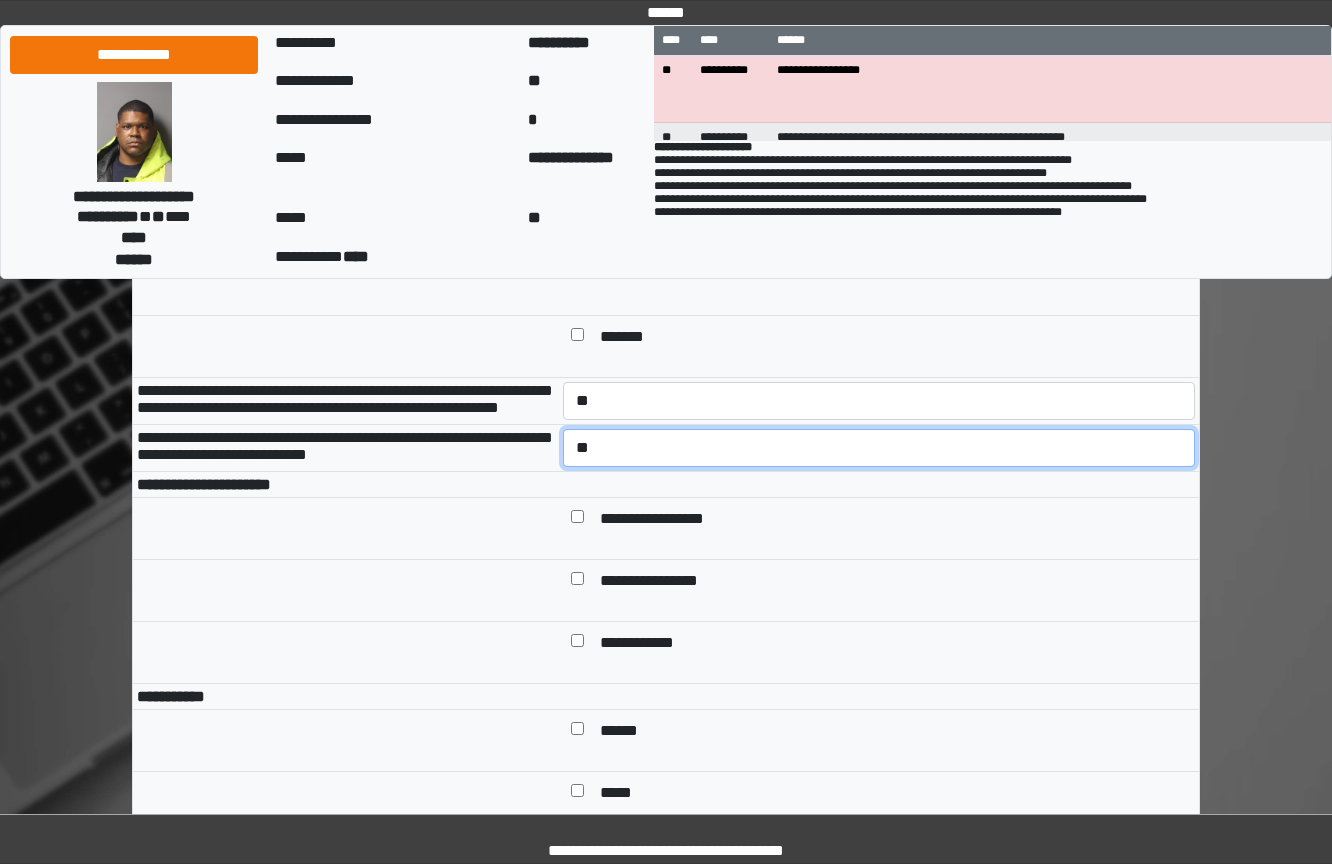 click on "**********" at bounding box center (879, 448) 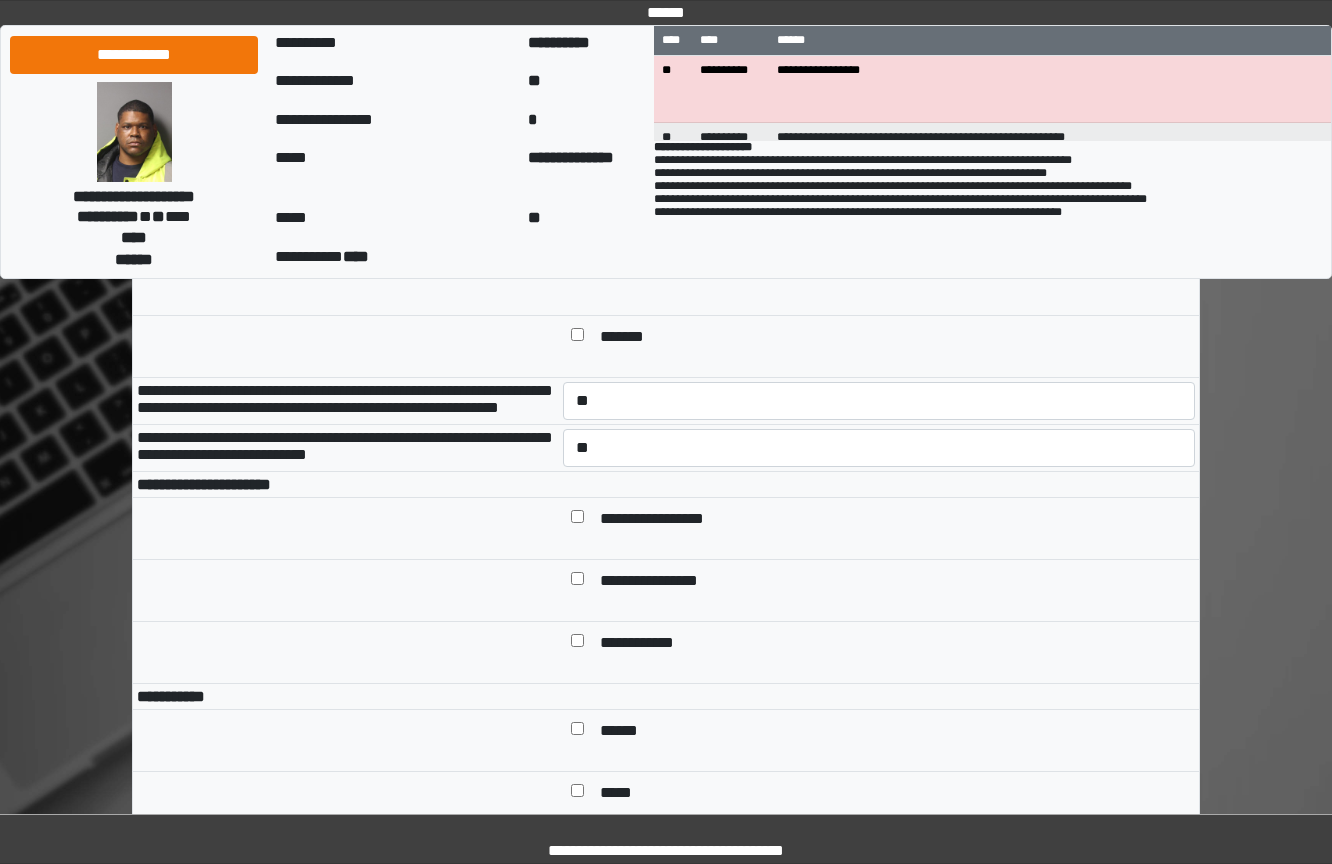 click on "**********" at bounding box center [893, 582] 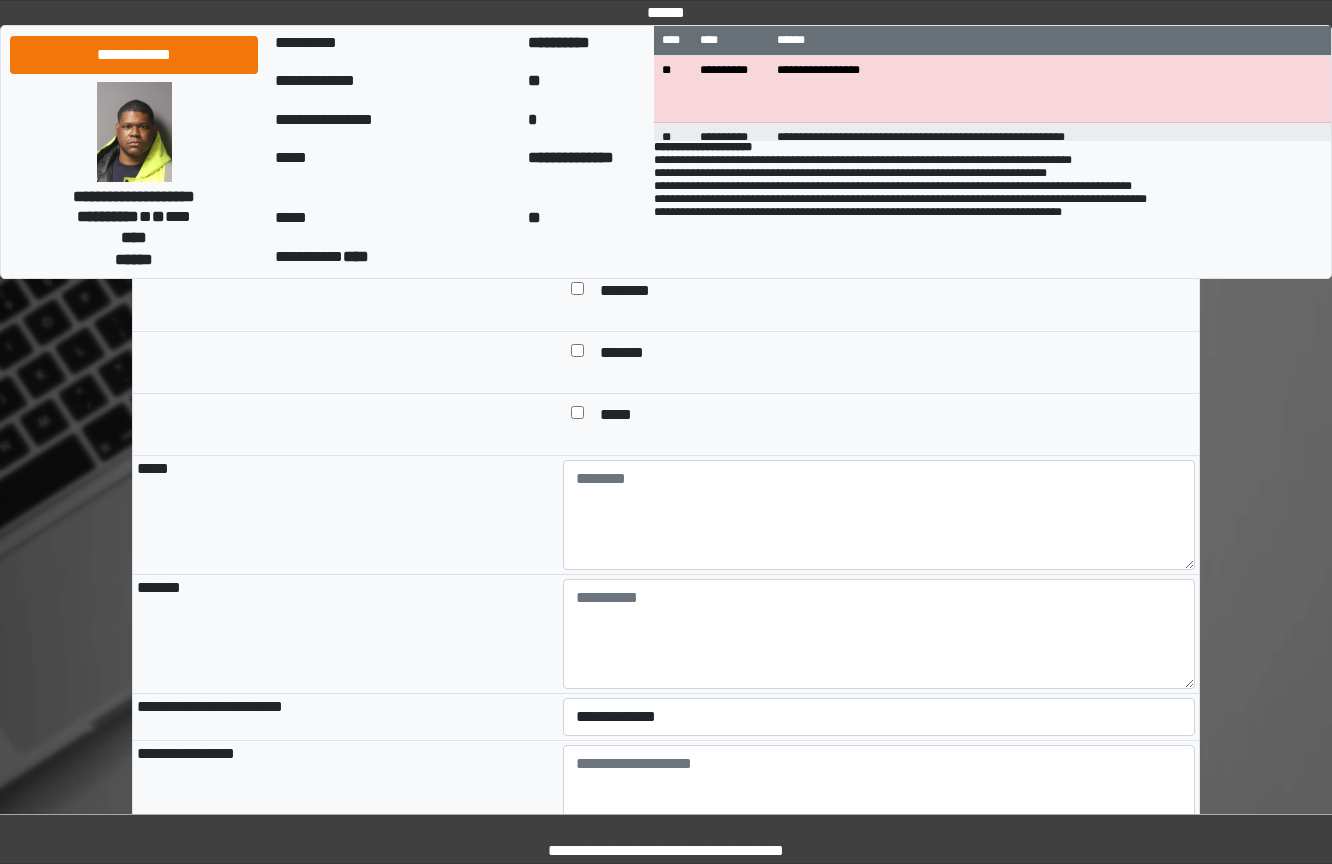 scroll, scrollTop: 1900, scrollLeft: 0, axis: vertical 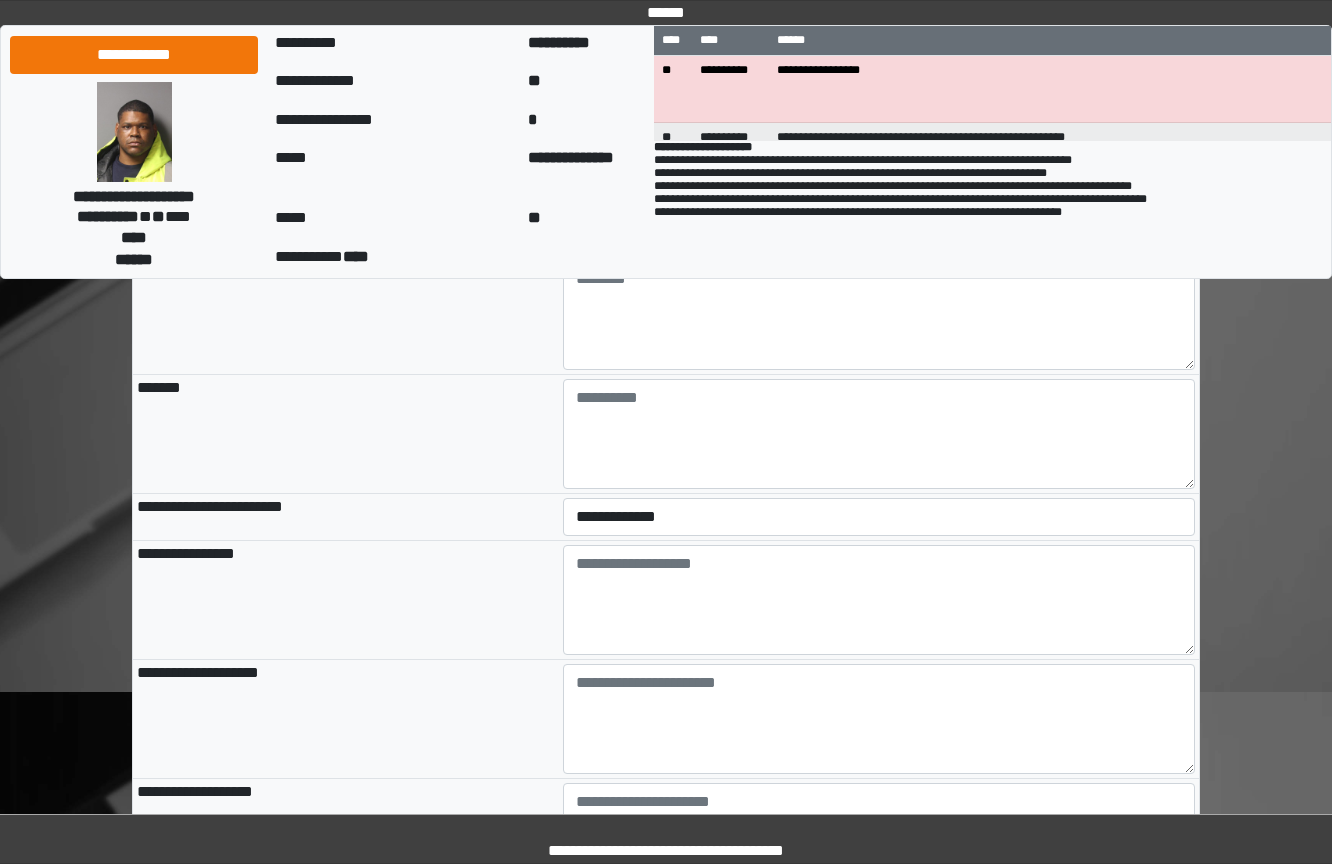click at bounding box center (879, 434) 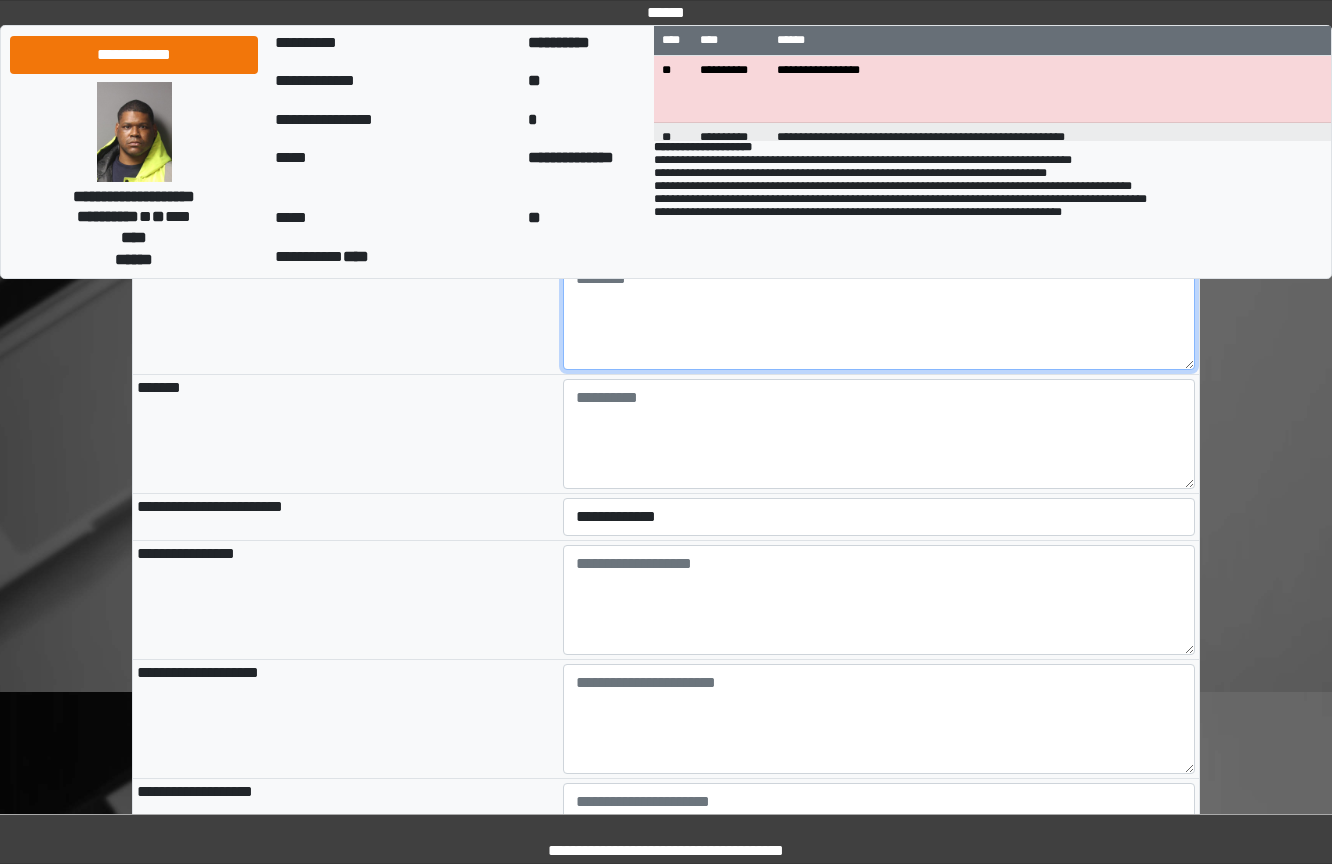 click at bounding box center [879, 315] 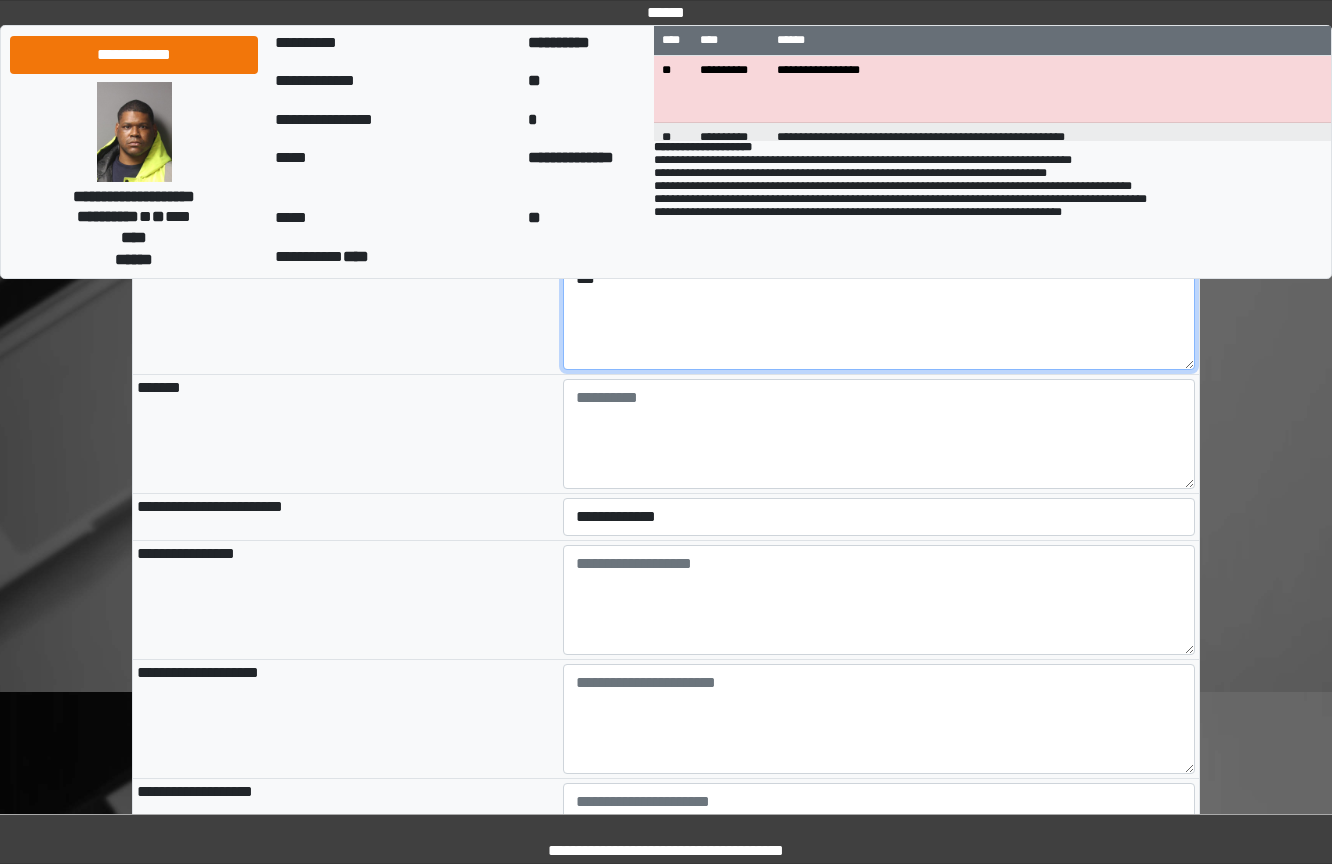 type on "***" 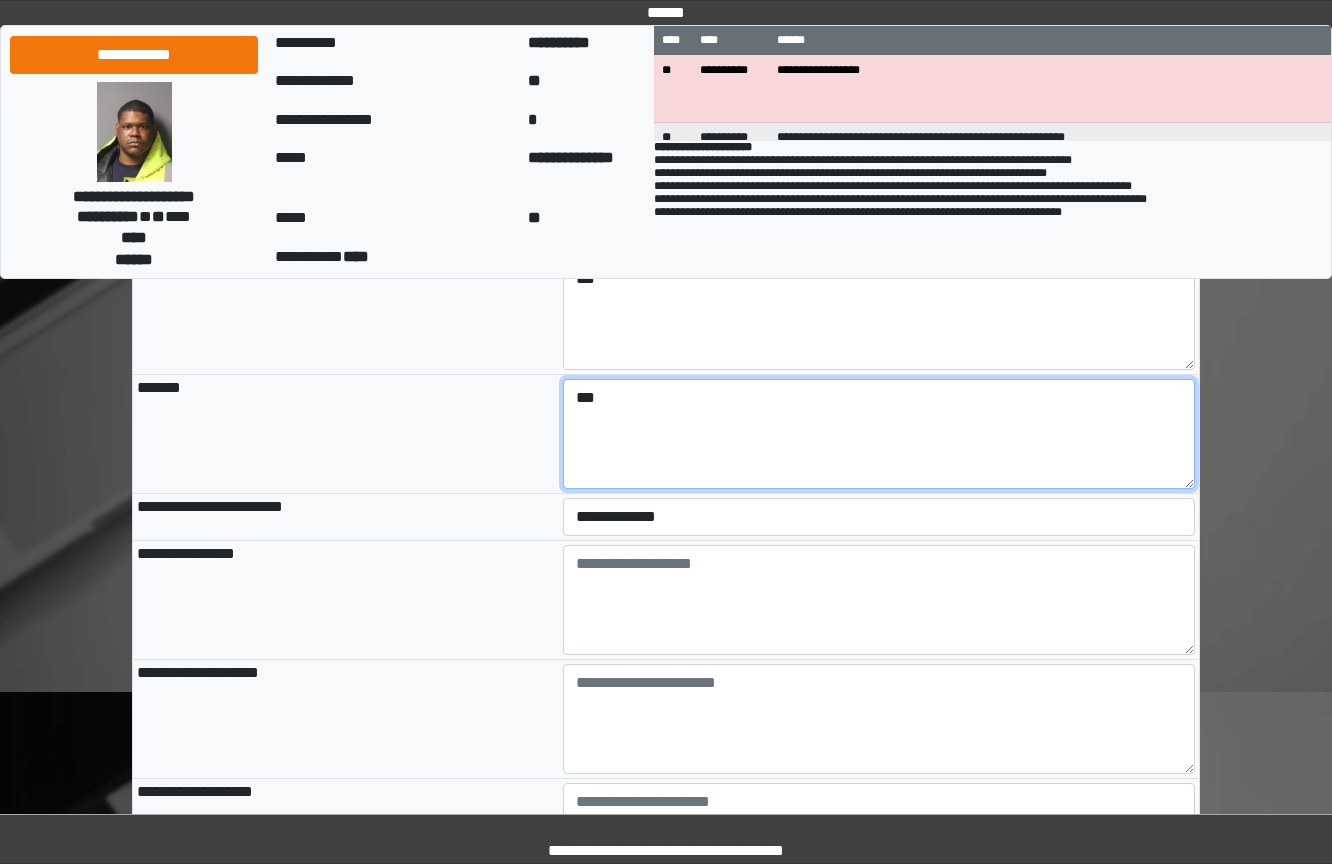type on "***" 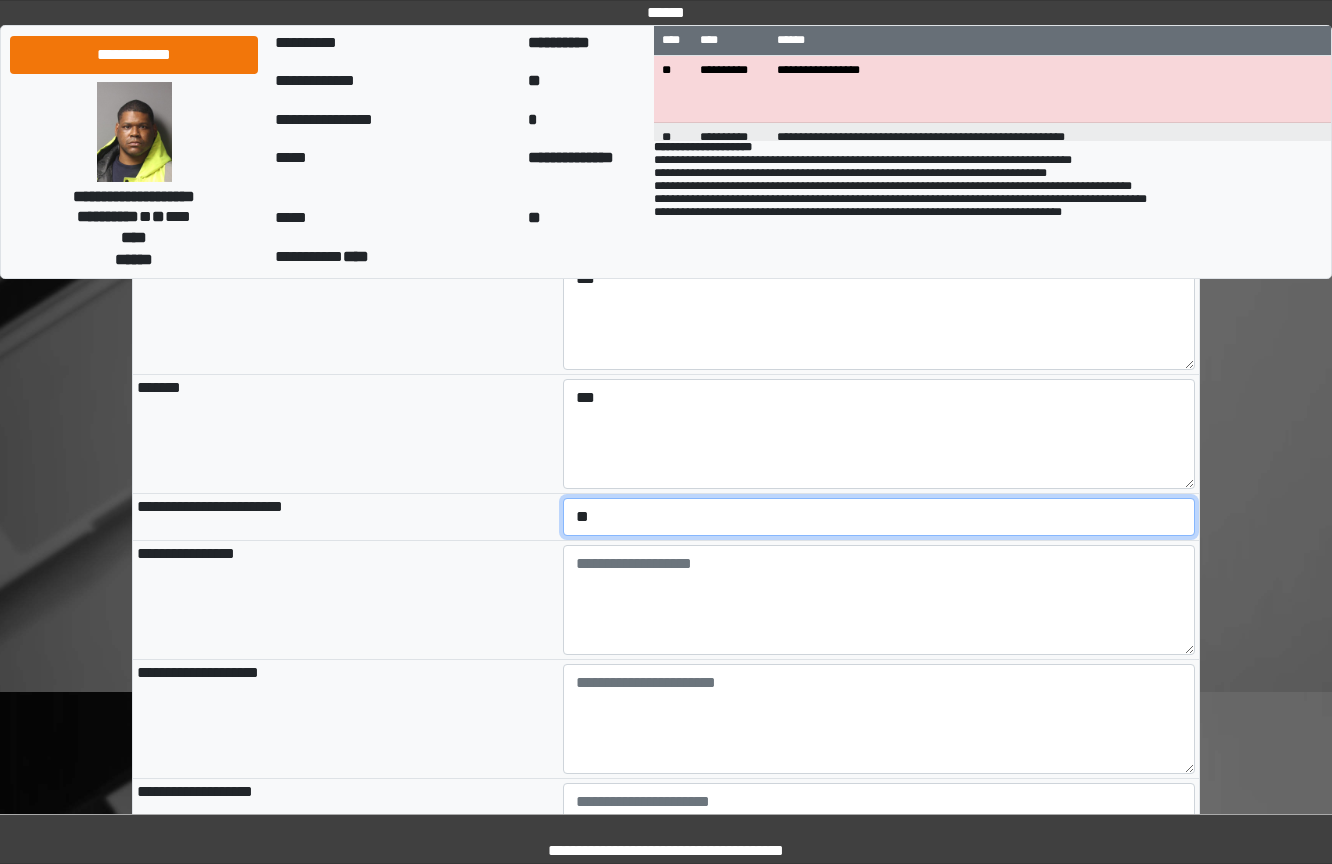 select on "*" 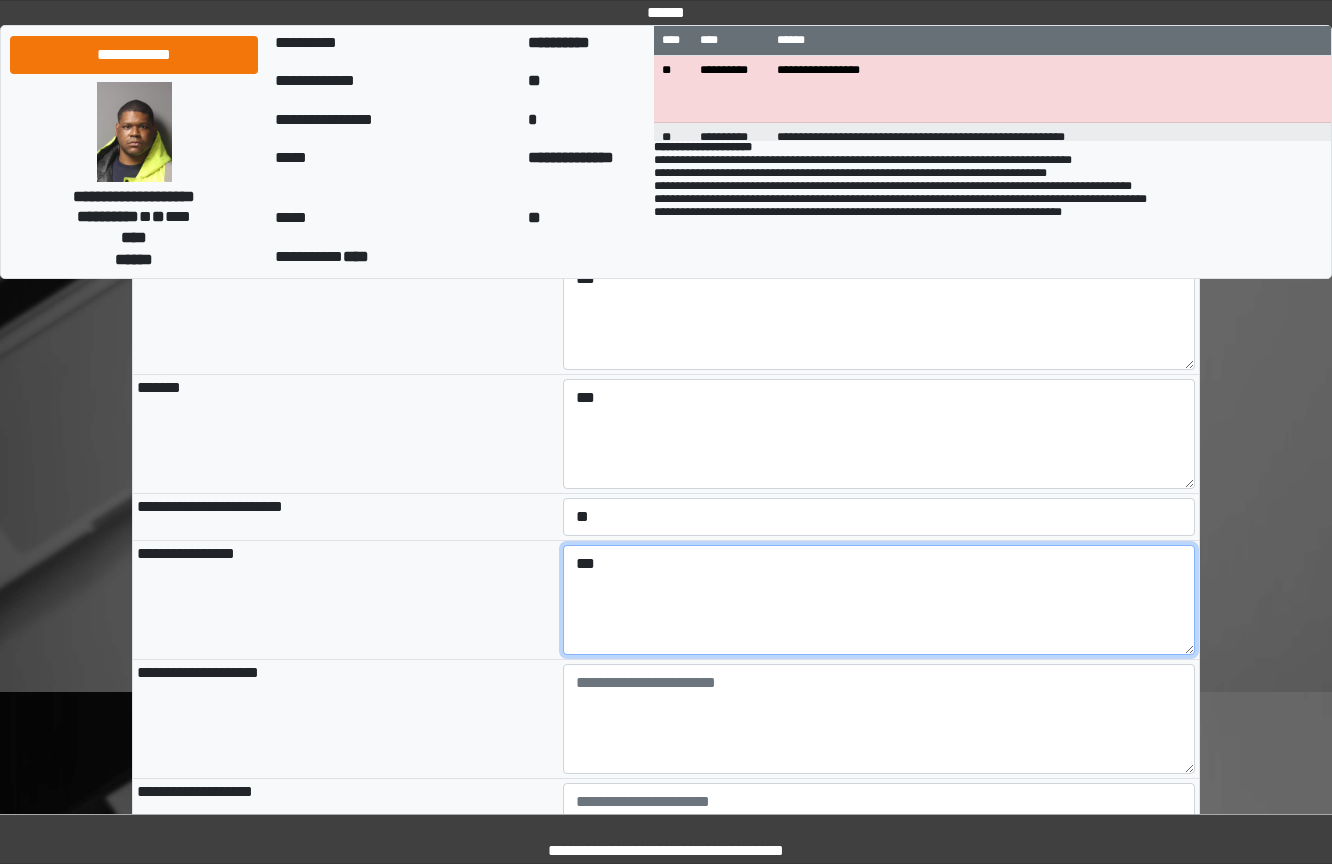 type on "***" 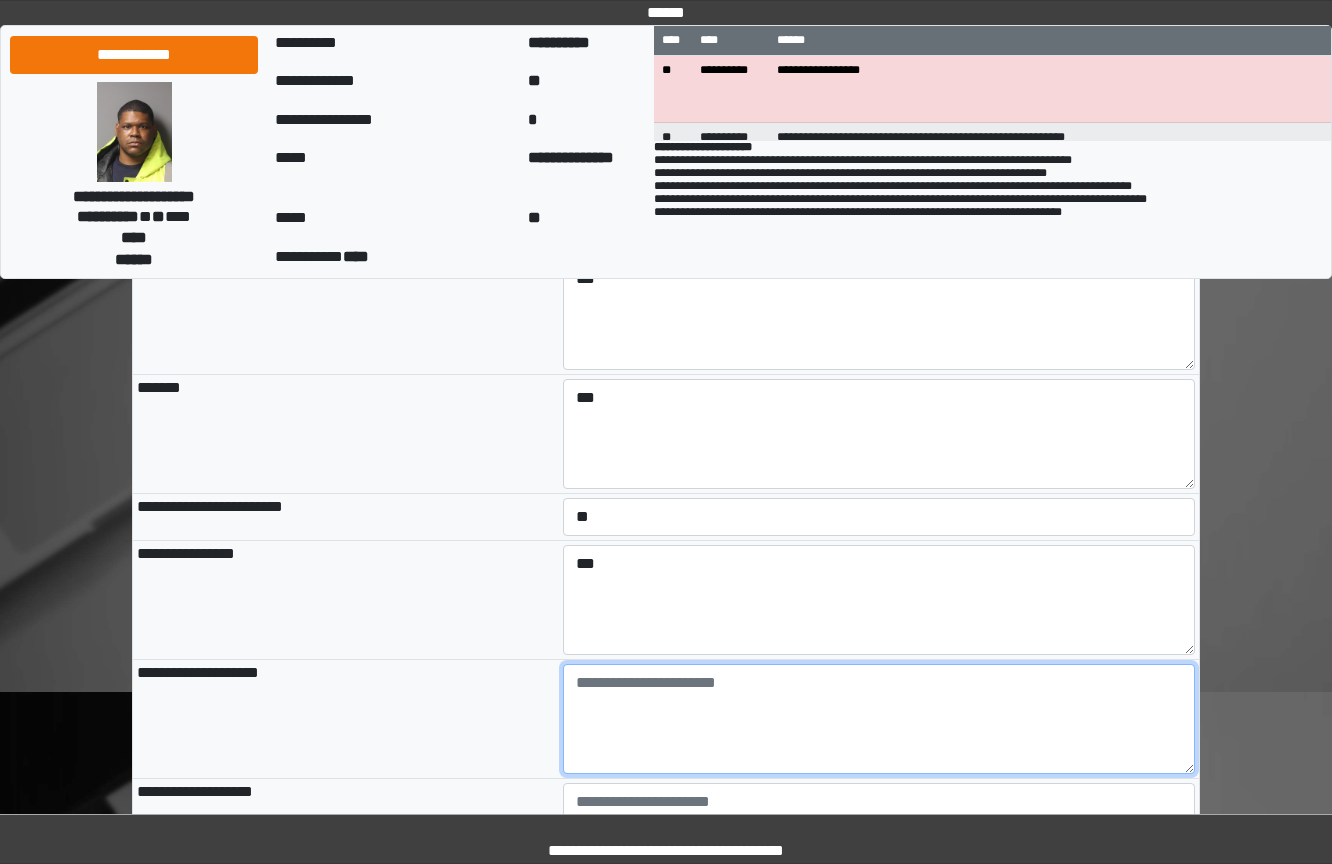 paste on "**********" 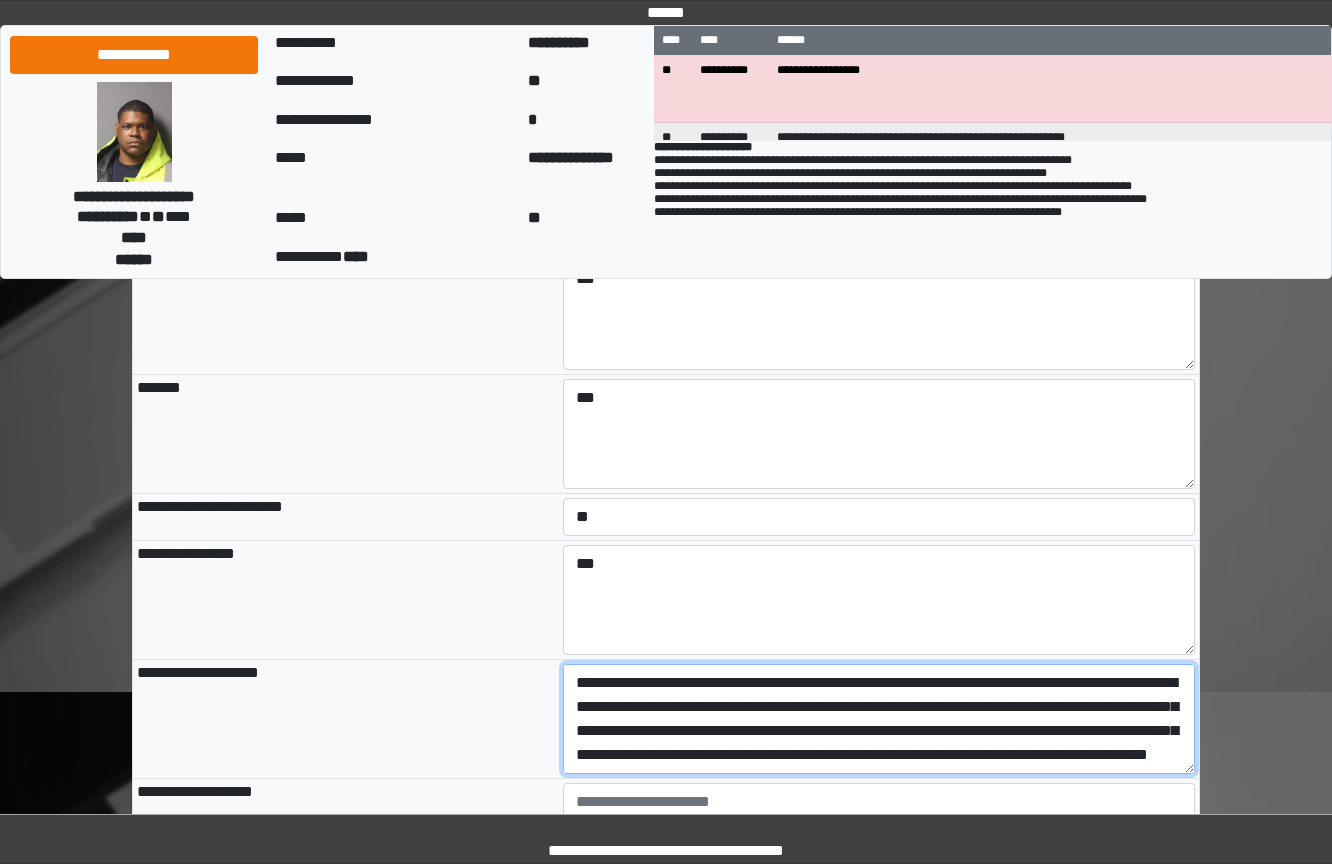 scroll, scrollTop: 65, scrollLeft: 0, axis: vertical 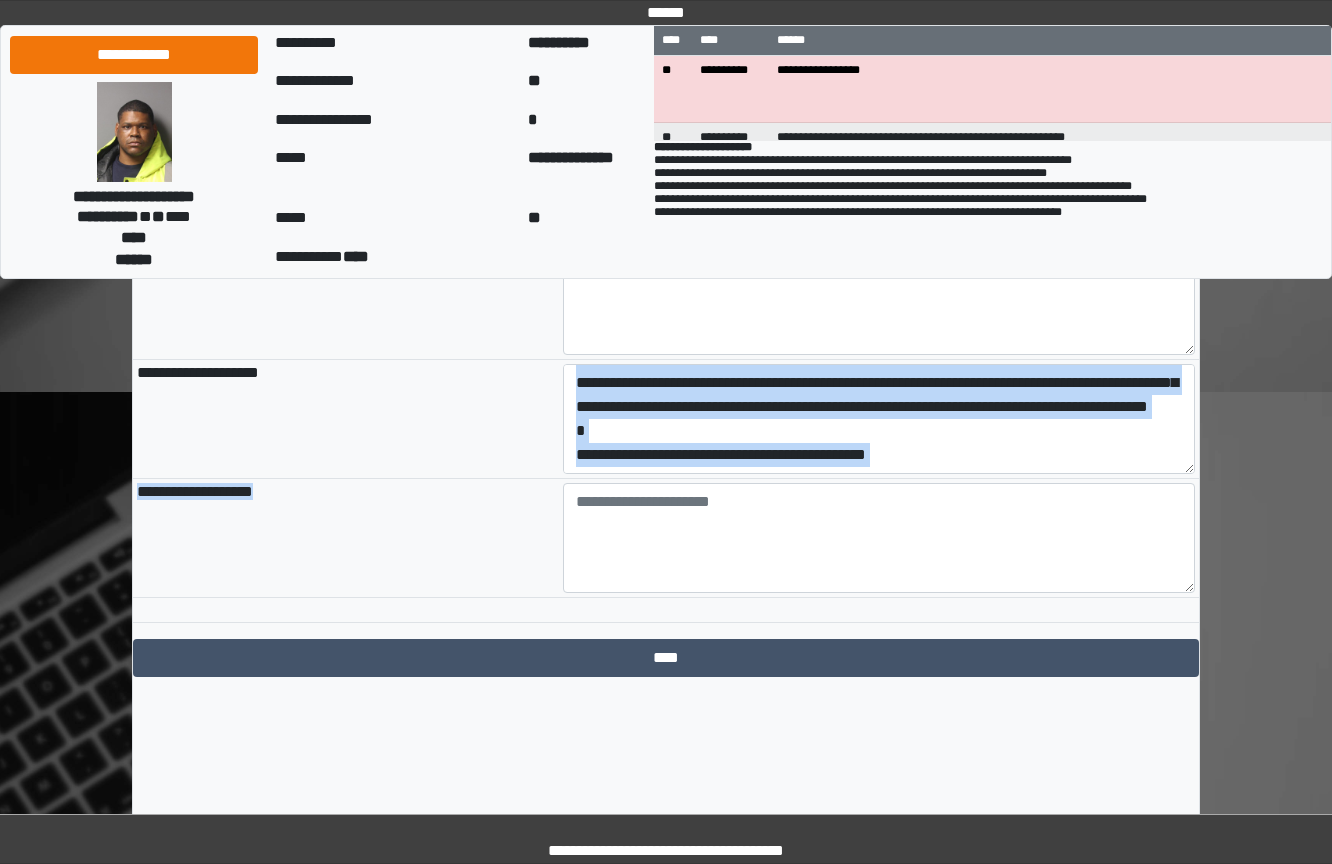 drag, startPoint x: 974, startPoint y: 561, endPoint x: 587, endPoint y: 568, distance: 387.0633 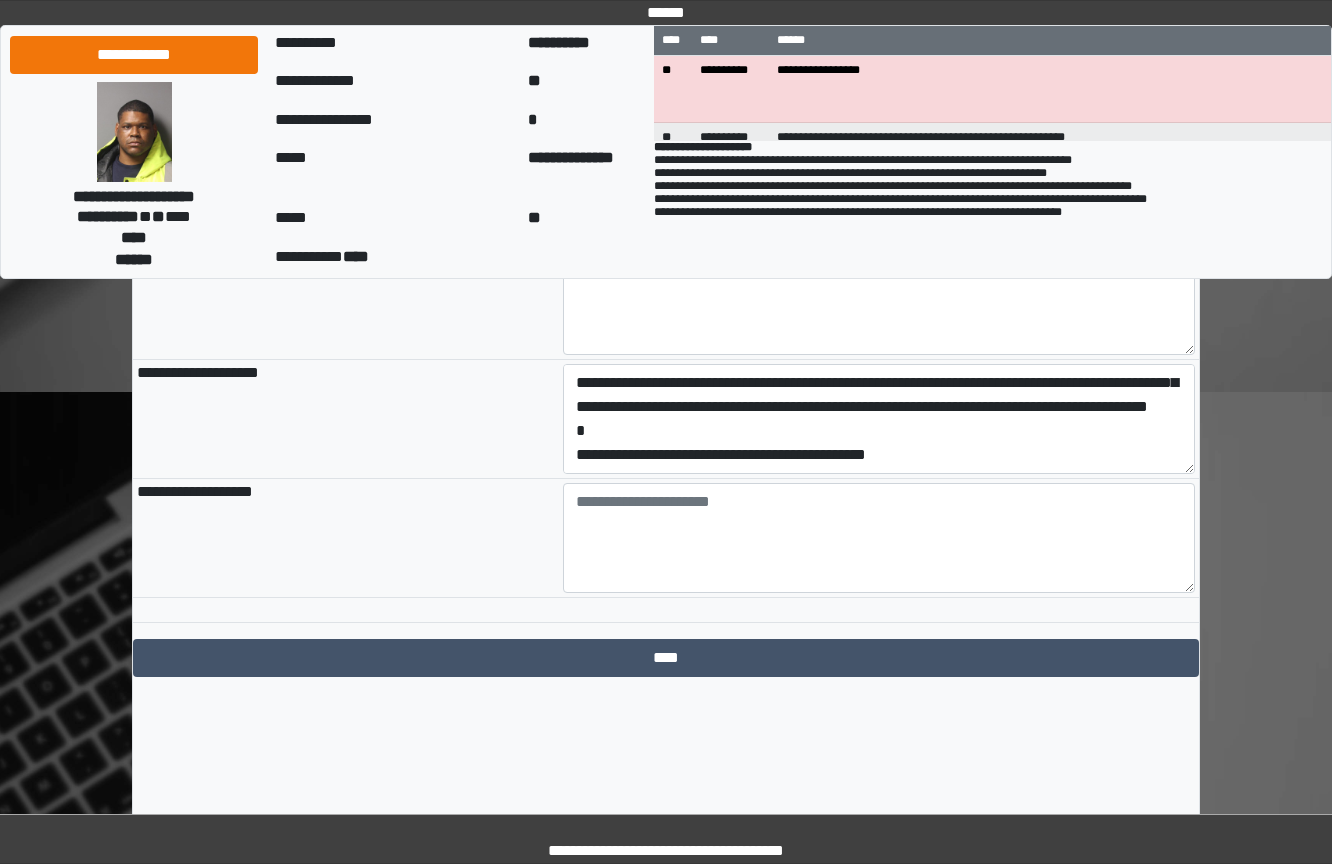 click at bounding box center (879, 538) 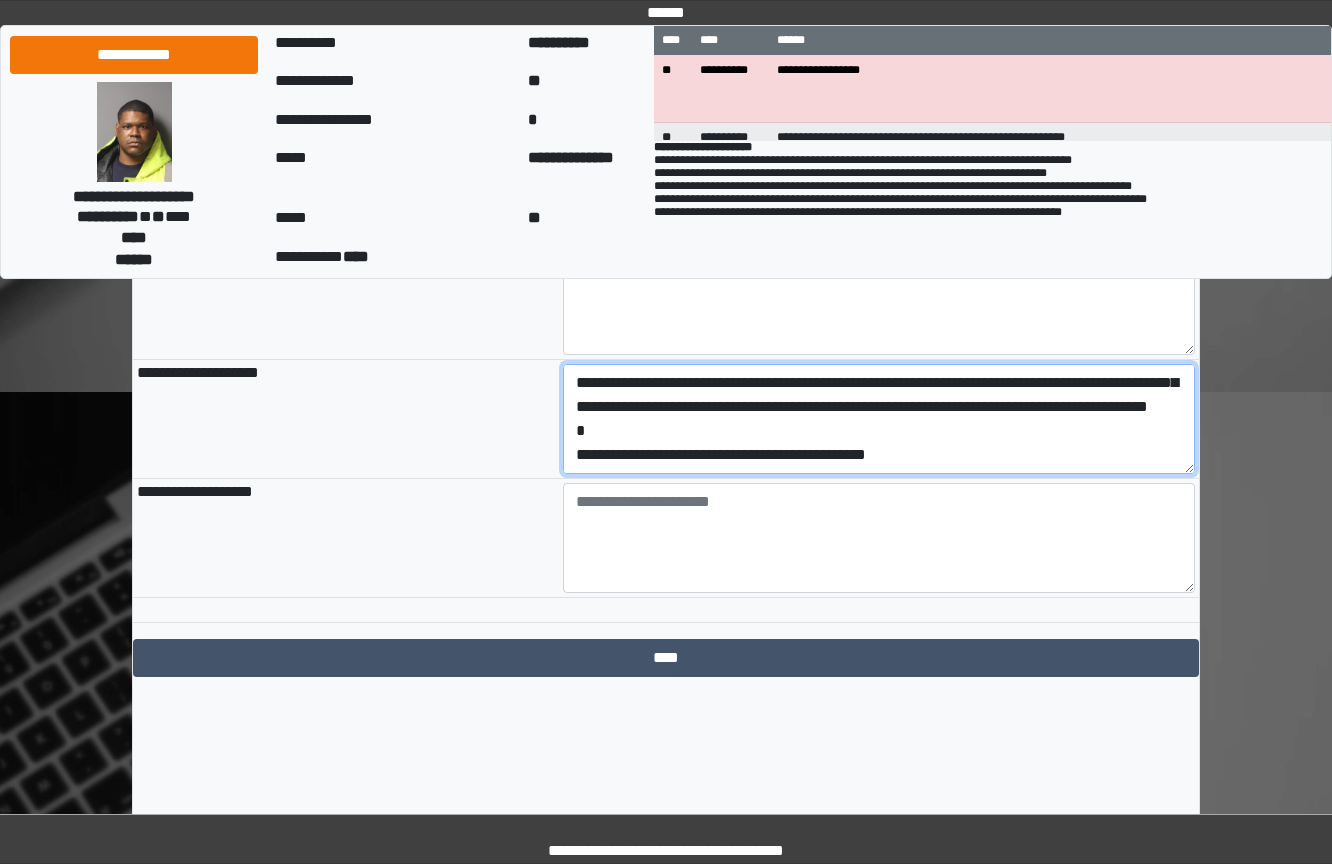 scroll, scrollTop: 72, scrollLeft: 0, axis: vertical 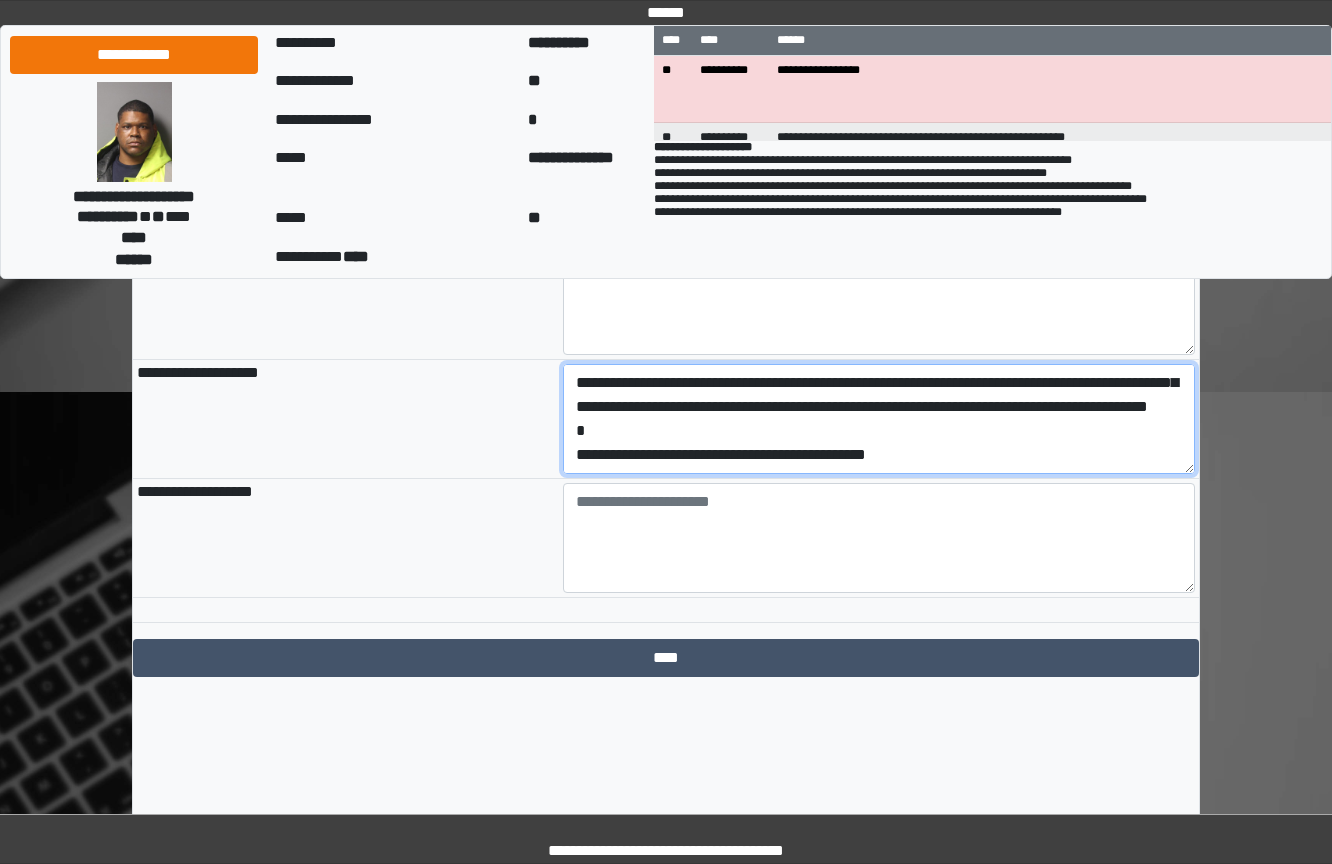 drag, startPoint x: 704, startPoint y: 528, endPoint x: 995, endPoint y: 543, distance: 291.38635 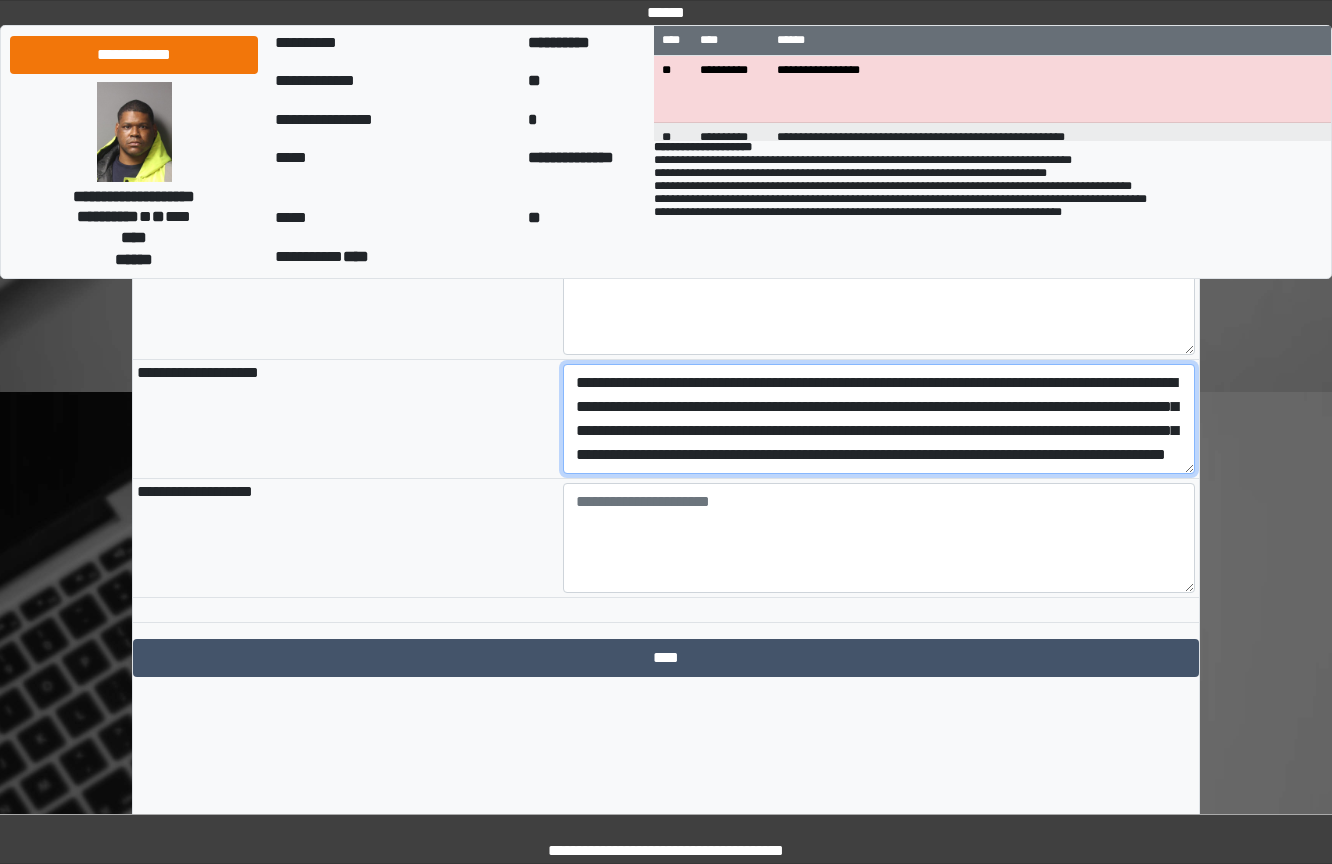 type on "**********" 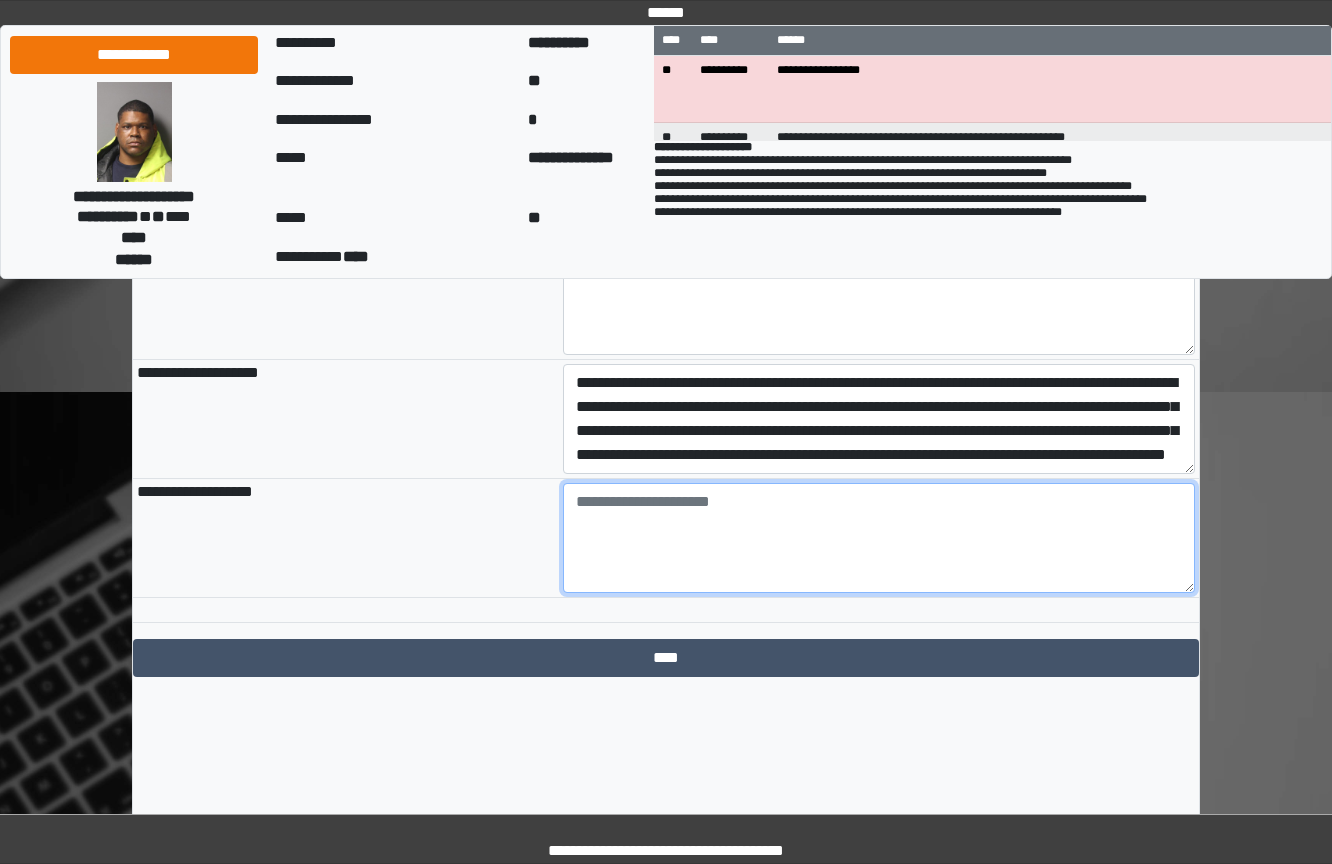 click at bounding box center [879, 538] 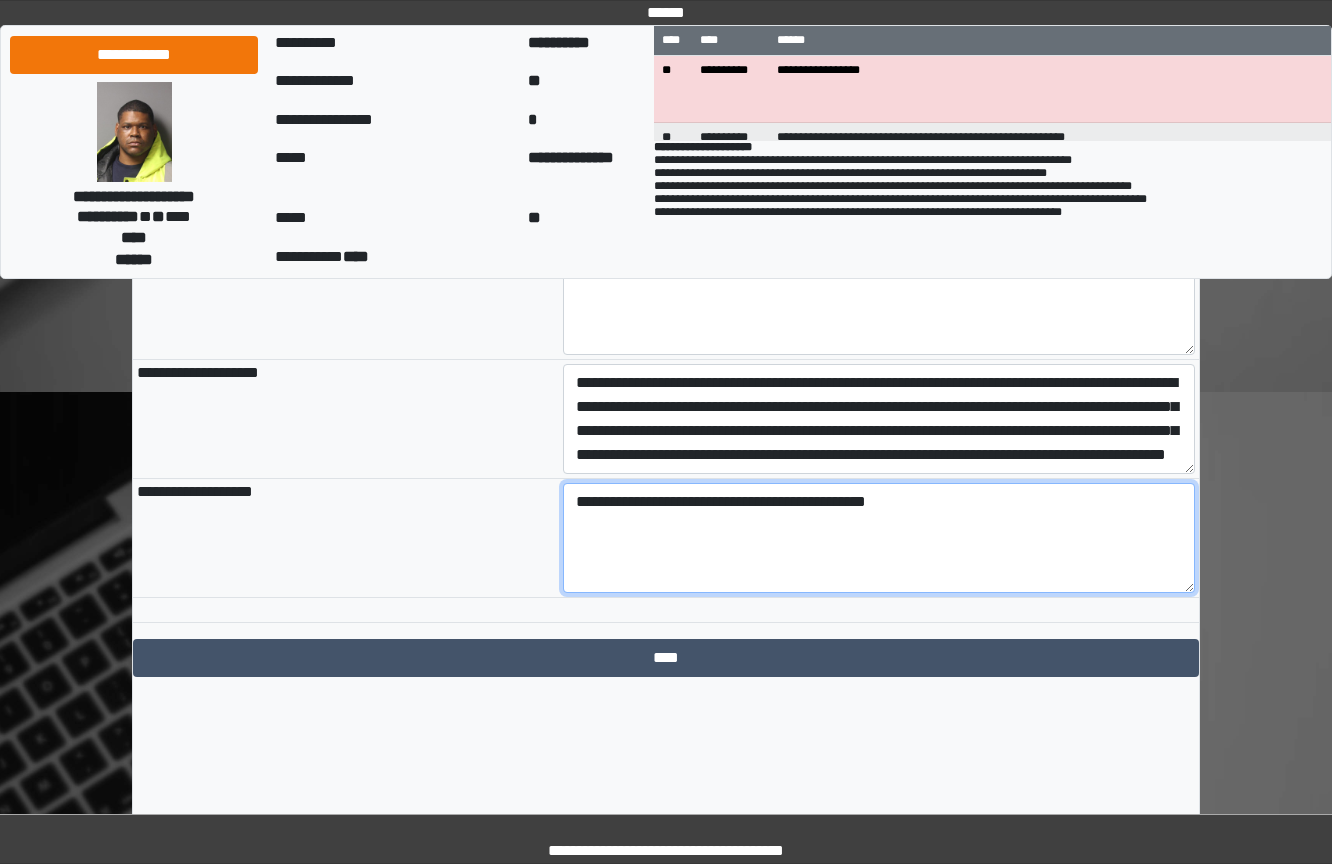 type on "**********" 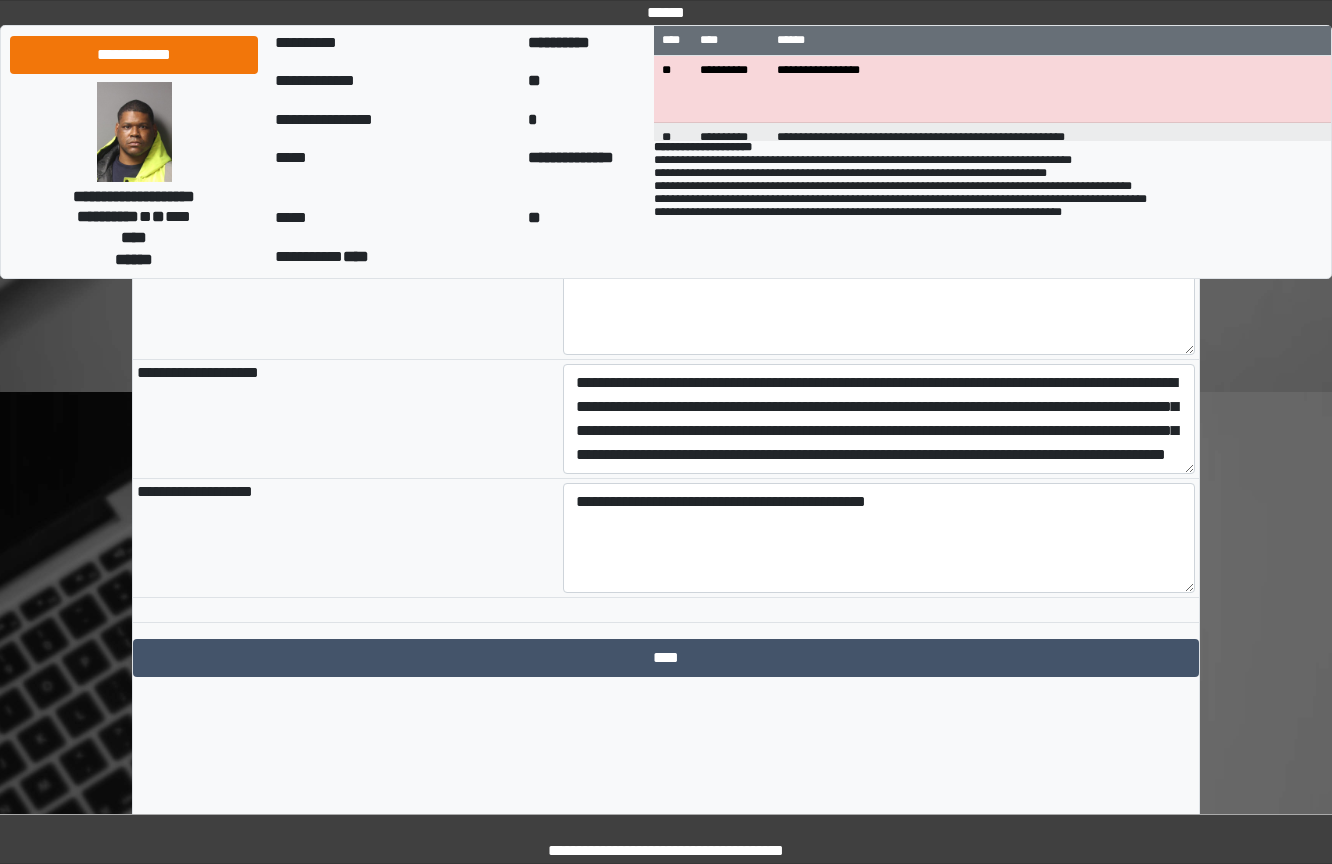 click on "**********" at bounding box center [346, 300] 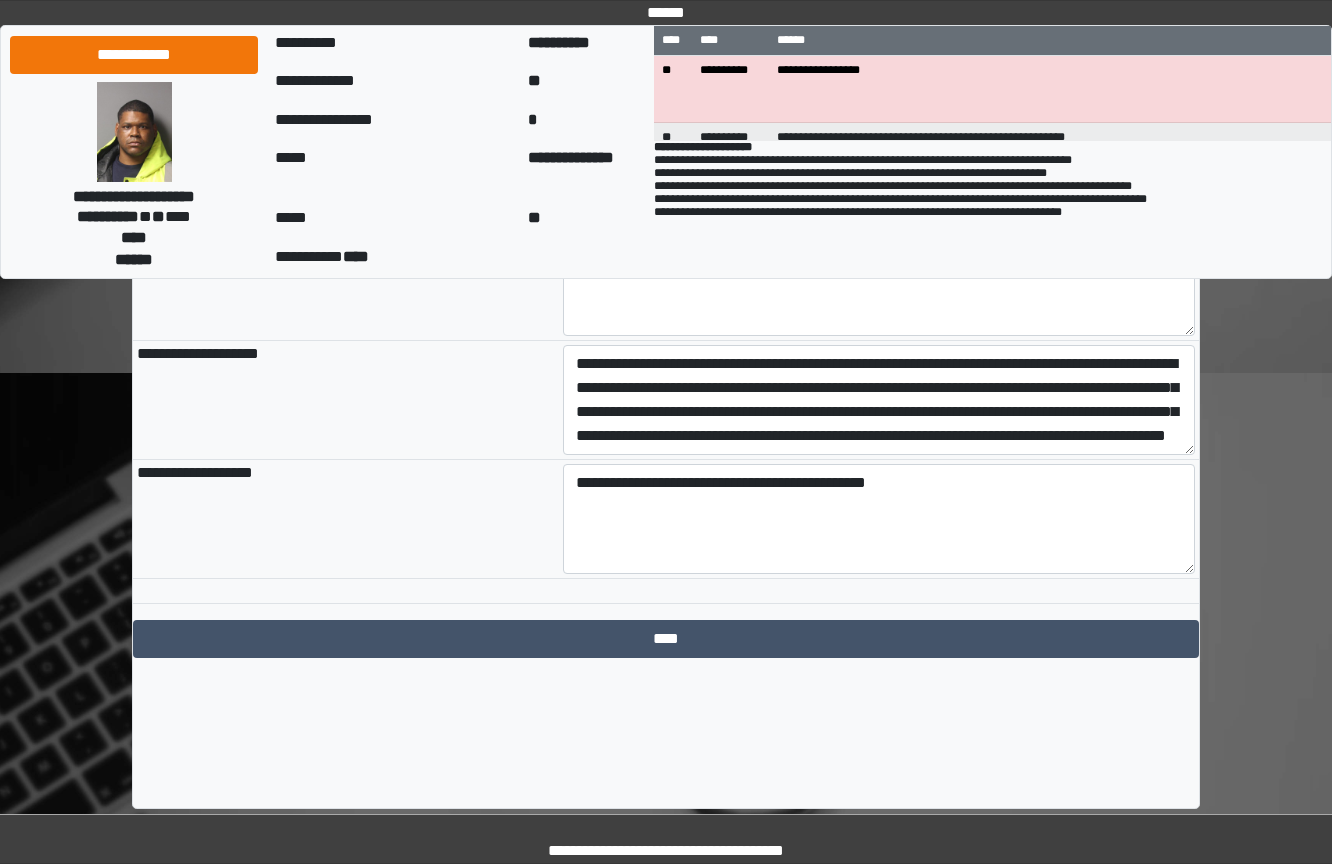 scroll, scrollTop: 2228, scrollLeft: 0, axis: vertical 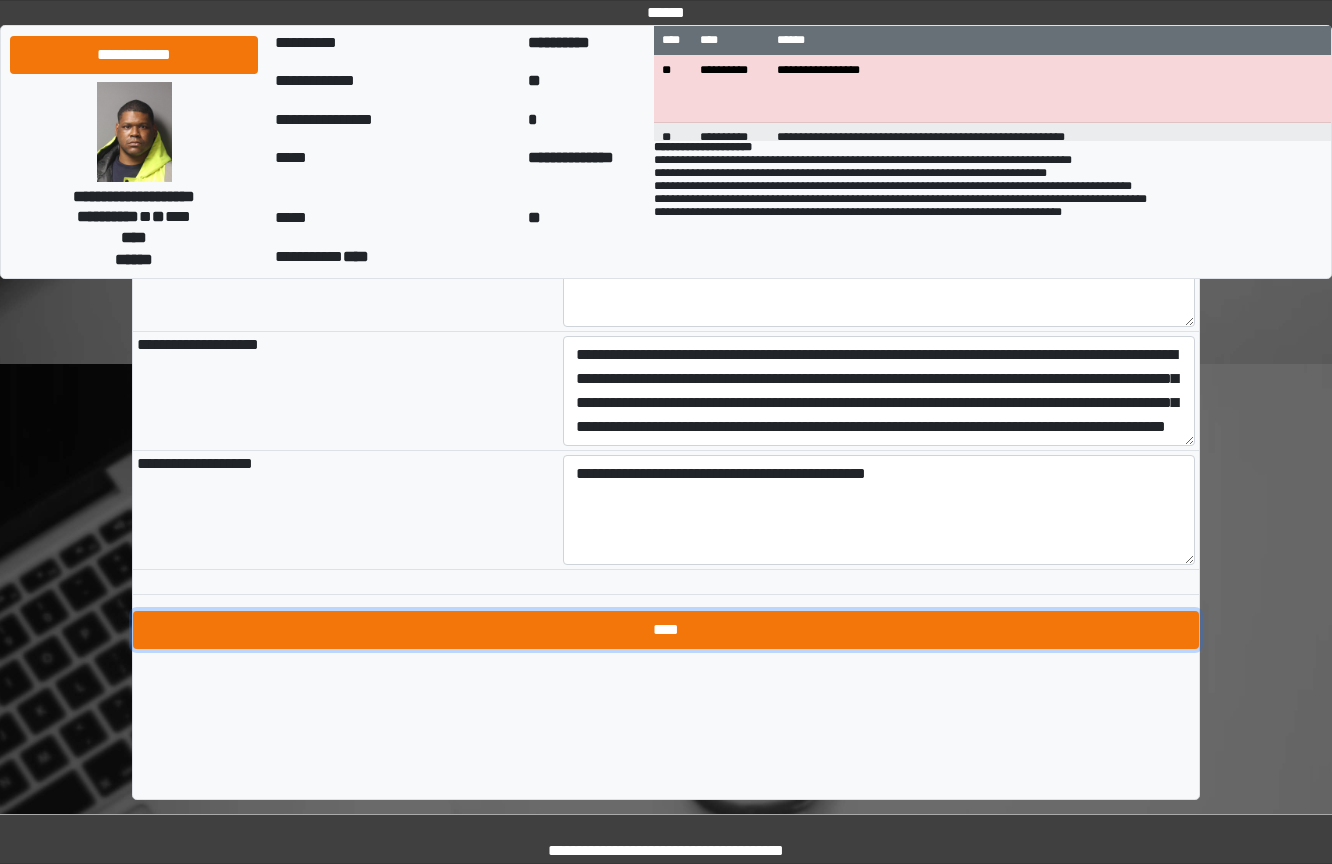click on "****" at bounding box center (666, 630) 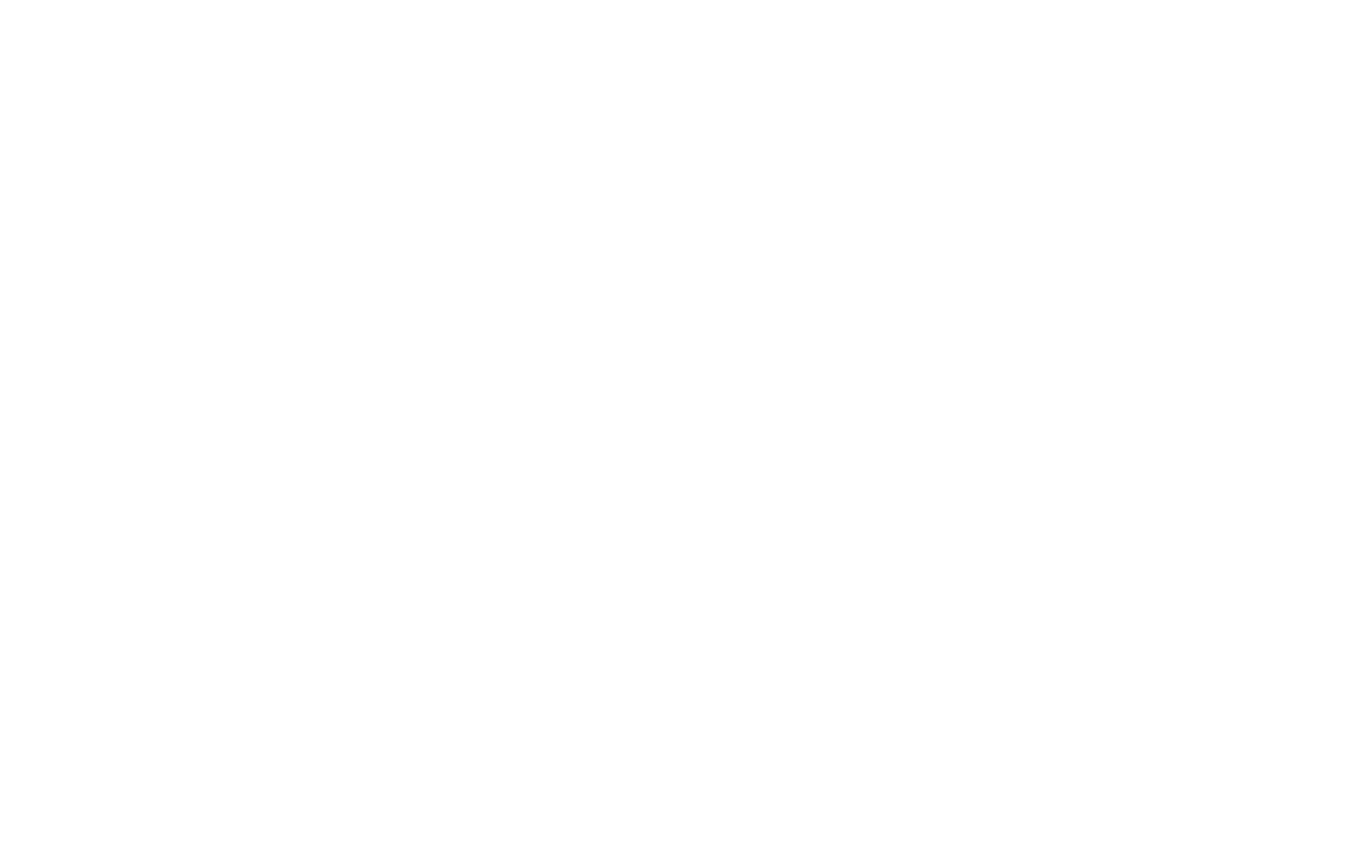 scroll, scrollTop: 0, scrollLeft: 0, axis: both 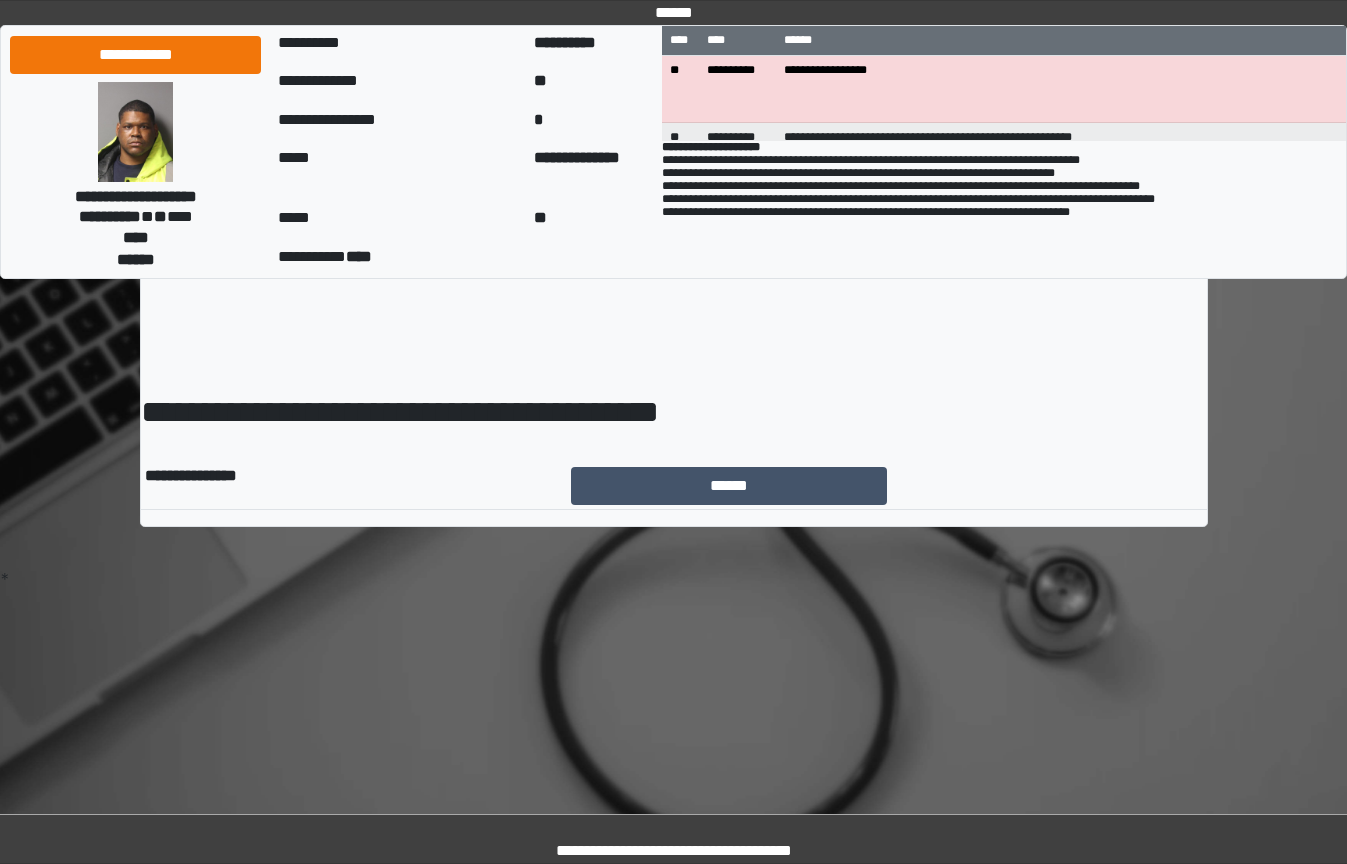 click on "**********" at bounding box center (674, 307) 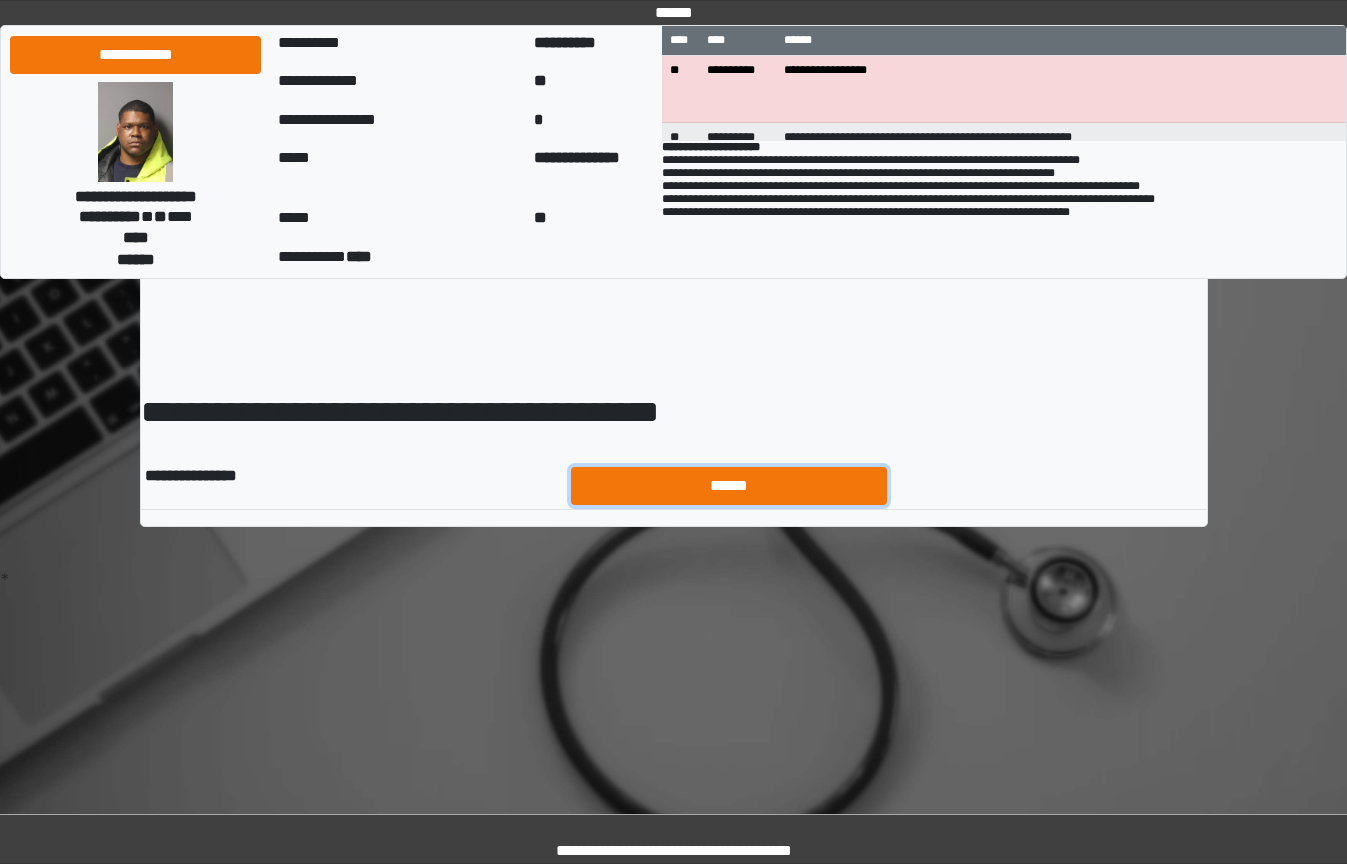 click on "******" at bounding box center [729, 486] 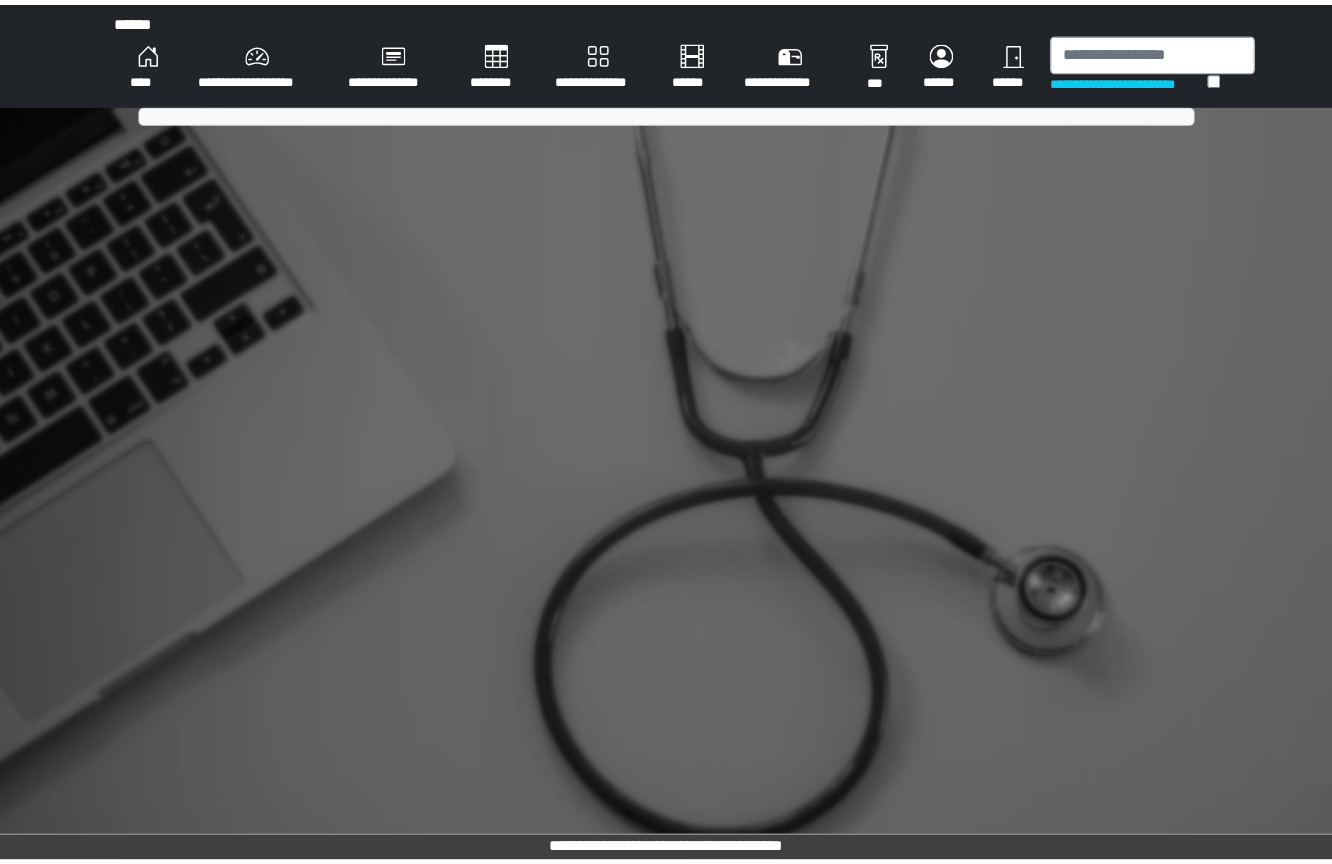 scroll, scrollTop: 0, scrollLeft: 0, axis: both 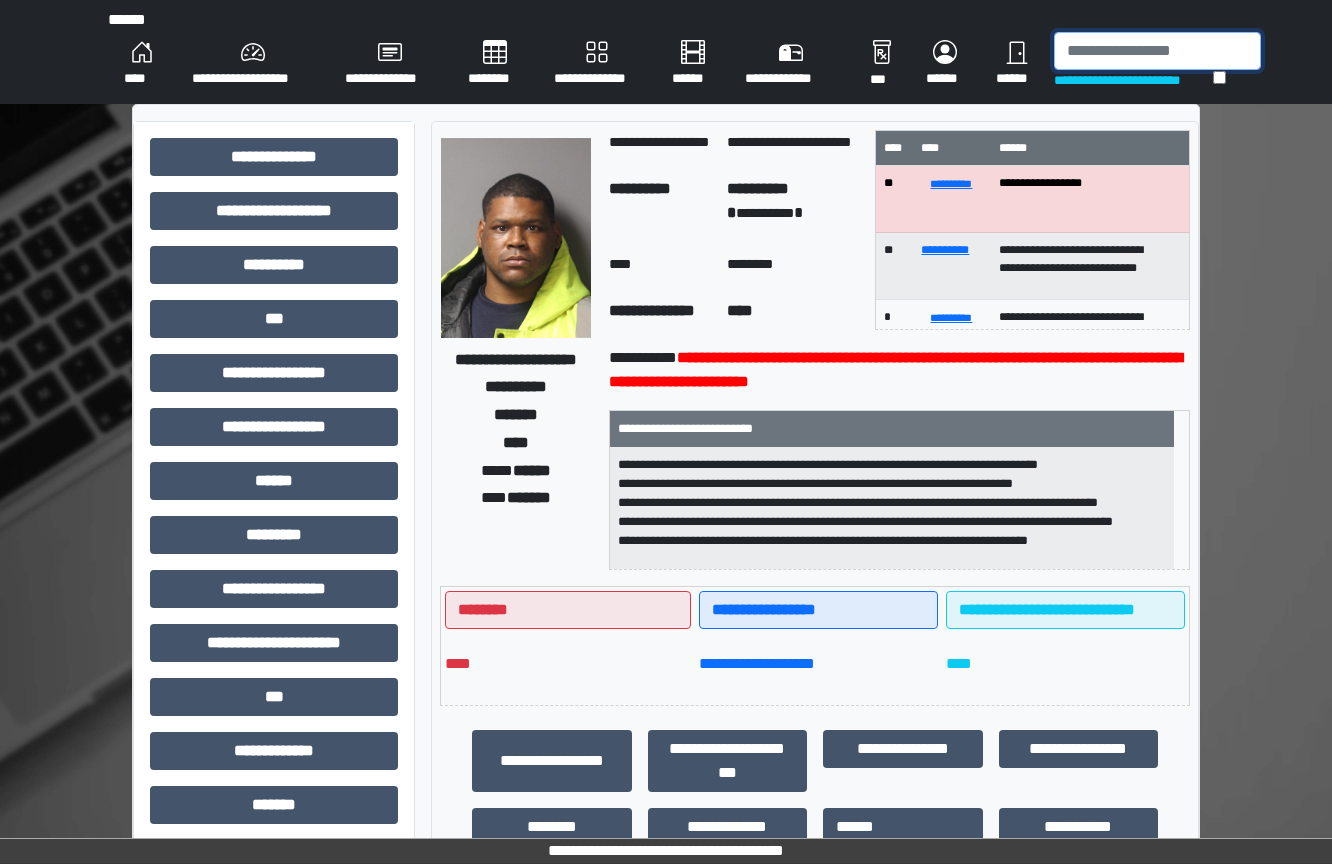 click 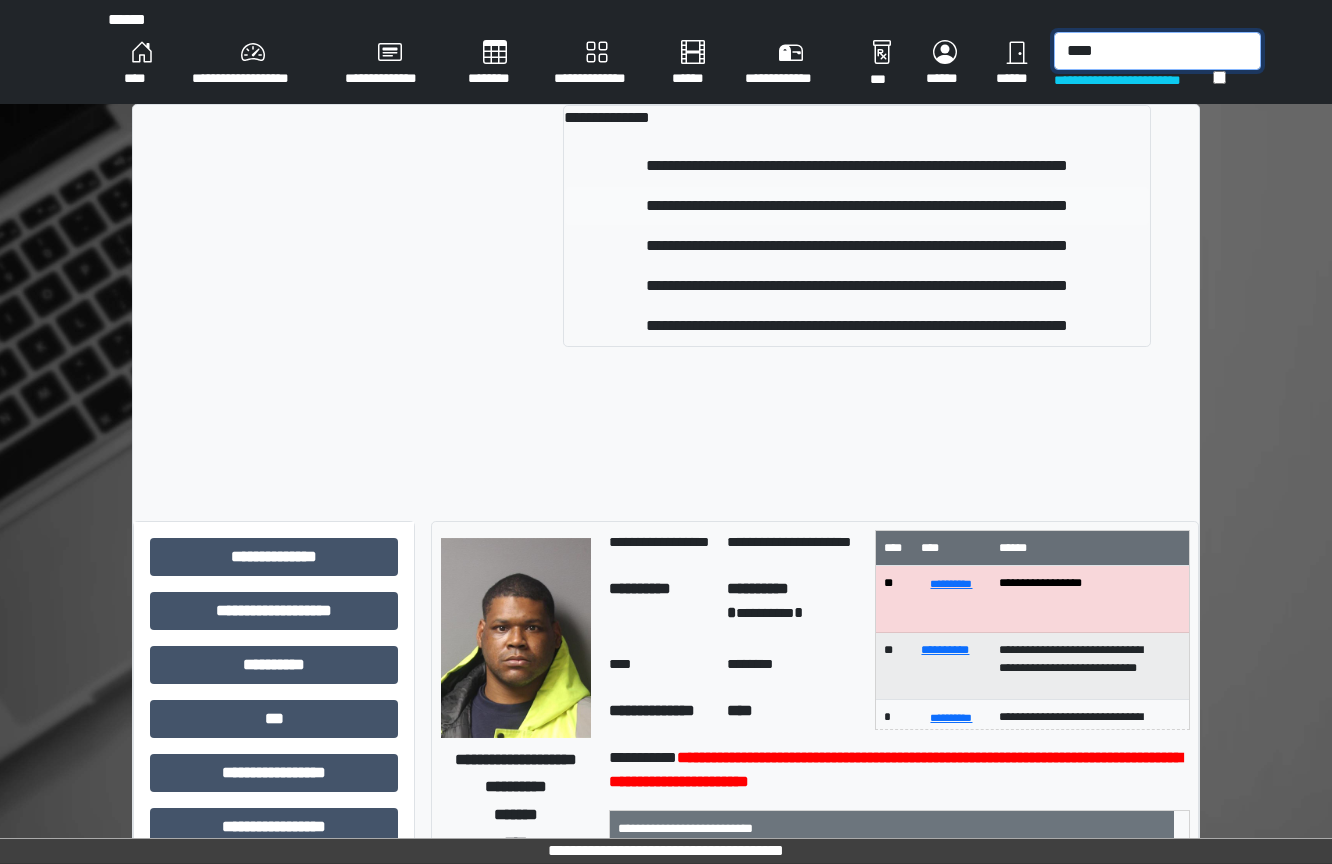 type on "****" 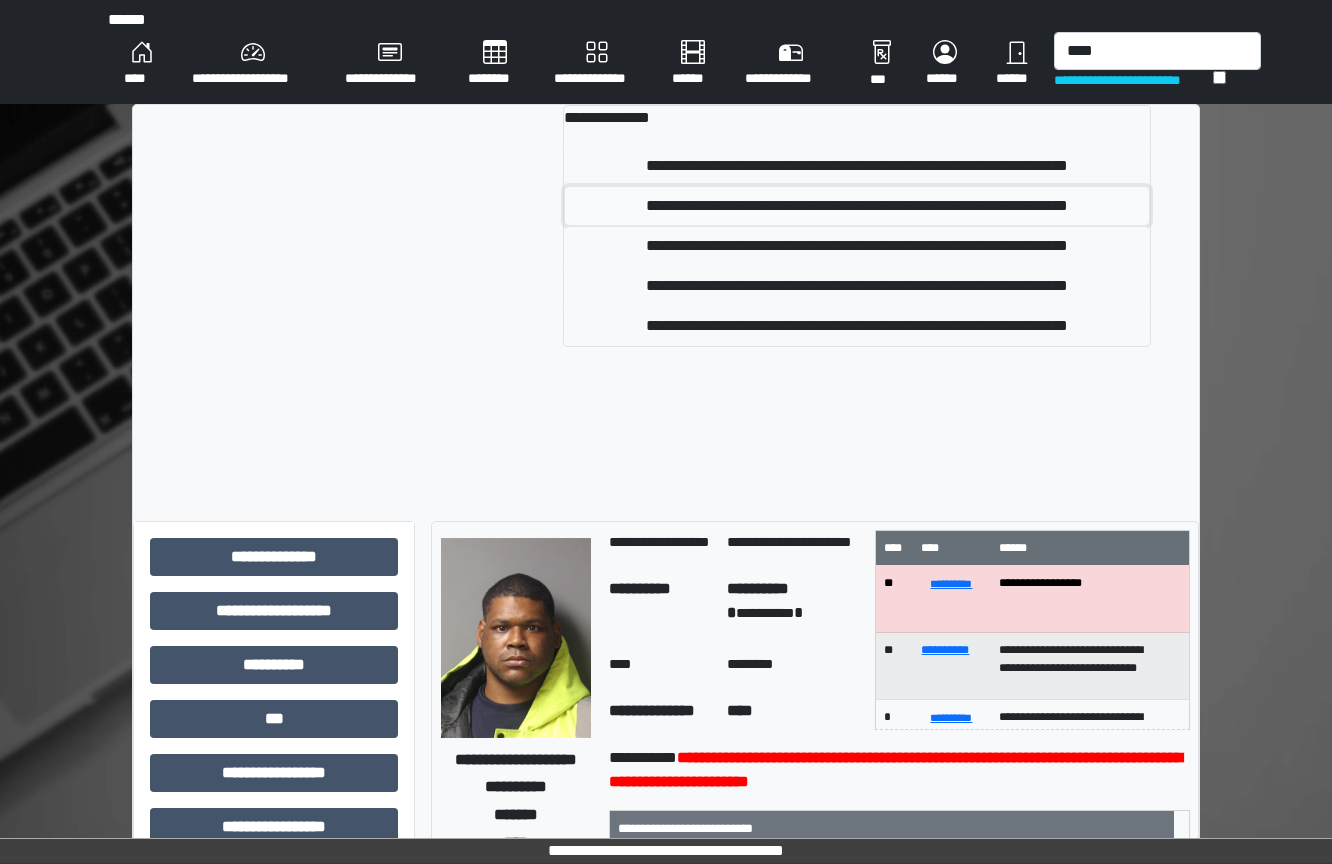 click on "**********" 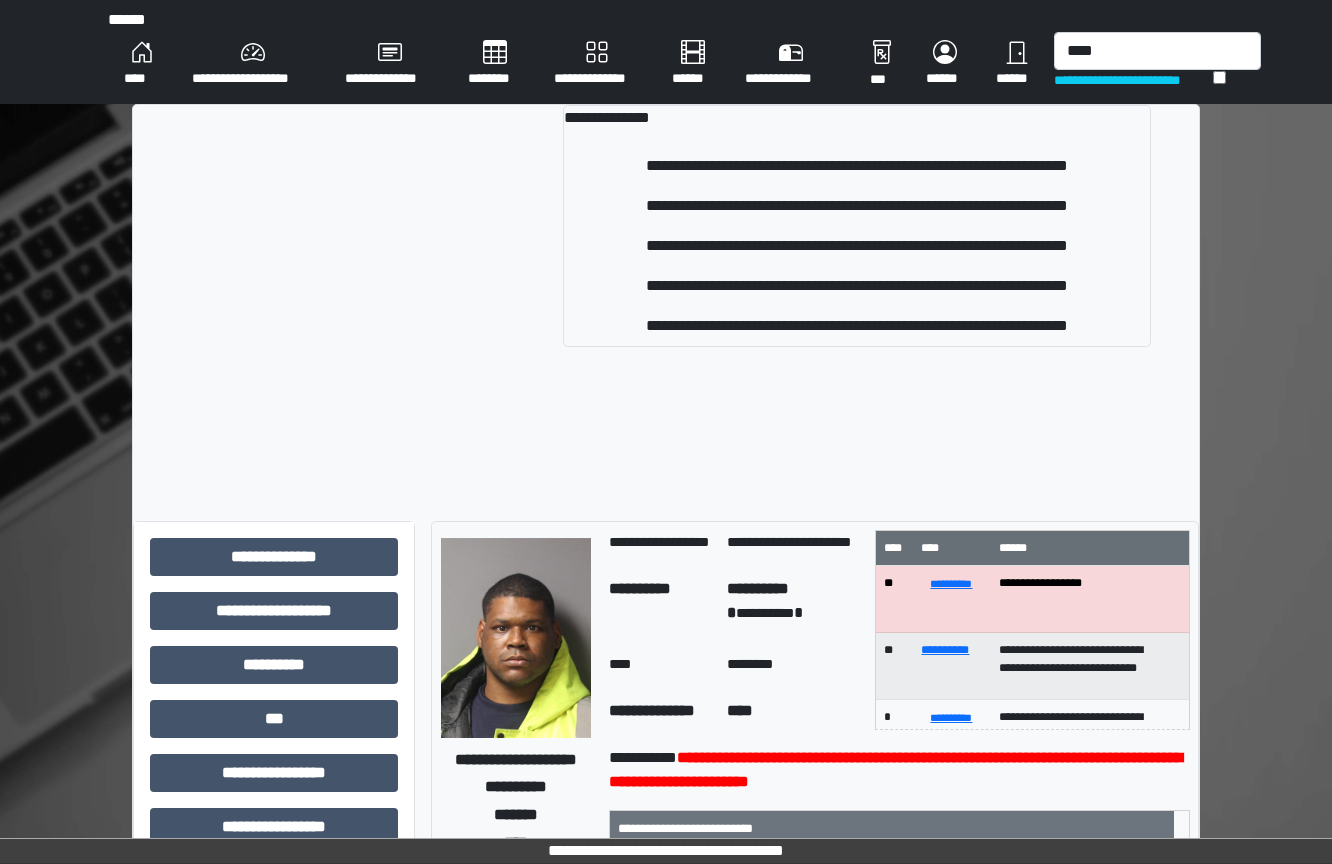 type 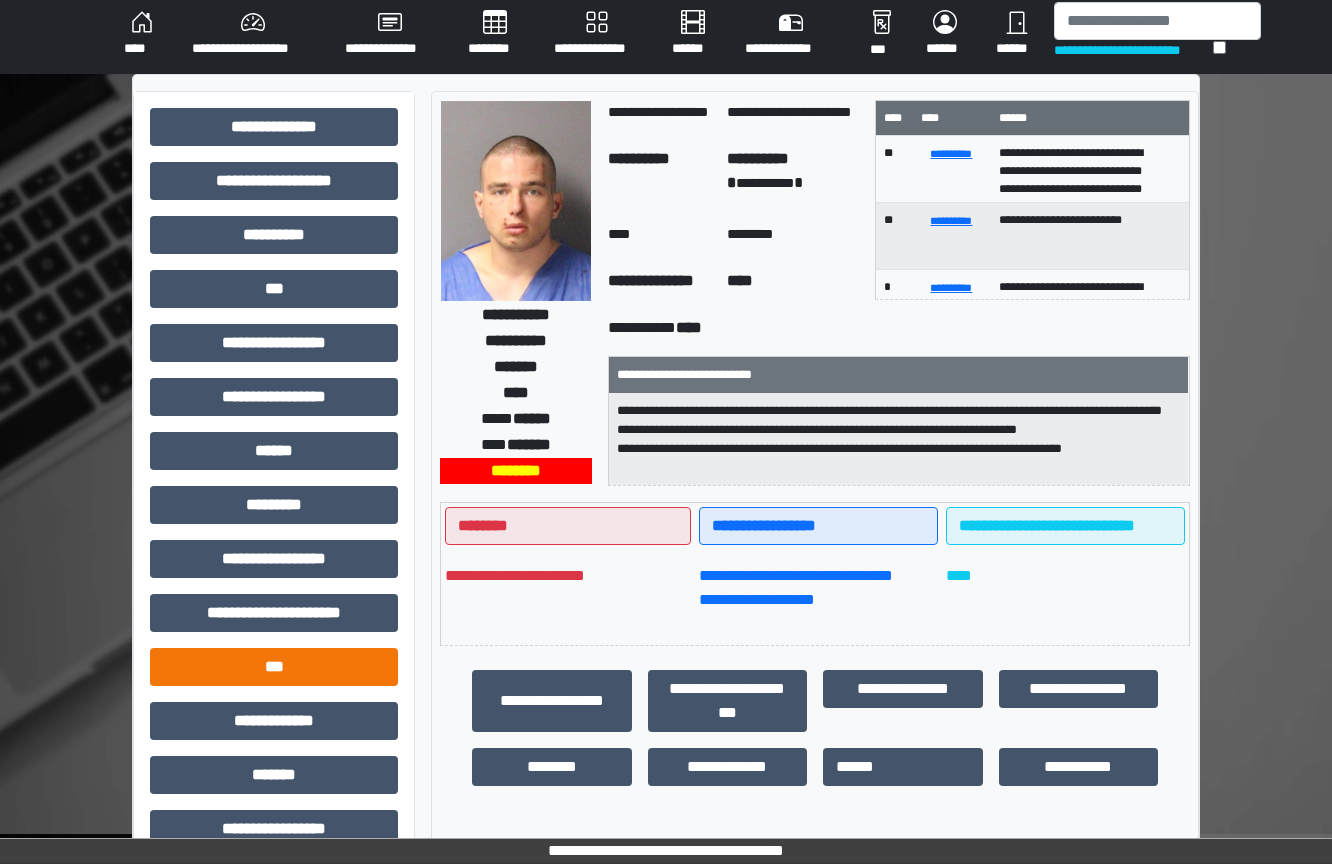 scroll, scrollTop: 200, scrollLeft: 0, axis: vertical 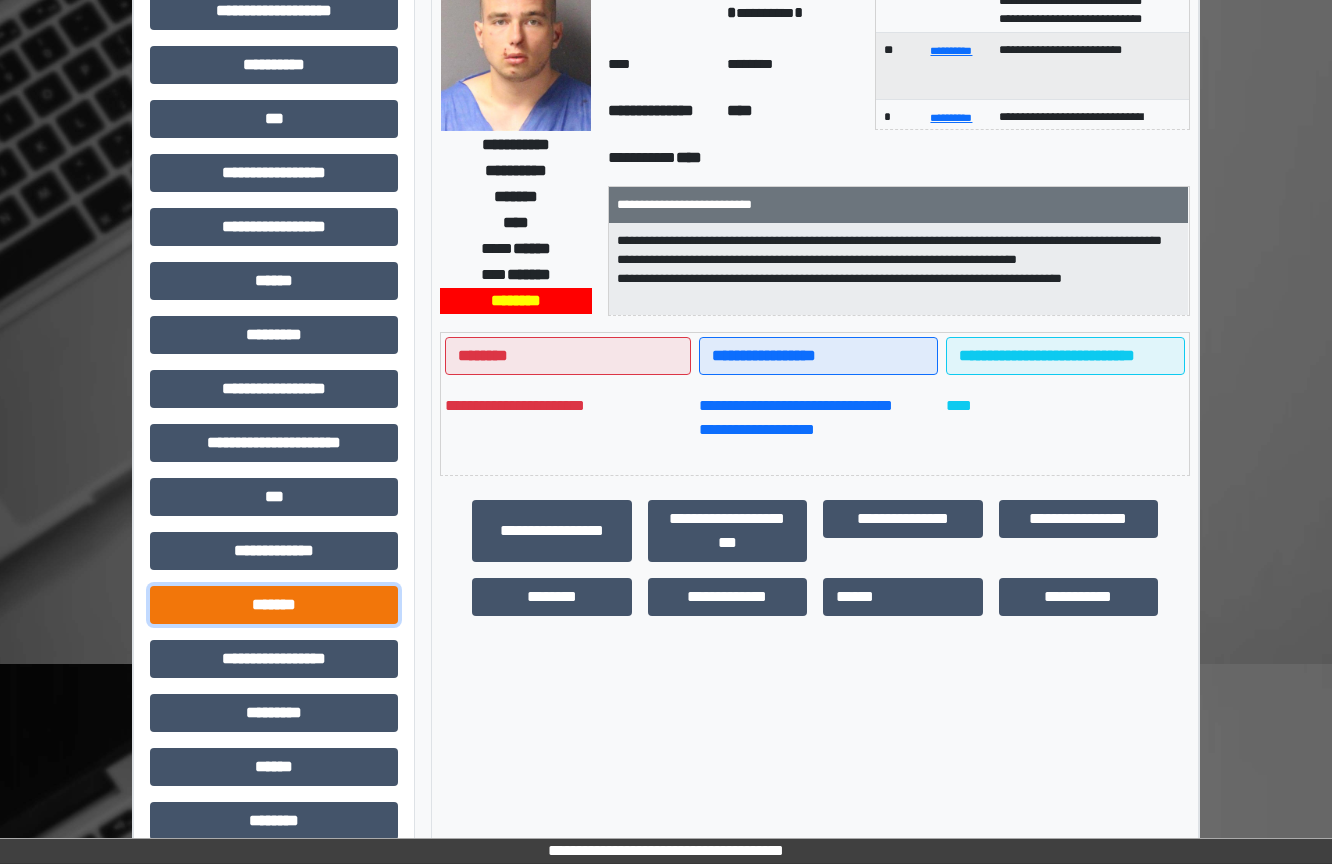 click on "*******" 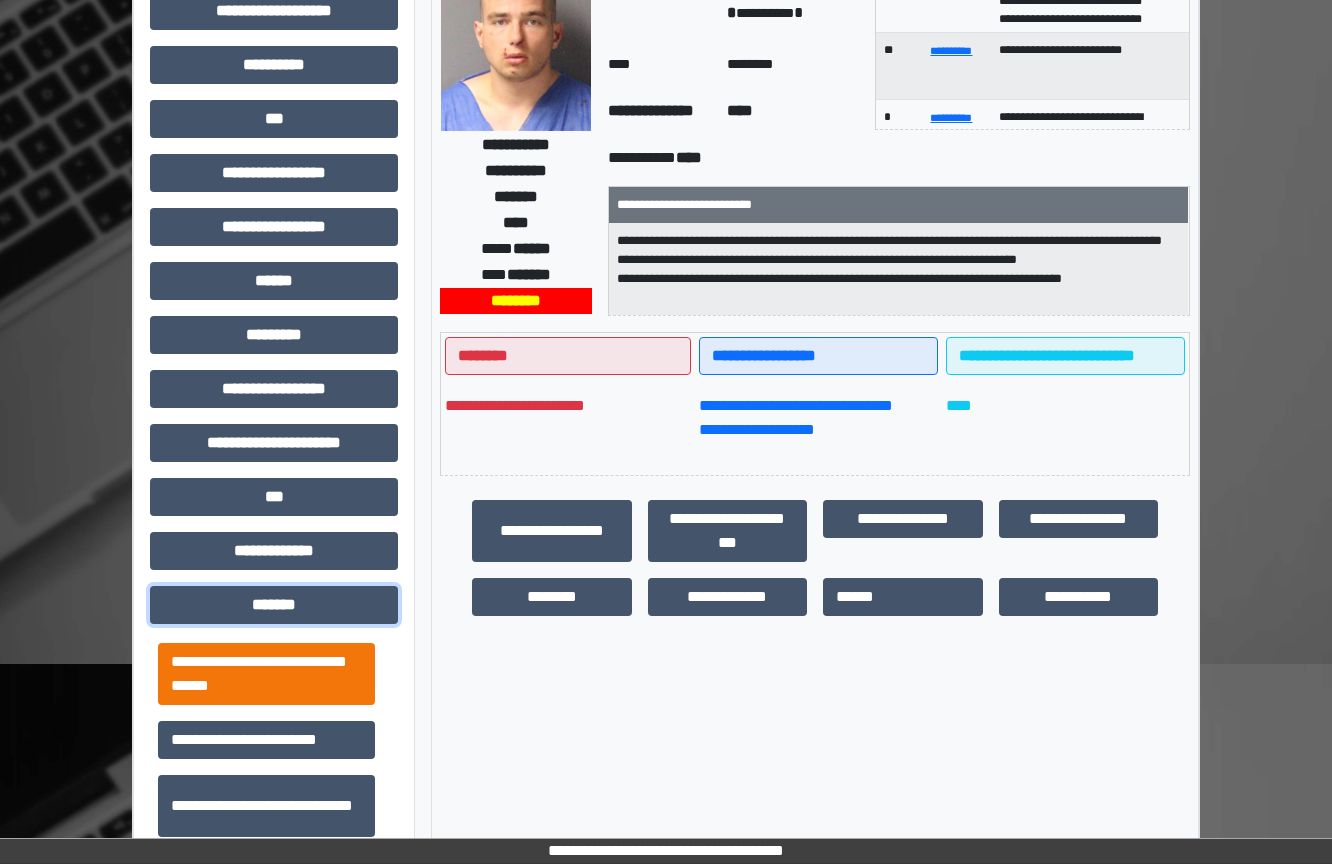 scroll, scrollTop: 800, scrollLeft: 0, axis: vertical 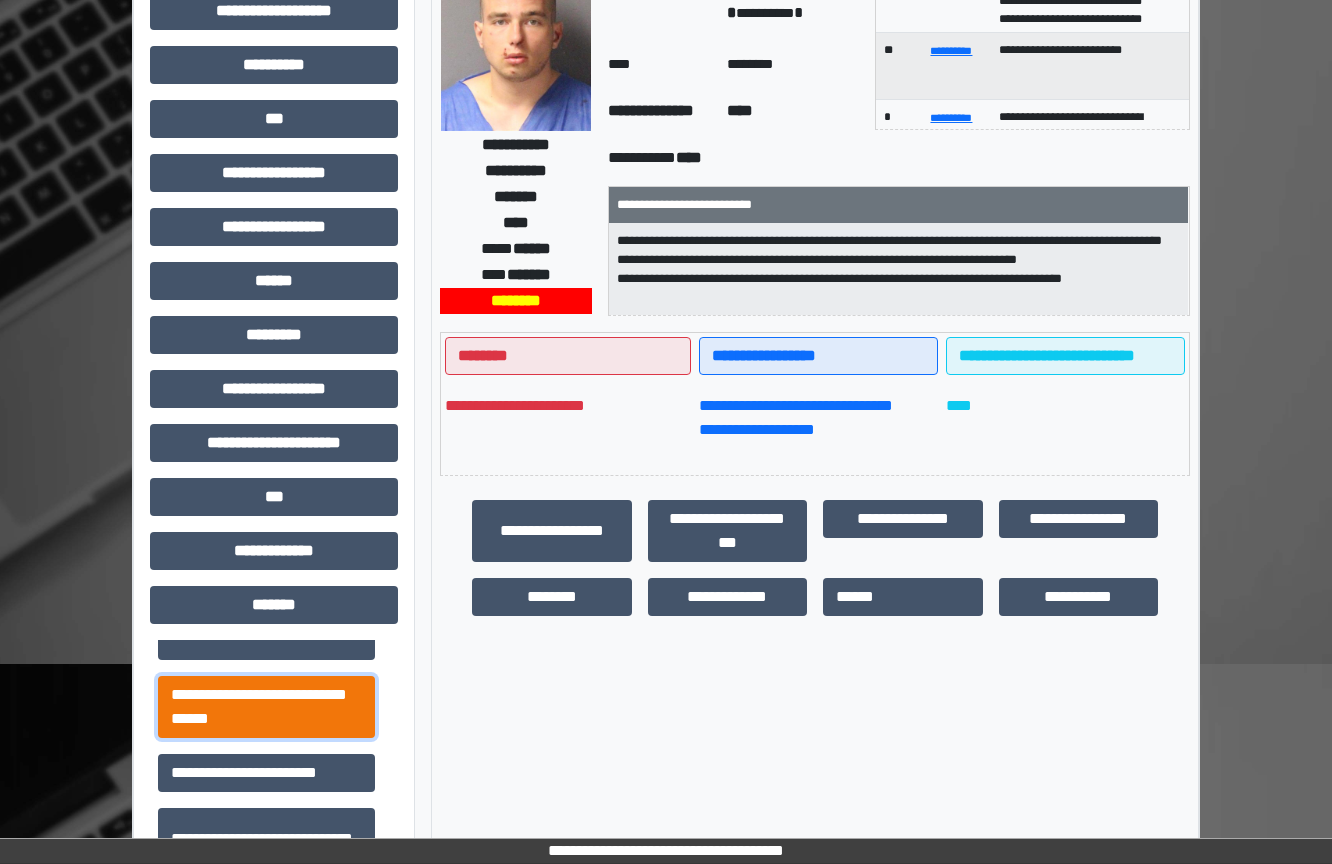 click on "**********" 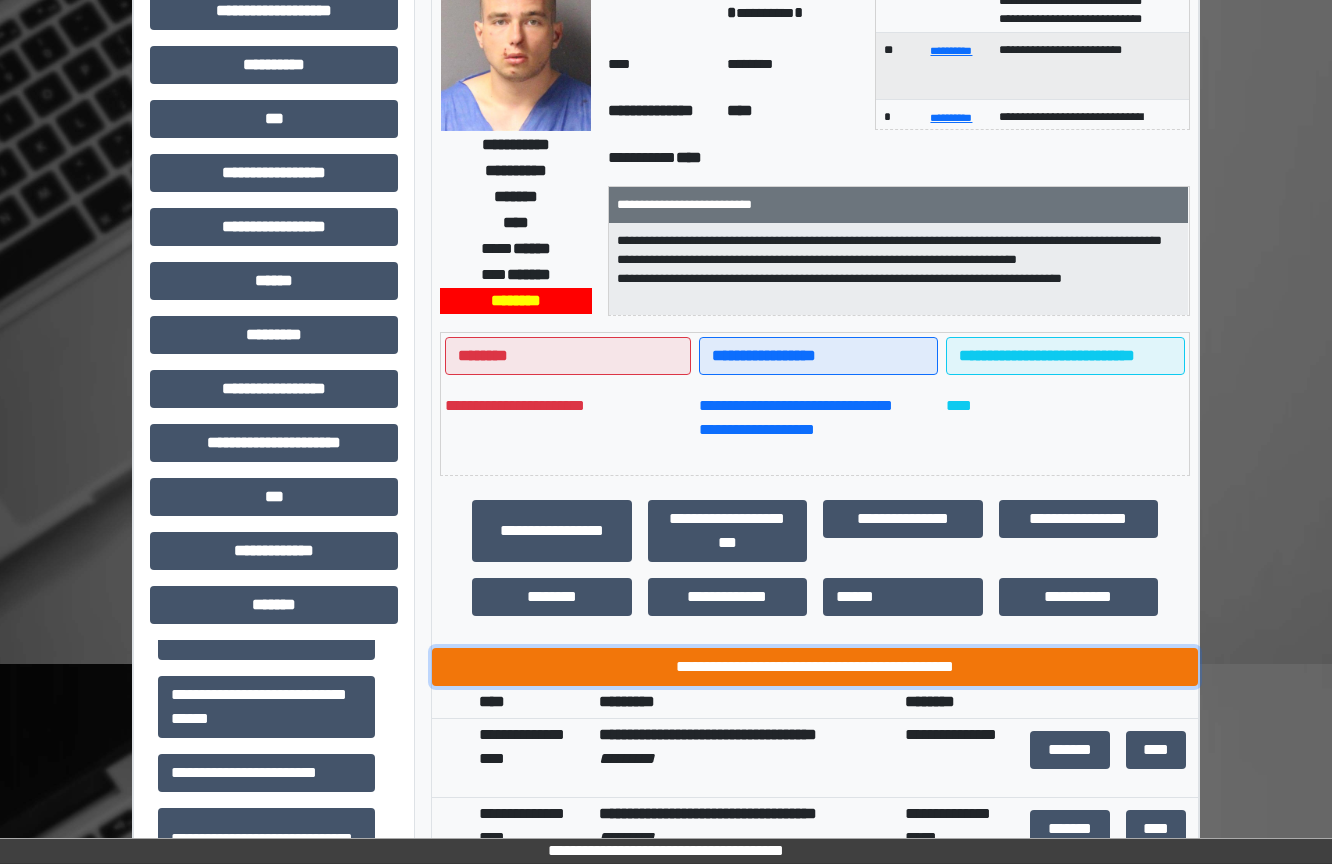 click on "**********" 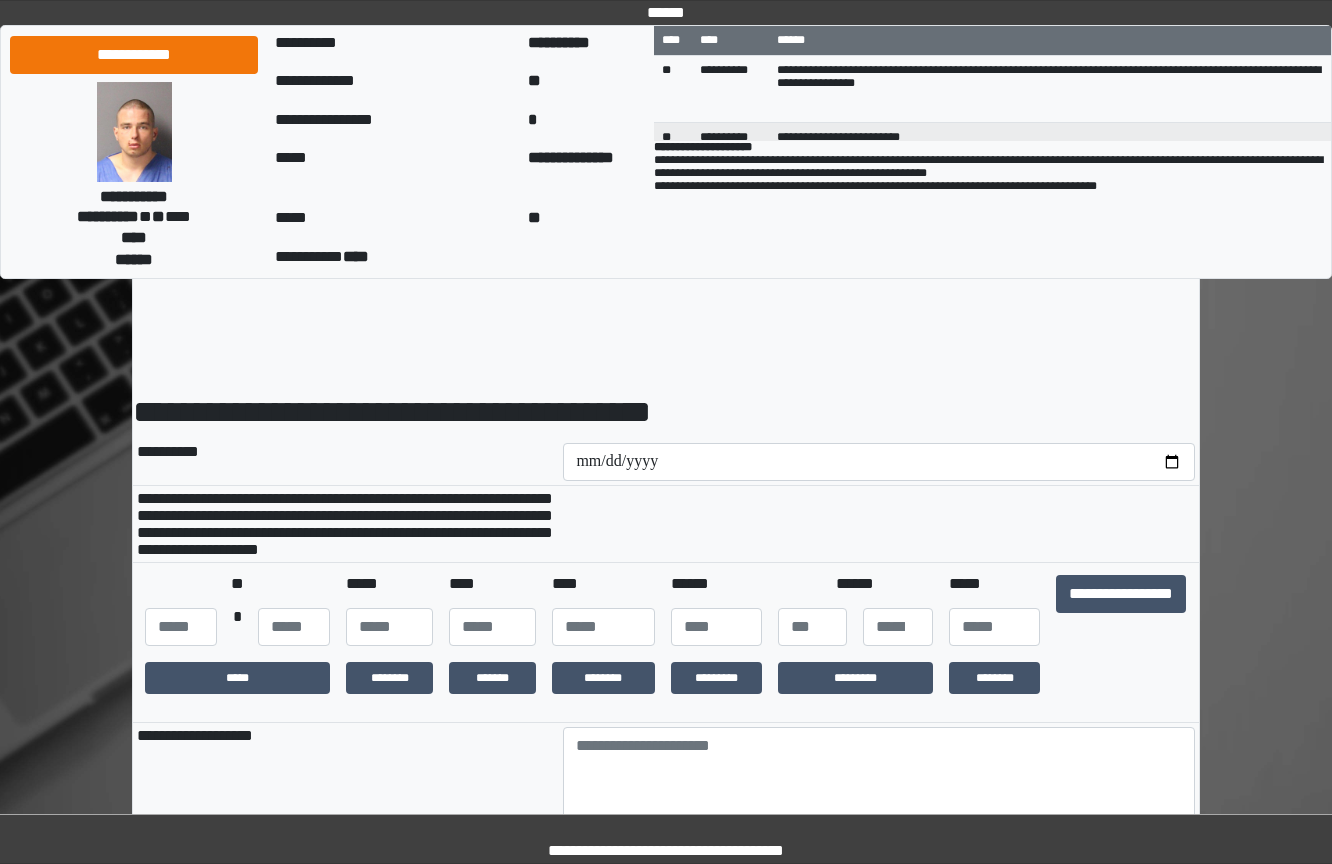 scroll, scrollTop: 0, scrollLeft: 0, axis: both 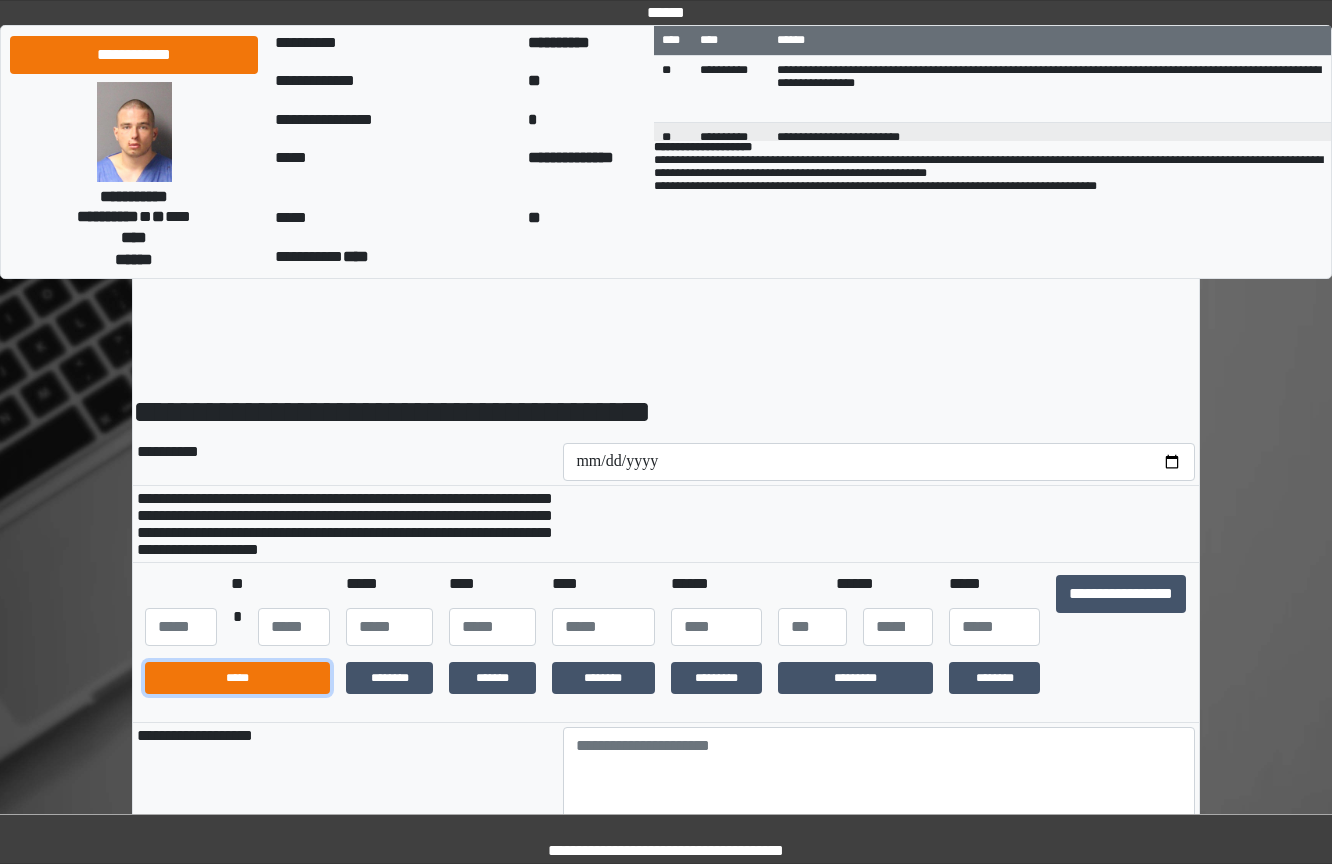 click on "*****" at bounding box center (237, 678) 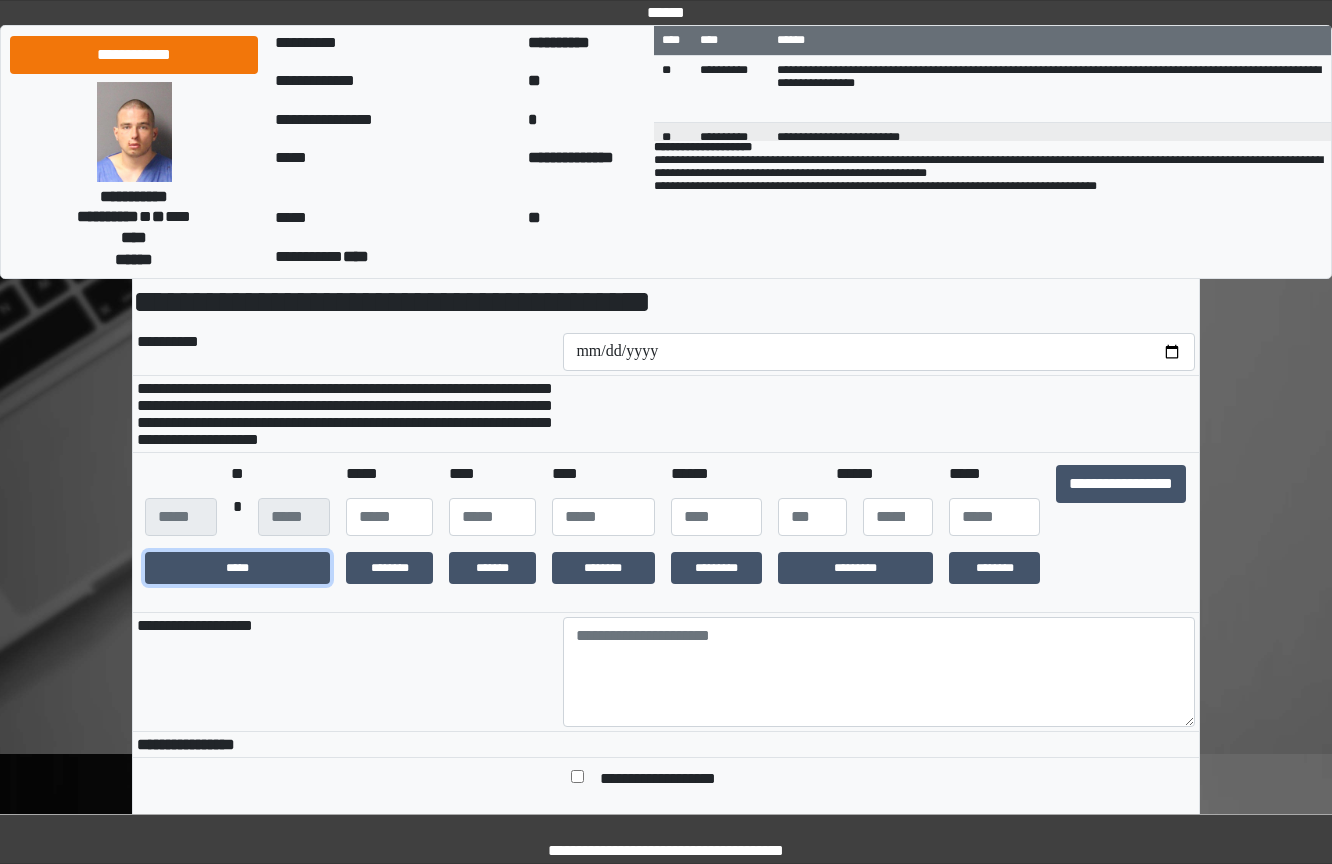 scroll, scrollTop: 300, scrollLeft: 0, axis: vertical 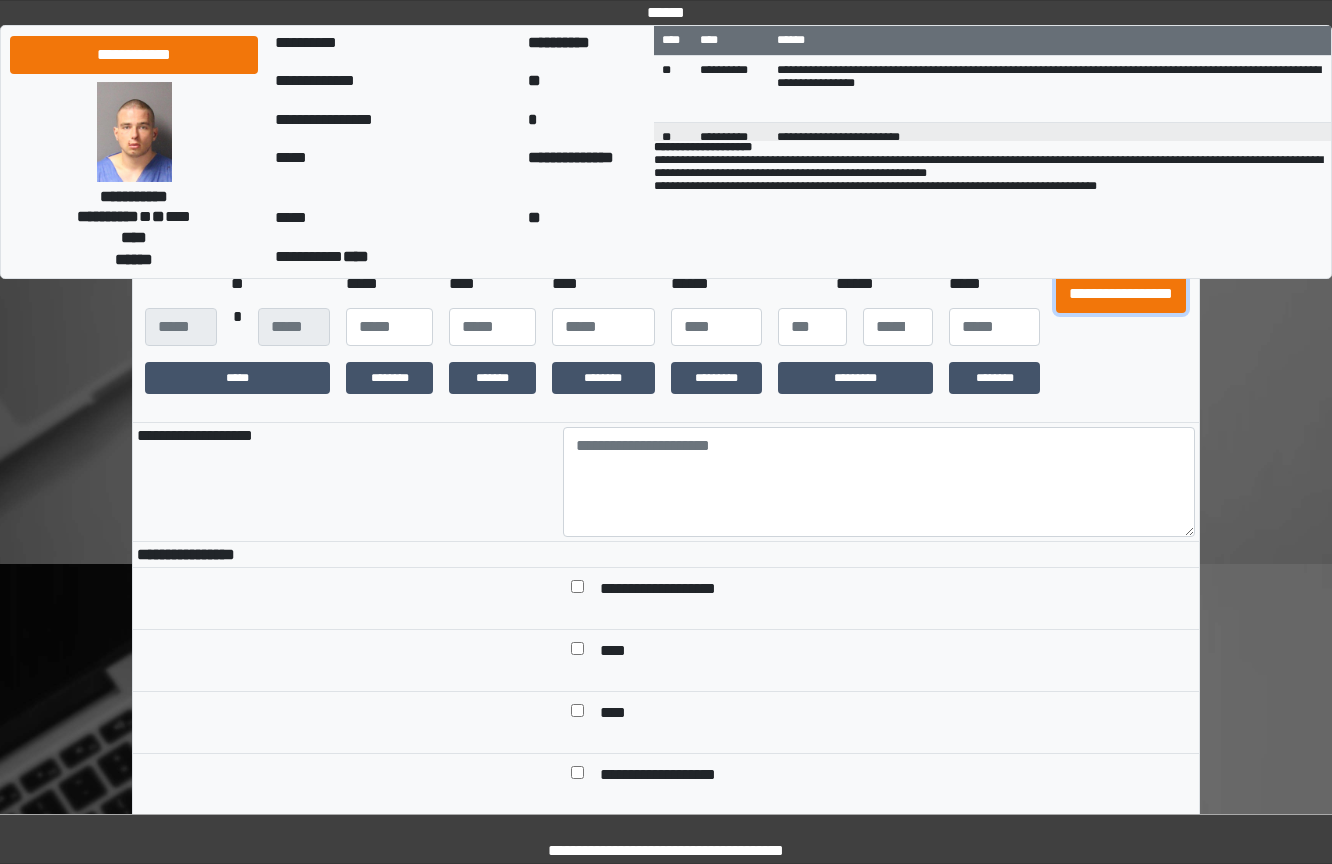 click on "**********" at bounding box center (1121, 294) 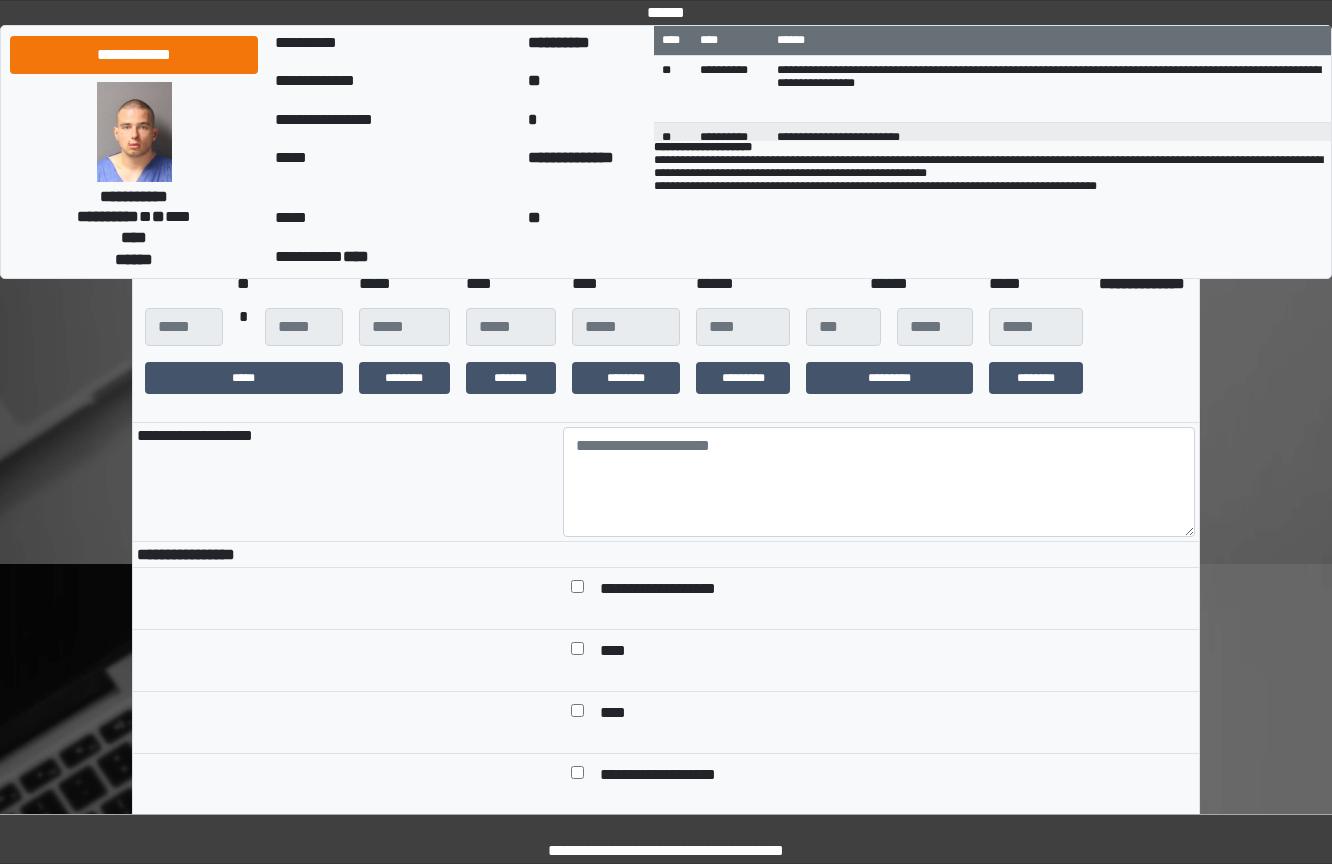 click at bounding box center (879, 482) 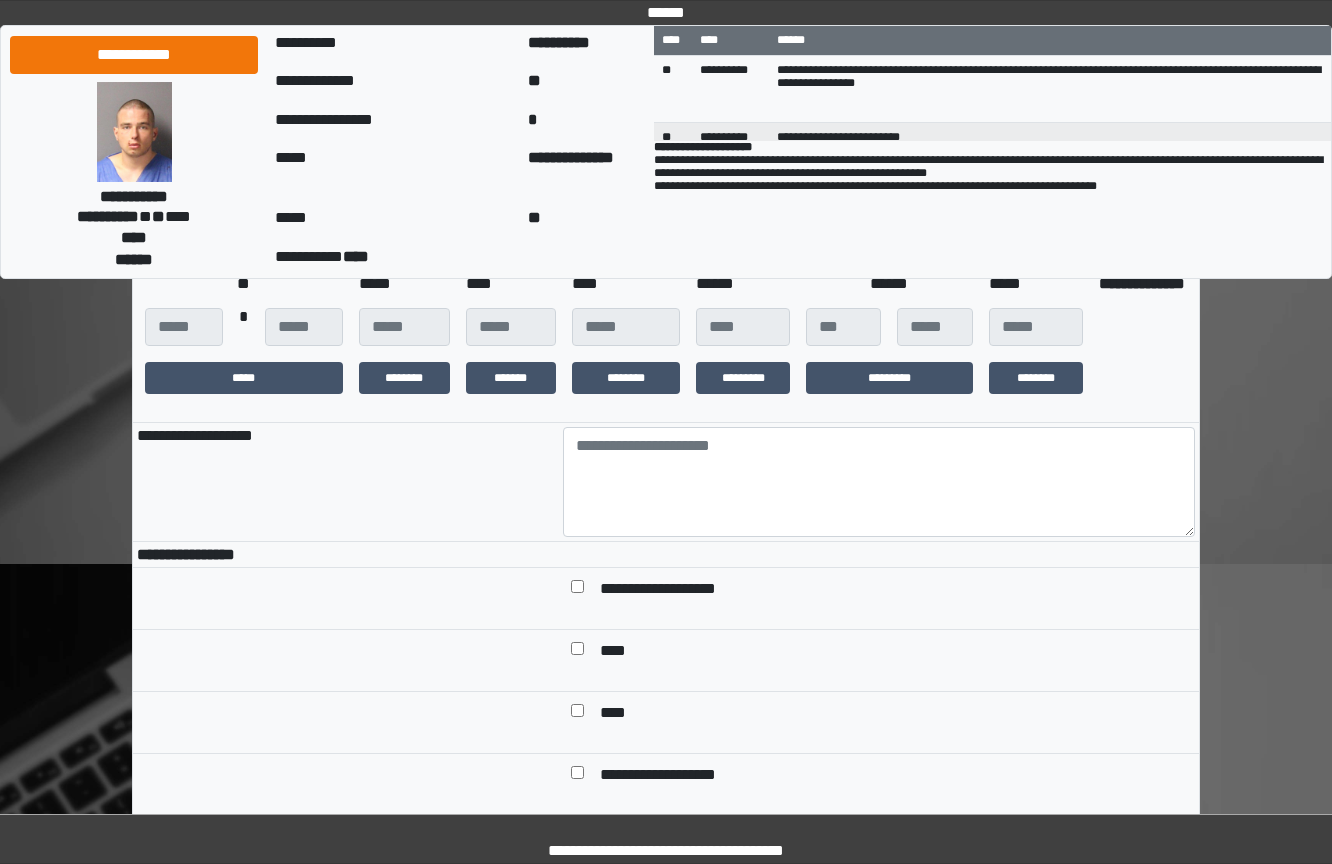 click at bounding box center (346, 599) 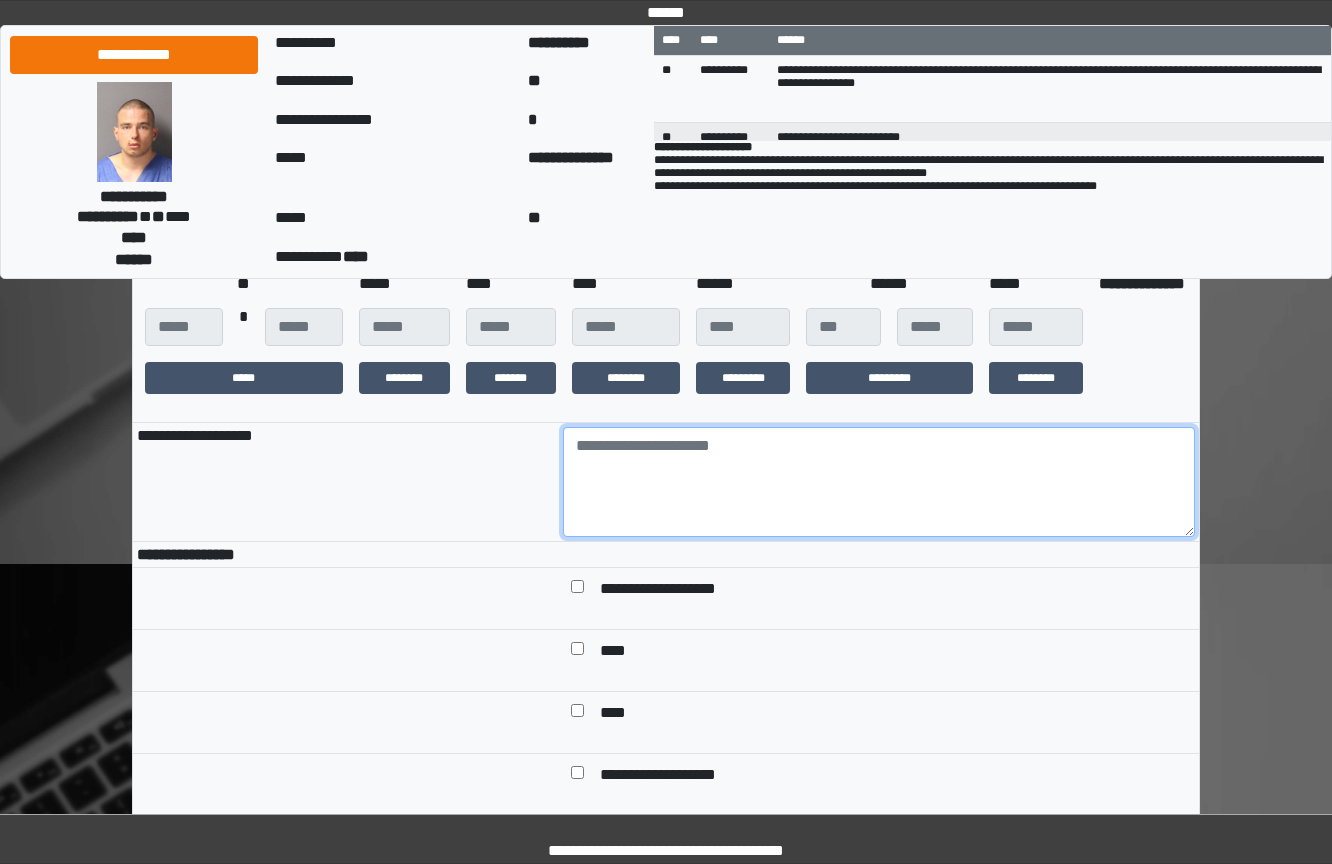 click at bounding box center [879, 482] 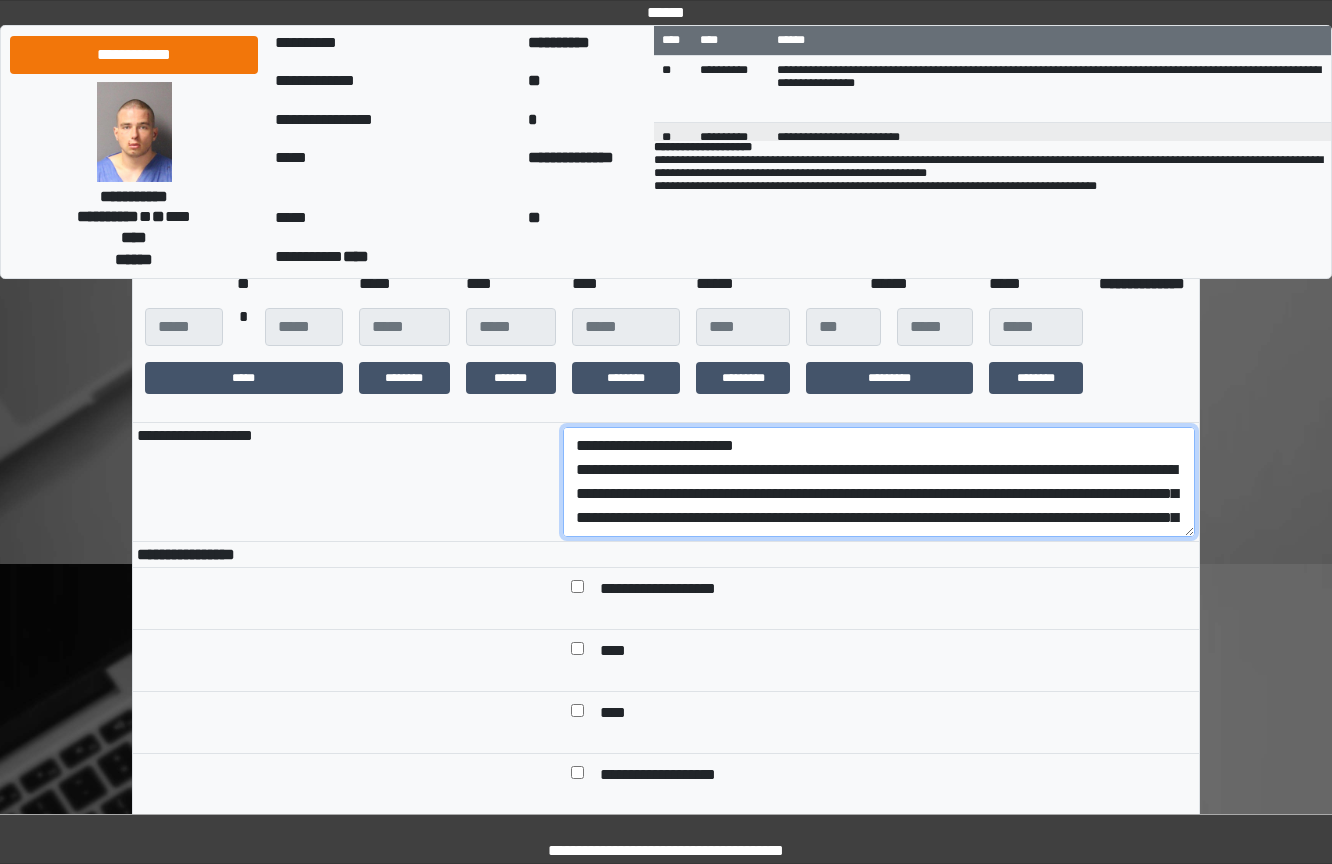 scroll, scrollTop: 113, scrollLeft: 0, axis: vertical 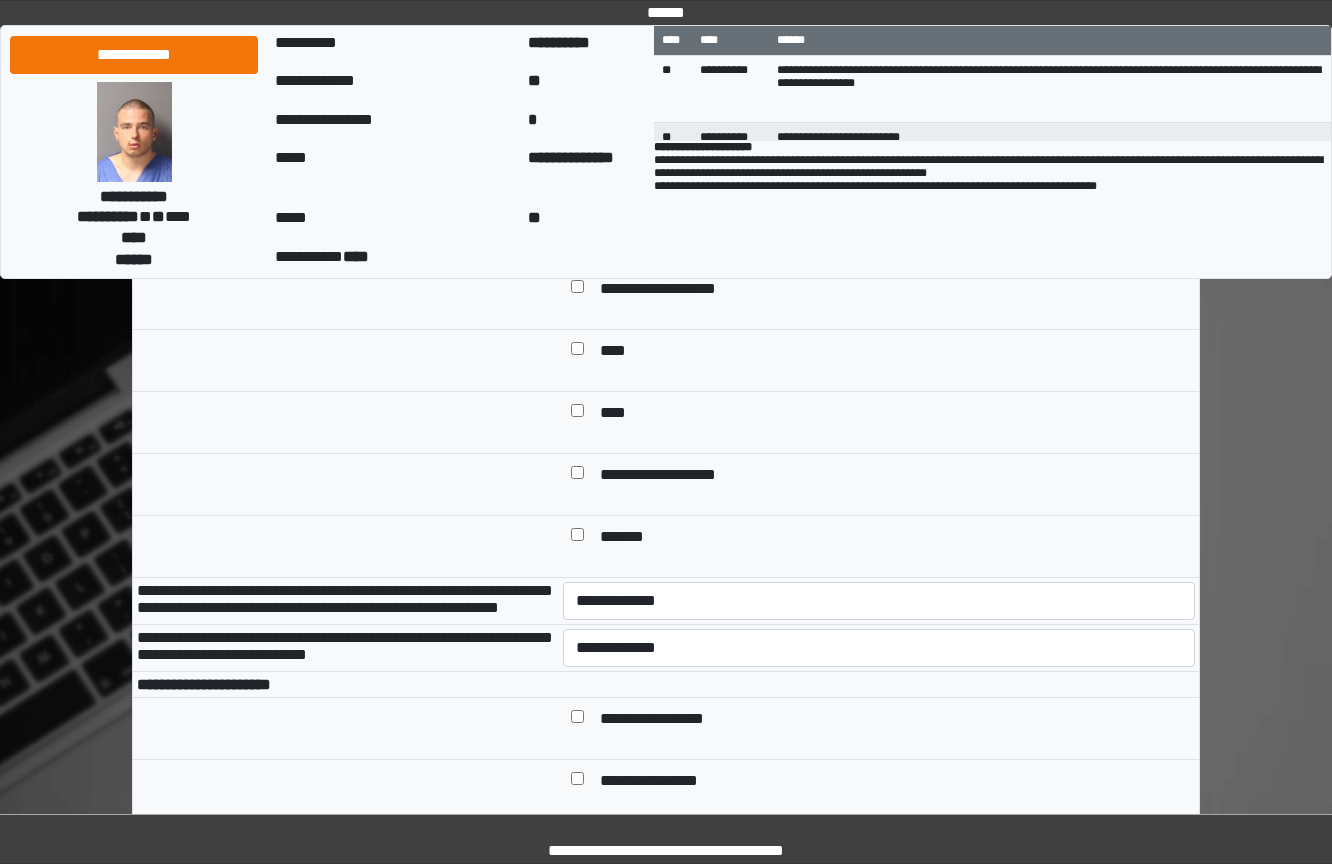 type on "**********" 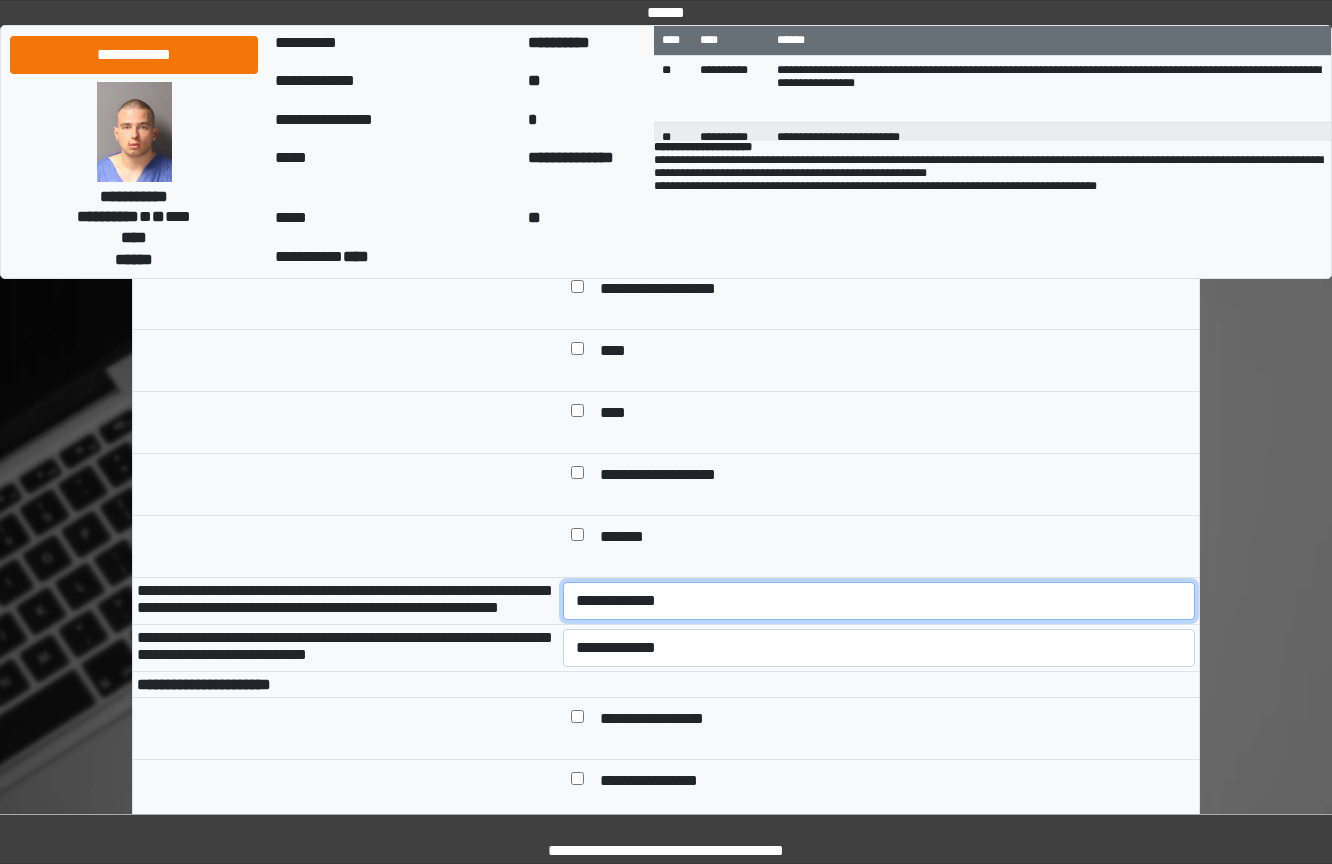 click on "**********" at bounding box center [879, 601] 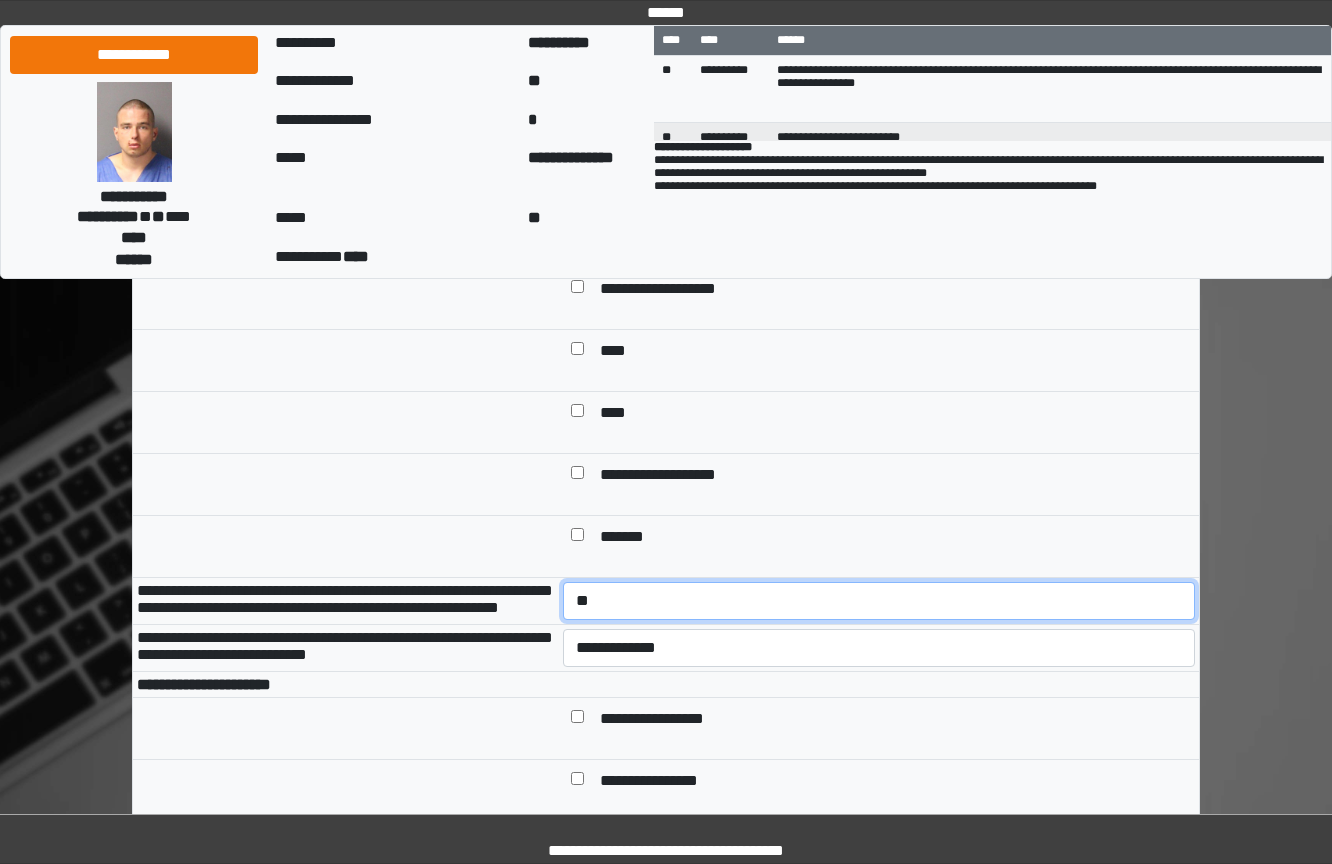 click on "**********" at bounding box center [879, 601] 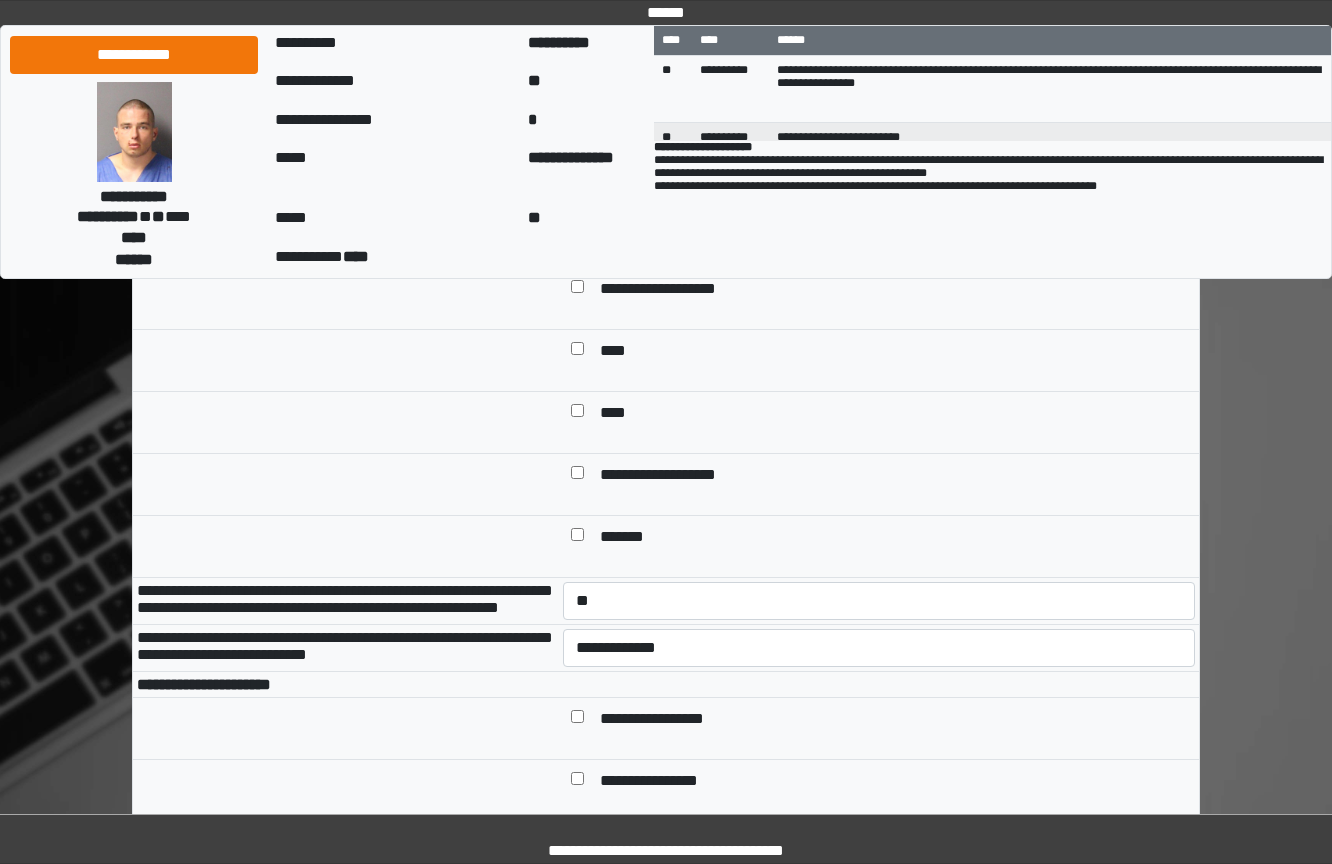 click at bounding box center [879, 685] 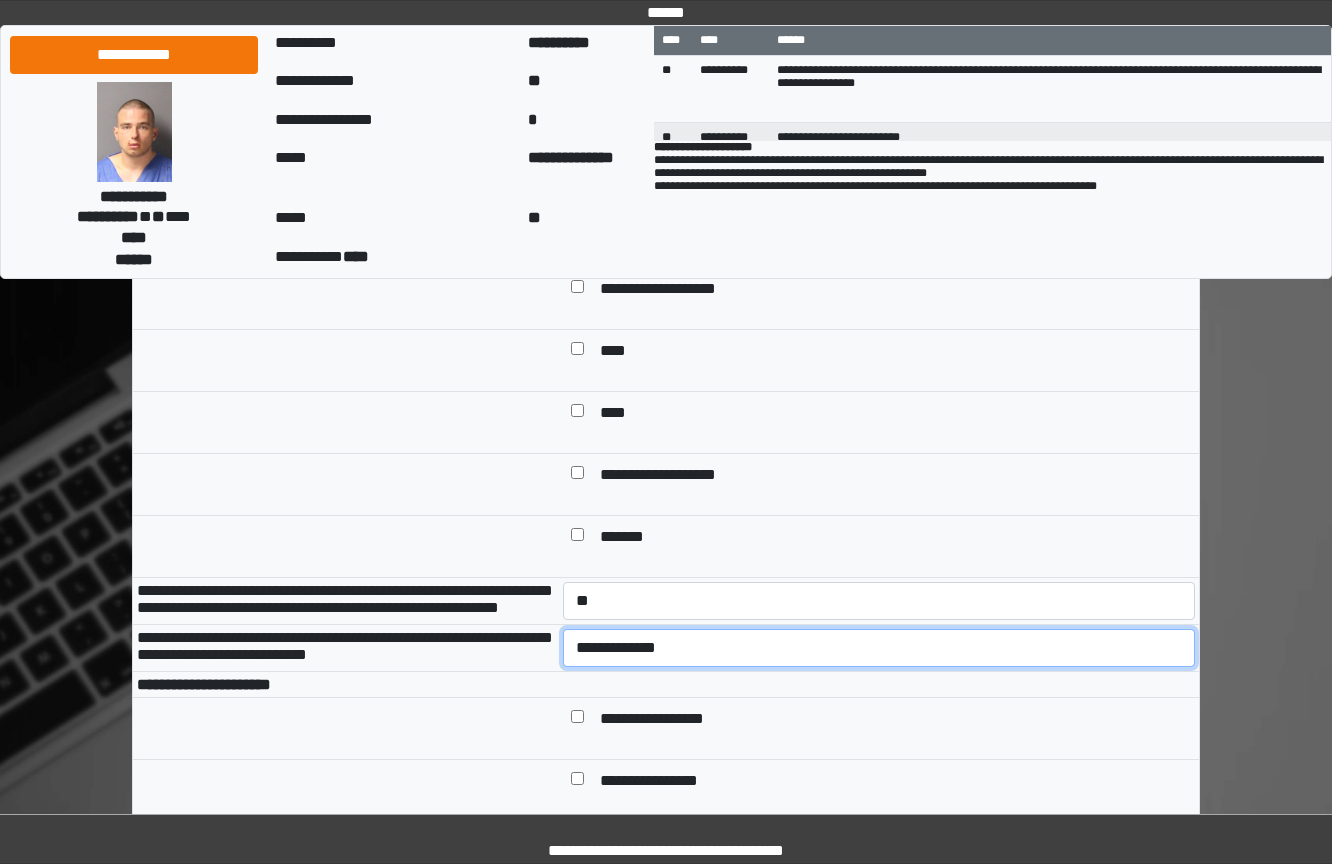 click on "**********" at bounding box center [879, 648] 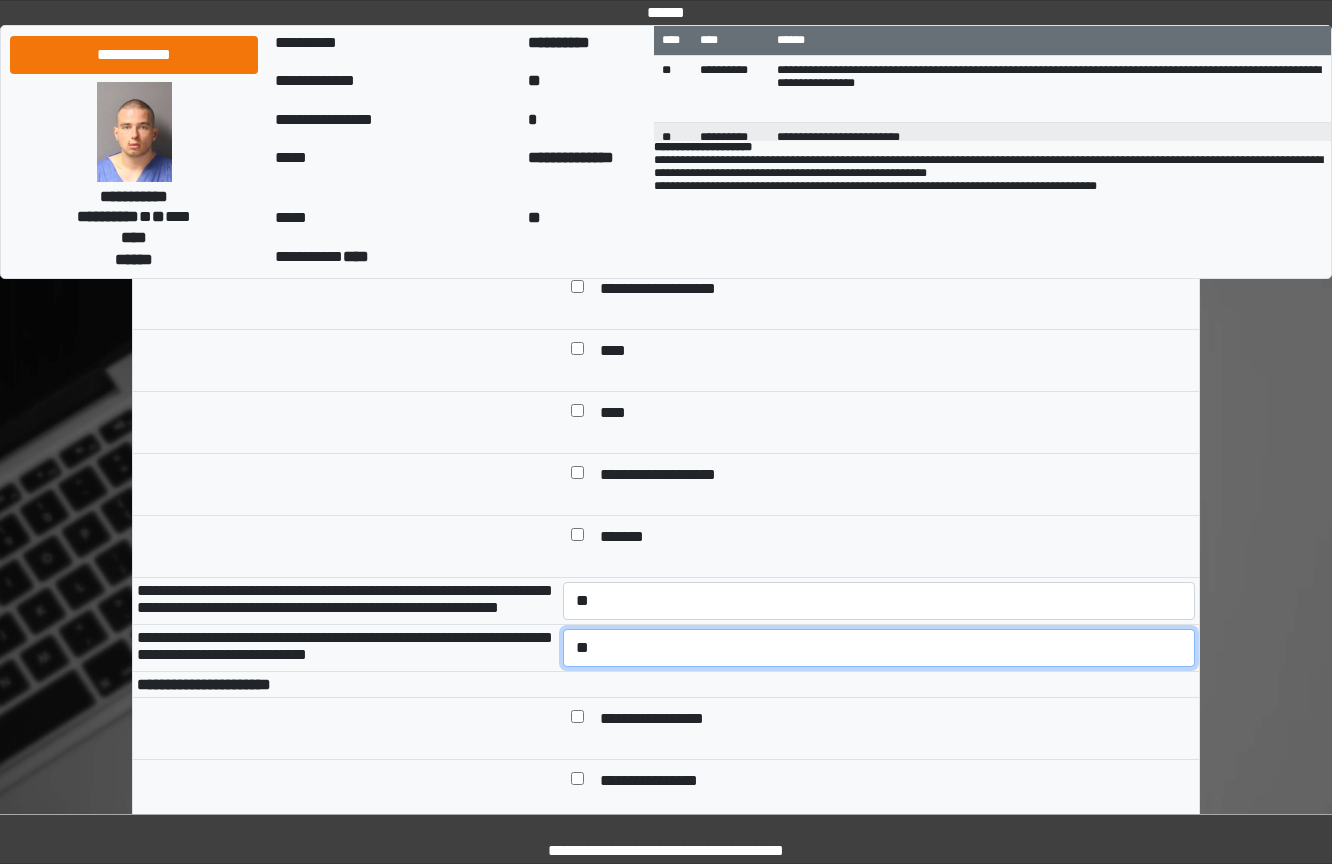 click on "**********" at bounding box center (879, 648) 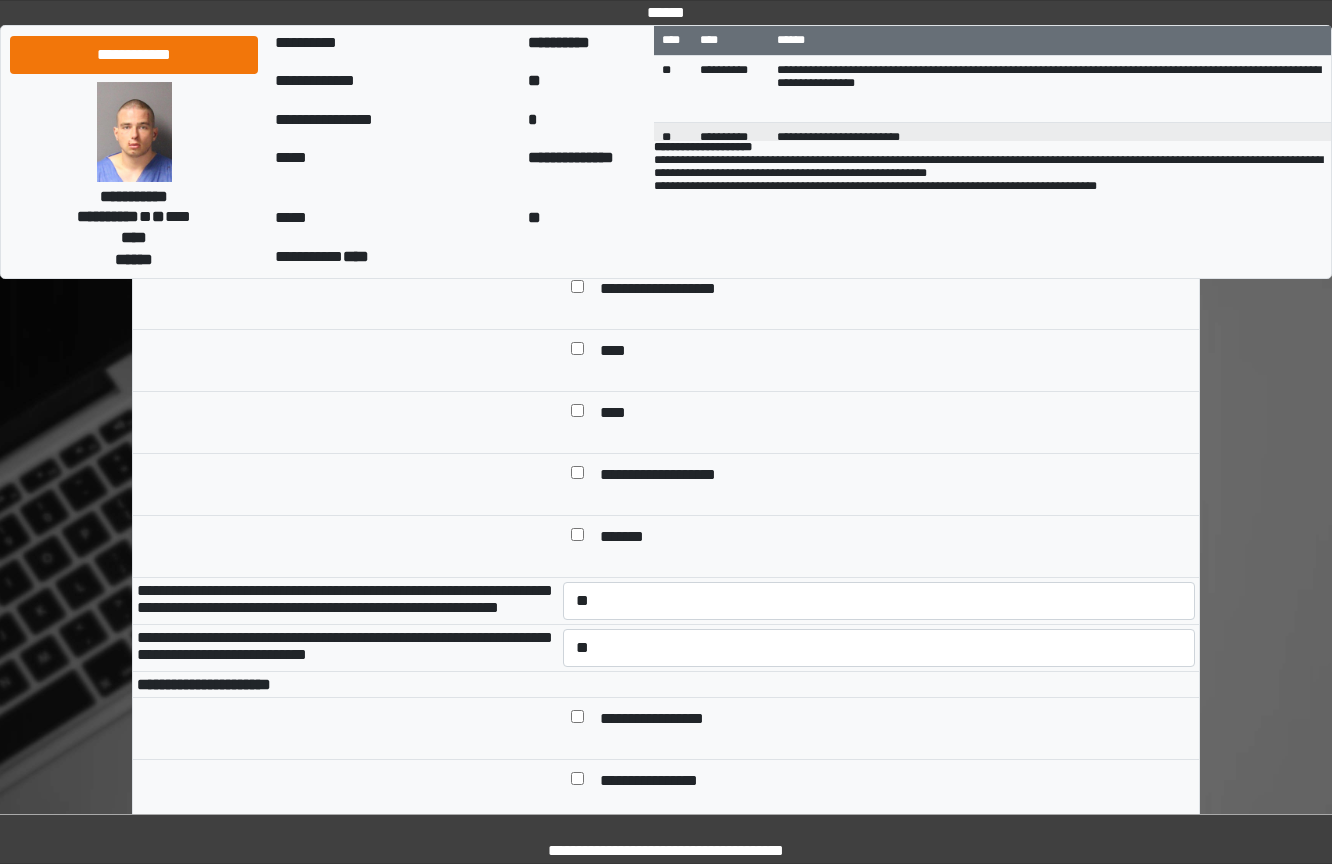 click at bounding box center [879, 685] 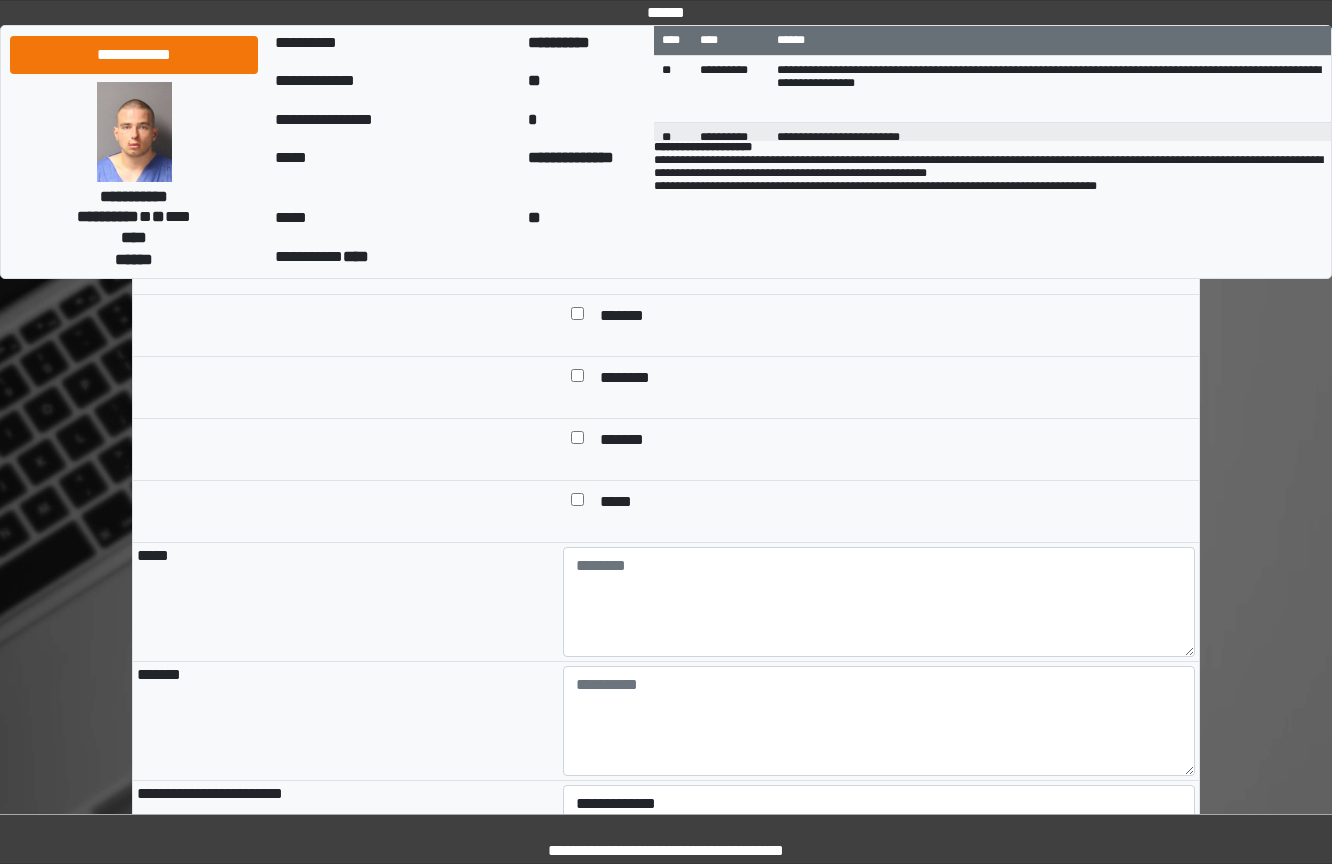 scroll, scrollTop: 1700, scrollLeft: 0, axis: vertical 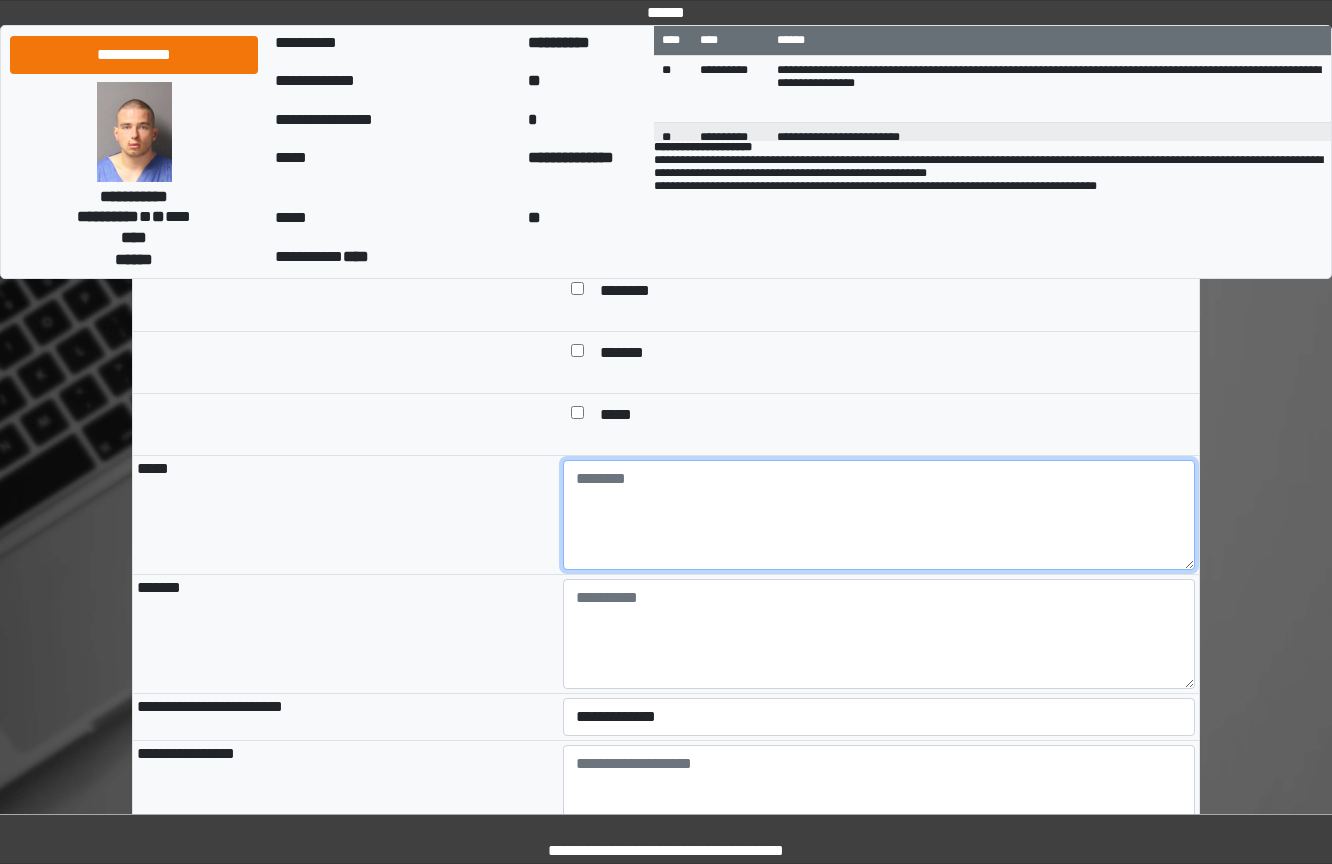click at bounding box center (879, 515) 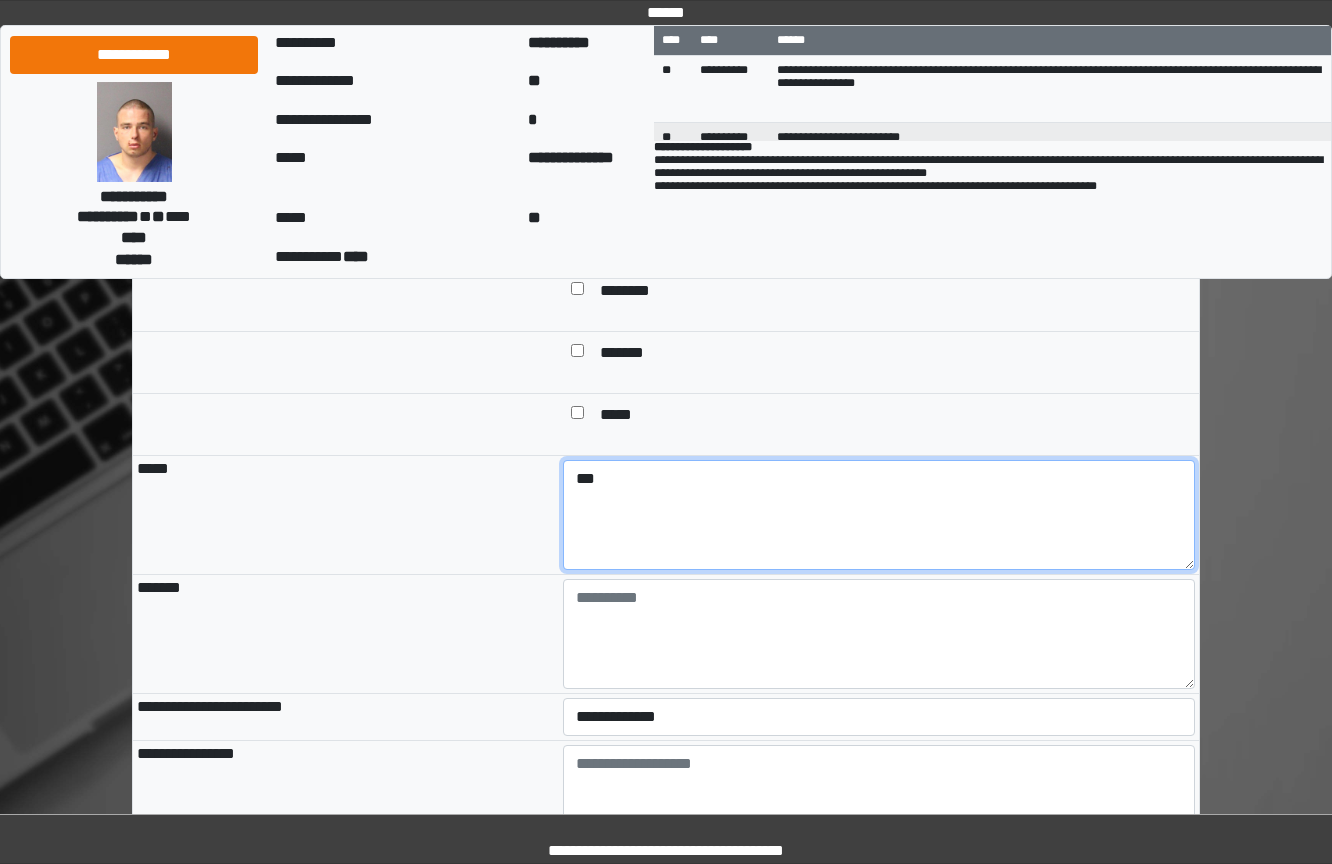 type on "***" 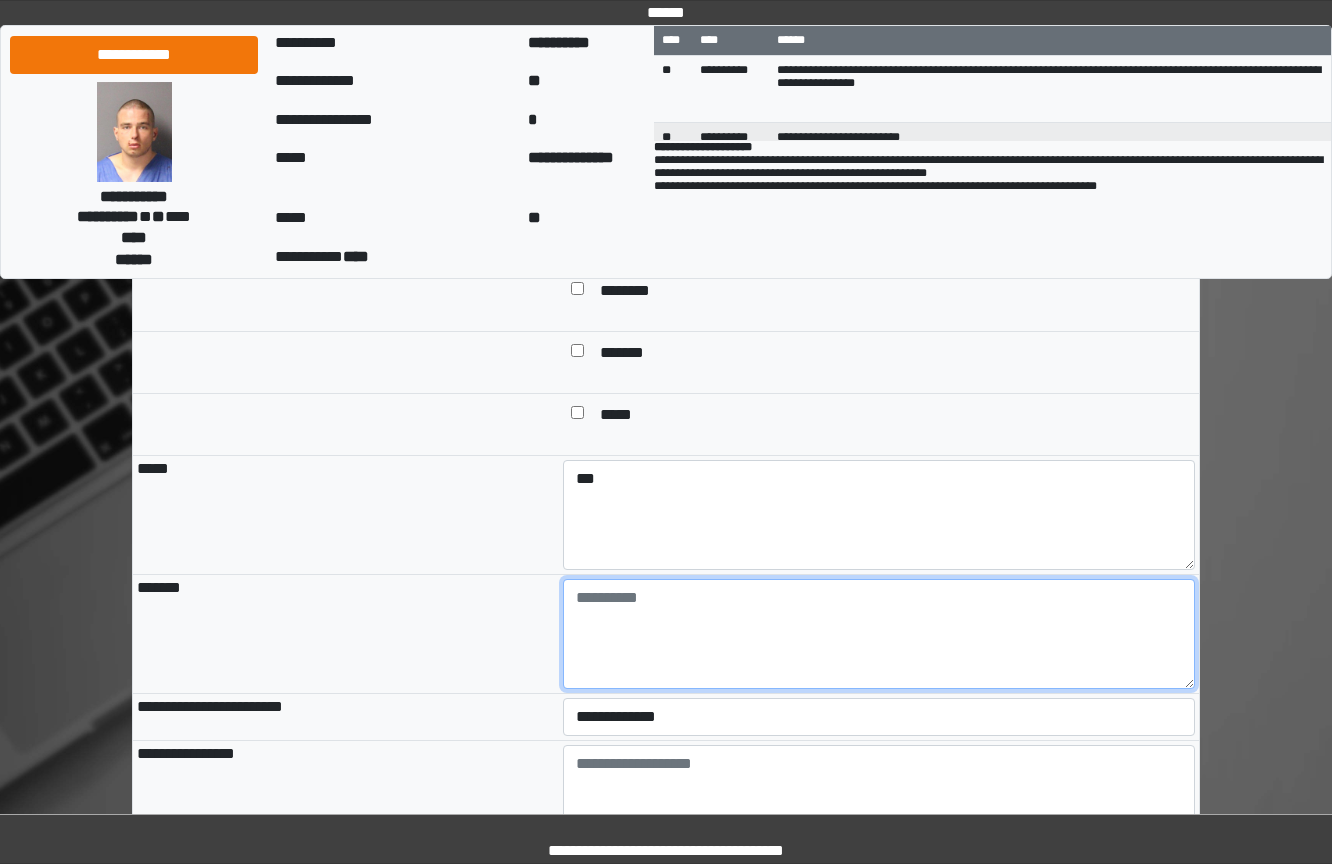 type on "*" 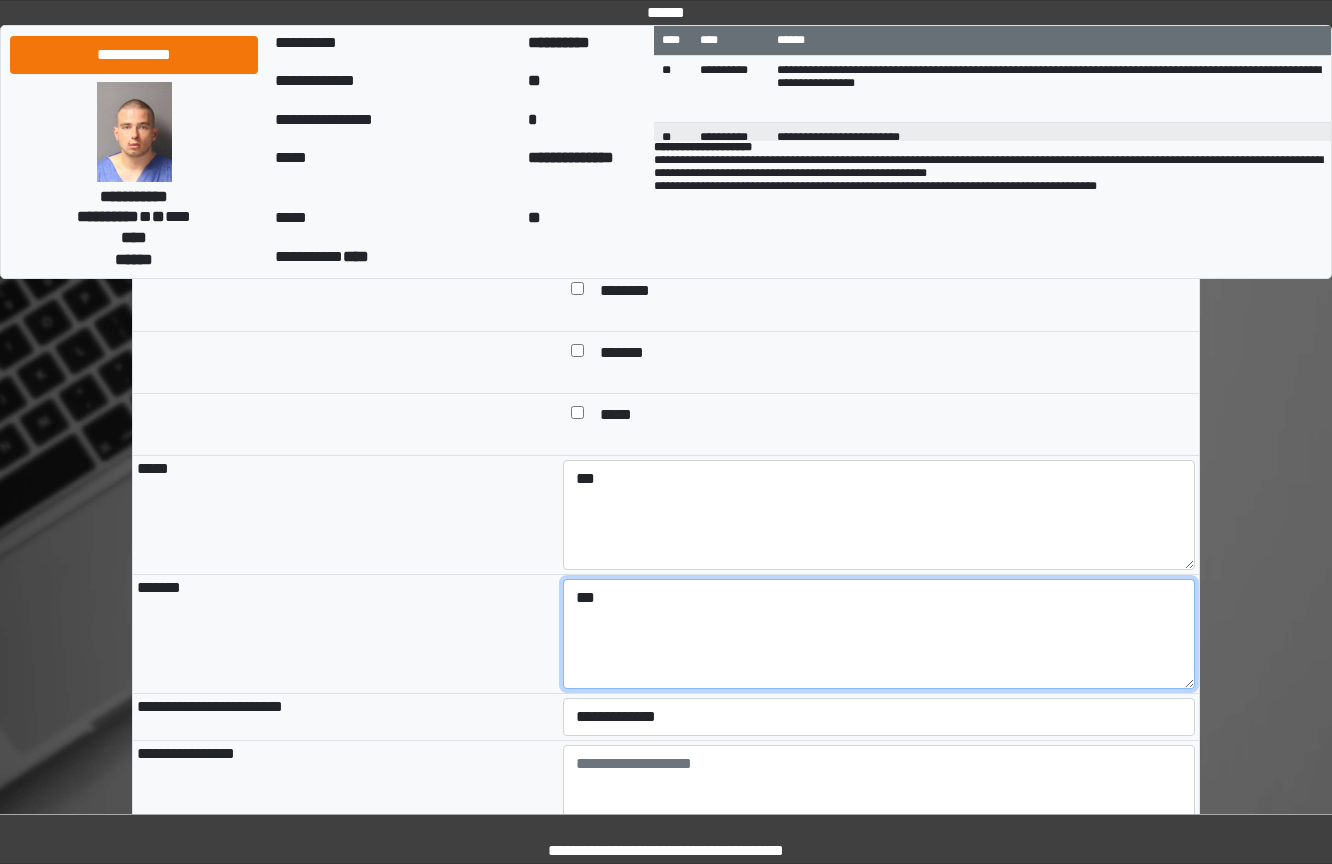 type on "***" 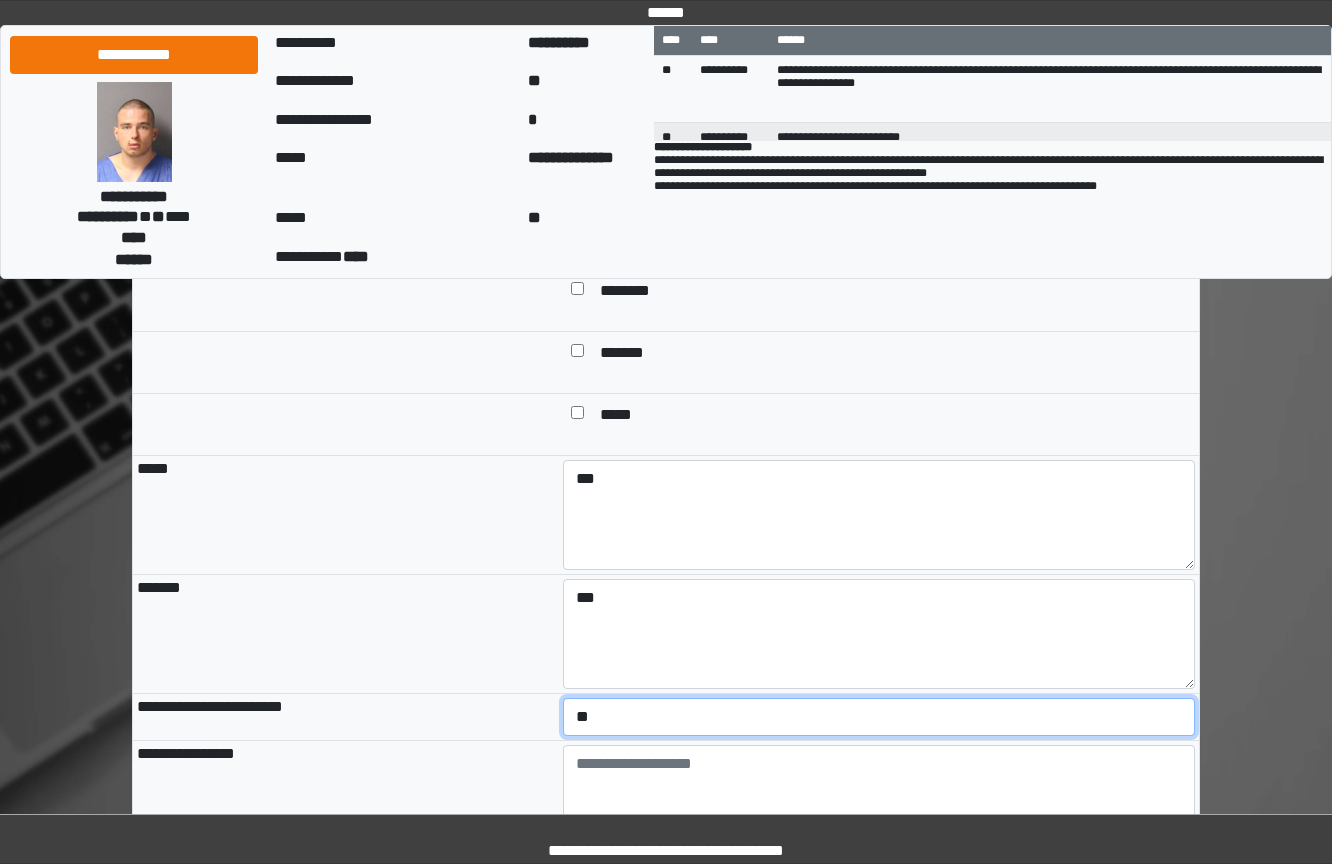 select on "*" 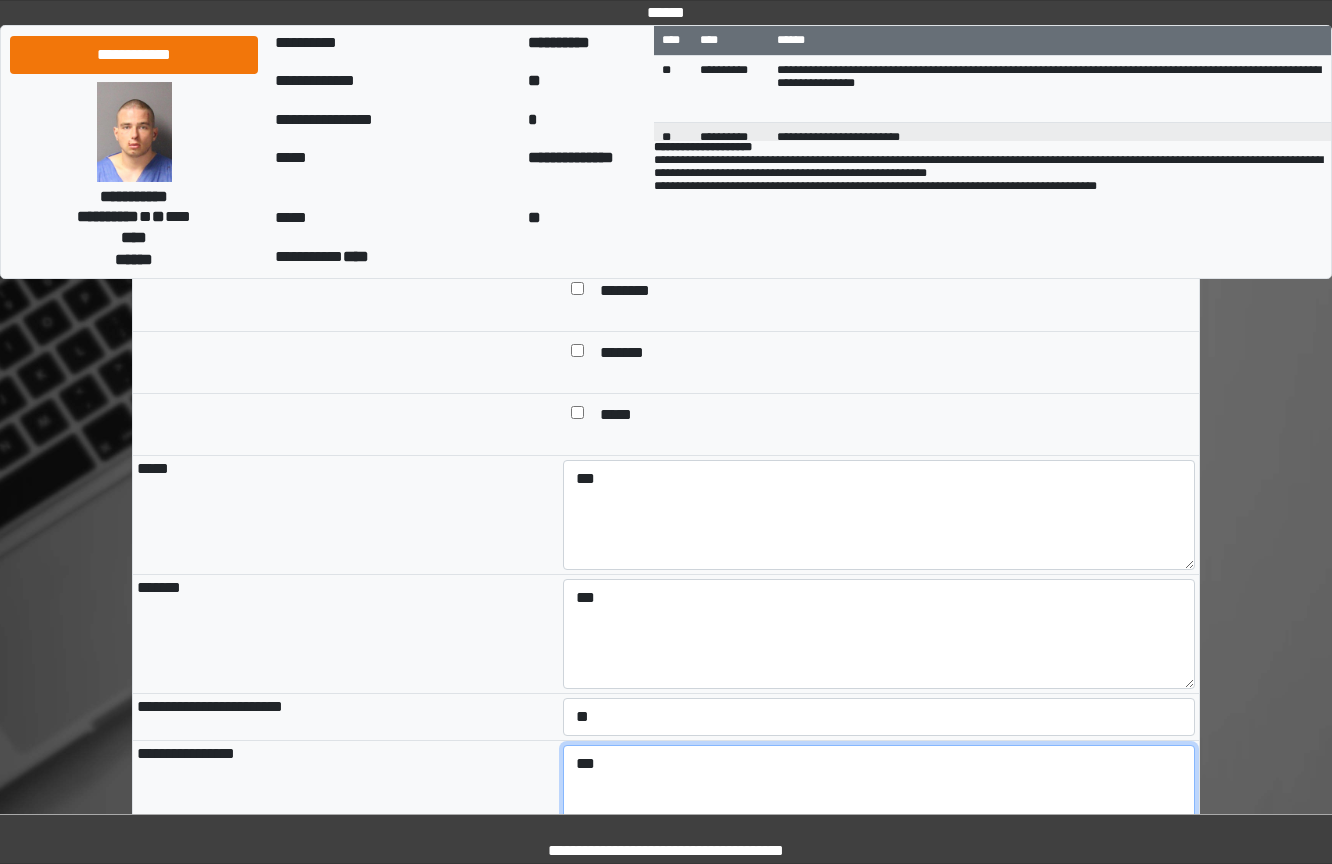 type on "***" 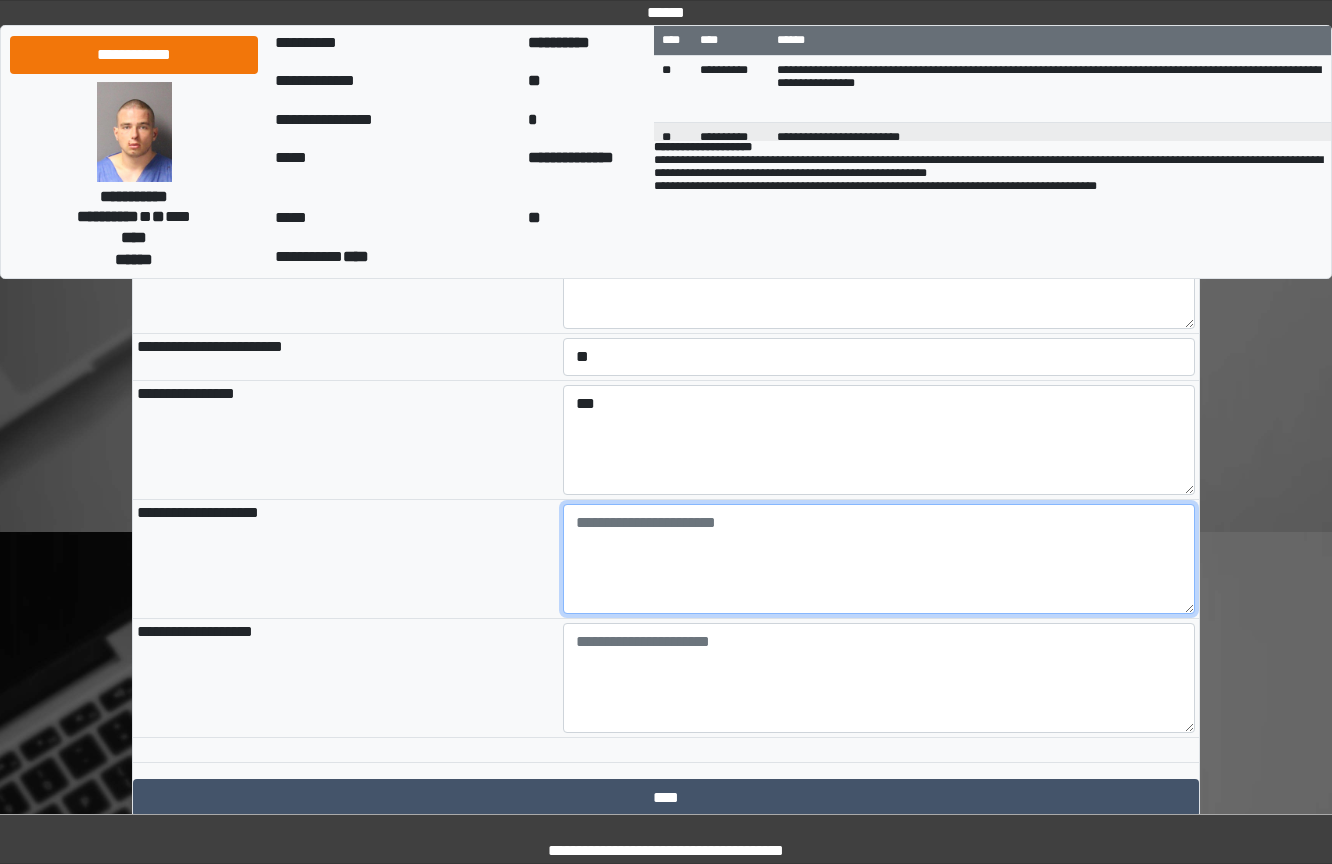 scroll, scrollTop: 2228, scrollLeft: 0, axis: vertical 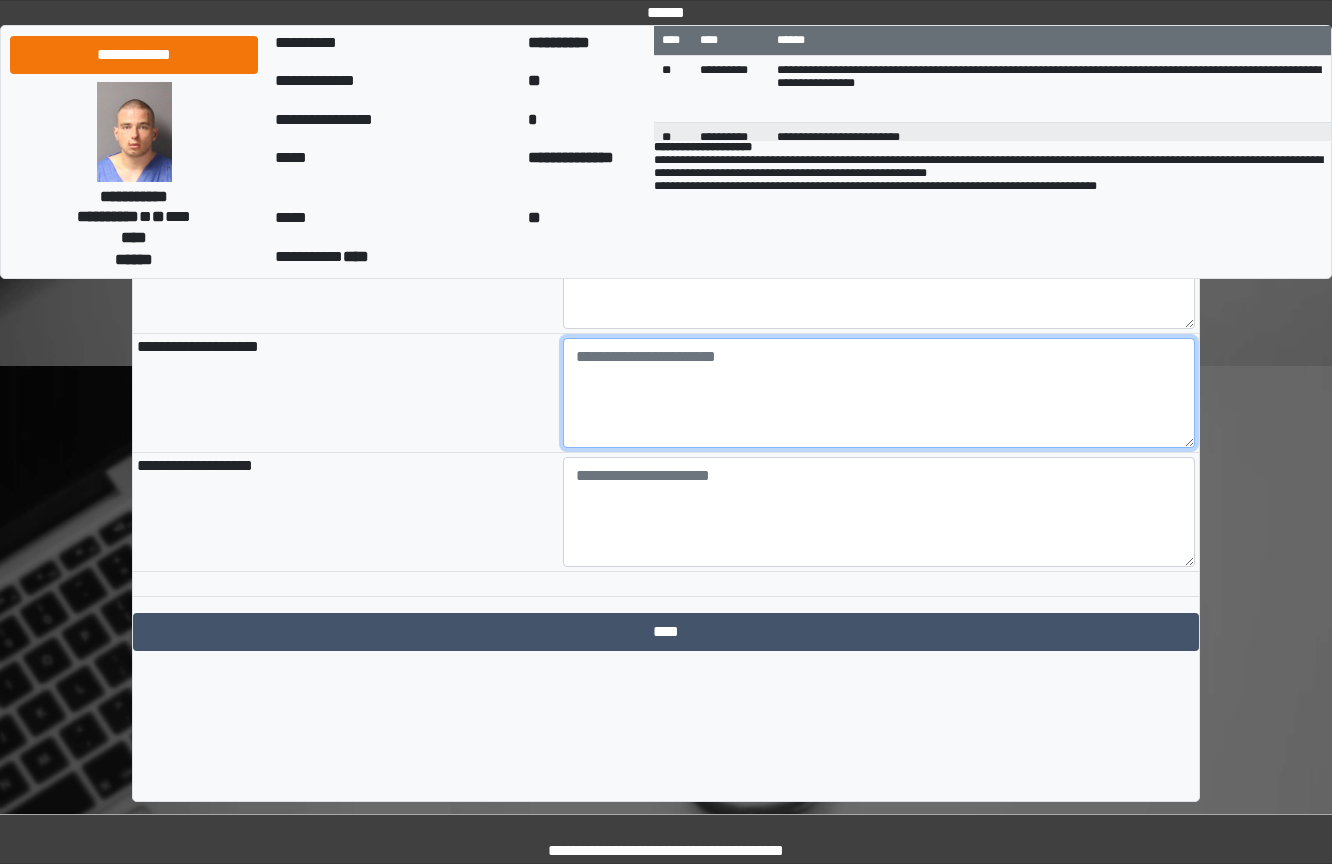 paste on "**********" 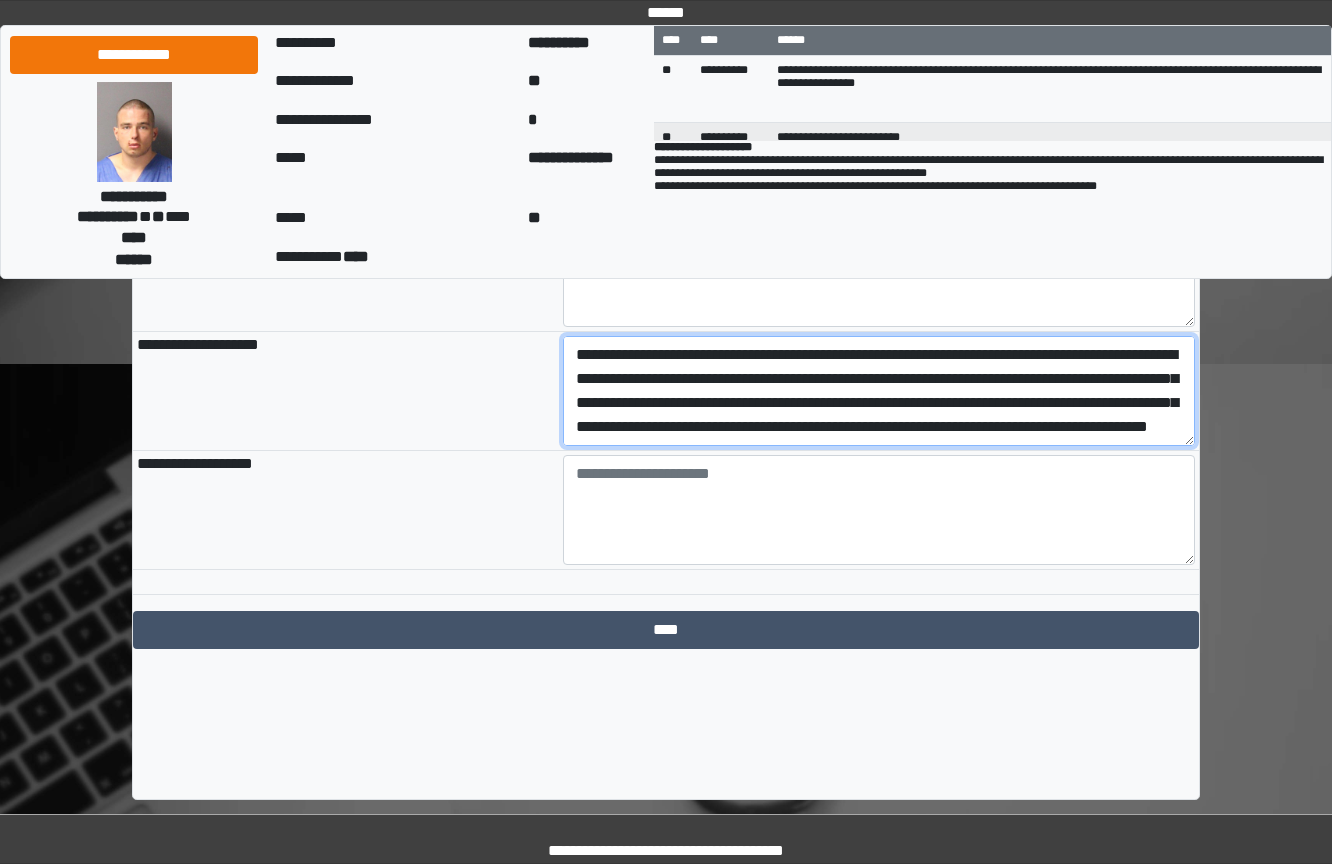 scroll, scrollTop: 65, scrollLeft: 0, axis: vertical 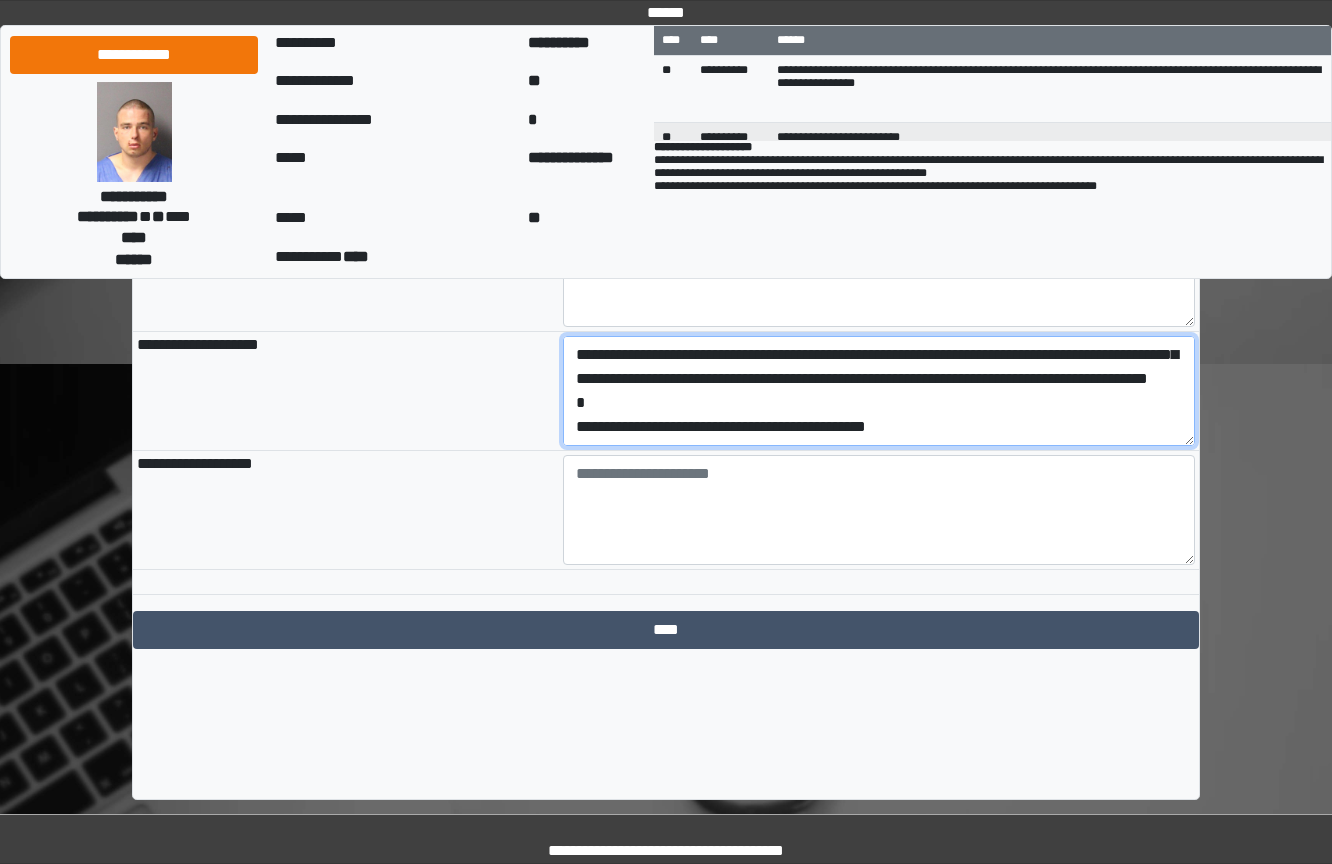 drag, startPoint x: 958, startPoint y: 527, endPoint x: 331, endPoint y: 546, distance: 627.28784 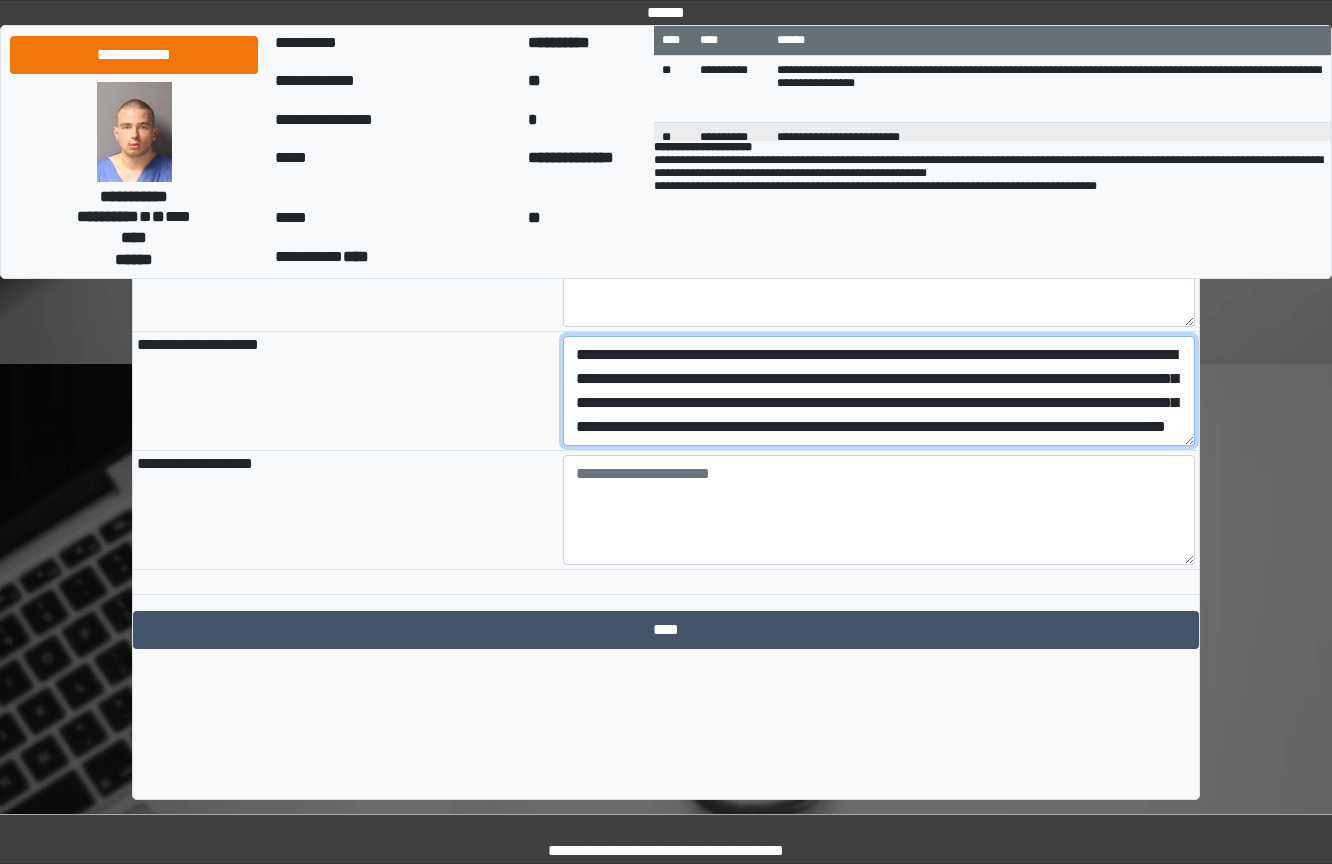 type on "**********" 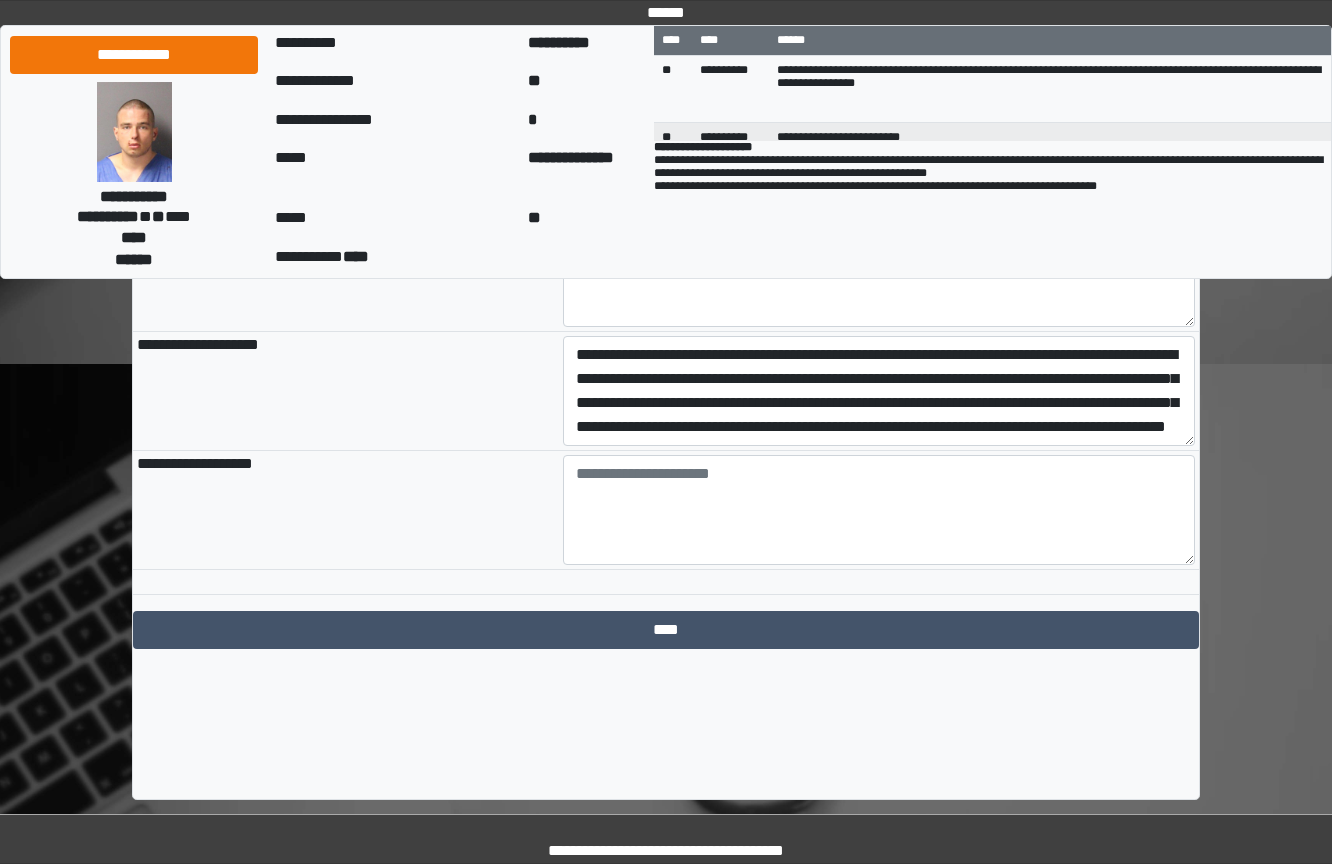 scroll, scrollTop: 0, scrollLeft: 0, axis: both 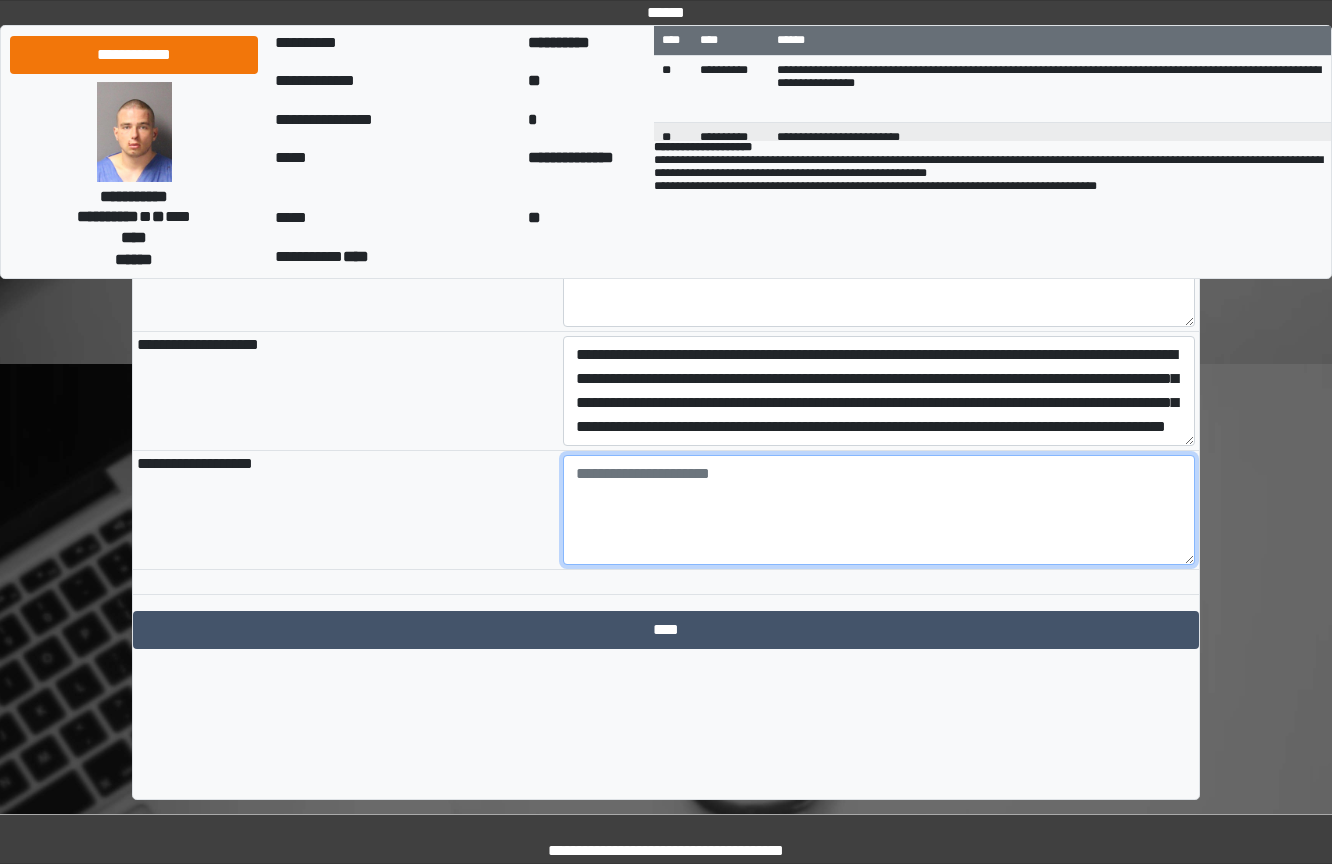 drag, startPoint x: 811, startPoint y: 575, endPoint x: 801, endPoint y: 576, distance: 10.049875 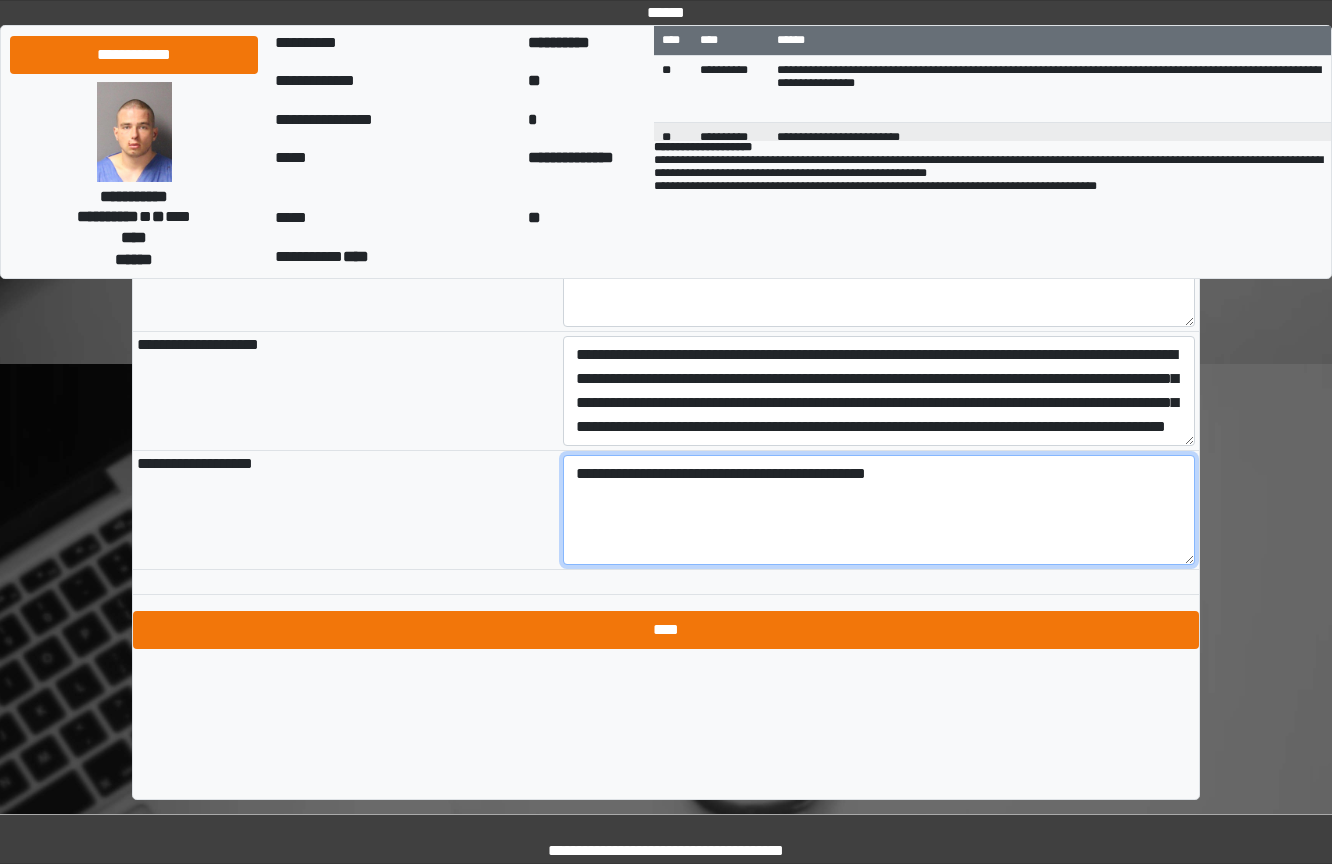 type on "**********" 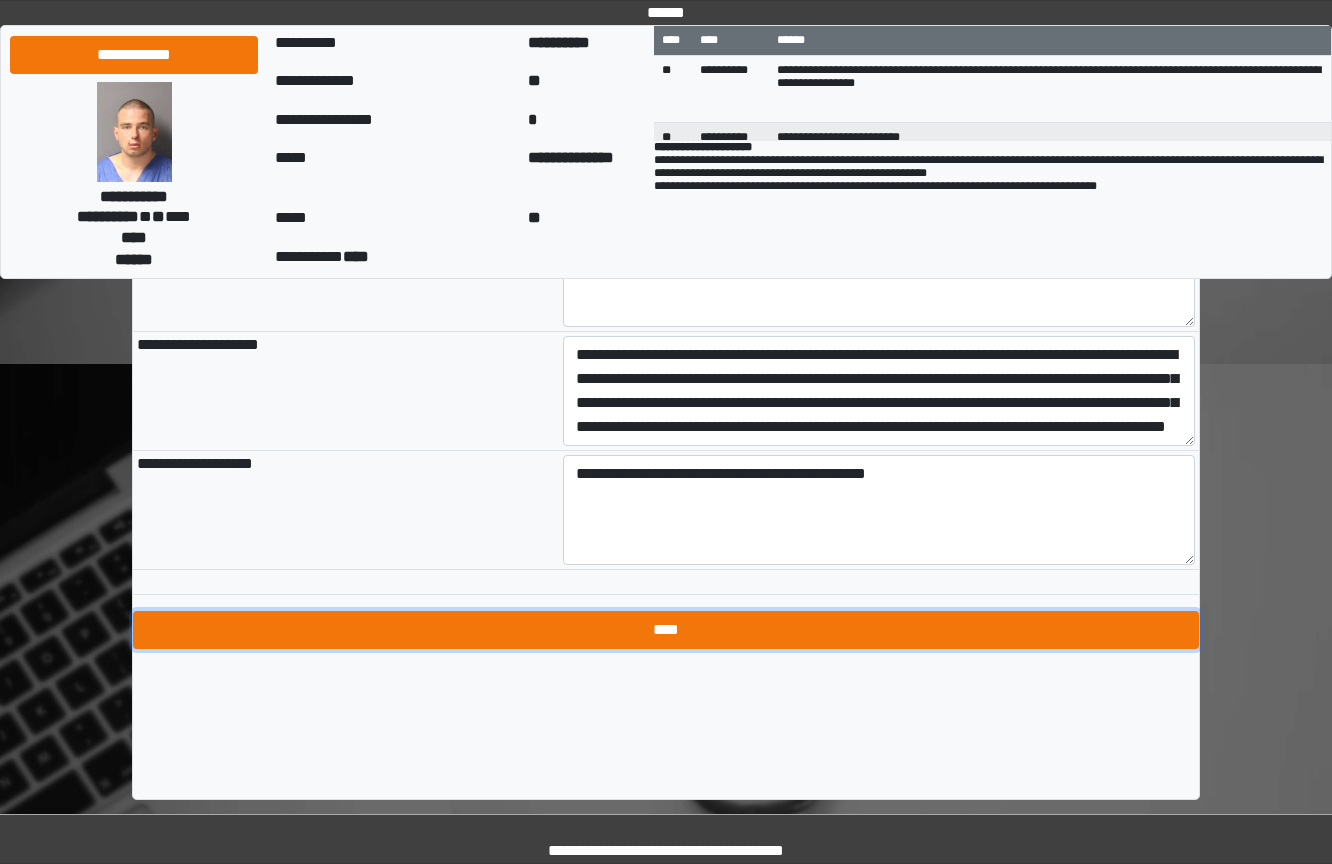 click on "****" at bounding box center (666, 630) 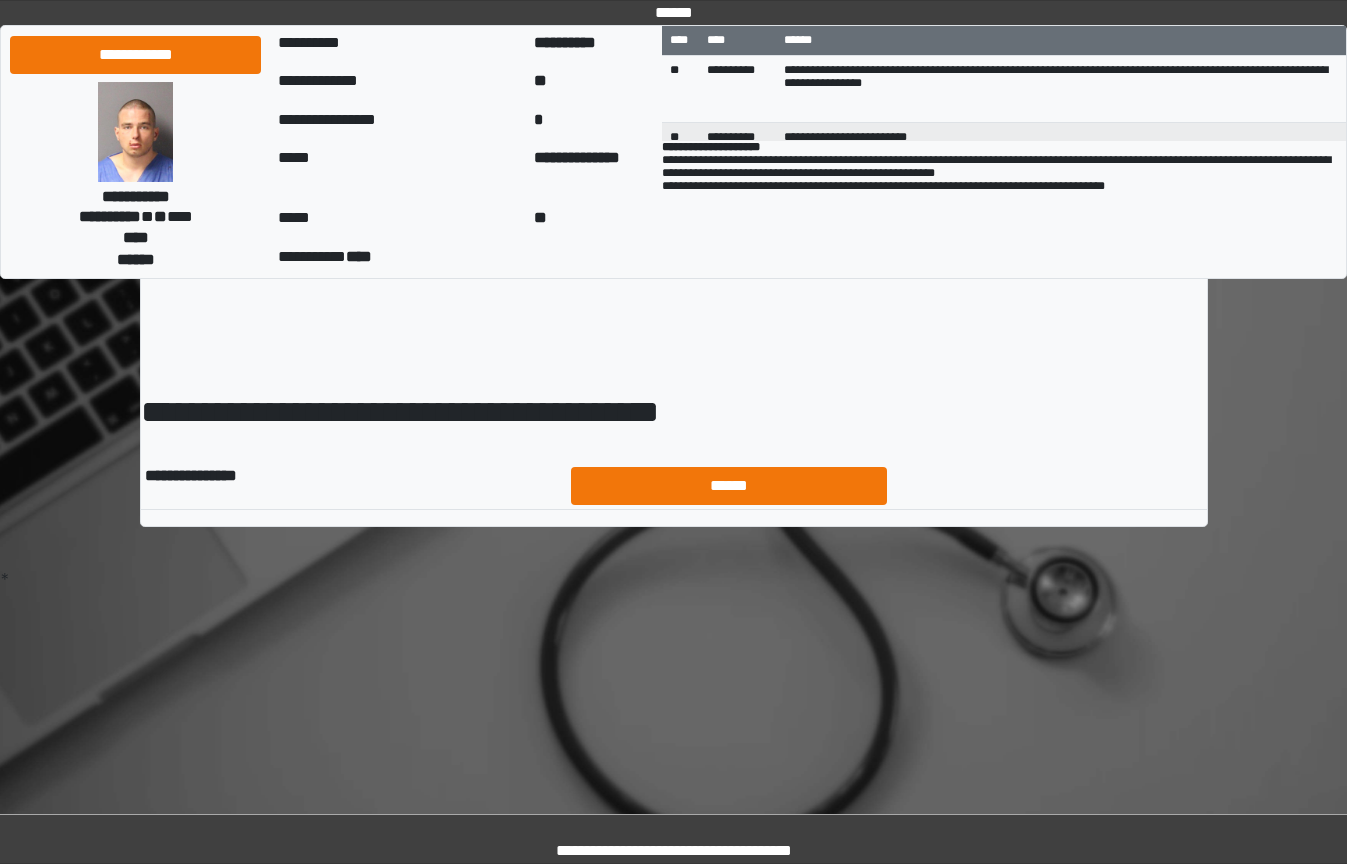 scroll, scrollTop: 0, scrollLeft: 0, axis: both 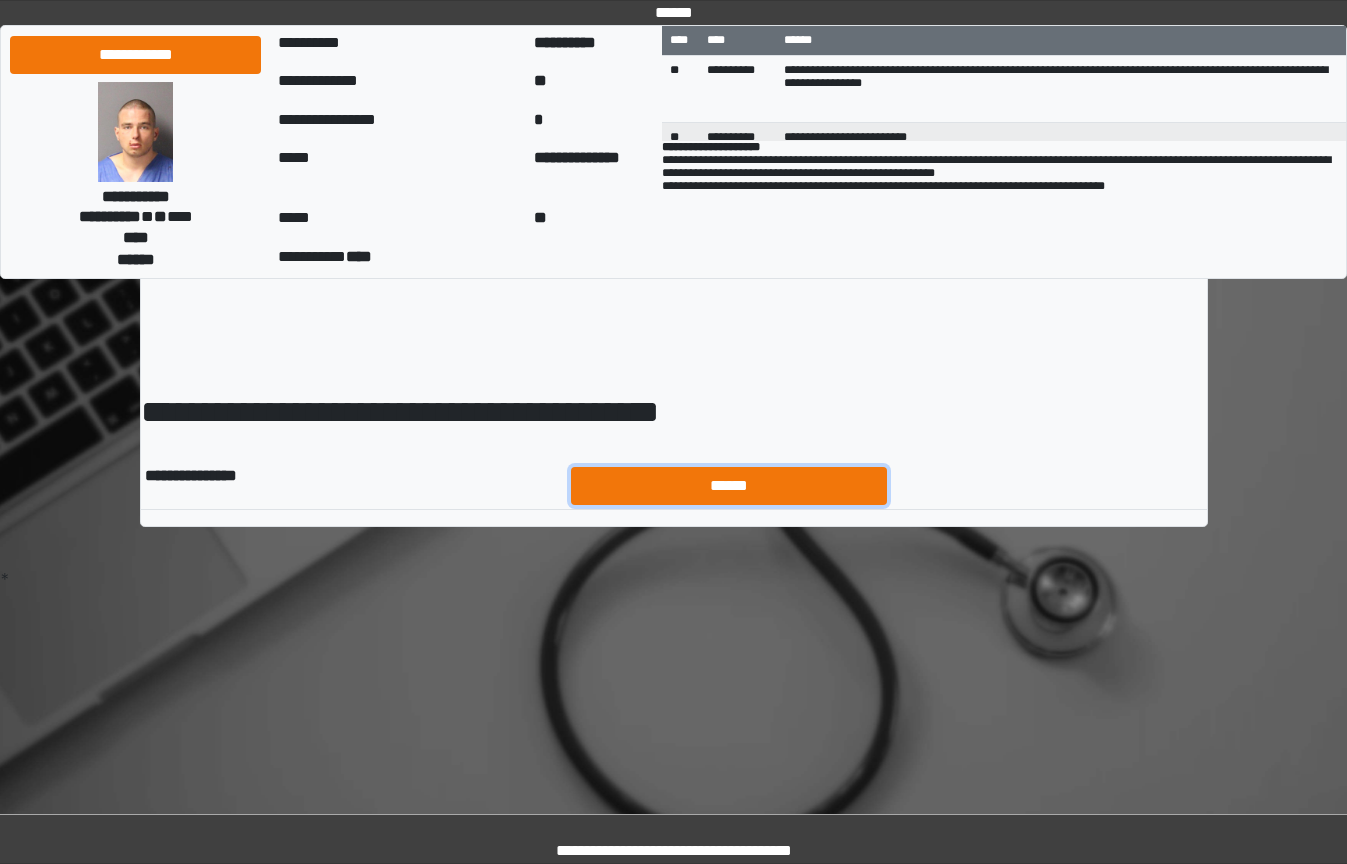 click on "******" at bounding box center [729, 486] 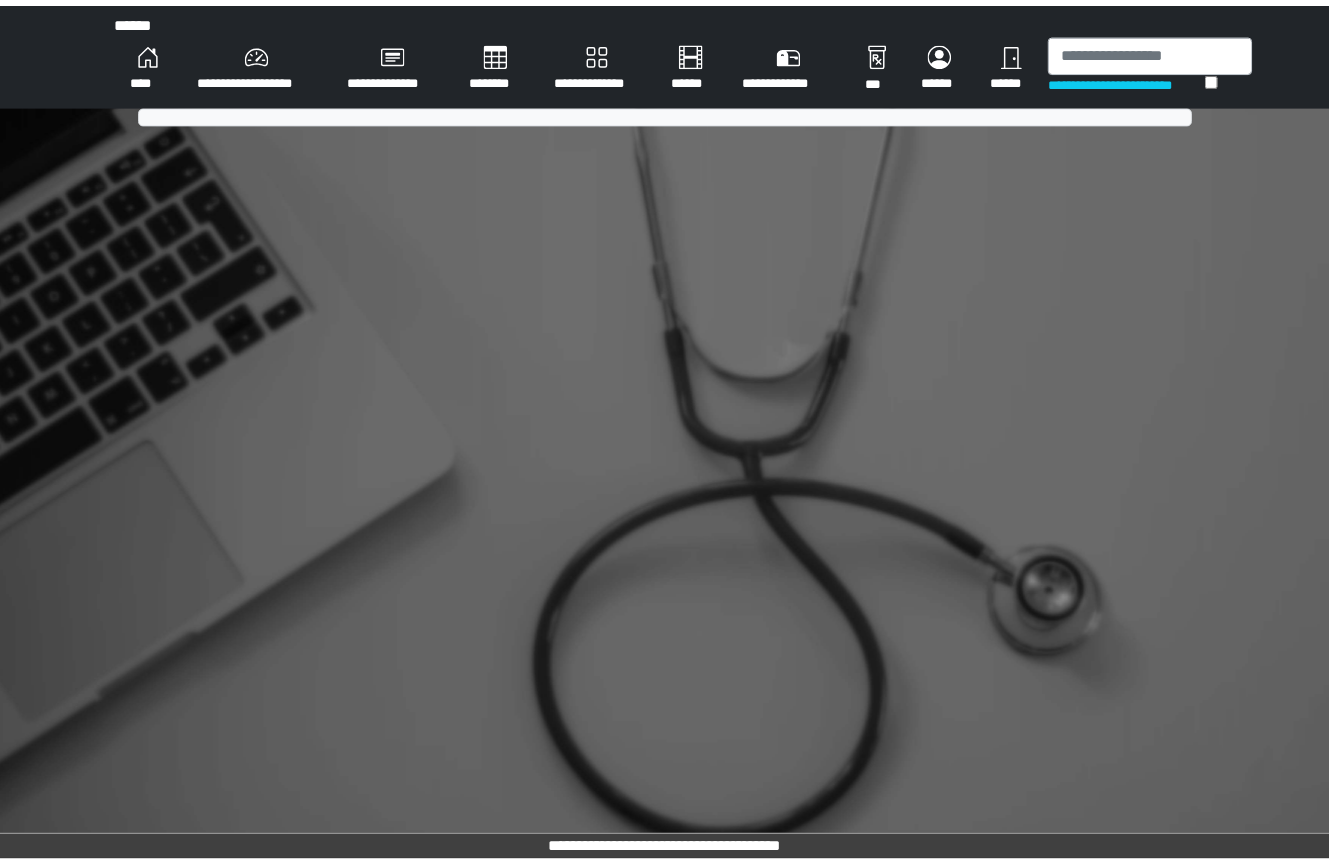 scroll, scrollTop: 0, scrollLeft: 0, axis: both 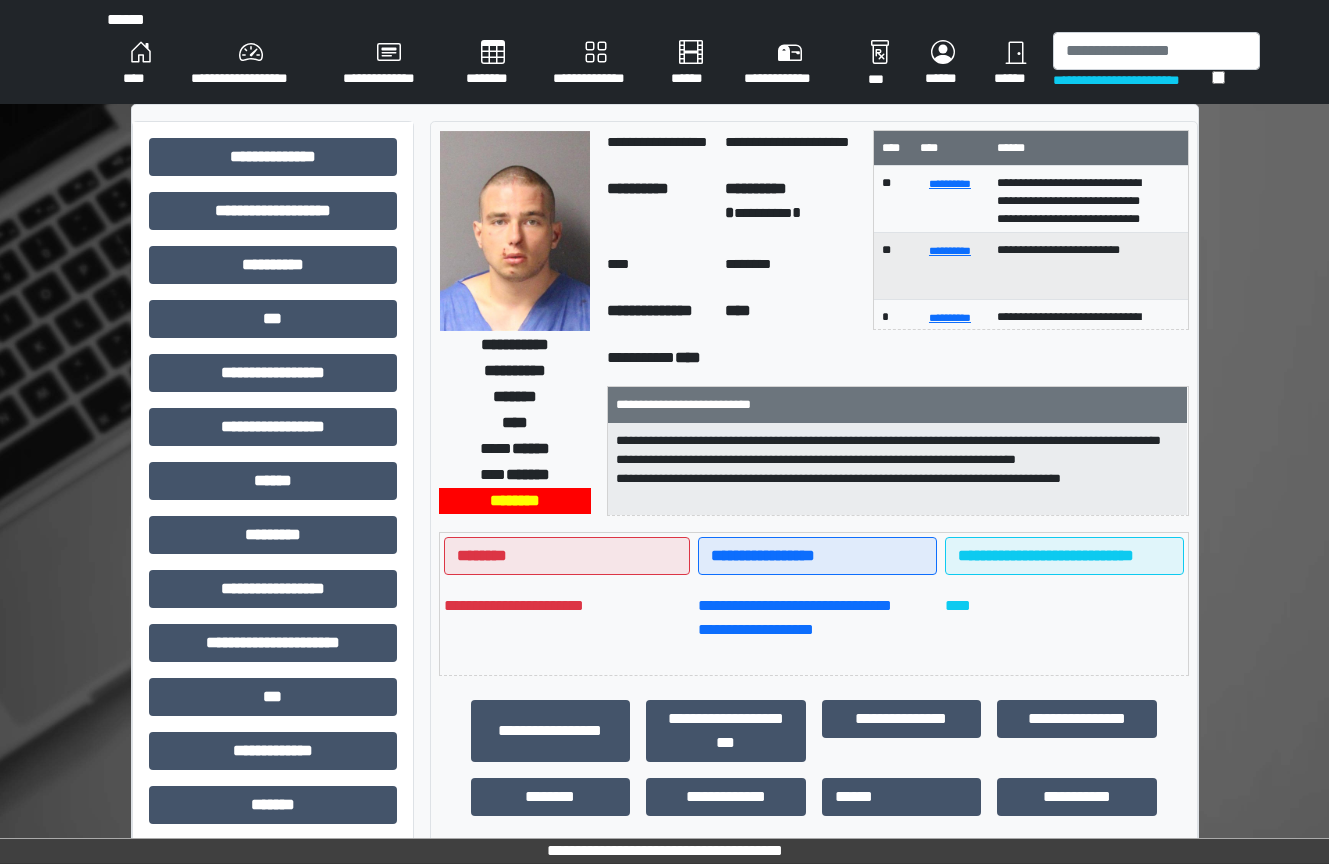 click on "**********" at bounding box center (665, 651) 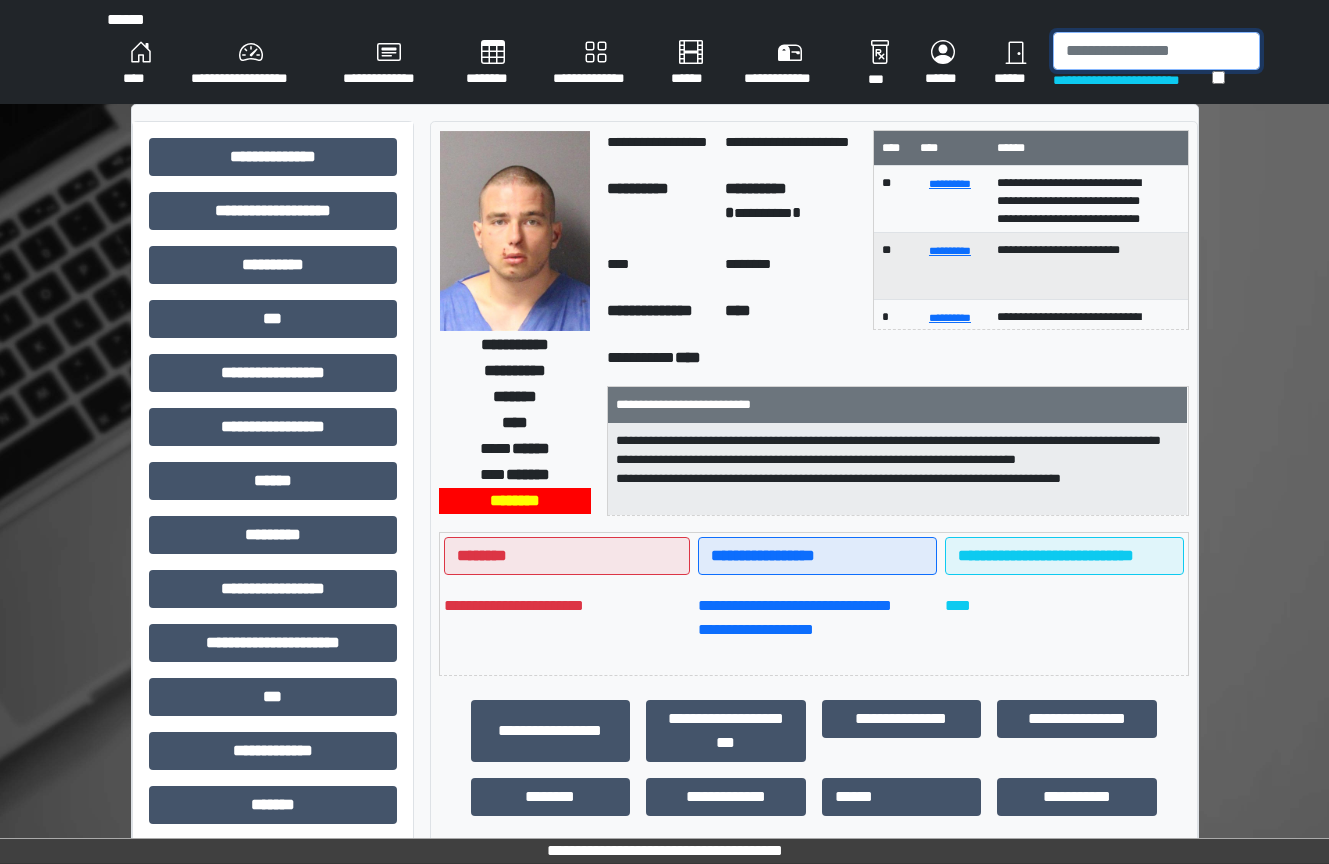 click at bounding box center [1156, 51] 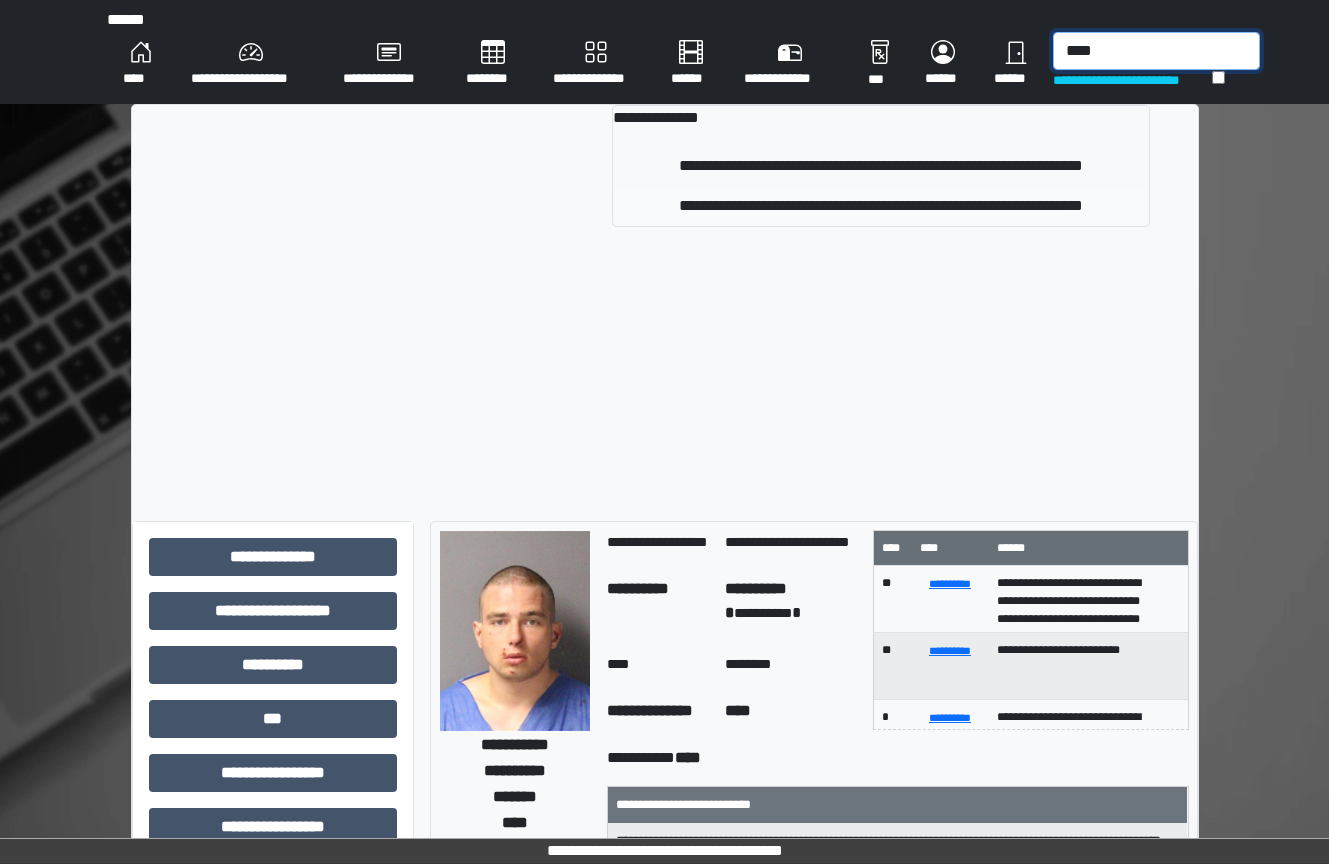type on "****" 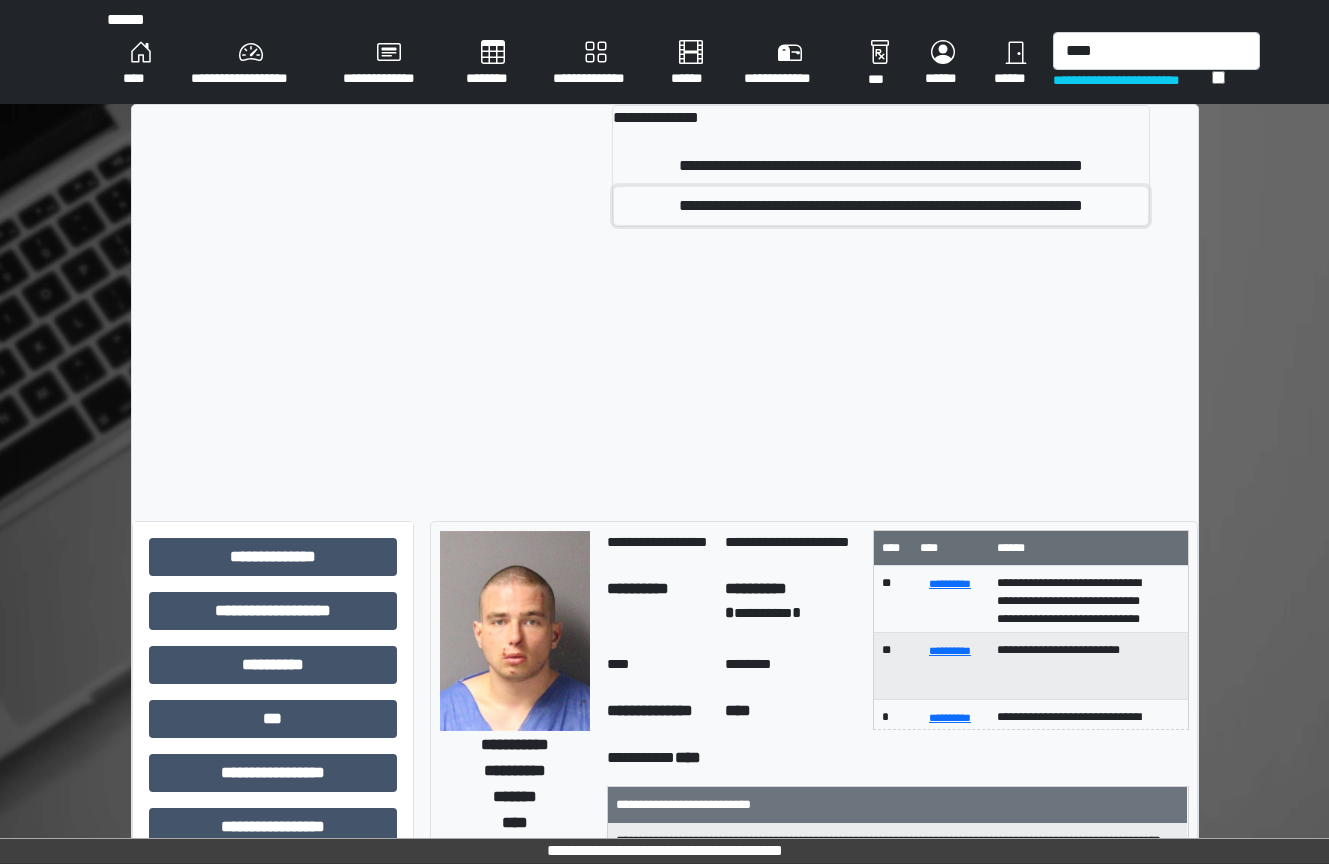 click on "**********" at bounding box center [881, 206] 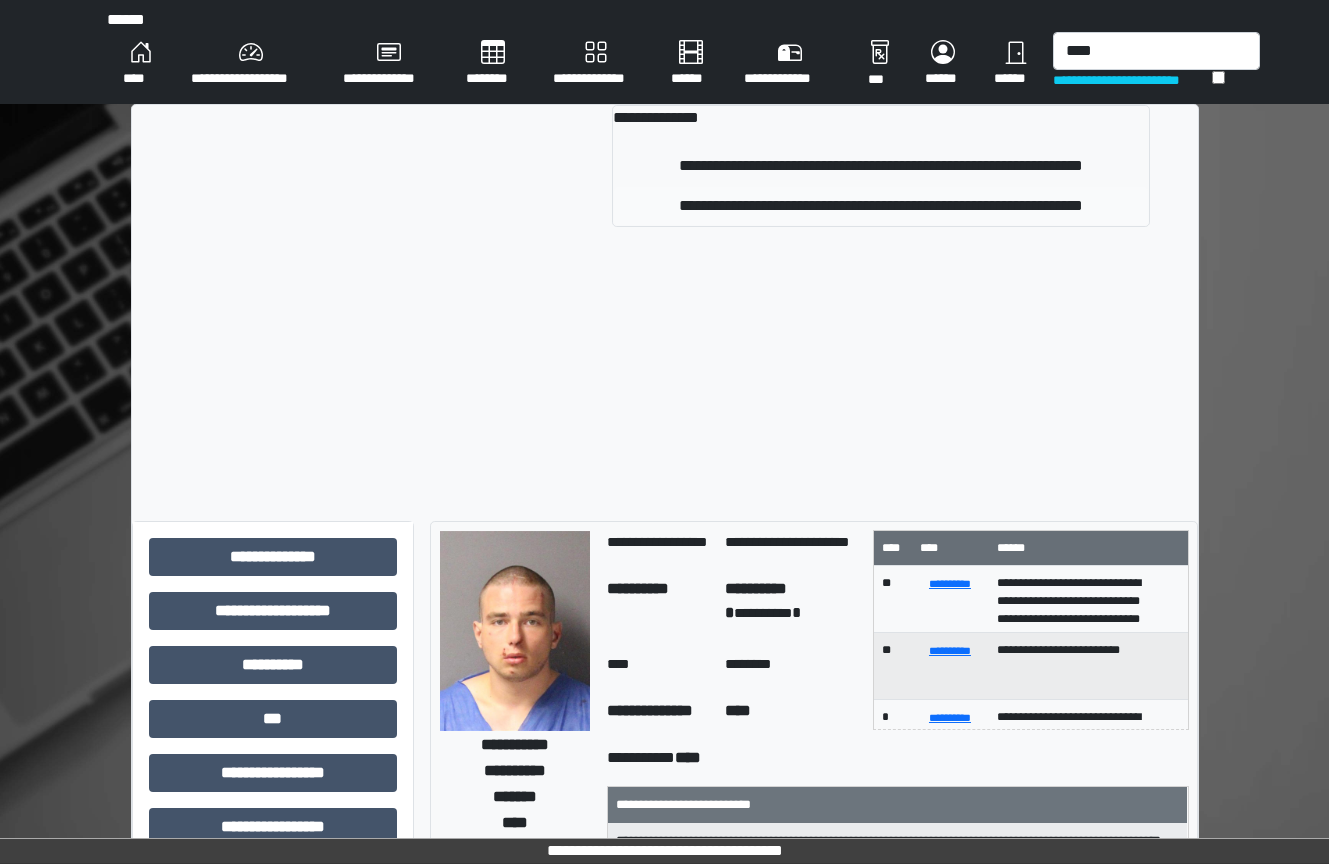 type 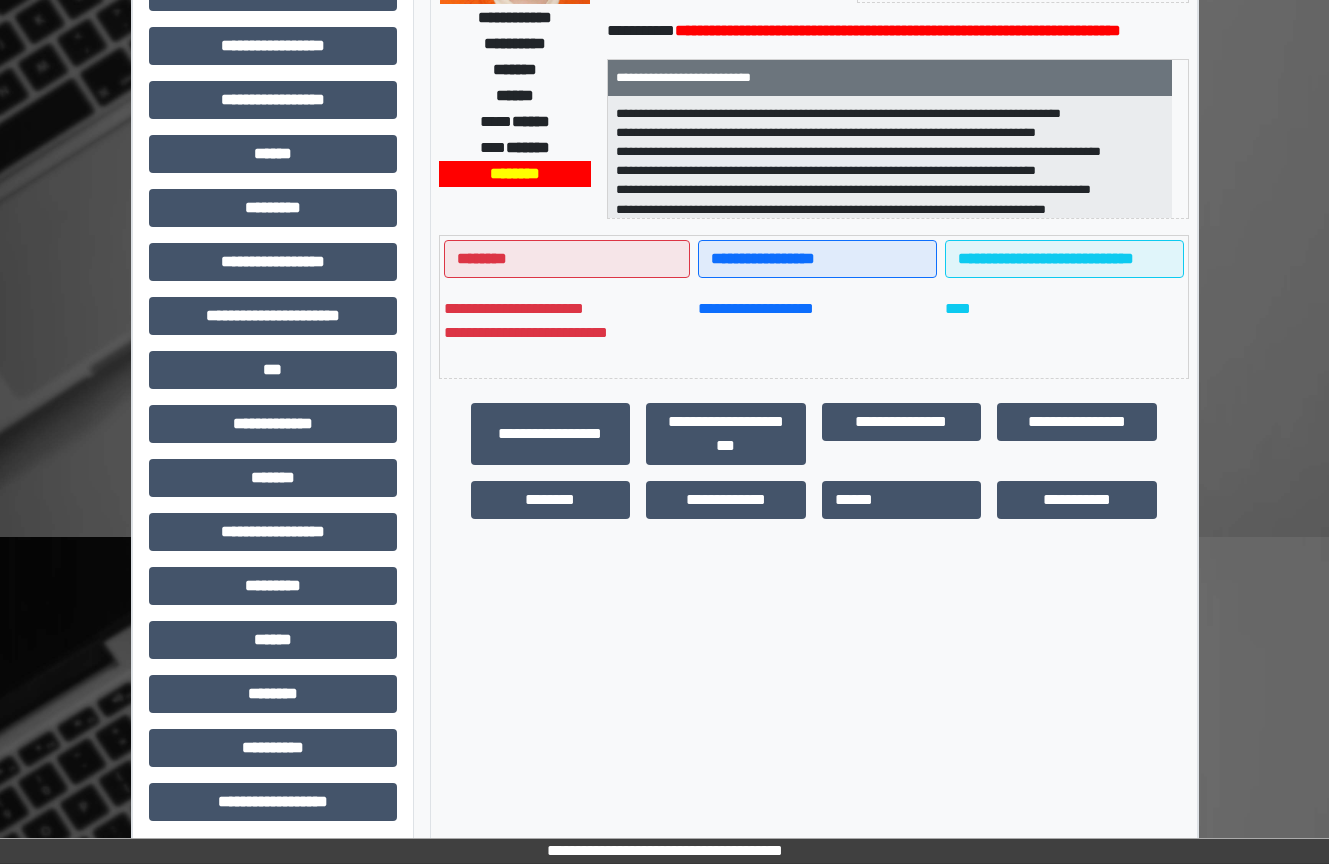 scroll, scrollTop: 334, scrollLeft: 0, axis: vertical 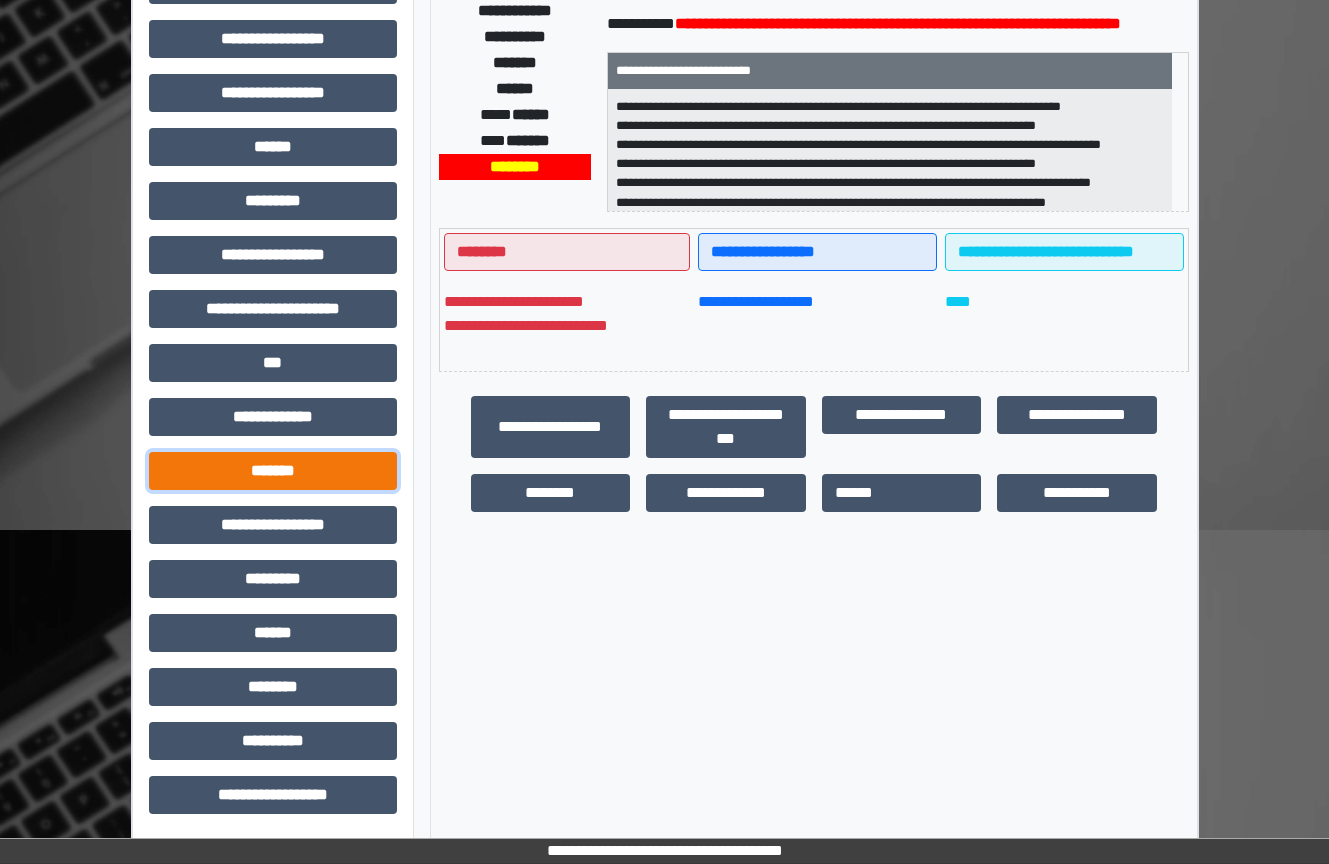 click on "*******" at bounding box center [273, 471] 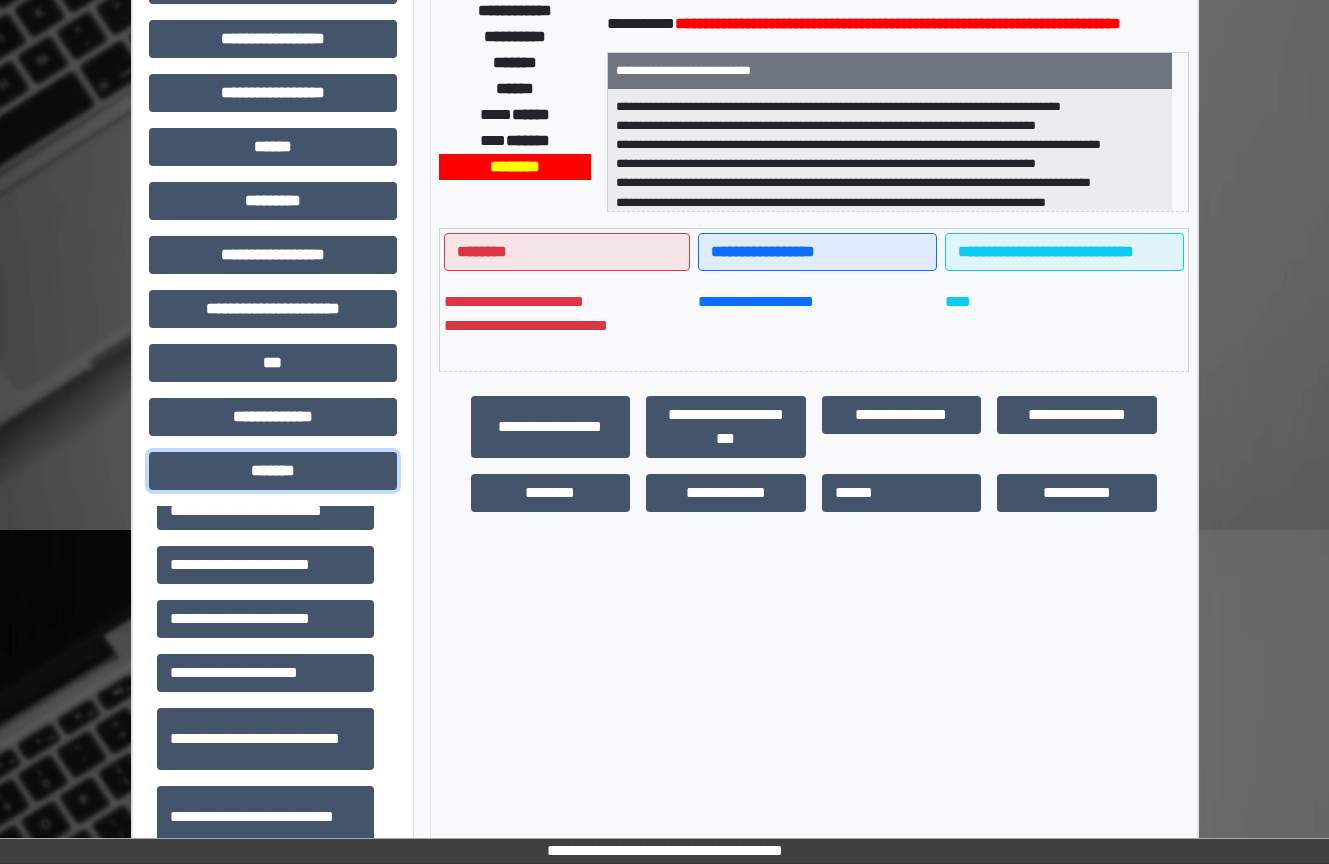 scroll, scrollTop: 700, scrollLeft: 0, axis: vertical 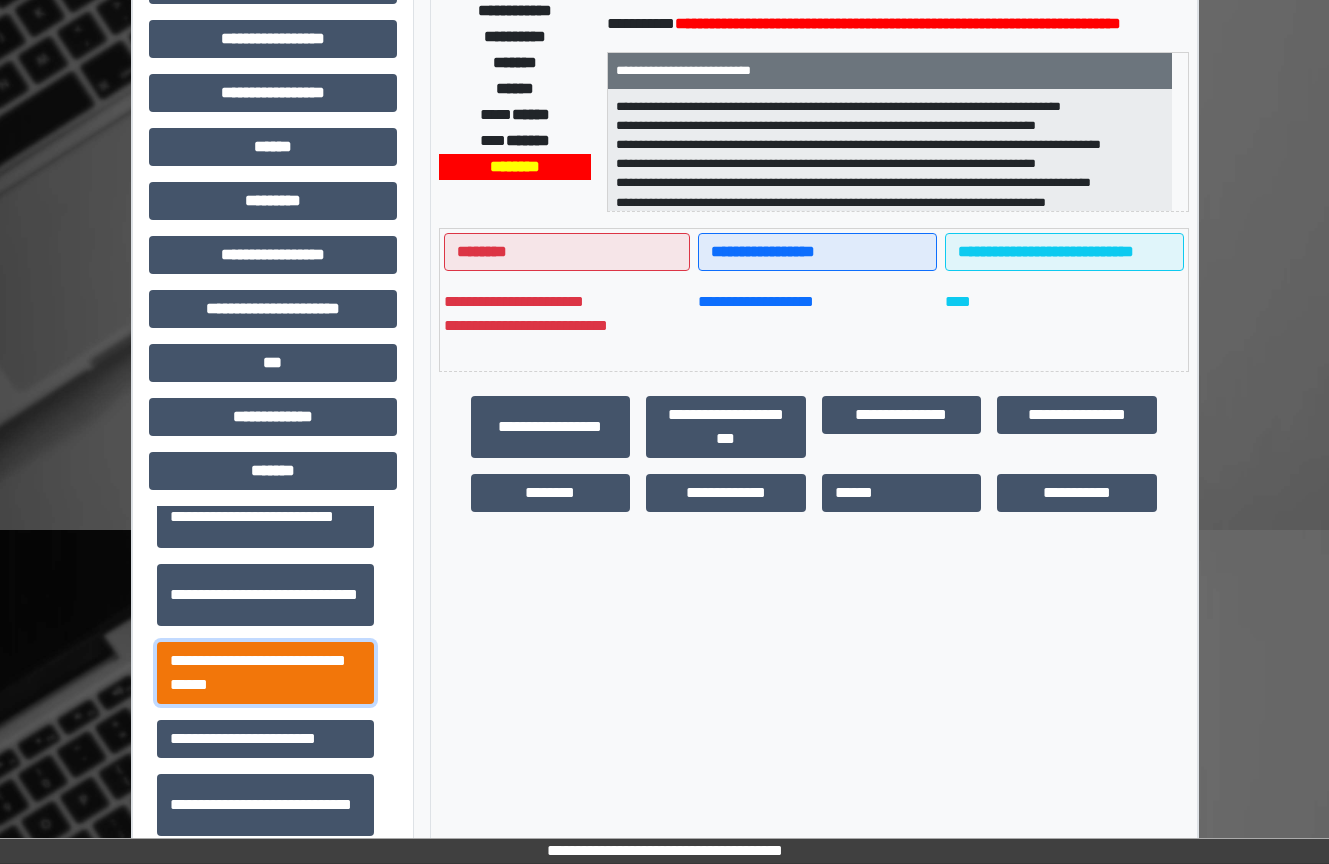 click on "**********" at bounding box center [265, 673] 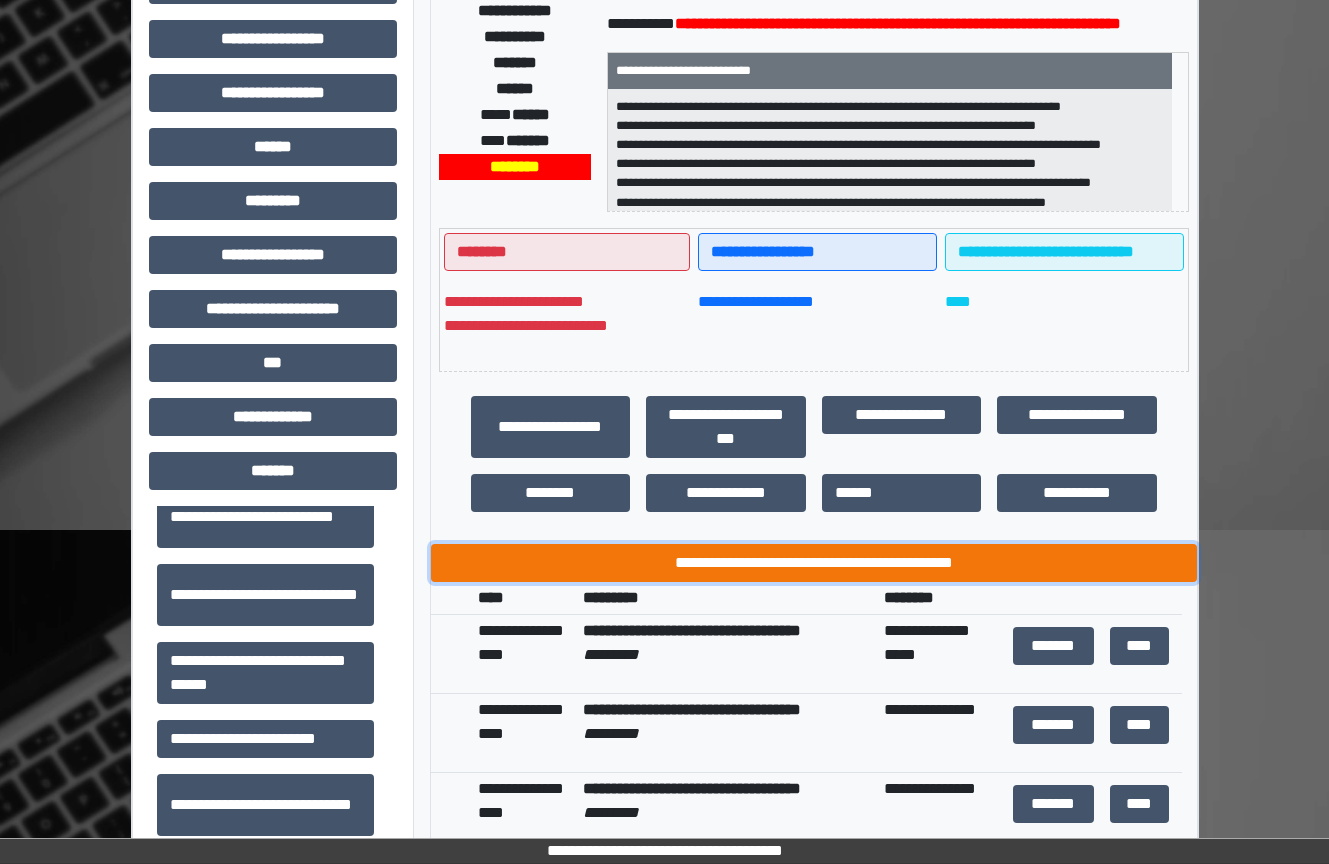 click on "**********" at bounding box center [814, 563] 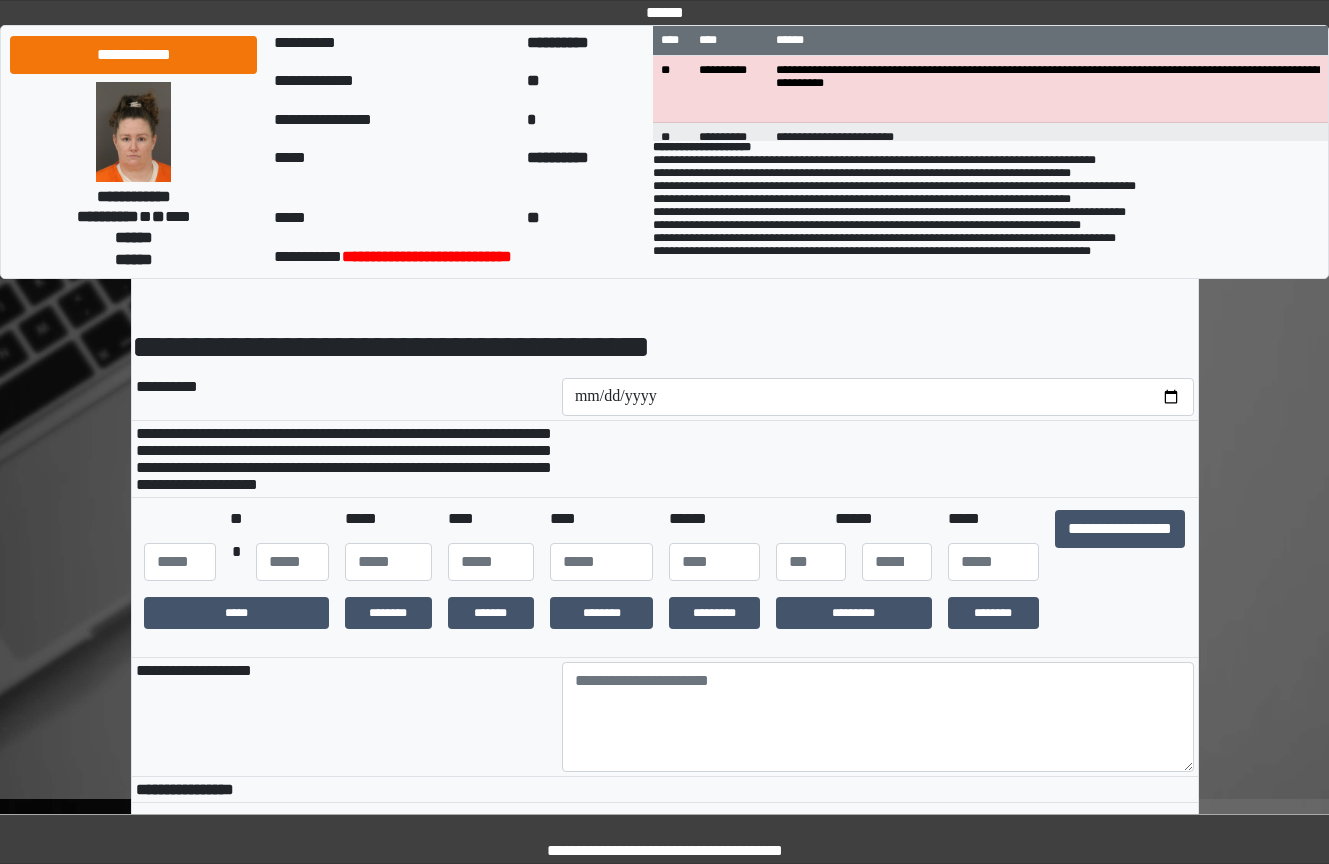 scroll, scrollTop: 100, scrollLeft: 0, axis: vertical 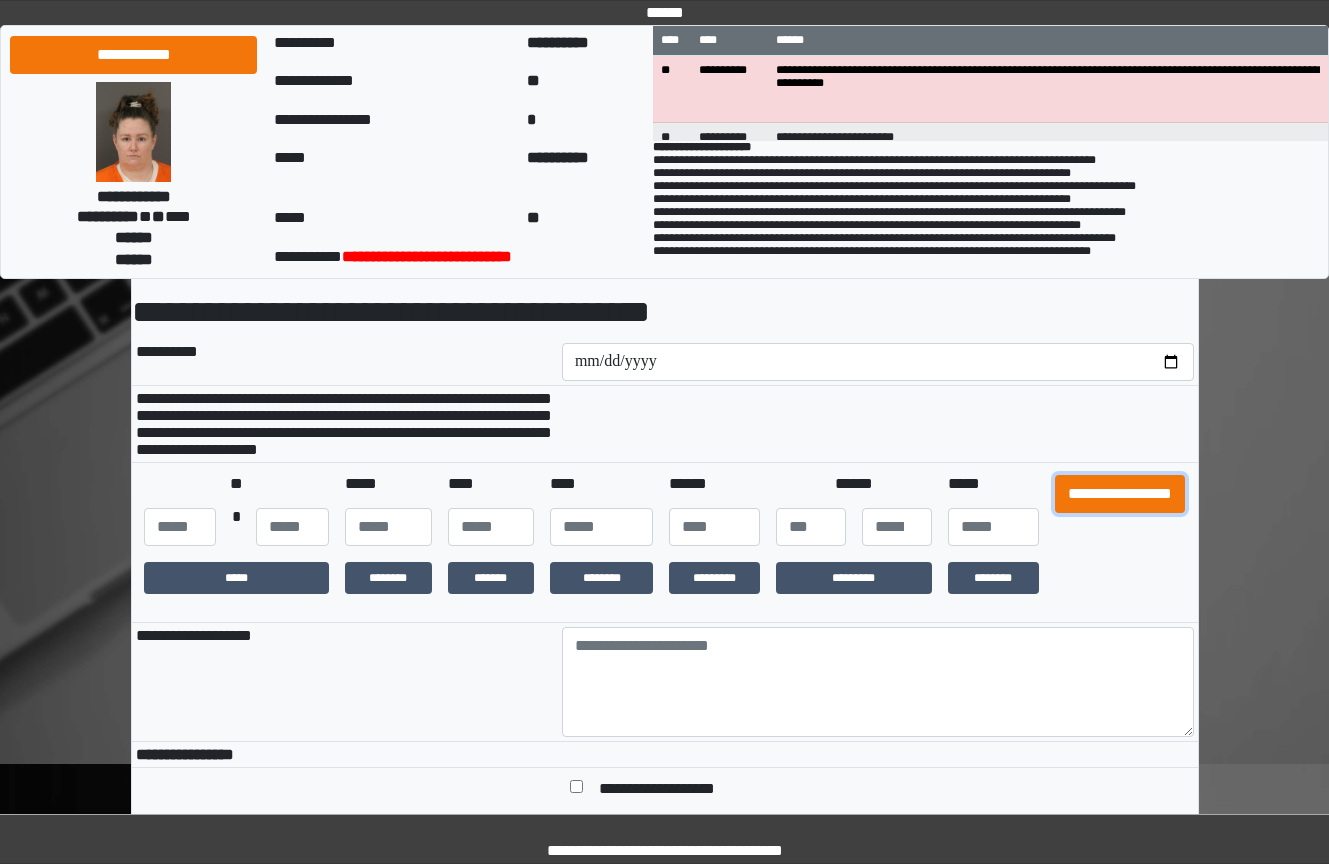 click on "**********" at bounding box center (1120, 494) 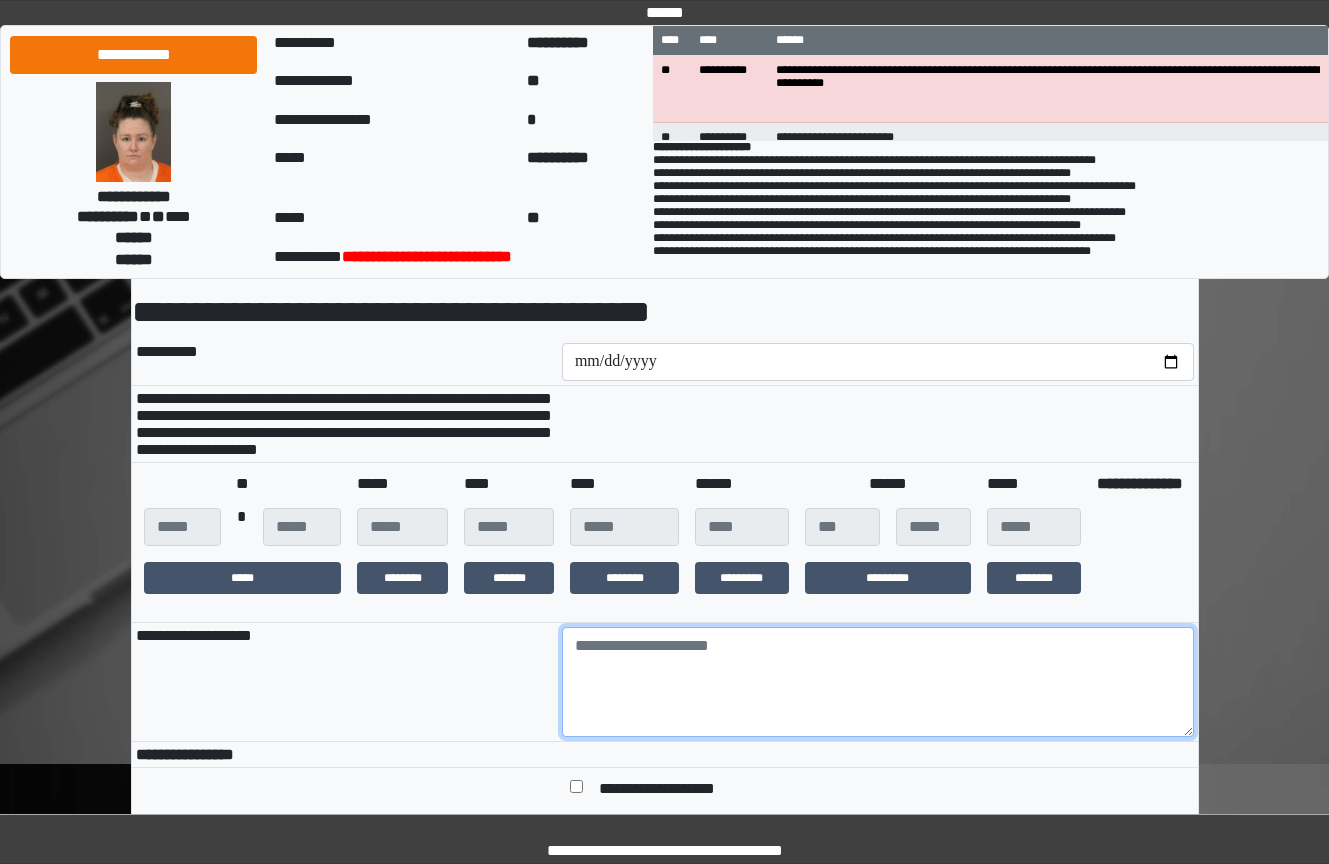 click at bounding box center [878, 682] 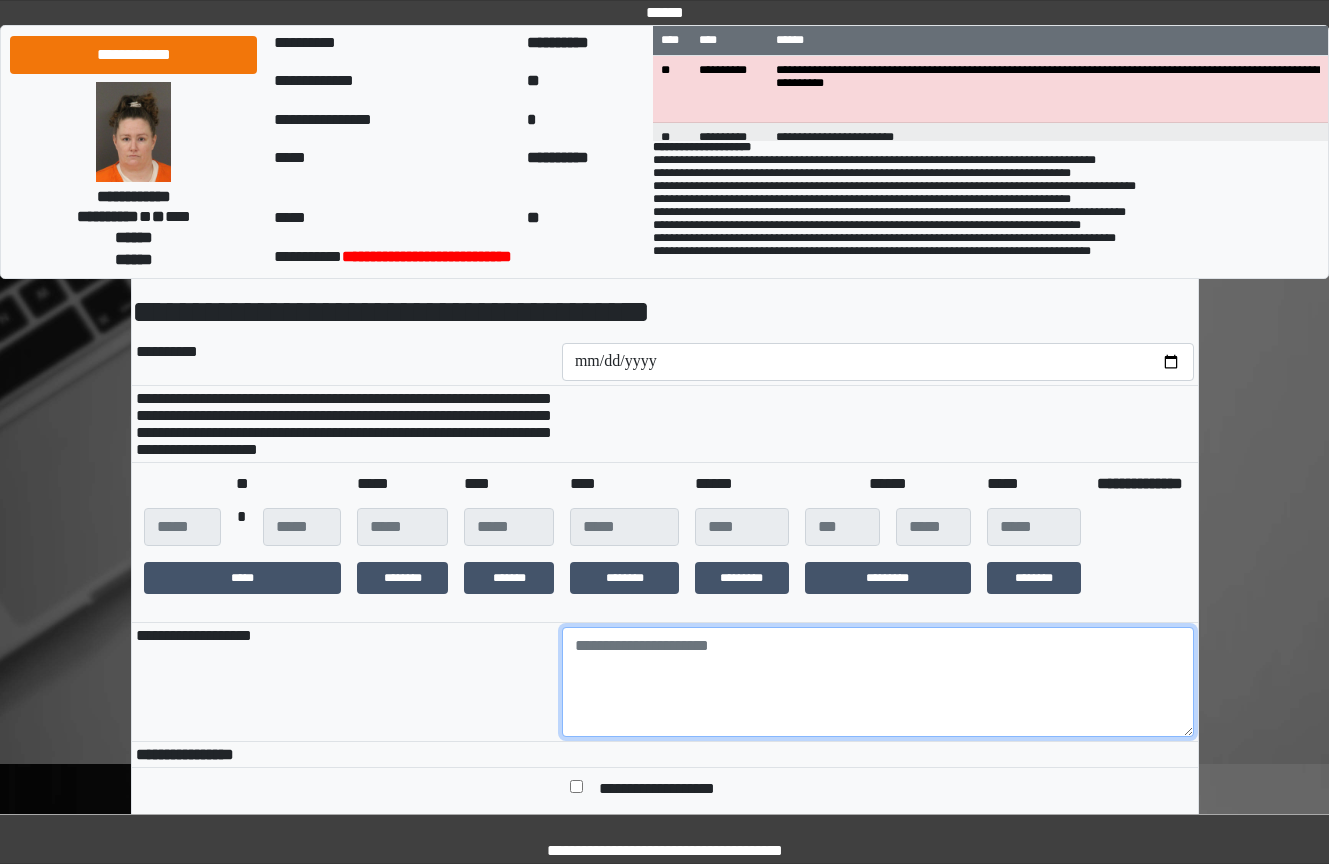 paste on "**********" 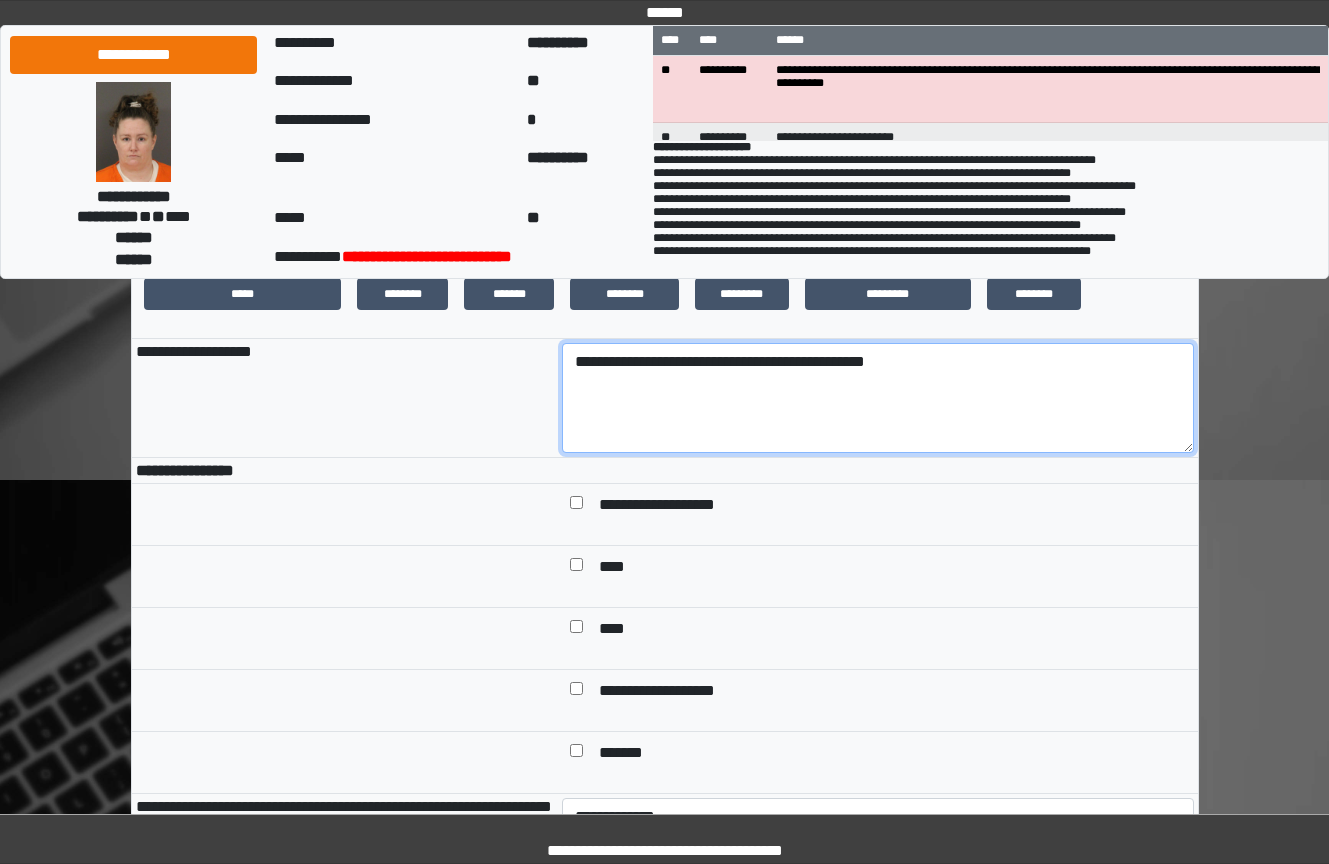 scroll, scrollTop: 600, scrollLeft: 0, axis: vertical 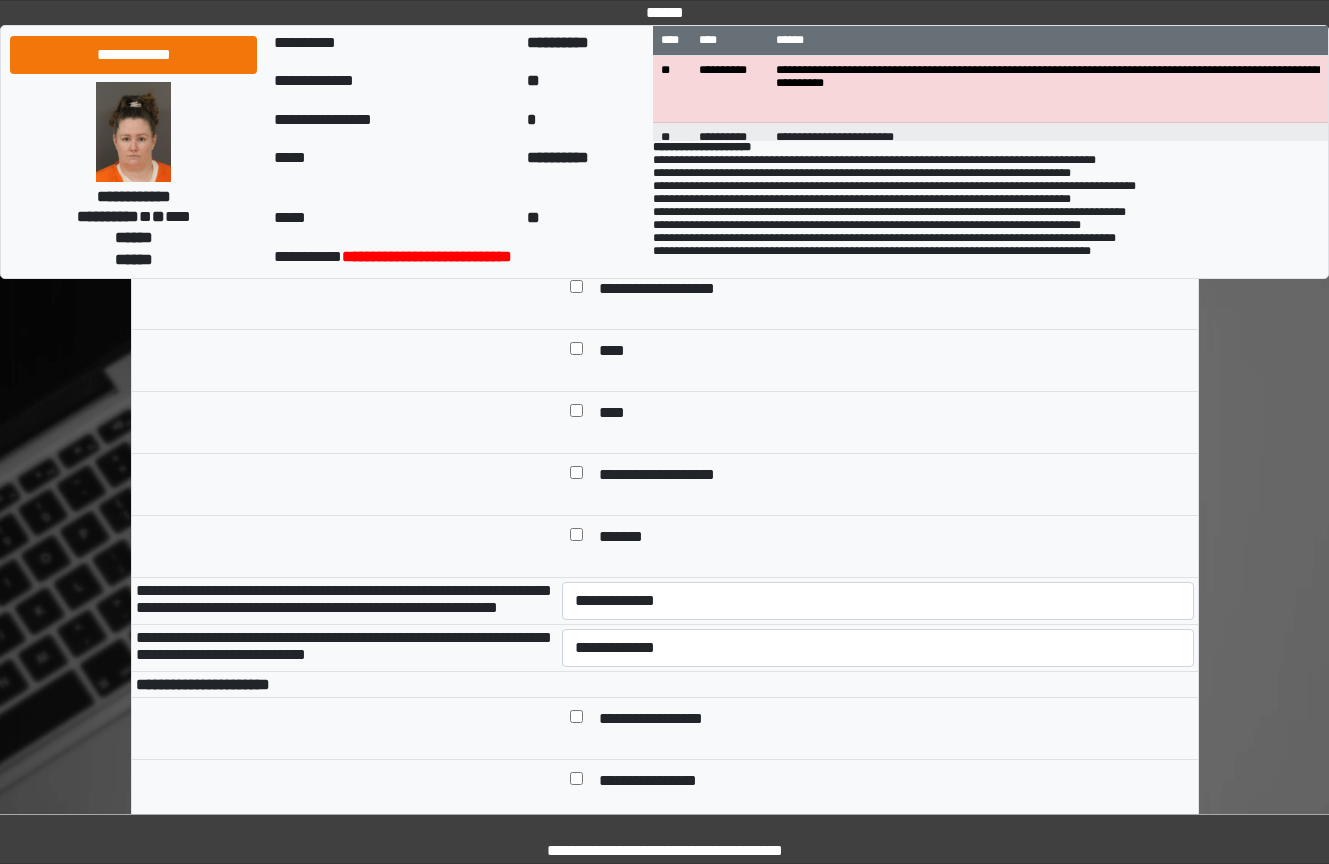 type on "**********" 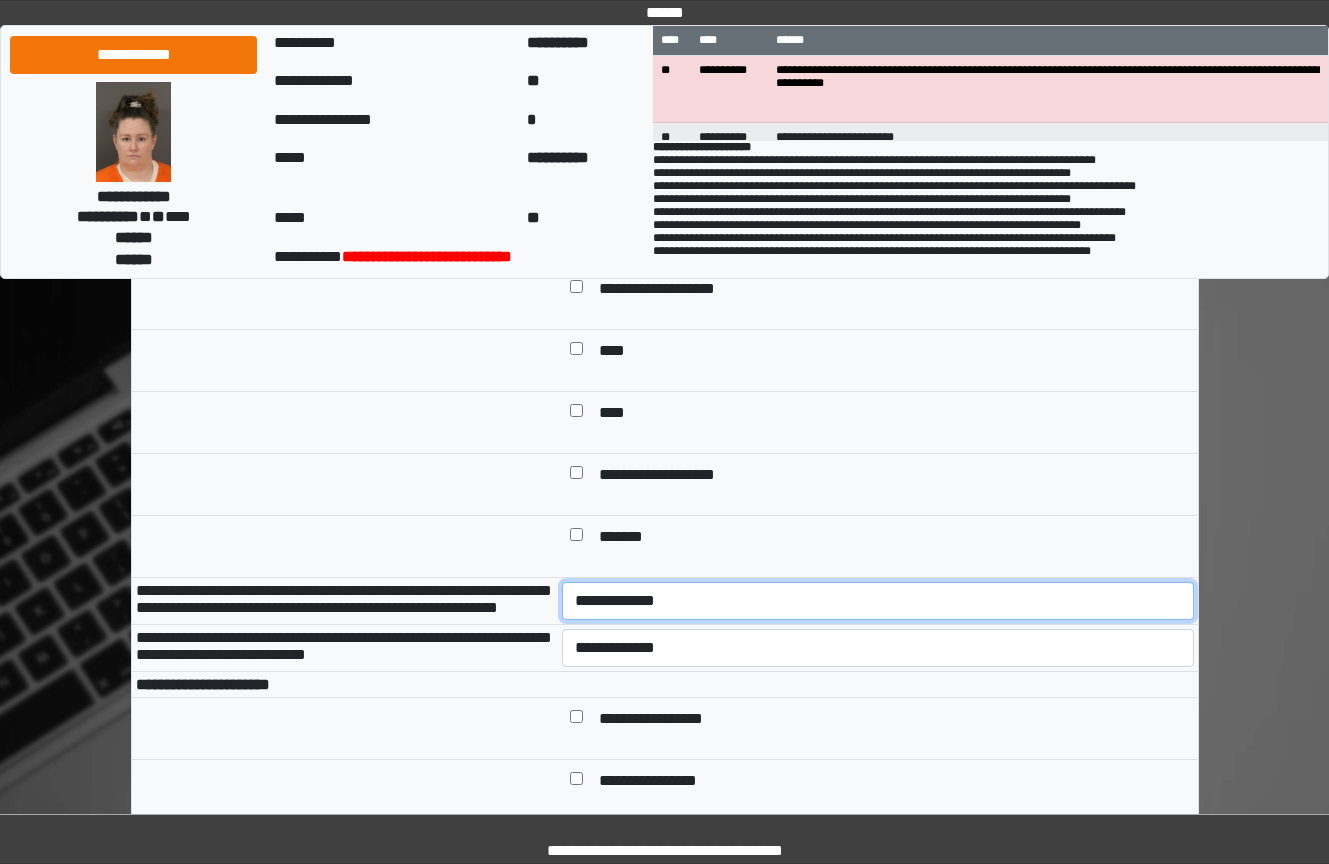drag, startPoint x: 743, startPoint y: 639, endPoint x: 736, endPoint y: 661, distance: 23.086792 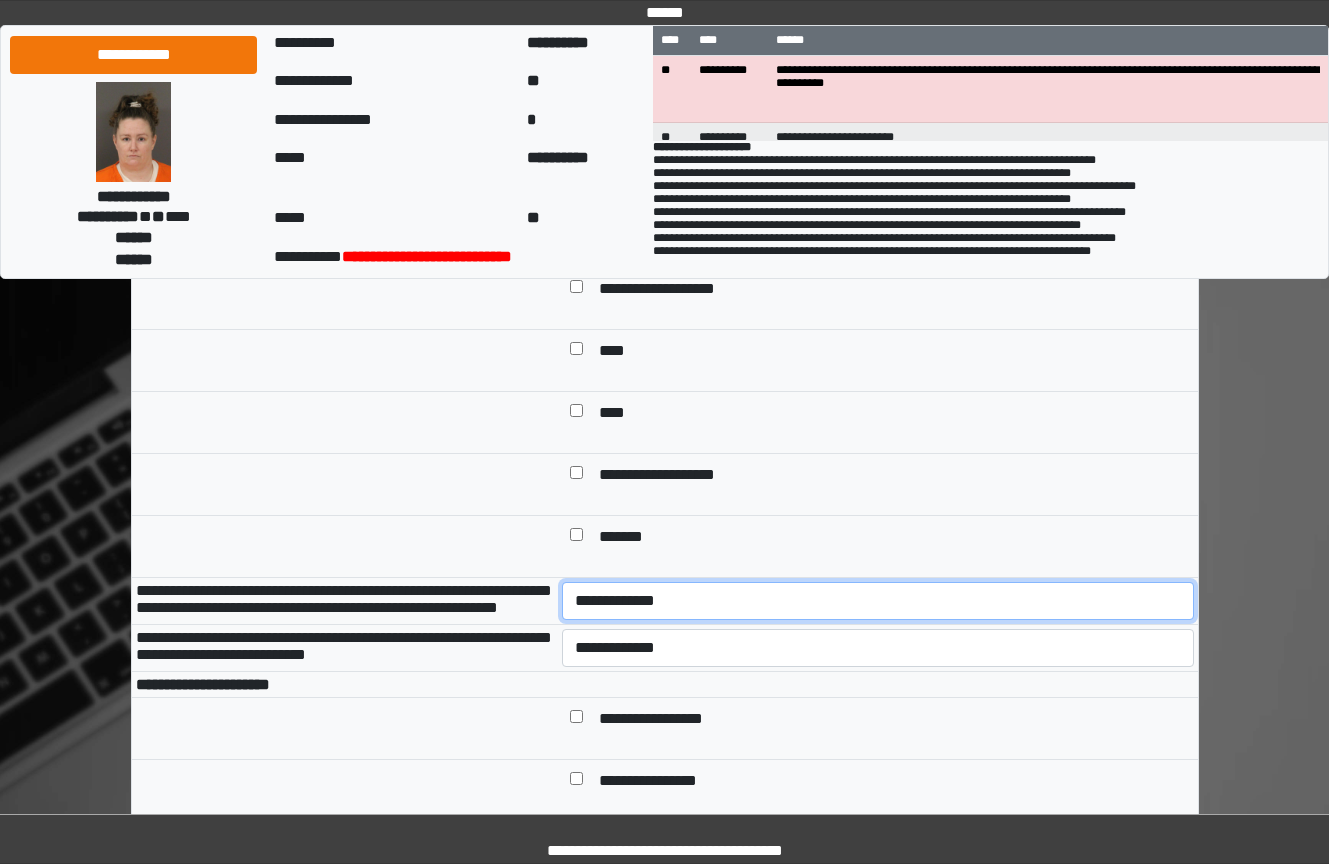 select on "*" 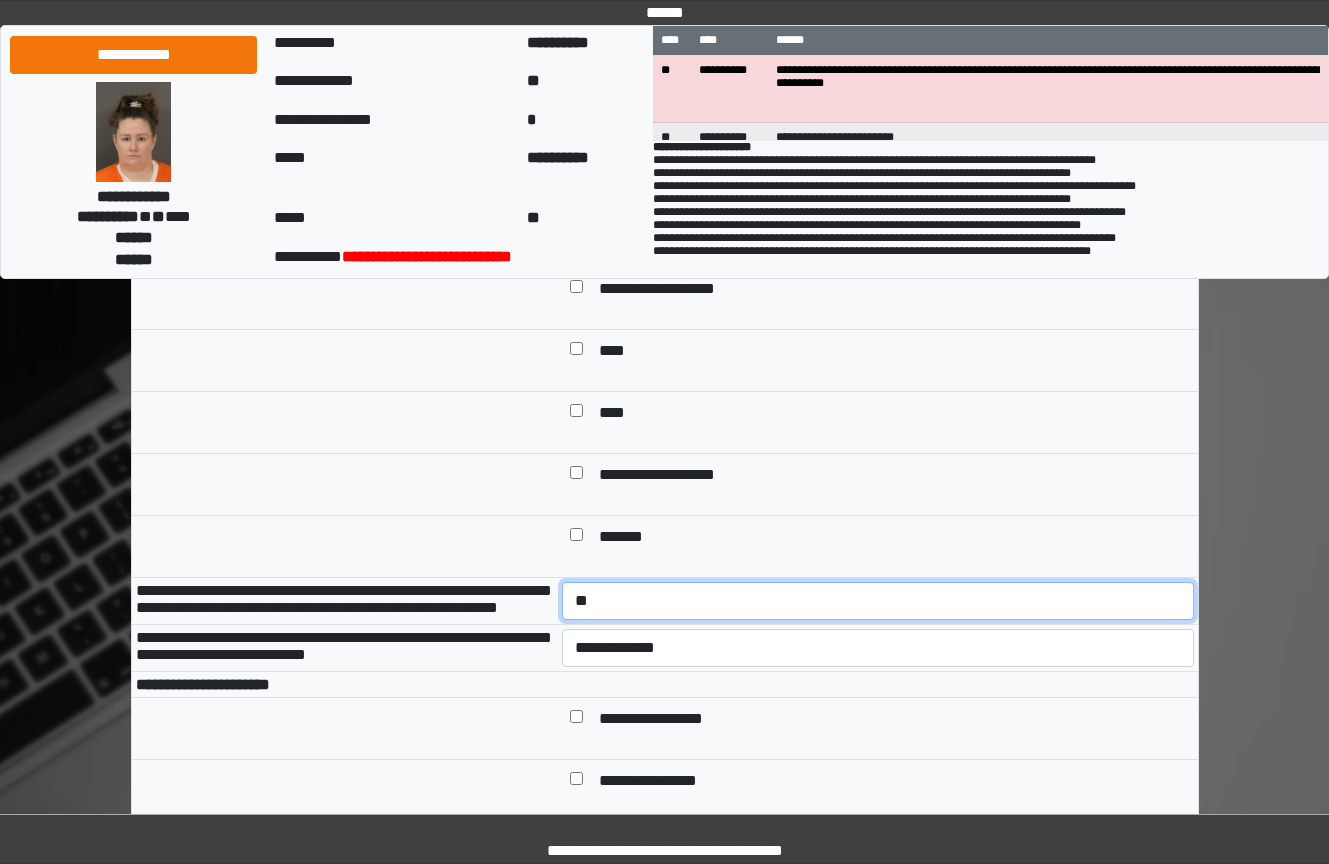 click on "**********" at bounding box center (878, 601) 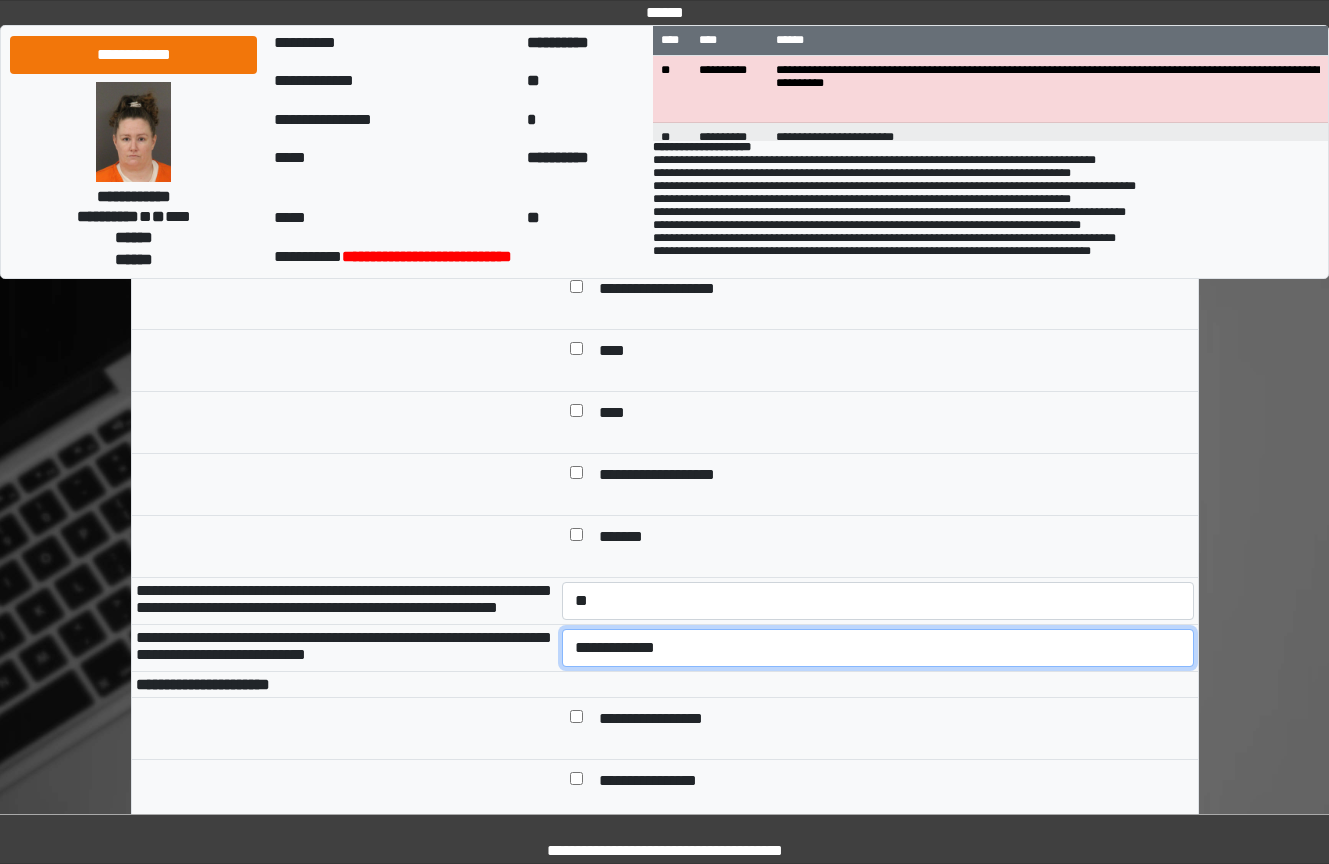 click on "**********" at bounding box center (878, 648) 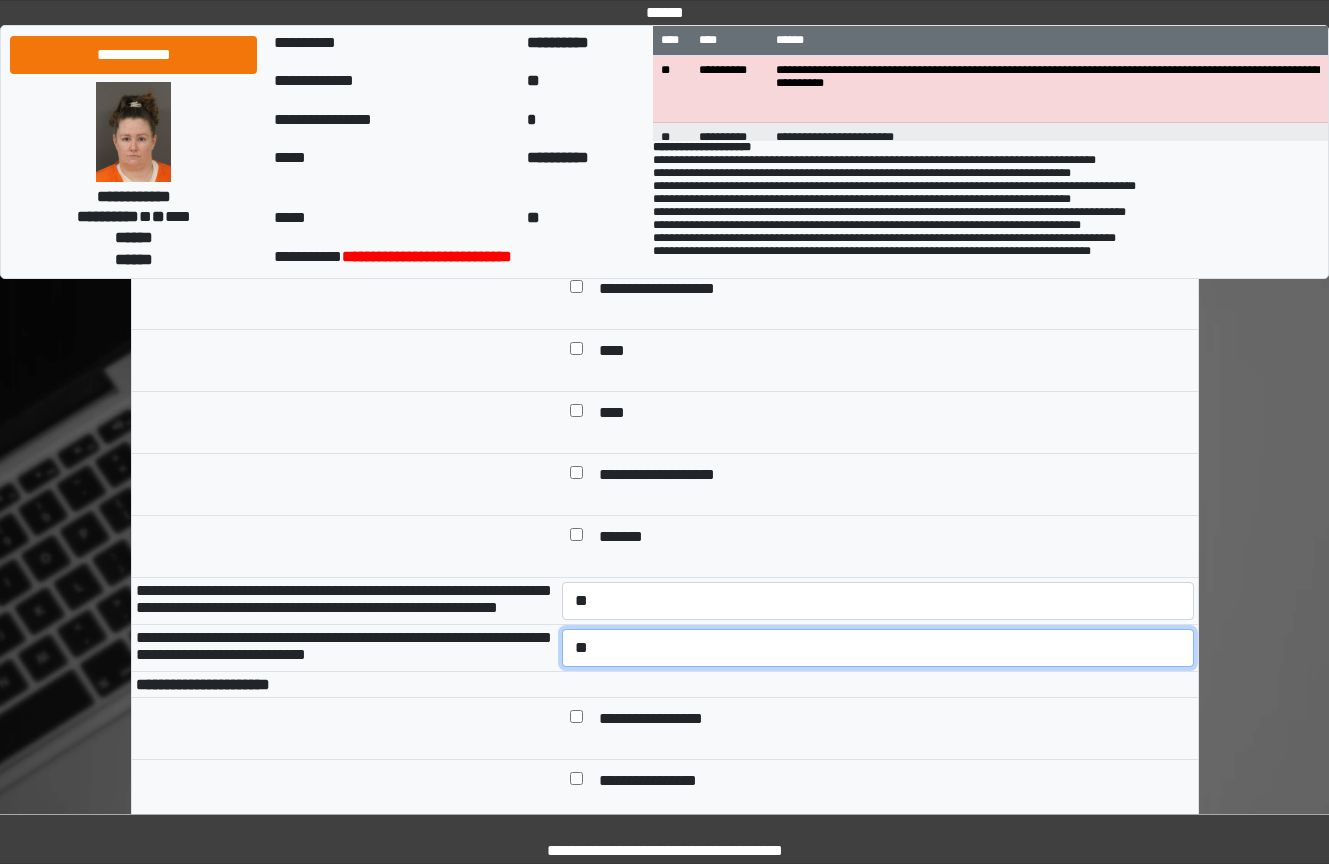 click on "**********" at bounding box center [878, 648] 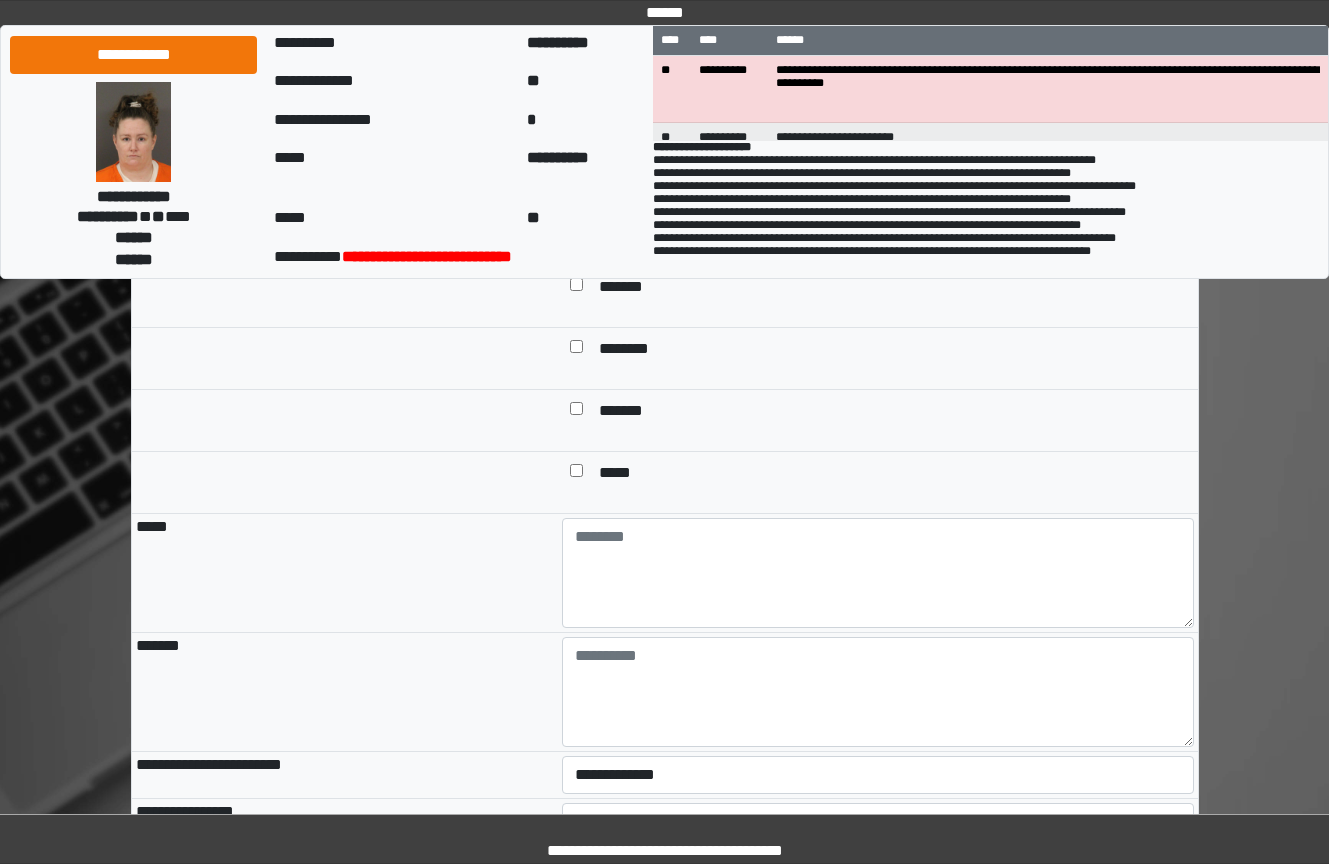 scroll, scrollTop: 1800, scrollLeft: 0, axis: vertical 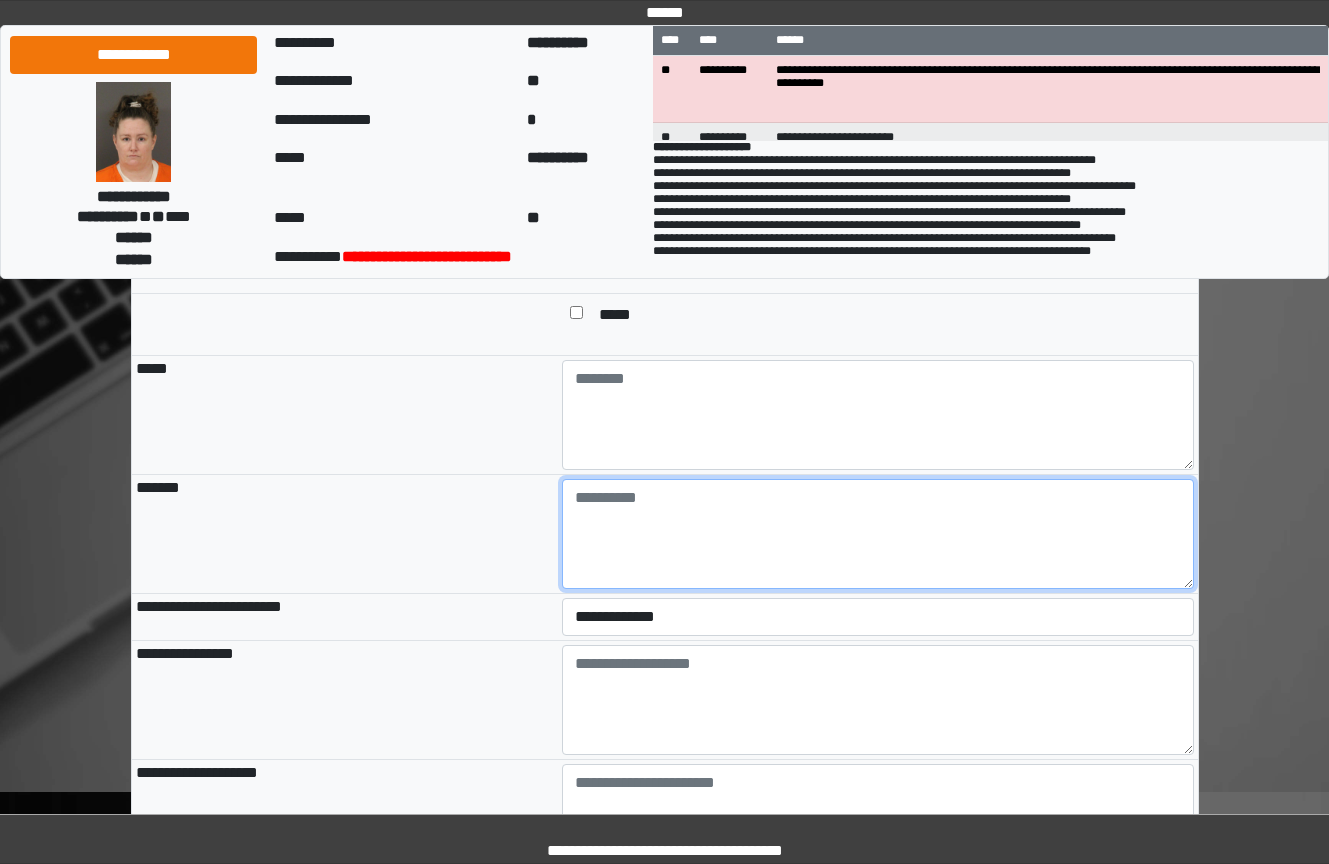 click at bounding box center (878, 534) 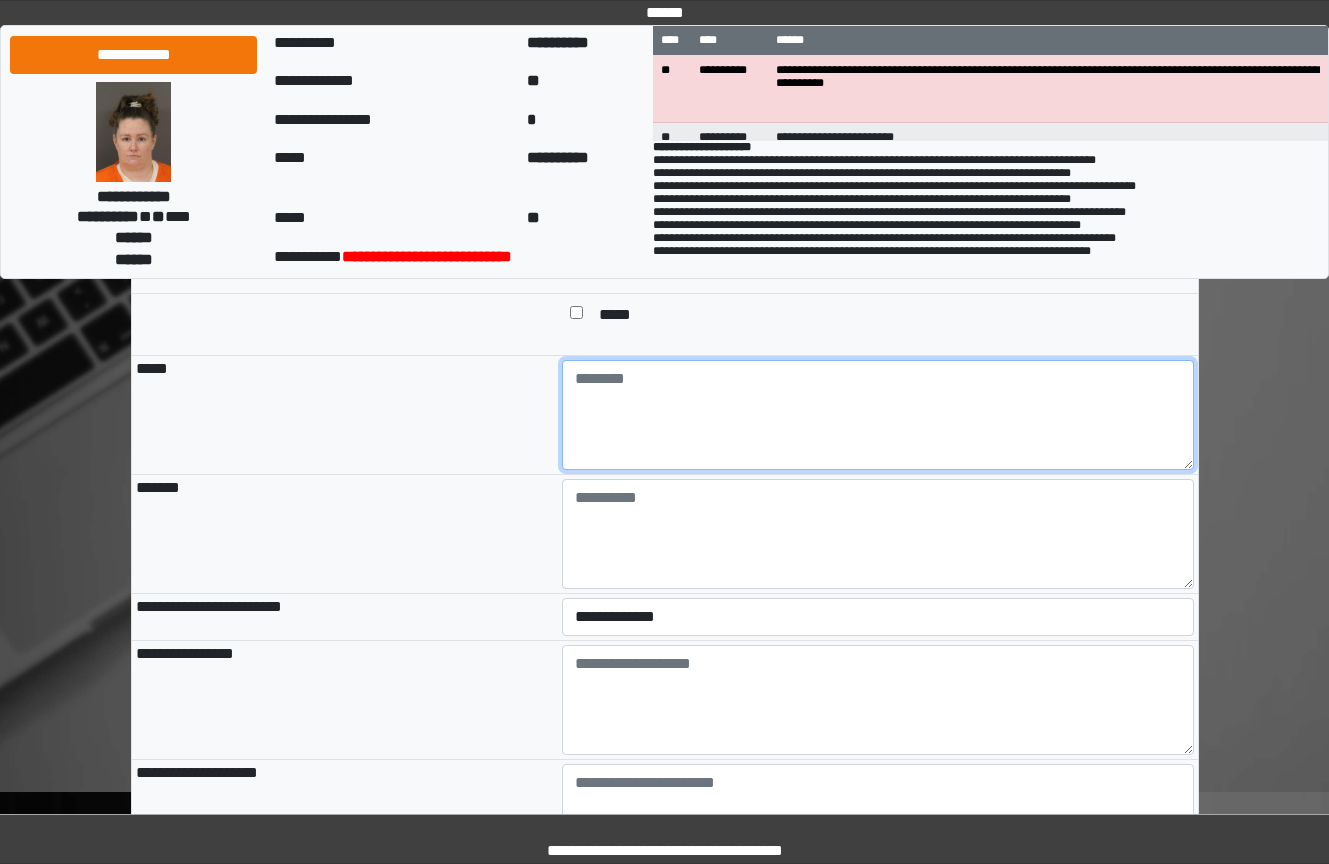 click at bounding box center [878, 415] 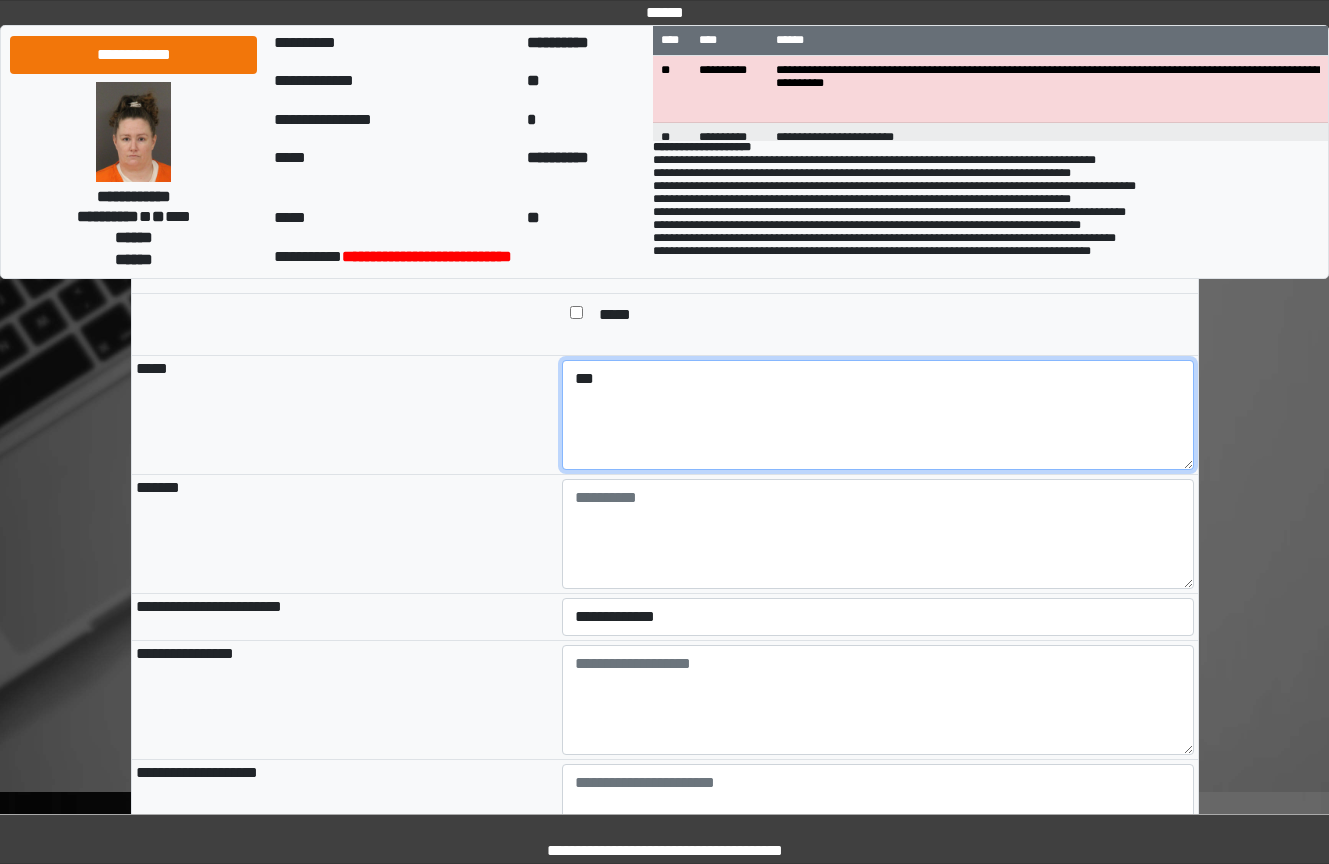 type on "***" 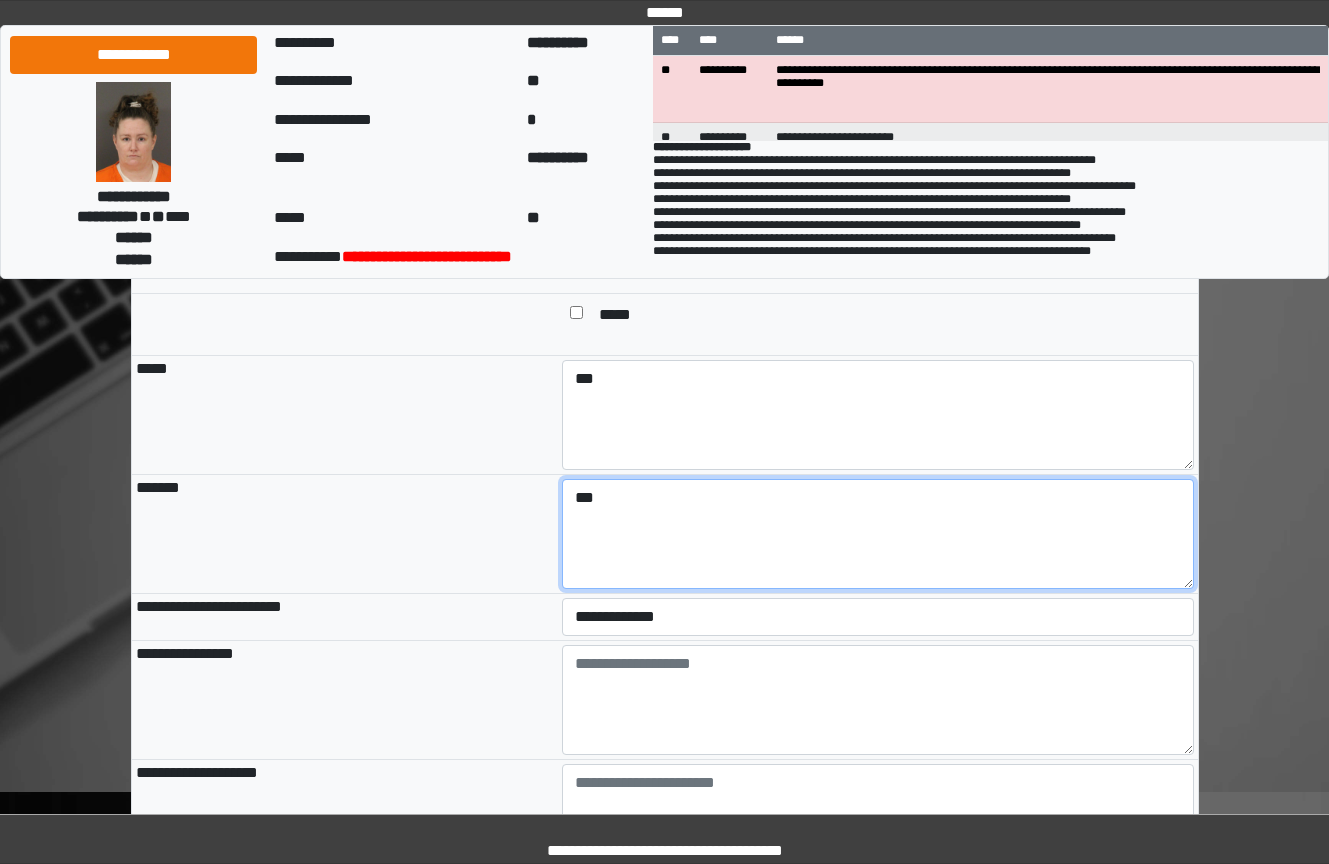 type on "***" 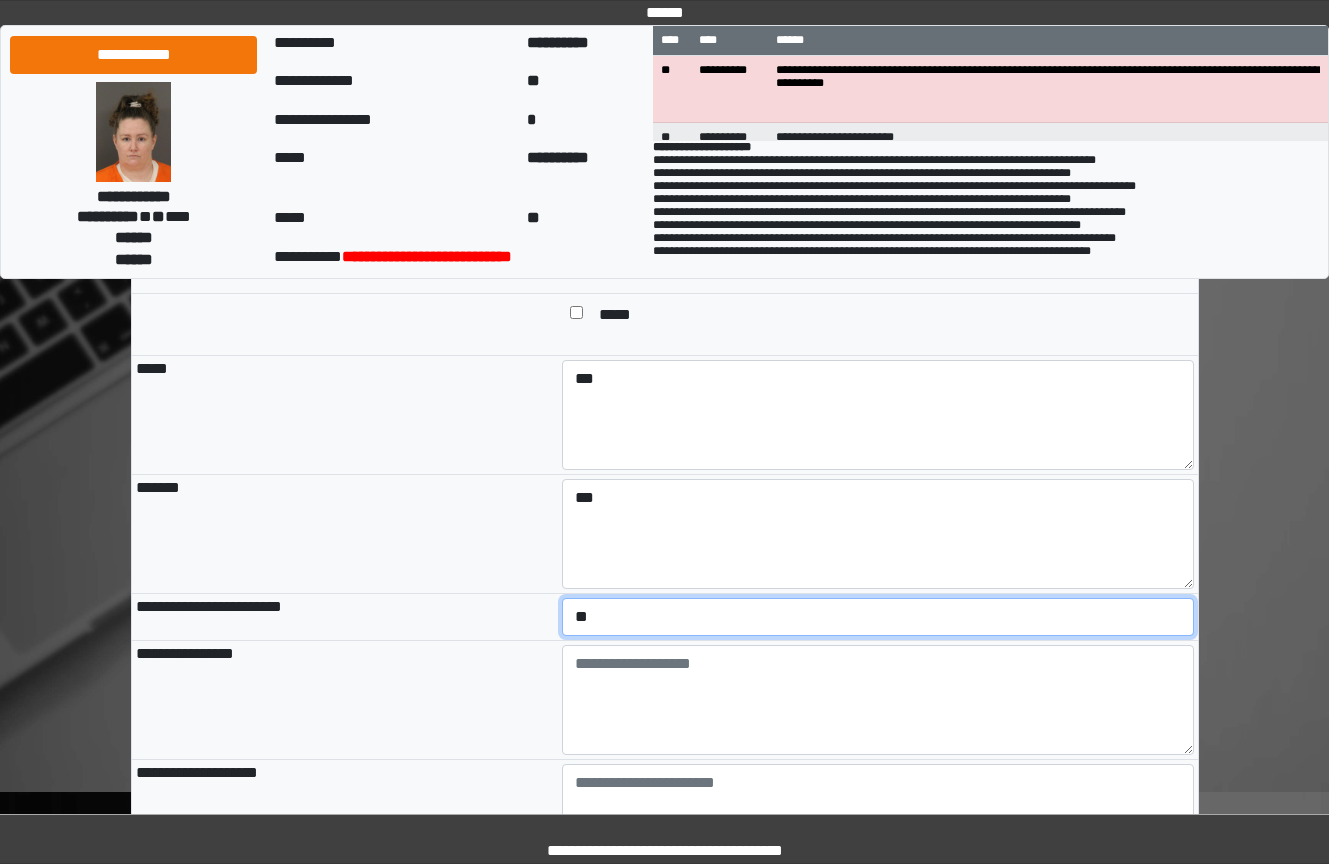 select on "*" 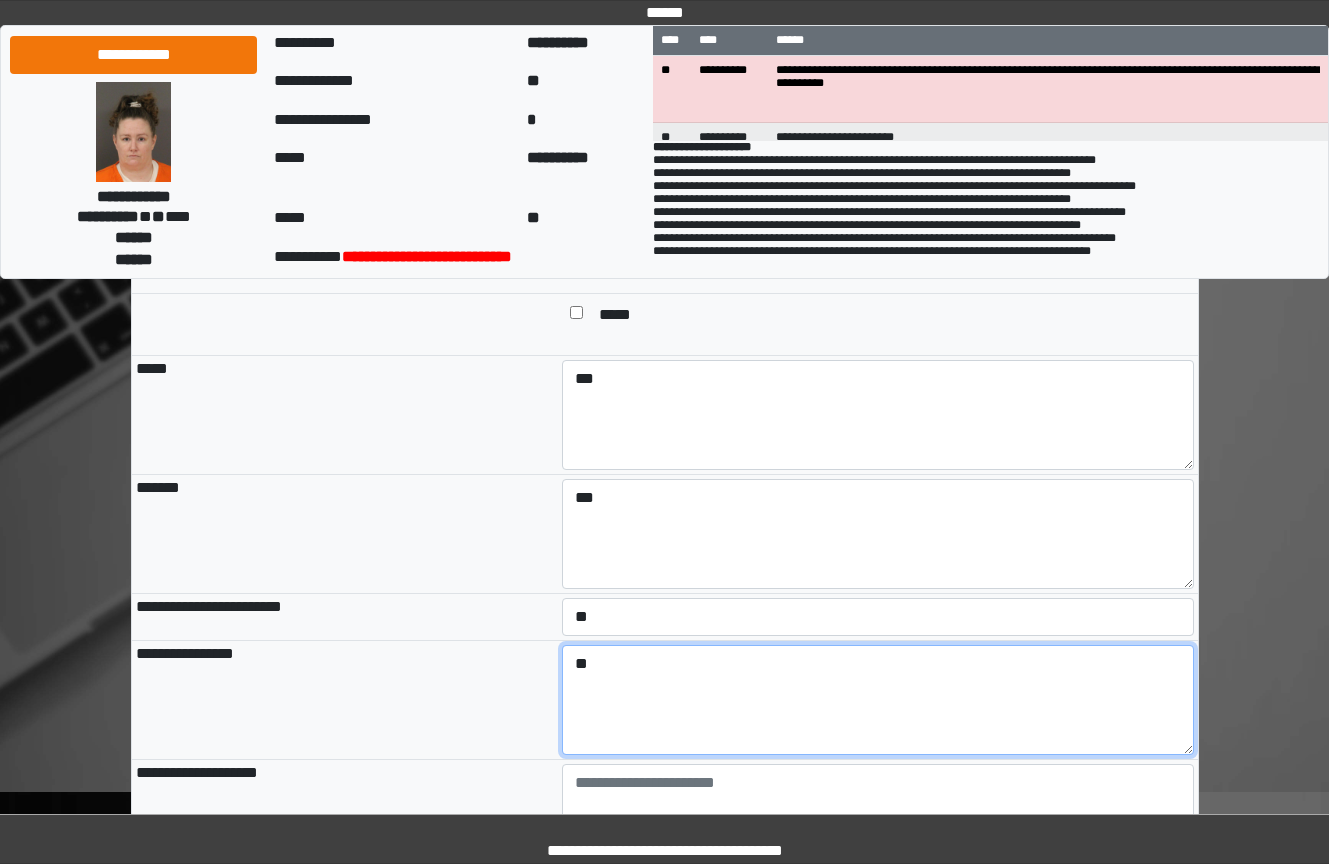 type on "**" 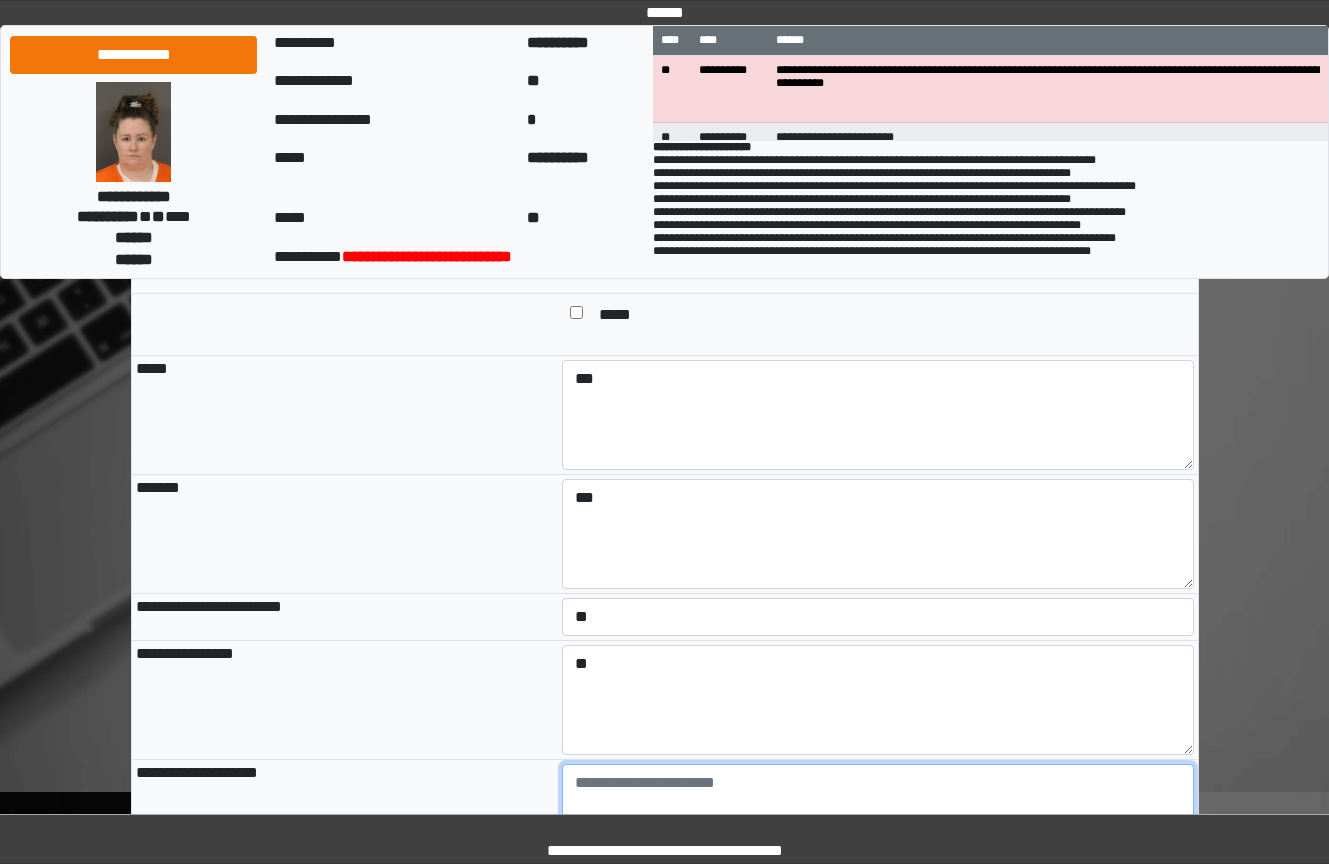 scroll, scrollTop: 1816, scrollLeft: 0, axis: vertical 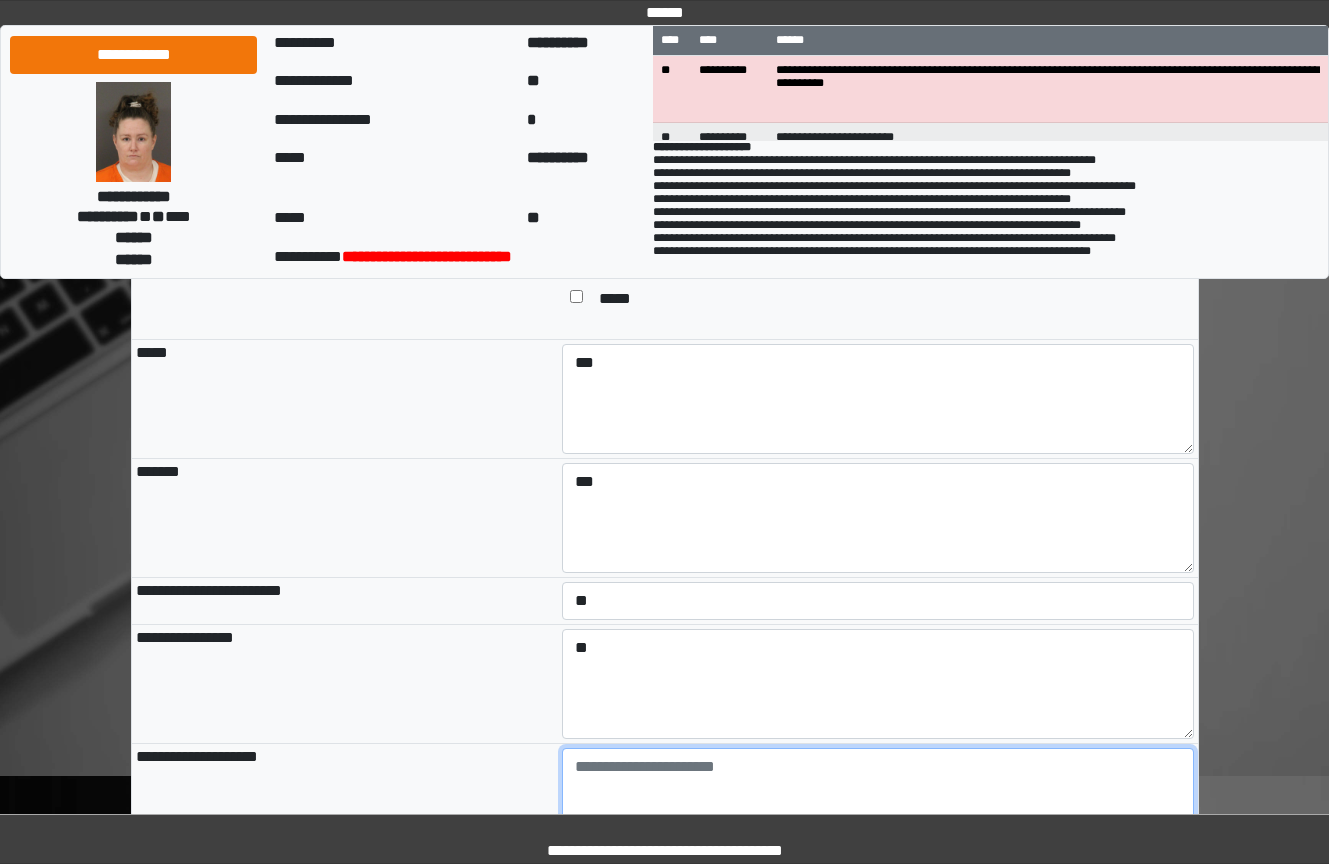 paste on "**********" 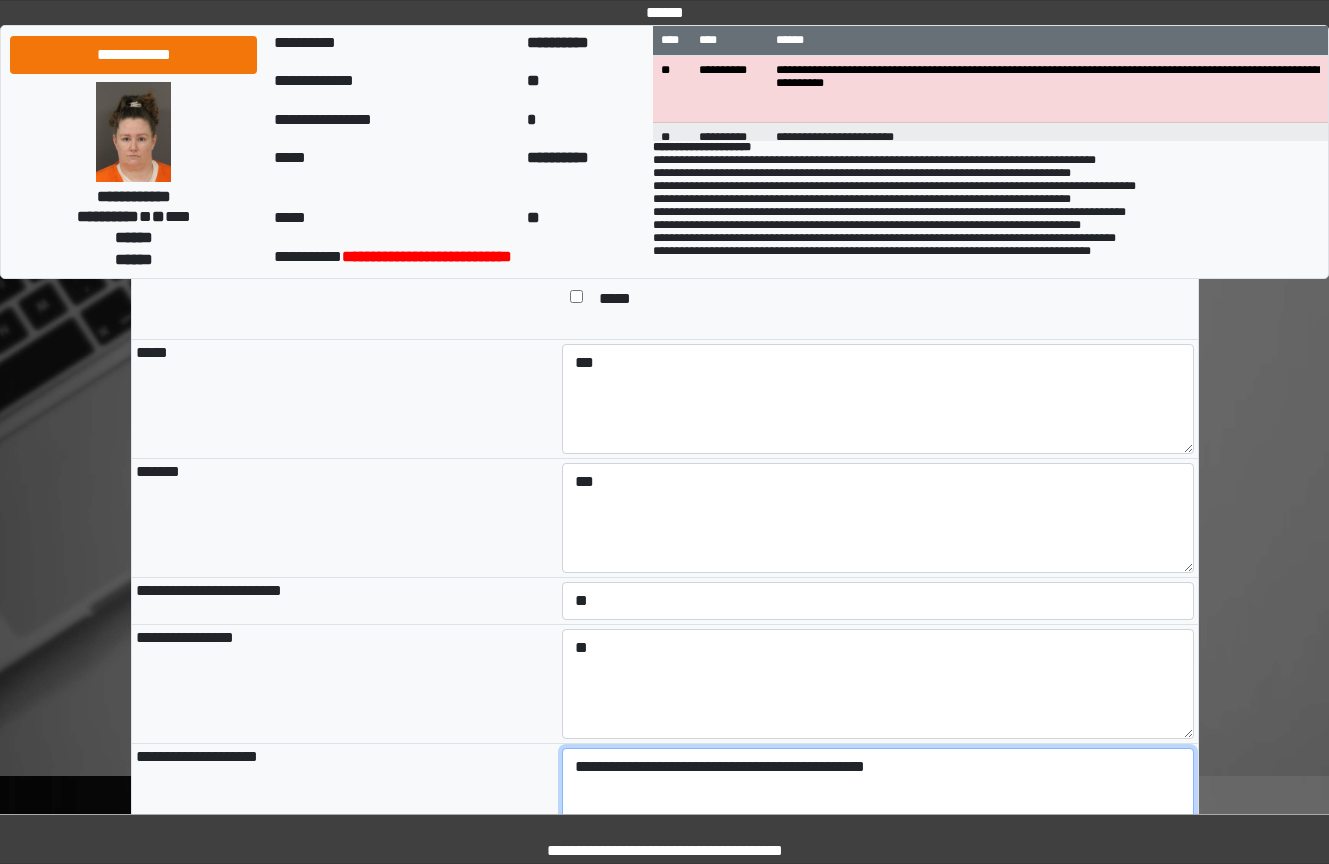 scroll, scrollTop: 2216, scrollLeft: 0, axis: vertical 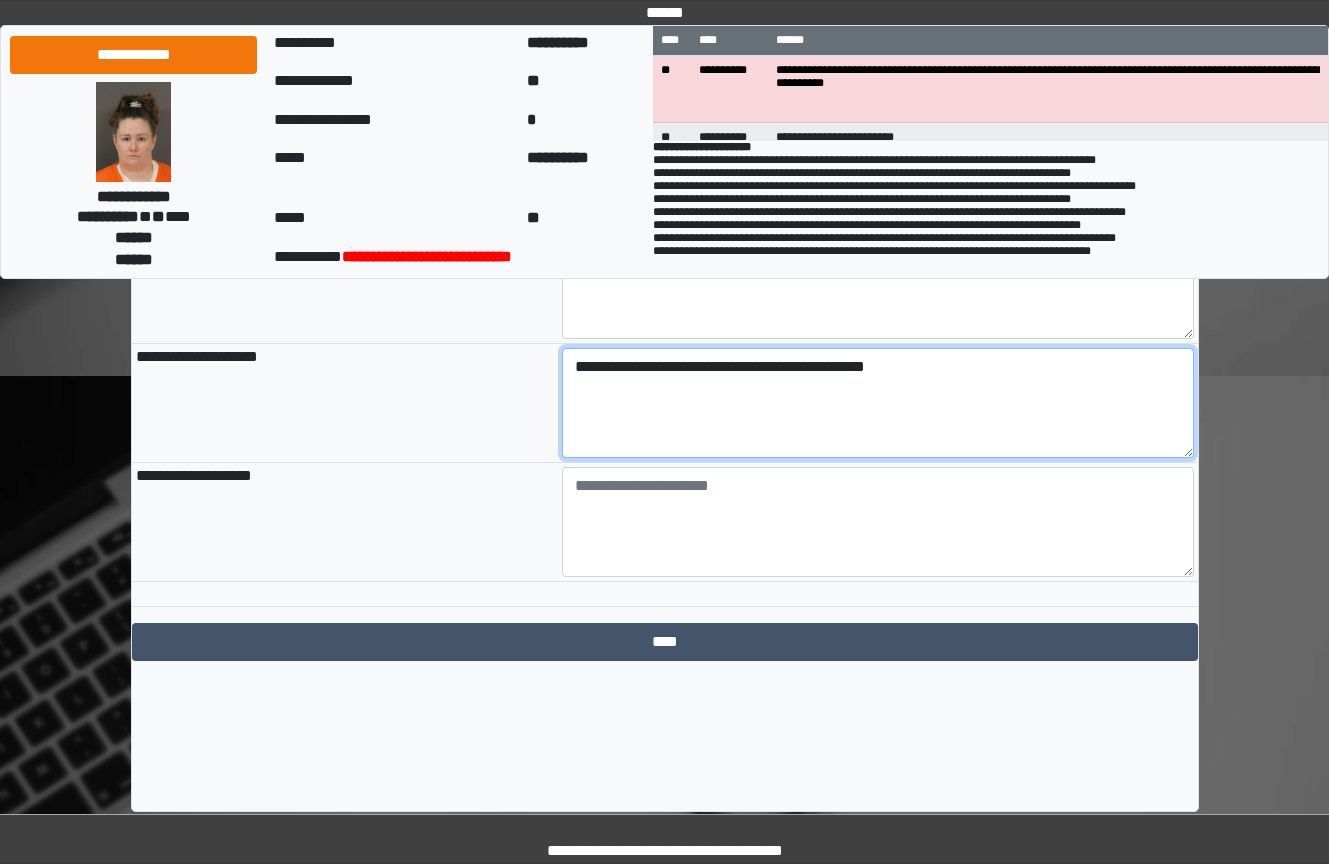 click on "**********" at bounding box center [878, 403] 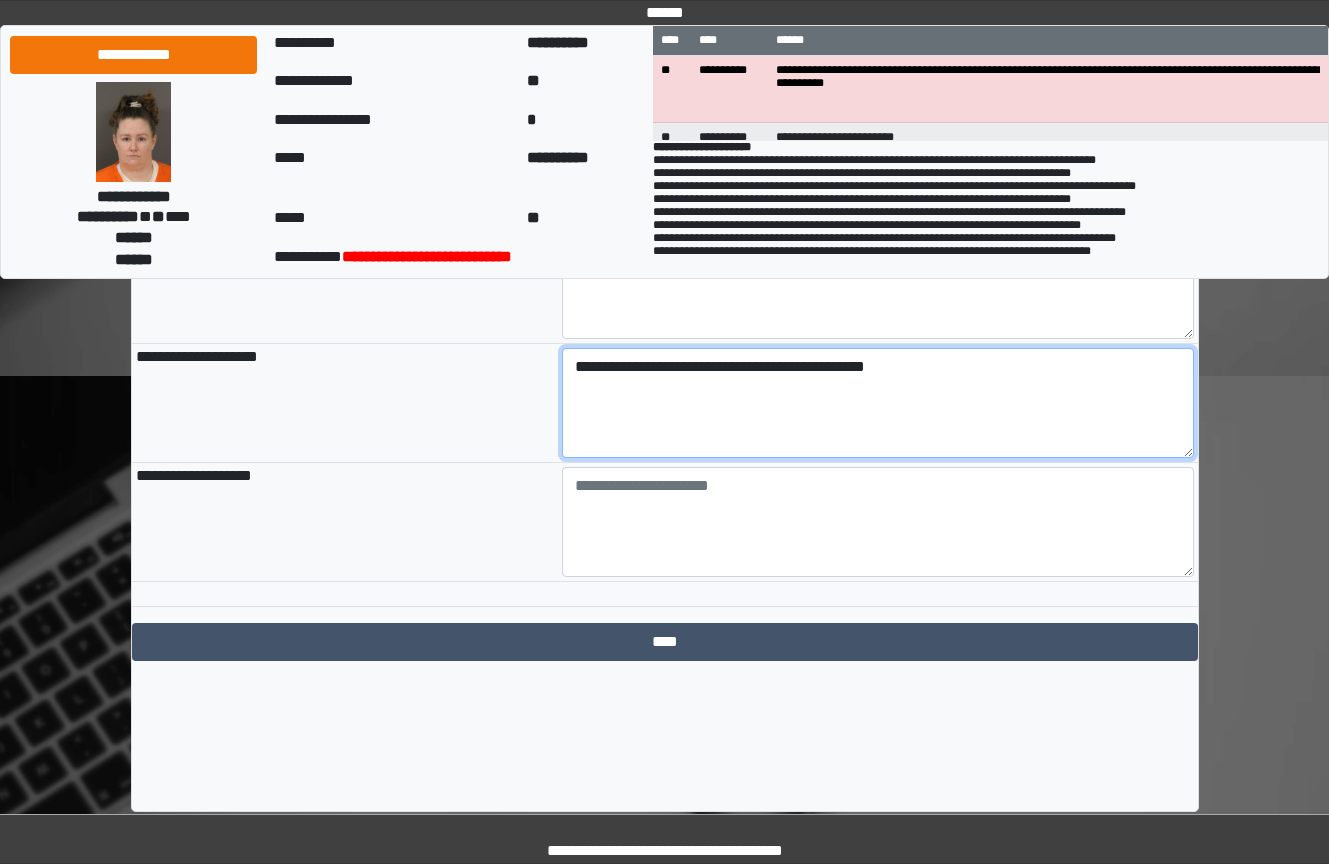 drag, startPoint x: 887, startPoint y: 462, endPoint x: 439, endPoint y: 435, distance: 448.81287 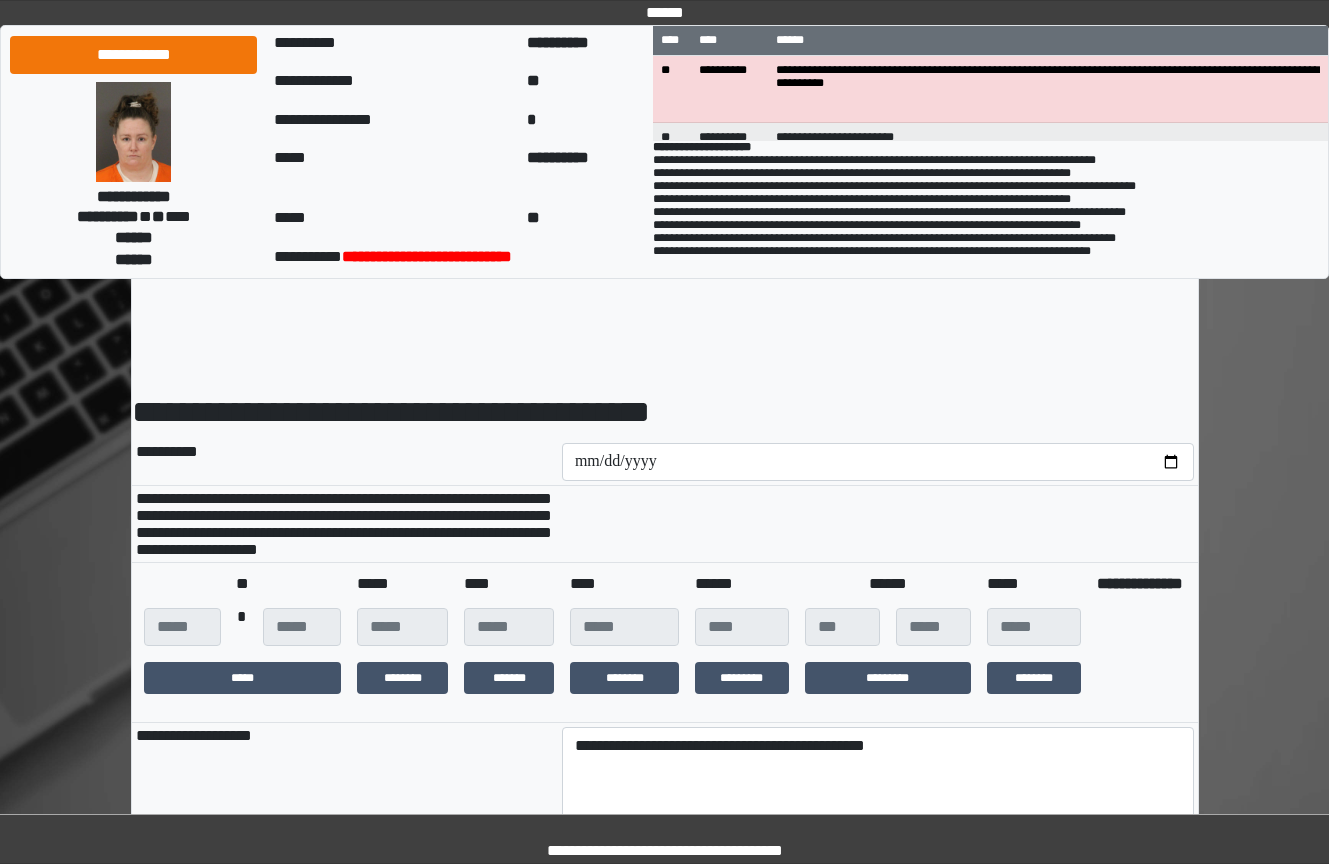 scroll, scrollTop: 500, scrollLeft: 0, axis: vertical 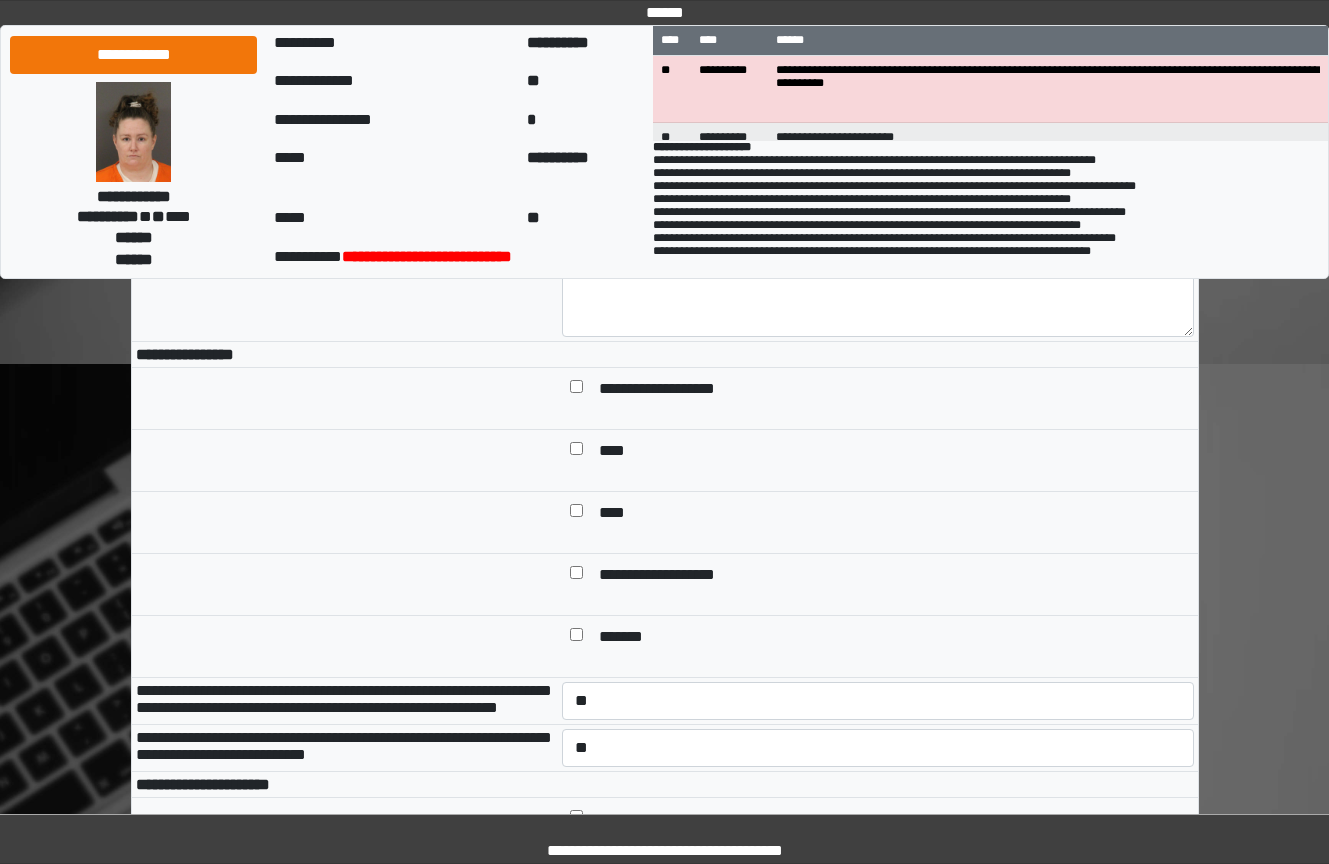 type on "**********" 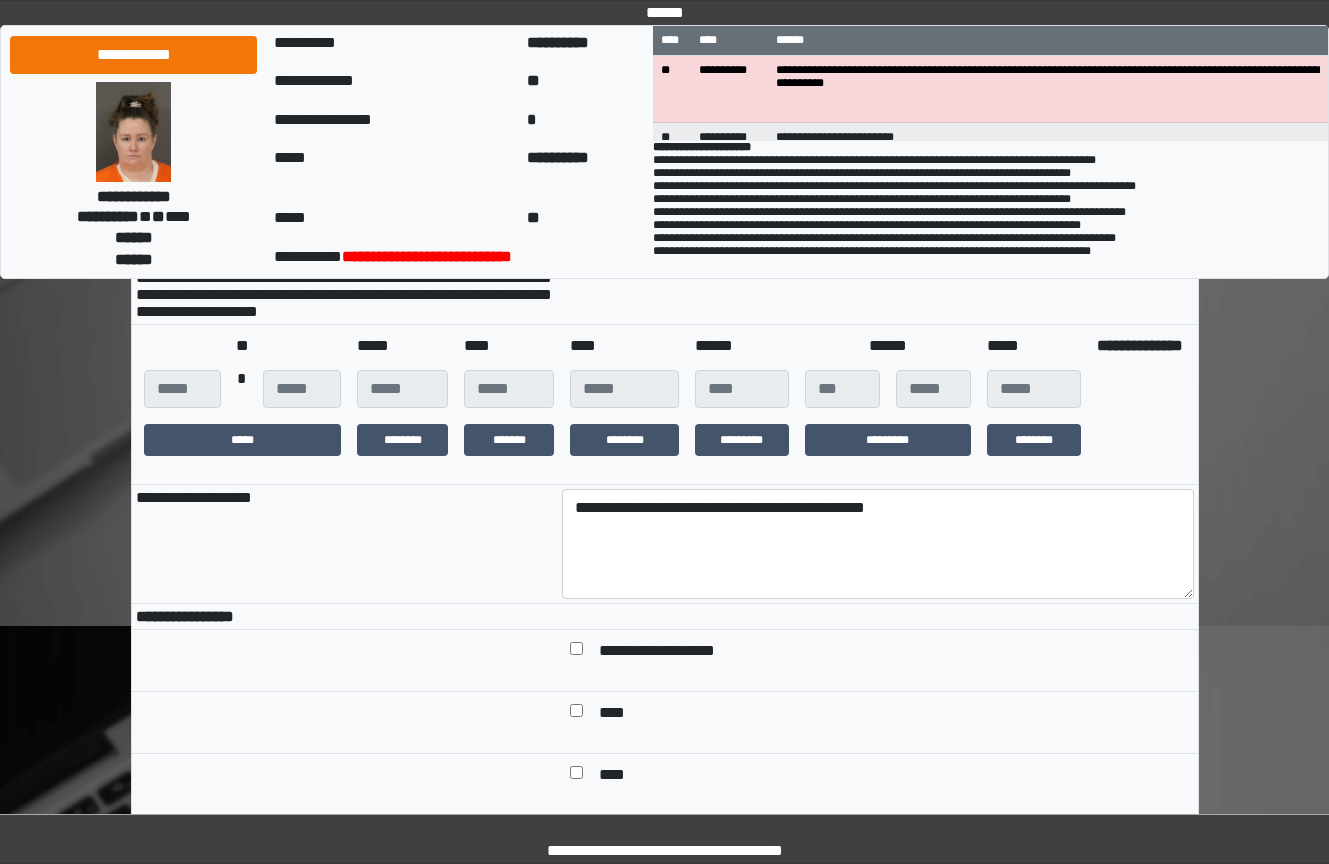 scroll, scrollTop: 300, scrollLeft: 0, axis: vertical 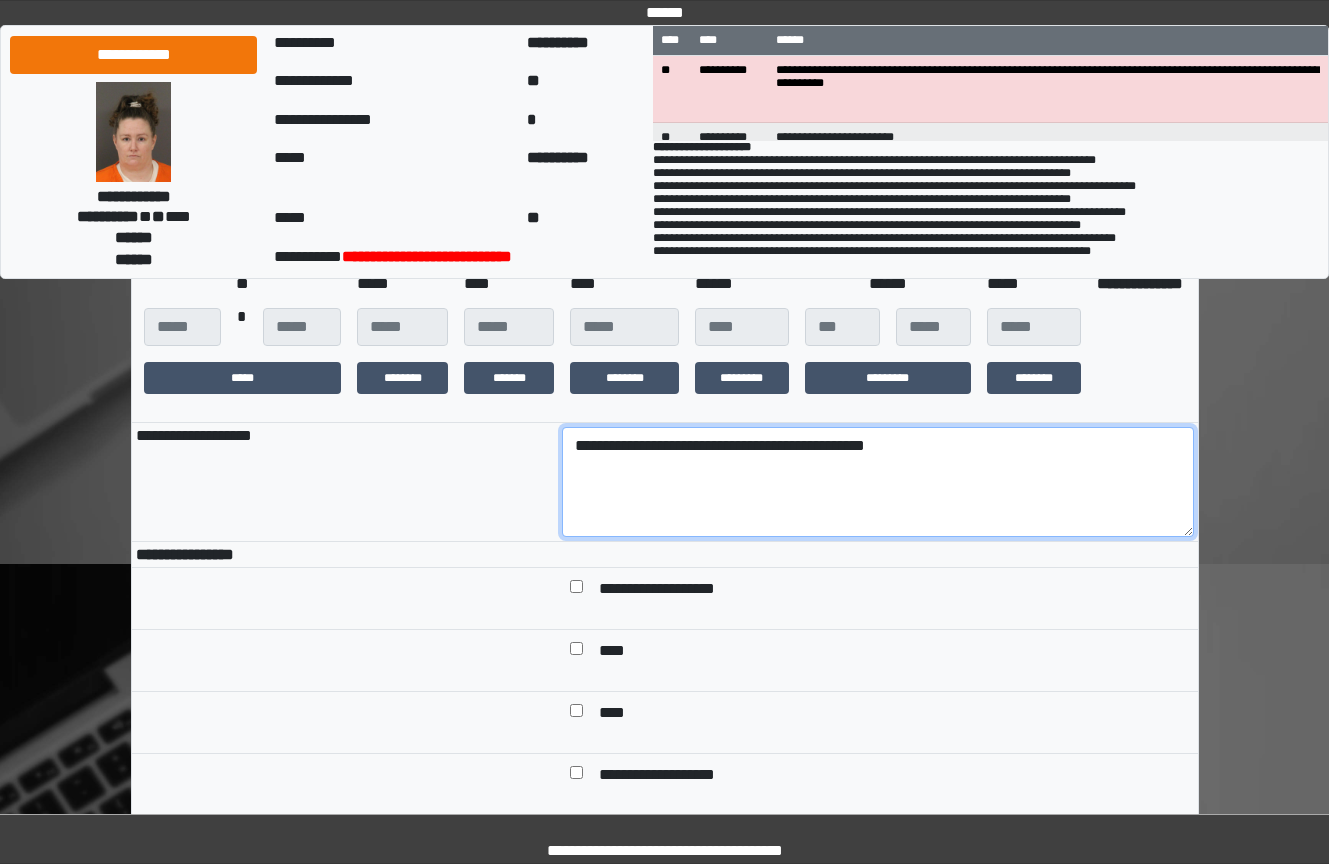 drag, startPoint x: 1081, startPoint y: 531, endPoint x: -206, endPoint y: 360, distance: 1298.3104 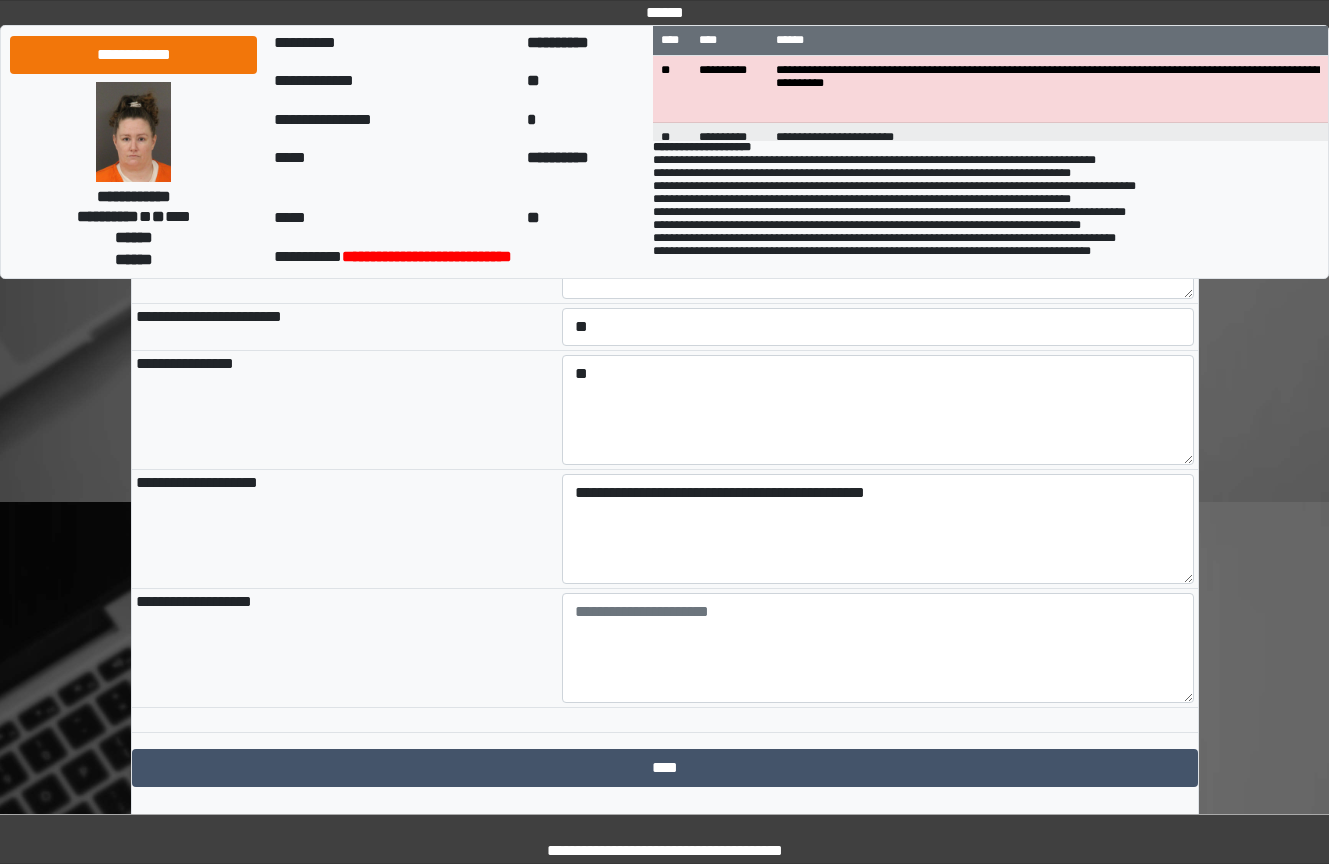 scroll, scrollTop: 2228, scrollLeft: 0, axis: vertical 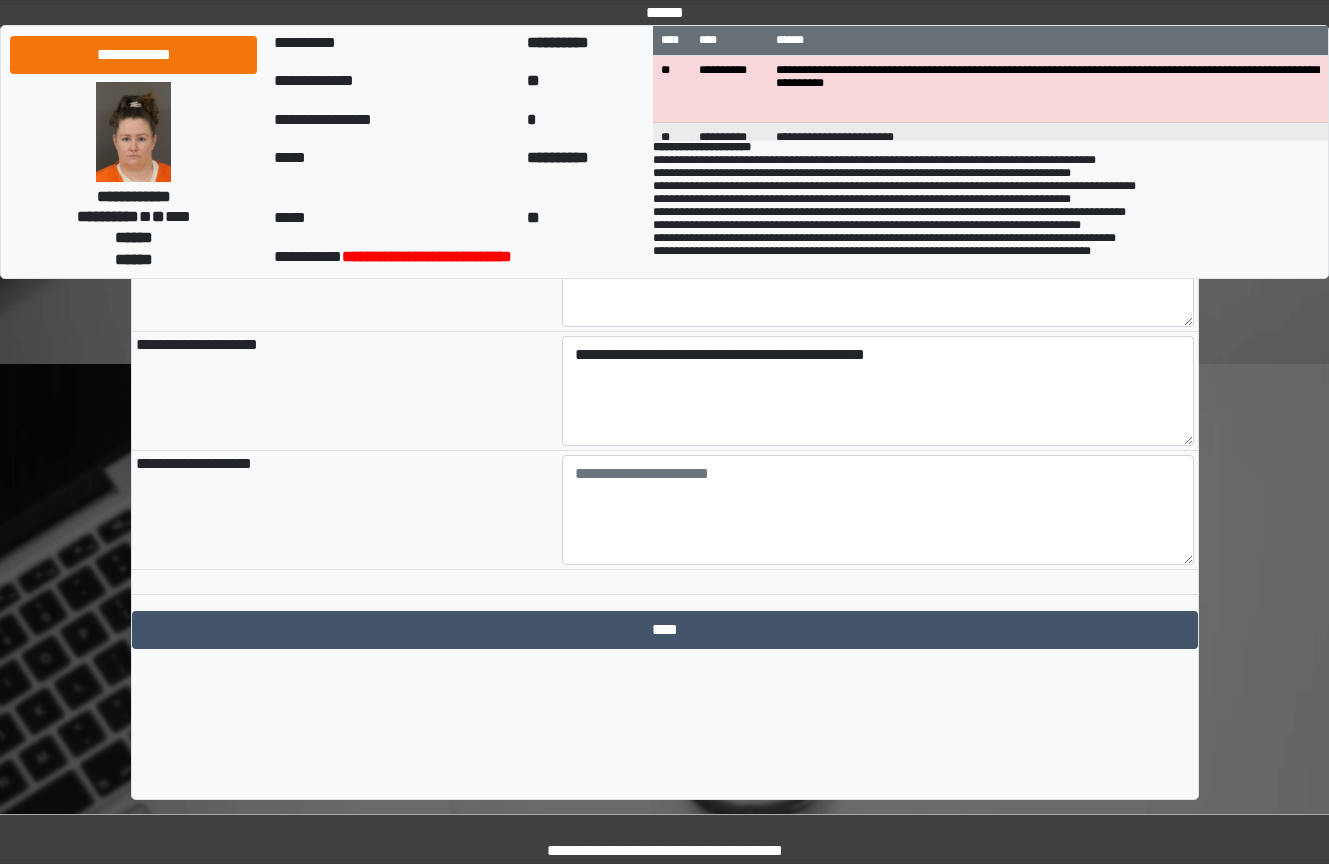 type on "**********" 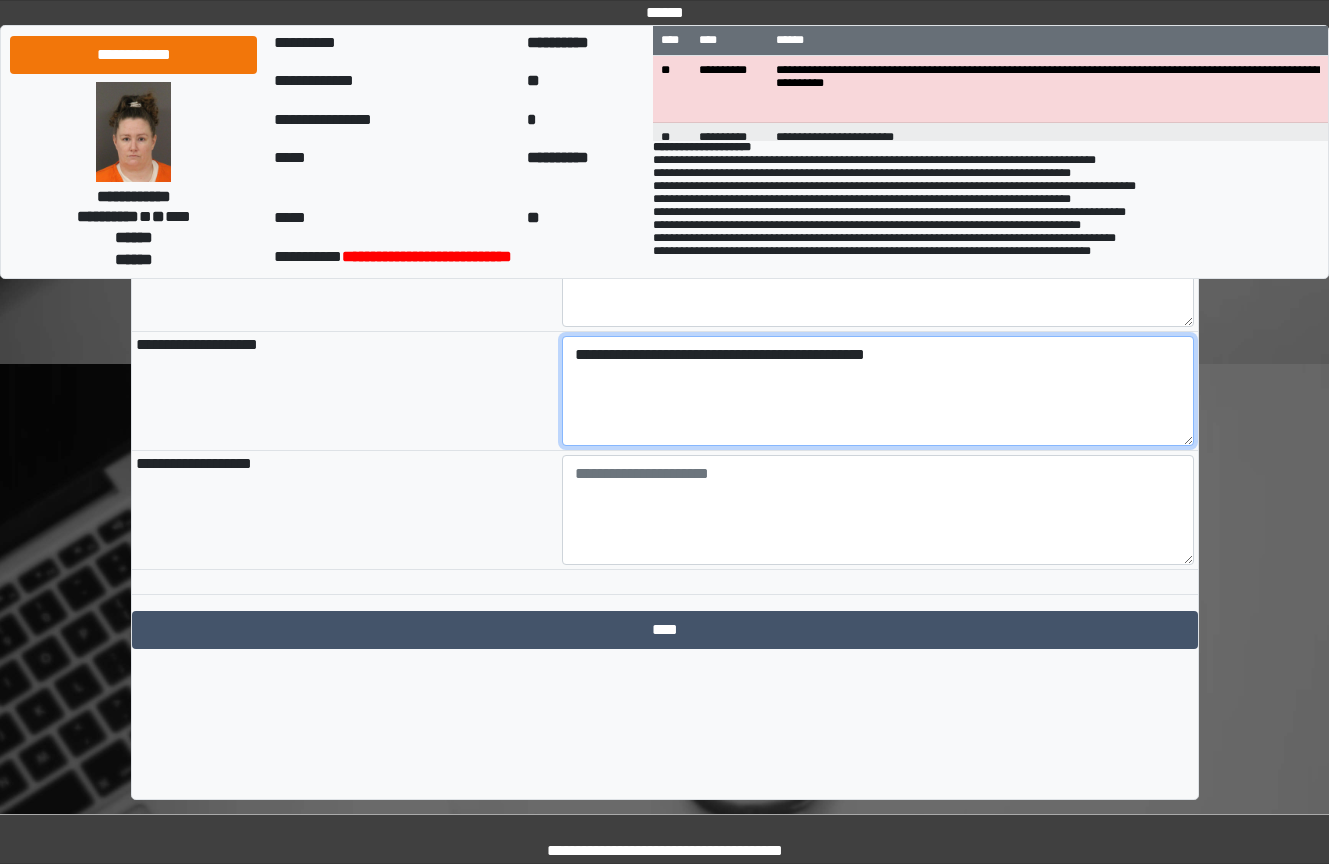 drag, startPoint x: 1016, startPoint y: 479, endPoint x: 173, endPoint y: 265, distance: 869.73846 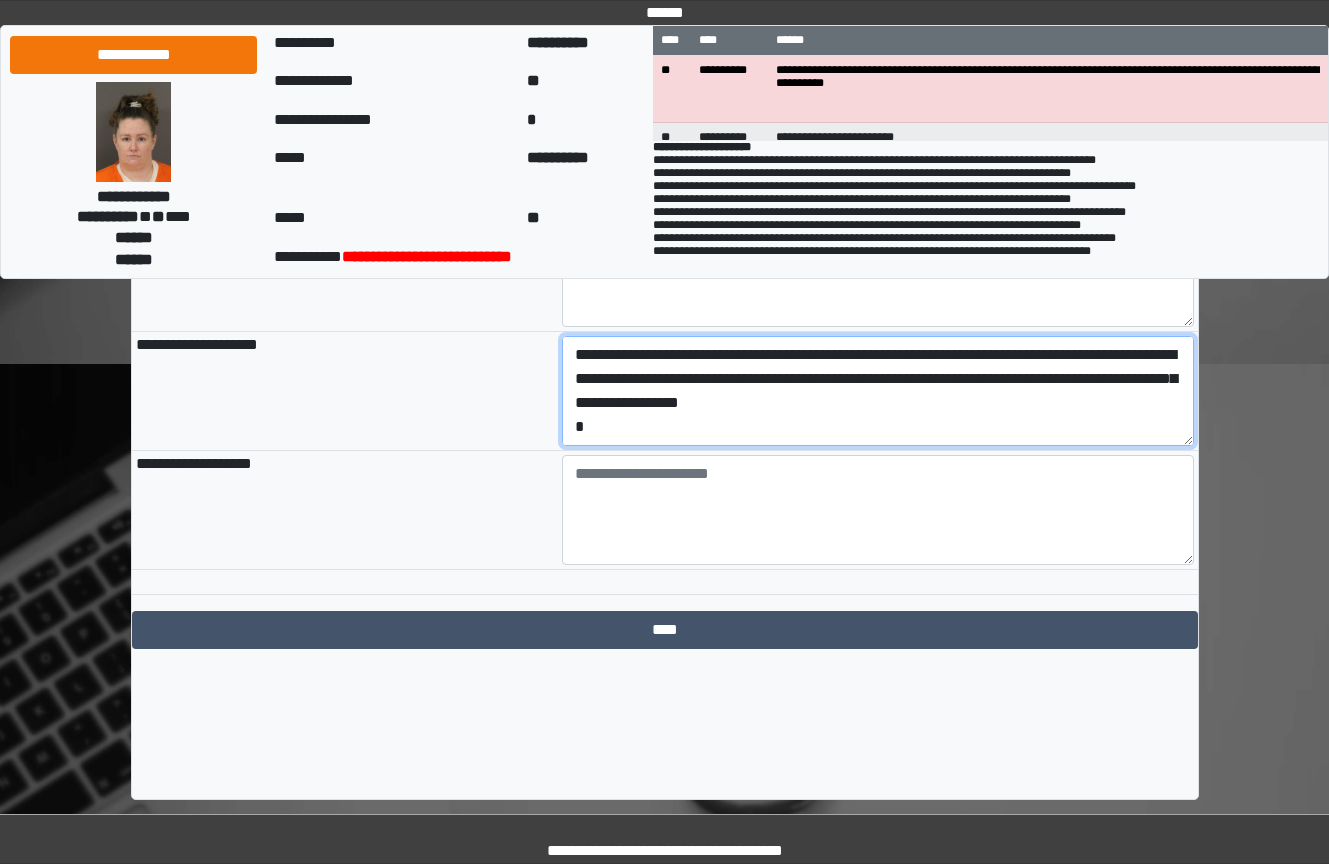 scroll, scrollTop: 41, scrollLeft: 0, axis: vertical 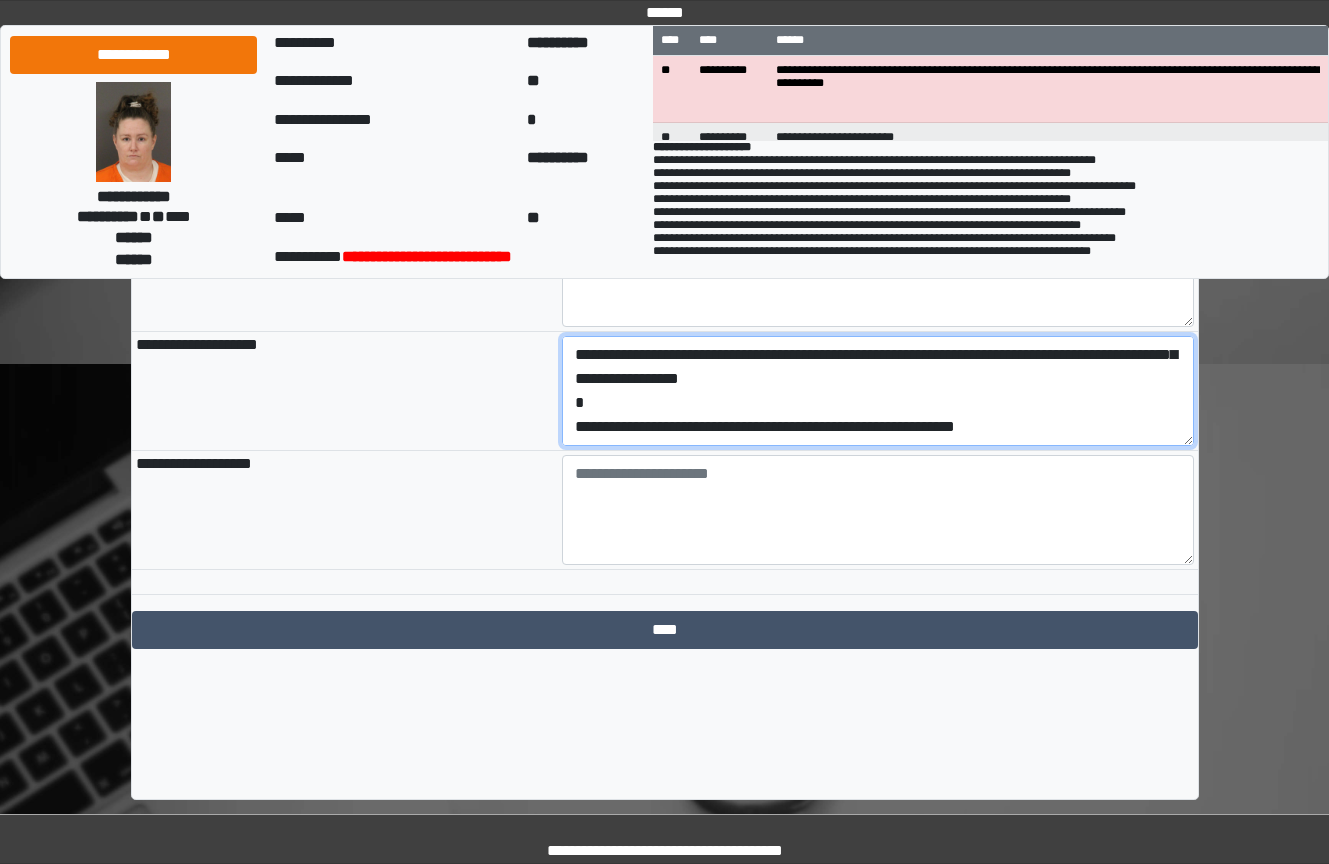 type on "**********" 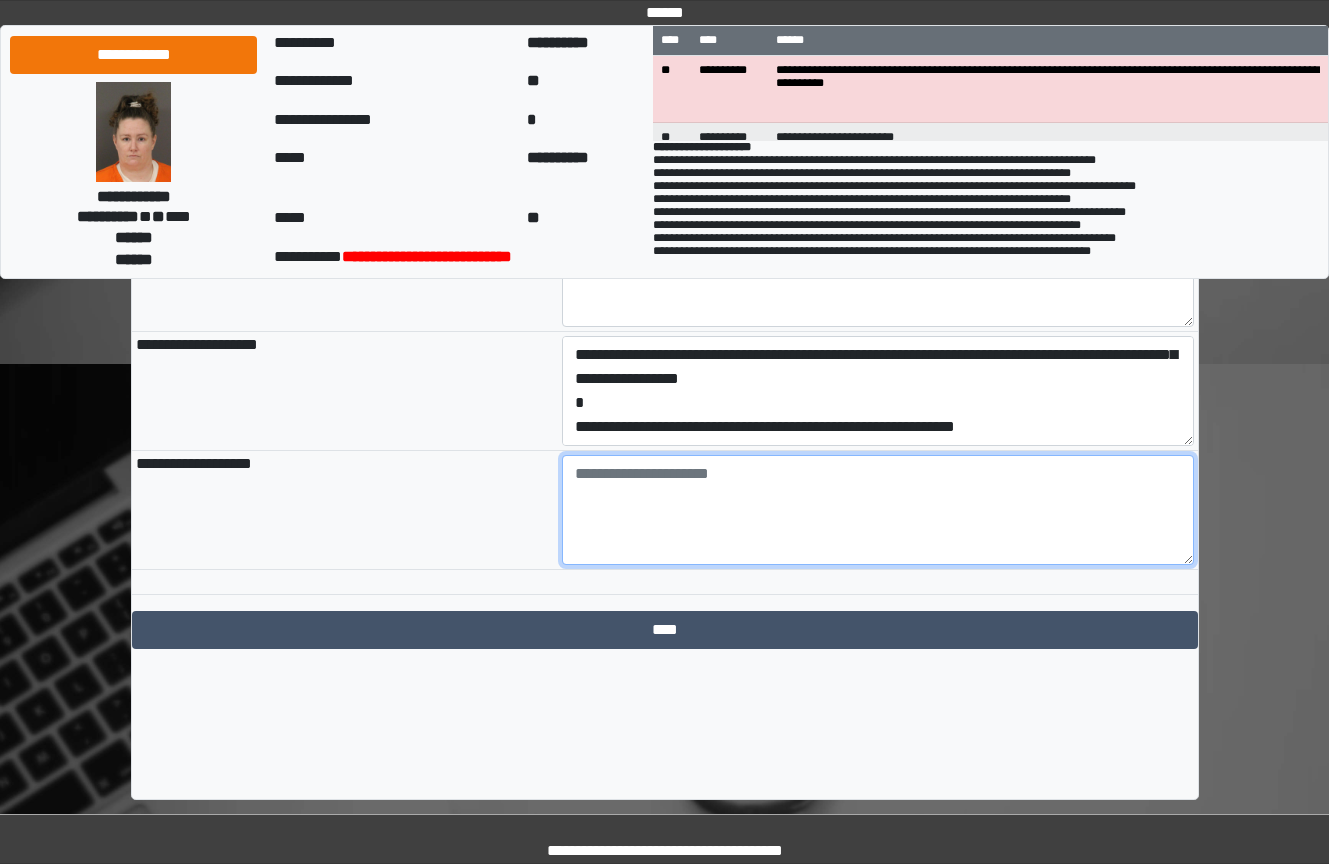 click at bounding box center [878, 510] 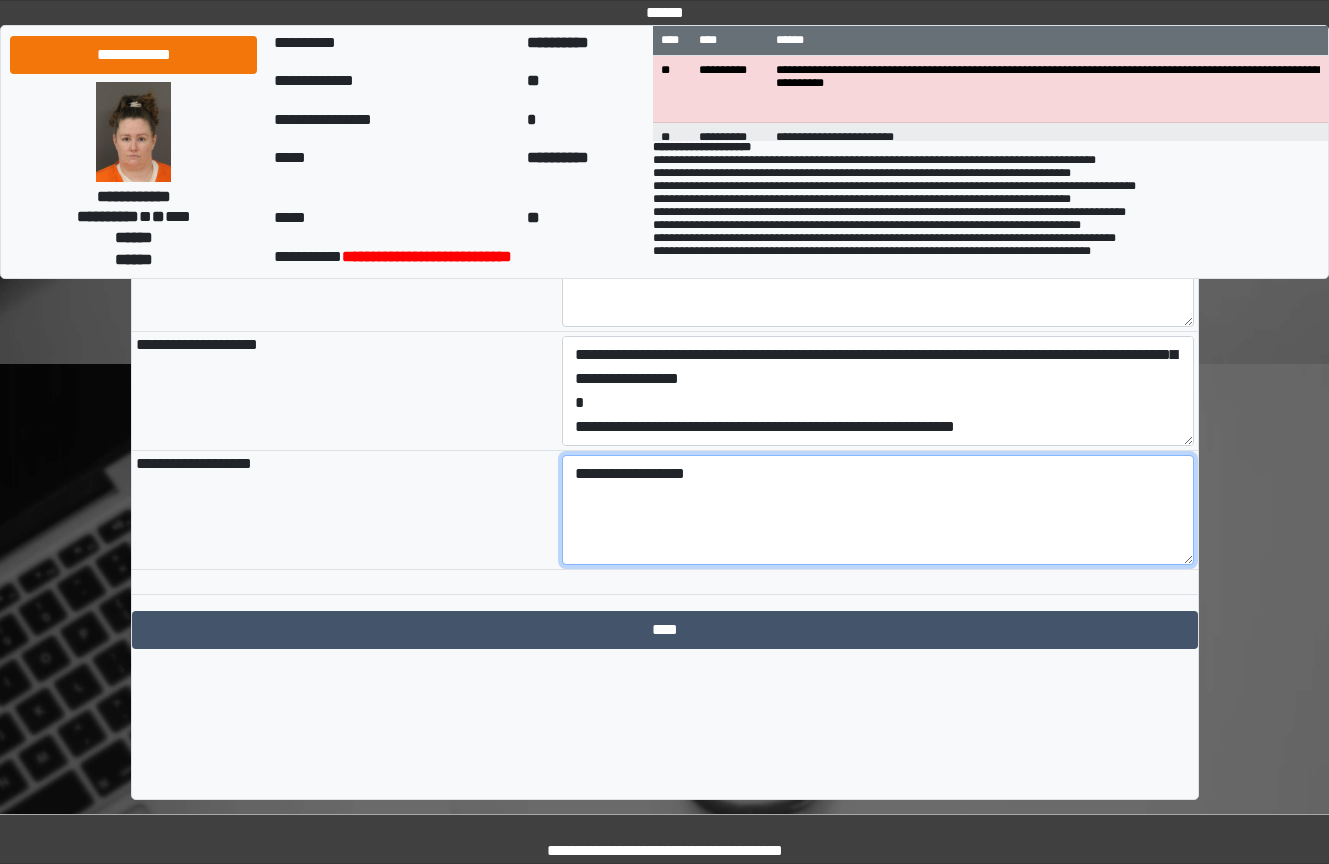 click on "**********" at bounding box center [878, 510] 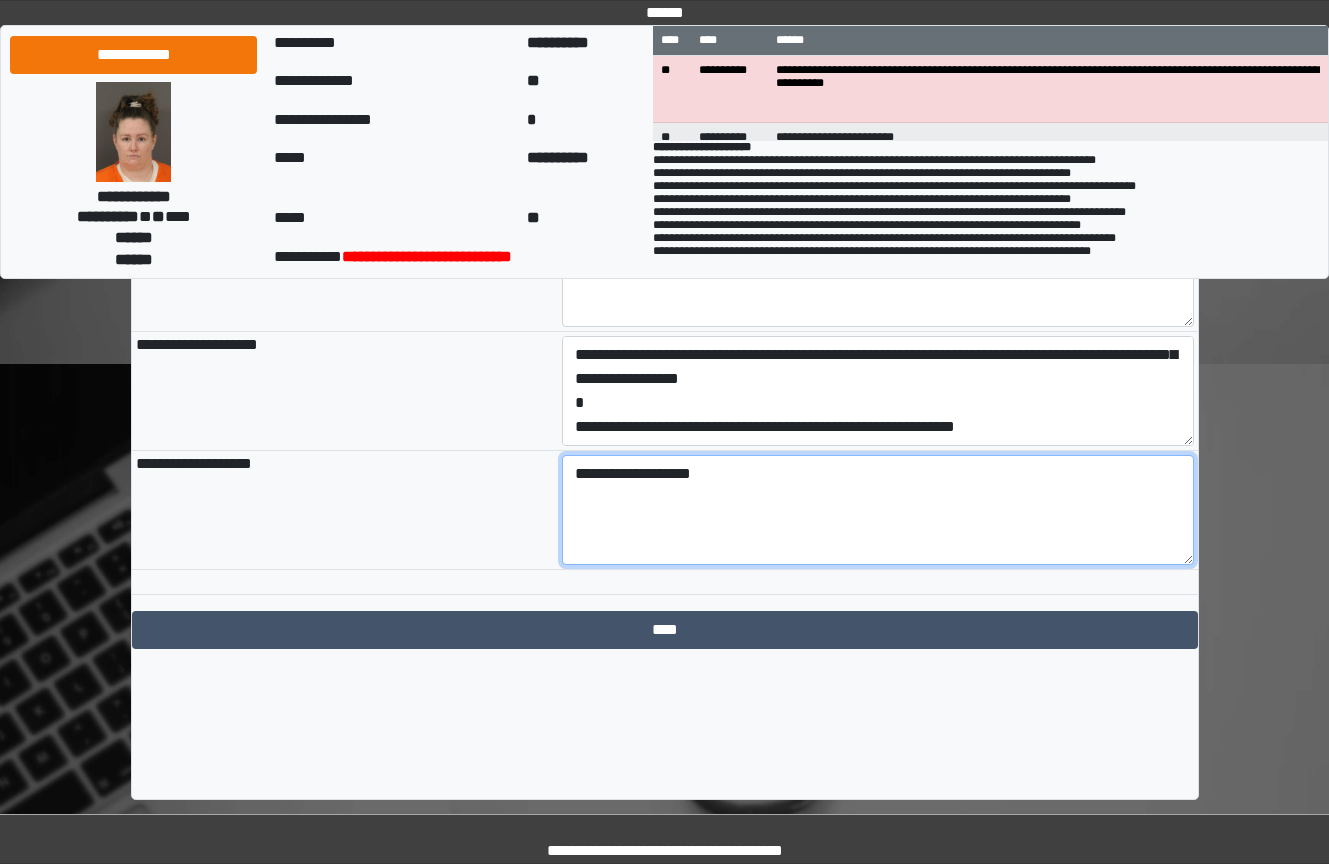 type on "**********" 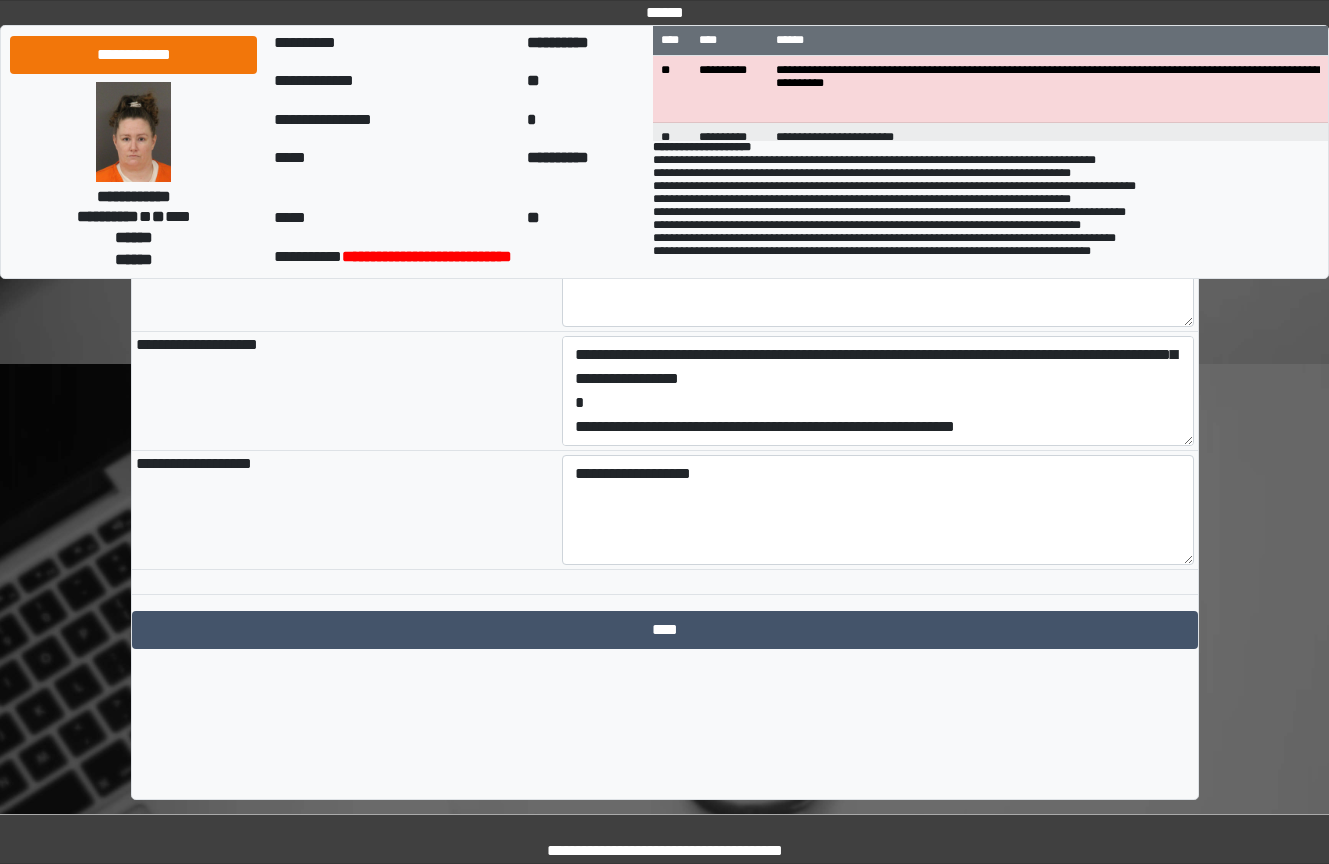 click at bounding box center [665, 590] 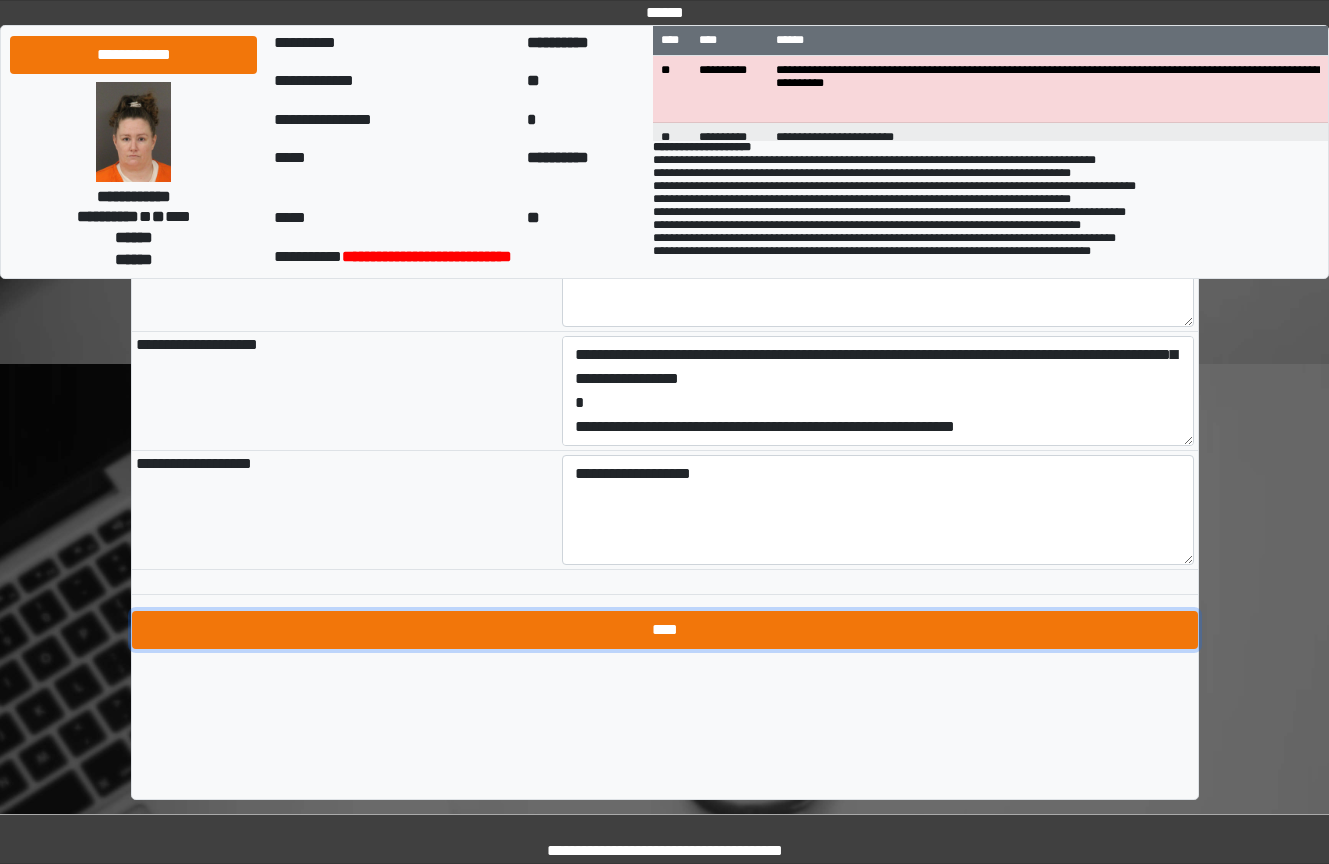 click on "****" at bounding box center [665, 630] 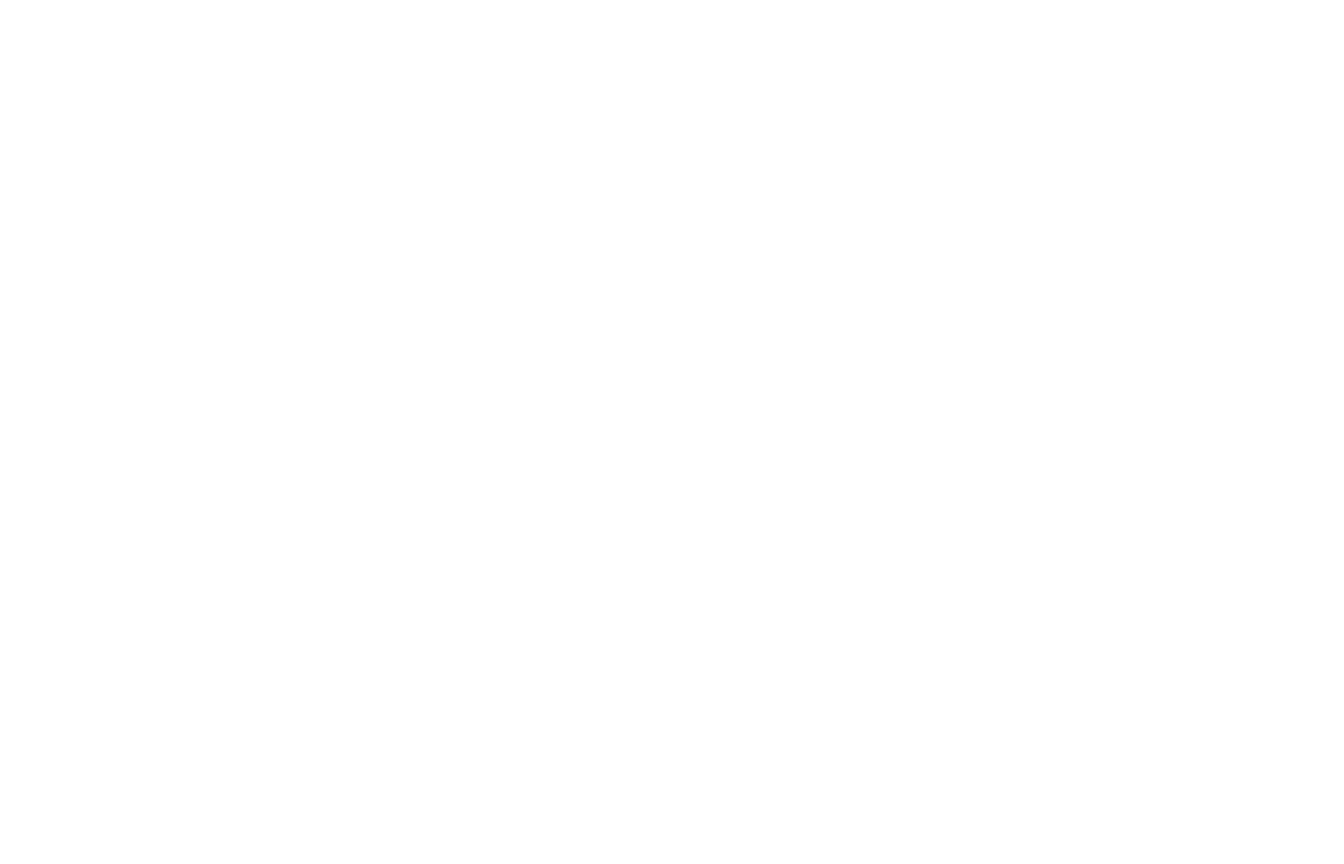 scroll, scrollTop: 0, scrollLeft: 0, axis: both 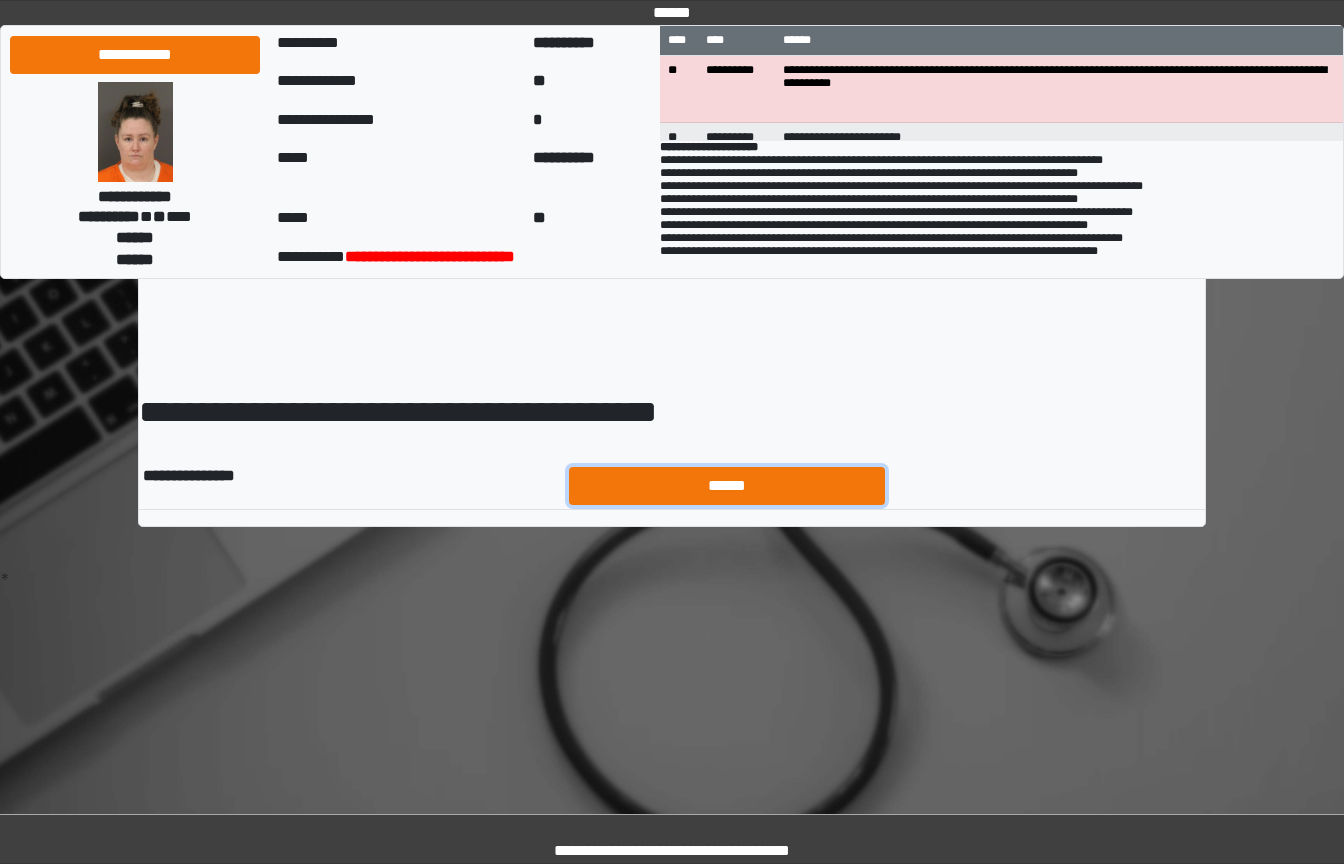 click on "******" at bounding box center (727, 486) 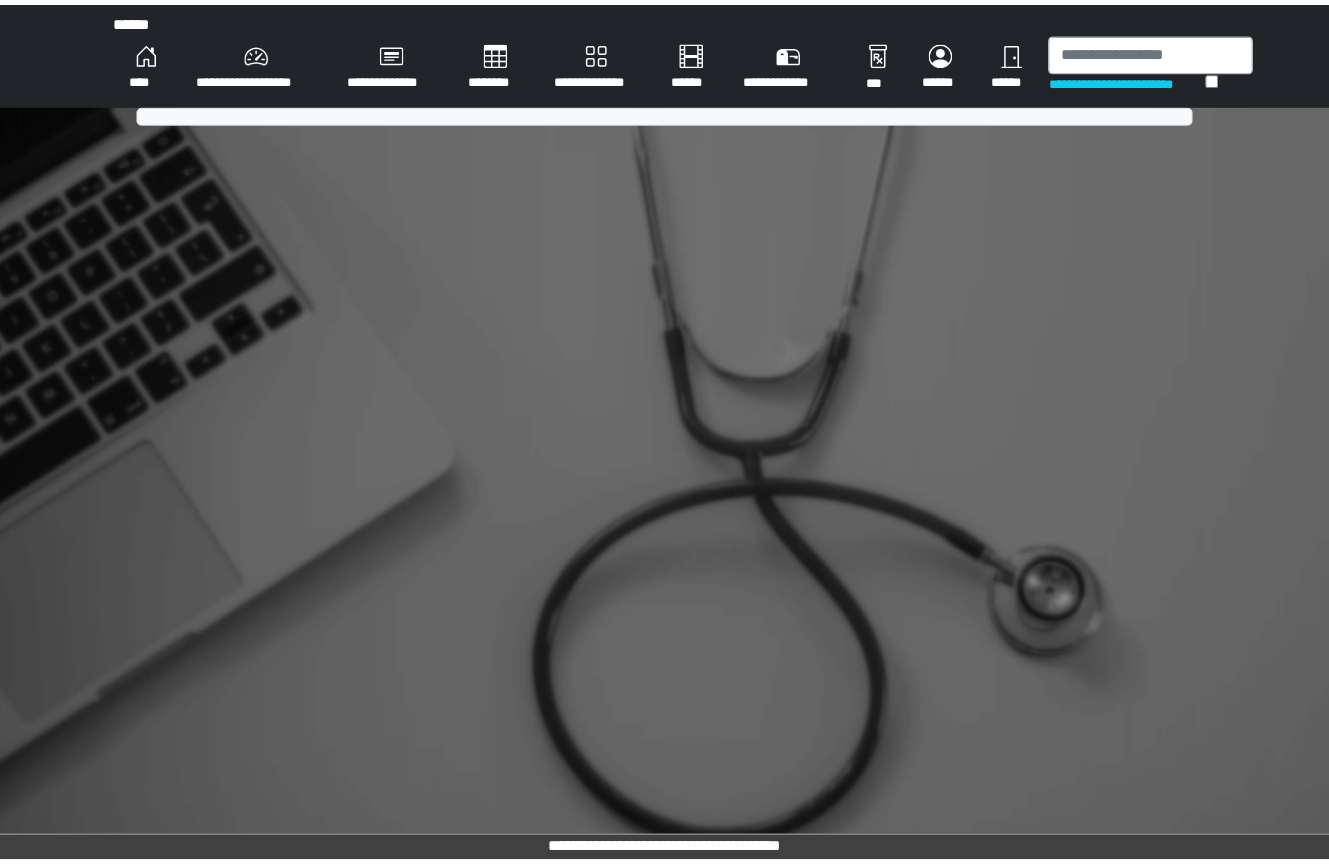 scroll, scrollTop: 0, scrollLeft: 0, axis: both 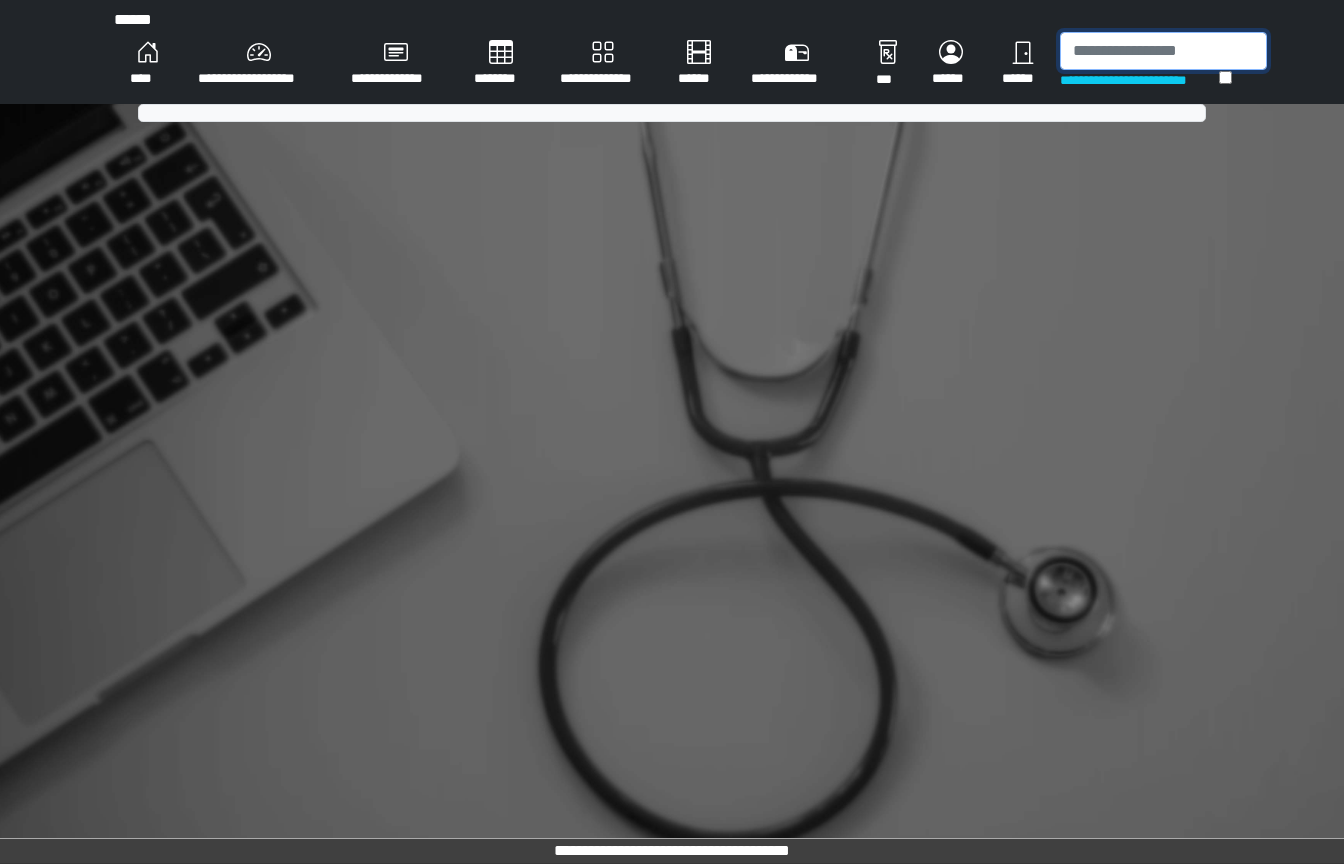 click at bounding box center [1163, 51] 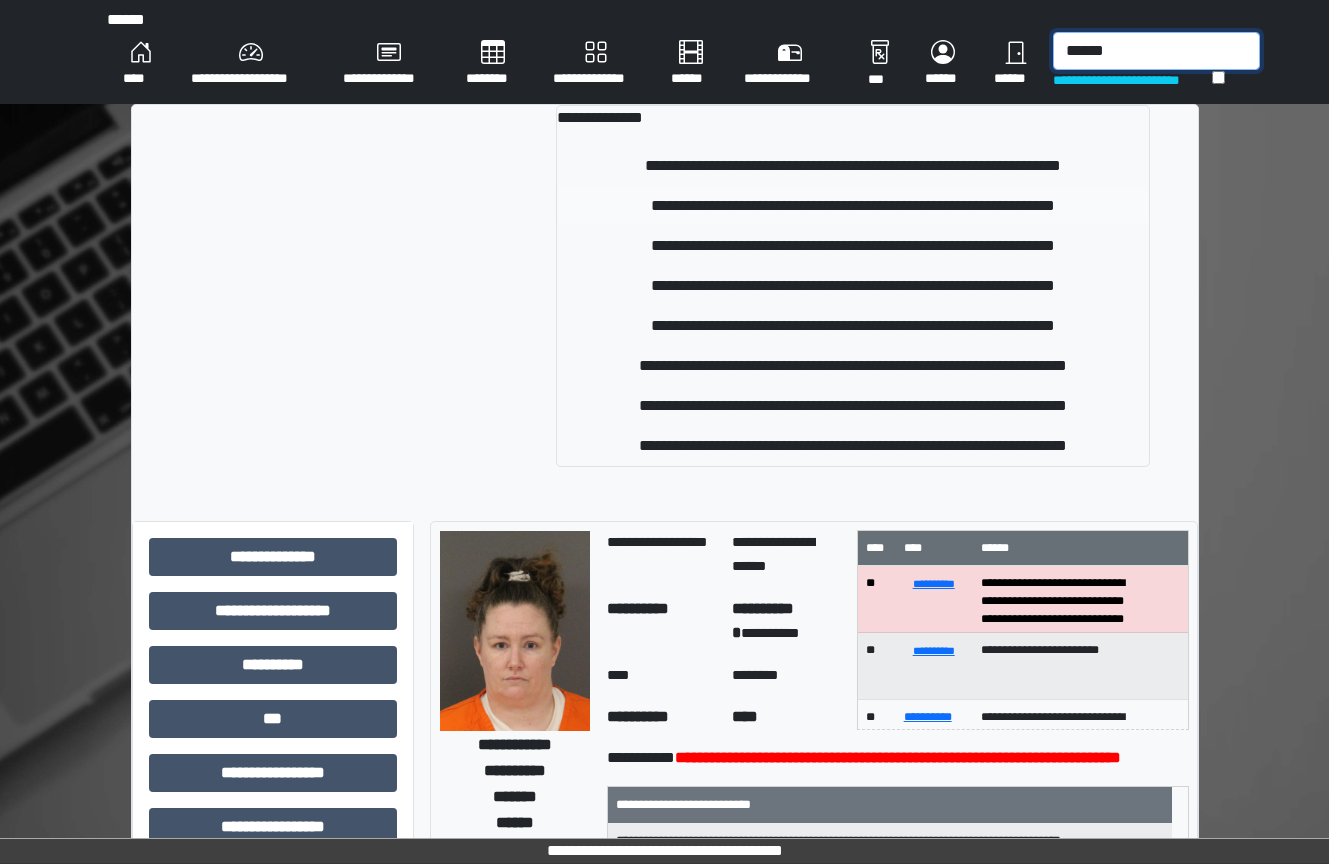 type on "******" 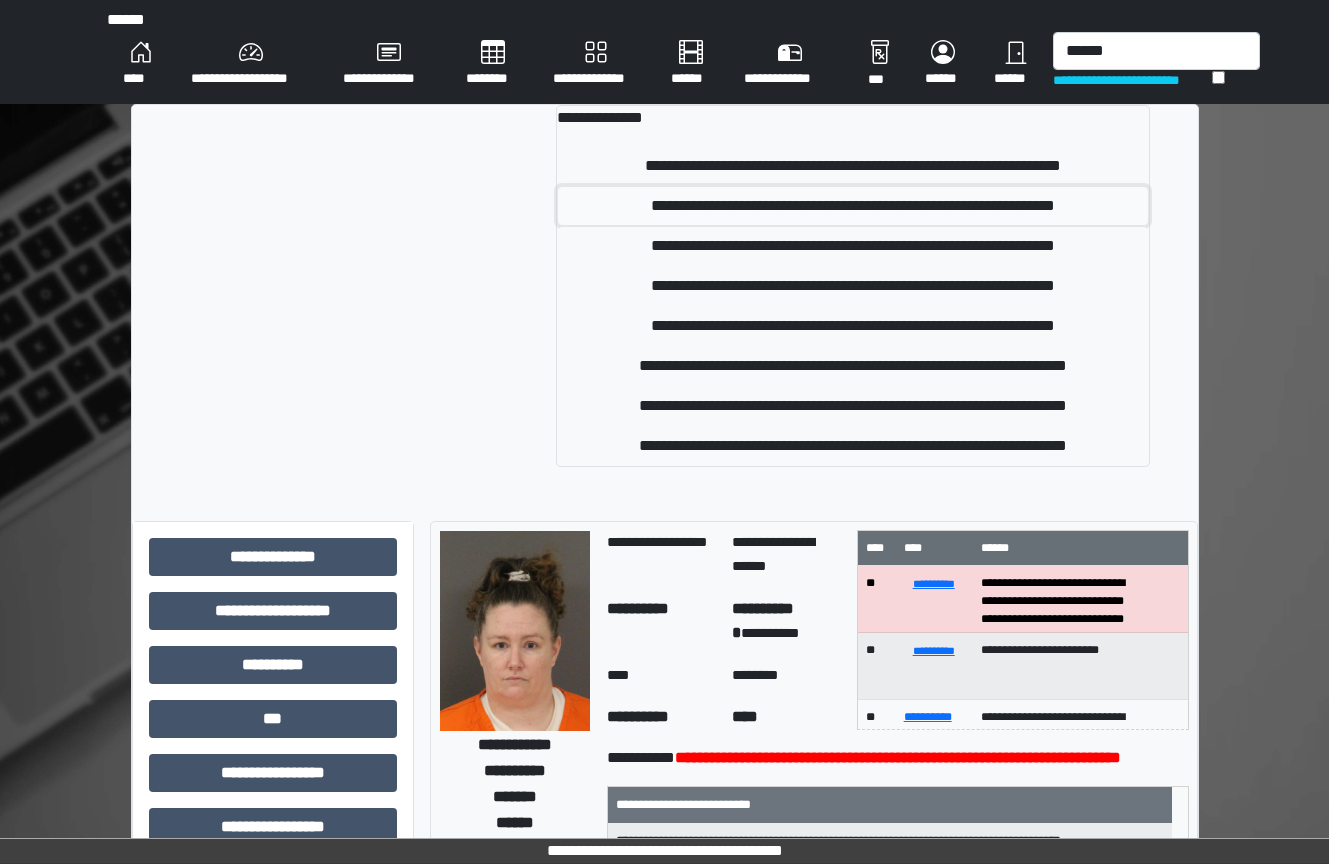 click on "**********" at bounding box center (853, 206) 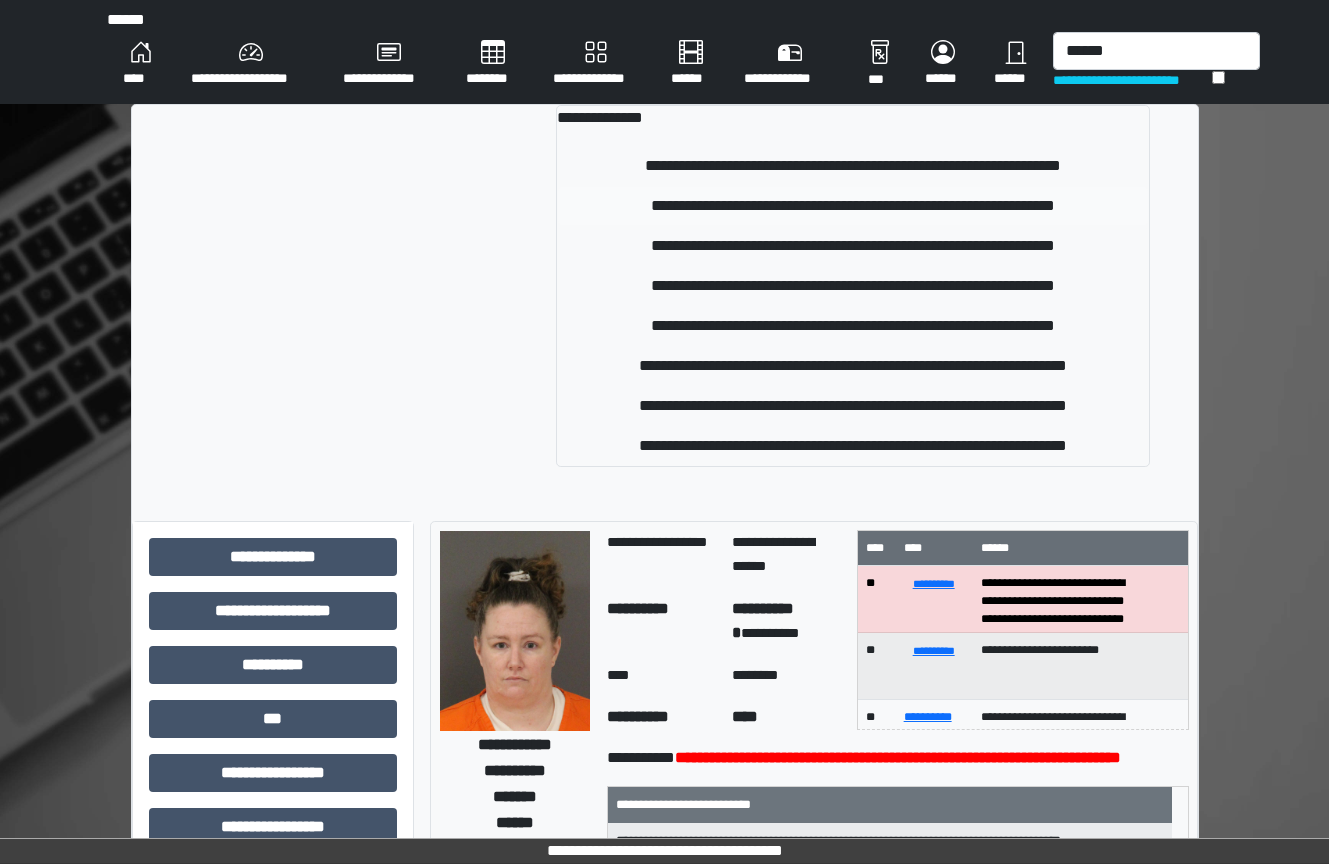 type 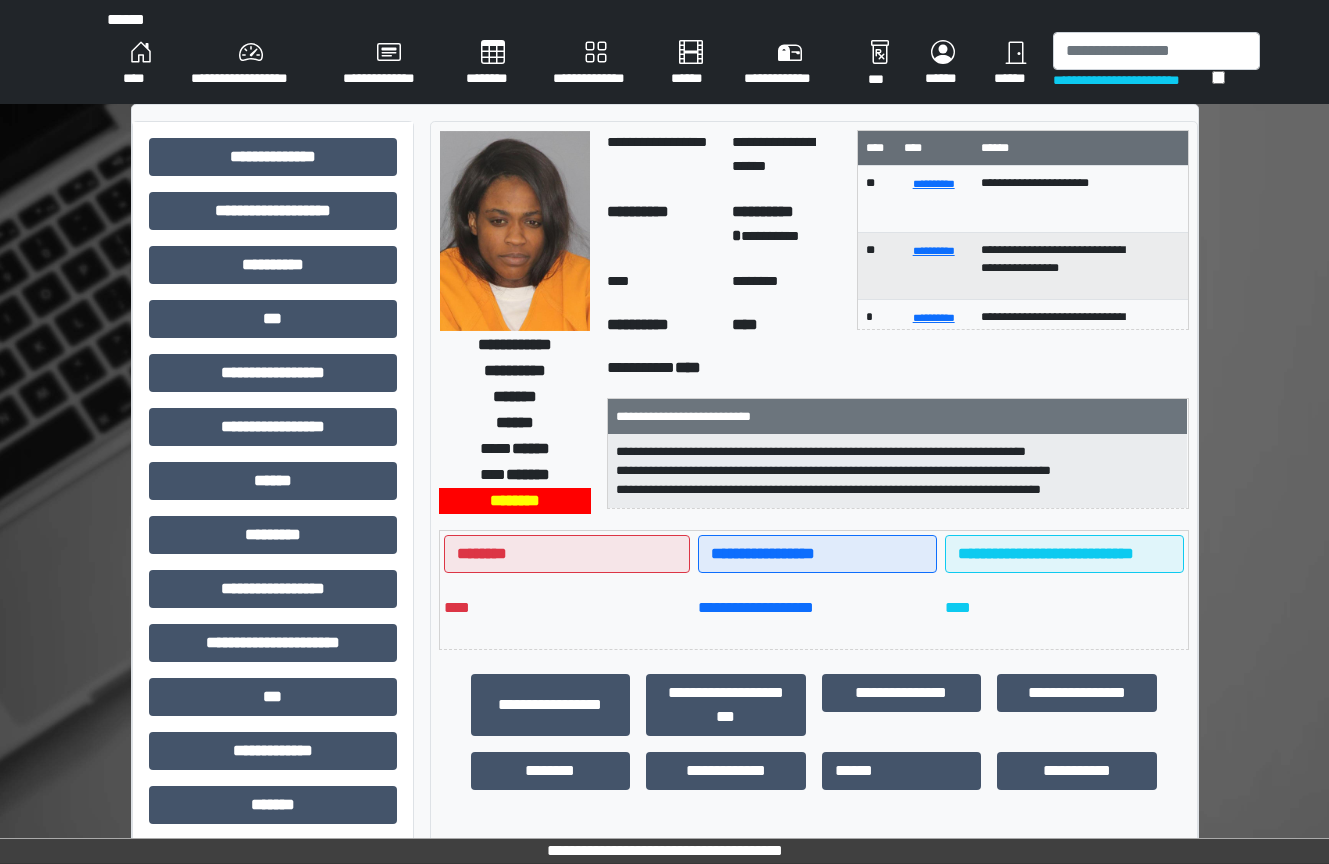 click on "**********" at bounding box center (664, 651) 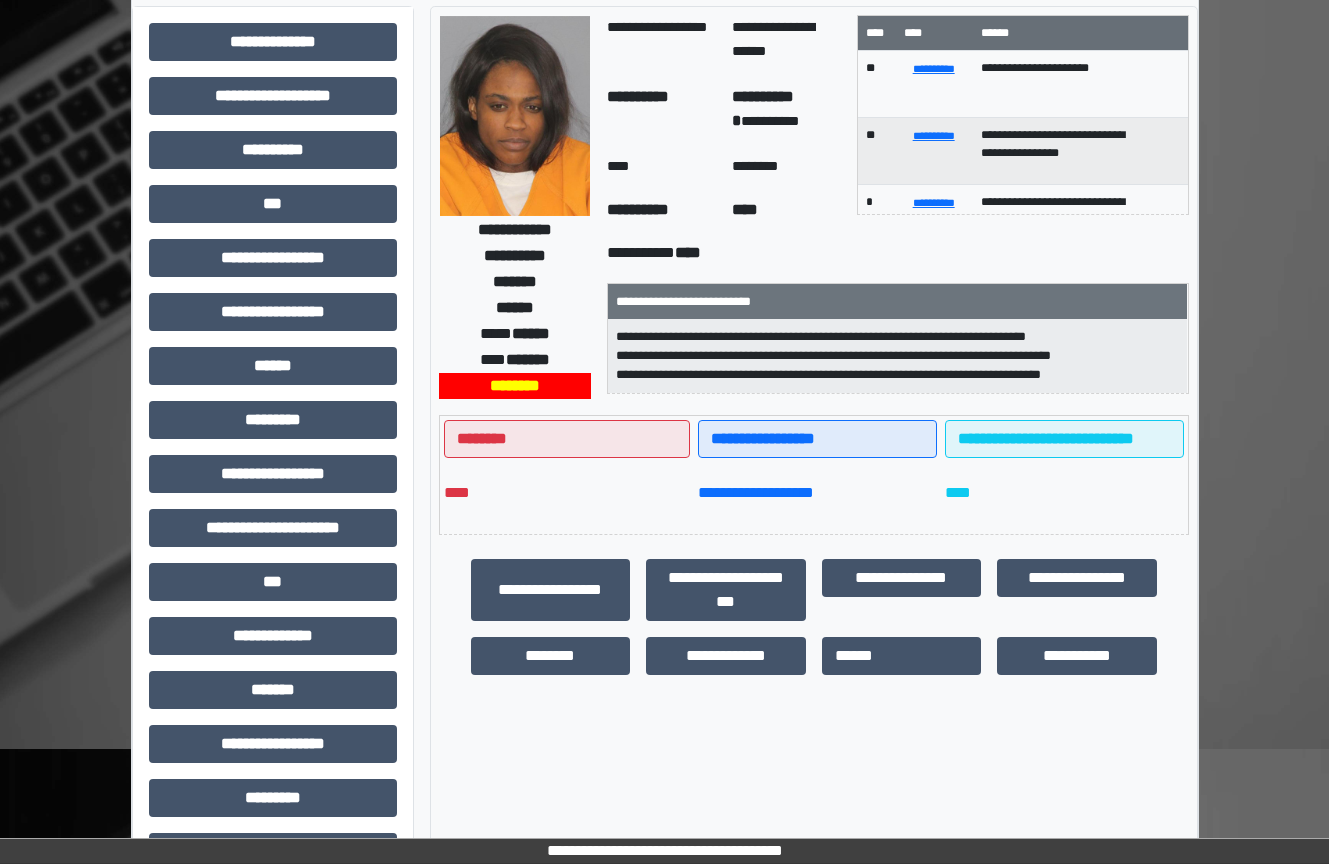 scroll, scrollTop: 200, scrollLeft: 0, axis: vertical 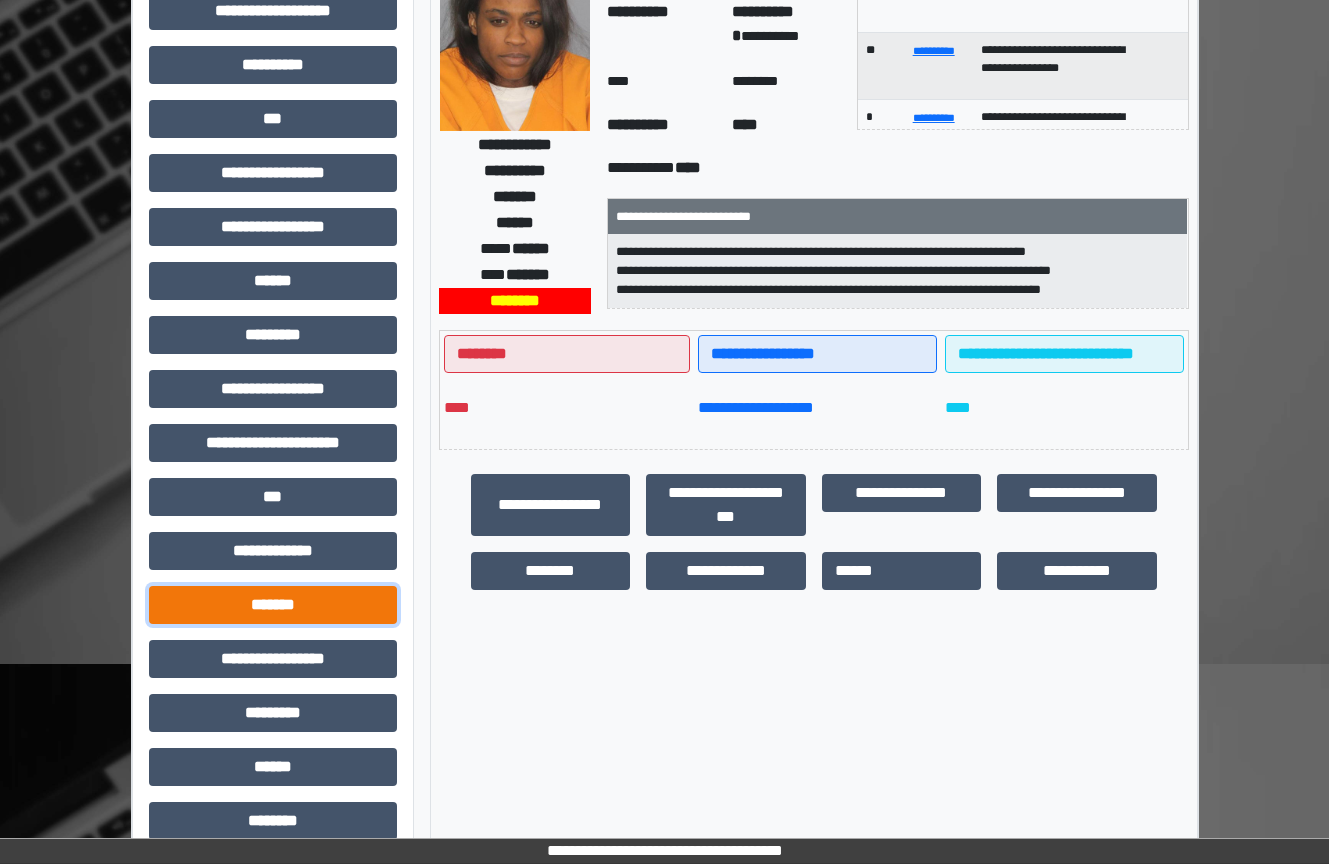 click on "*******" at bounding box center [273, 605] 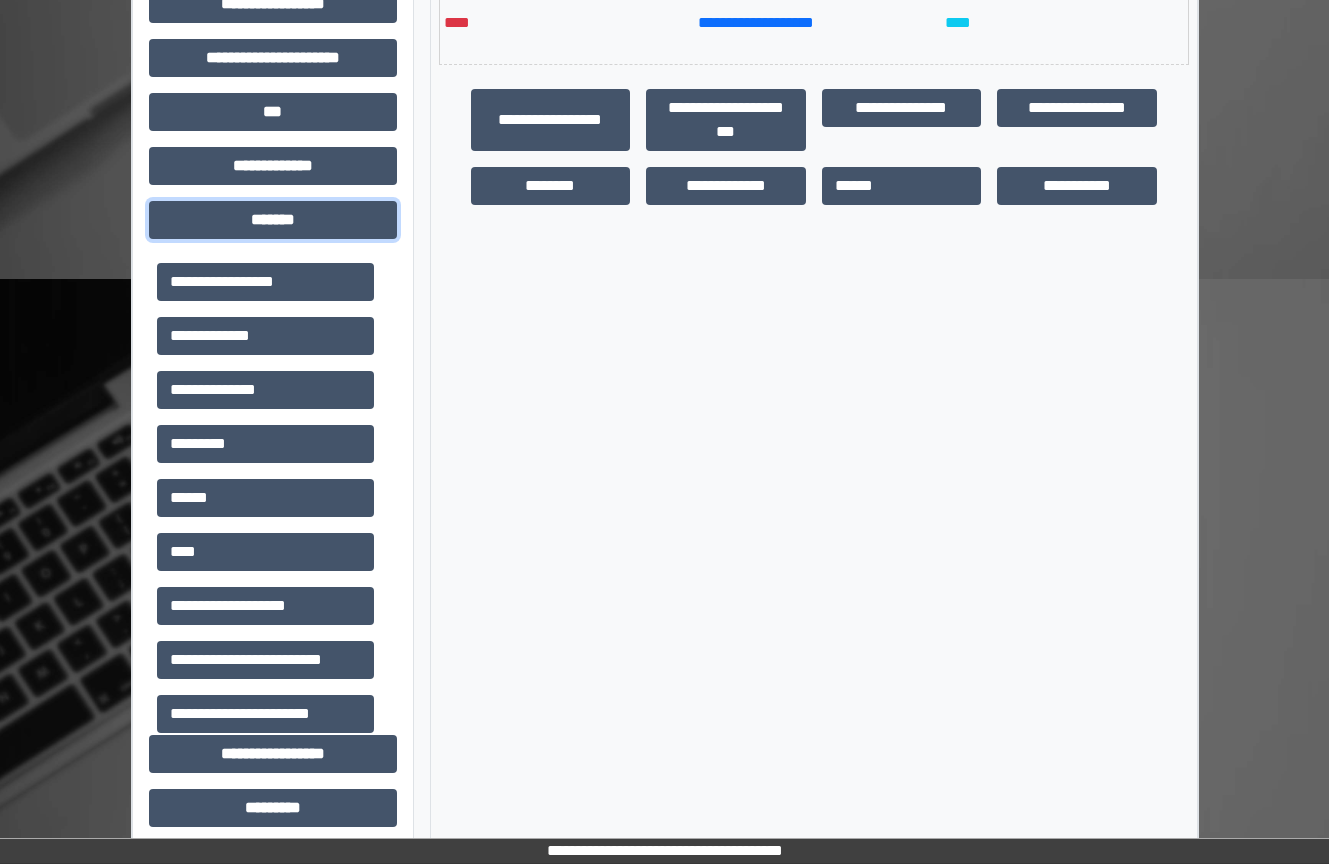 scroll, scrollTop: 600, scrollLeft: 0, axis: vertical 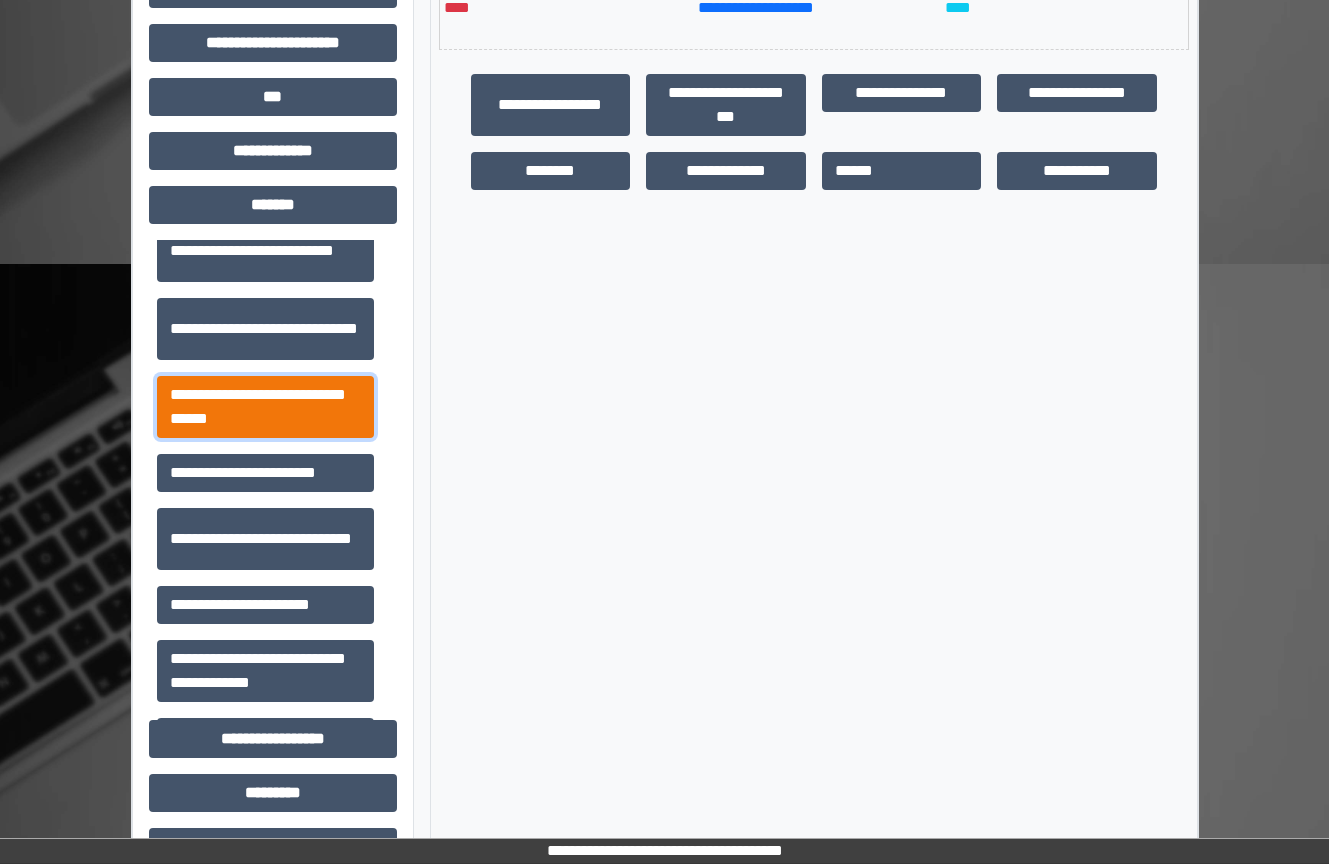 click on "**********" at bounding box center [265, 407] 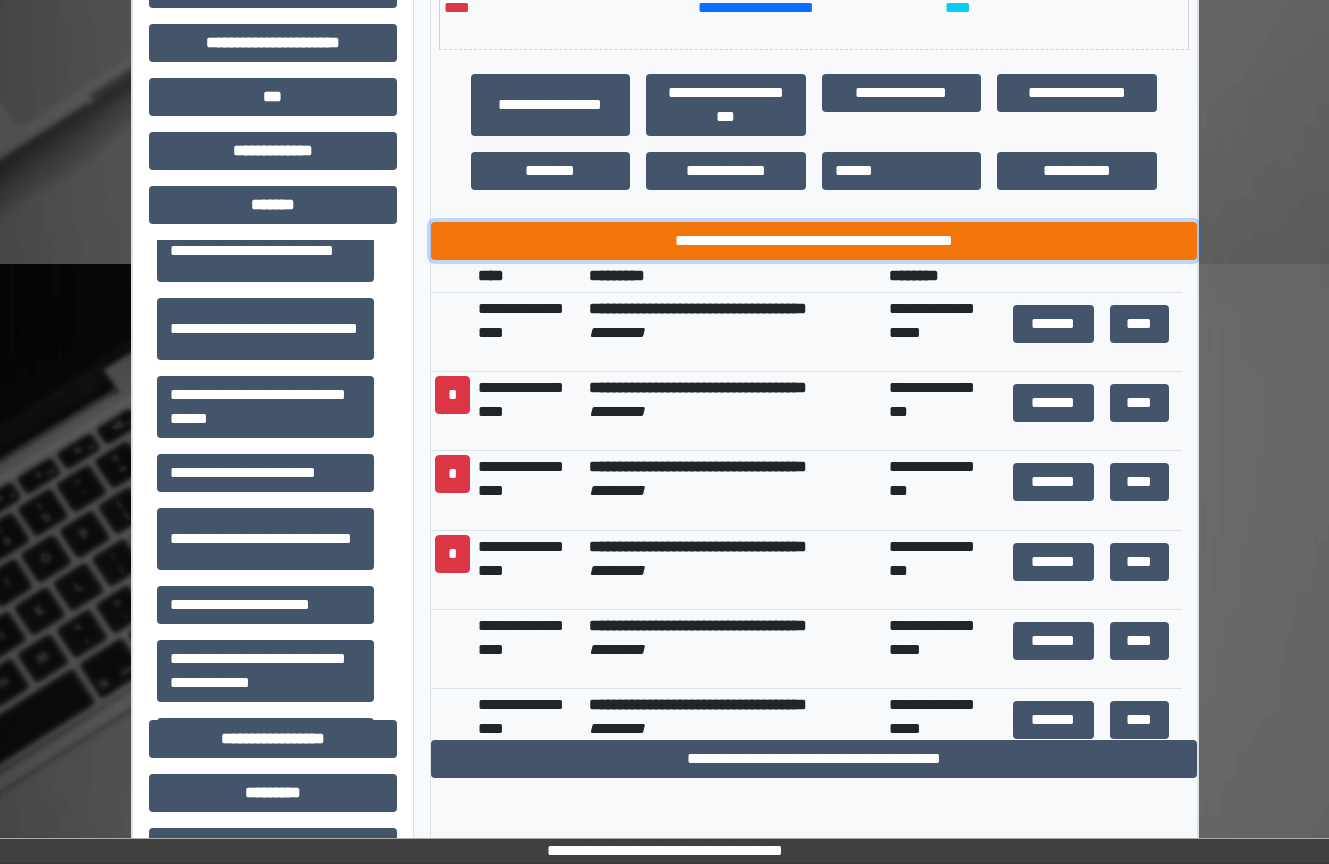 click on "**********" at bounding box center [814, 241] 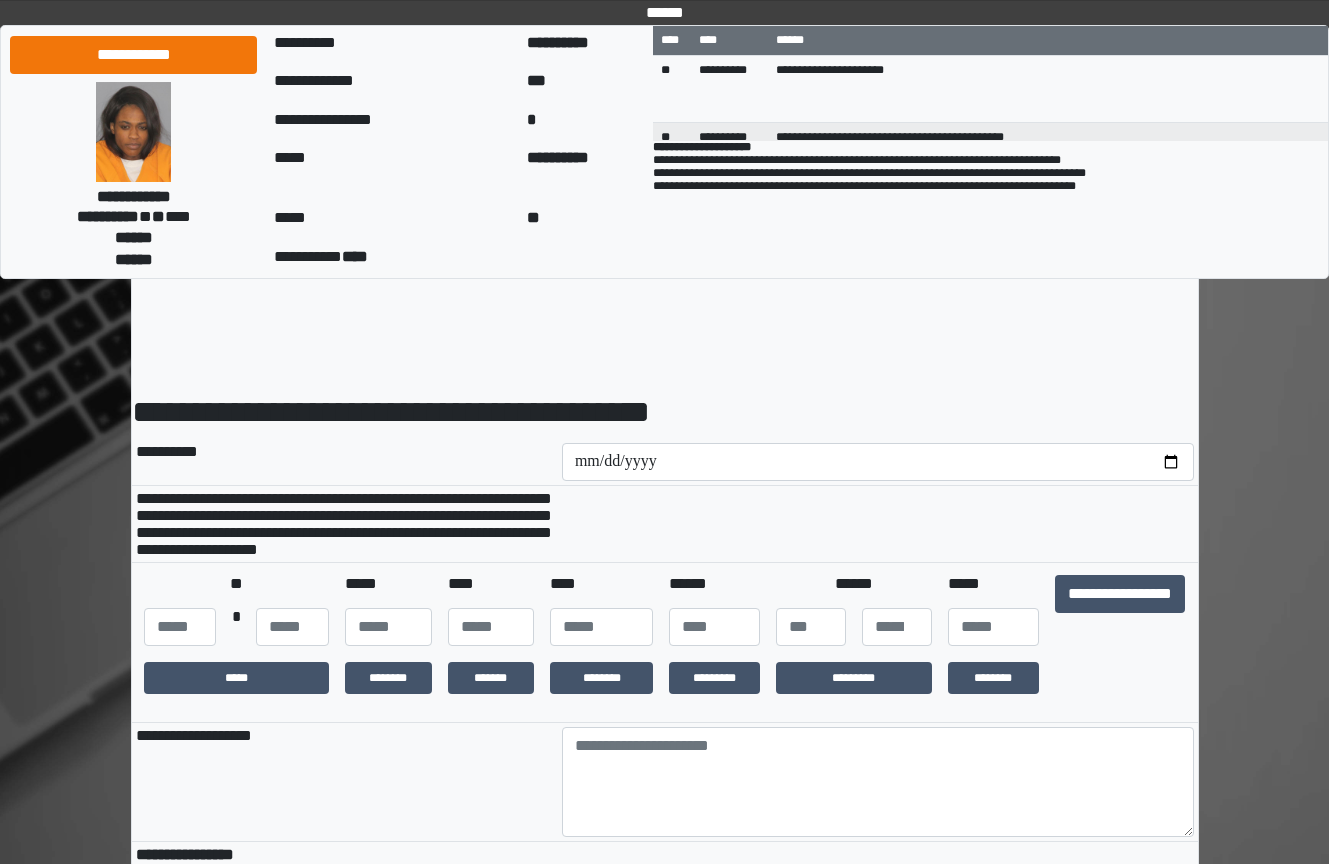 scroll, scrollTop: 0, scrollLeft: 0, axis: both 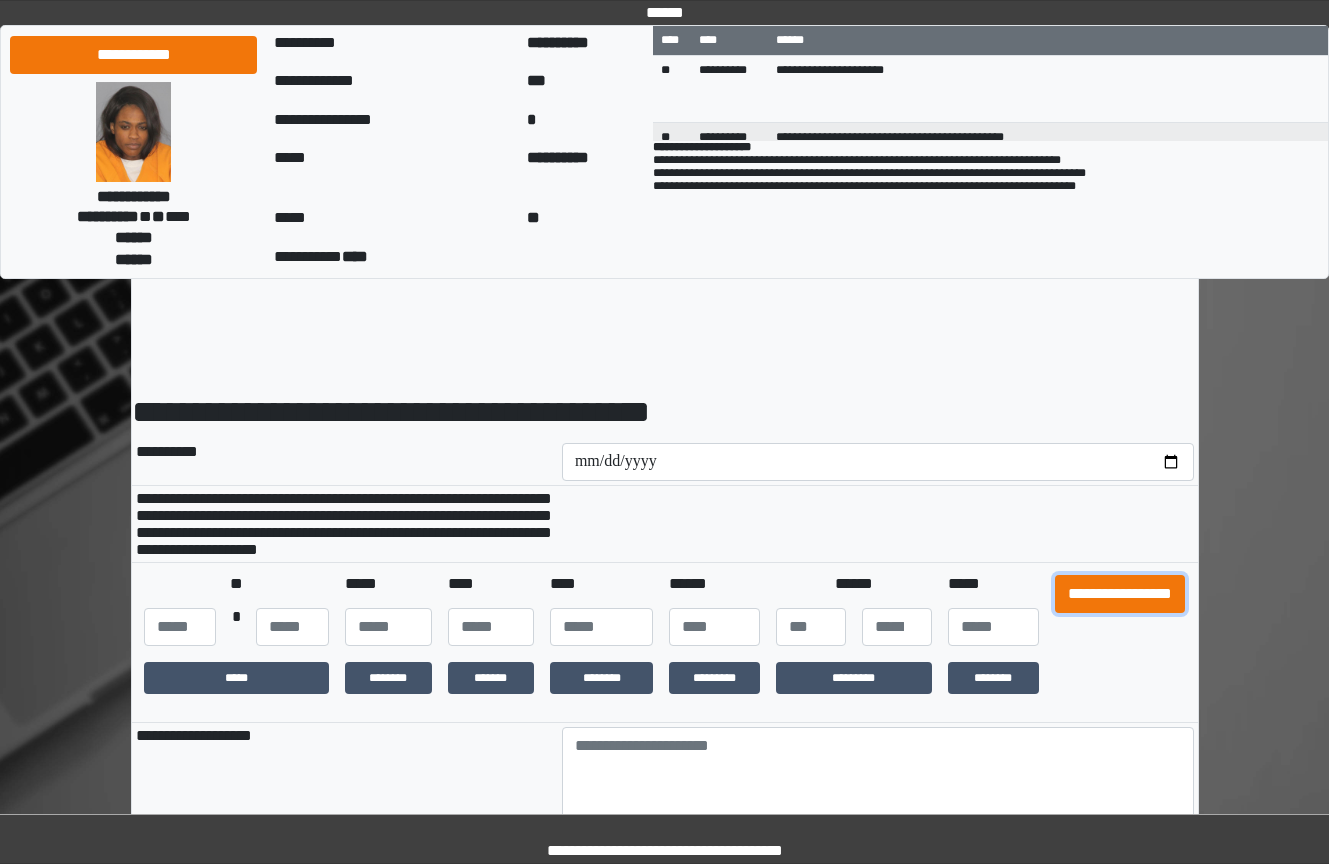 click on "**********" at bounding box center (1120, 594) 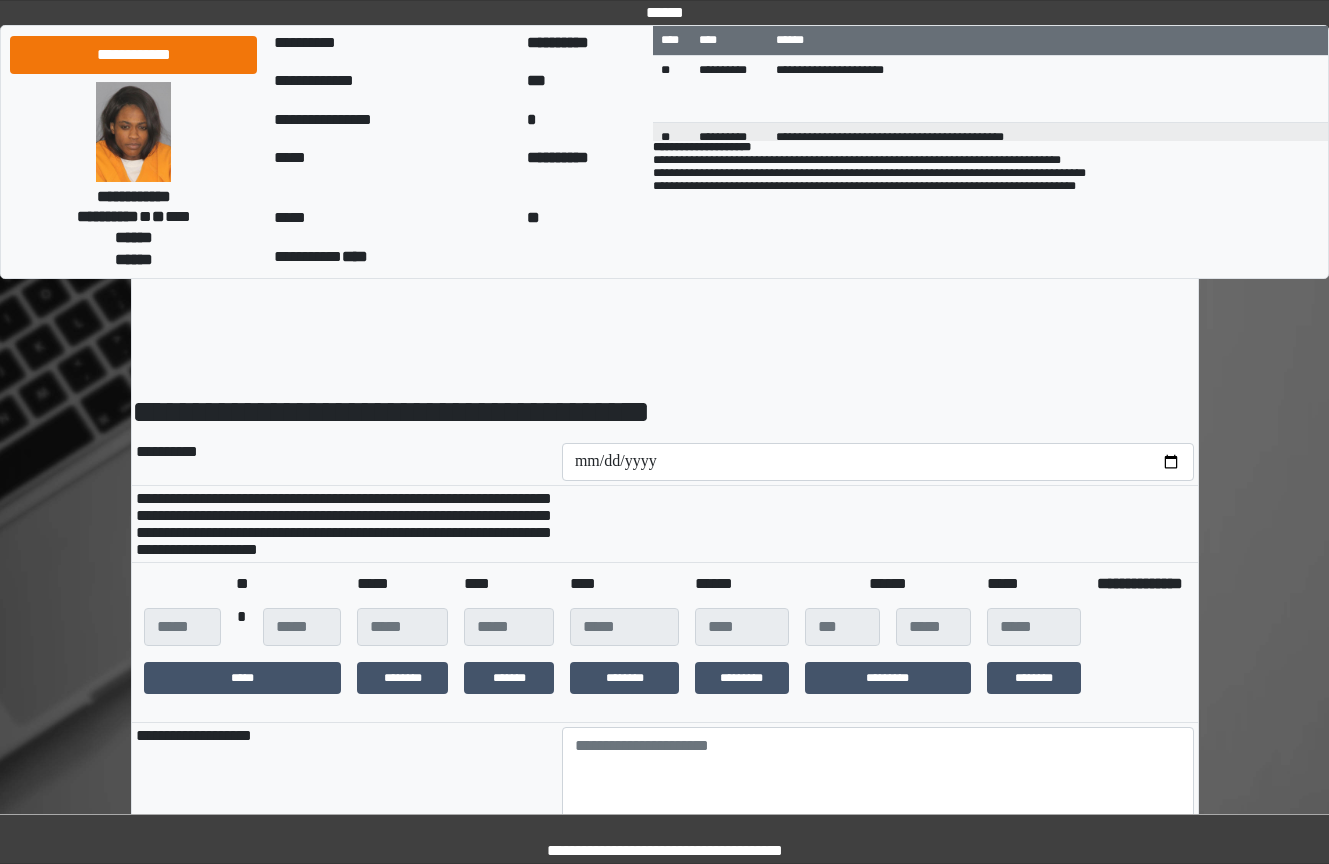 click on "**********" at bounding box center (1140, 583) 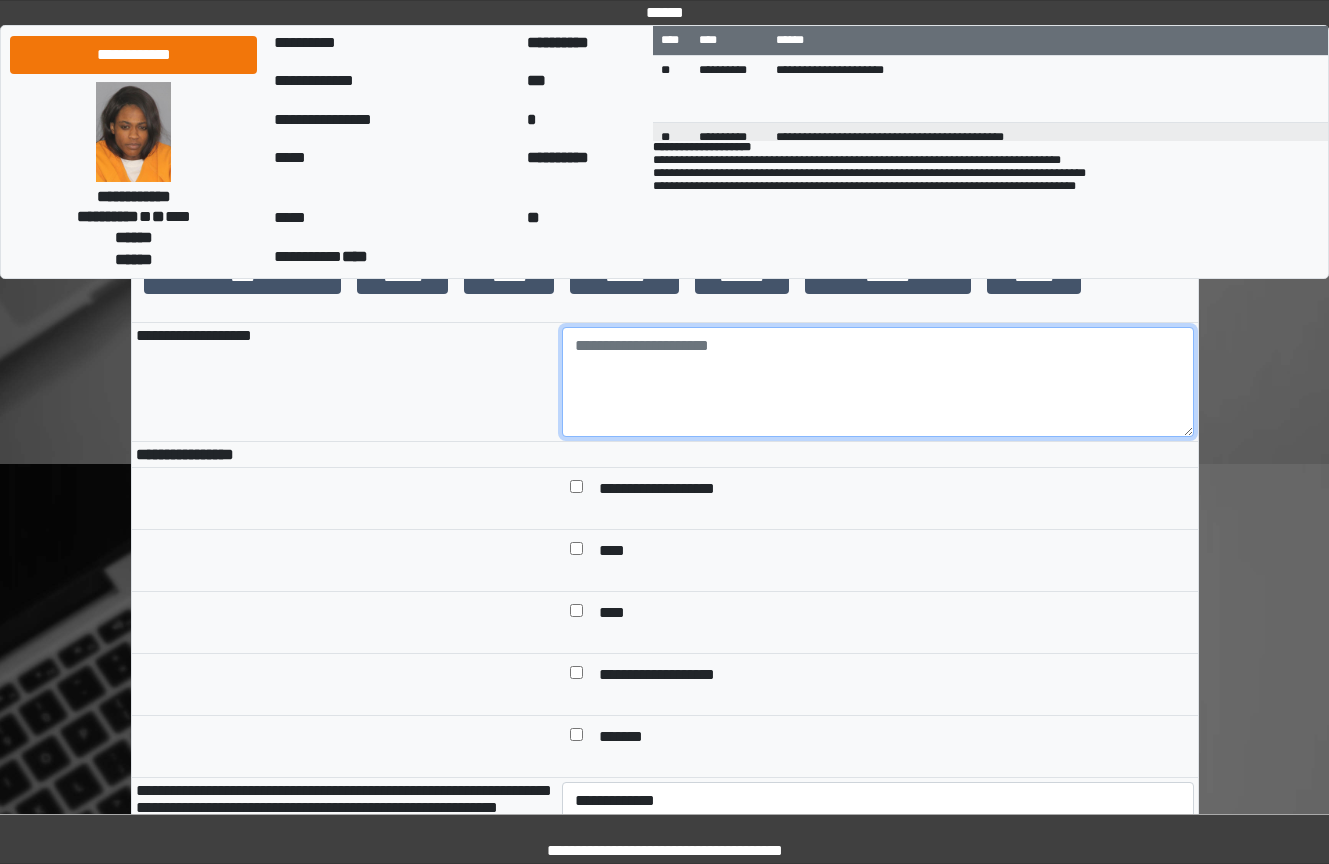 click at bounding box center (878, 382) 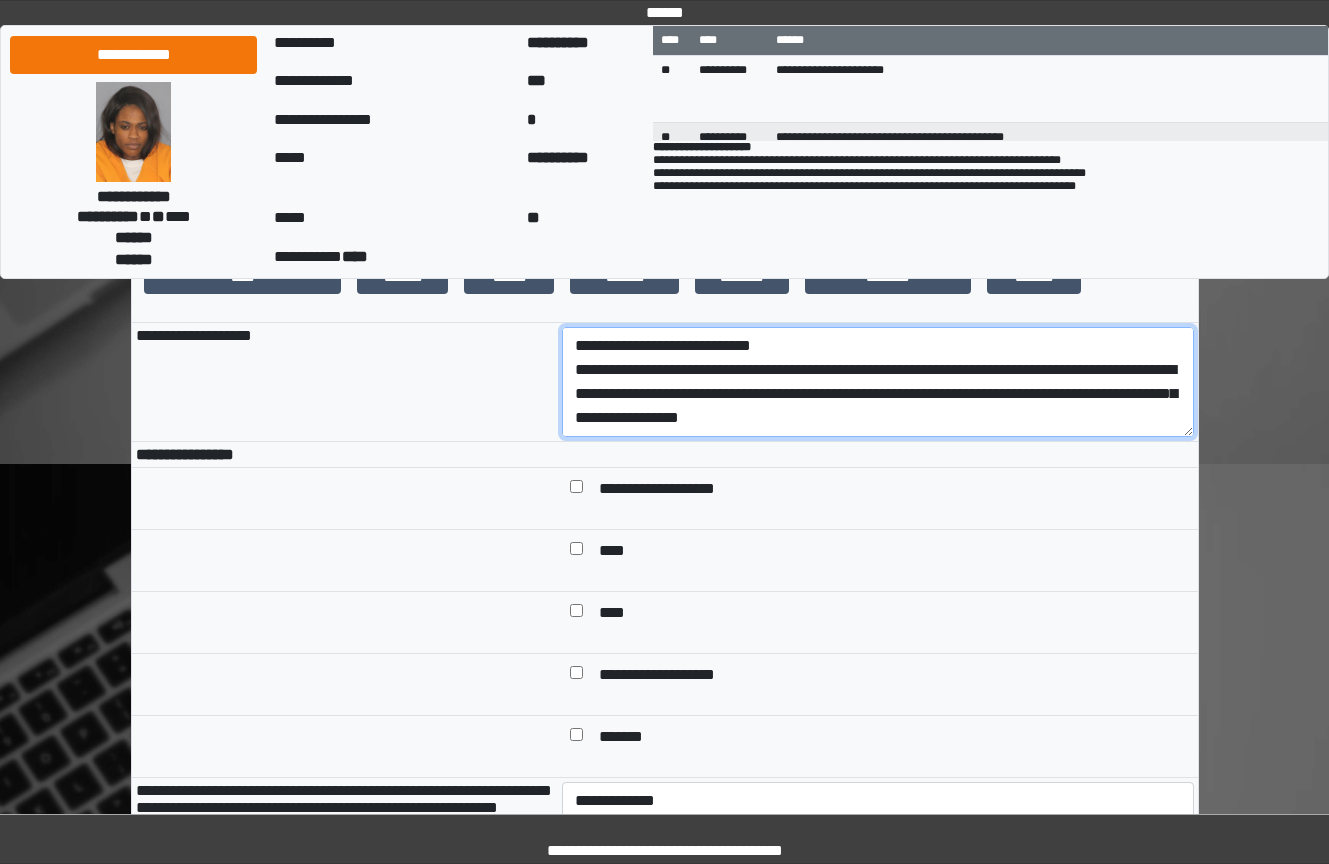 scroll, scrollTop: 113, scrollLeft: 0, axis: vertical 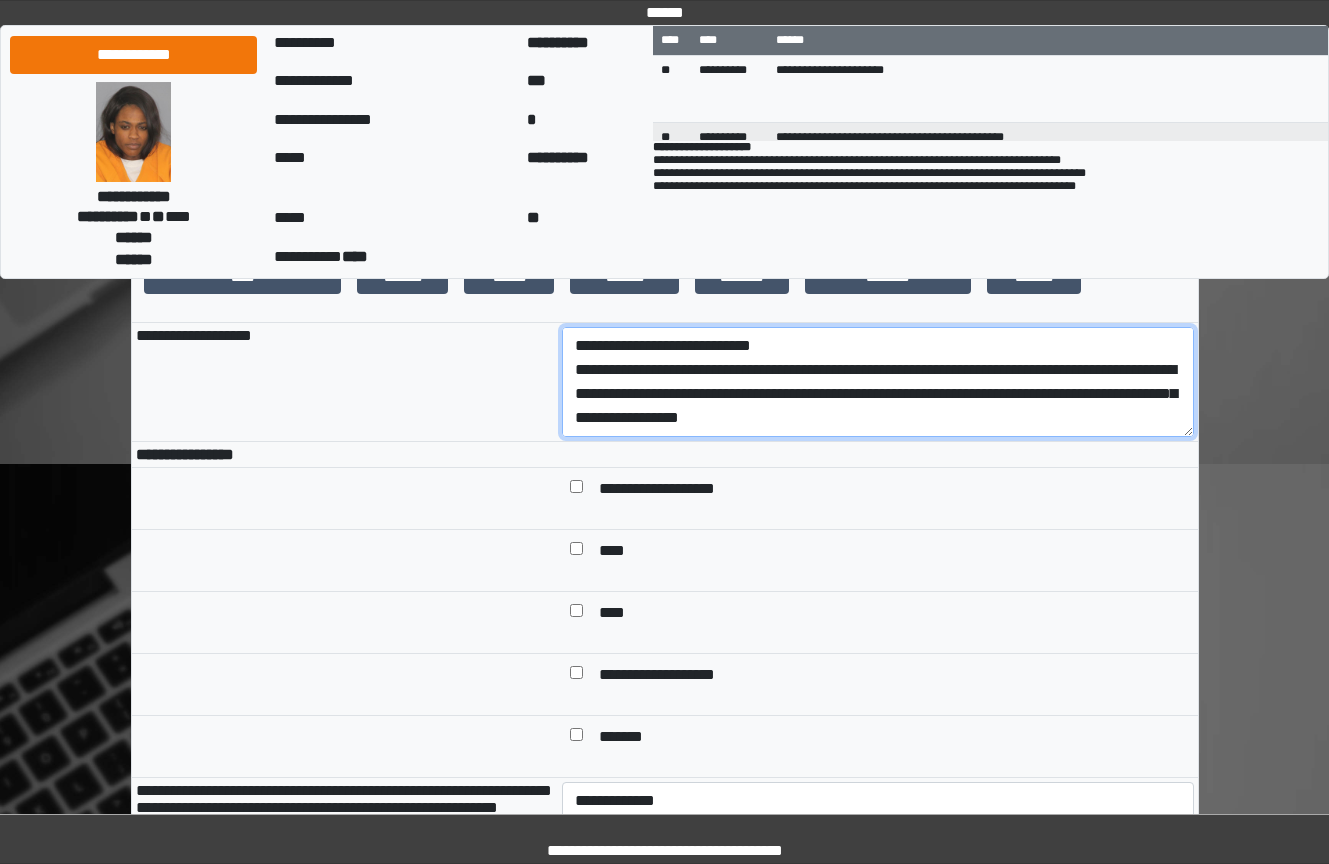 drag, startPoint x: 866, startPoint y: 438, endPoint x: 253, endPoint y: 405, distance: 613.88763 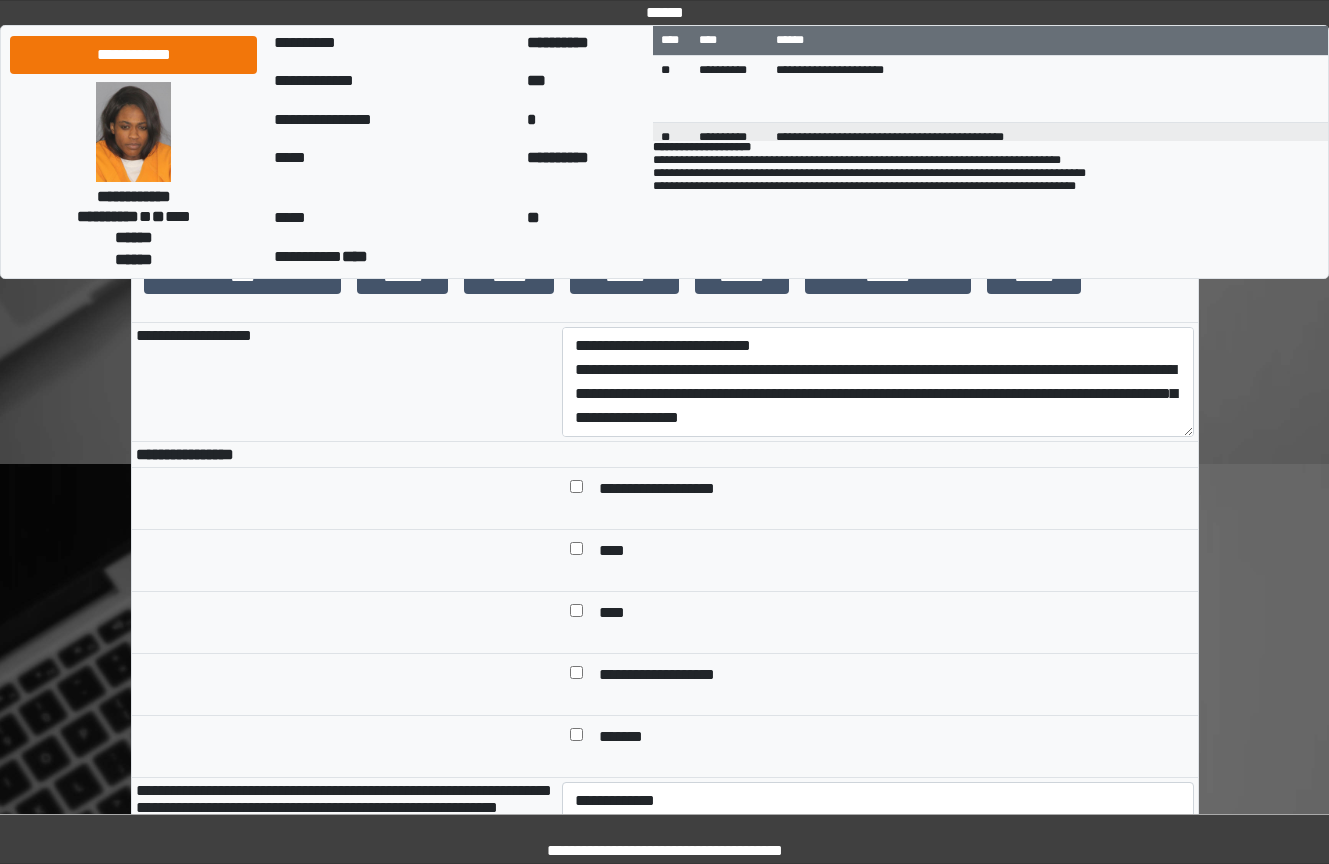 drag, startPoint x: 549, startPoint y: 405, endPoint x: 450, endPoint y: 474, distance: 120.67311 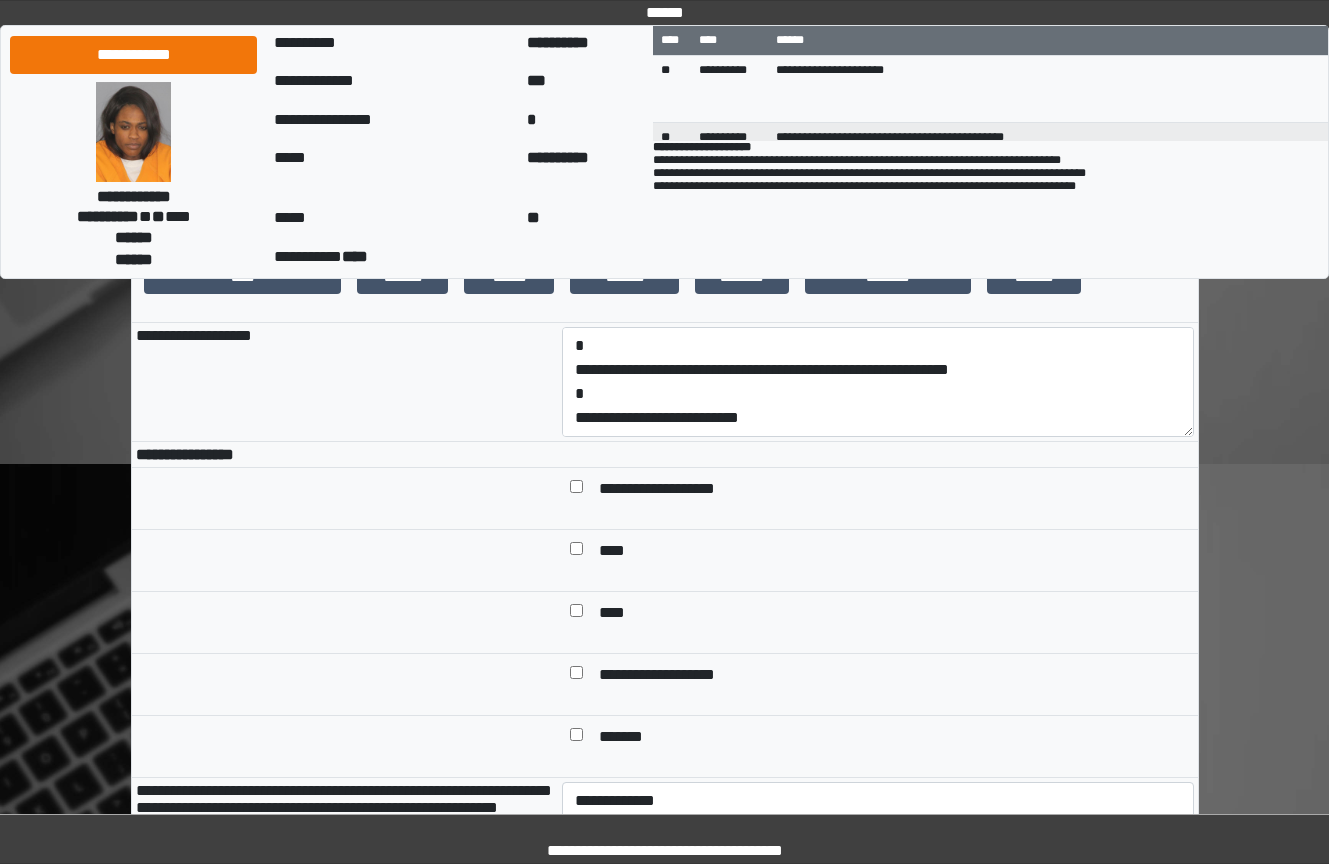 scroll, scrollTop: 120, scrollLeft: 0, axis: vertical 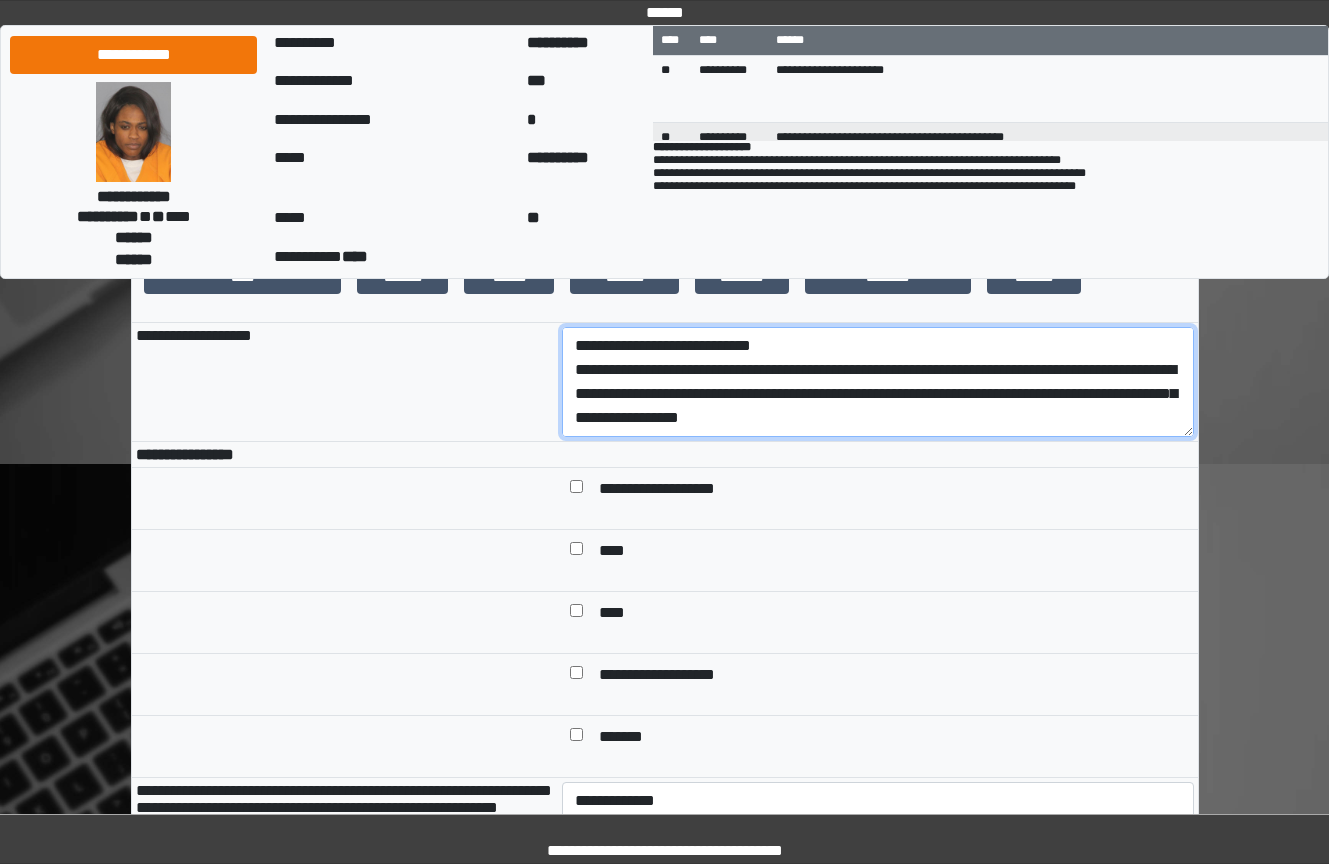 drag, startPoint x: 884, startPoint y: 439, endPoint x: 416, endPoint y: 405, distance: 469.23343 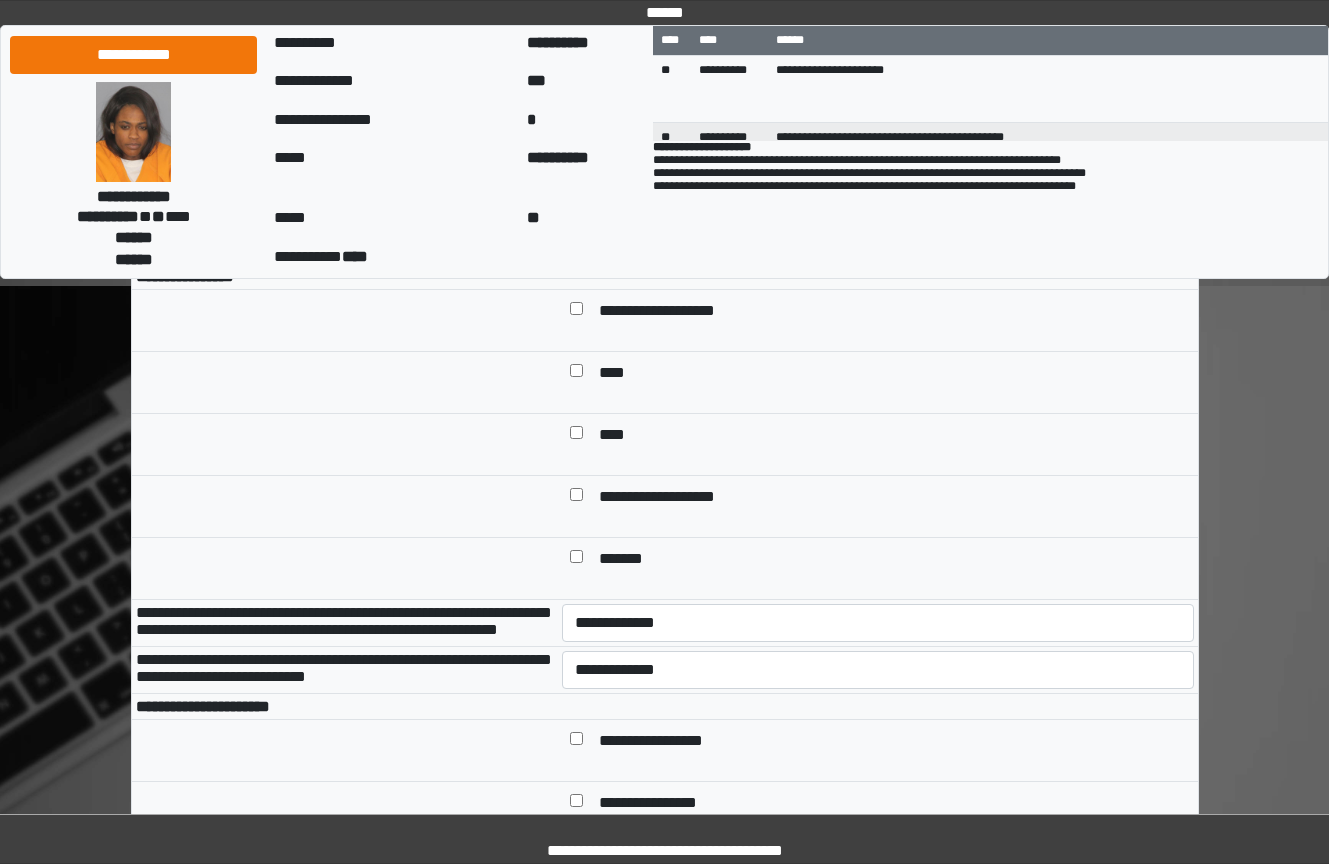 scroll, scrollTop: 600, scrollLeft: 0, axis: vertical 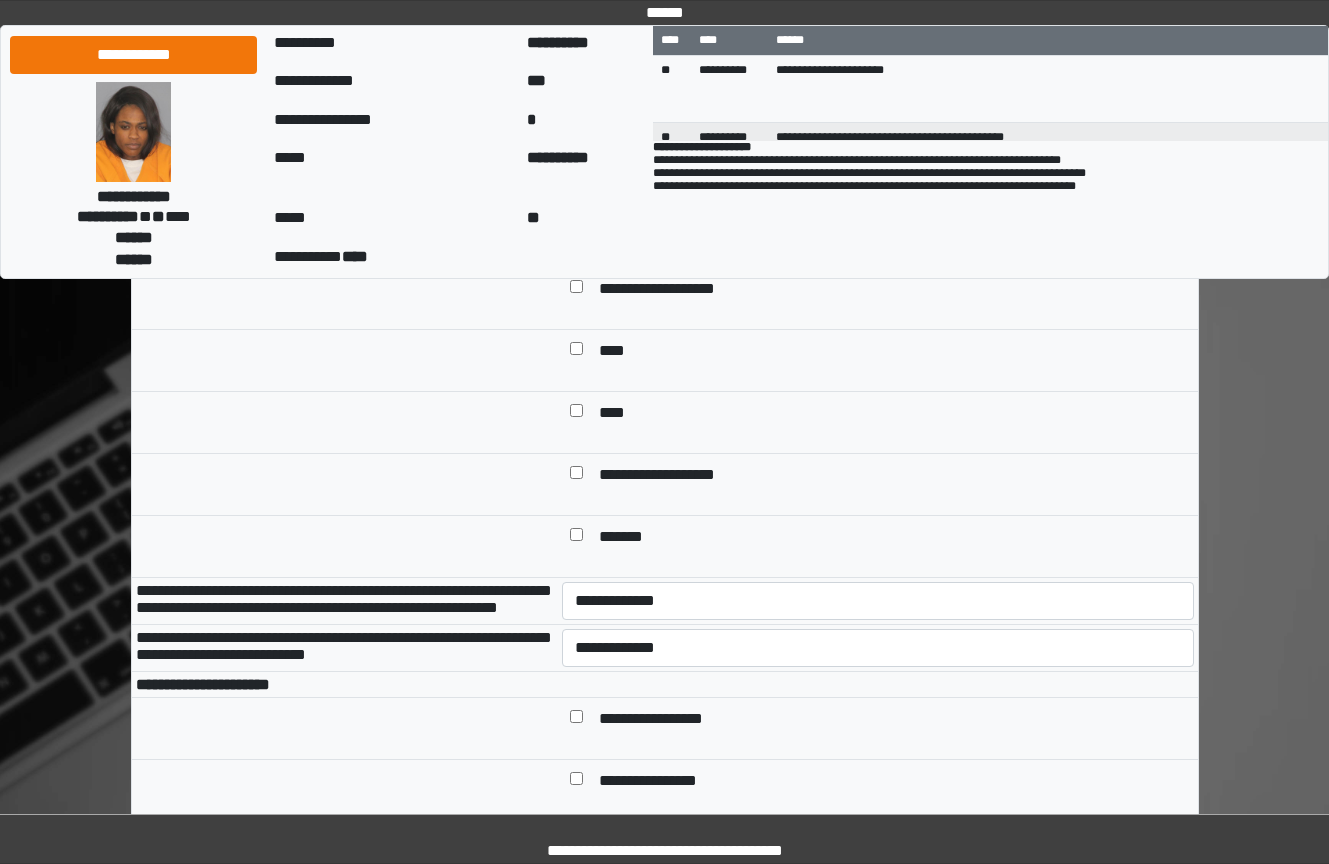 type on "**********" 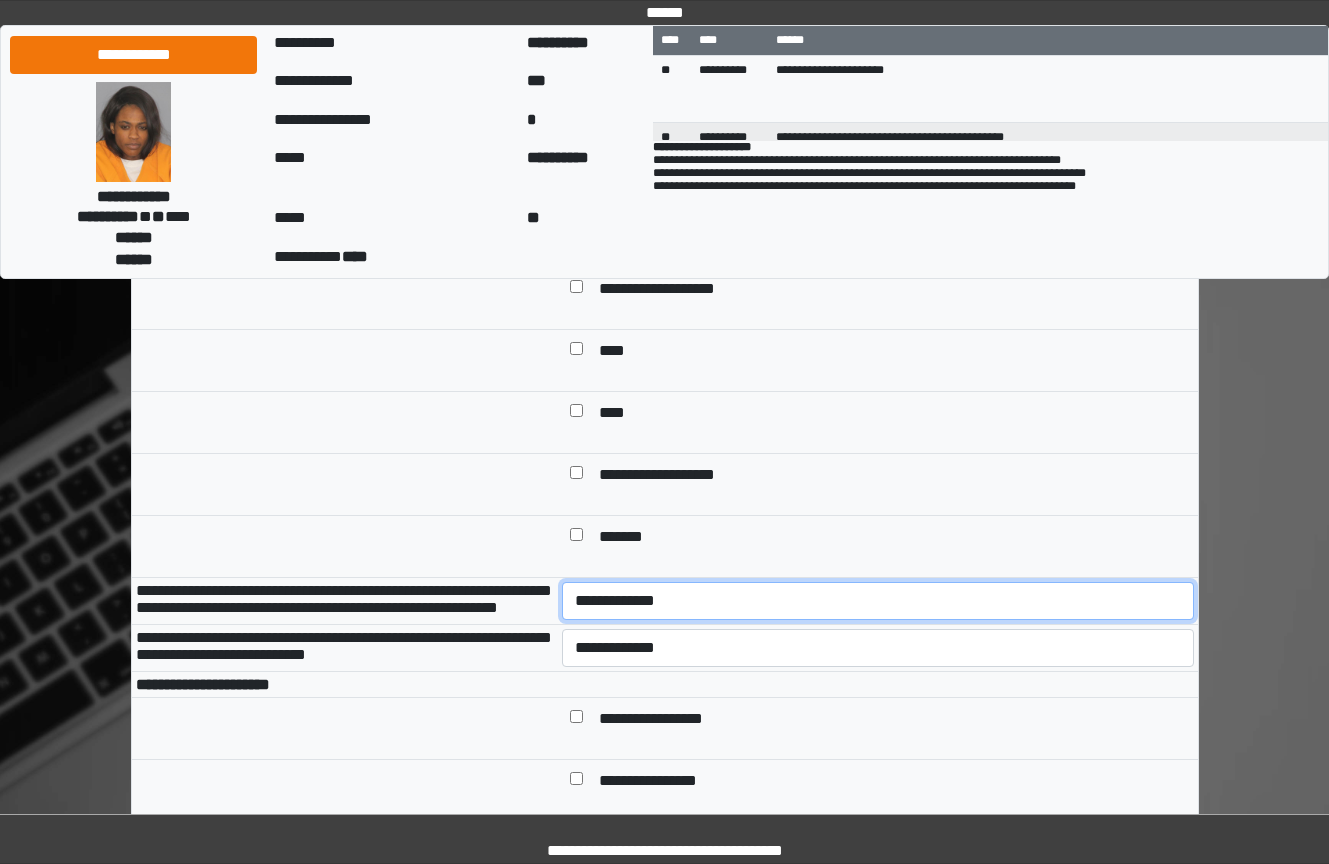 click on "**********" at bounding box center [878, 601] 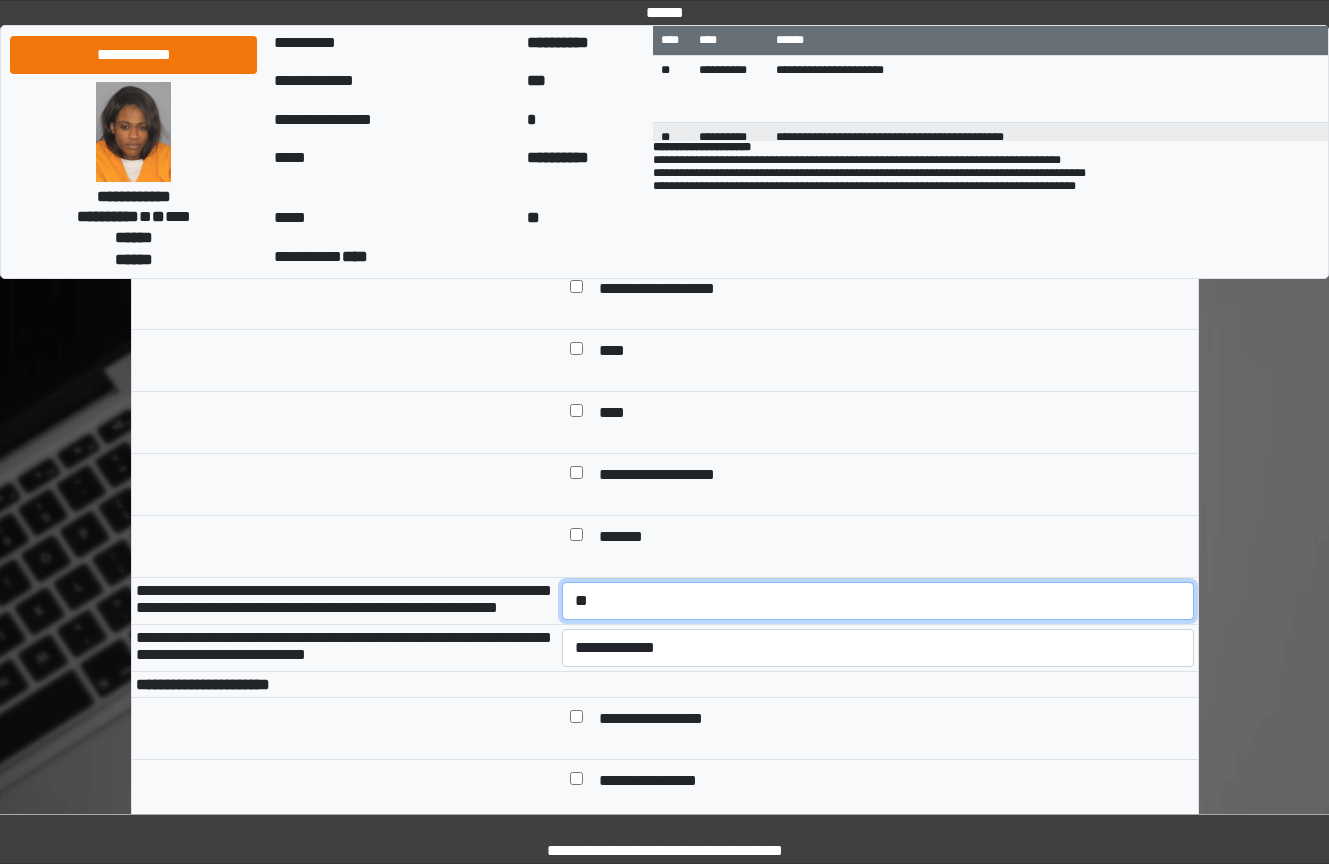 click on "**********" at bounding box center [878, 601] 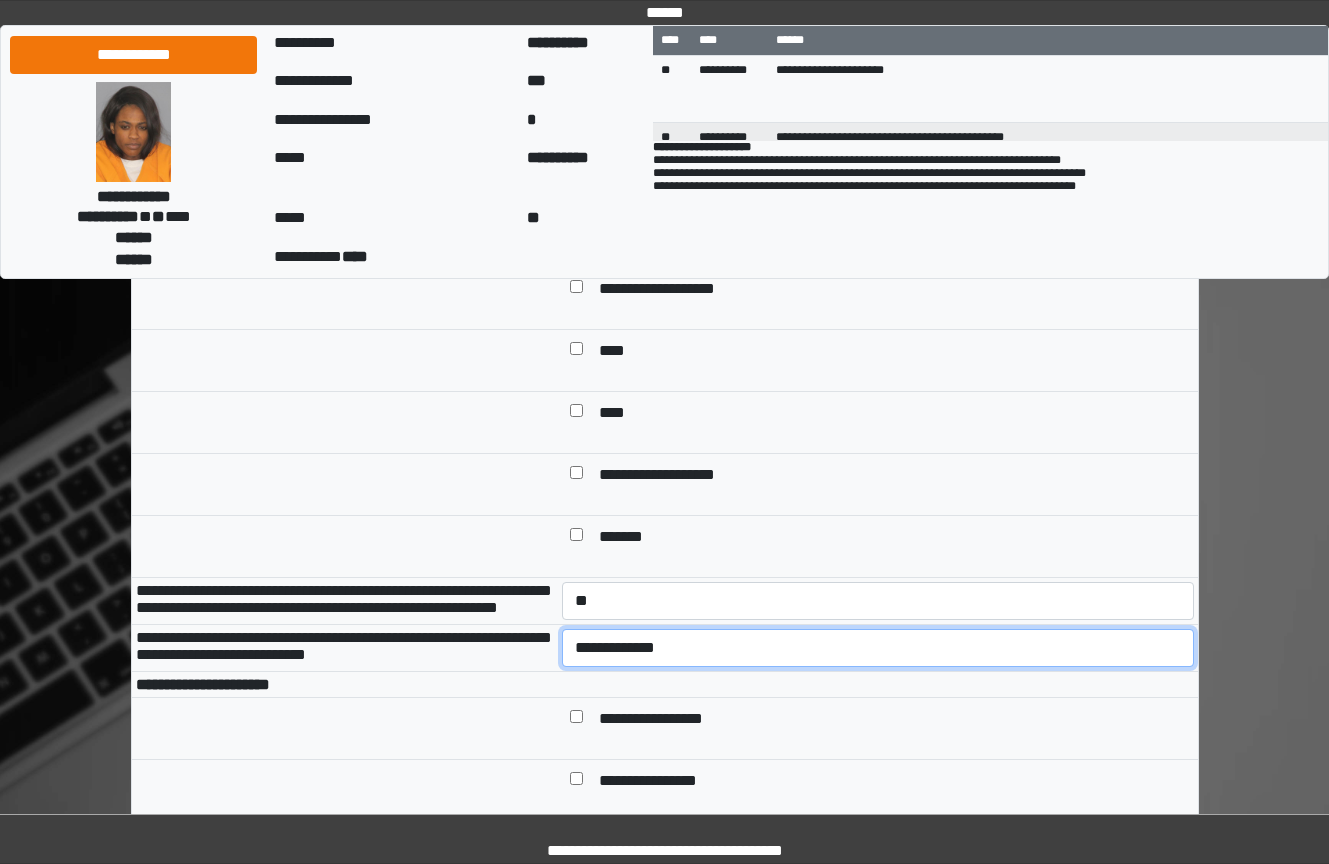 click on "**********" at bounding box center [878, 648] 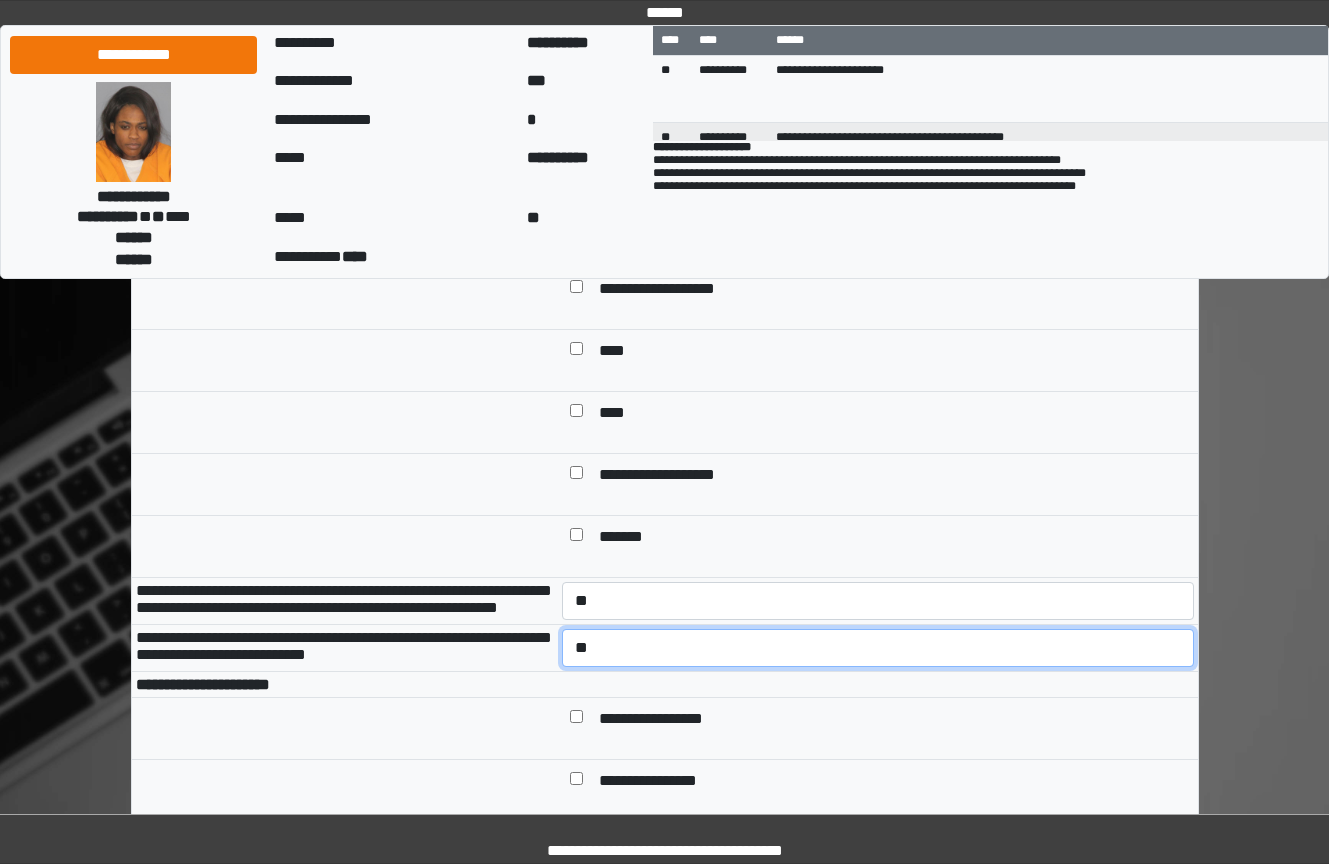 click on "**********" at bounding box center [878, 648] 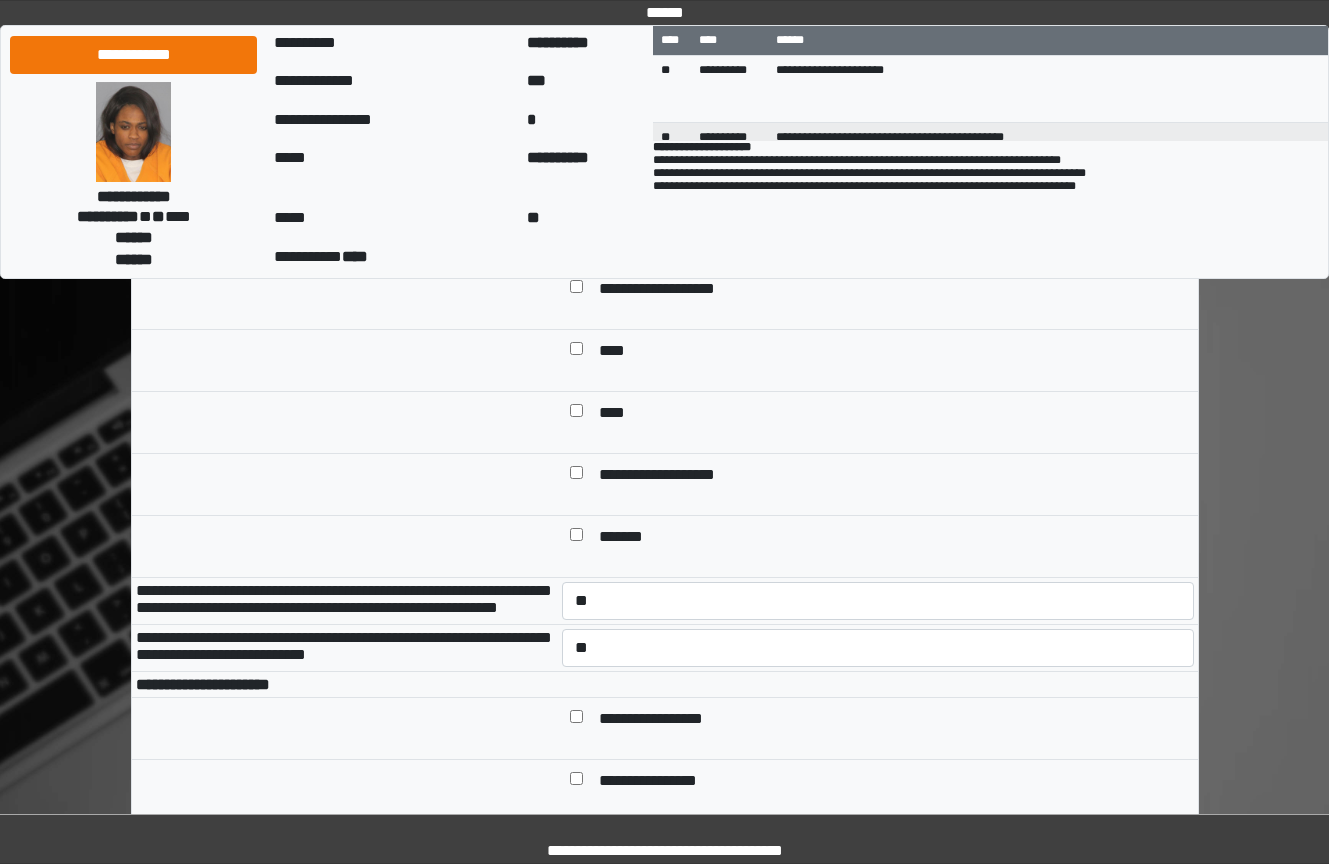 drag, startPoint x: 425, startPoint y: 756, endPoint x: 419, endPoint y: 718, distance: 38.470768 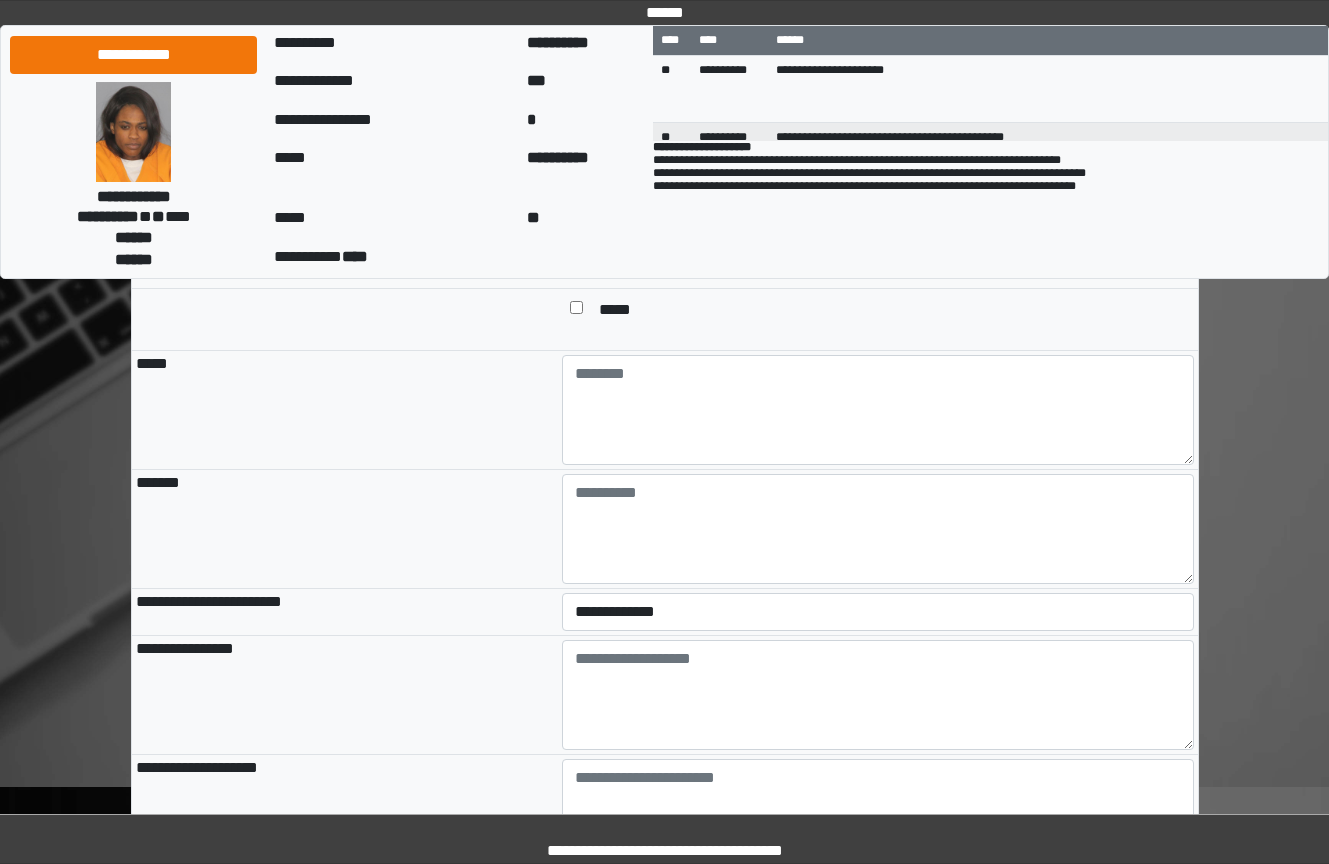 scroll, scrollTop: 1900, scrollLeft: 0, axis: vertical 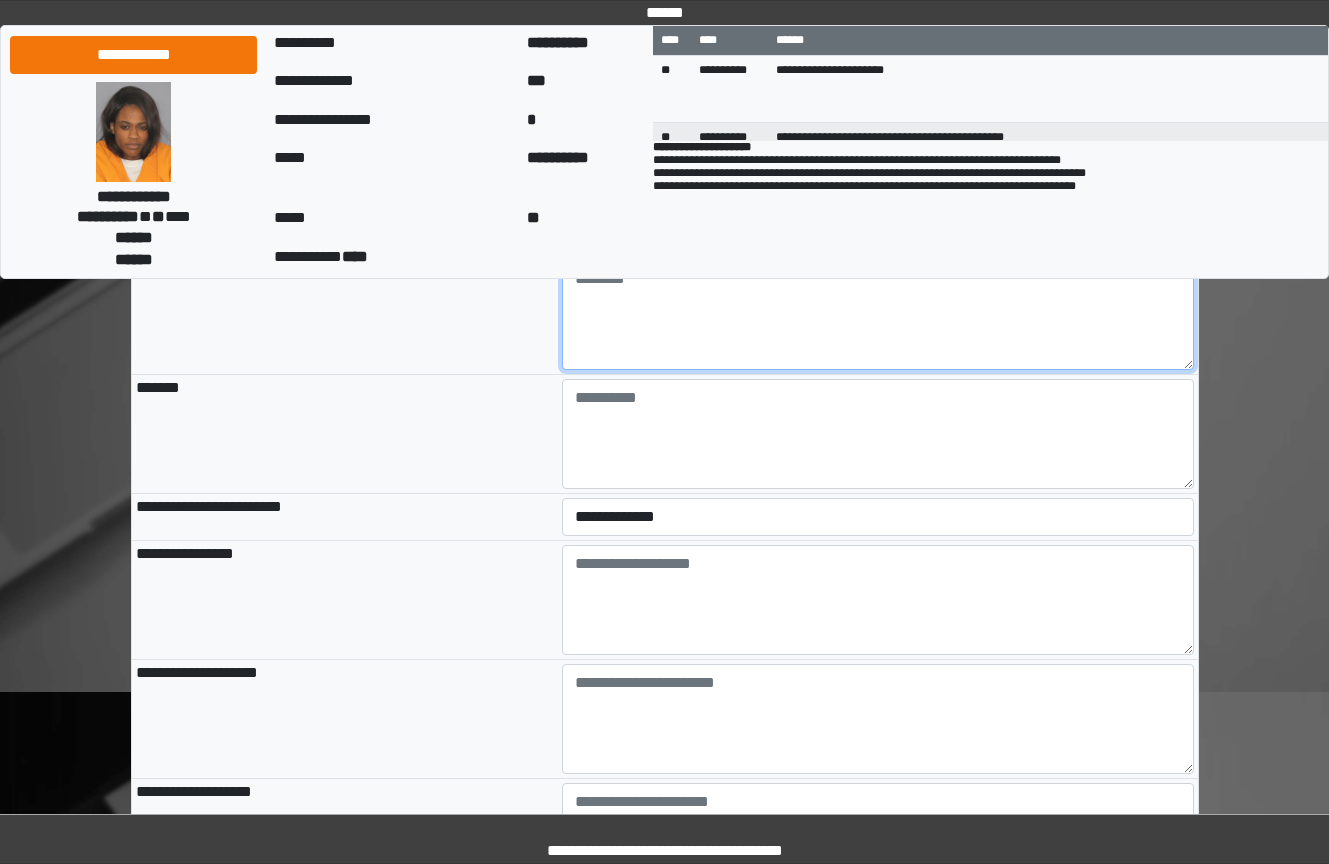click at bounding box center [878, 315] 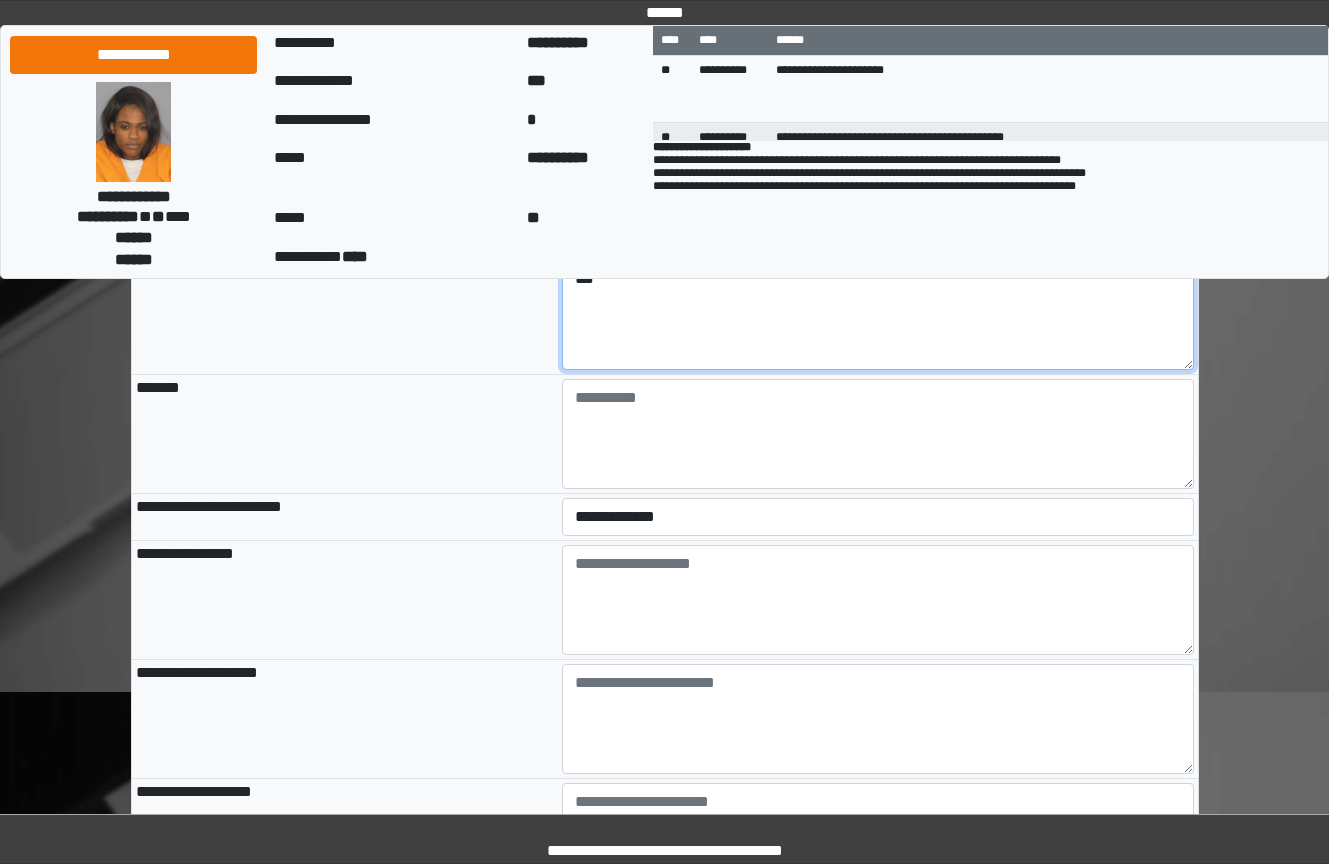 type on "***" 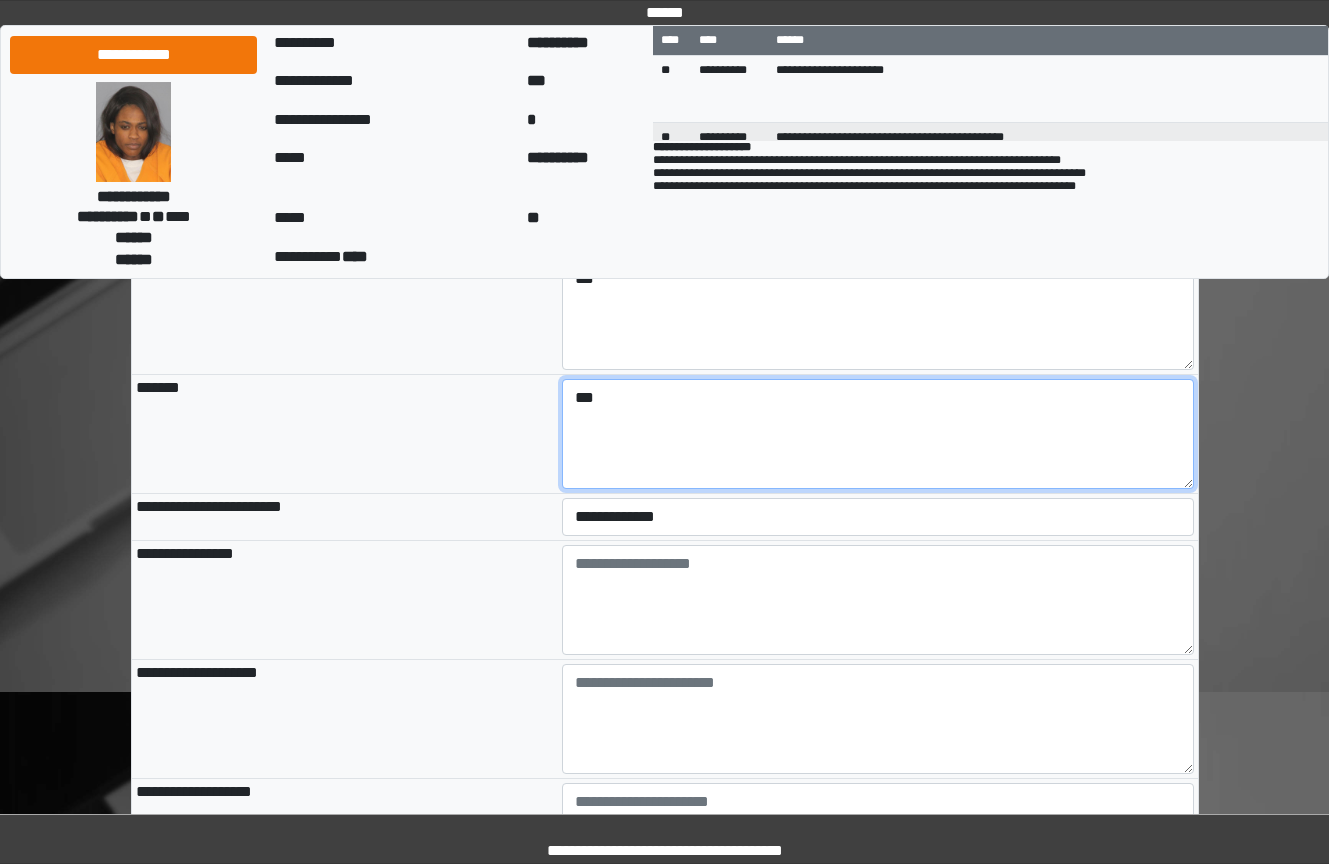 type on "***" 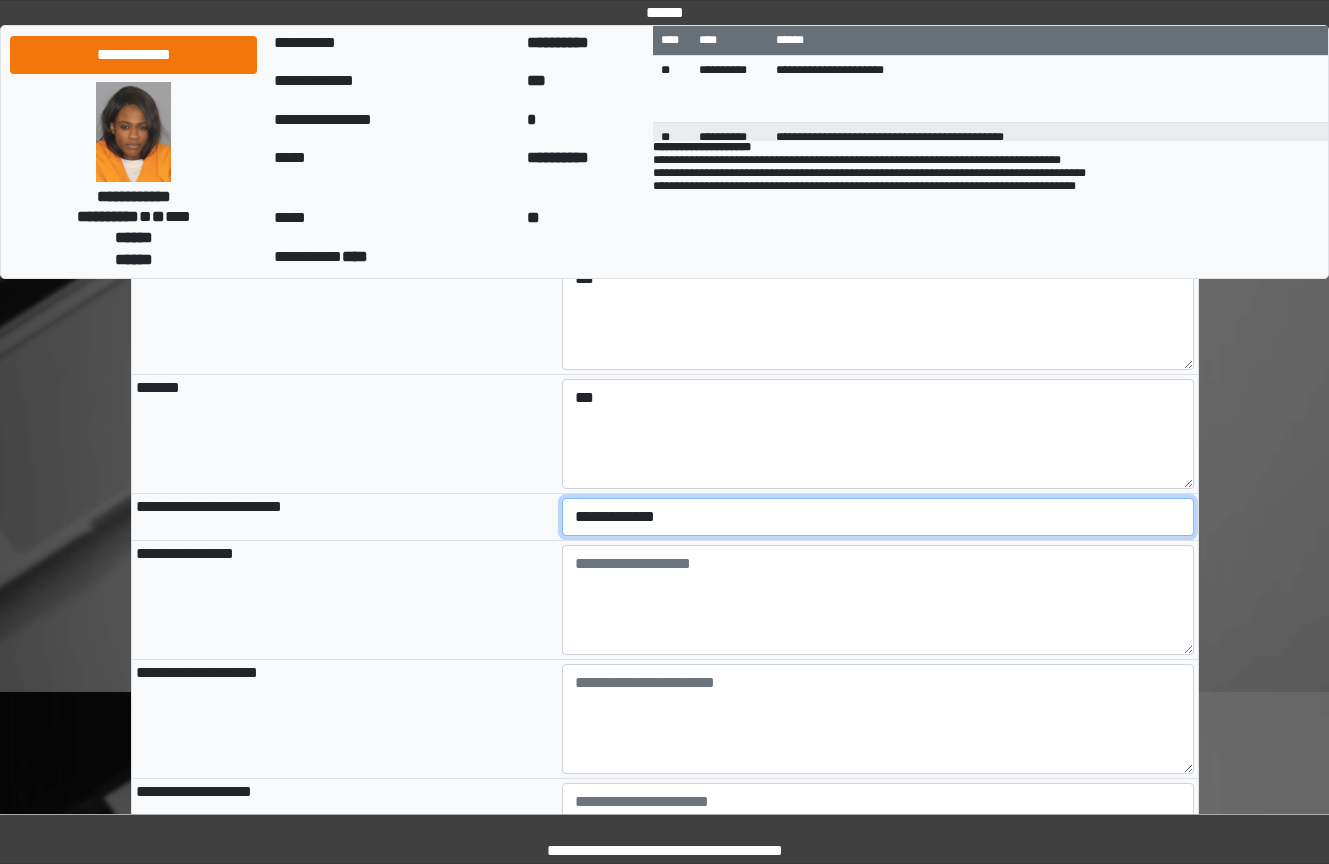 select on "*" 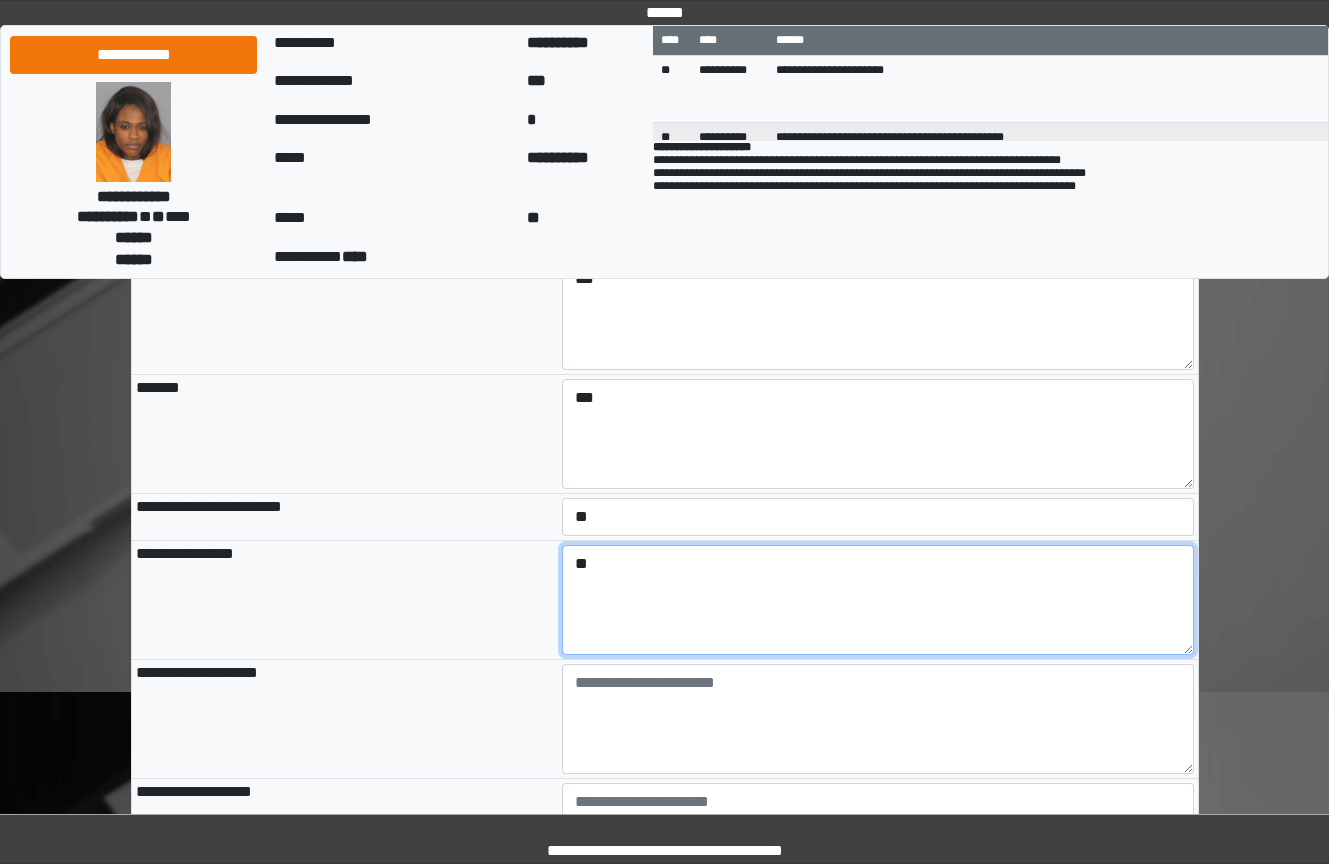 type on "**" 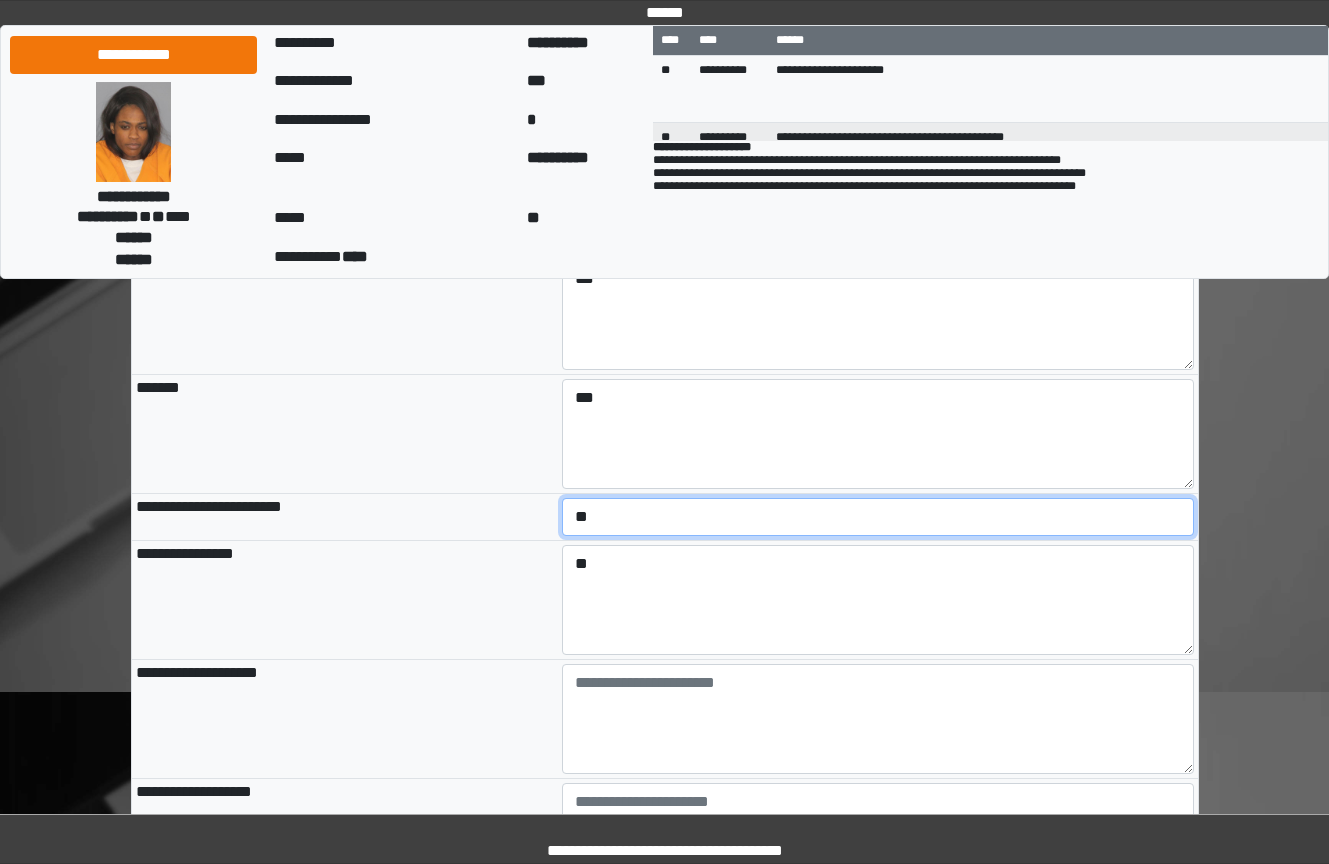 click on "**********" at bounding box center (878, 517) 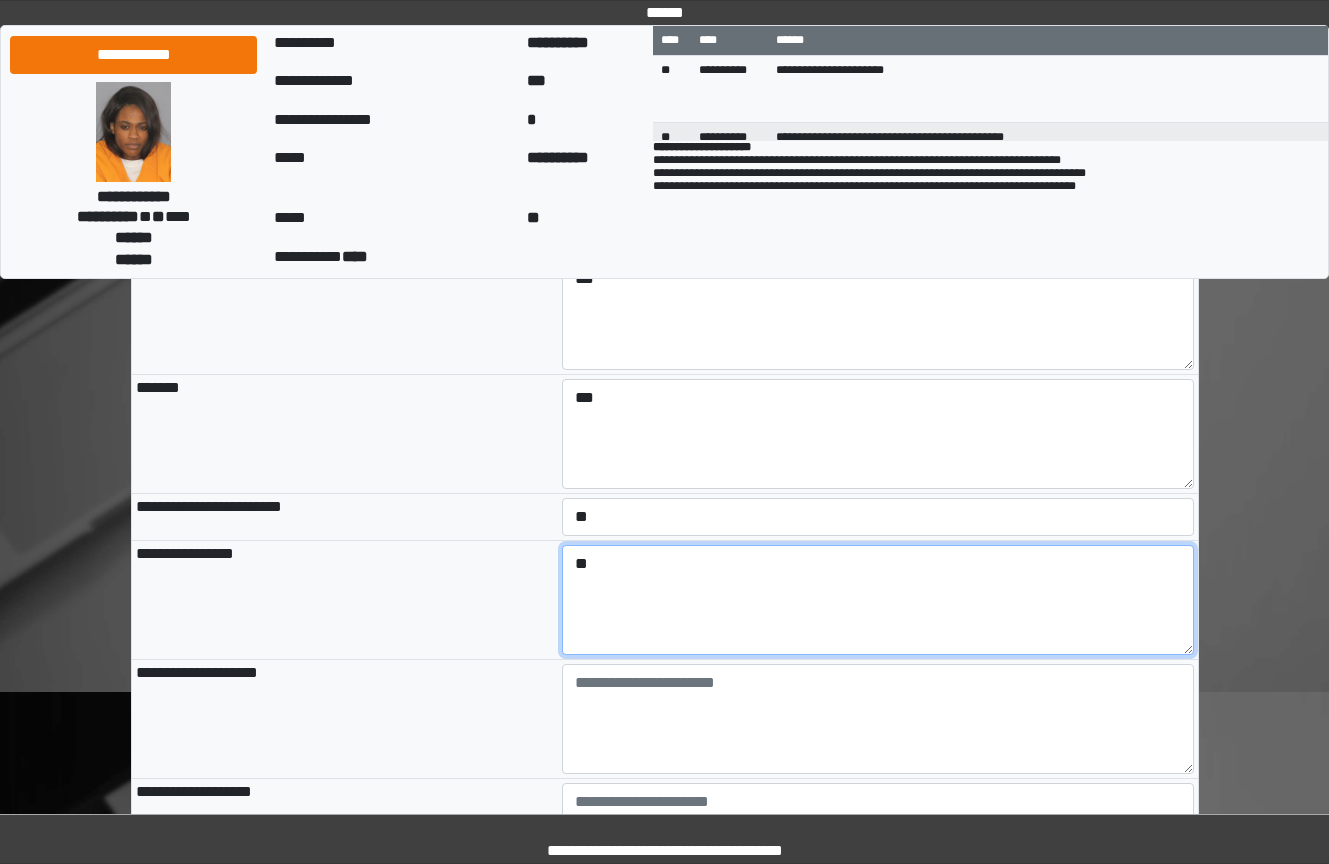 click on "**" at bounding box center [878, 600] 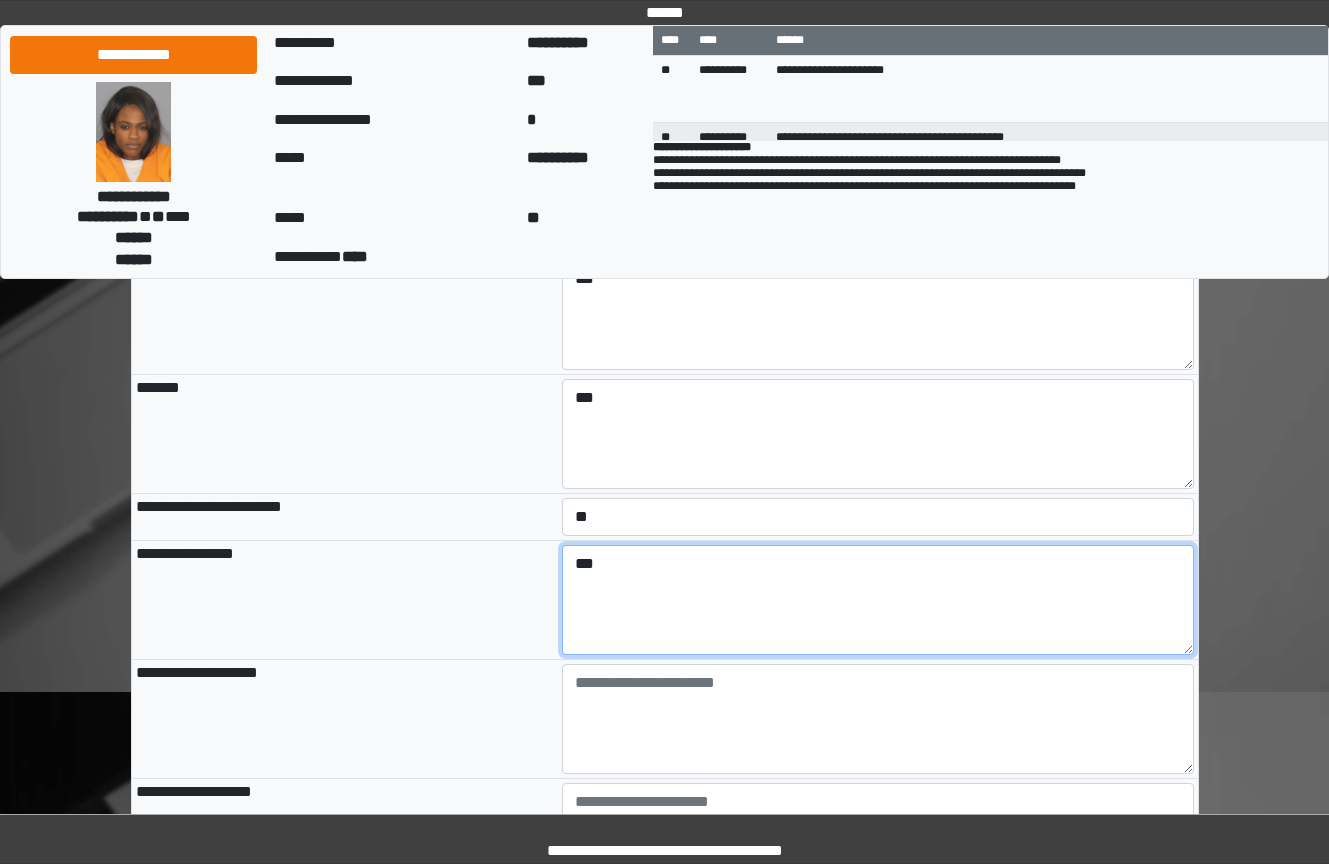 type on "***" 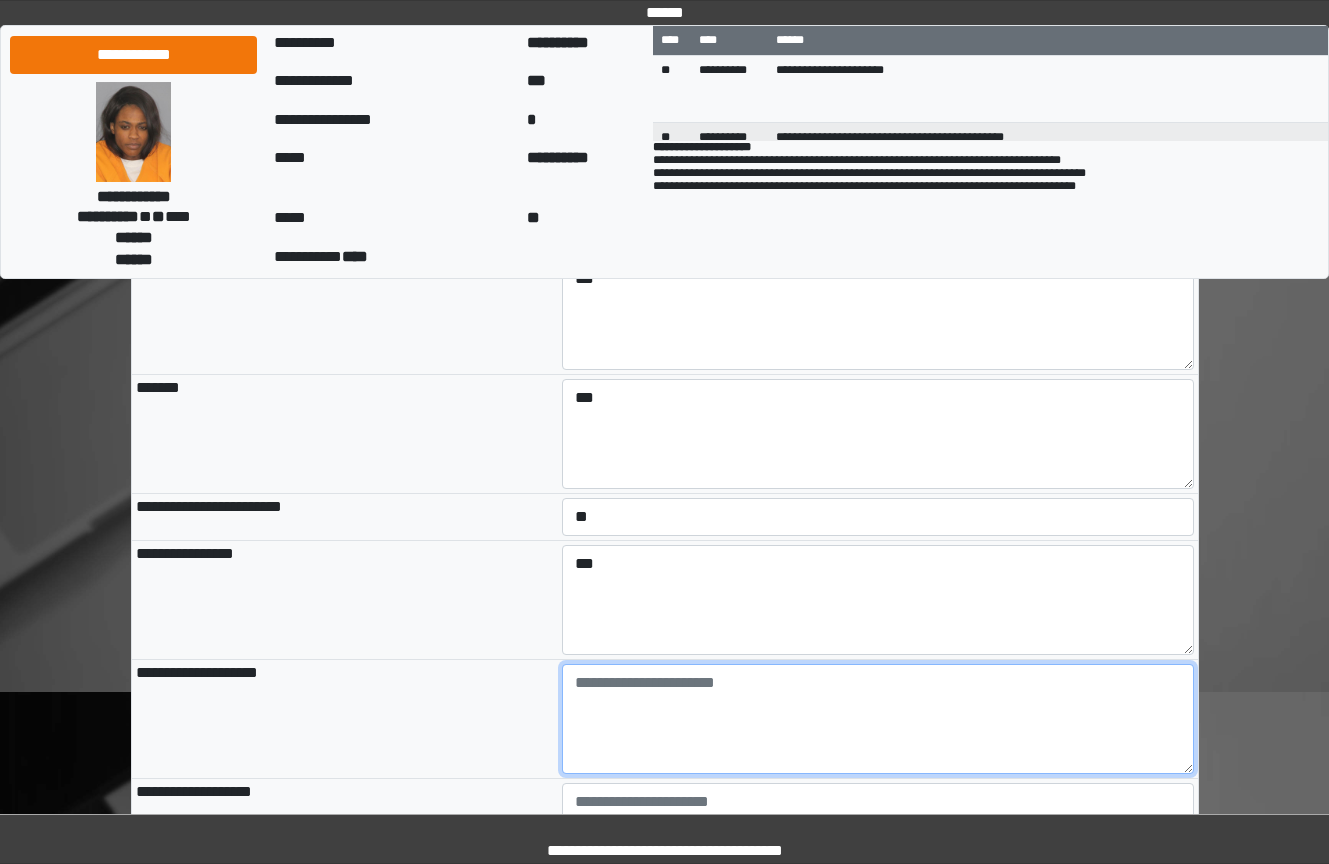 paste on "**********" 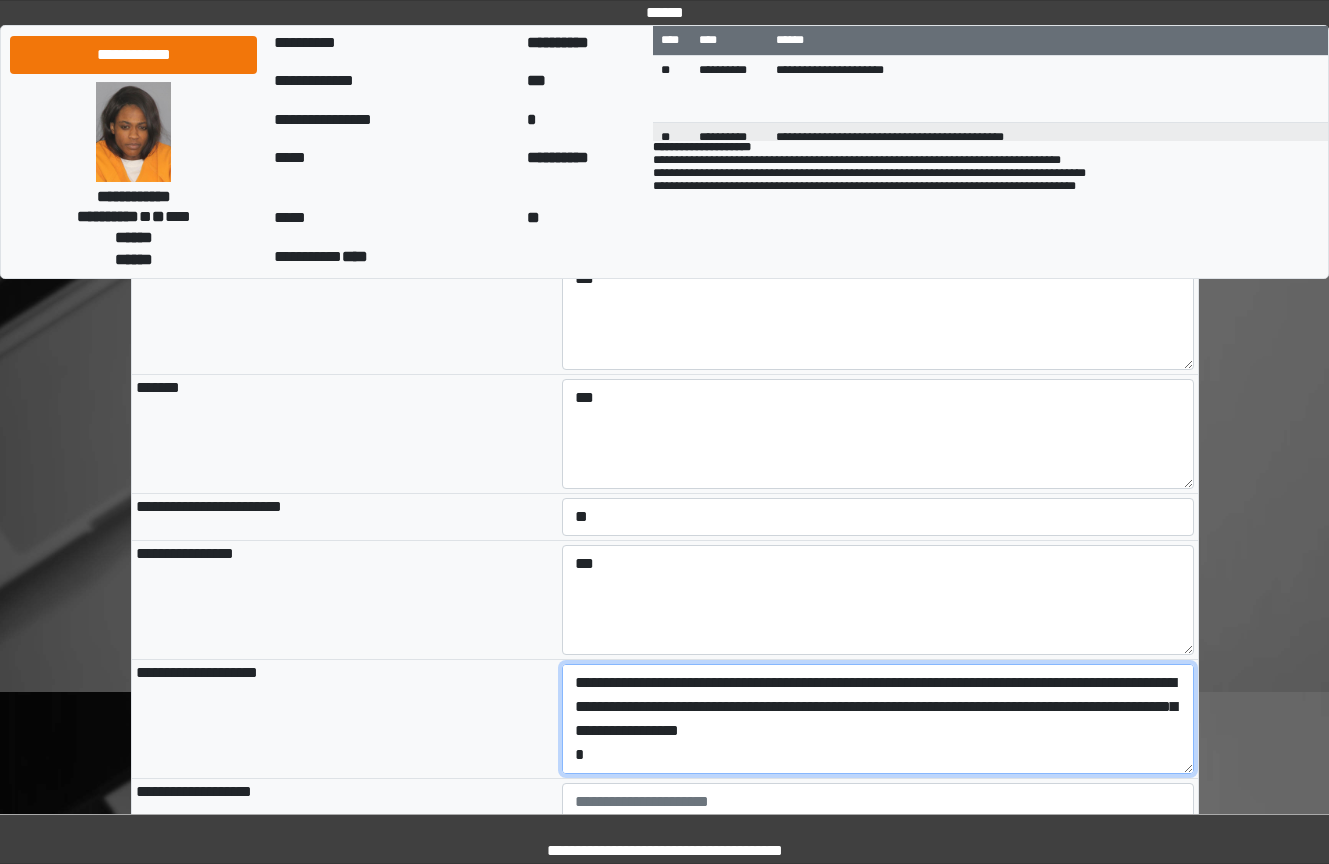 scroll, scrollTop: 65, scrollLeft: 0, axis: vertical 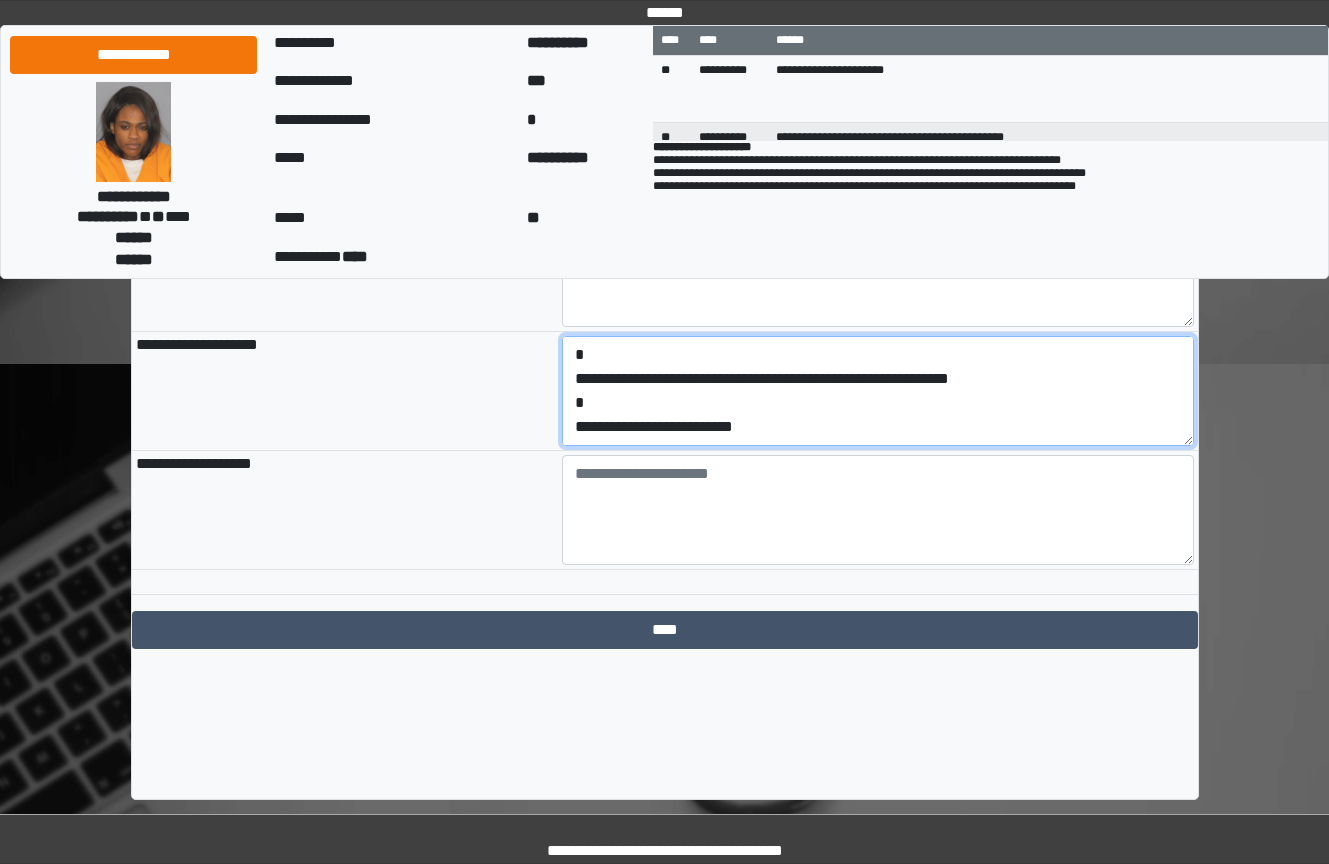 drag, startPoint x: 787, startPoint y: 511, endPoint x: -254, endPoint y: 602, distance: 1044.9698 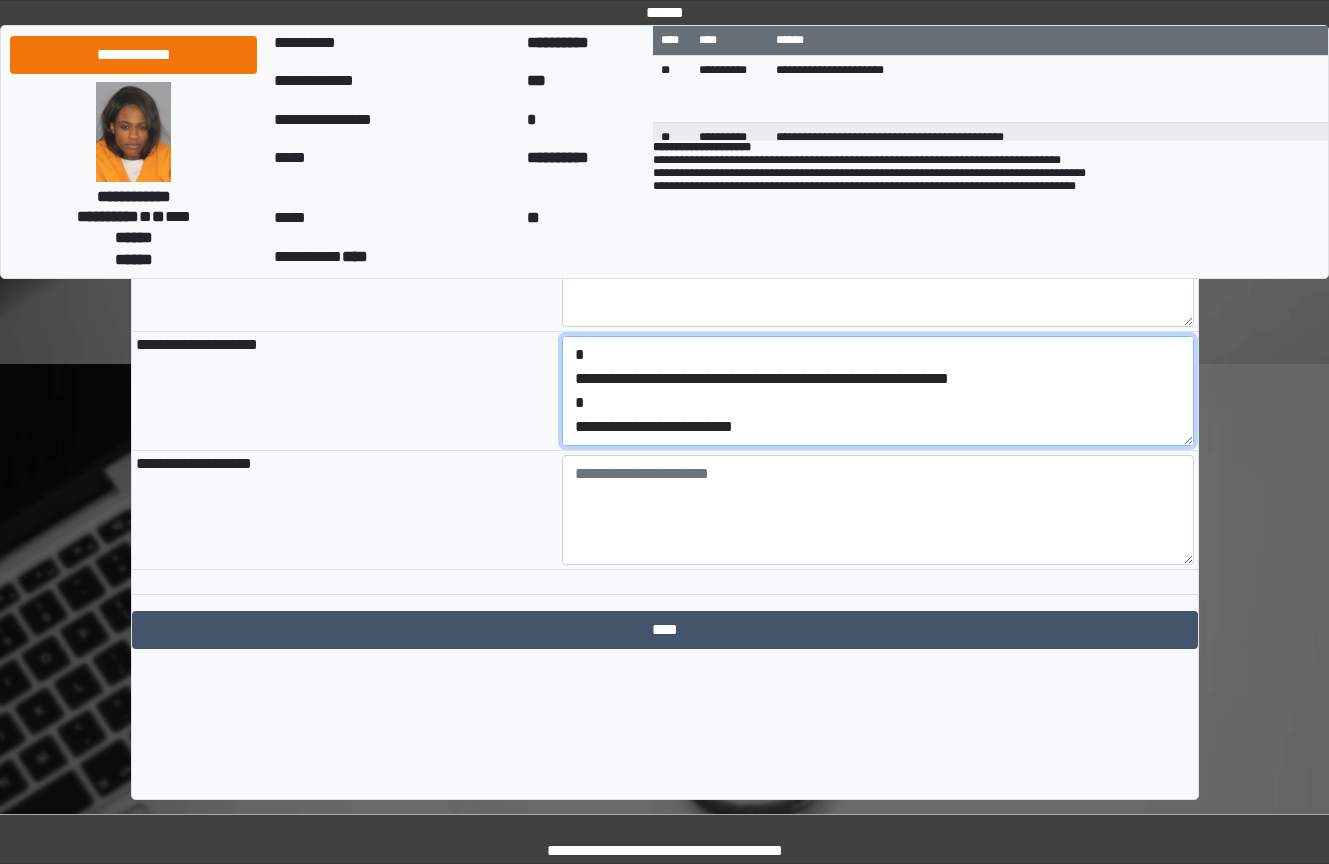 drag, startPoint x: 671, startPoint y: 499, endPoint x: 798, endPoint y: 510, distance: 127.47549 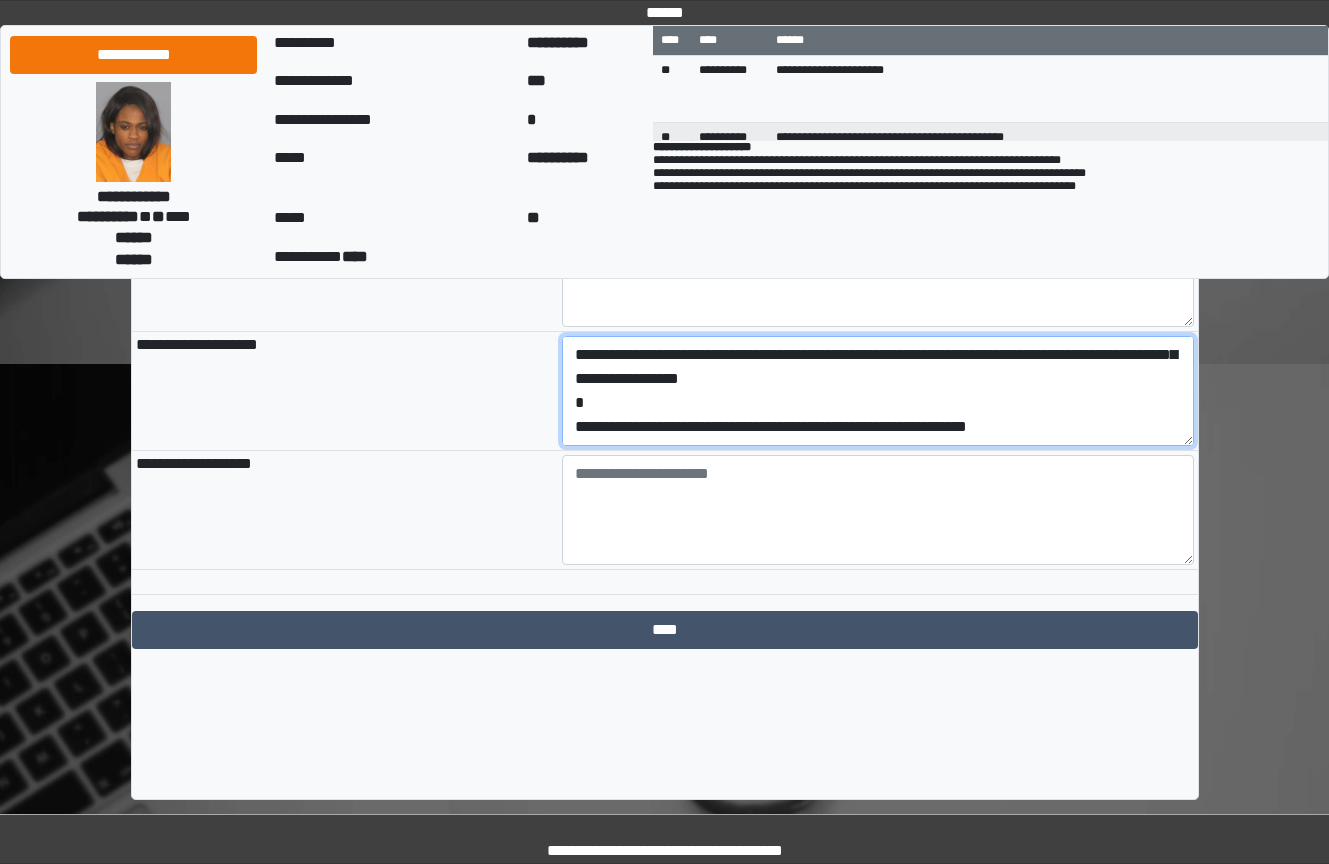 type on "**********" 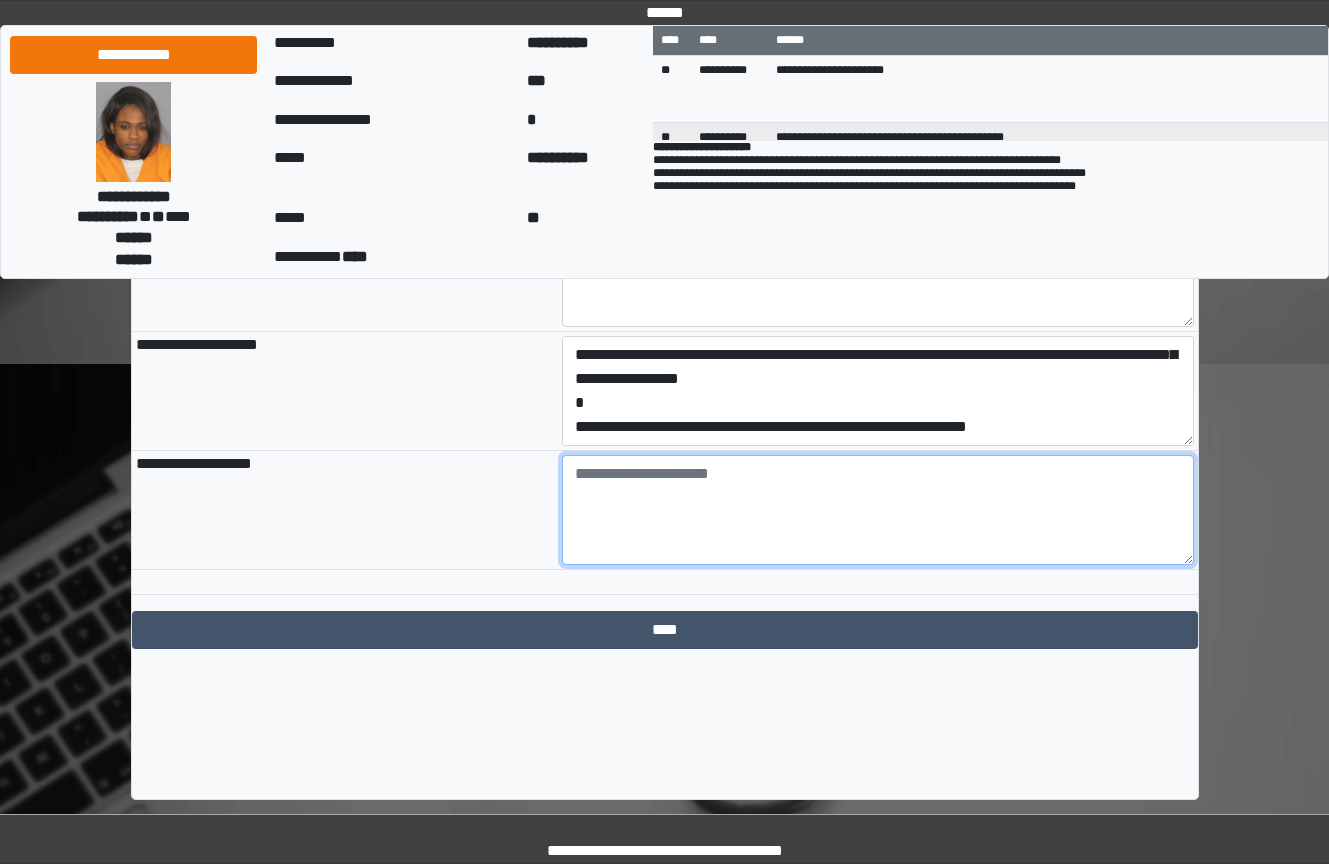 click at bounding box center (878, 510) 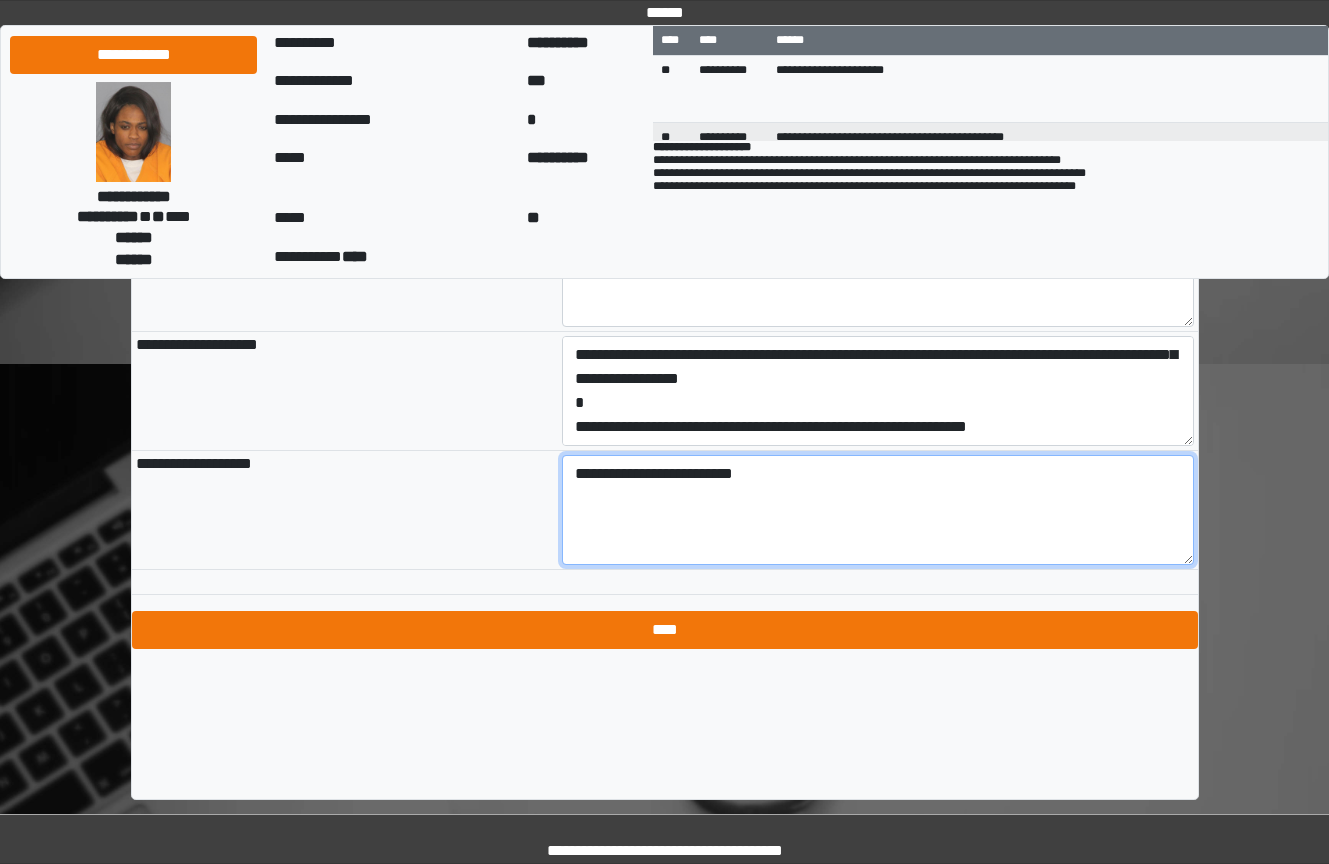 type on "**********" 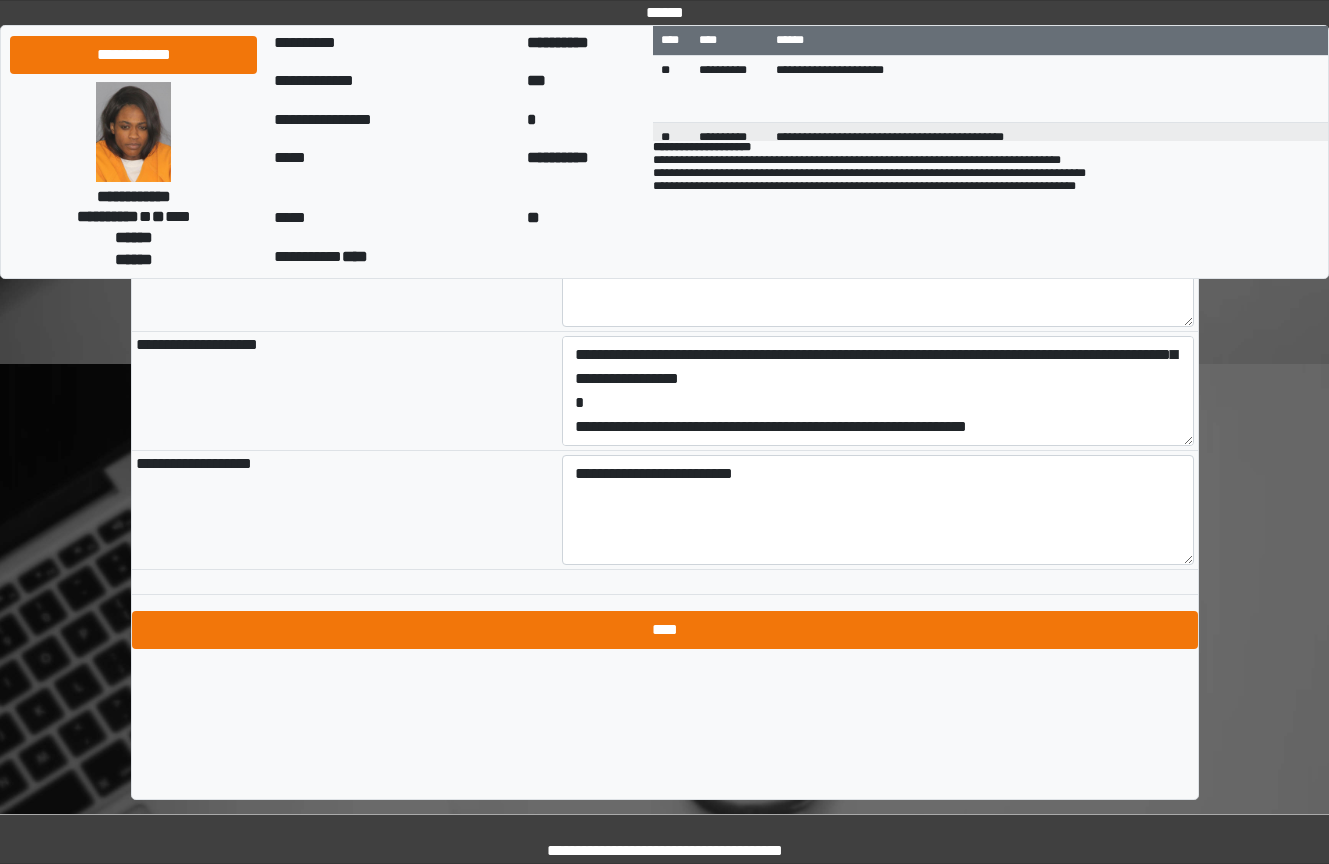 click on "**********" at bounding box center (665, -495) 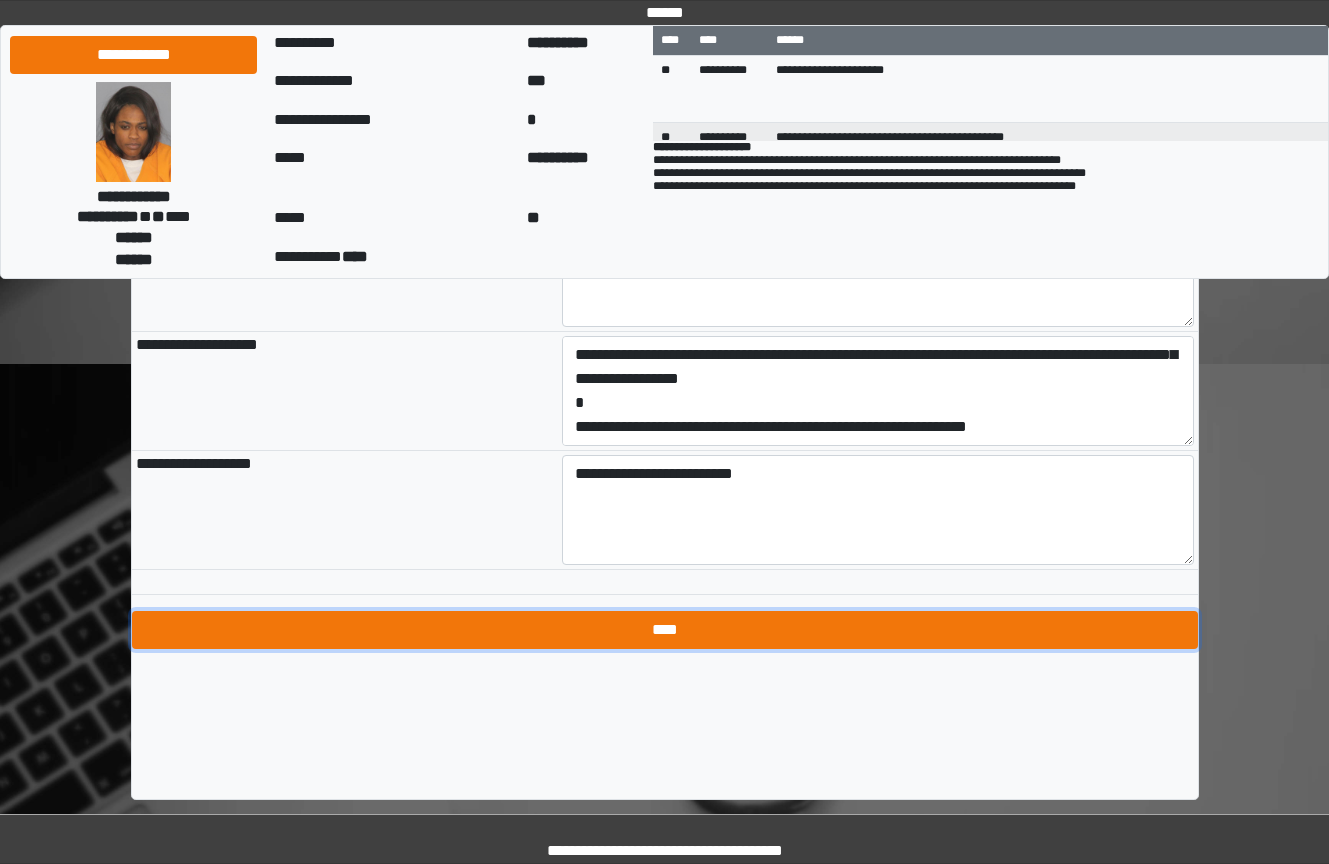 click on "****" at bounding box center [665, 630] 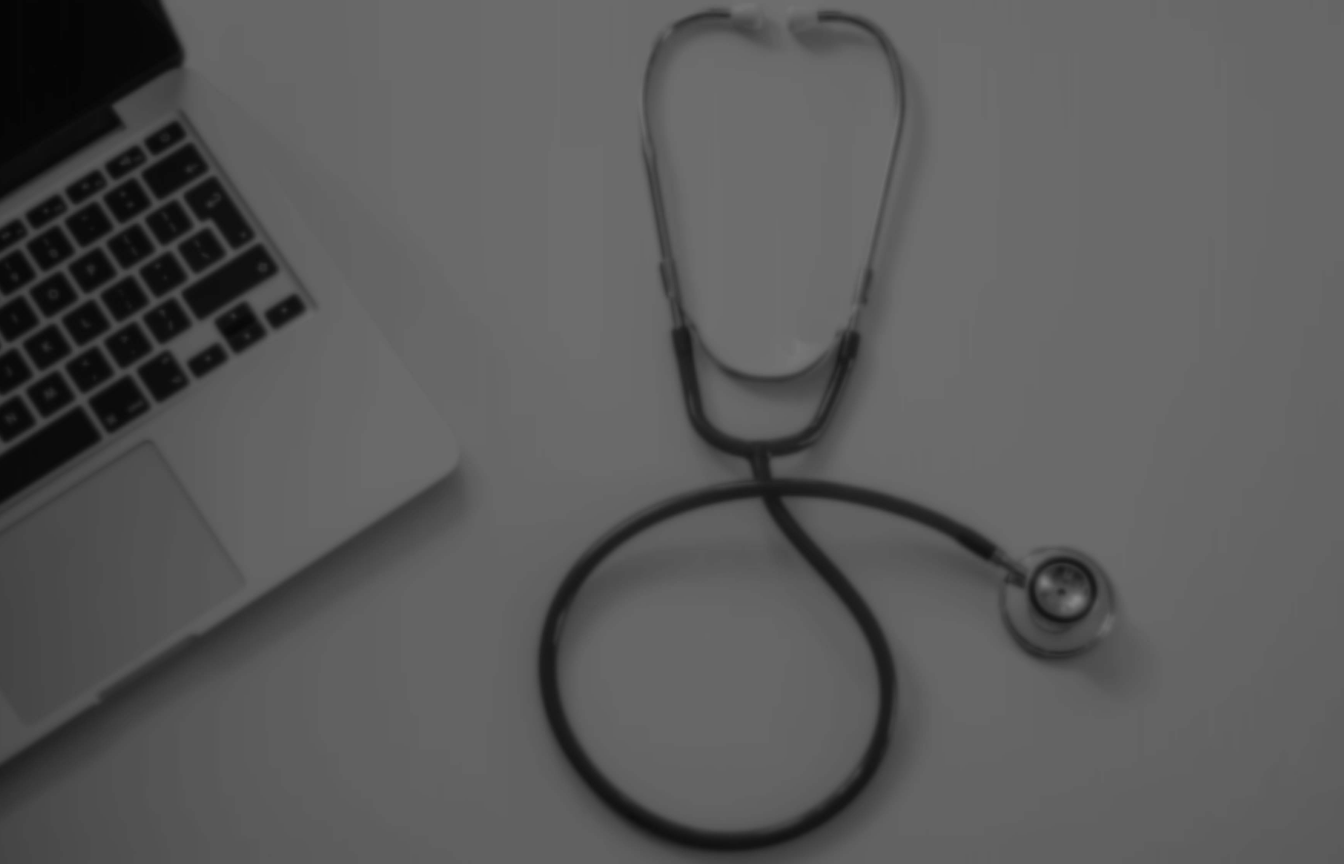 scroll, scrollTop: 0, scrollLeft: 0, axis: both 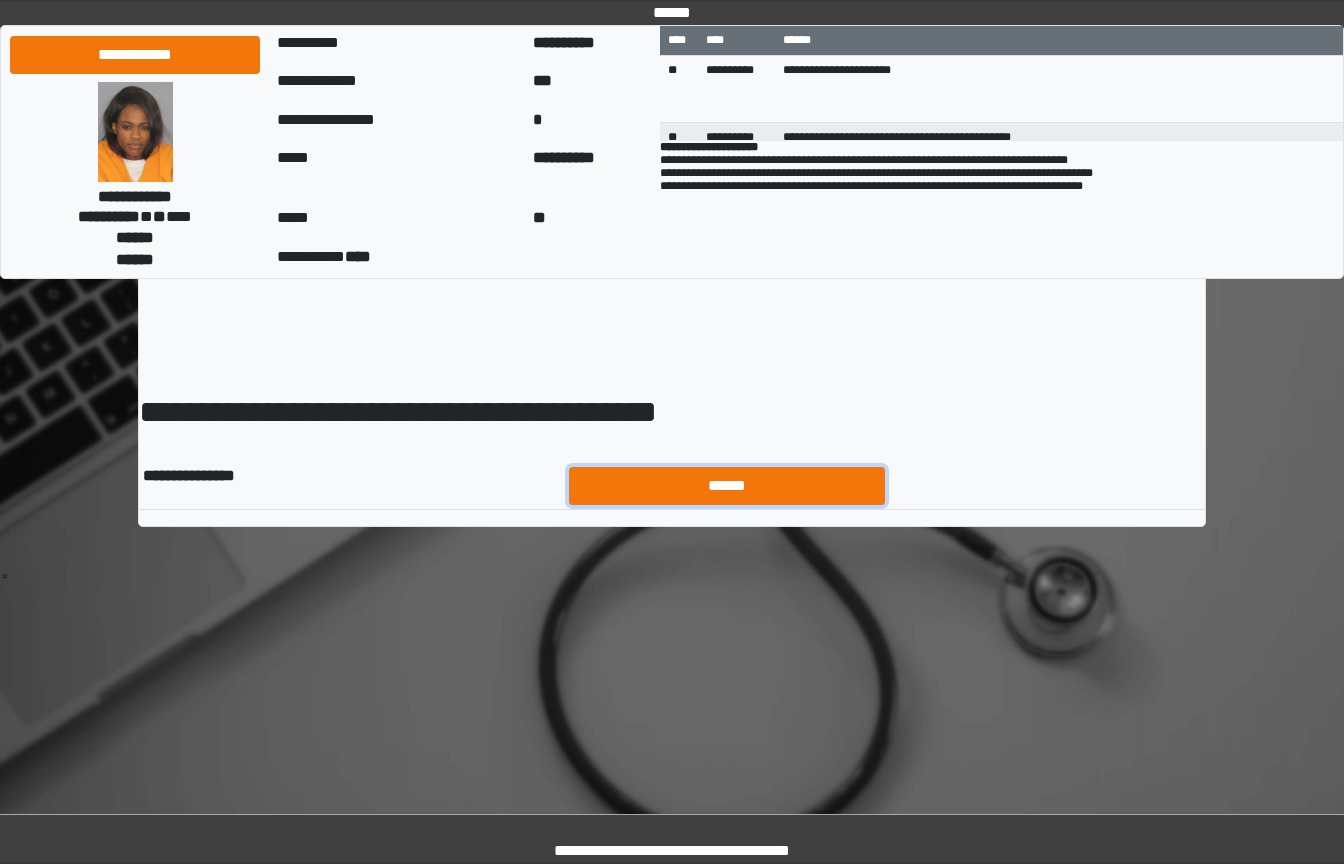 click on "******" at bounding box center (727, 486) 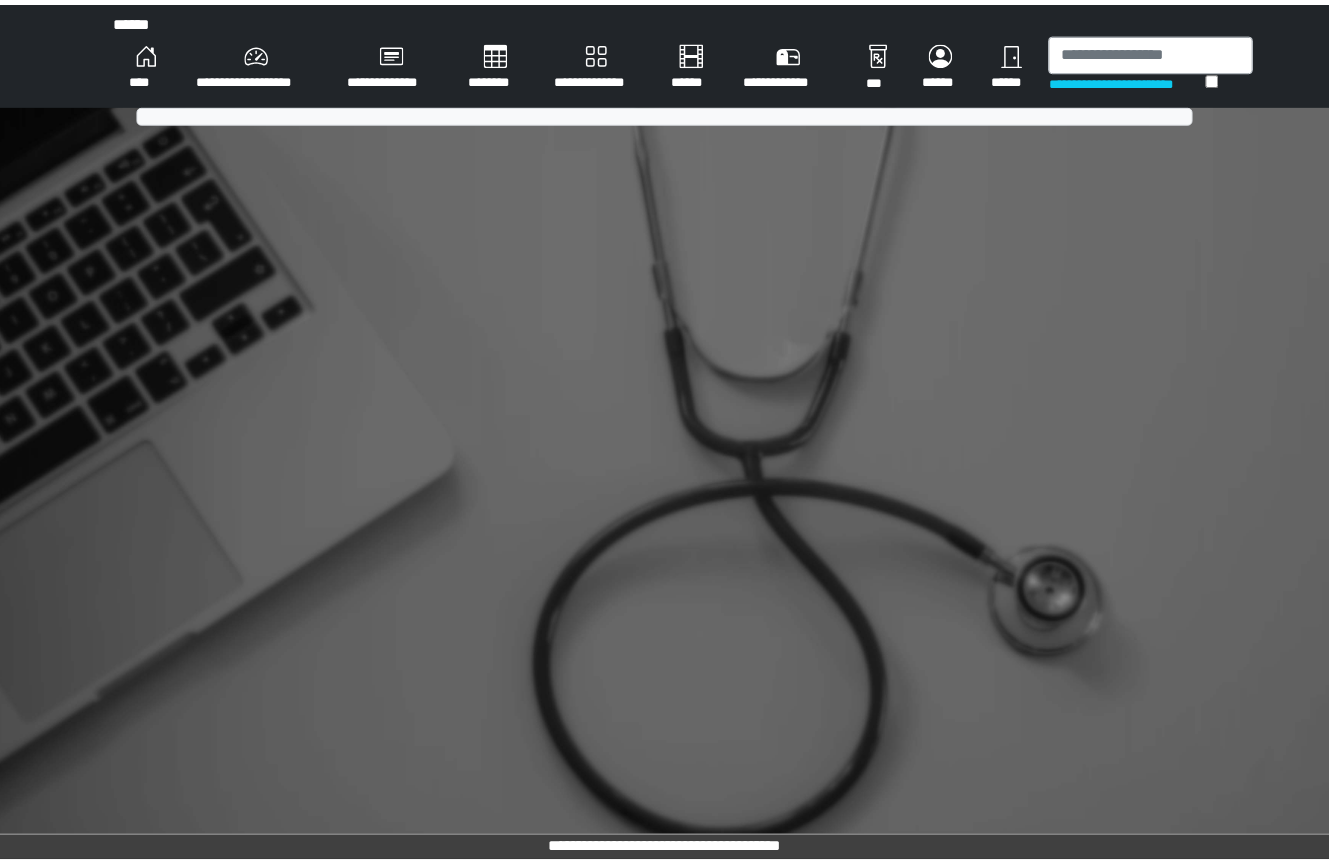 scroll, scrollTop: 0, scrollLeft: 0, axis: both 